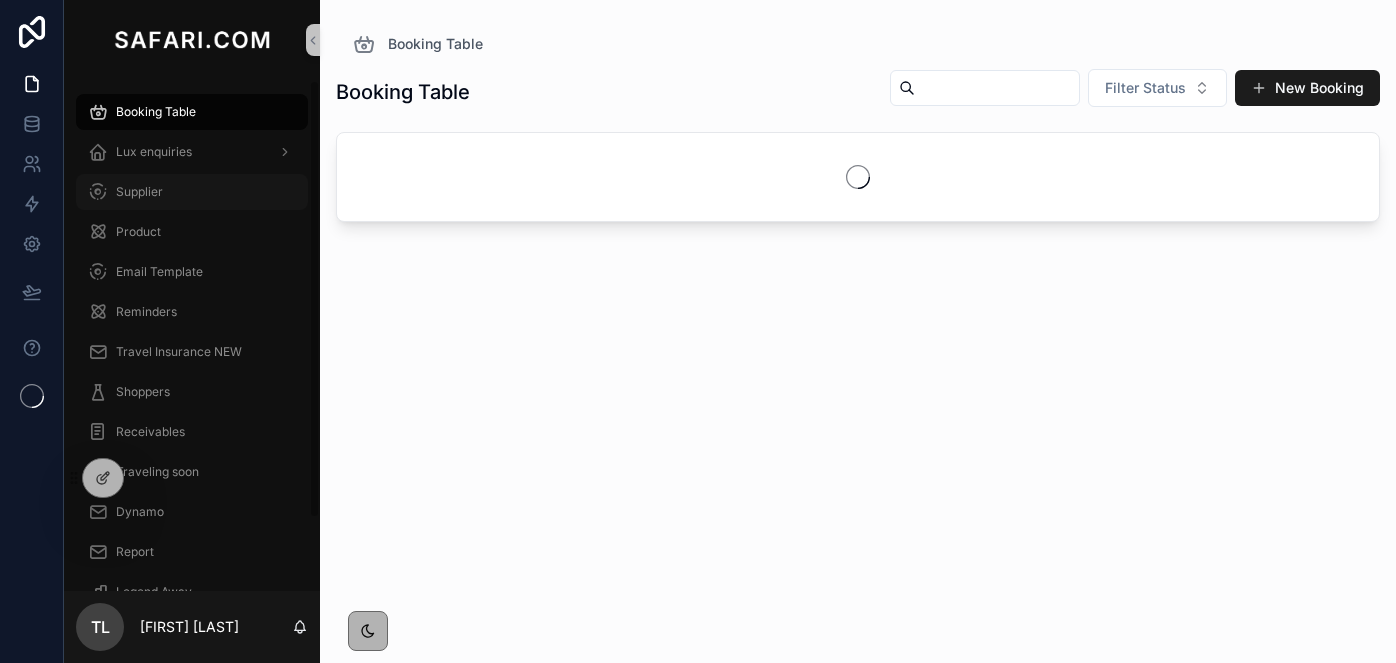 scroll, scrollTop: 0, scrollLeft: 0, axis: both 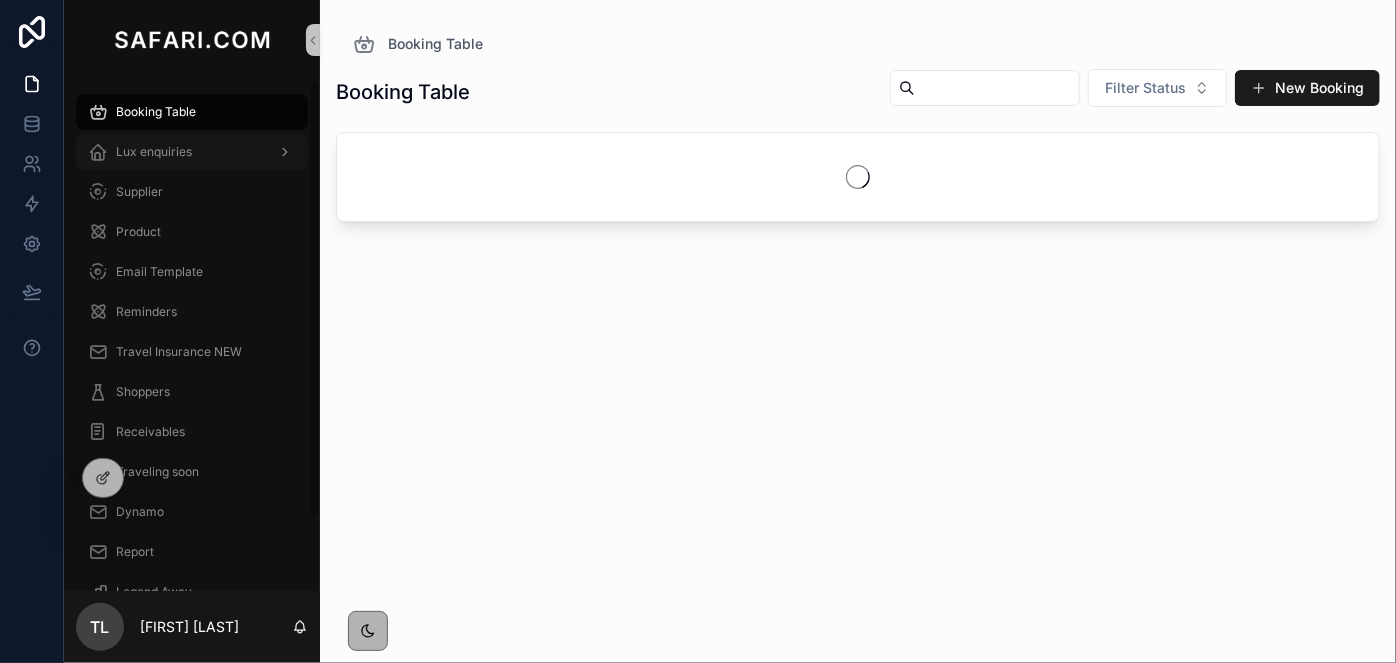 click at bounding box center [98, 152] 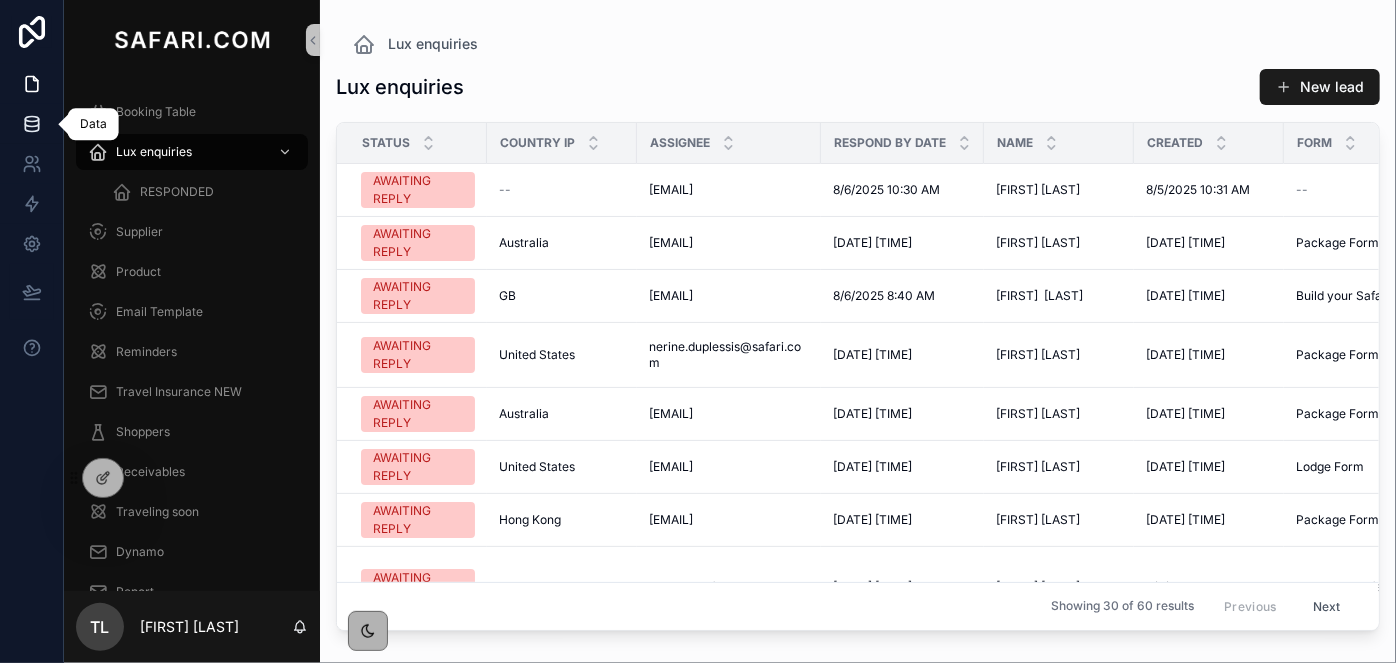 click 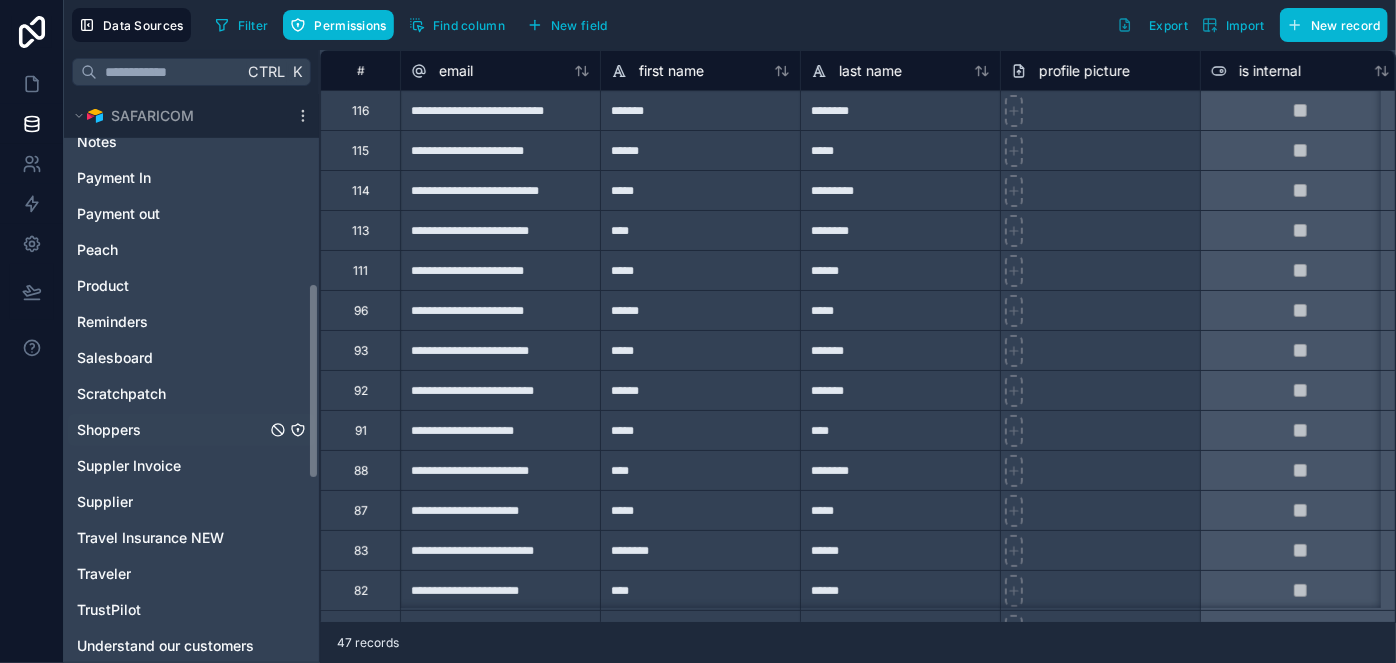 scroll, scrollTop: 1077, scrollLeft: 0, axis: vertical 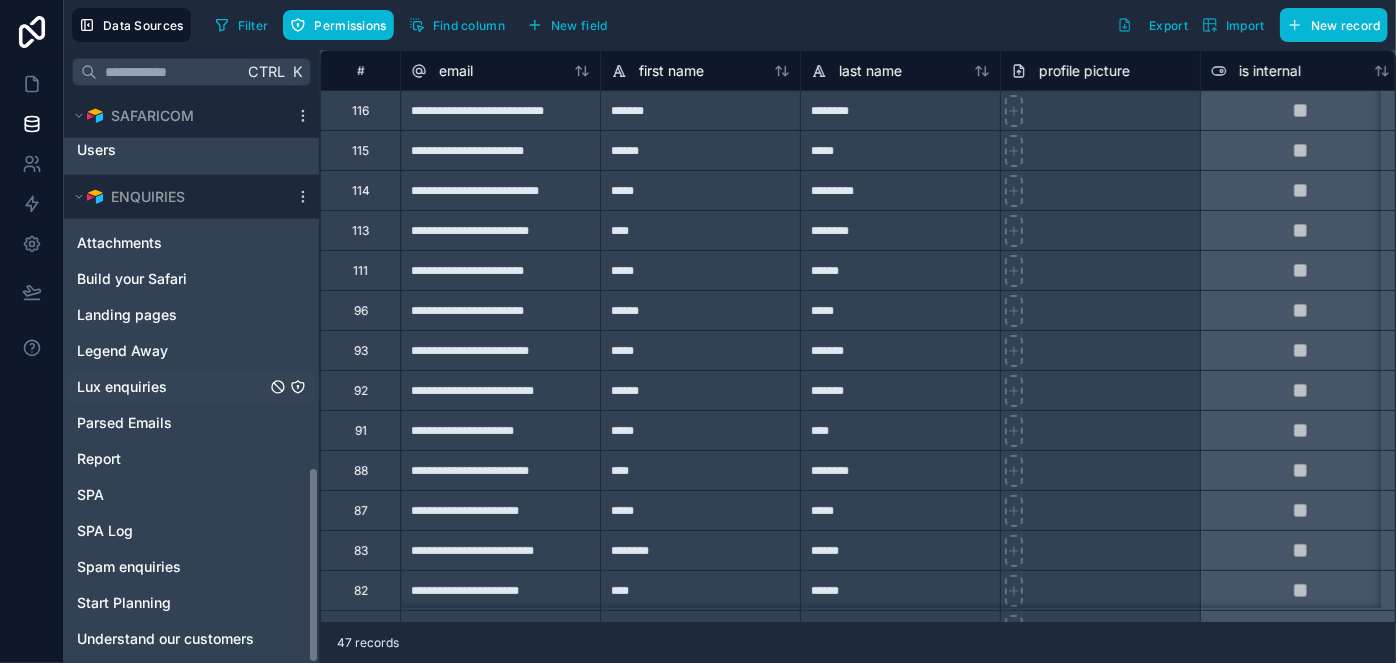 click on "Lux enquiries" at bounding box center [122, 387] 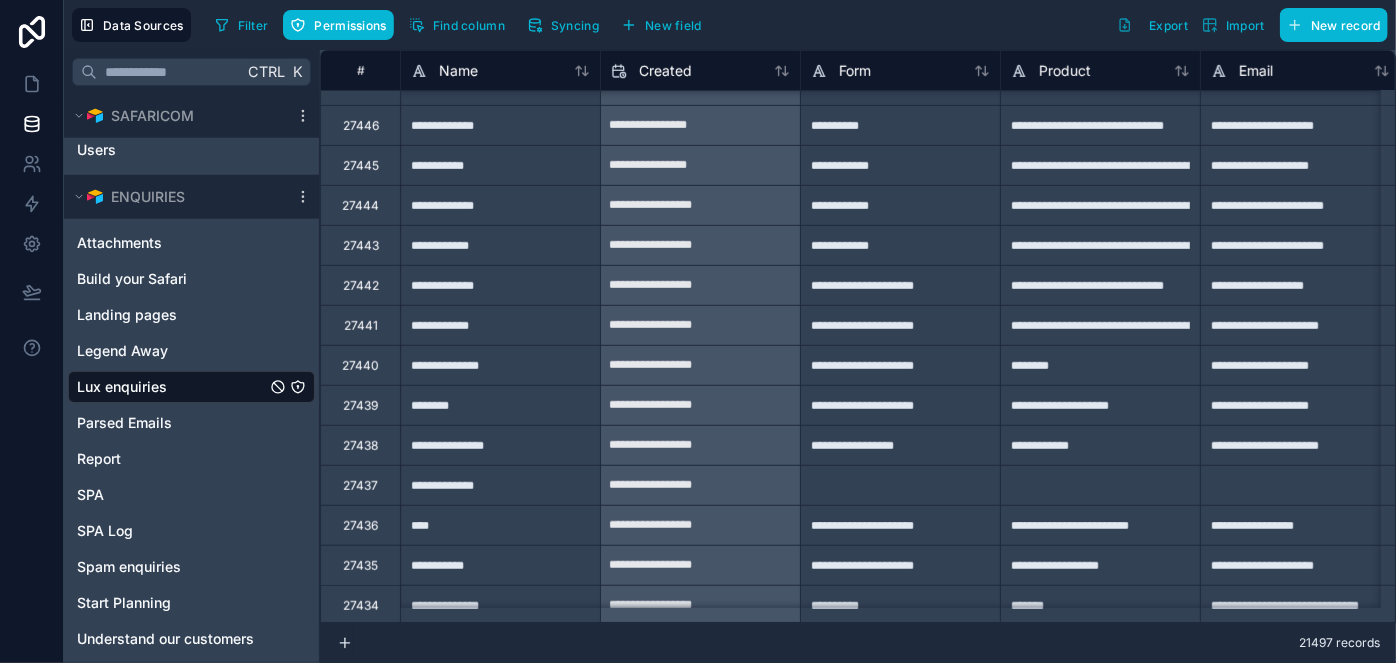scroll, scrollTop: 636, scrollLeft: 0, axis: vertical 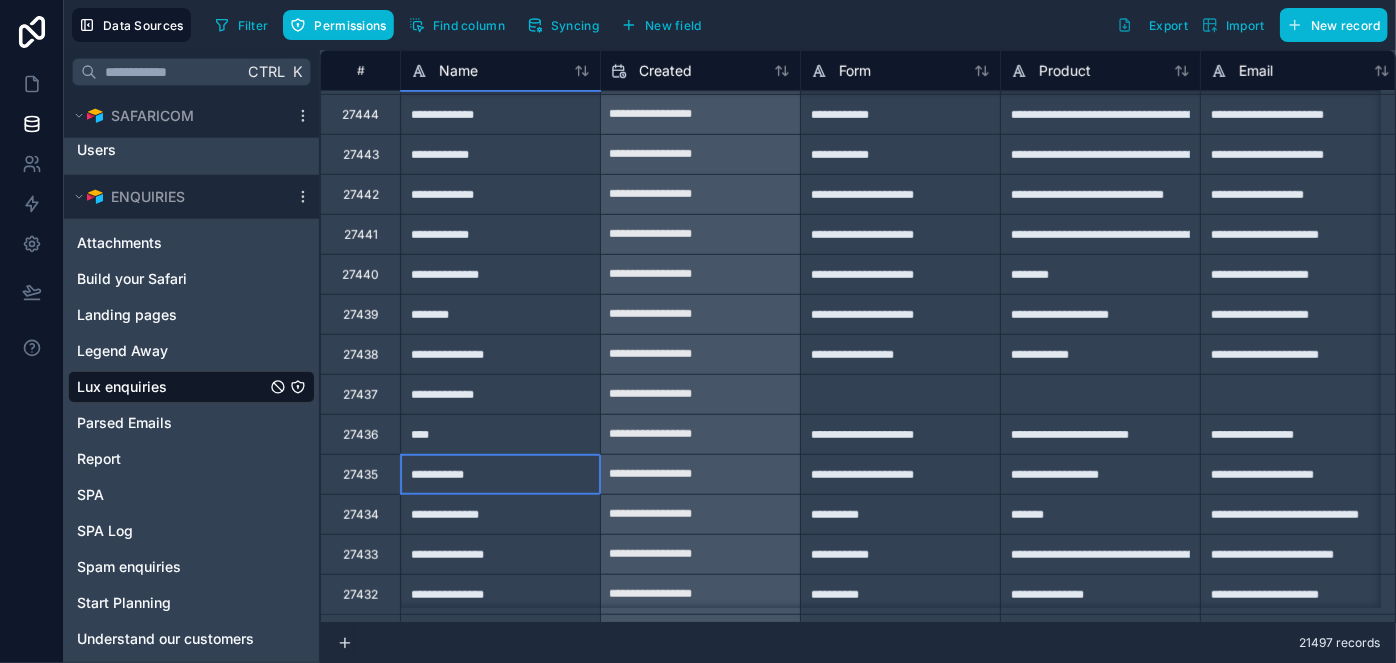 click on "**********" at bounding box center [500, 474] 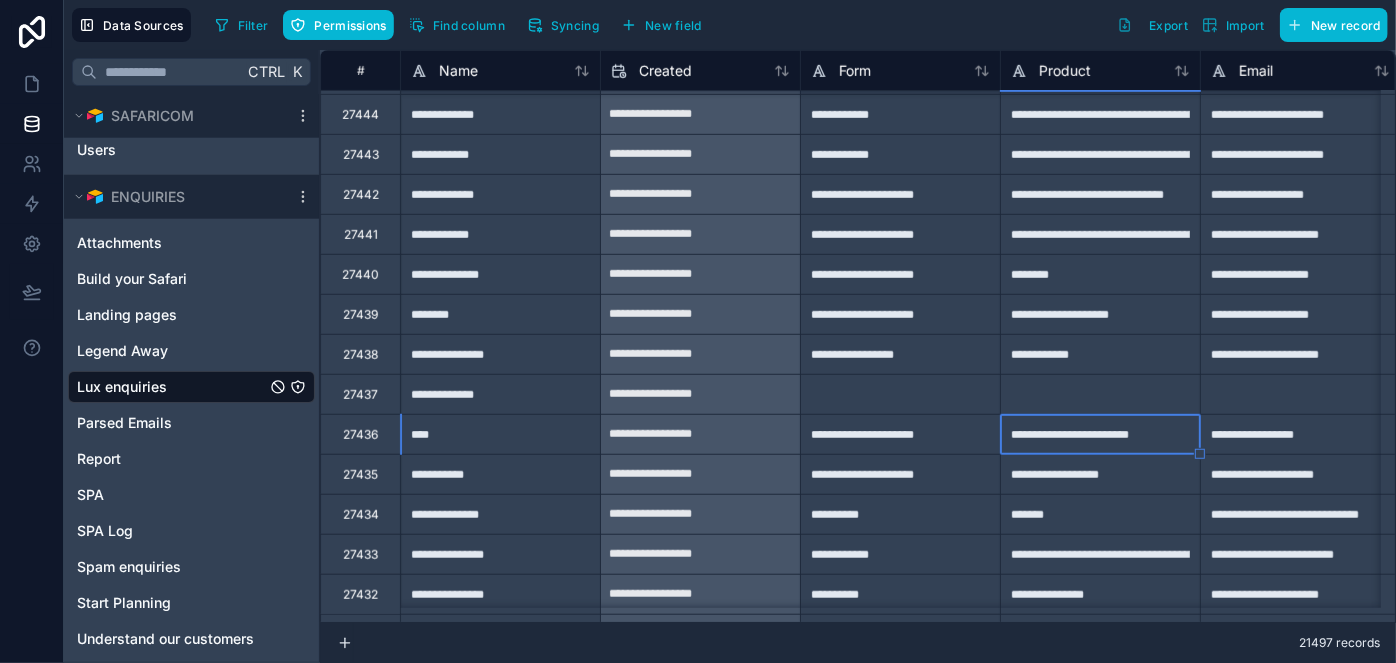 scroll, scrollTop: 636, scrollLeft: 19, axis: both 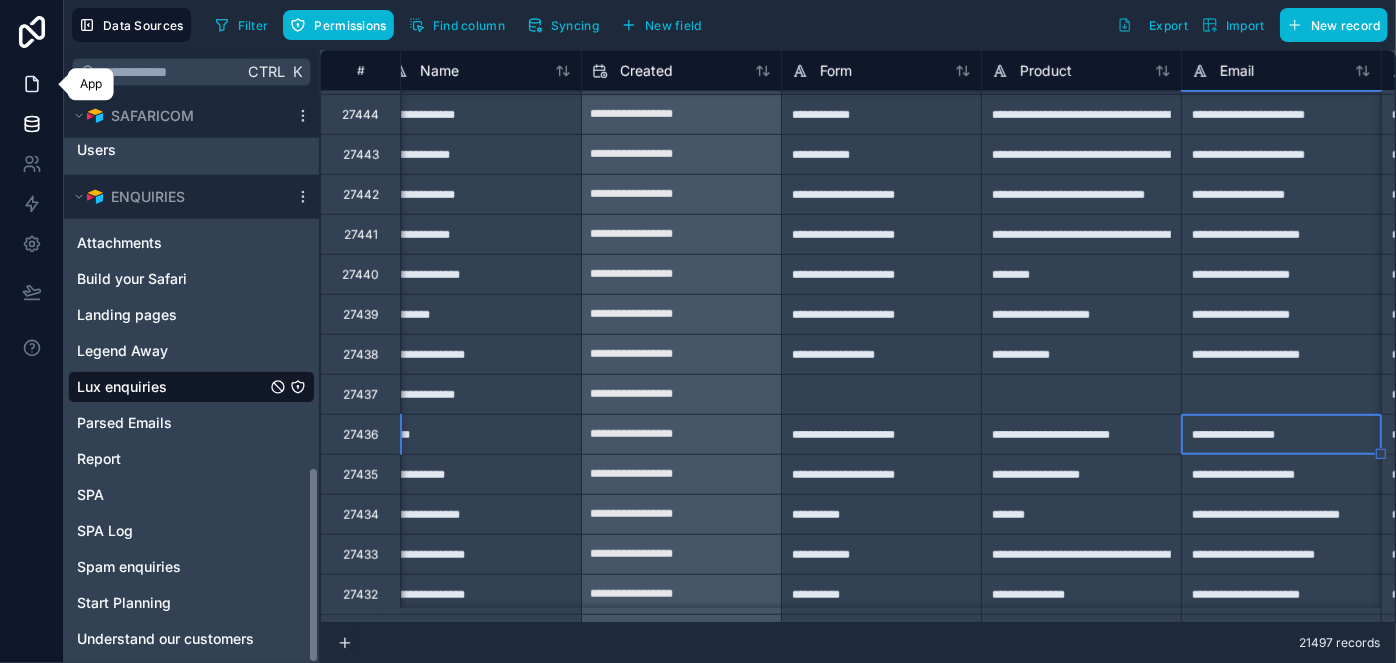 type on "**********" 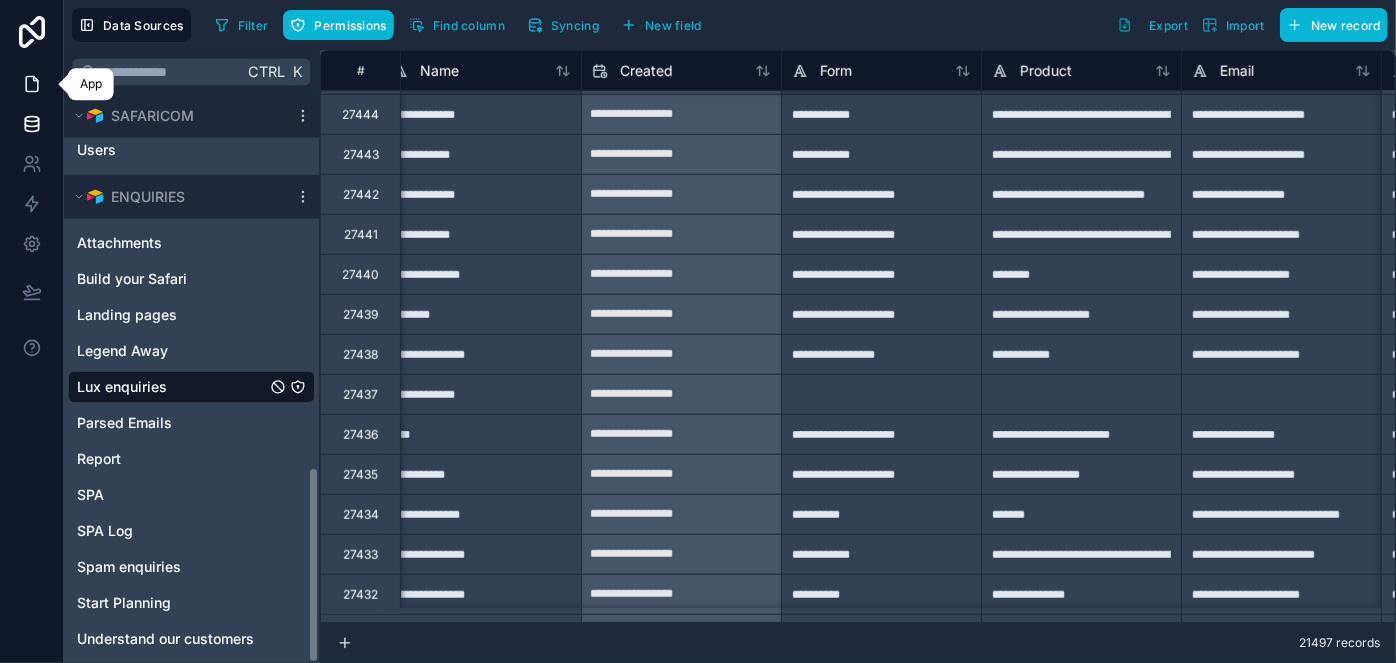 click at bounding box center [31, 84] 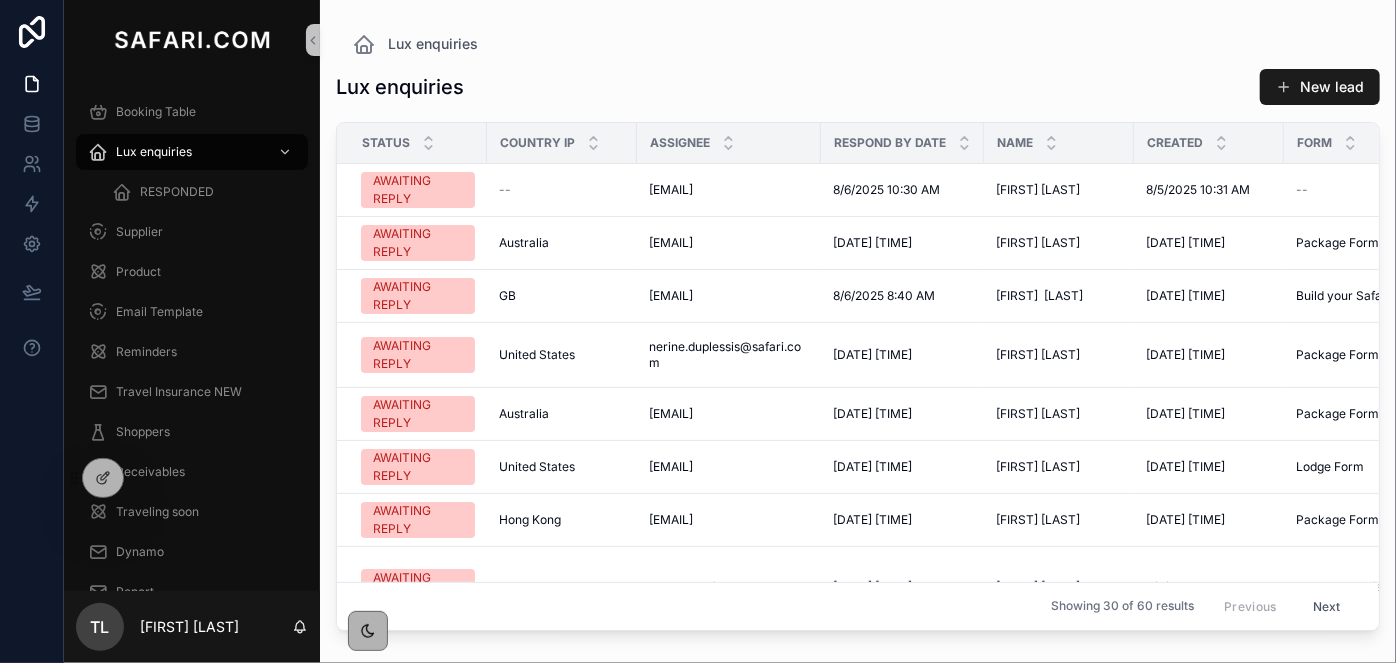 click on "Lux enquiries New lead" at bounding box center (858, 87) 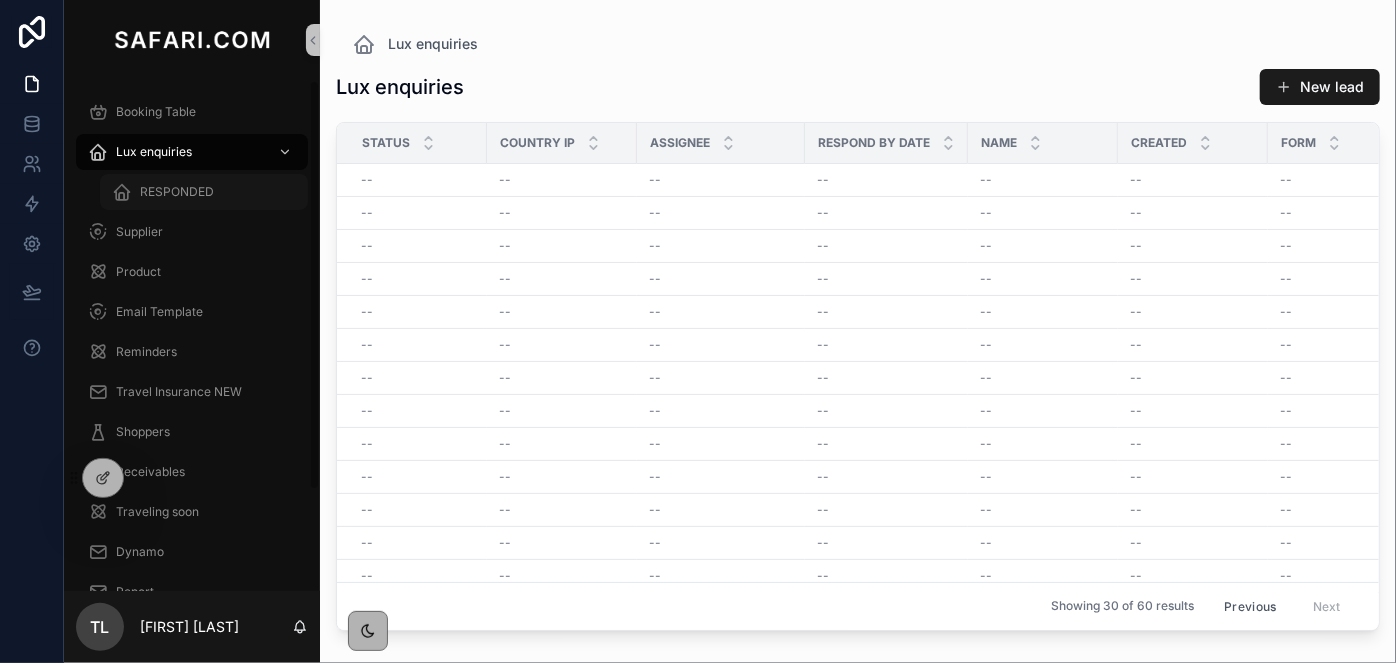 click on "RESPONDED" at bounding box center [177, 192] 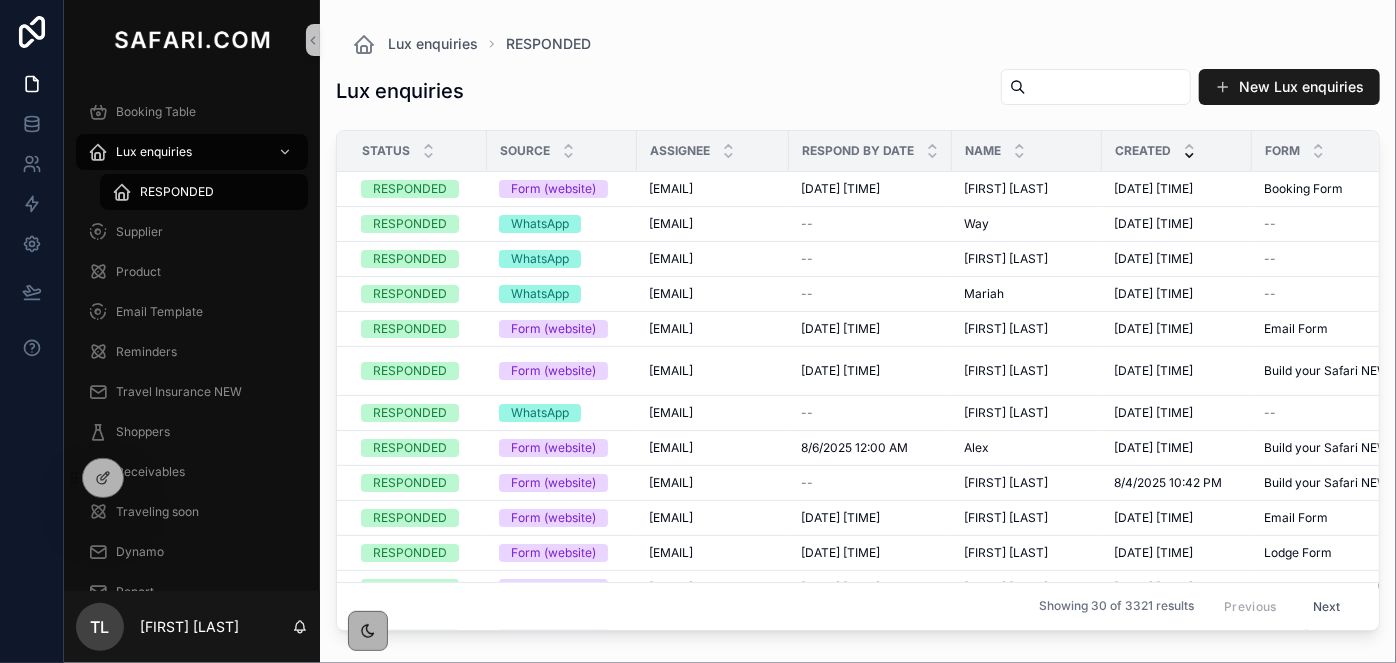 click at bounding box center [1108, 87] 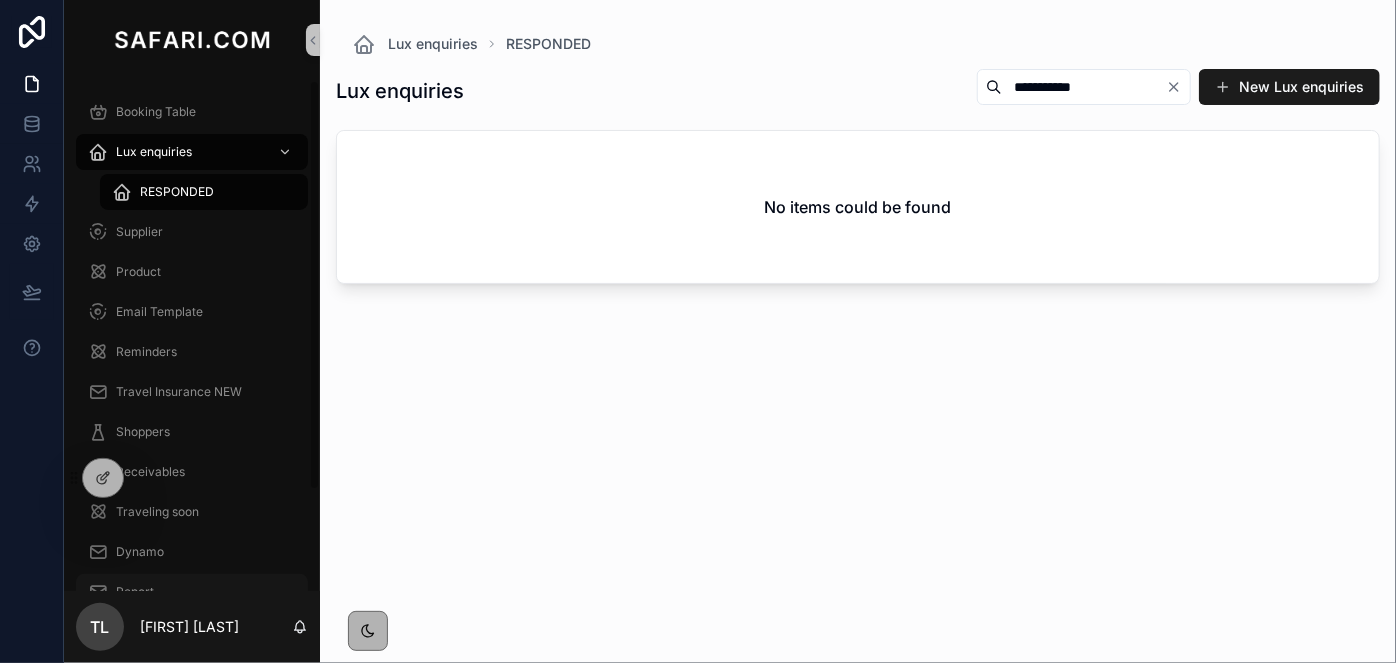 type on "**********" 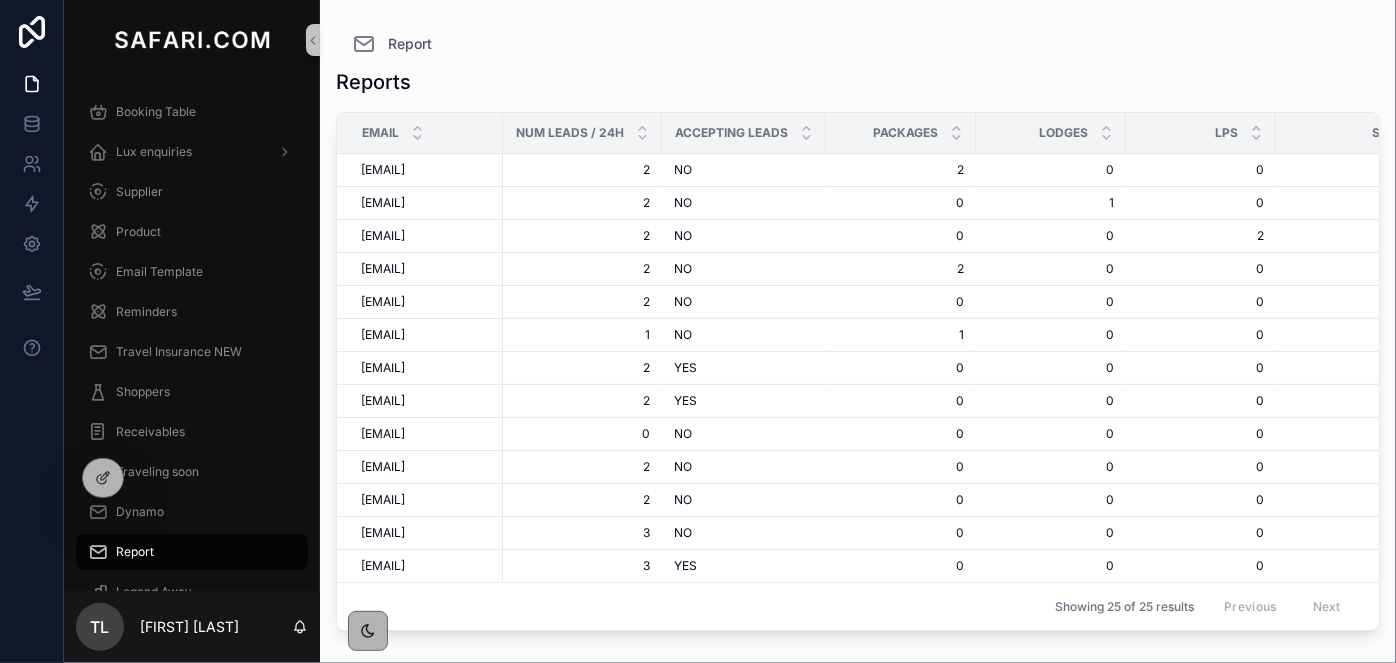 scroll, scrollTop: 786, scrollLeft: 0, axis: vertical 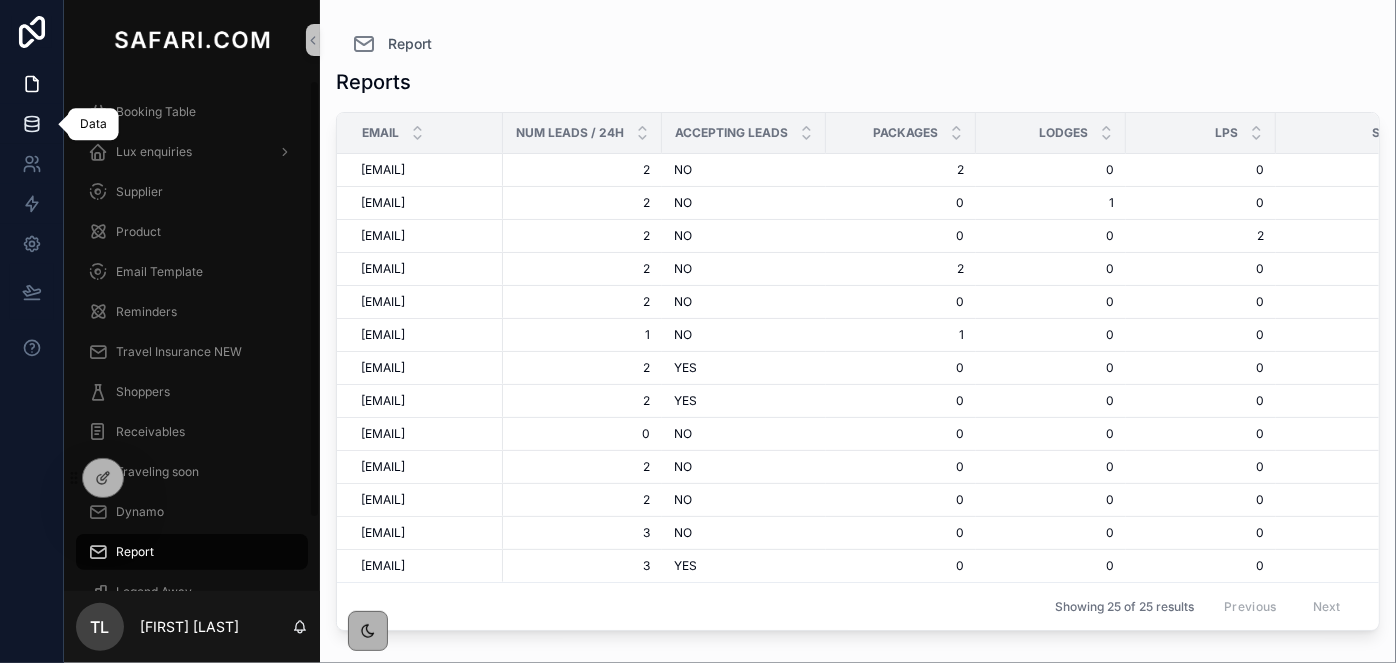 click 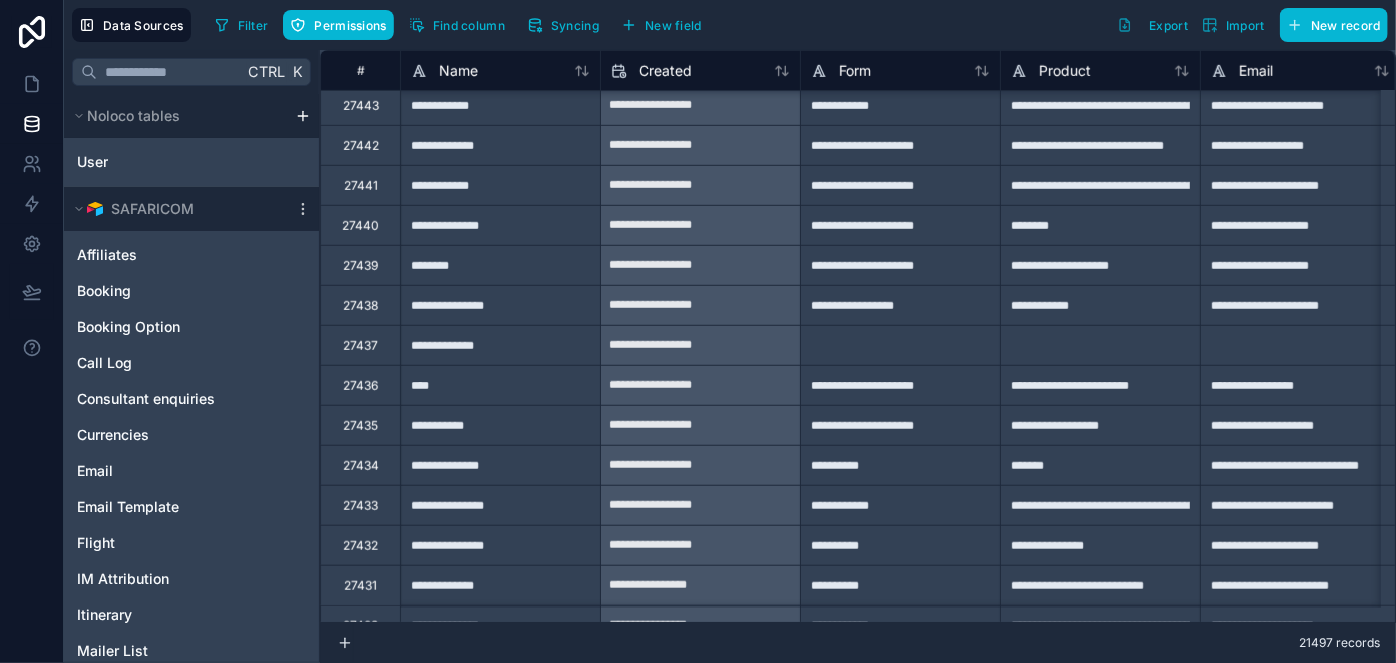 scroll, scrollTop: 727, scrollLeft: 0, axis: vertical 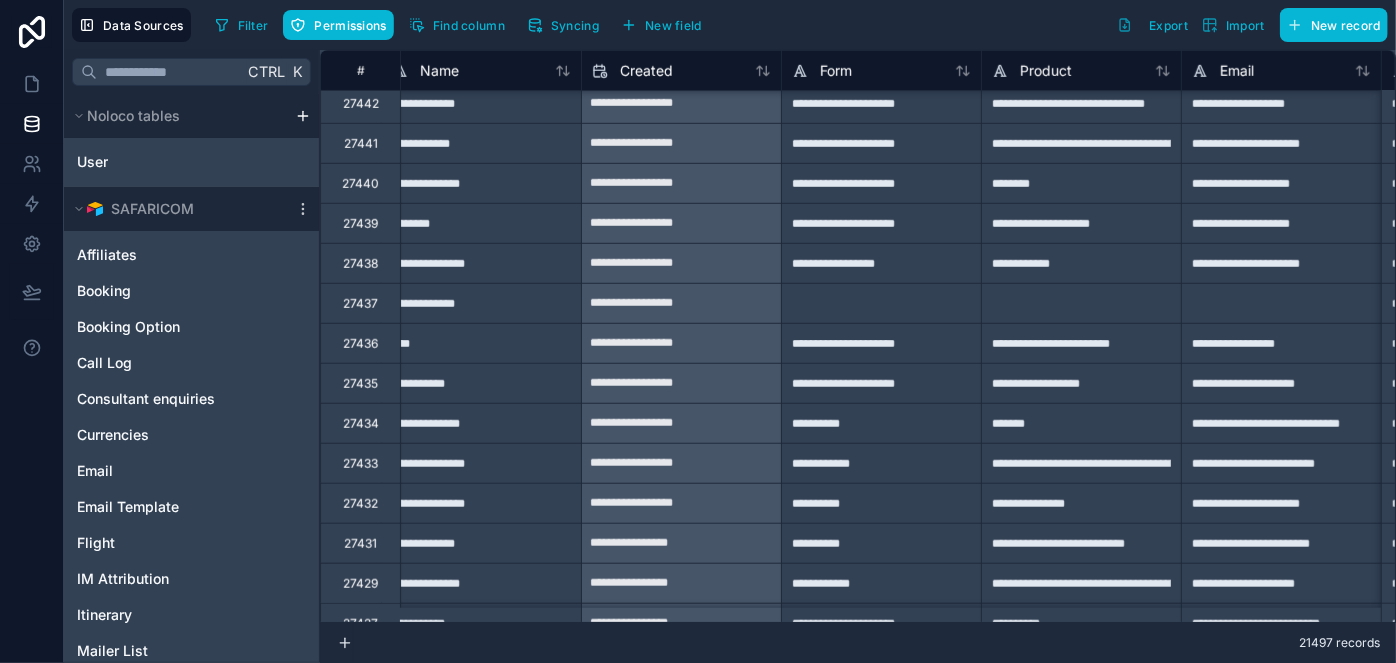 click on "**********" at bounding box center [1281, 343] 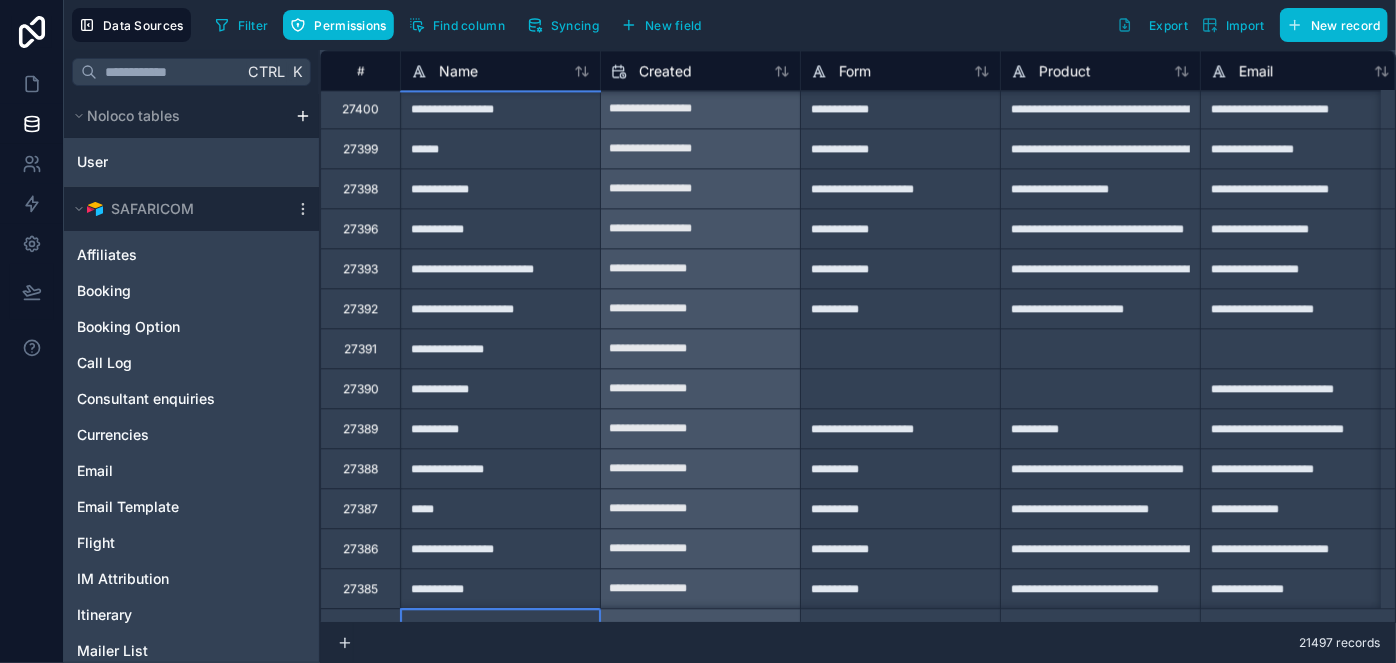 scroll, scrollTop: 2282, scrollLeft: 0, axis: vertical 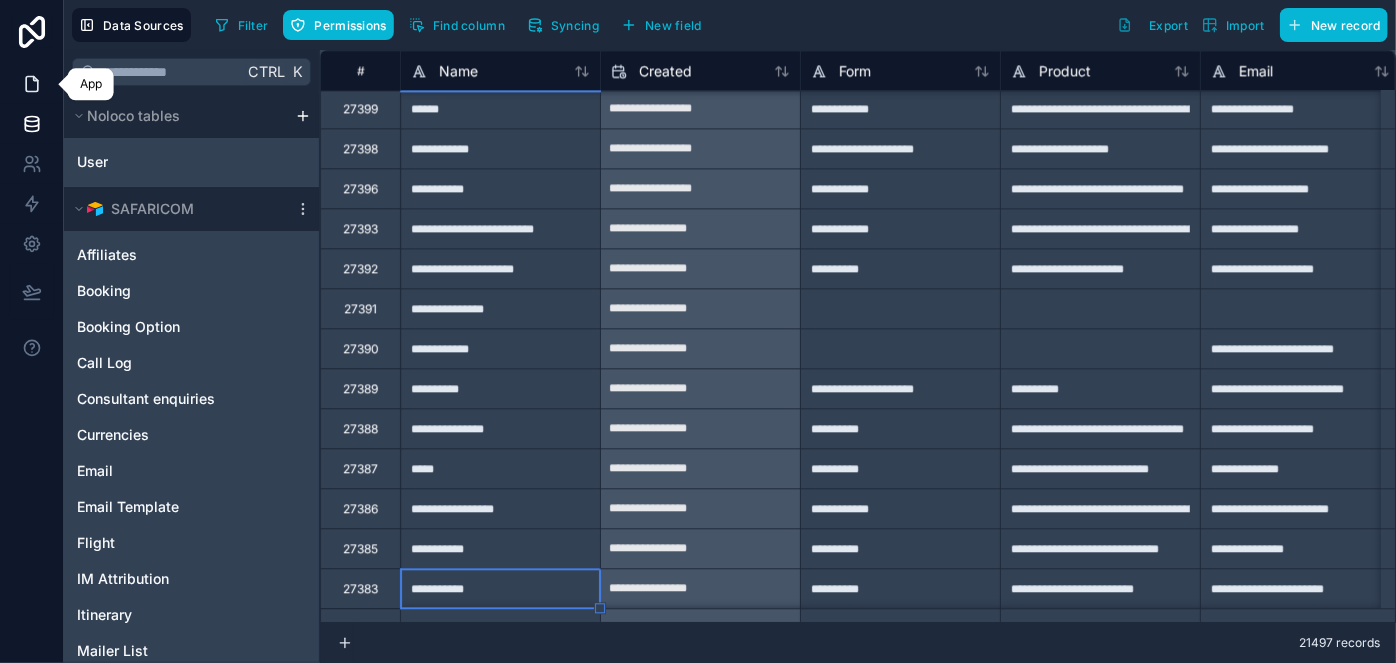 click at bounding box center [31, 84] 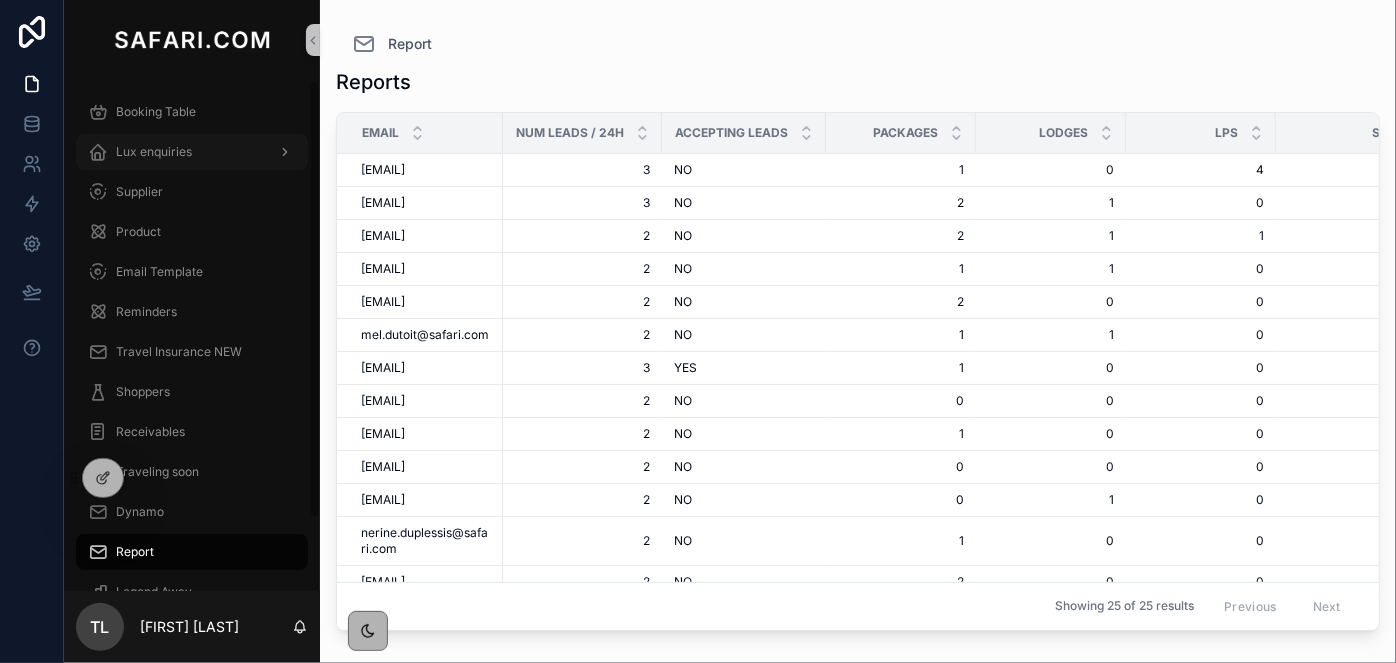 click on "Lux enquiries" at bounding box center (192, 152) 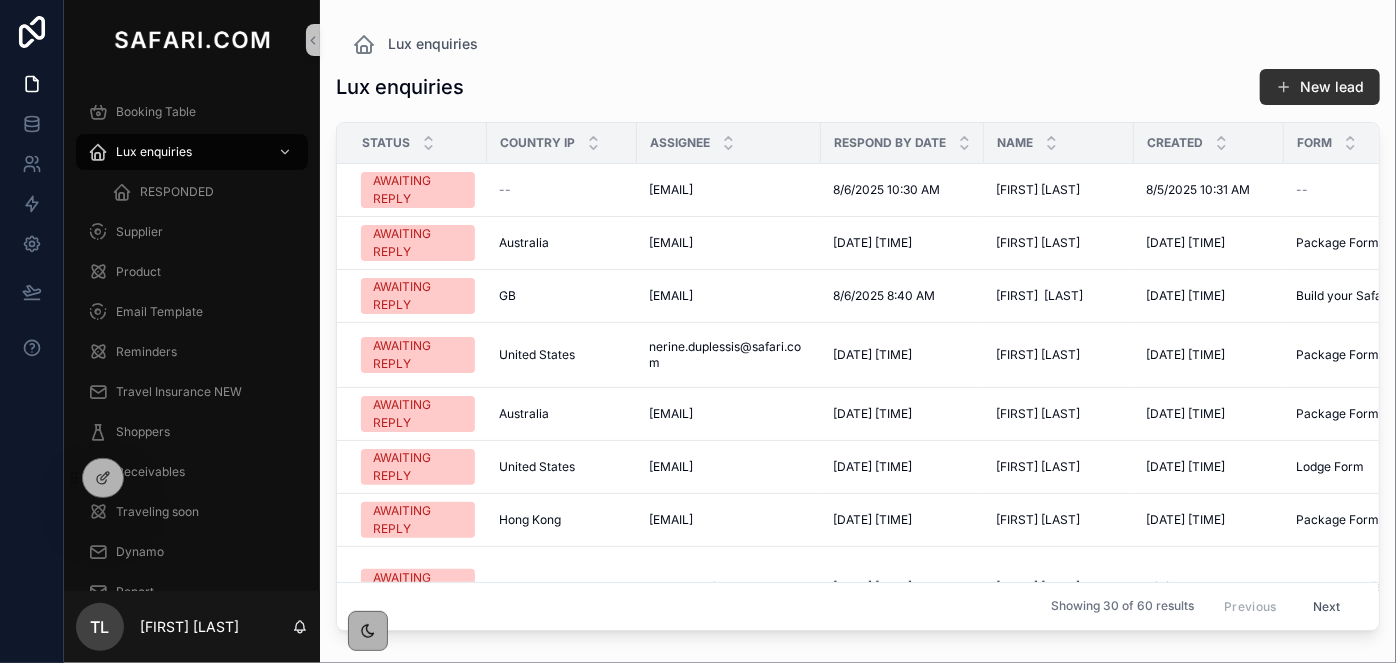 click on "New lead" at bounding box center [1320, 87] 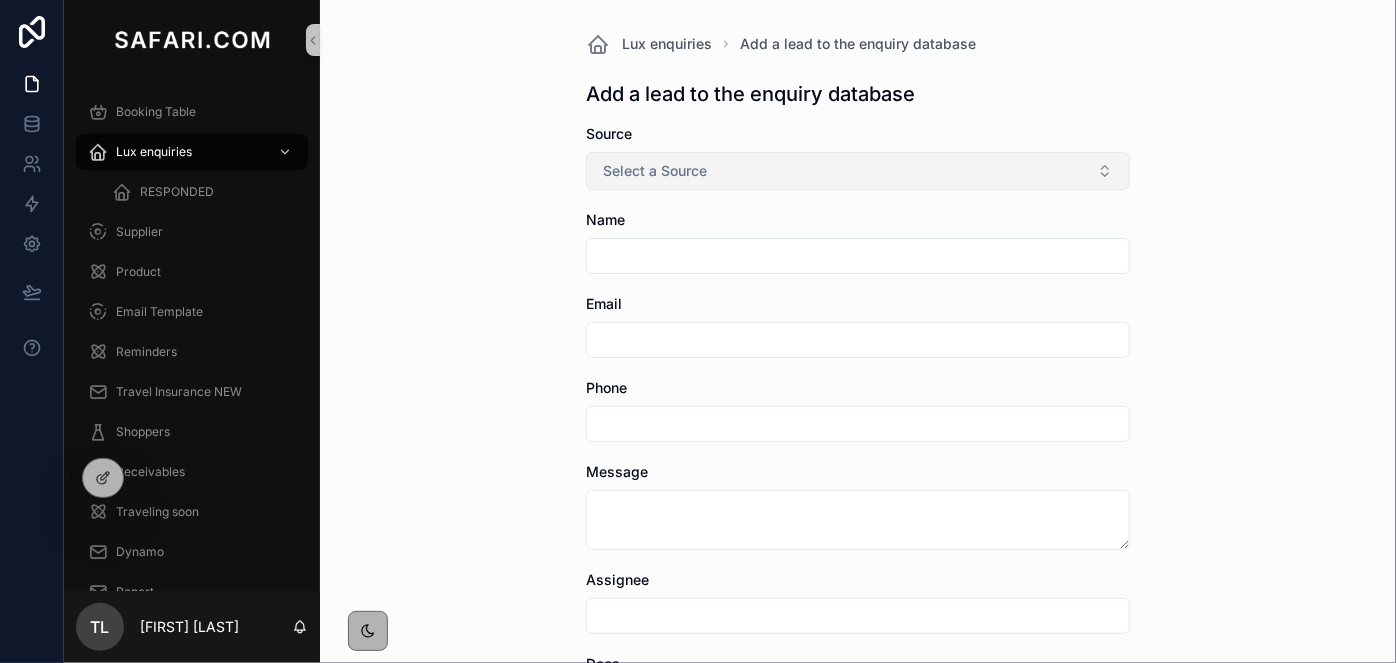 click on "Select a Source" at bounding box center [858, 171] 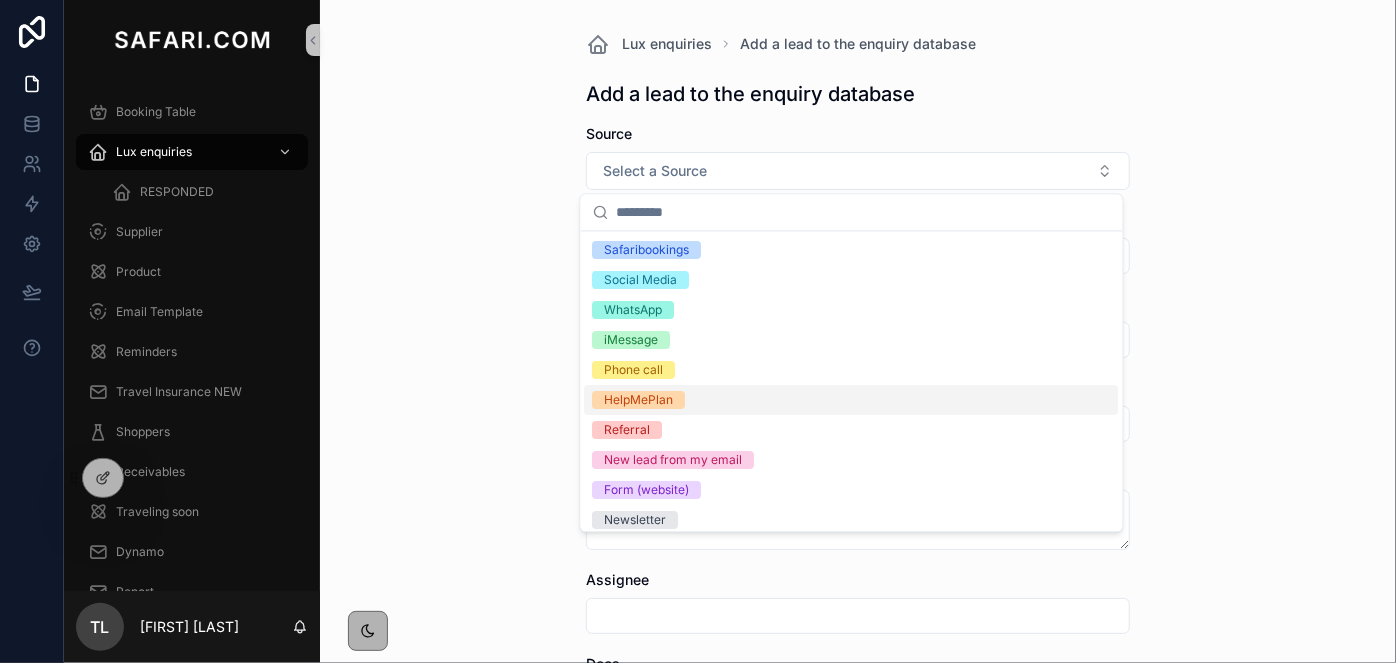 click on "HelpMePlan" at bounding box center (852, 400) 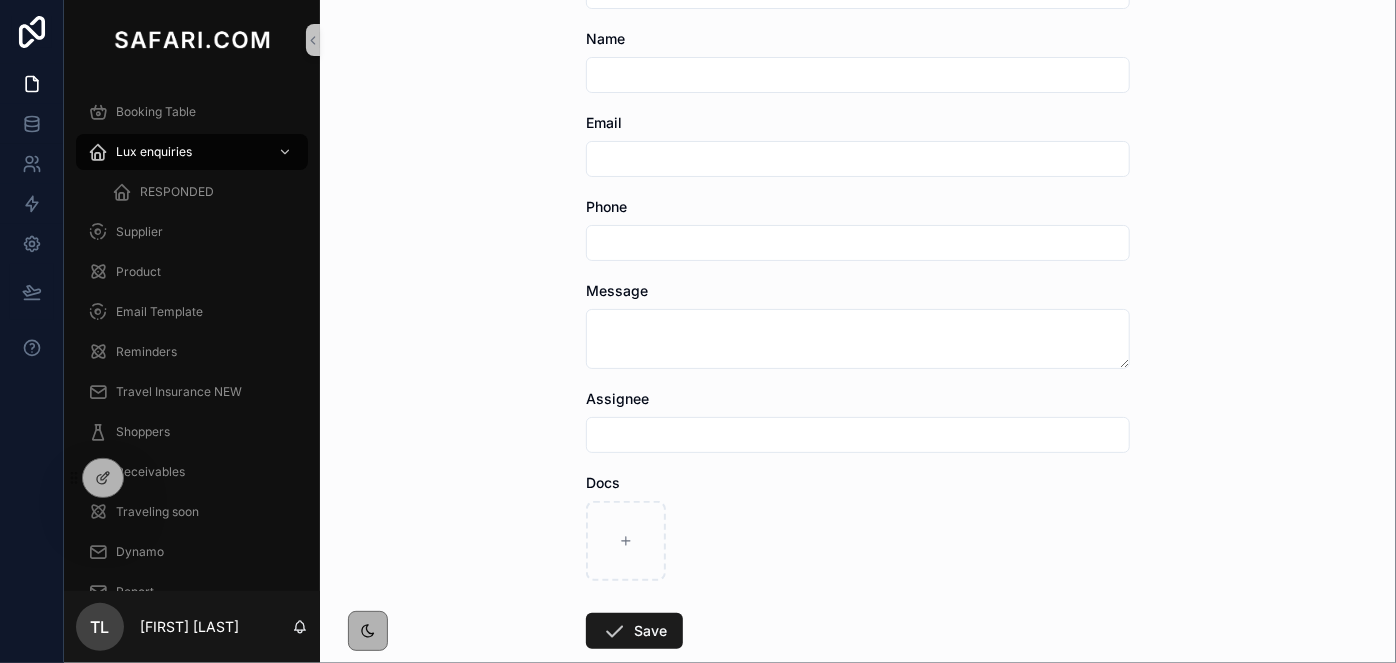 scroll, scrollTop: 90, scrollLeft: 0, axis: vertical 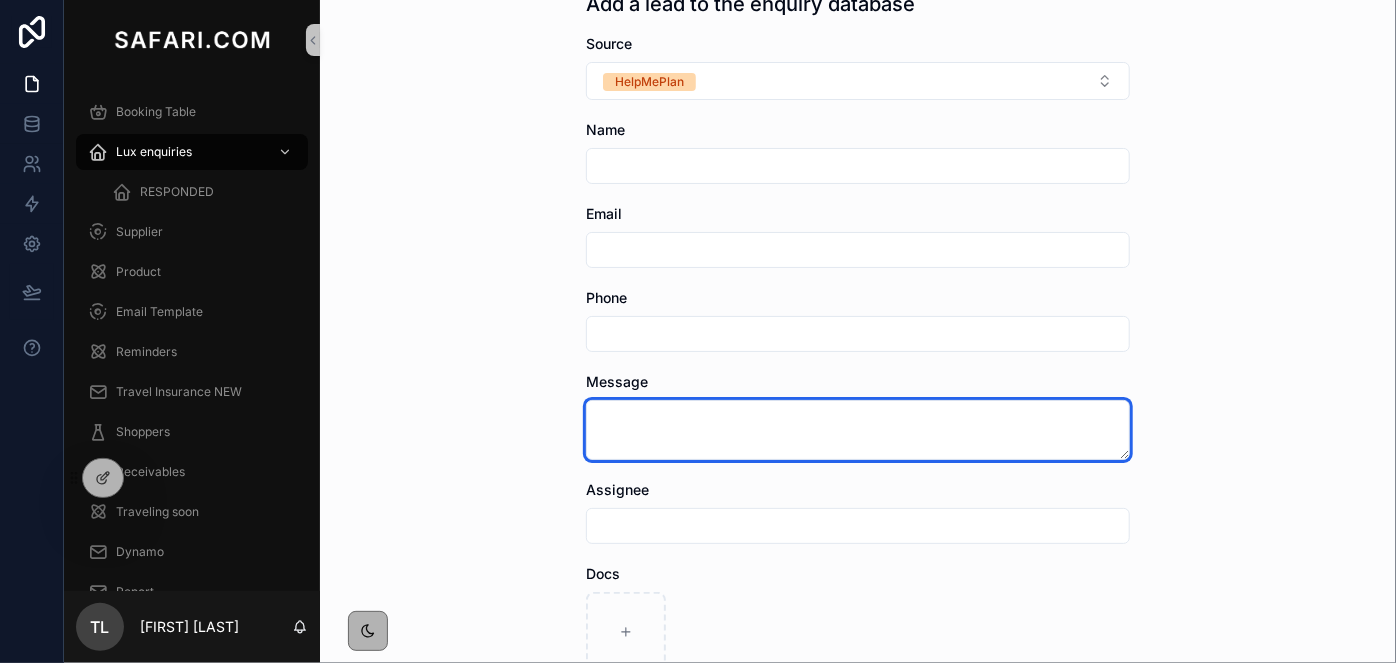 click at bounding box center (858, 430) 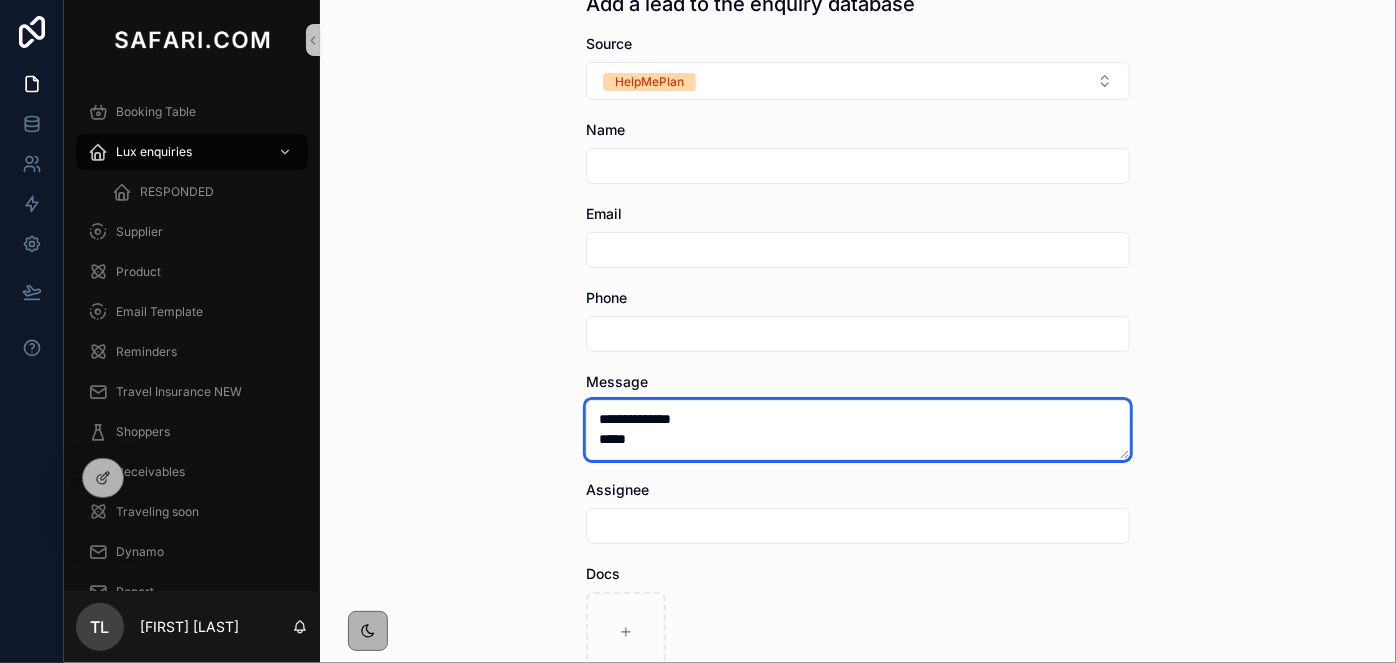 scroll, scrollTop: 153, scrollLeft: 0, axis: vertical 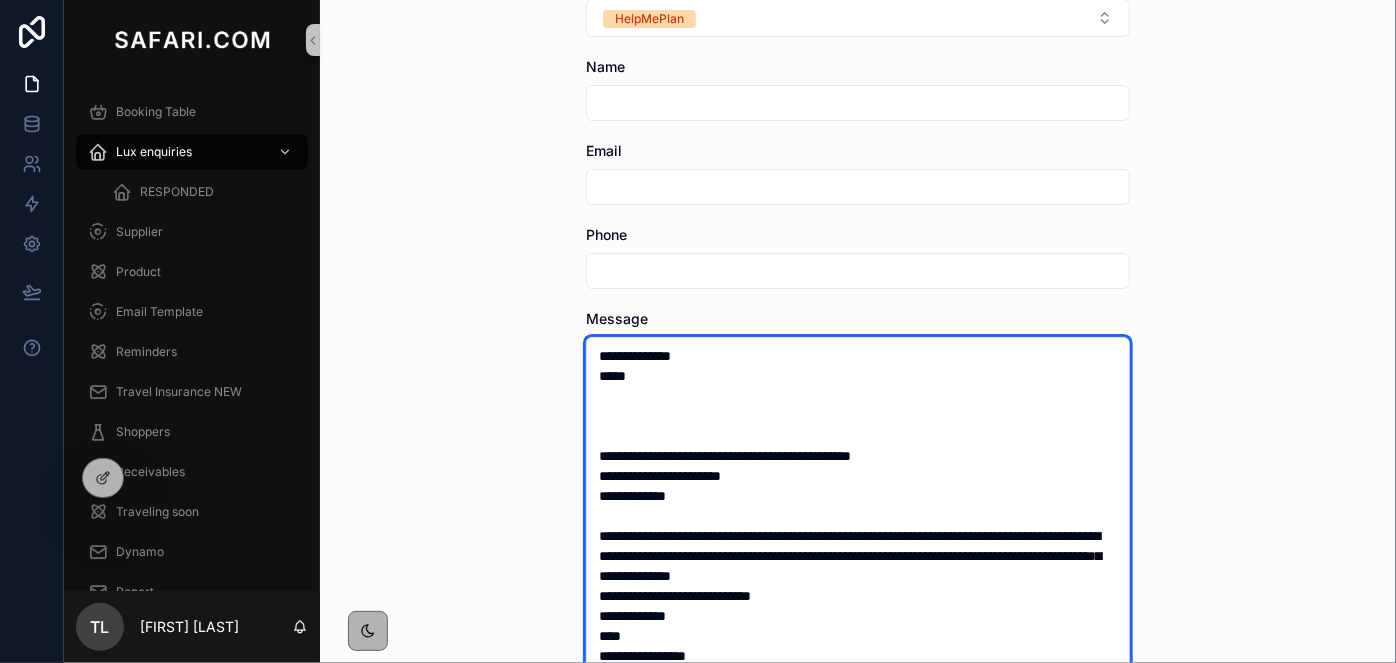 click on "**********" at bounding box center [858, 625] 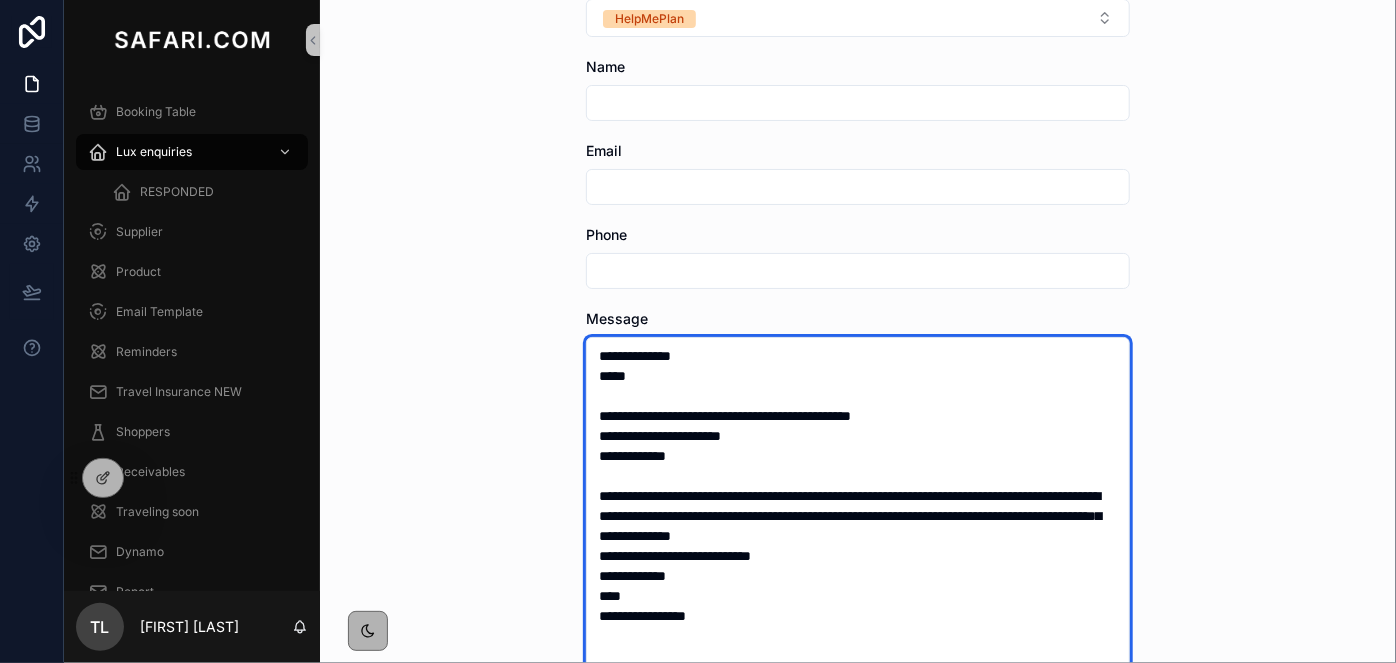 drag, startPoint x: 834, startPoint y: 414, endPoint x: 677, endPoint y: 409, distance: 157.0796 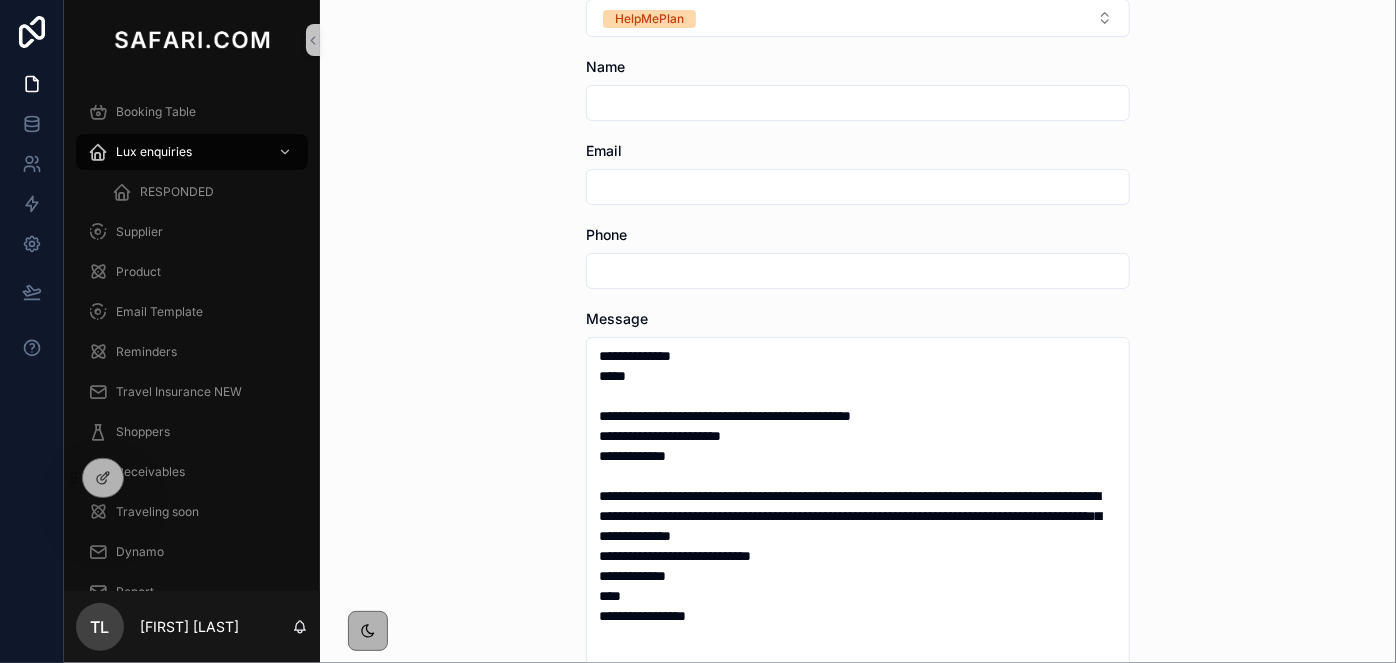 click at bounding box center [858, 187] 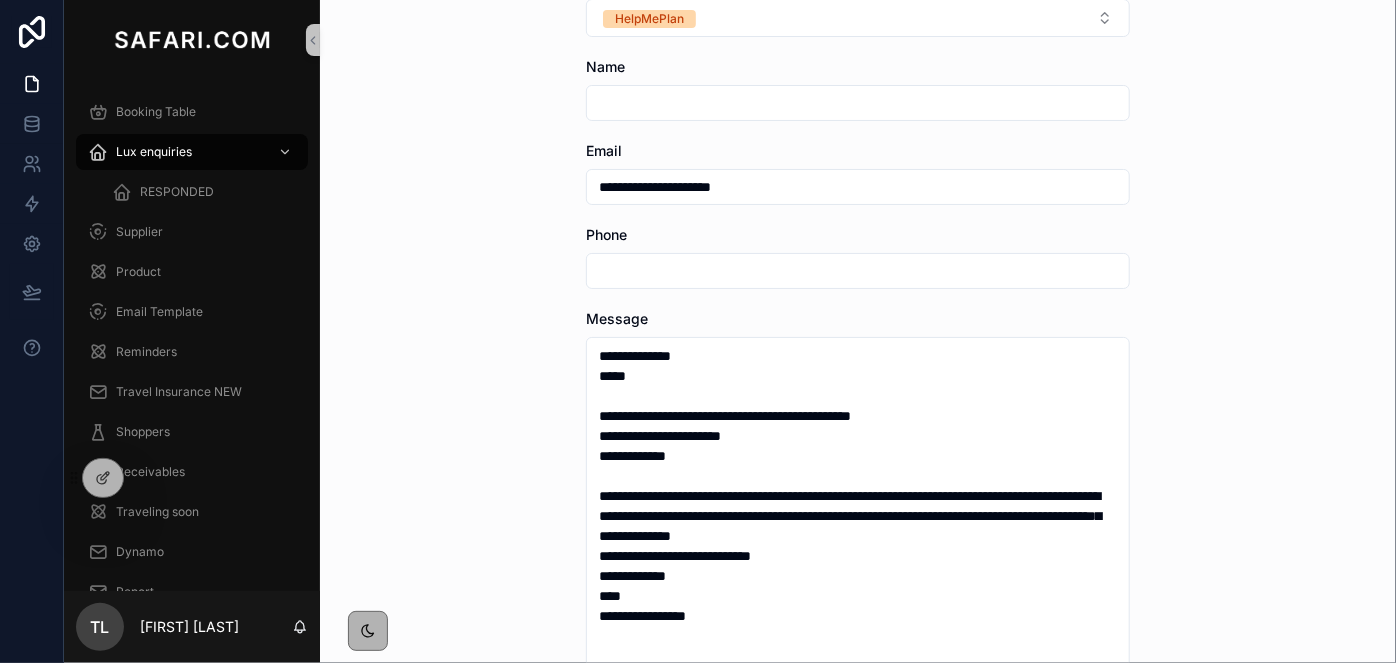 type on "**********" 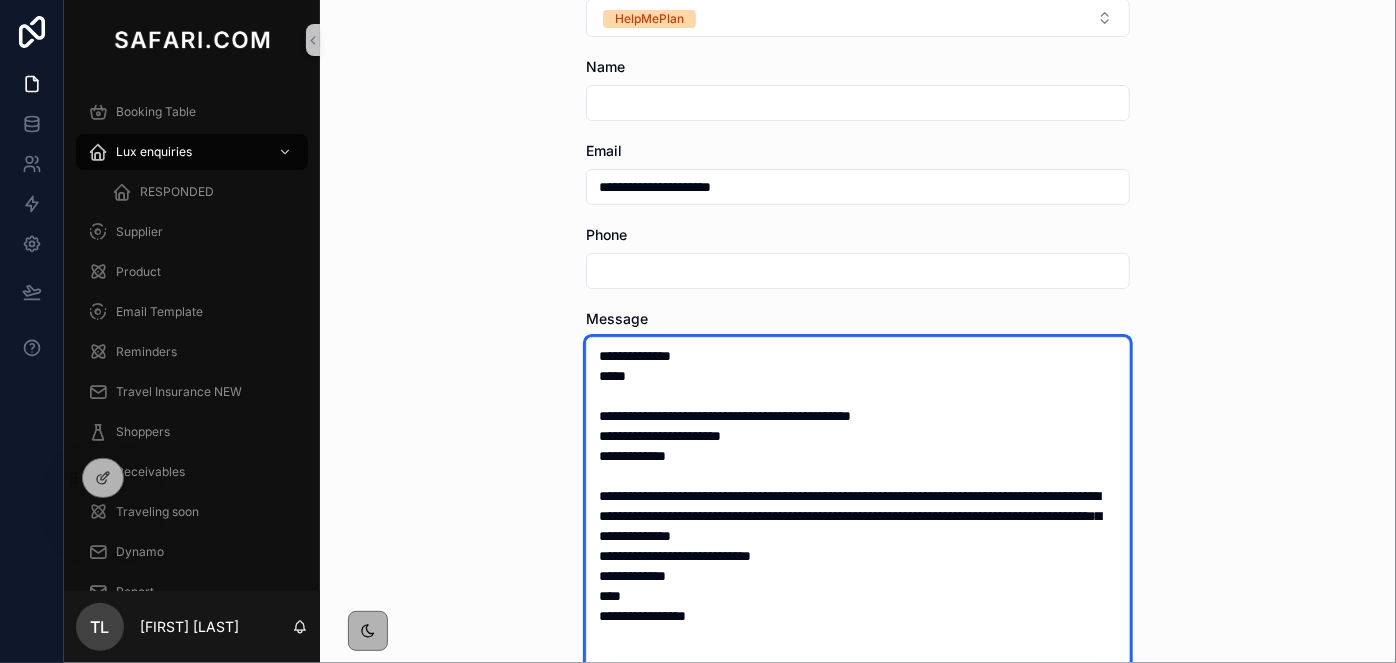 drag, startPoint x: 669, startPoint y: 416, endPoint x: 586, endPoint y: 406, distance: 83.60024 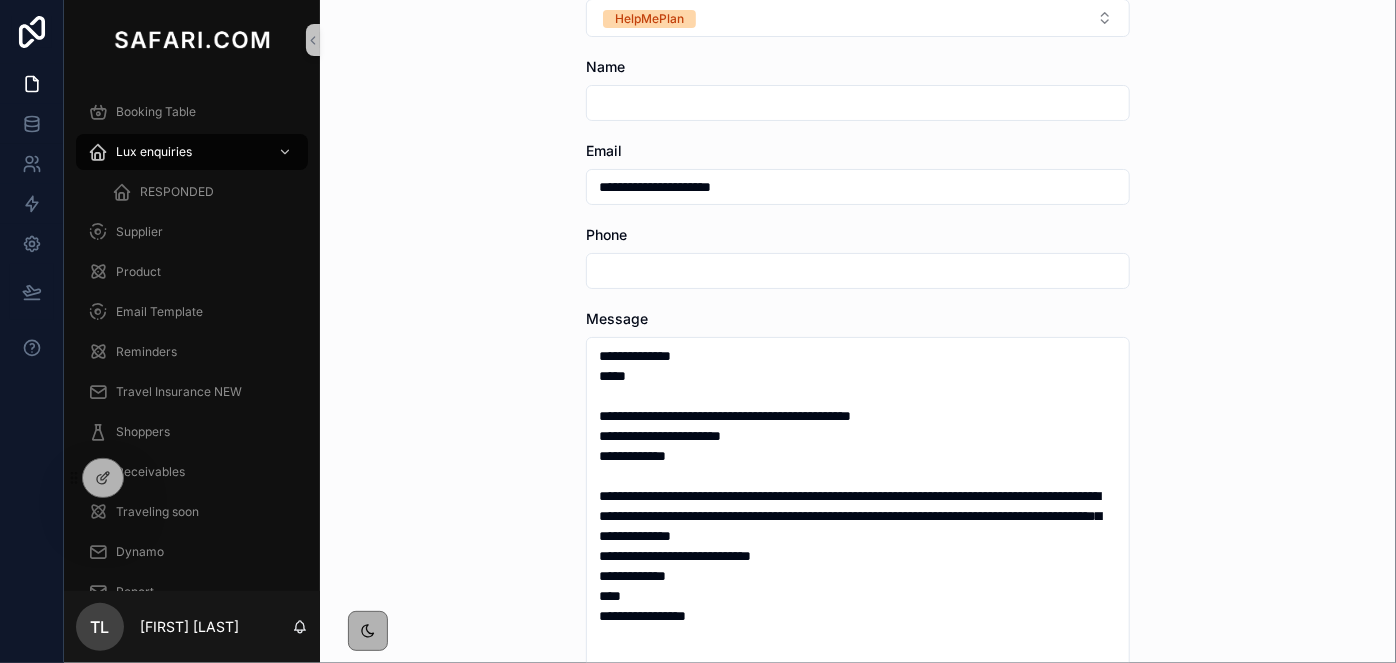 click at bounding box center (858, 103) 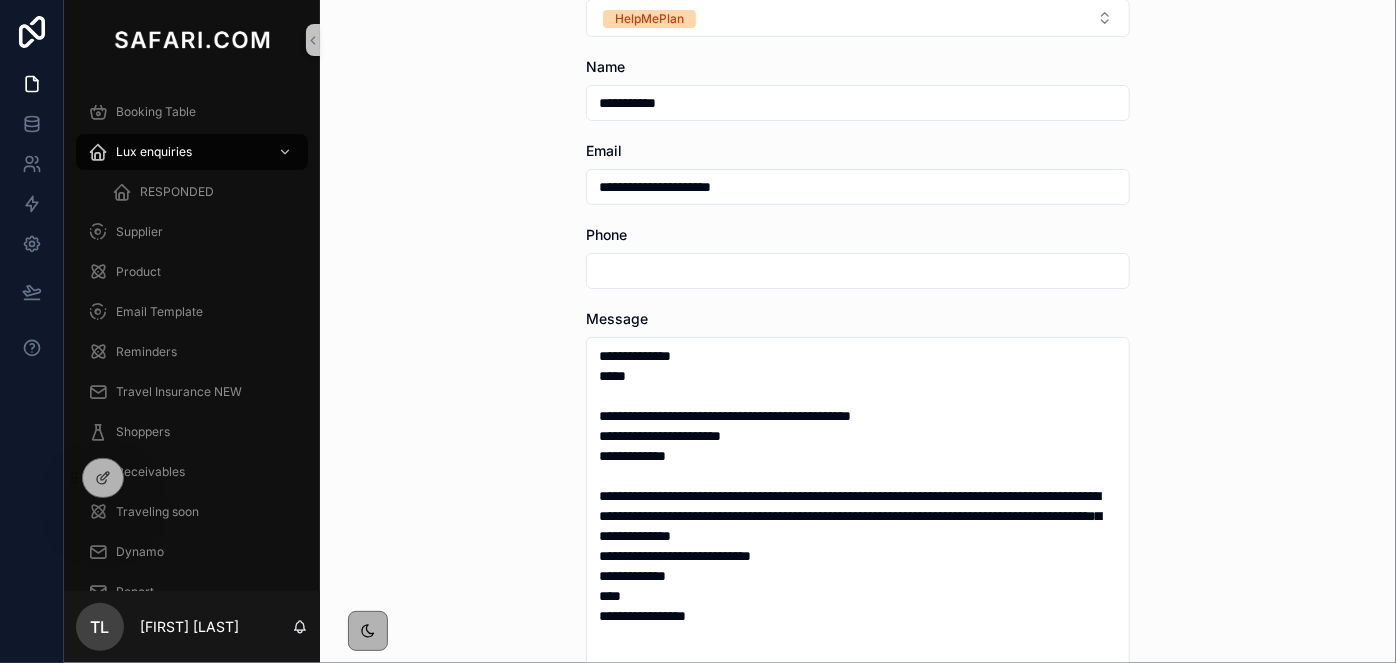 type on "**********" 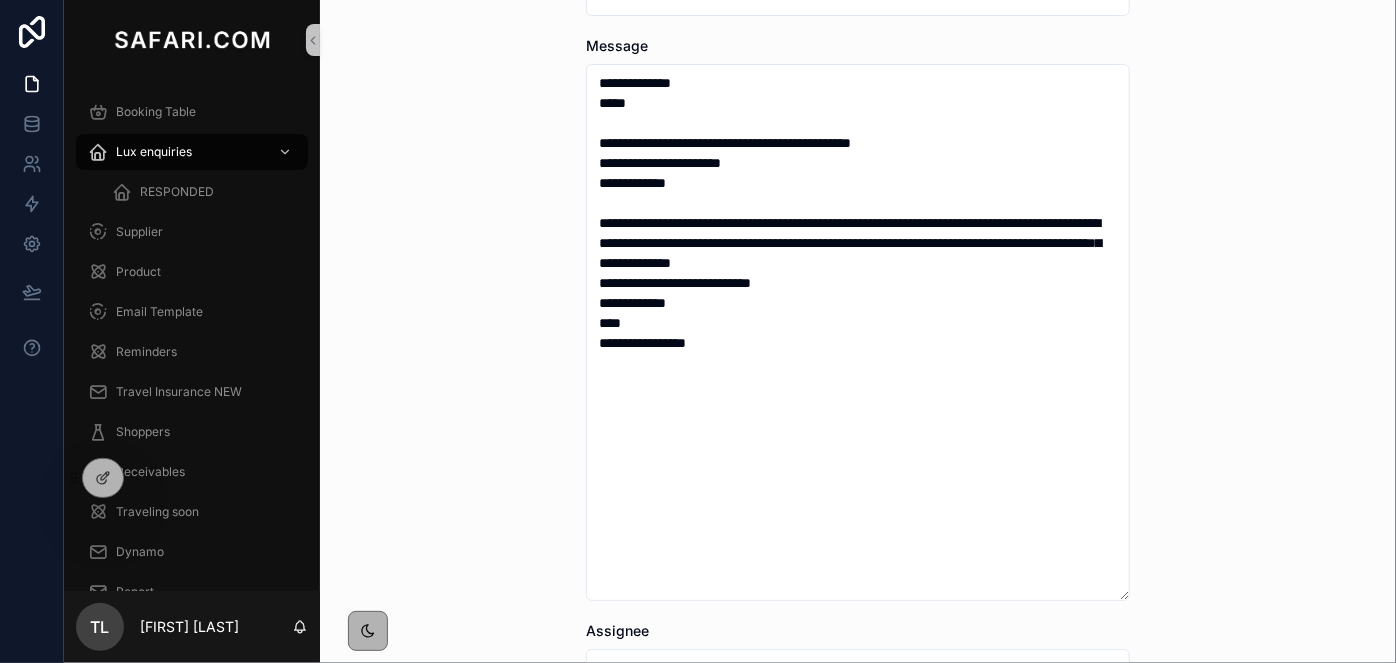 scroll, scrollTop: 698, scrollLeft: 0, axis: vertical 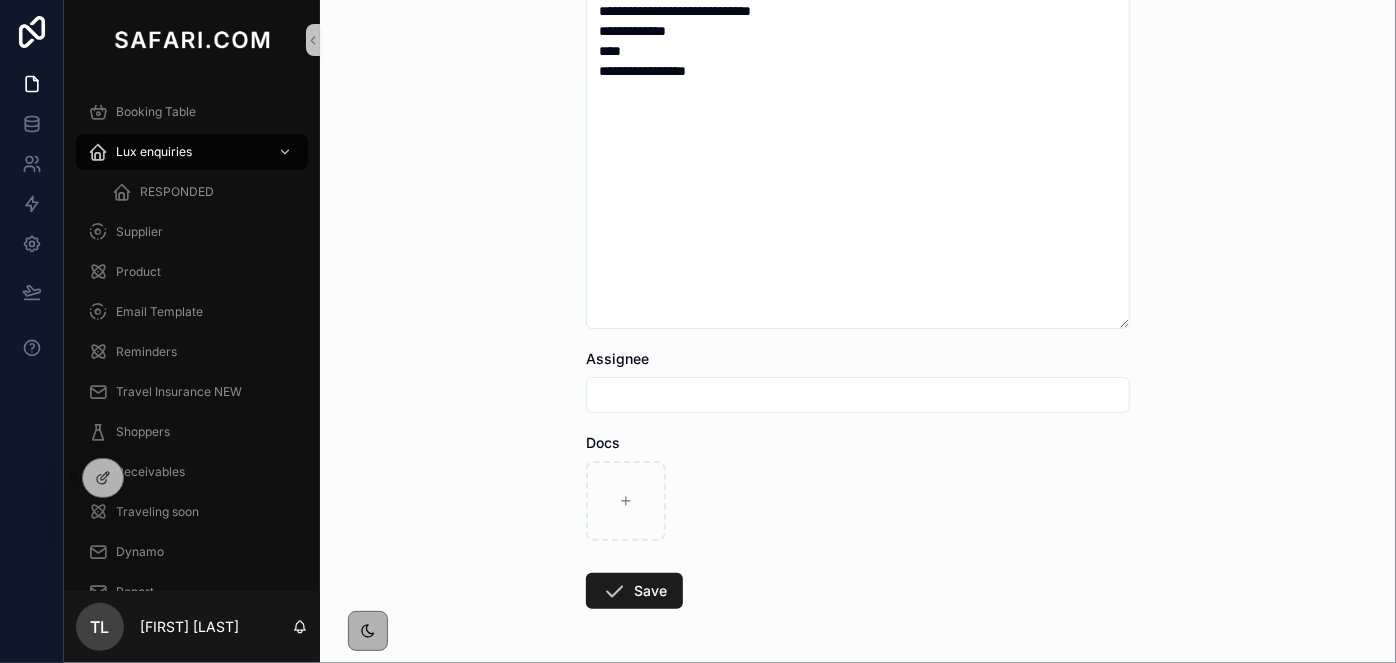 click at bounding box center (858, 395) 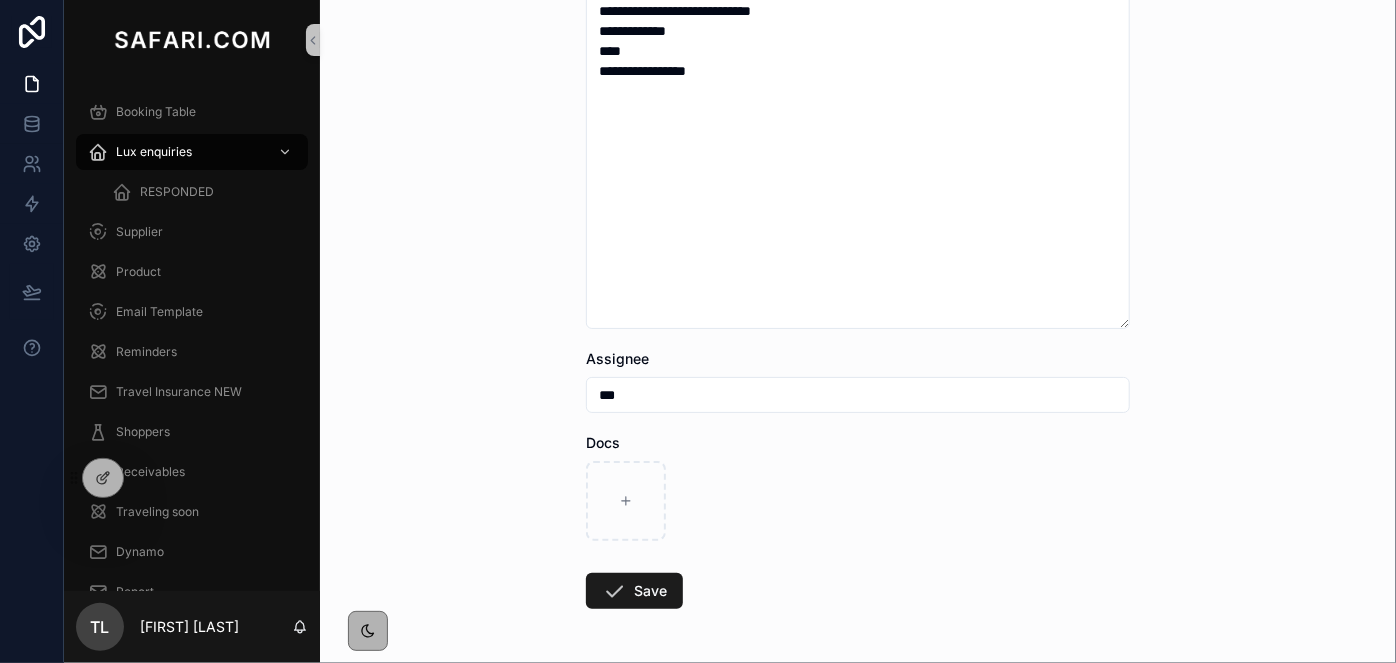 type on "***" 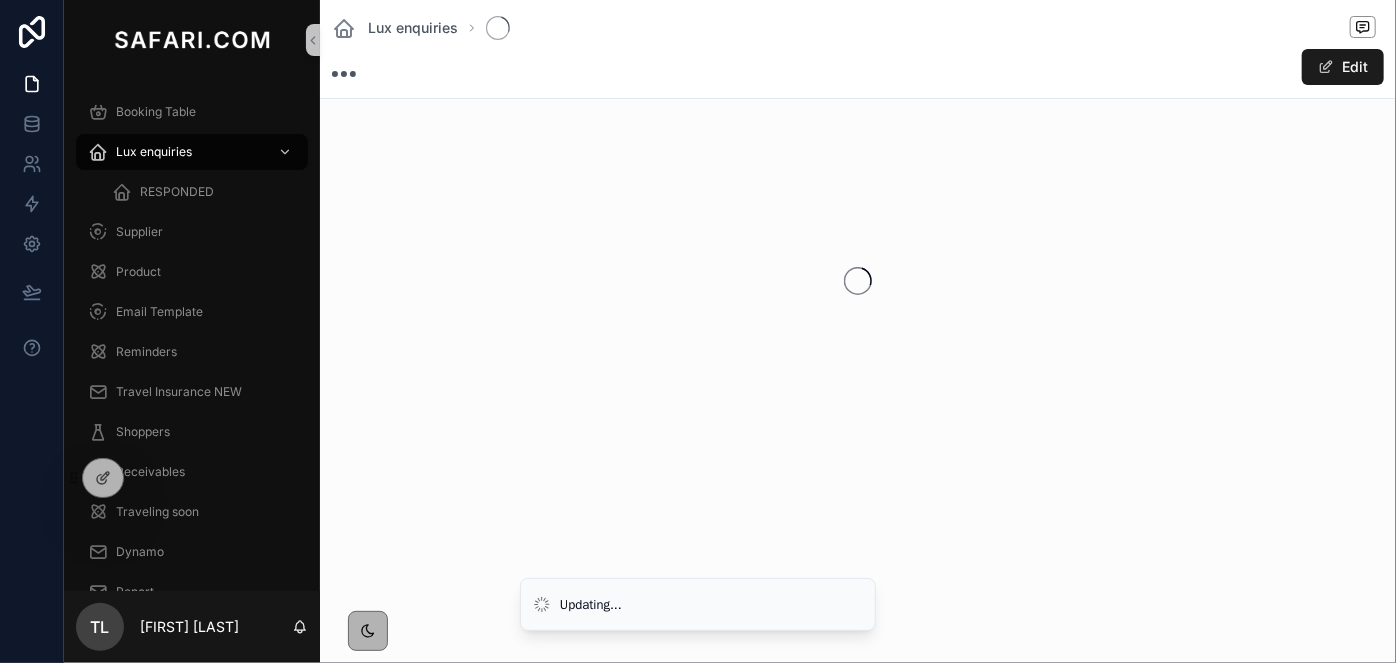 scroll, scrollTop: 0, scrollLeft: 0, axis: both 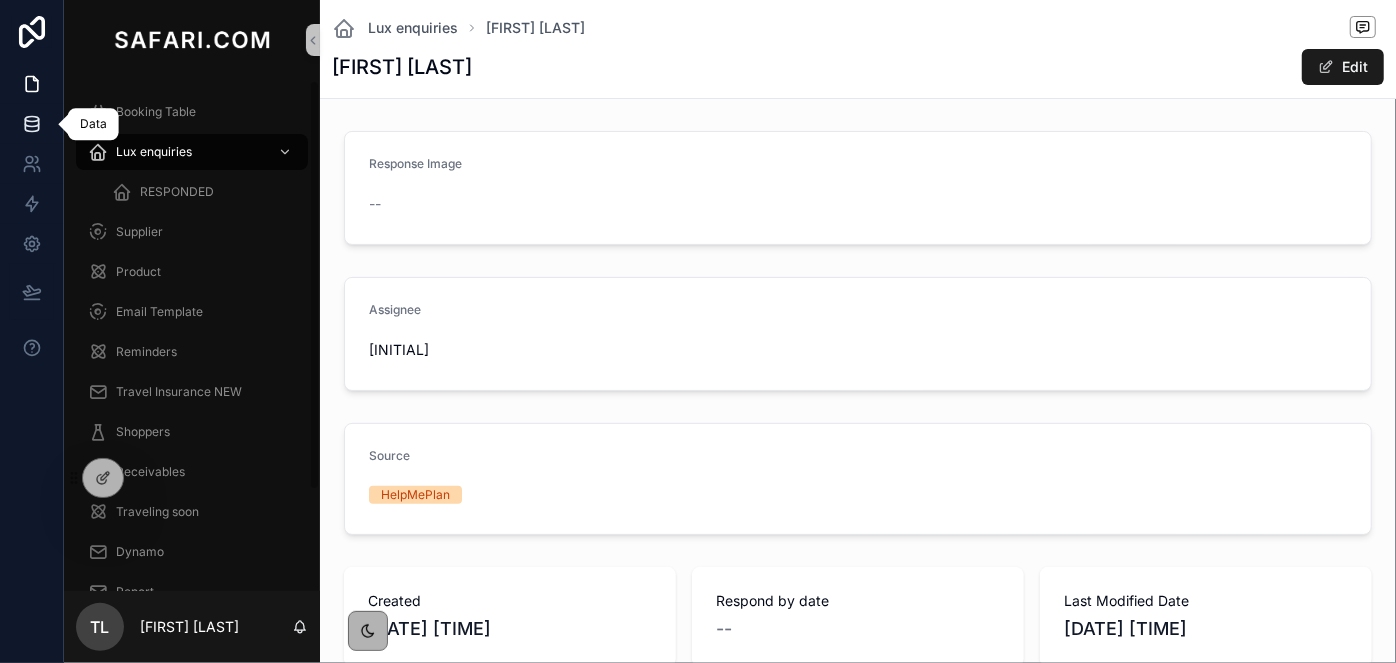 click 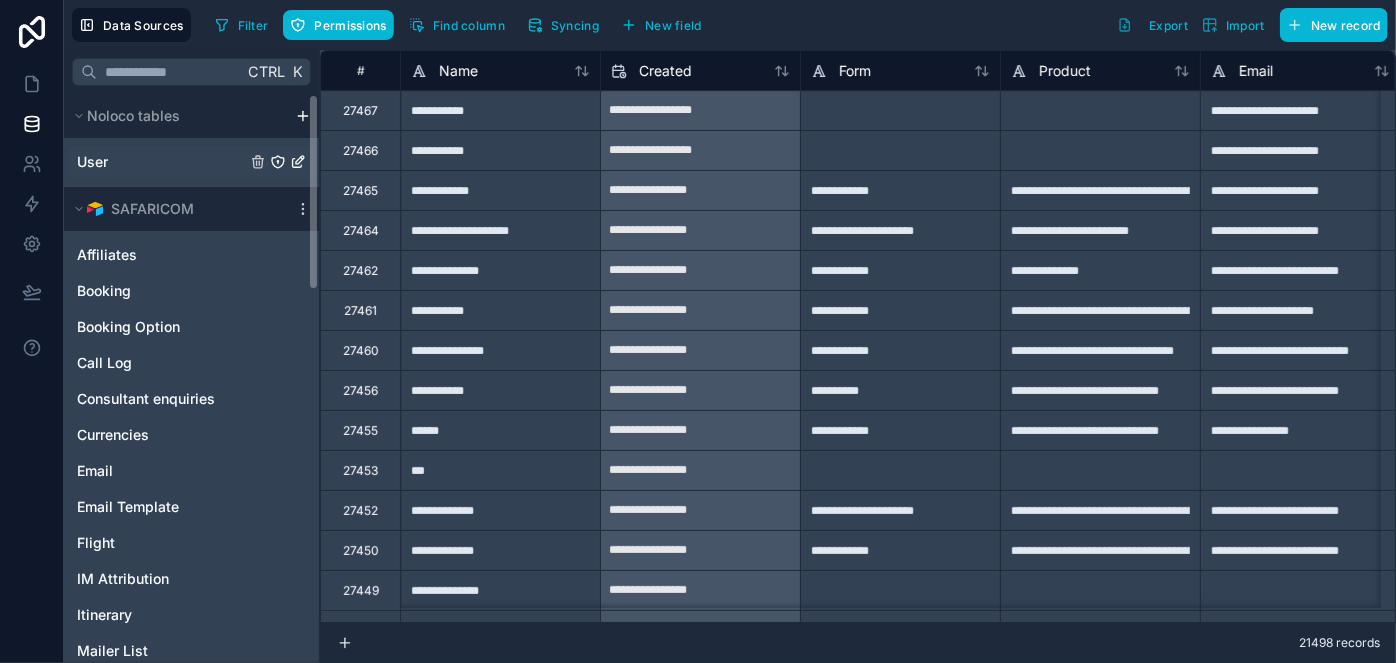 click on "User" at bounding box center [191, 162] 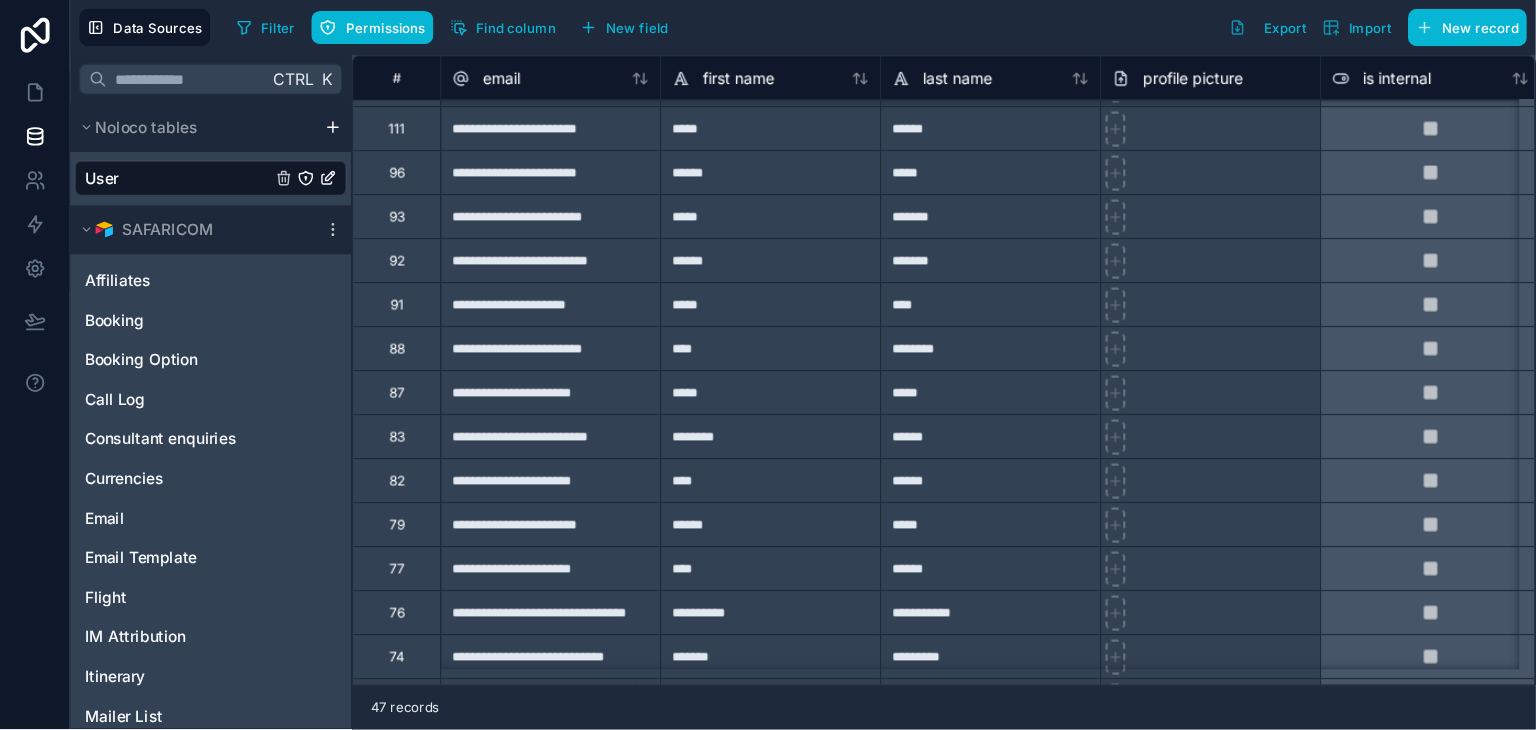 scroll, scrollTop: 181, scrollLeft: 0, axis: vertical 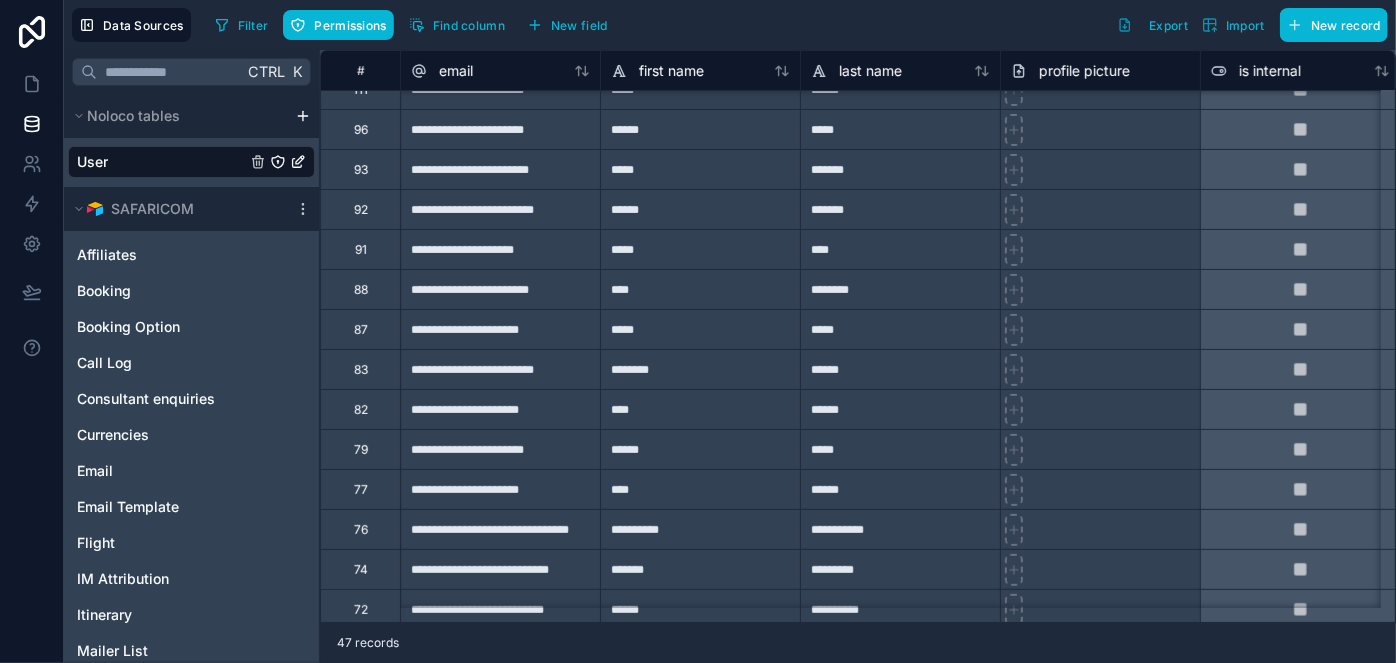 click on "**********" at bounding box center (500, 449) 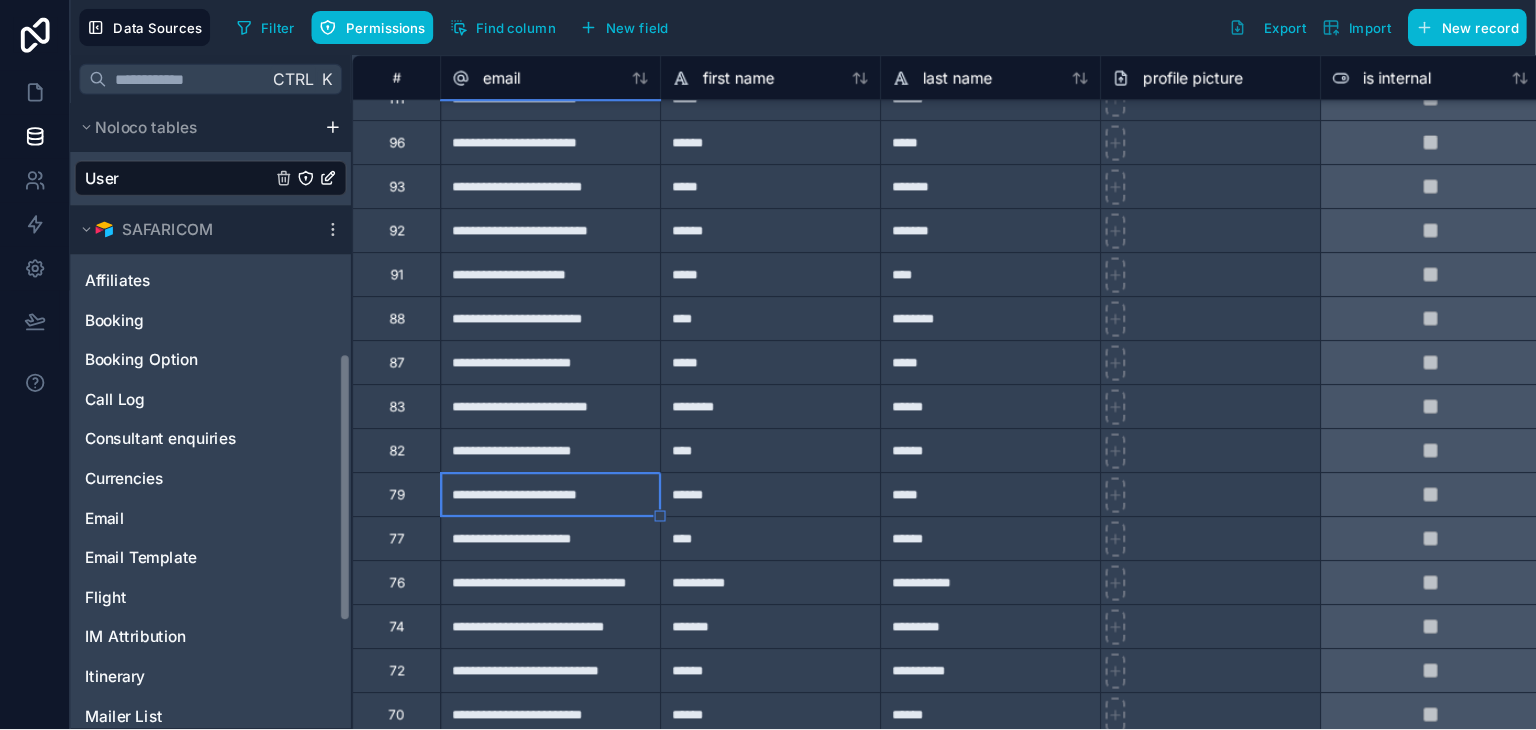 scroll, scrollTop: 181, scrollLeft: 0, axis: vertical 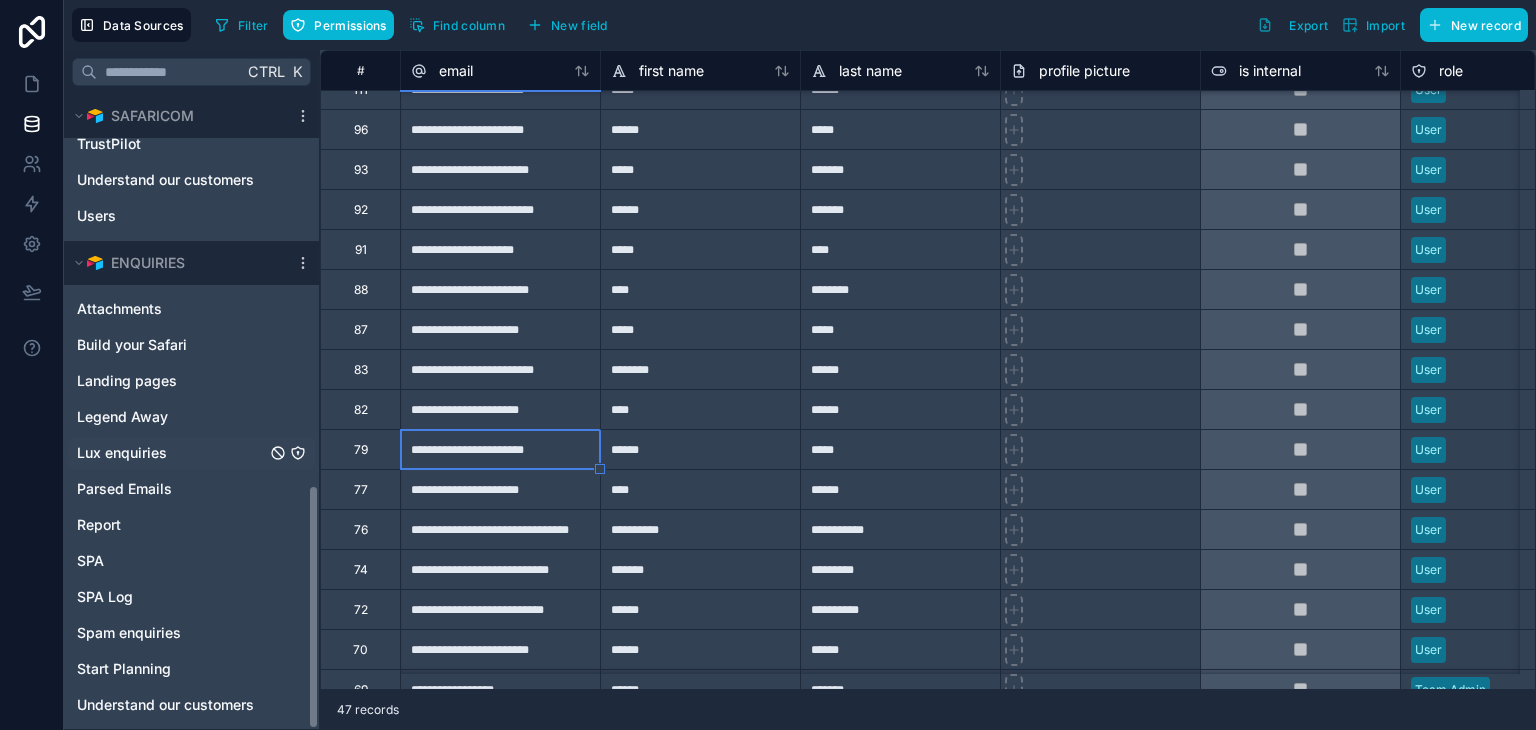 click on "Lux enquiries" at bounding box center [191, 453] 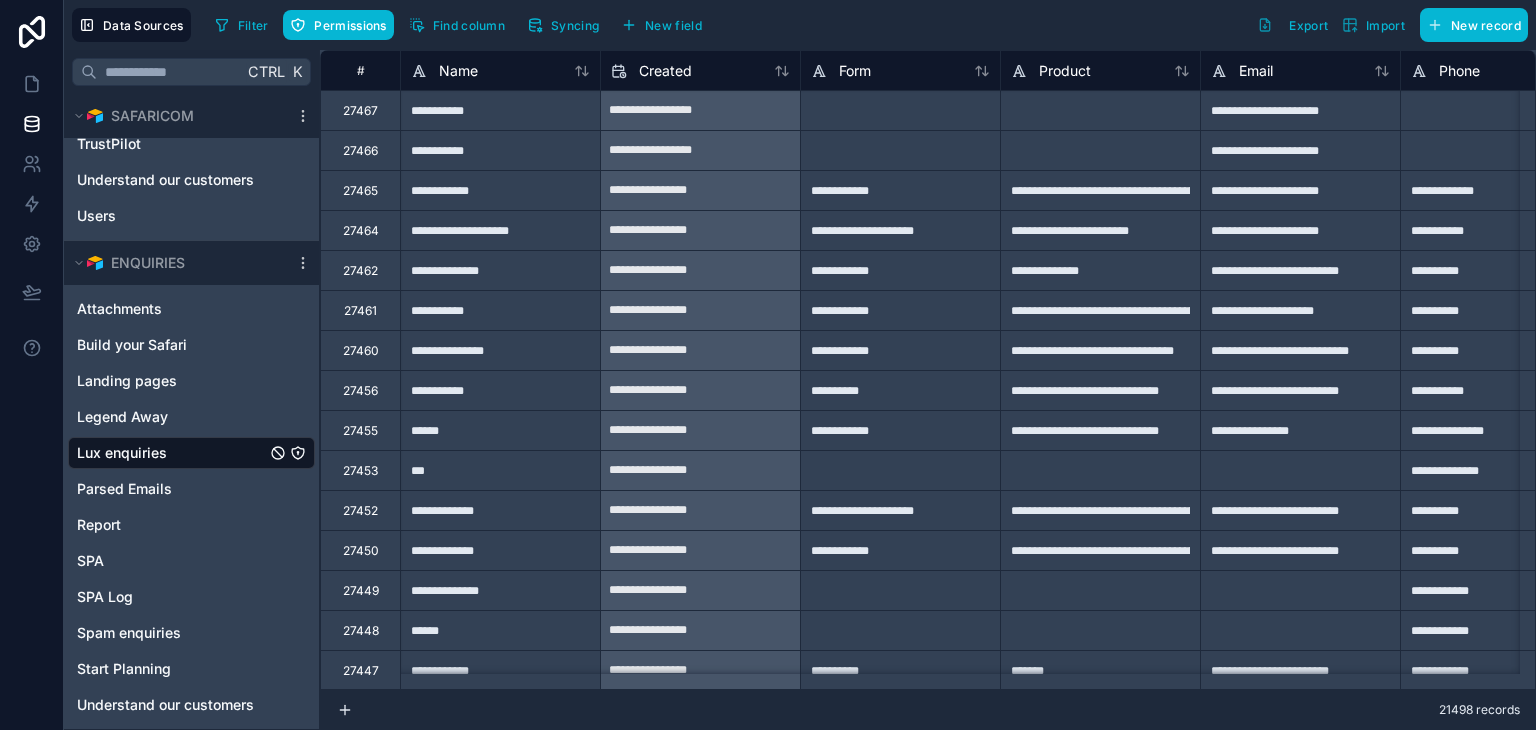 type on "**********" 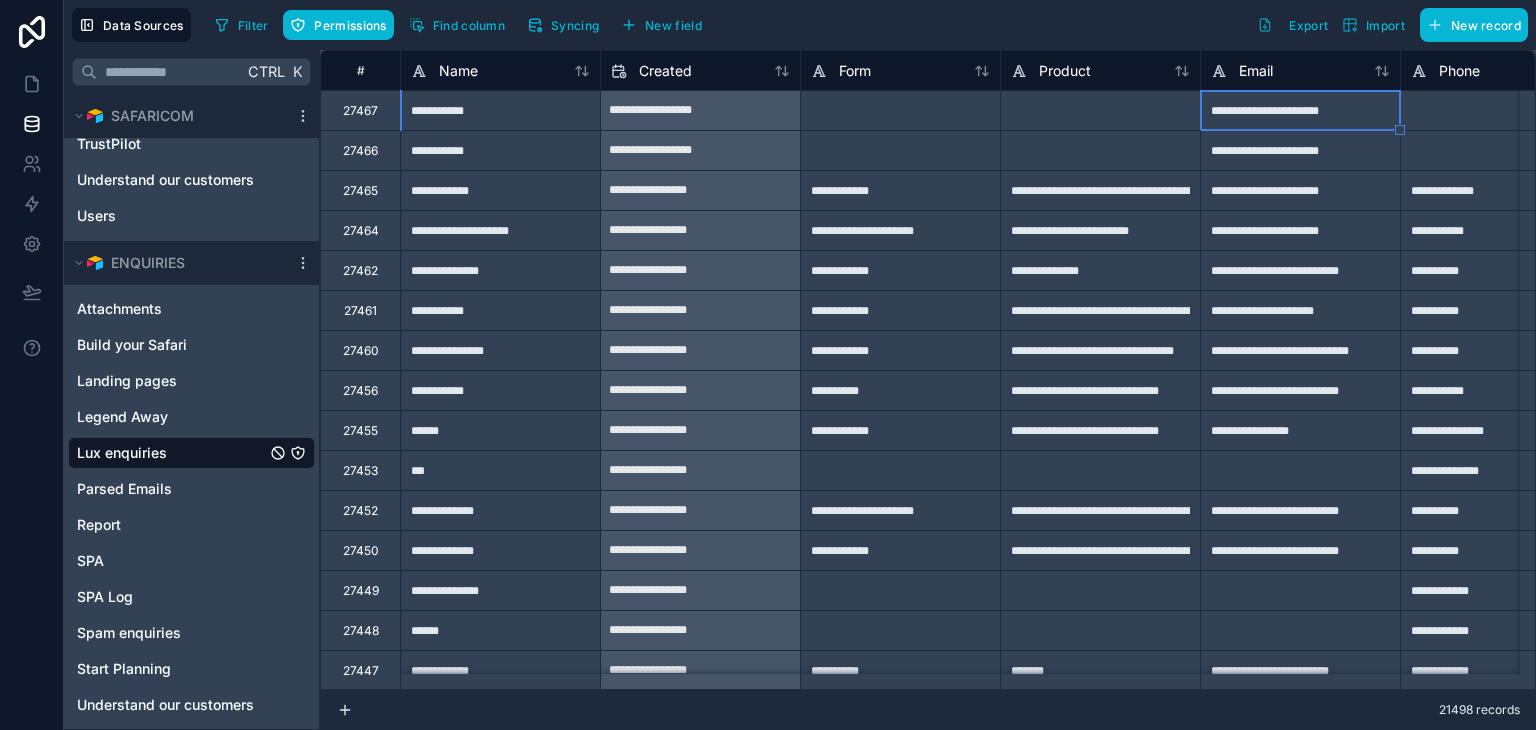 type on "**********" 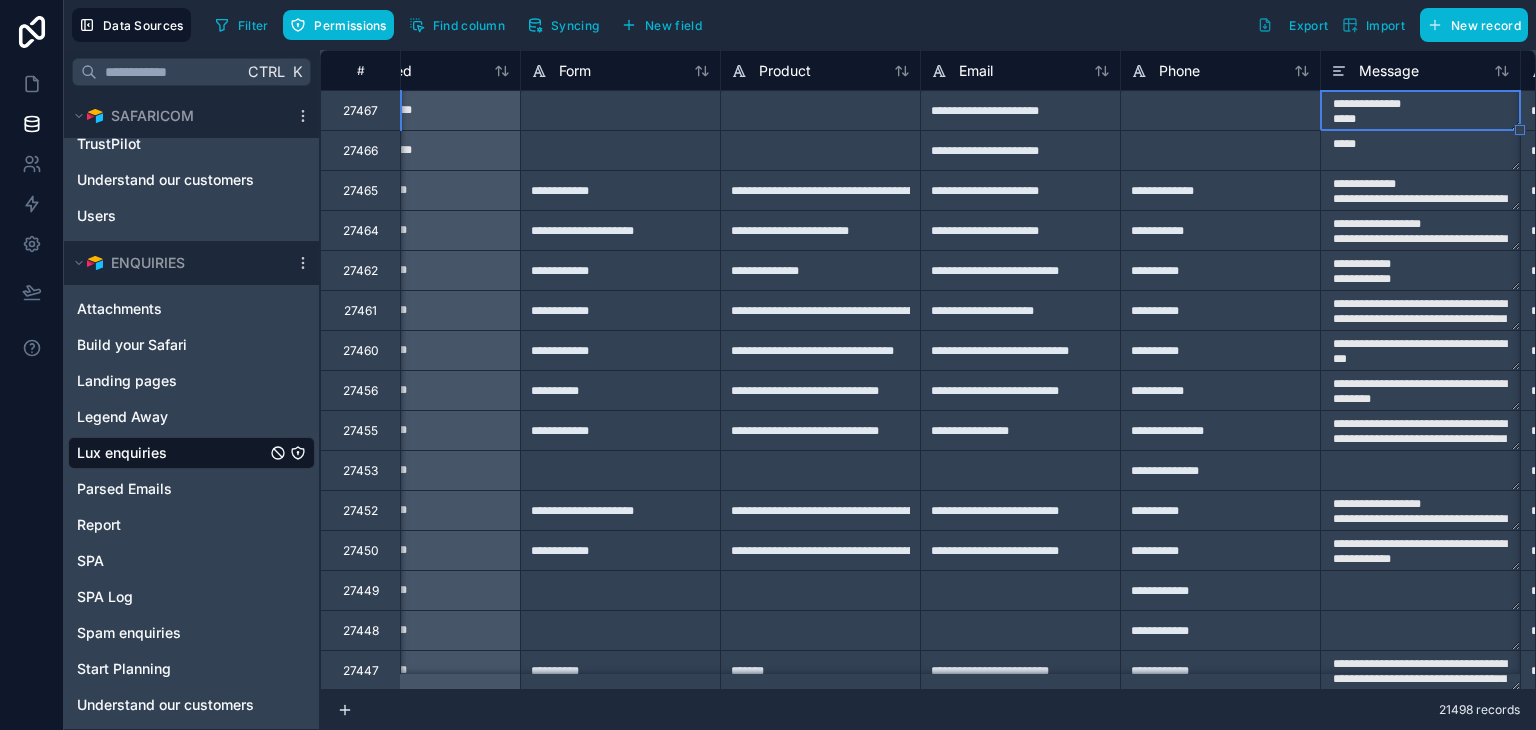 type on "**********" 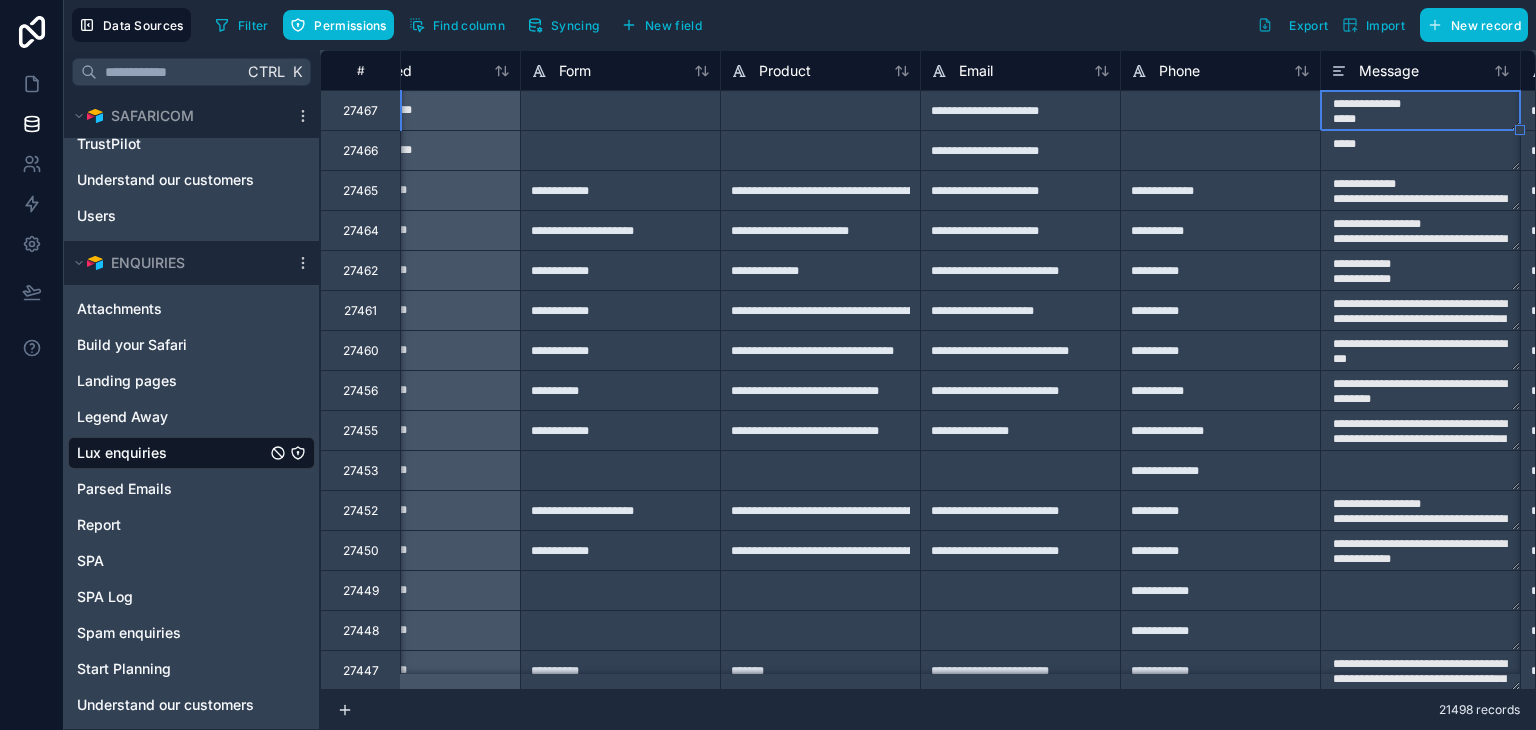 type on "**********" 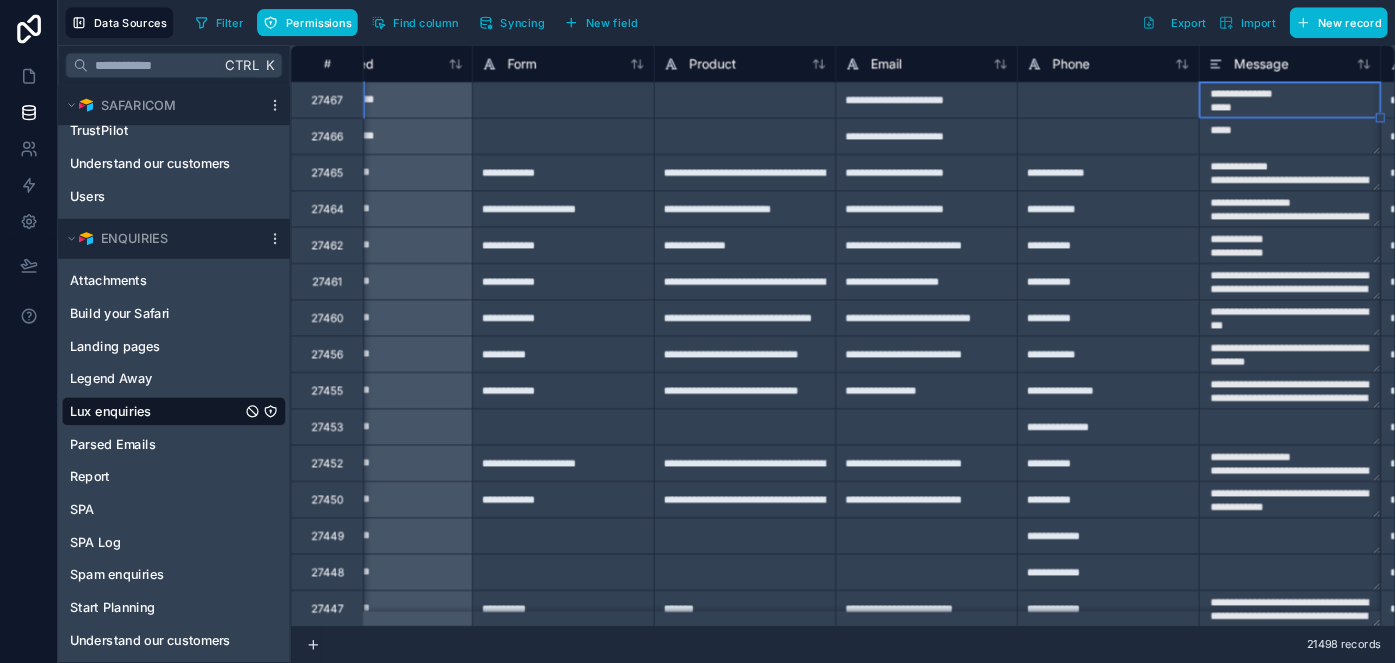 scroll, scrollTop: 0, scrollLeft: 480, axis: horizontal 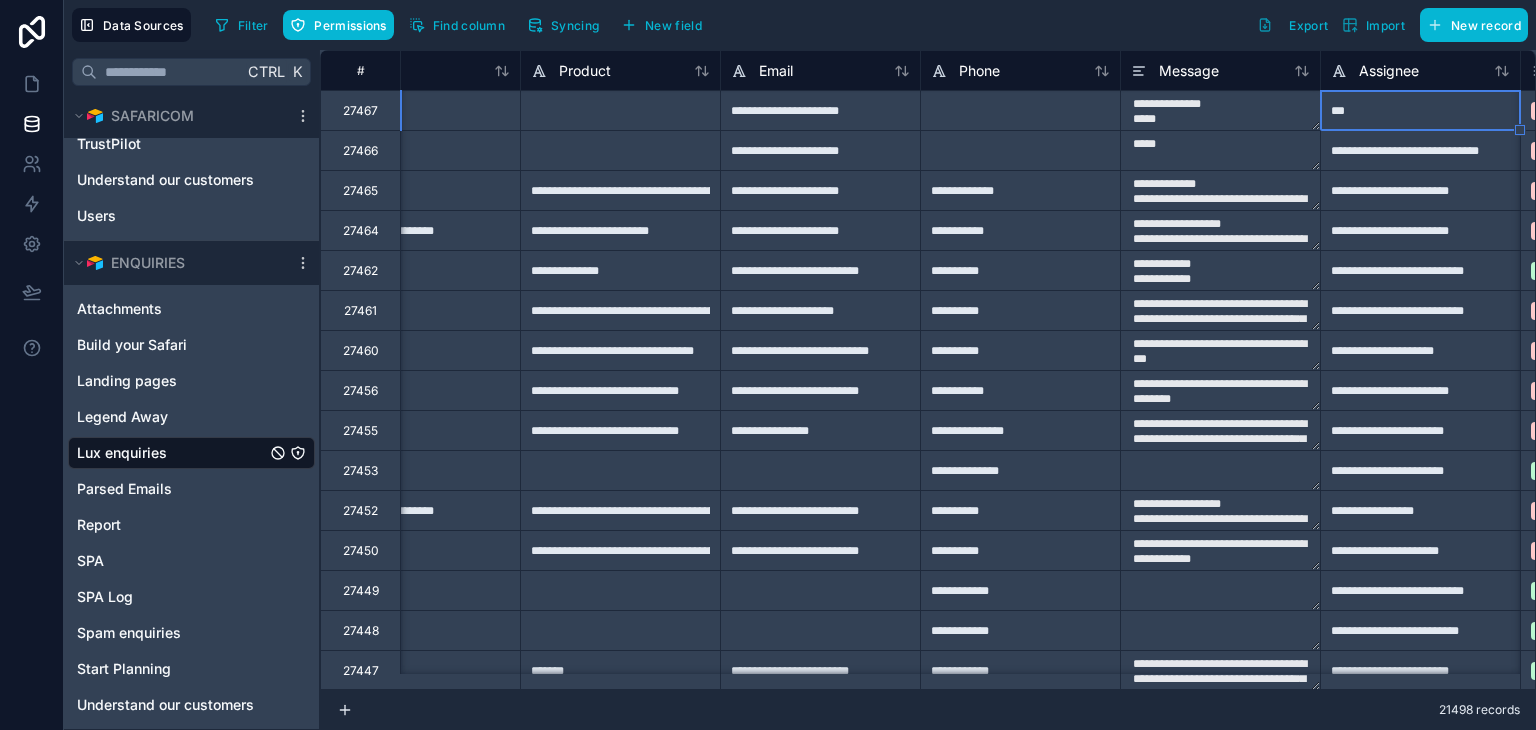 type on "**********" 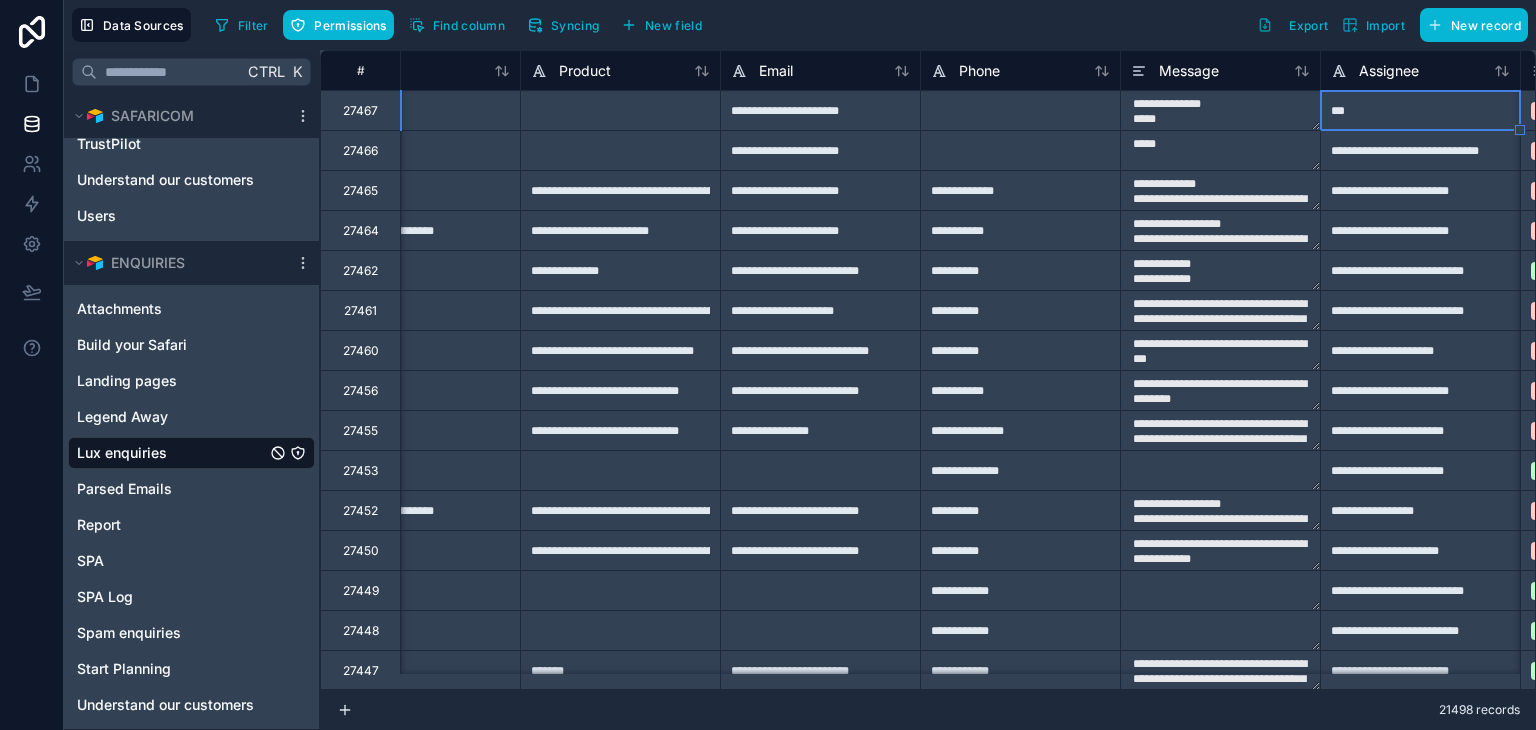 type on "**********" 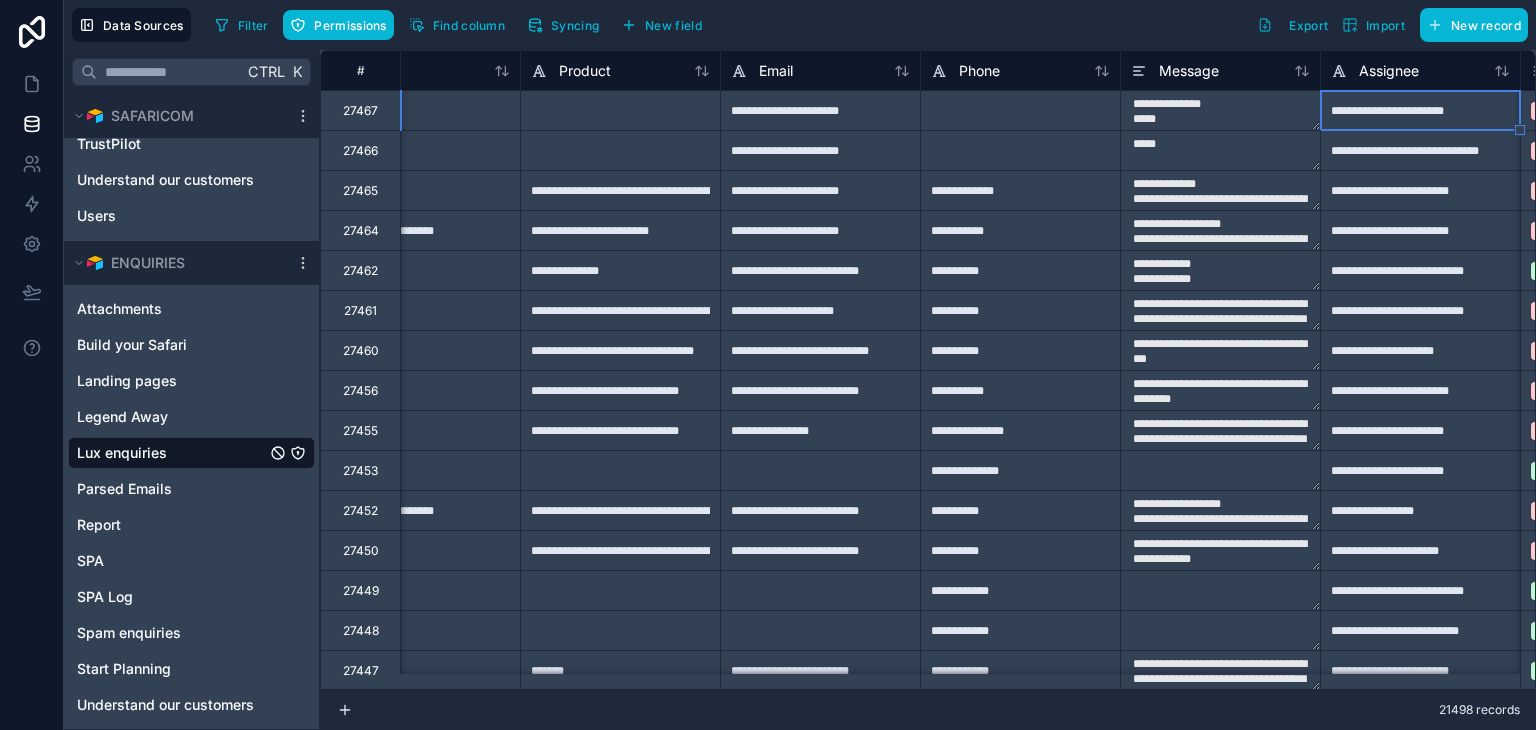 type on "**********" 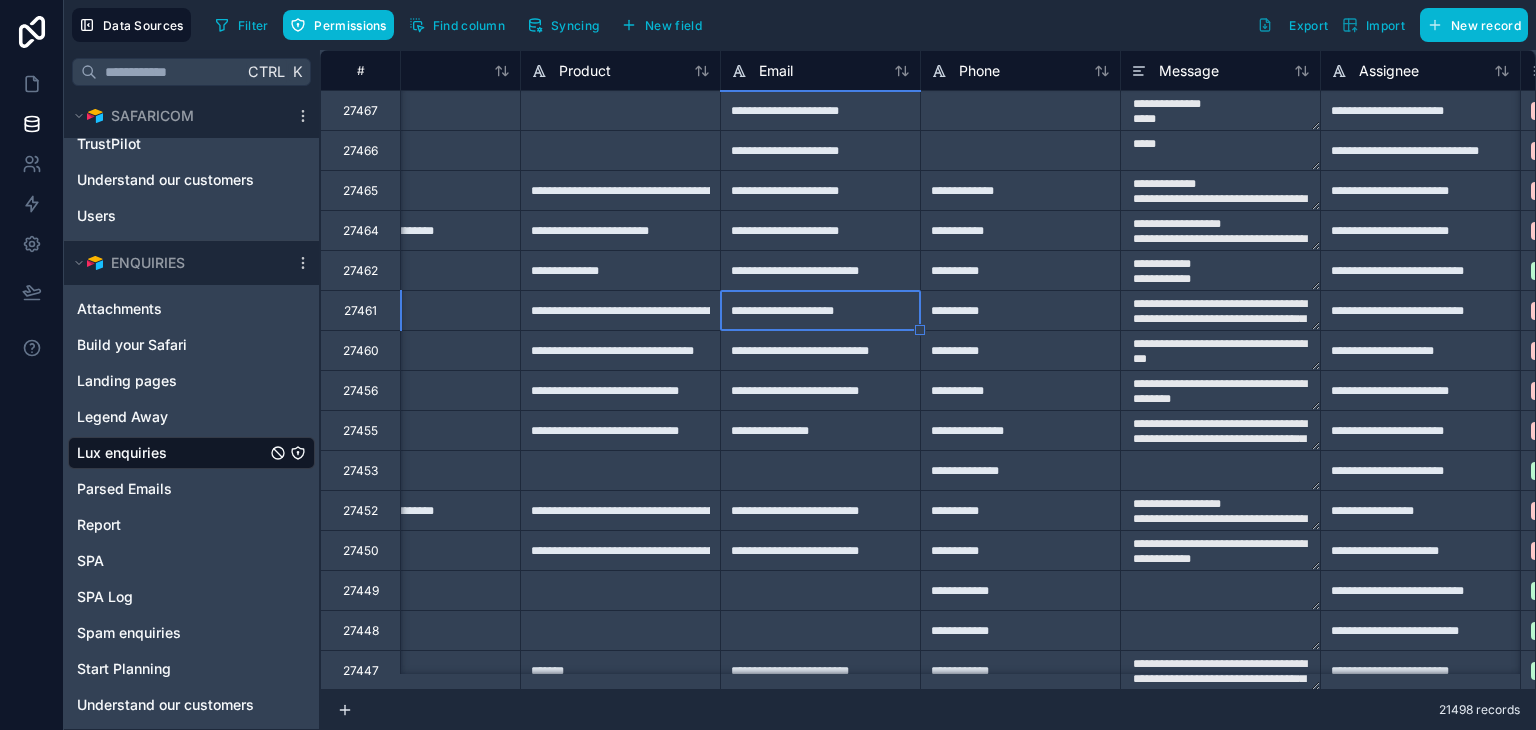 type on "**********" 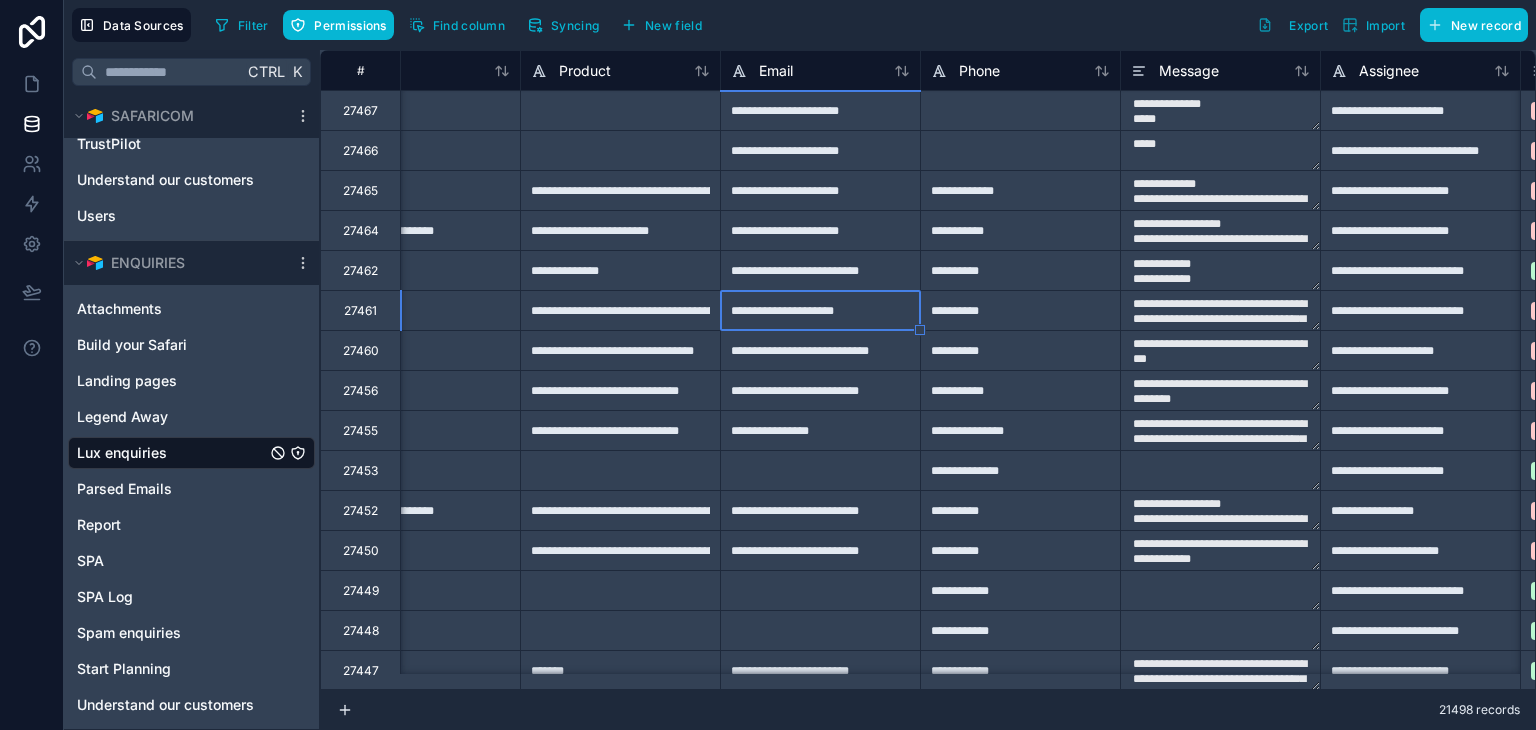 type on "**********" 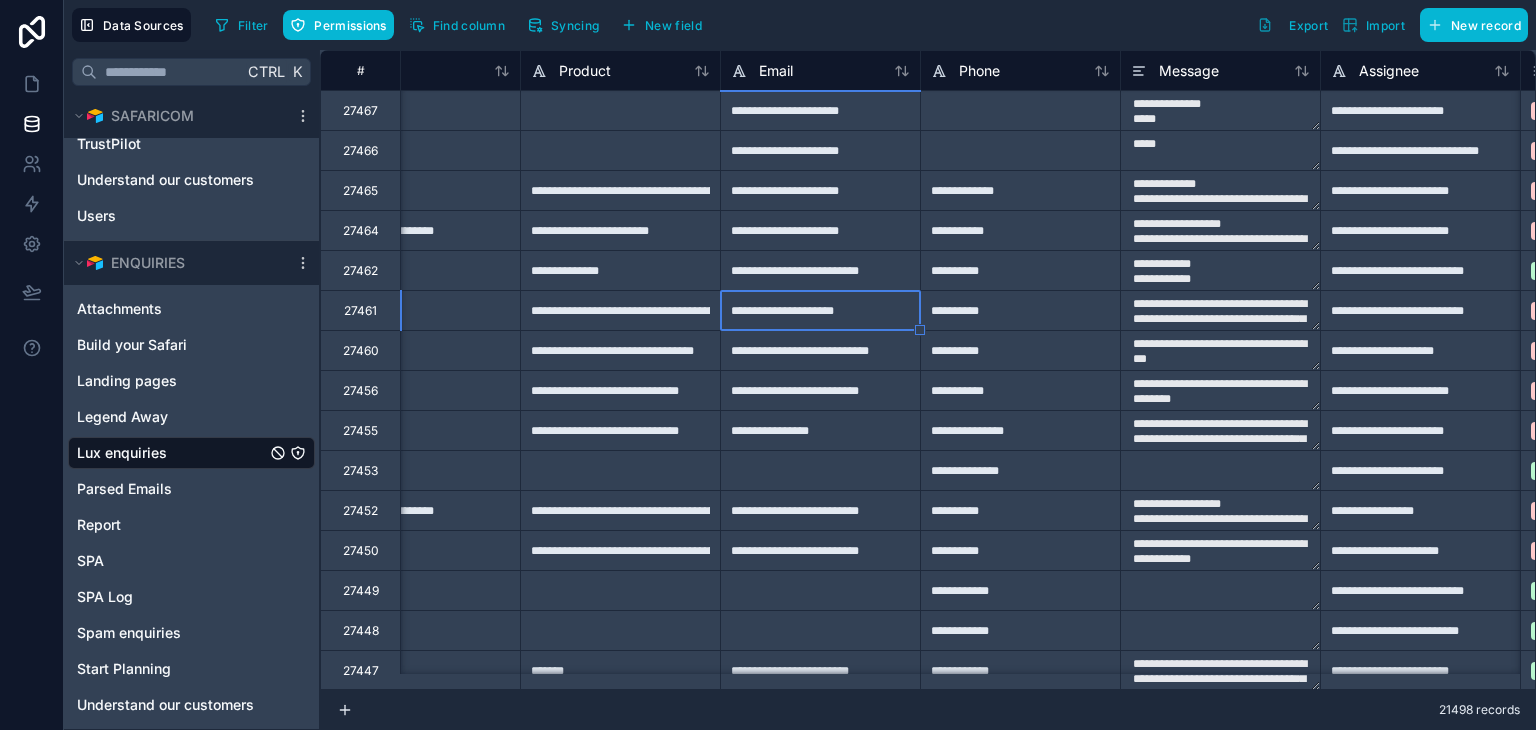type on "**********" 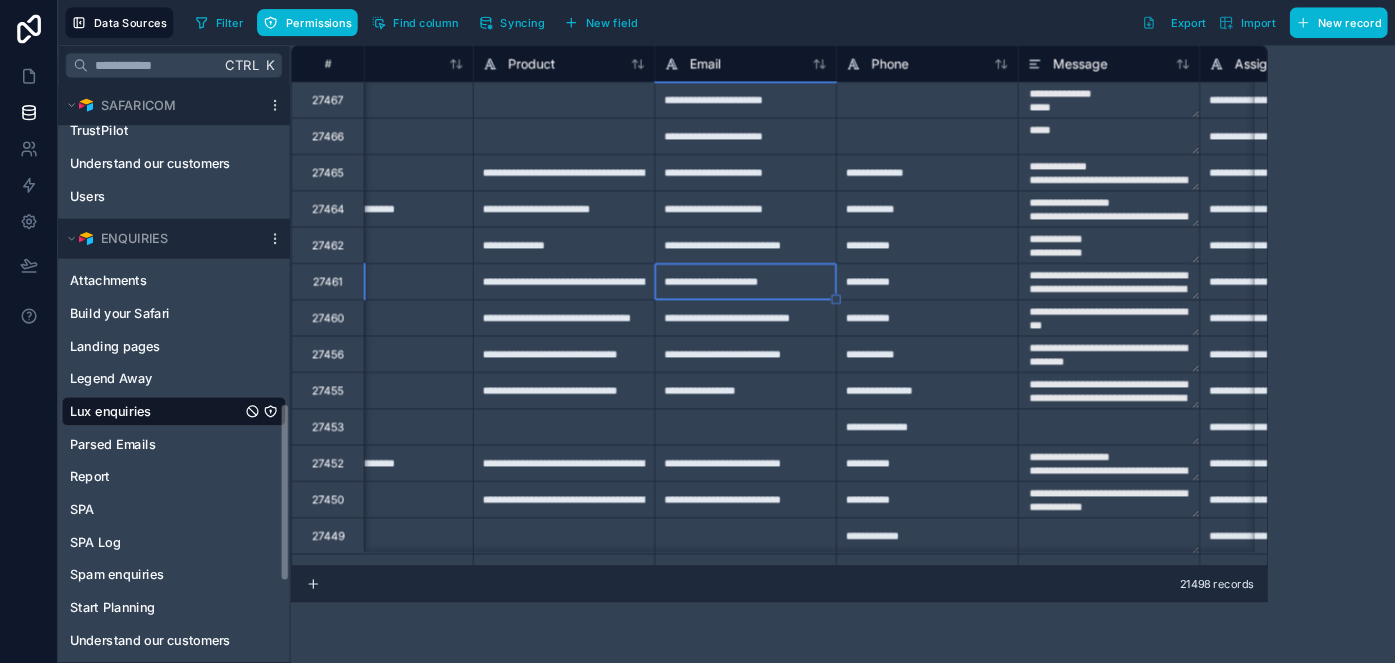 scroll, scrollTop: 1010, scrollLeft: 0, axis: vertical 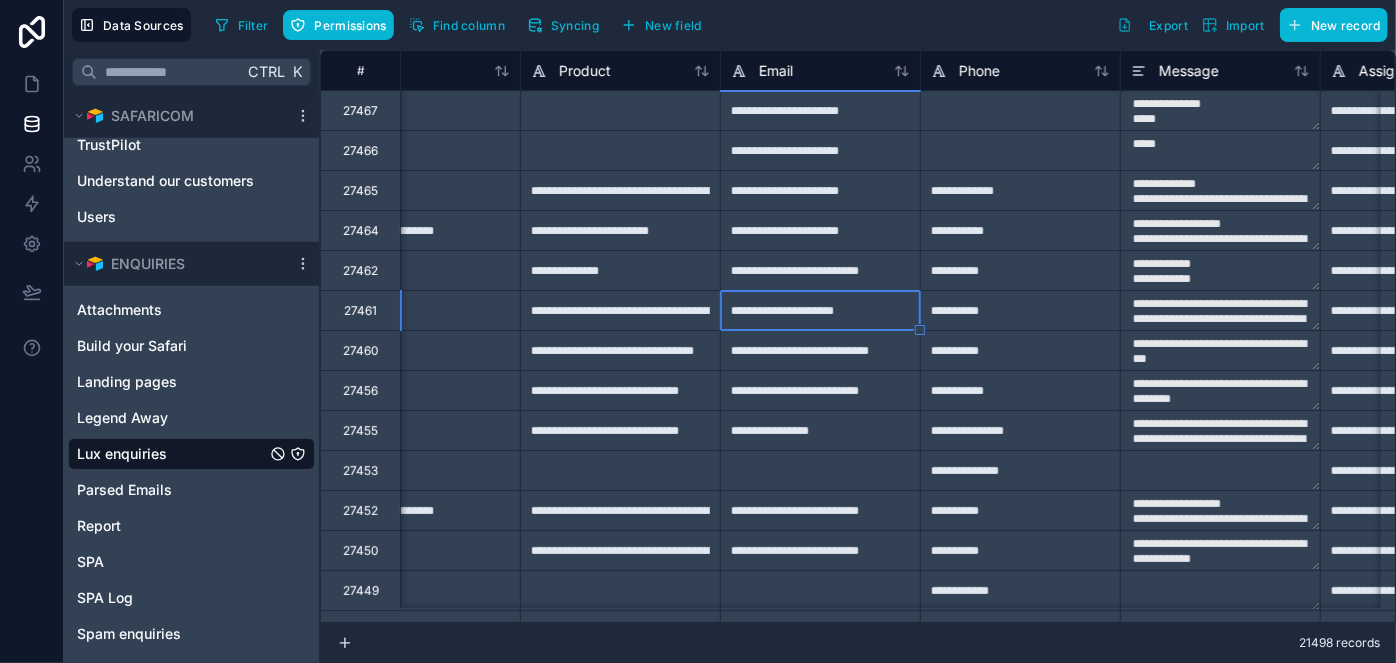 type on "**********" 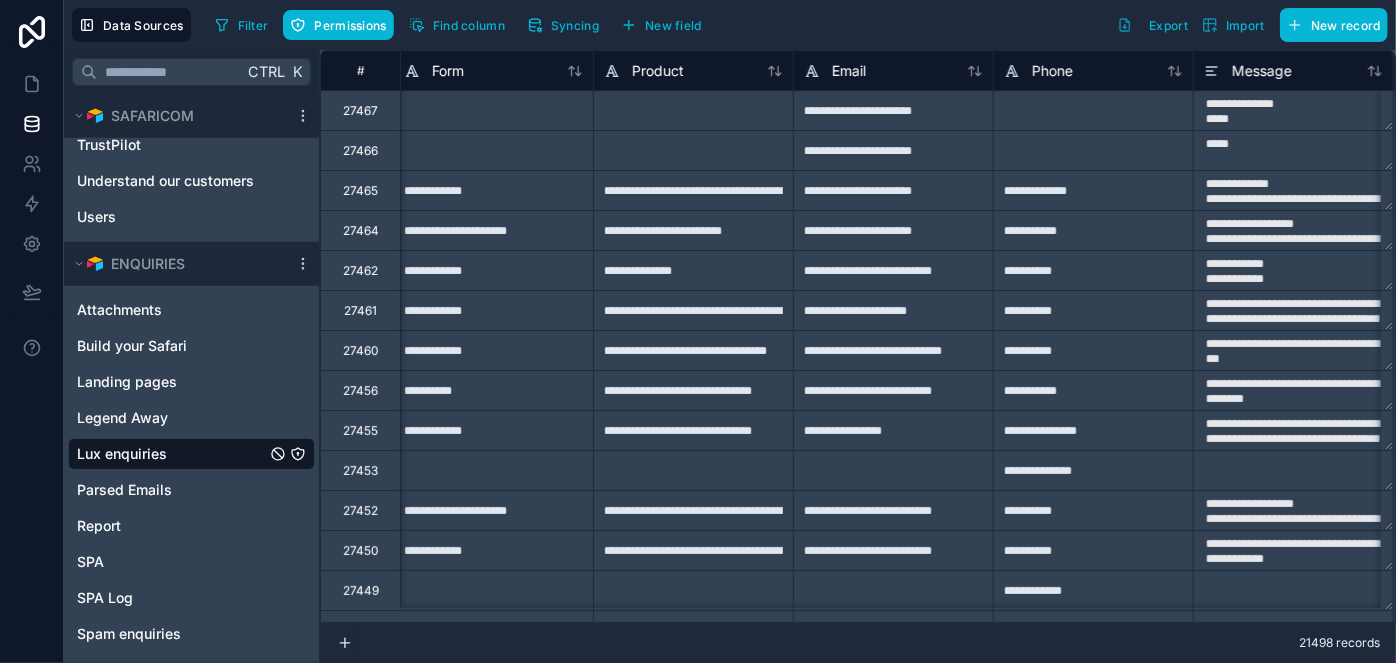 scroll, scrollTop: 0, scrollLeft: 0, axis: both 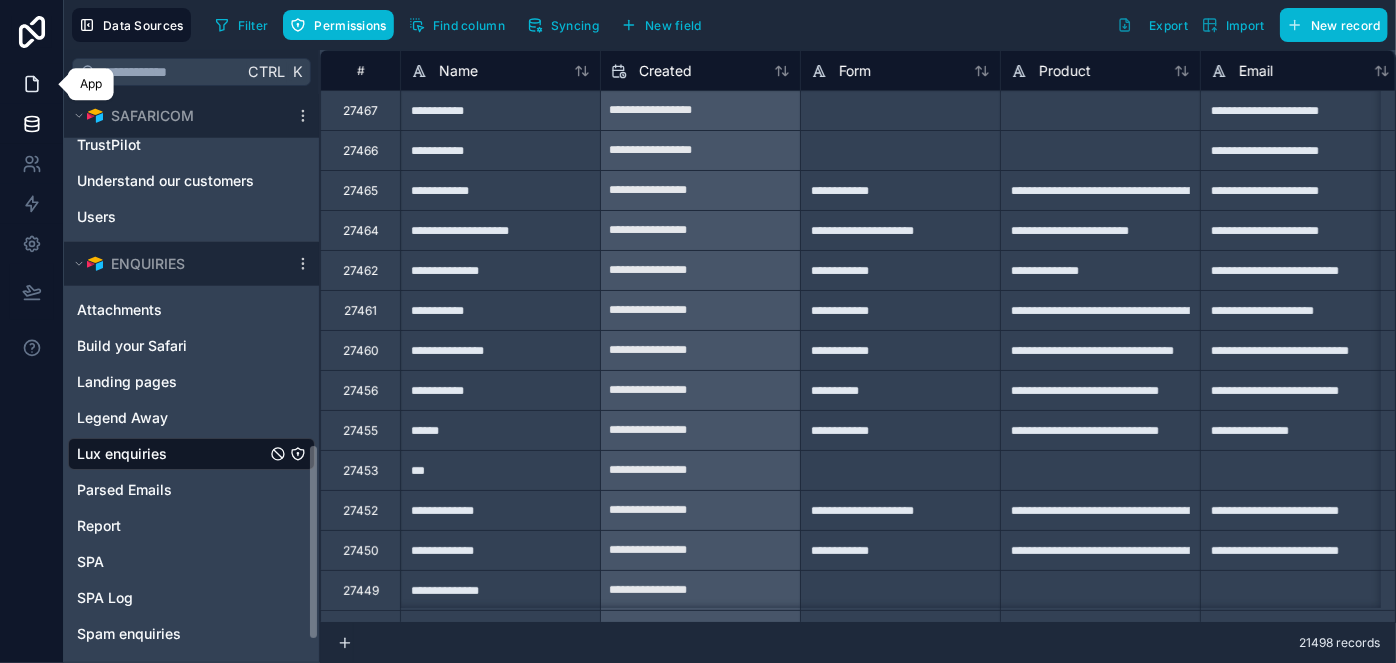 click 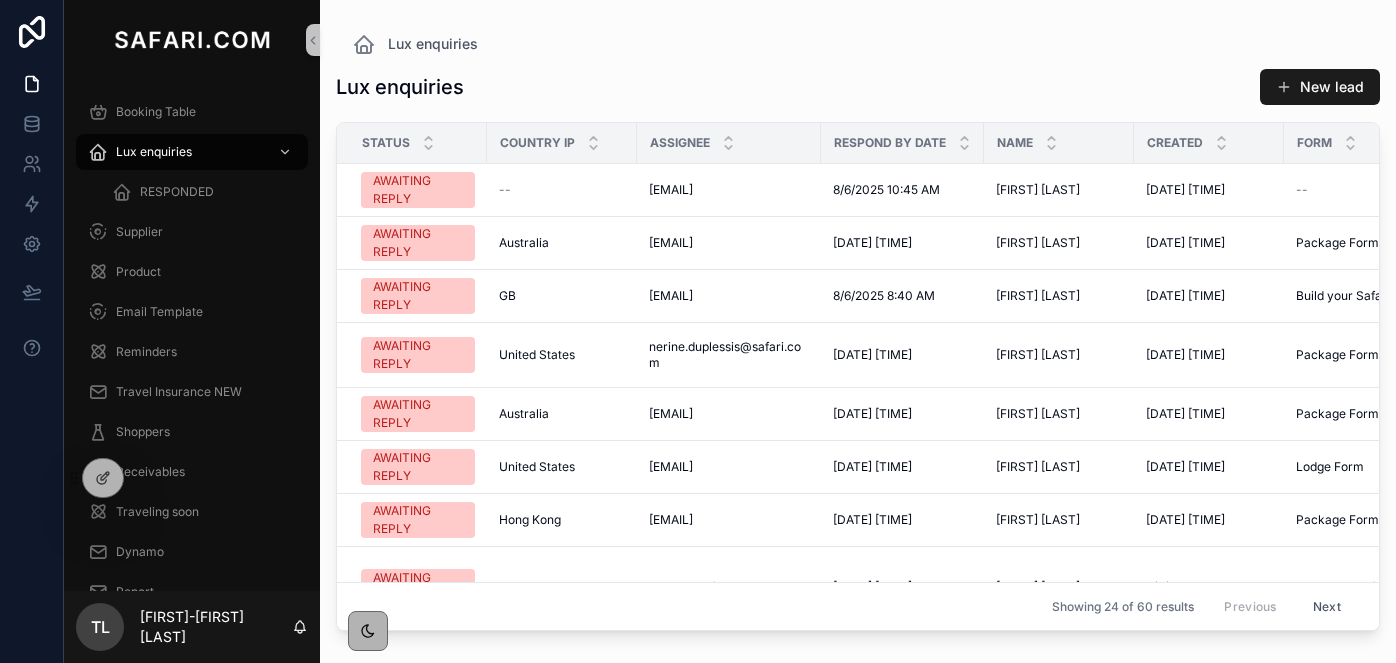 scroll, scrollTop: 0, scrollLeft: 0, axis: both 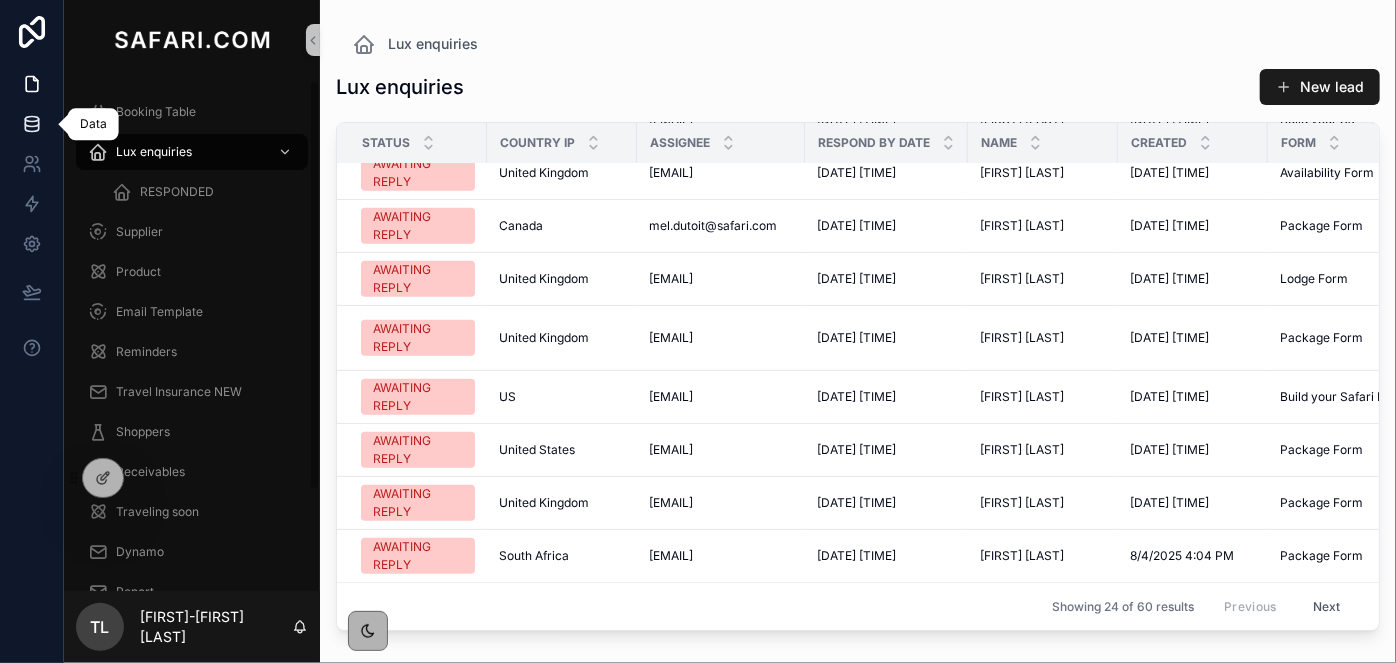 click 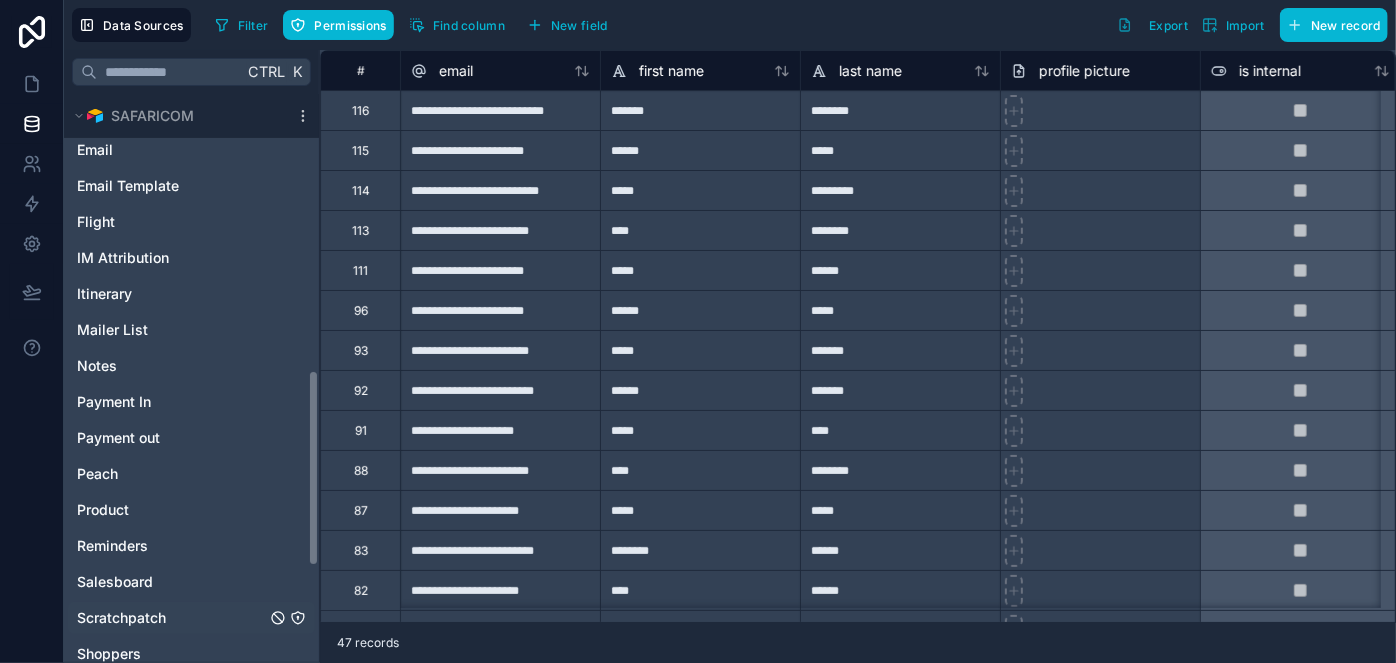 scroll, scrollTop: 1077, scrollLeft: 0, axis: vertical 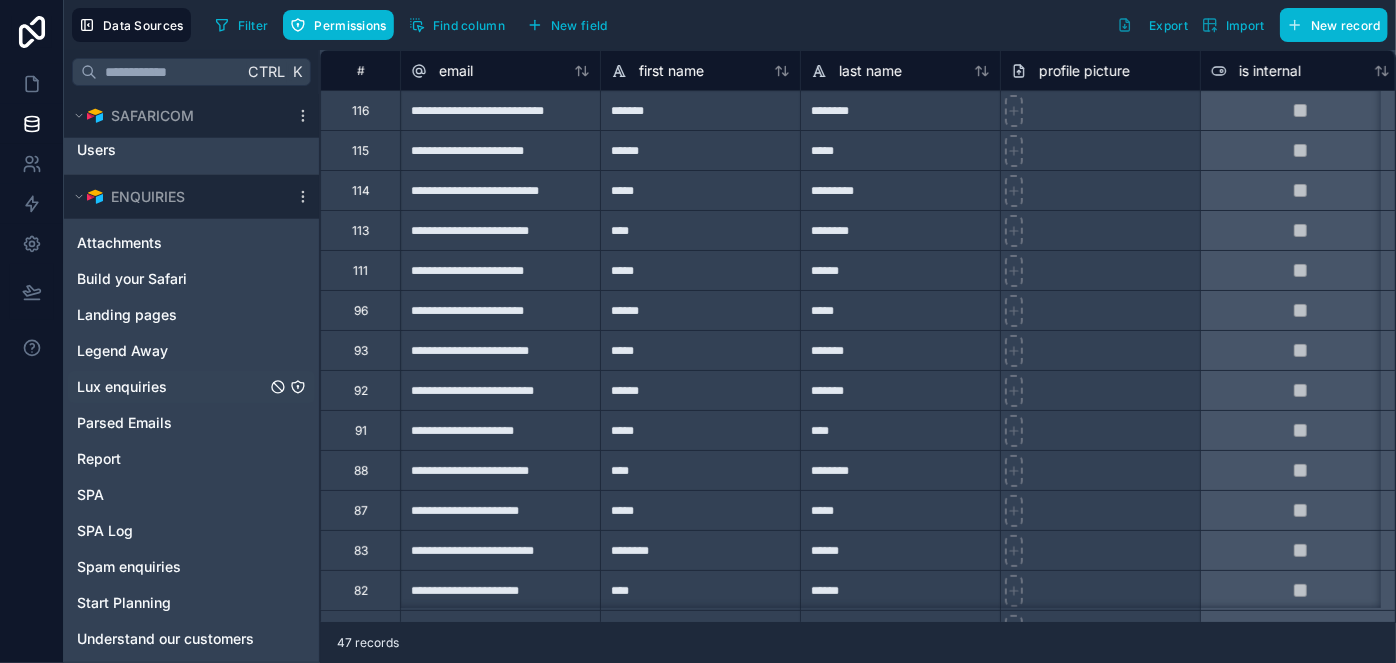 click on "Lux enquiries" at bounding box center [122, 387] 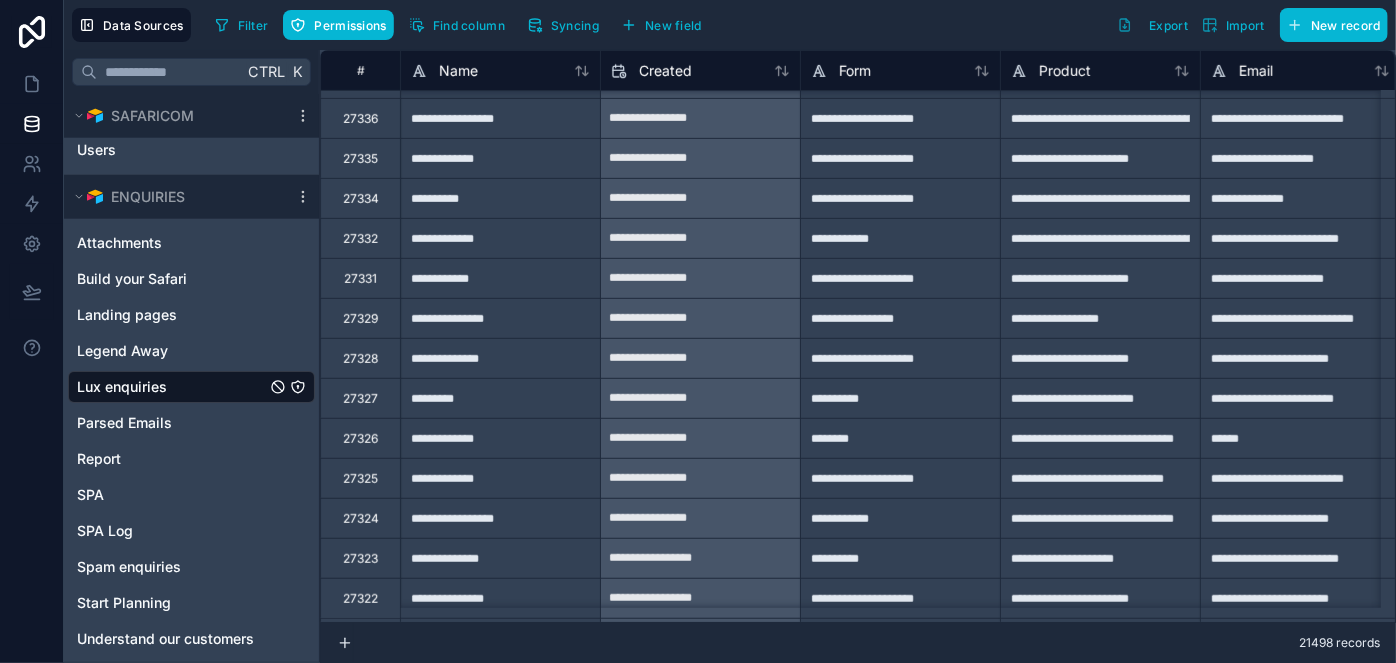 scroll, scrollTop: 4363, scrollLeft: 0, axis: vertical 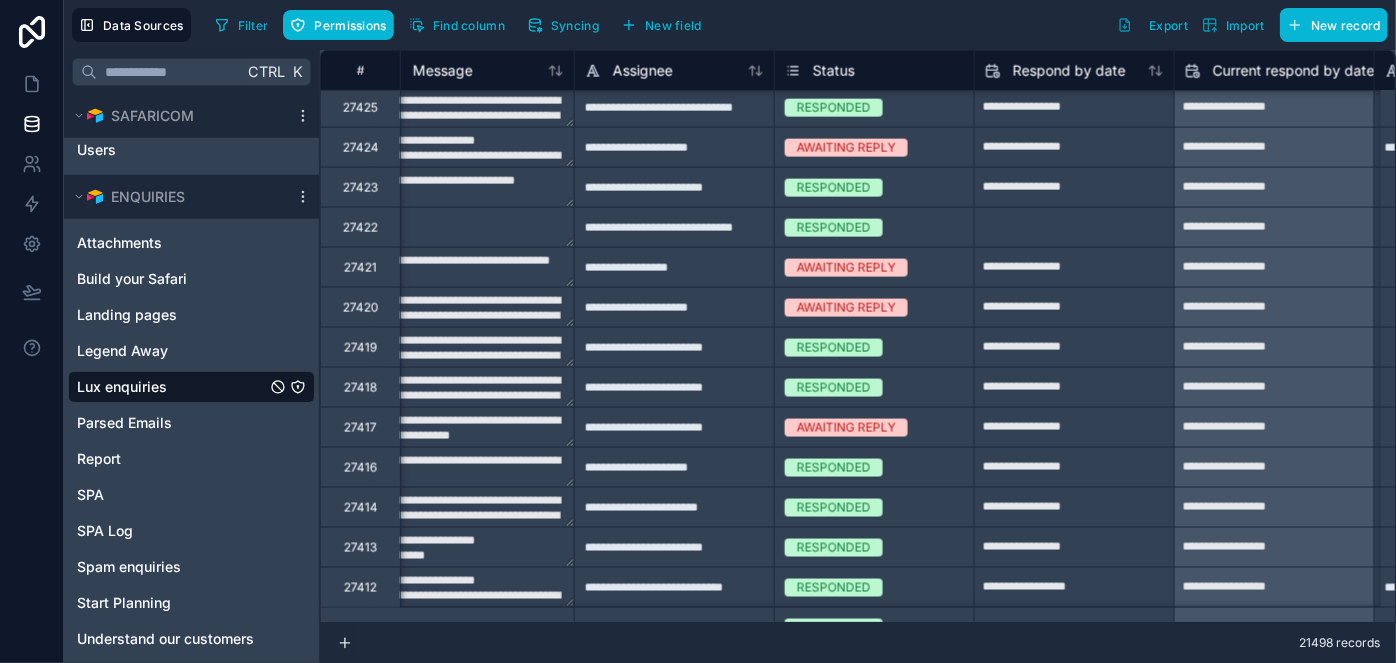 type on "**********" 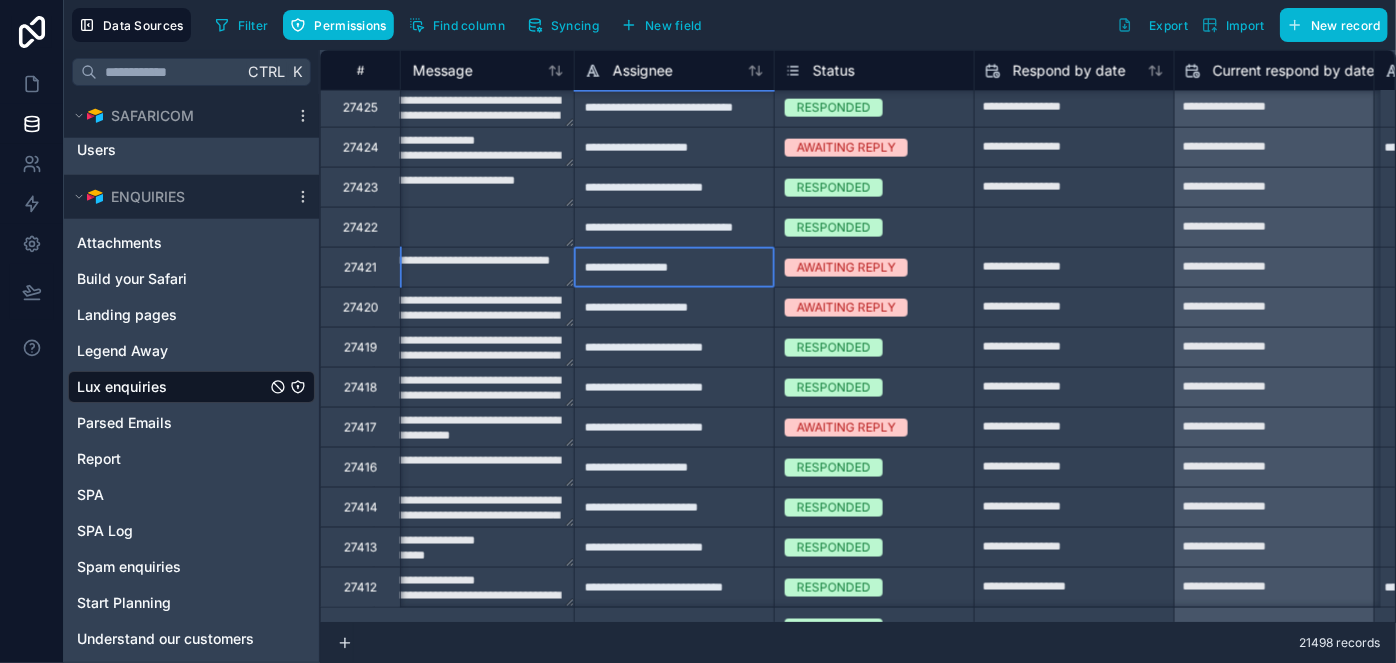 click on "**********" at bounding box center (674, 267) 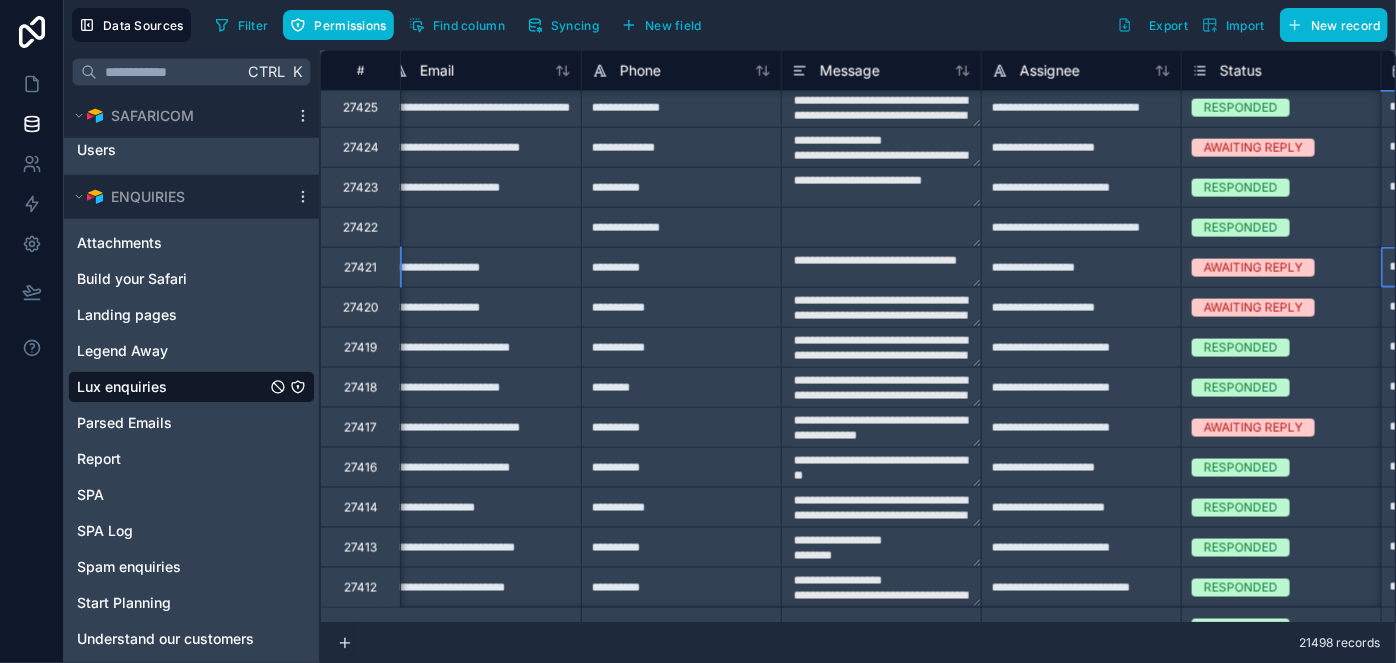 scroll, scrollTop: 1363, scrollLeft: 1019, axis: both 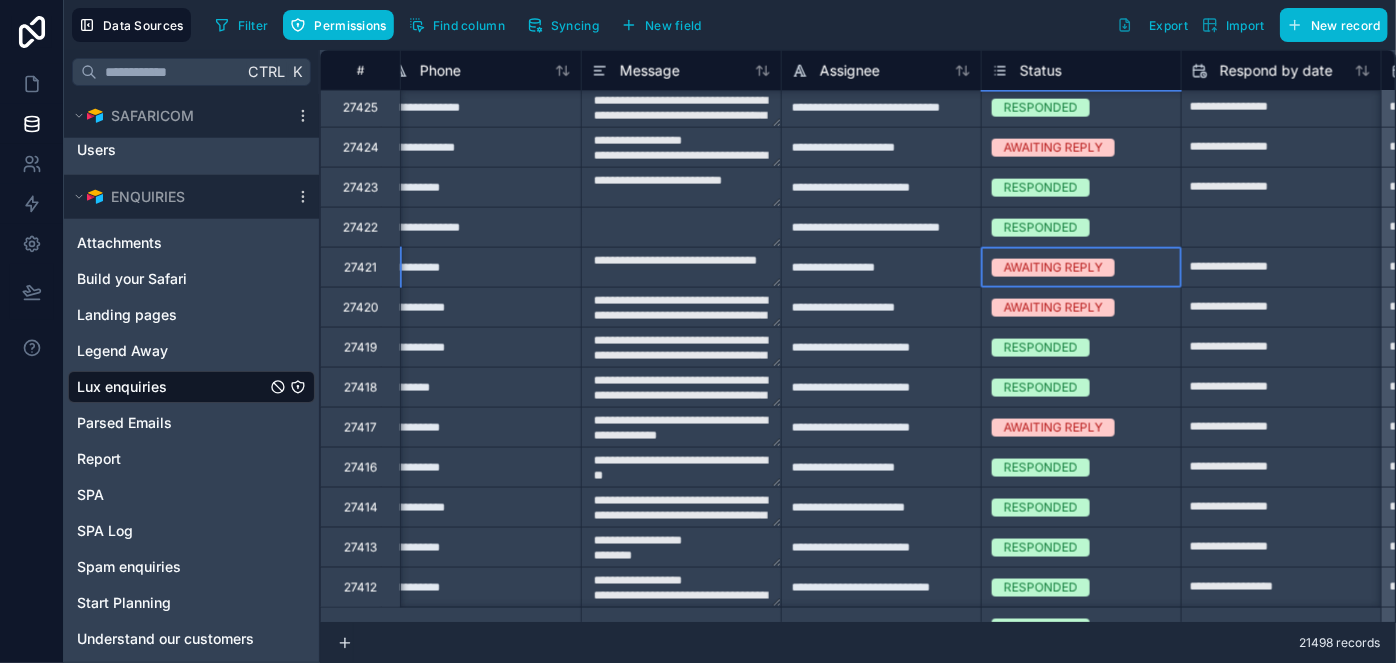 click on "AWAITING REPLY" at bounding box center [1053, 268] 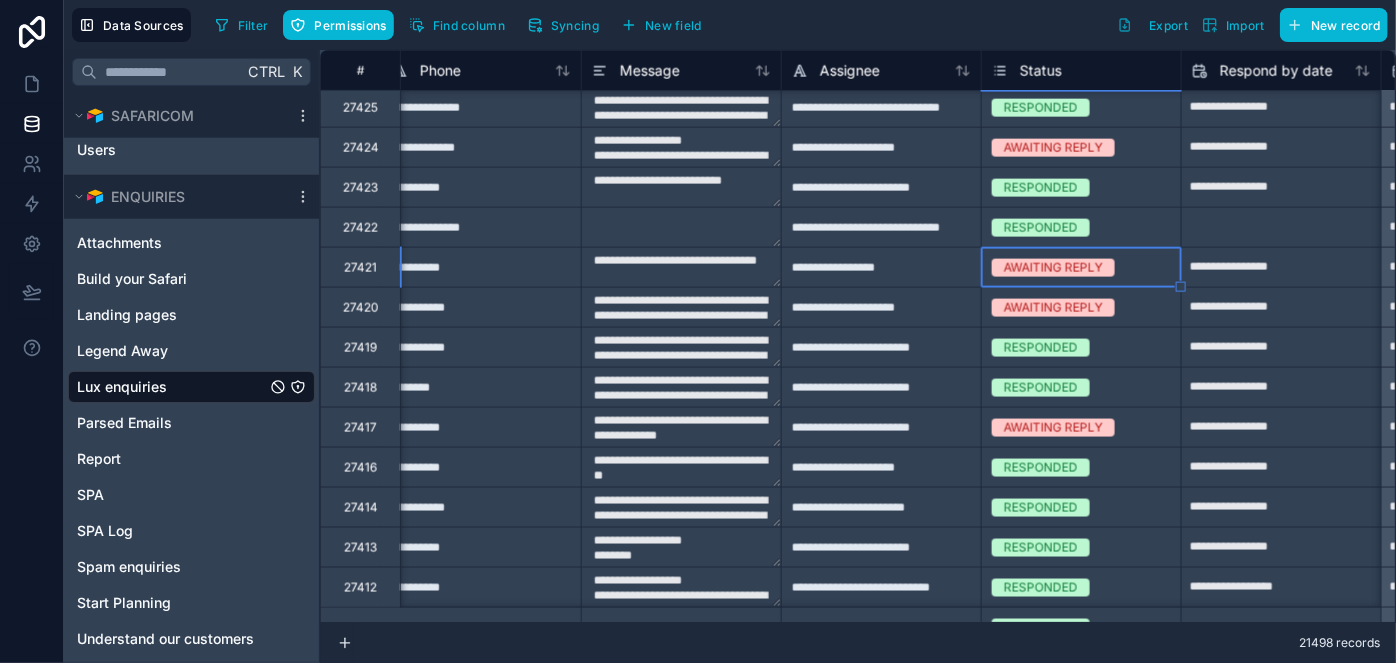 click on "AWAITING REPLY" at bounding box center (1053, 268) 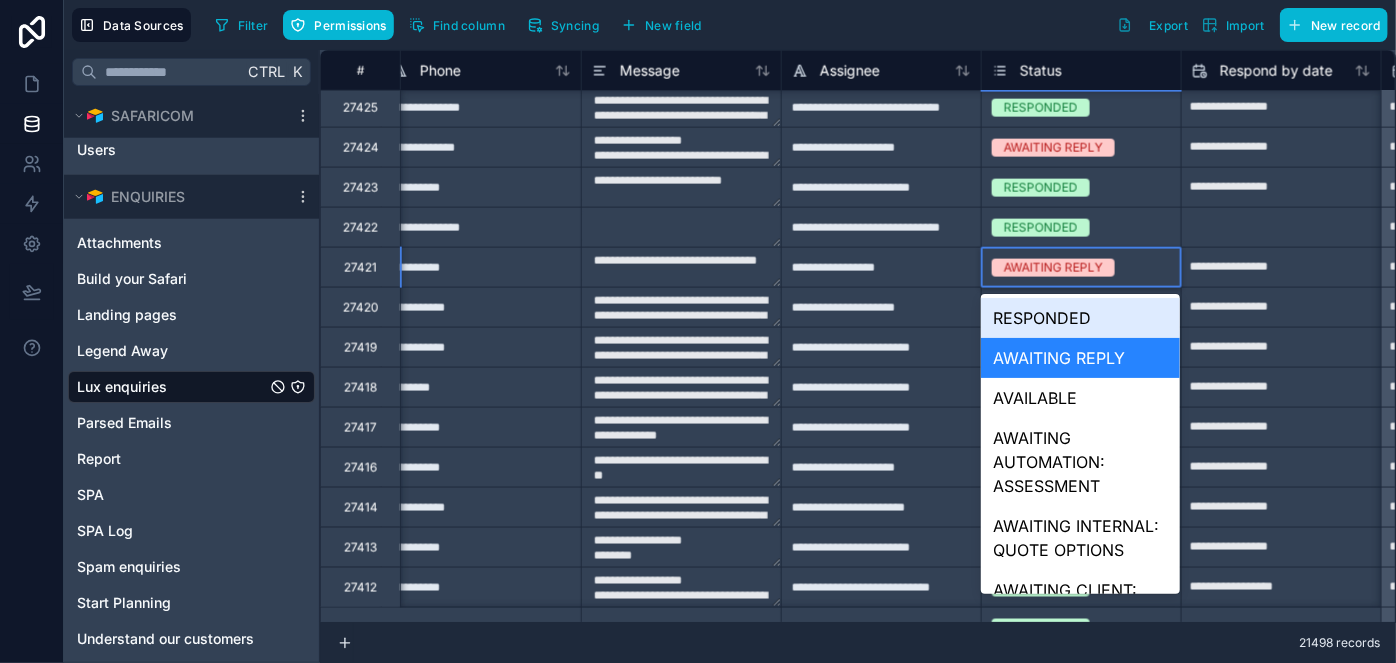 click on "RESPONDED" at bounding box center (1080, 318) 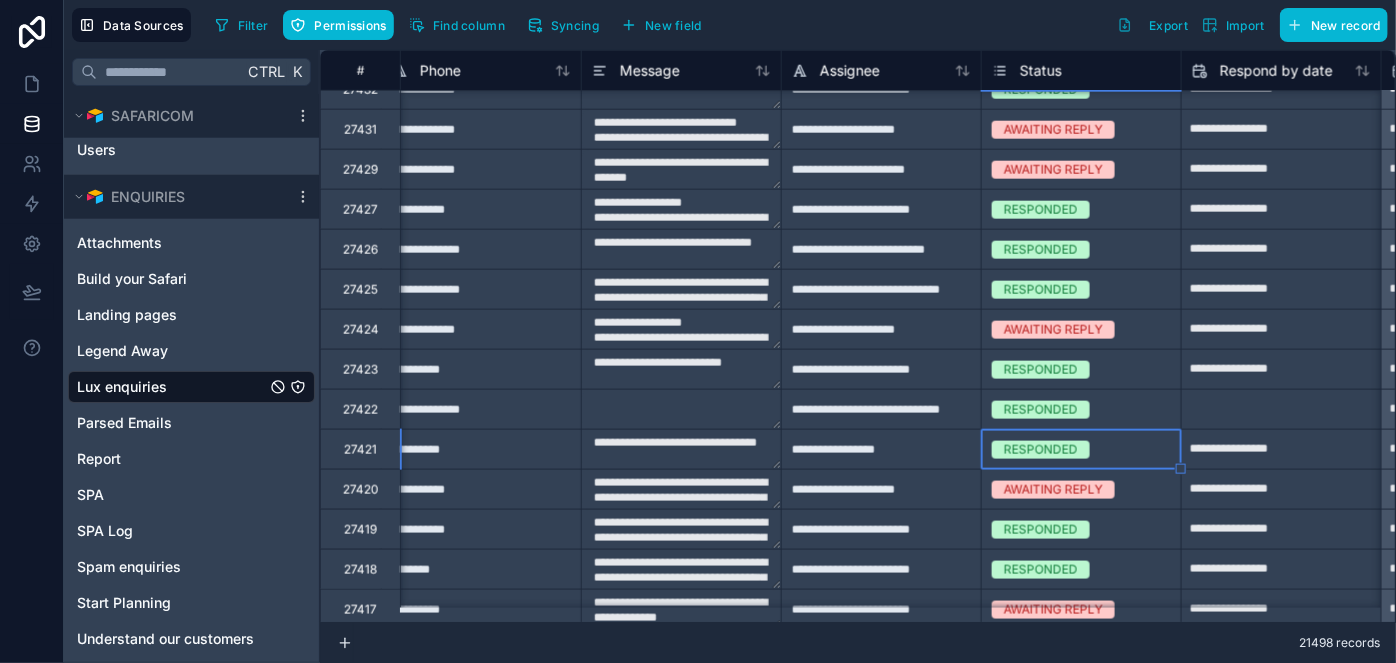 type on "**********" 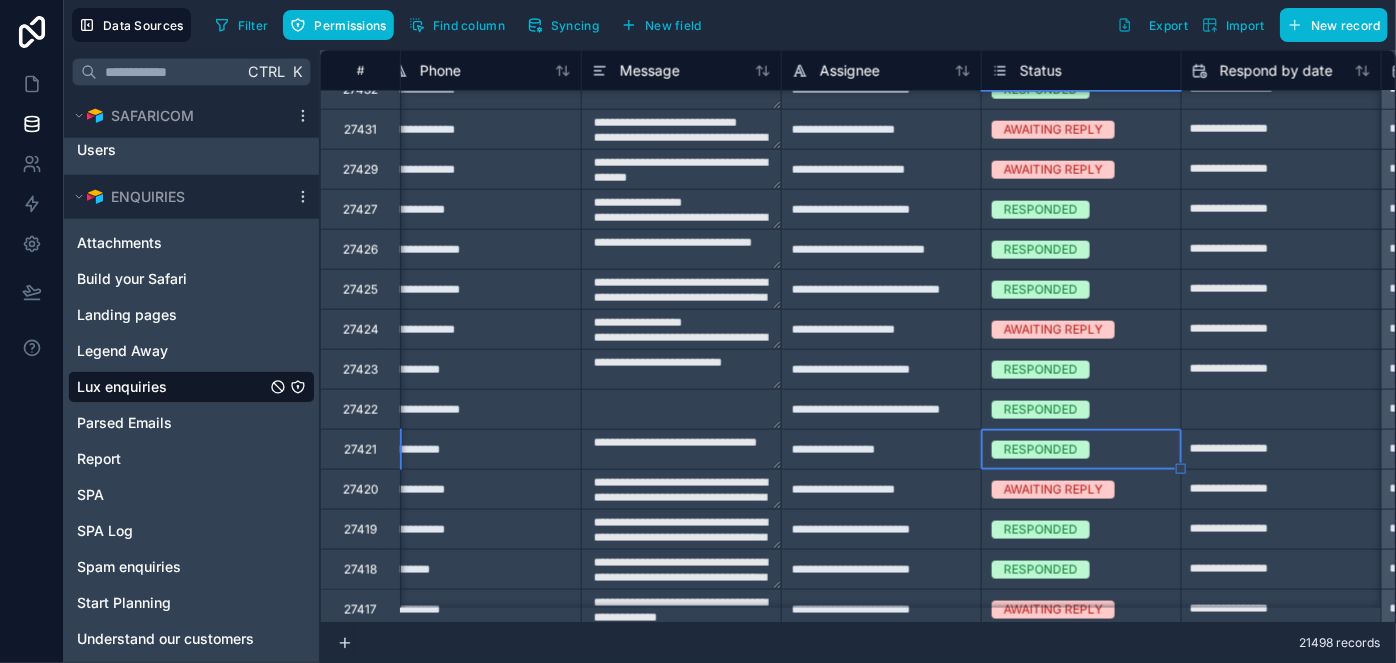 type on "**********" 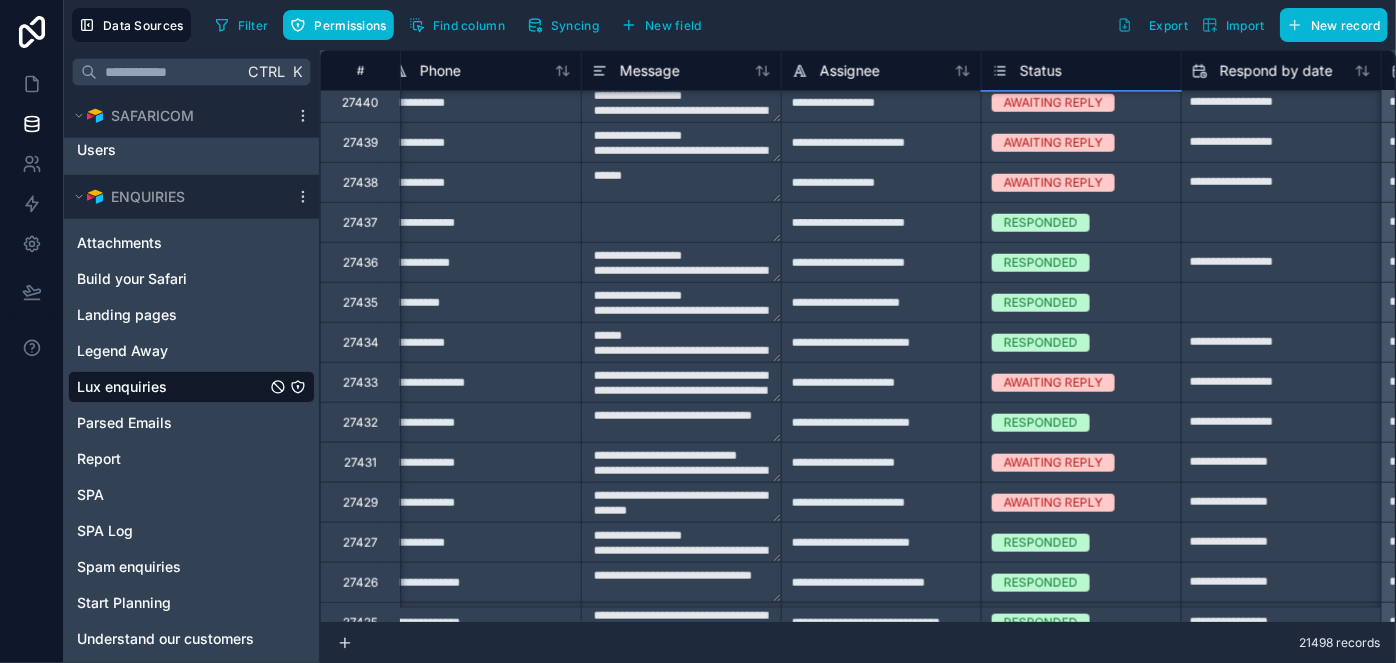 scroll, scrollTop: 818, scrollLeft: 1019, axis: both 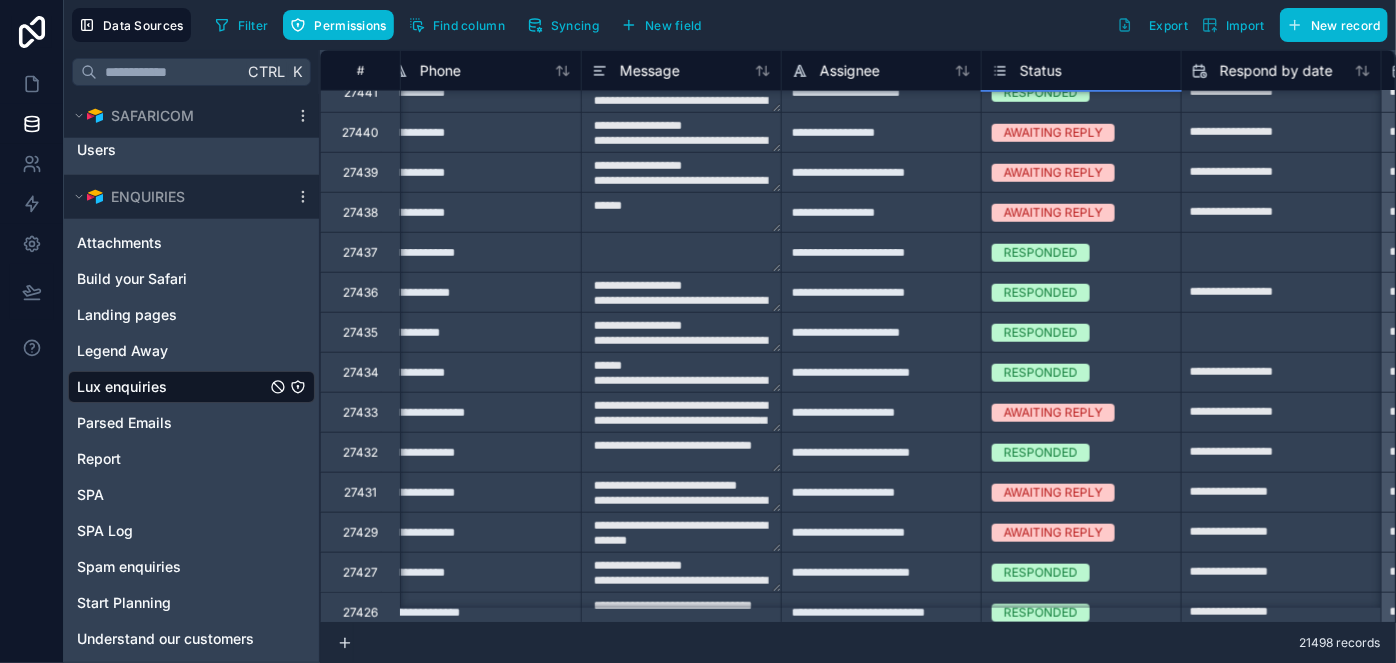type on "**********" 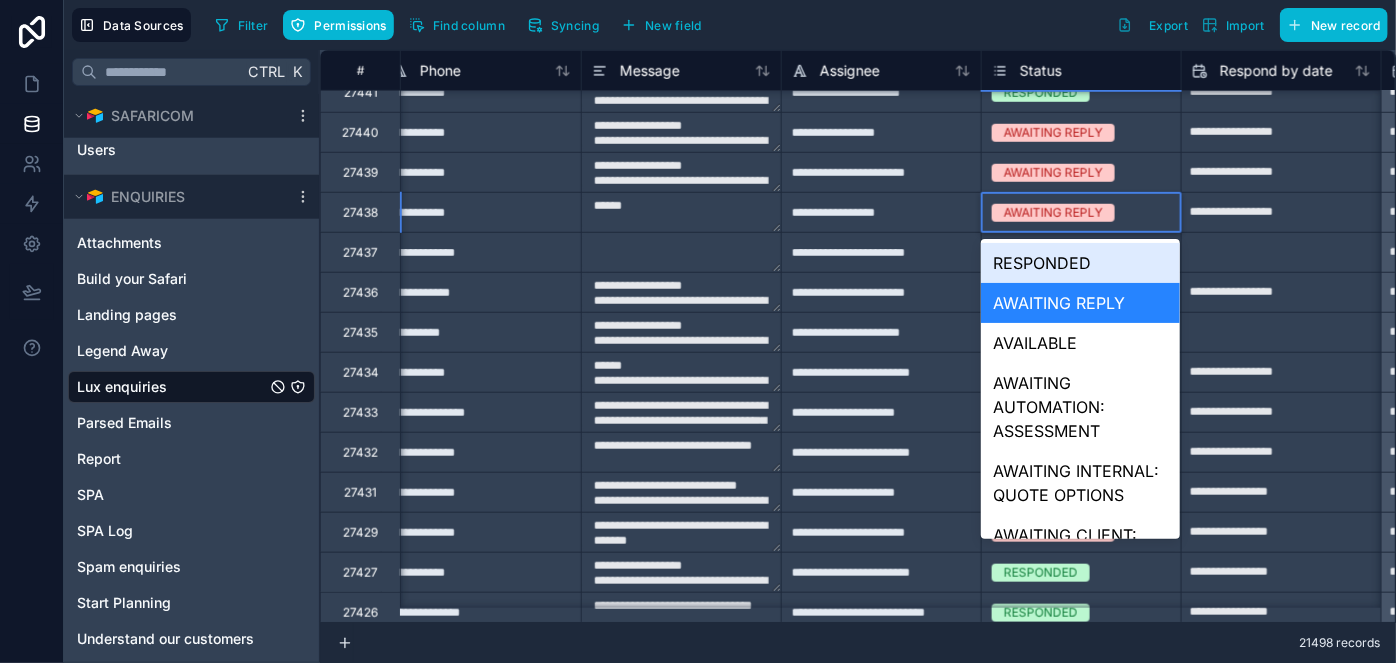 click on "AWAITING REPLY" at bounding box center [1053, 213] 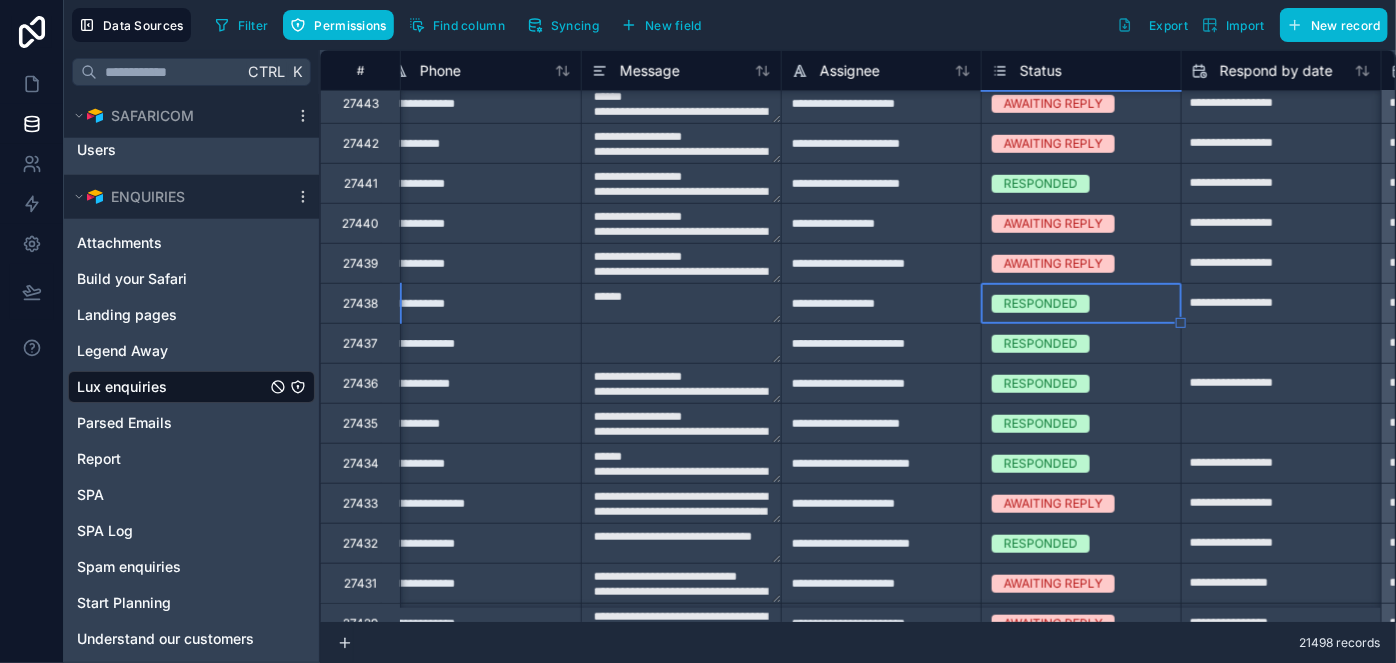 type on "**********" 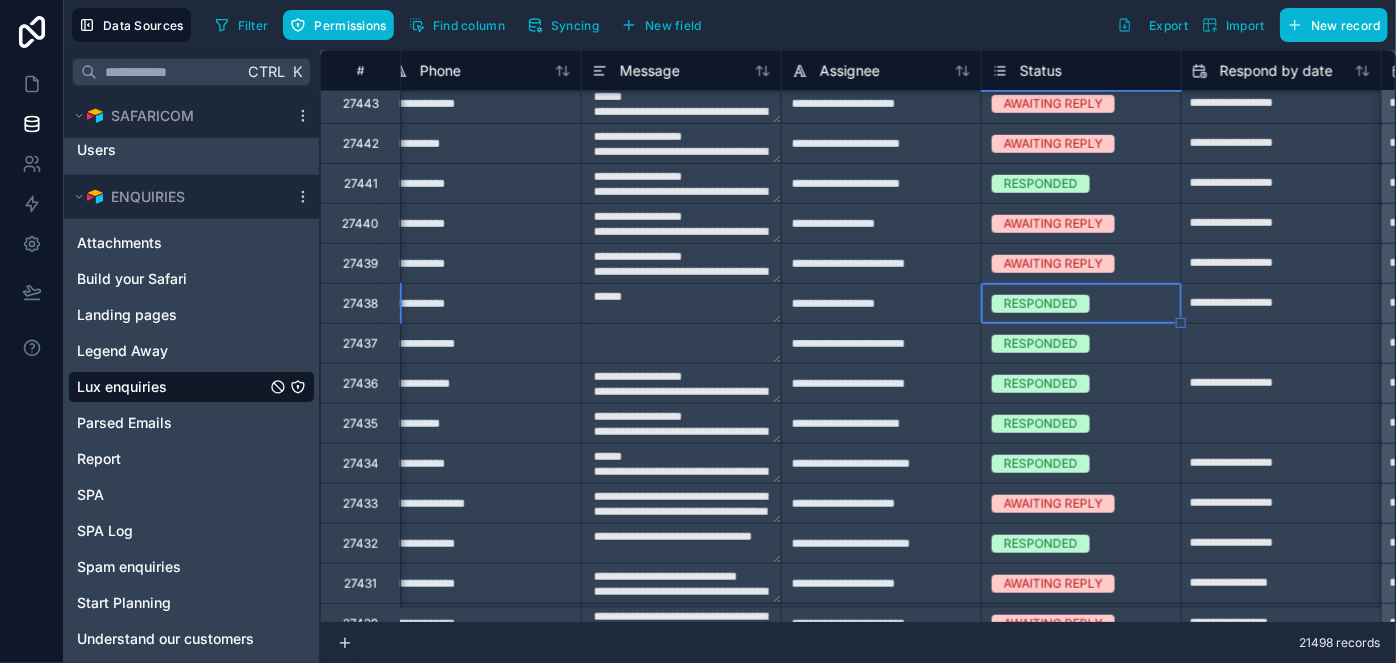 type on "**********" 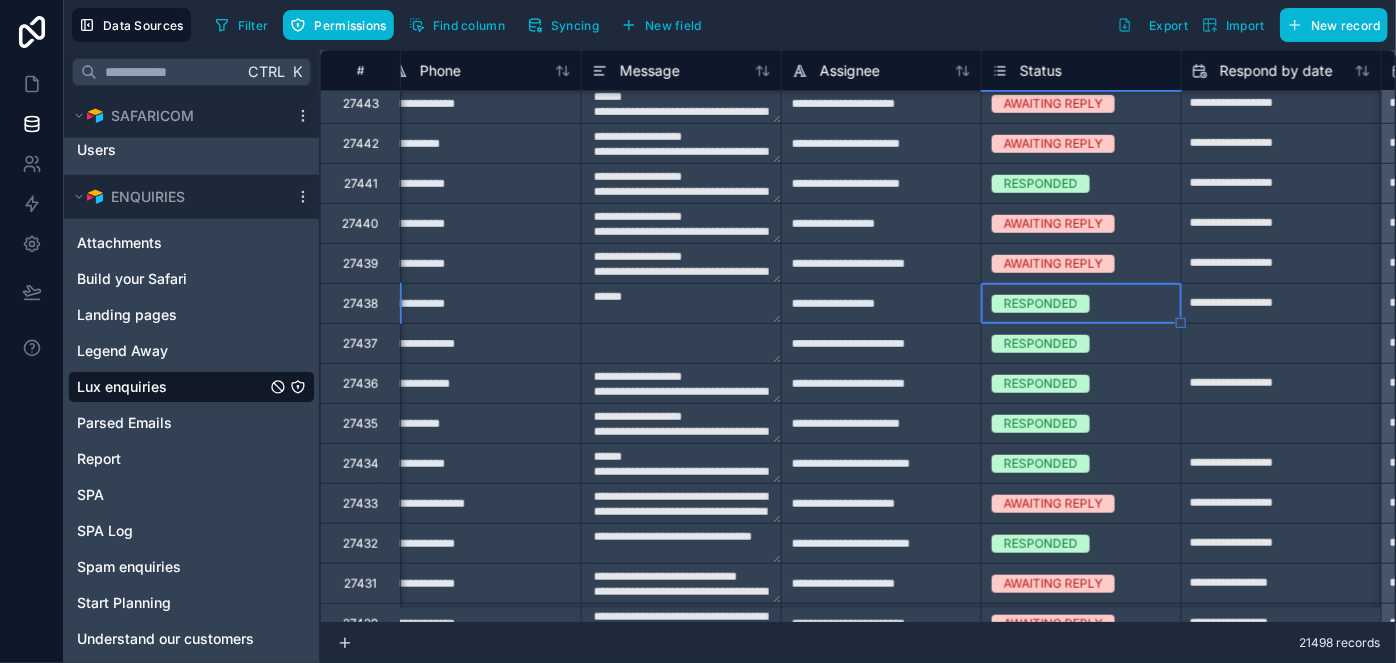 type on "**********" 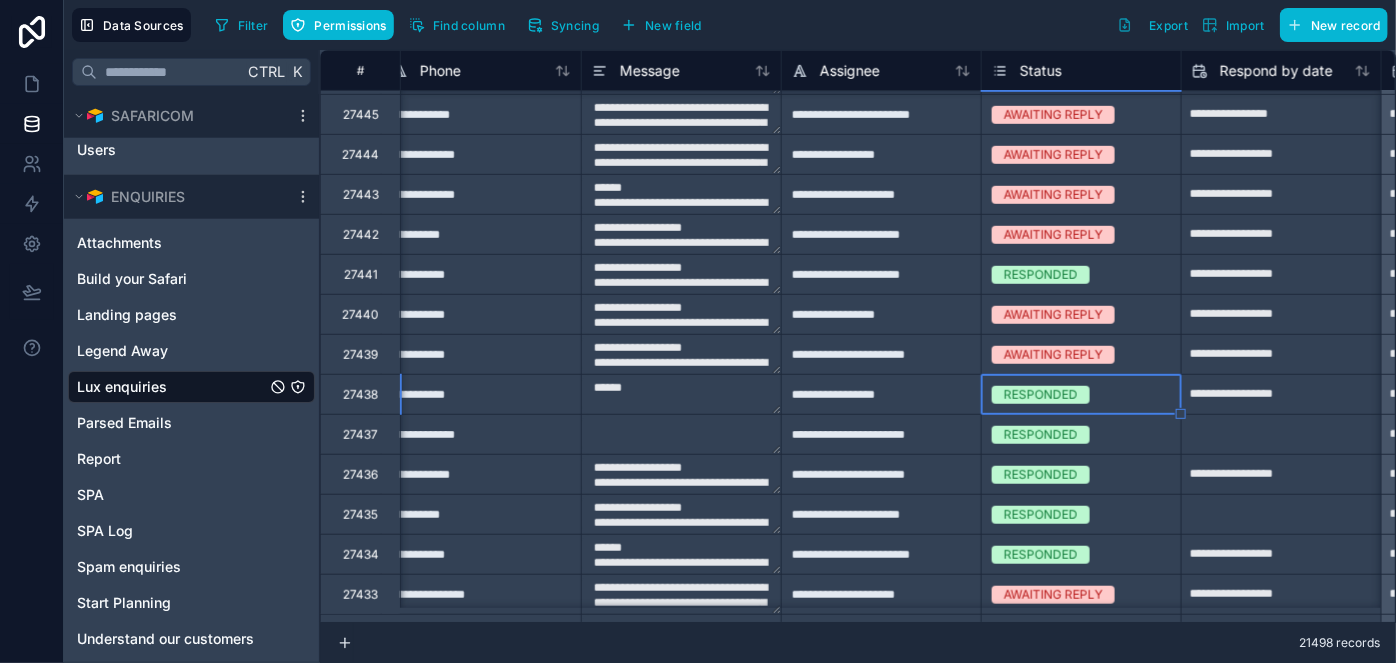 scroll, scrollTop: 545, scrollLeft: 1019, axis: both 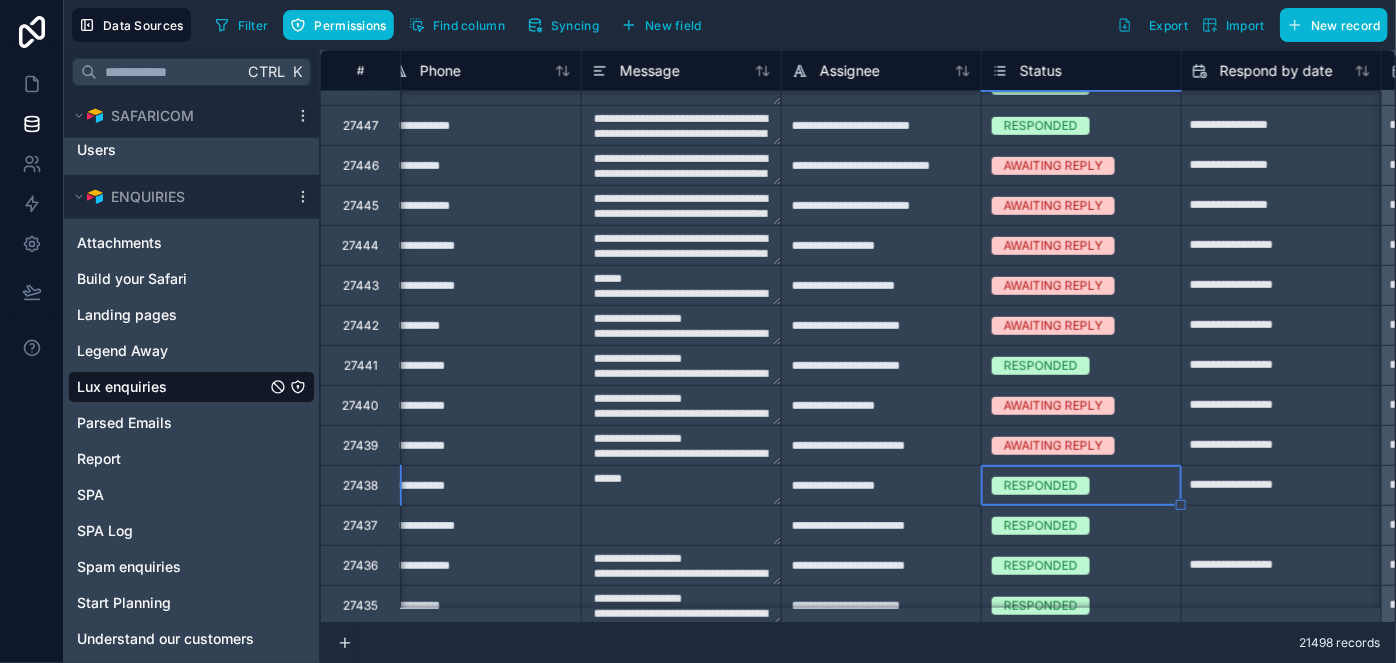 type on "**********" 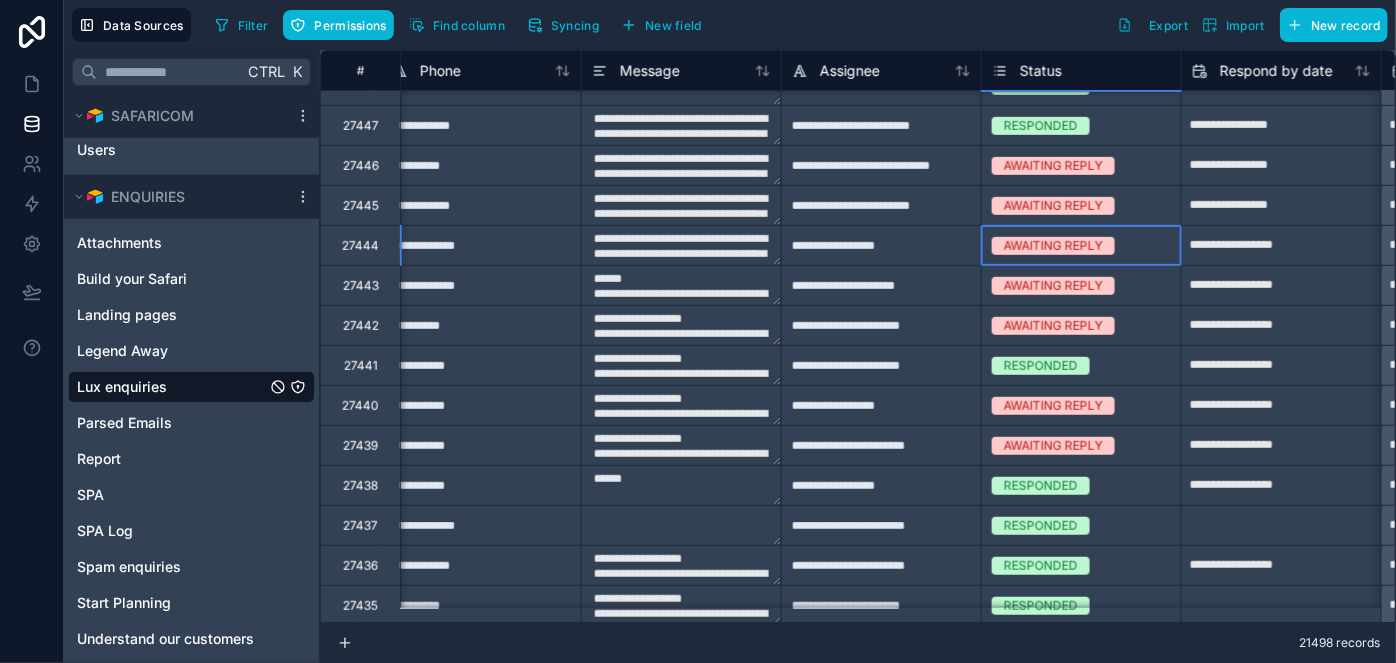 click on "AWAITING REPLY" at bounding box center (1053, 246) 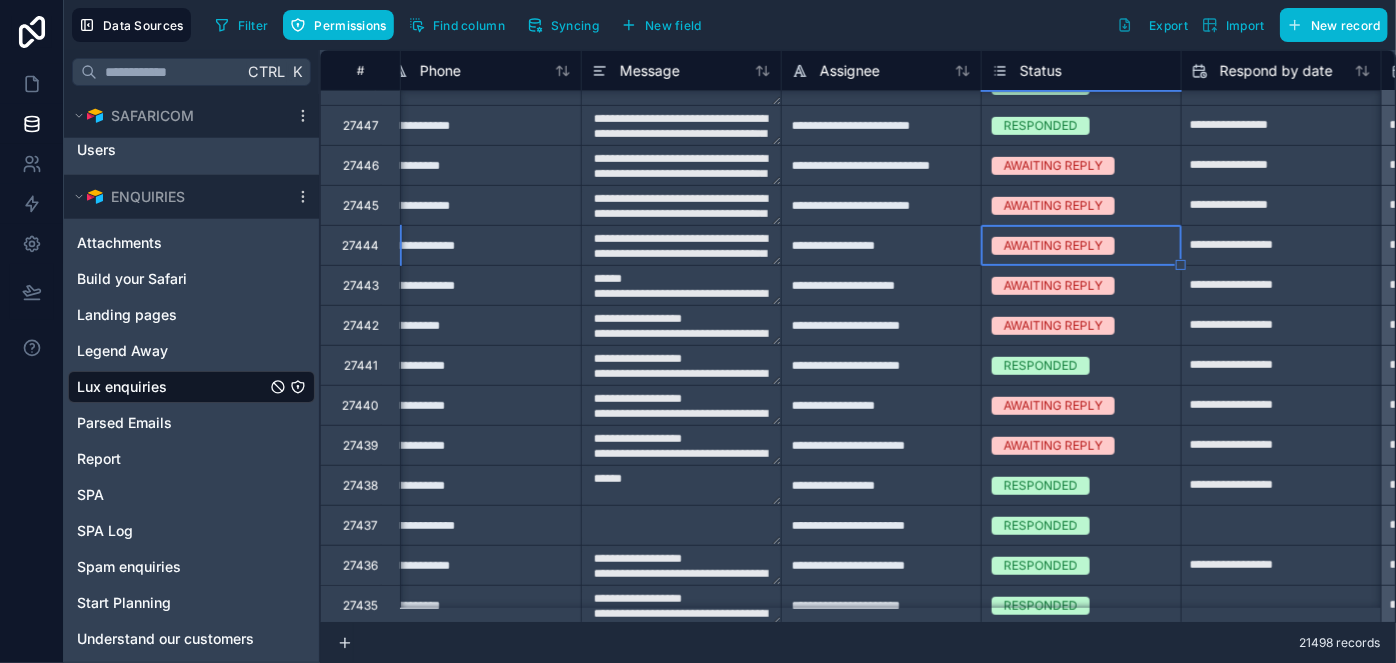click on "AWAITING REPLY" at bounding box center [1053, 246] 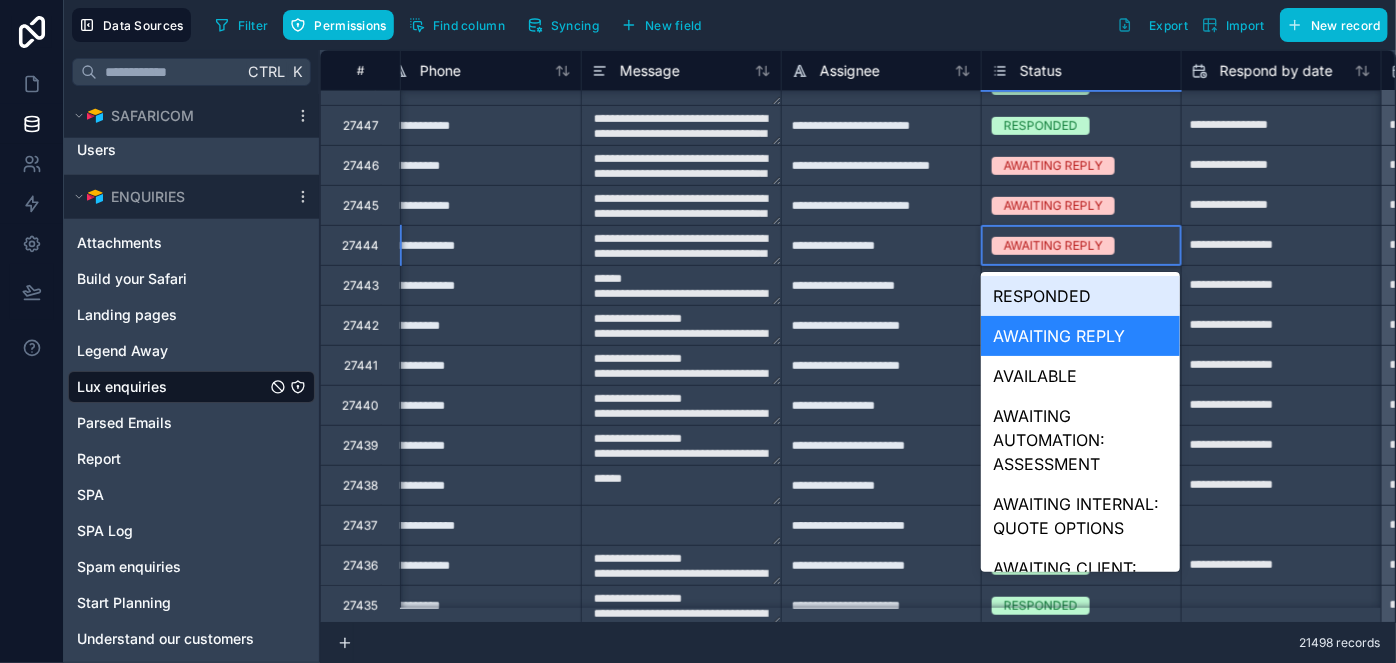 click on "RESPONDED" at bounding box center [1080, 296] 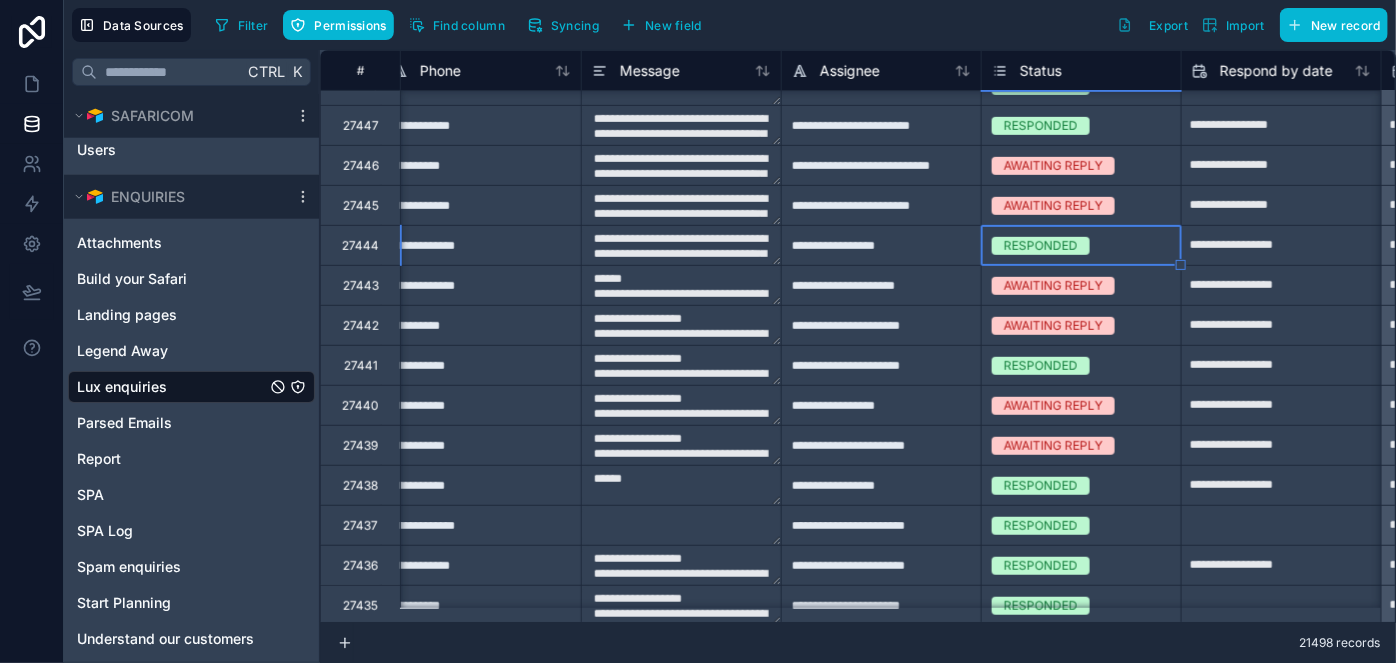 type on "**********" 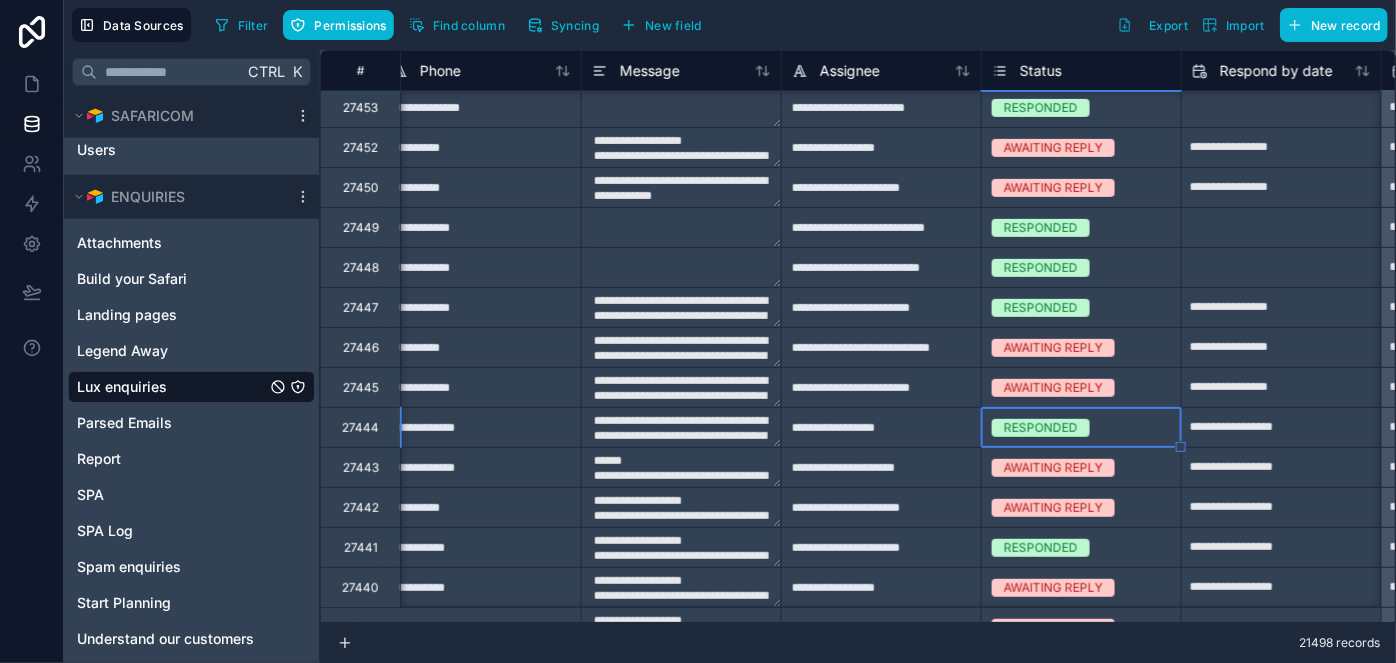scroll, scrollTop: 272, scrollLeft: 1019, axis: both 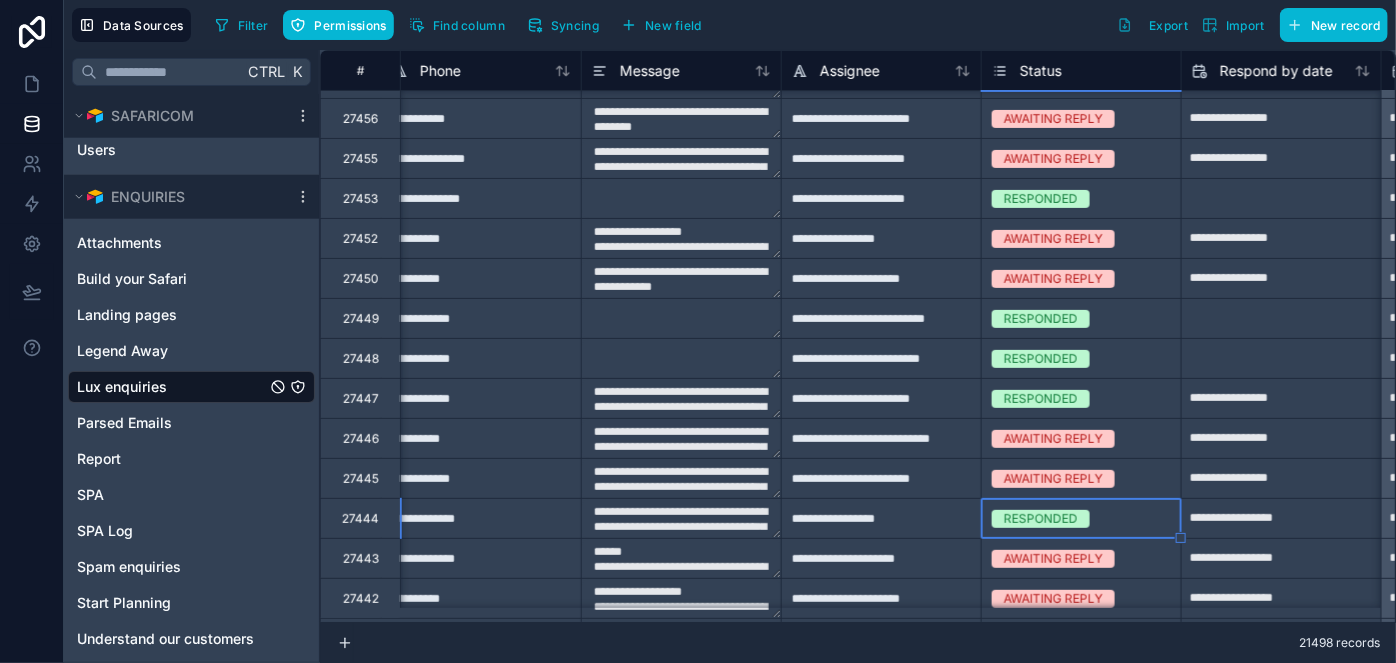 type on "**********" 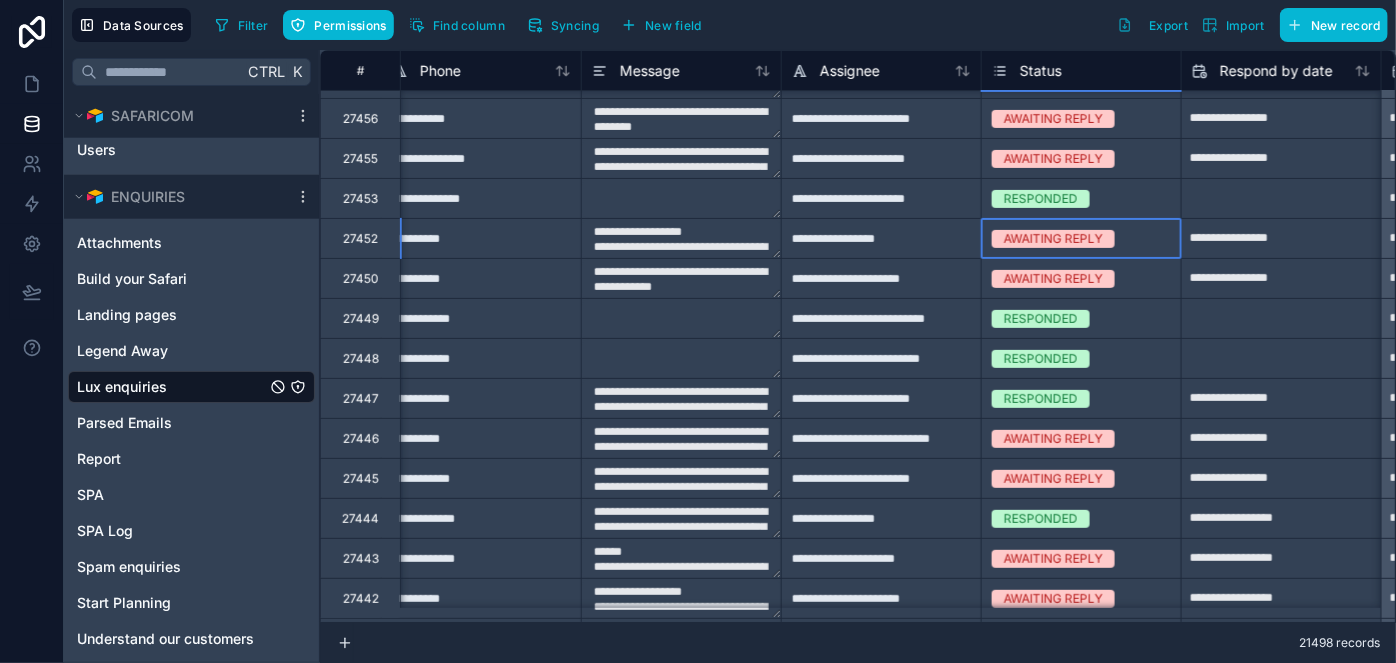 click on "AWAITING REPLY" at bounding box center (1053, 239) 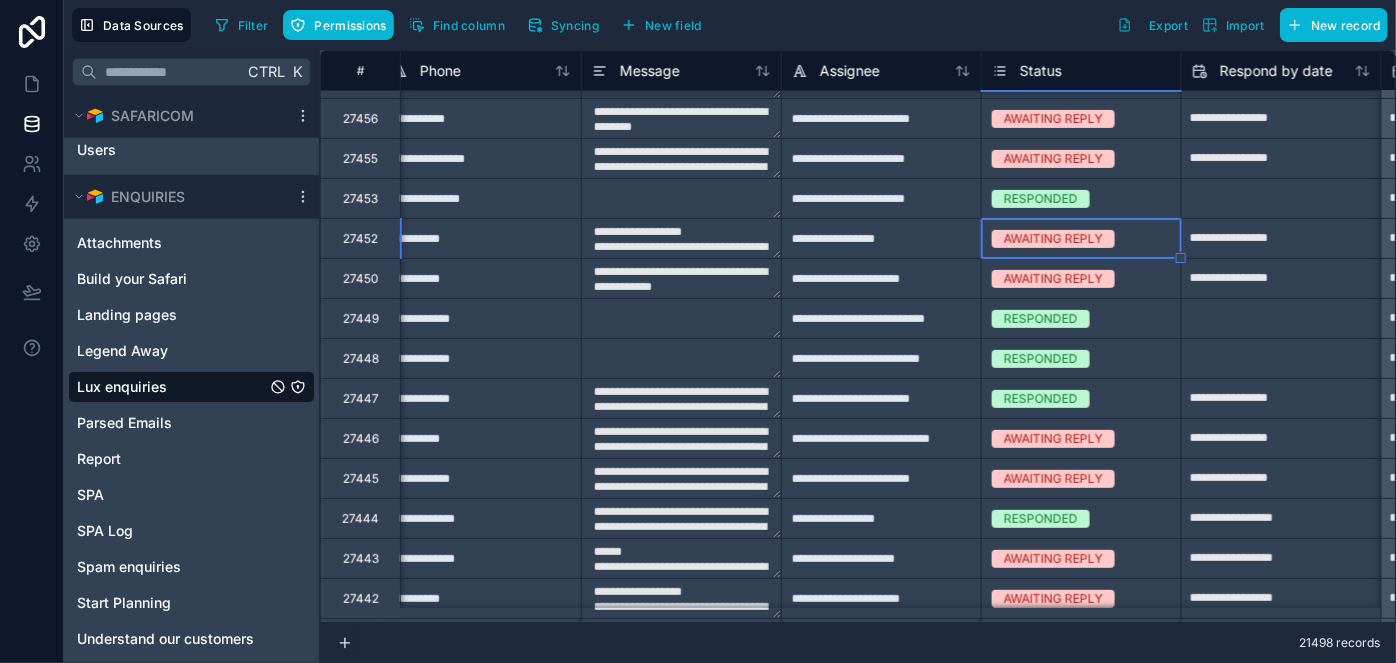 click on "AWAITING REPLY" at bounding box center [1053, 239] 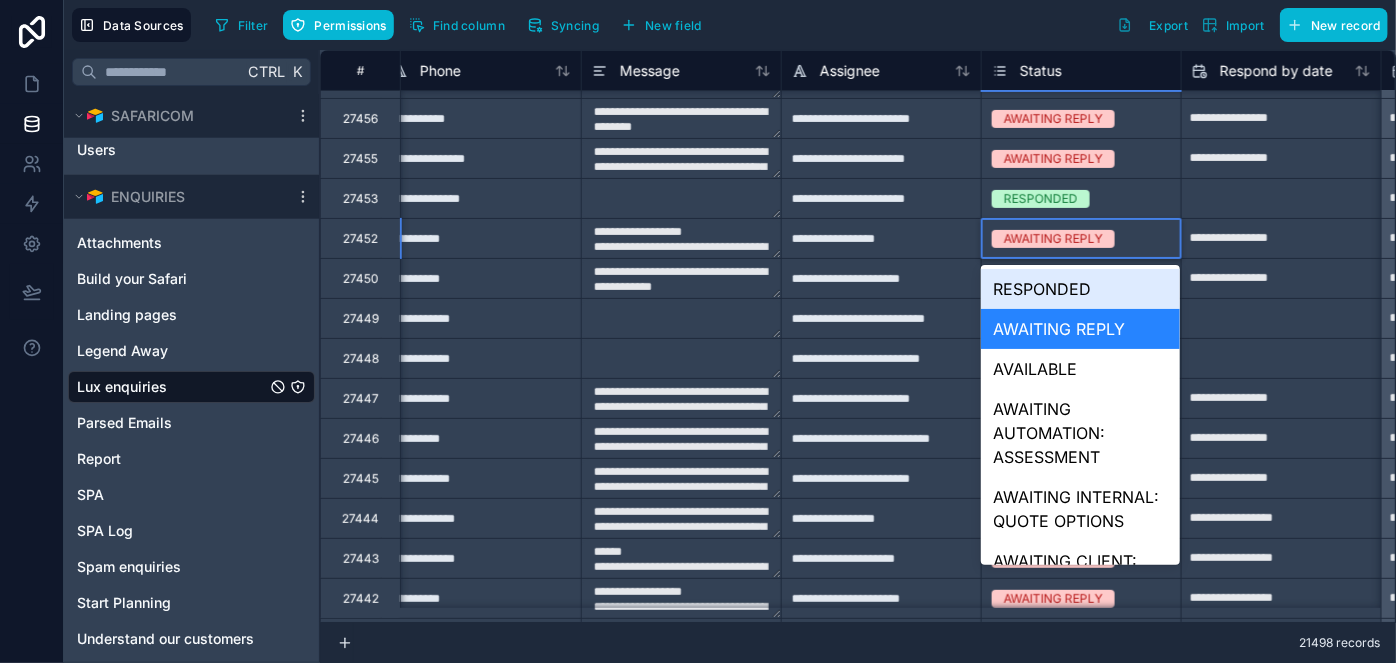 click on "RESPONDED" at bounding box center (1080, 289) 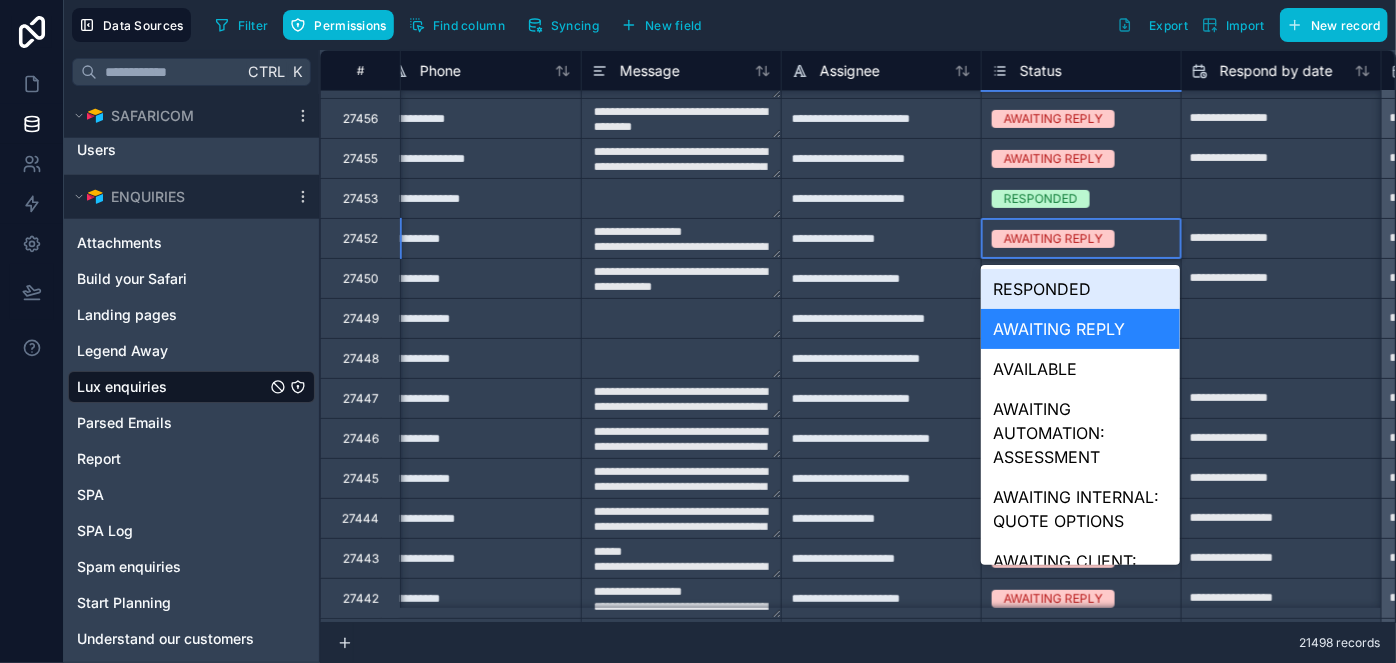 type on "**********" 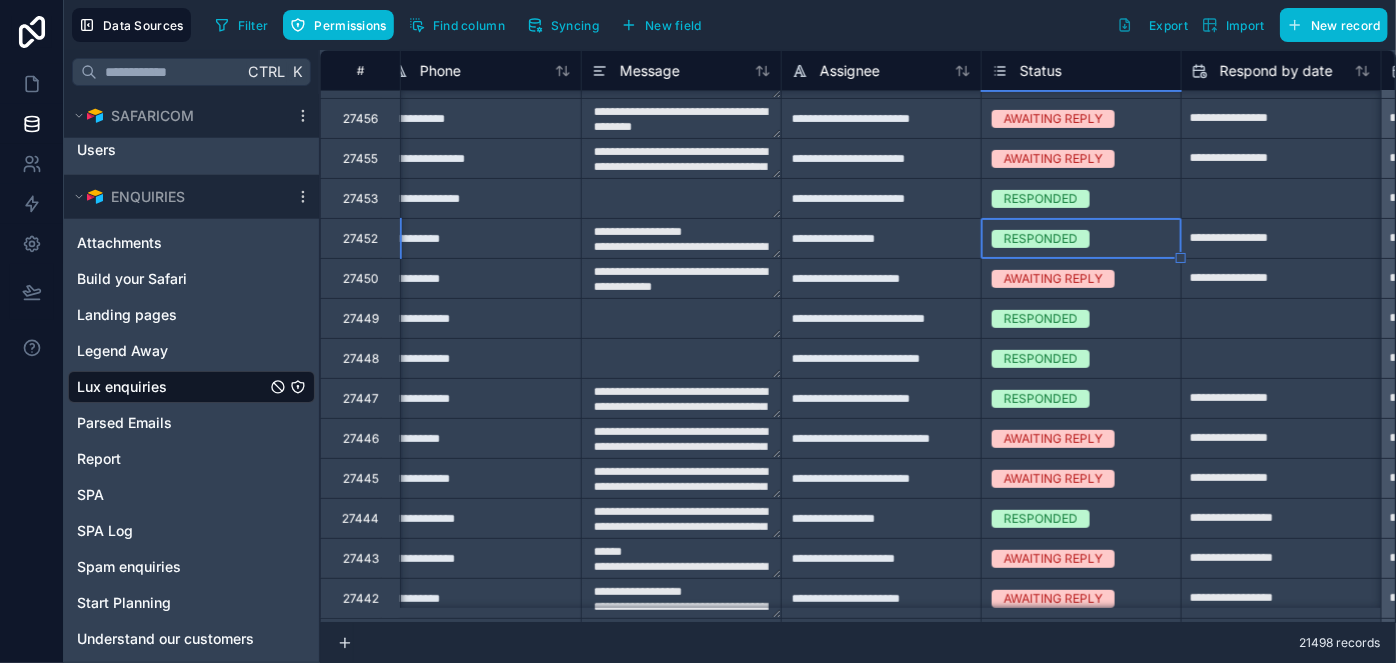 type on "**********" 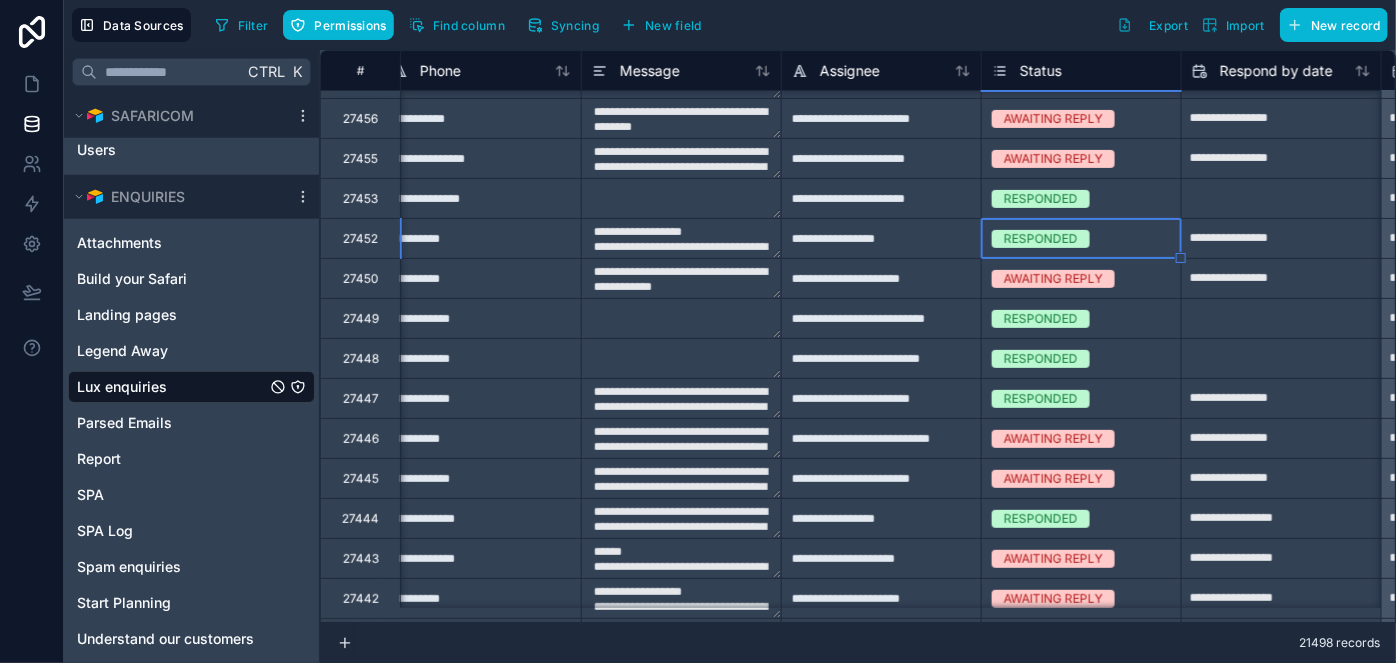 type on "**********" 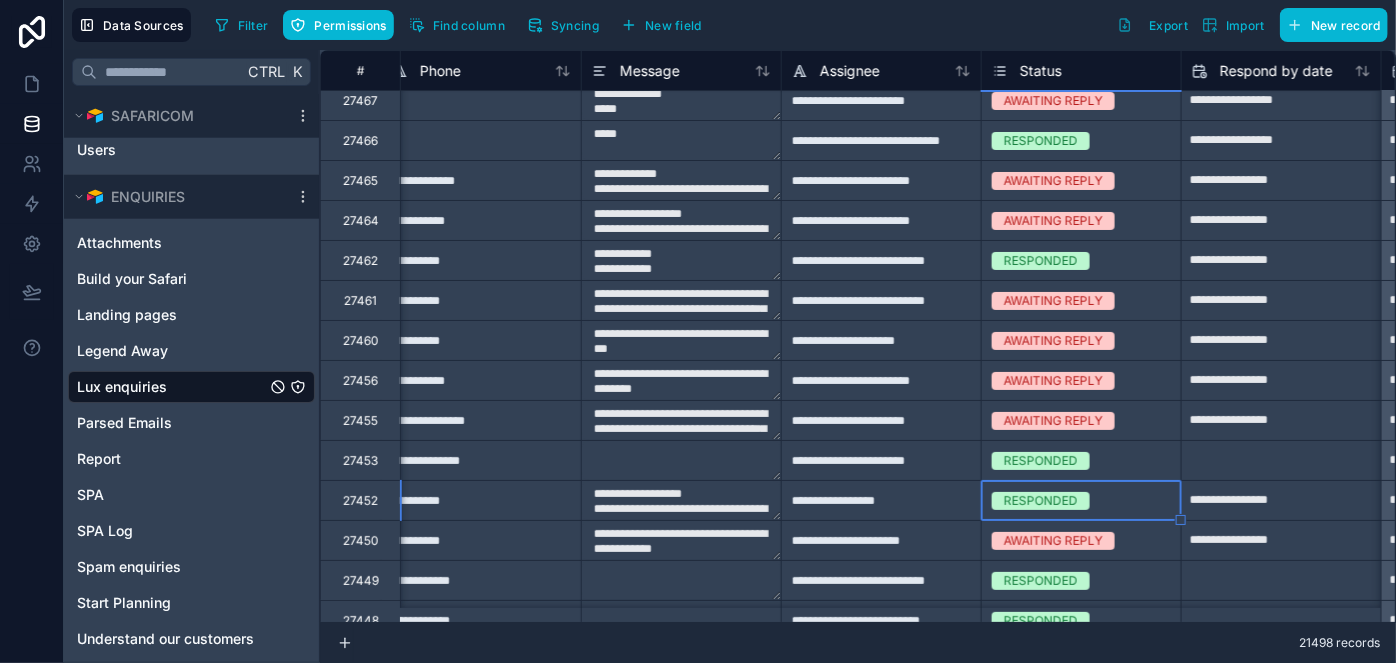scroll, scrollTop: 0, scrollLeft: 1019, axis: horizontal 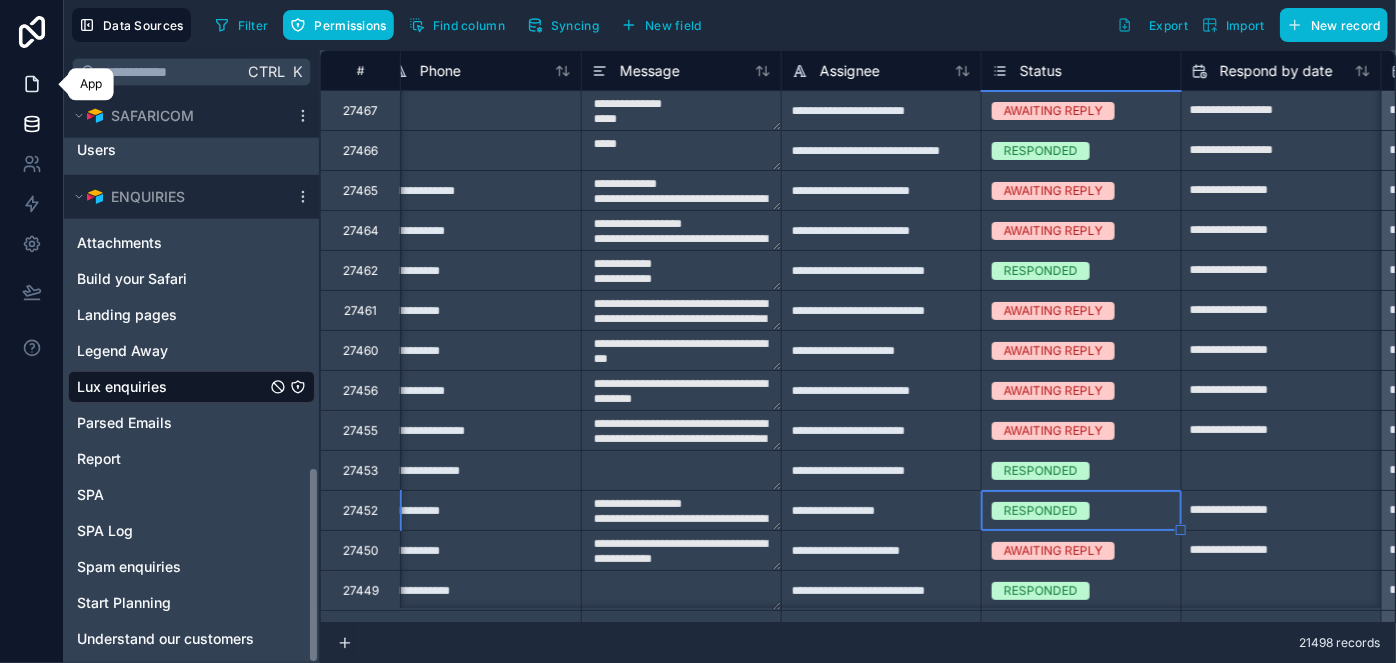 type on "**********" 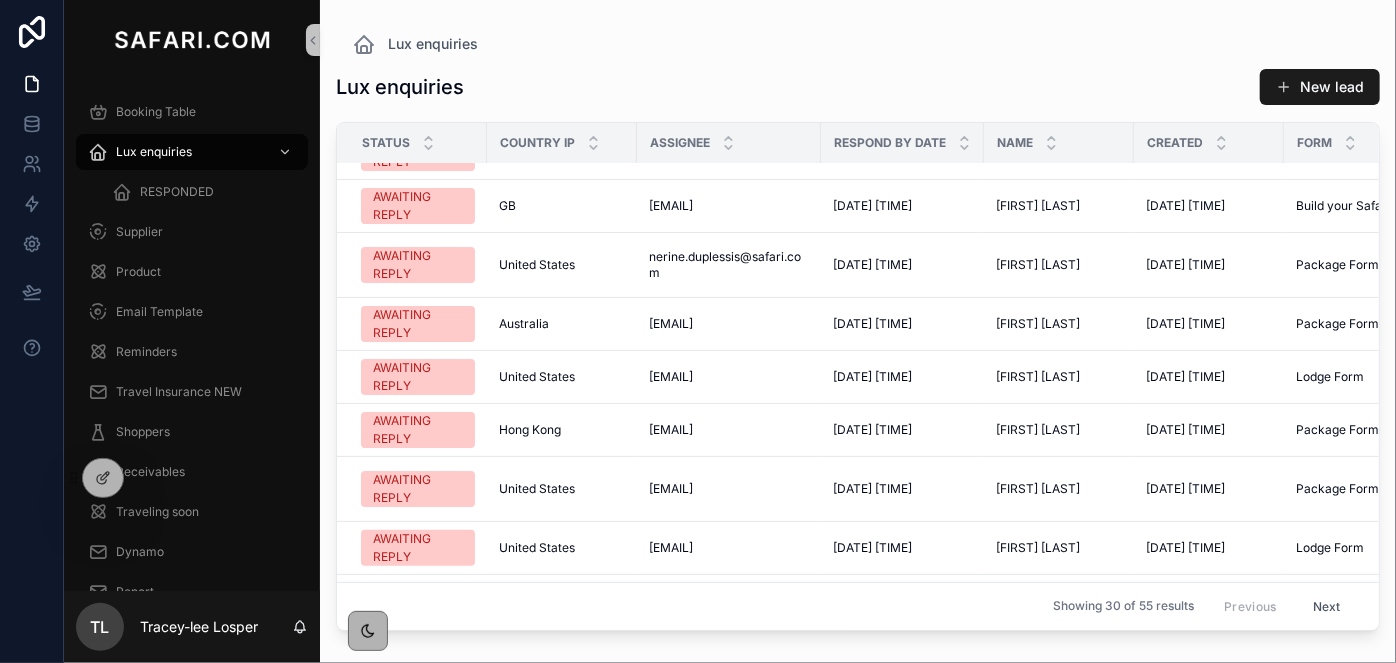 scroll, scrollTop: 0, scrollLeft: 0, axis: both 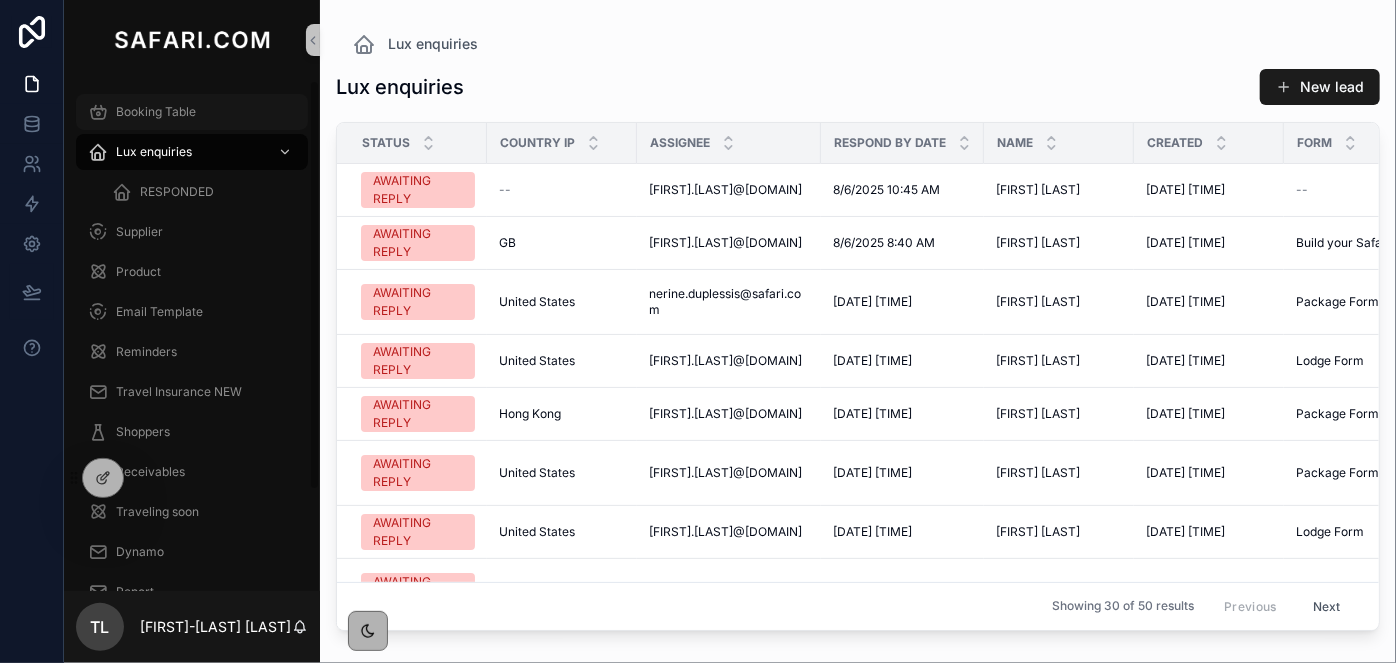 click on "Booking Table" at bounding box center (156, 112) 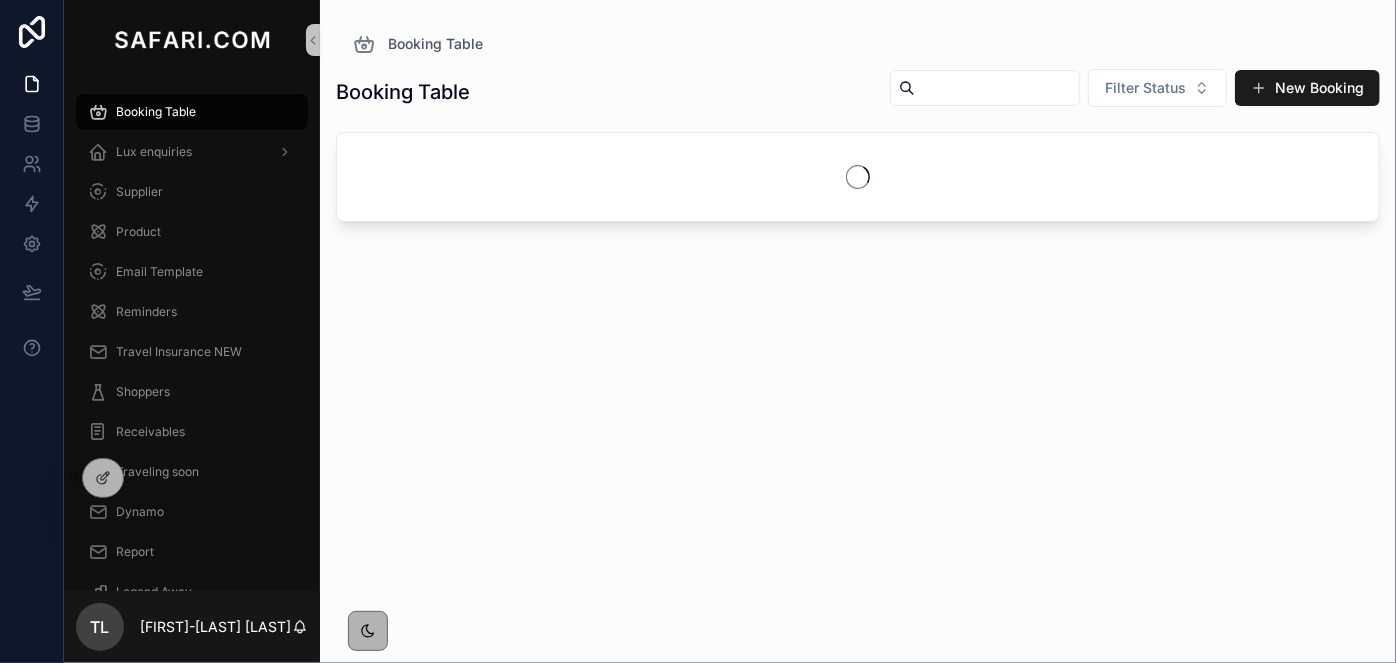 click at bounding box center (997, 88) 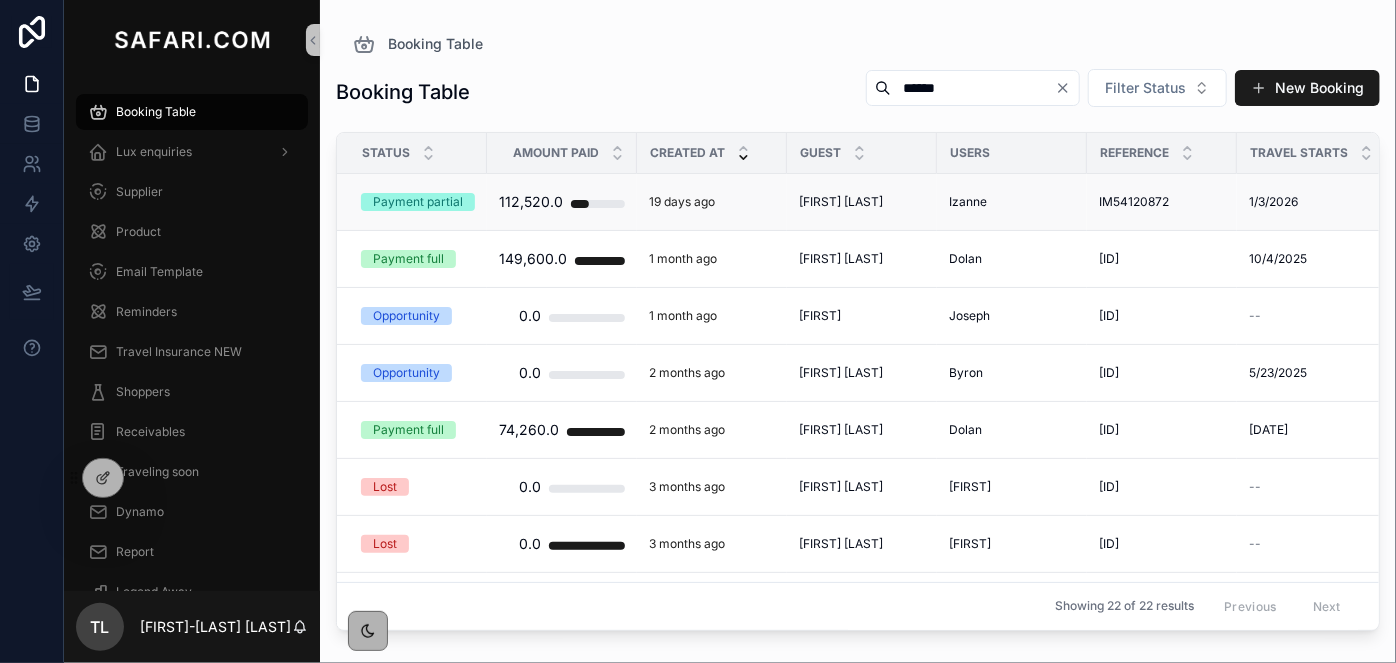 type on "******" 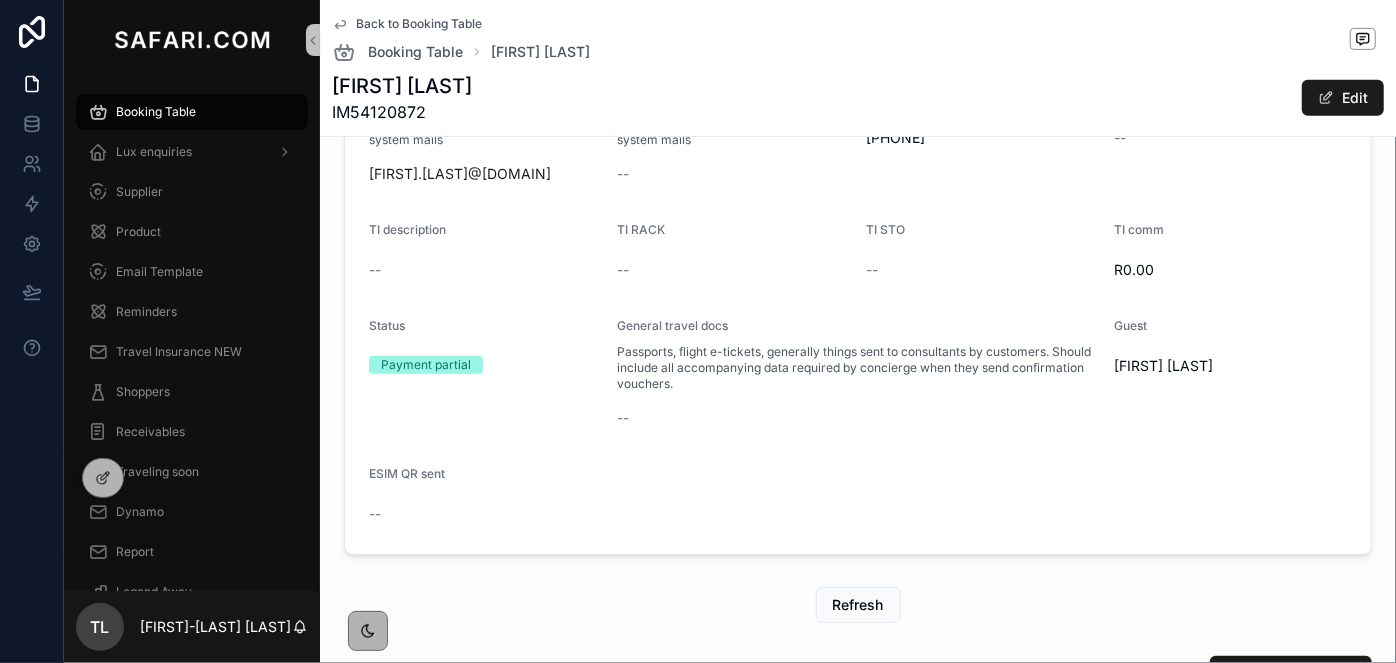 scroll, scrollTop: 1000, scrollLeft: 0, axis: vertical 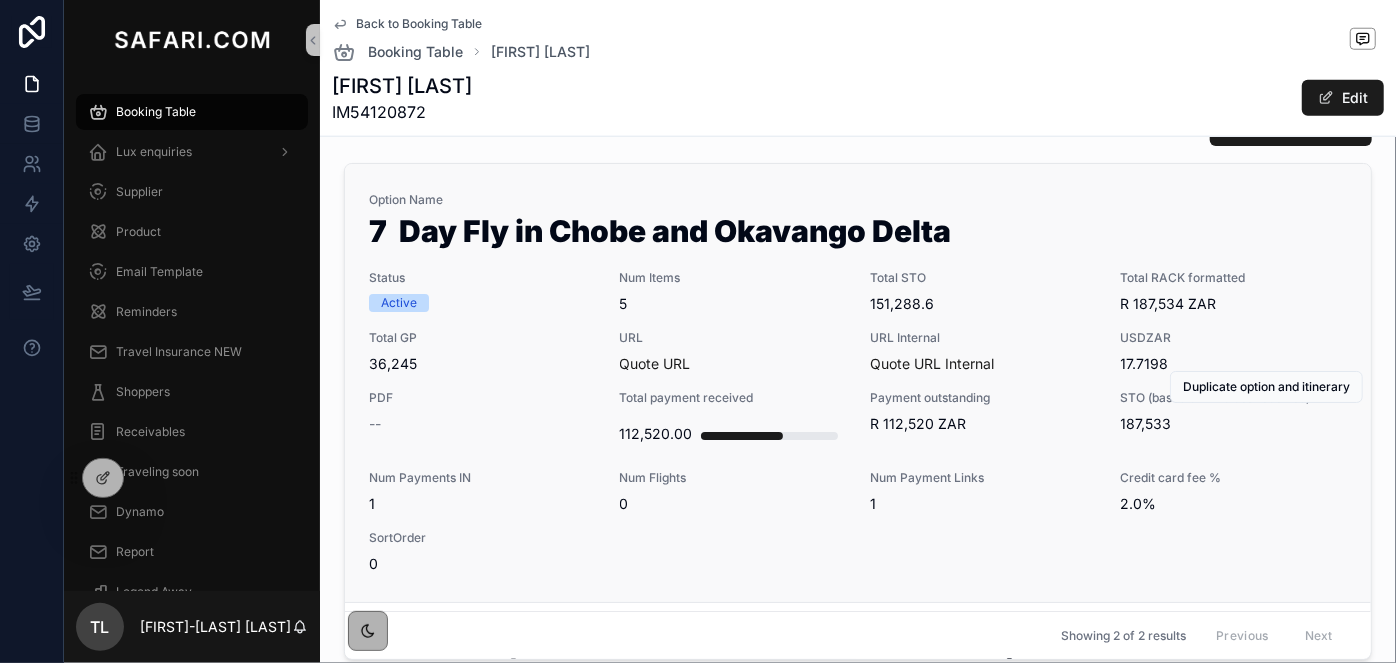 click on "URL Quote URL" at bounding box center (733, 352) 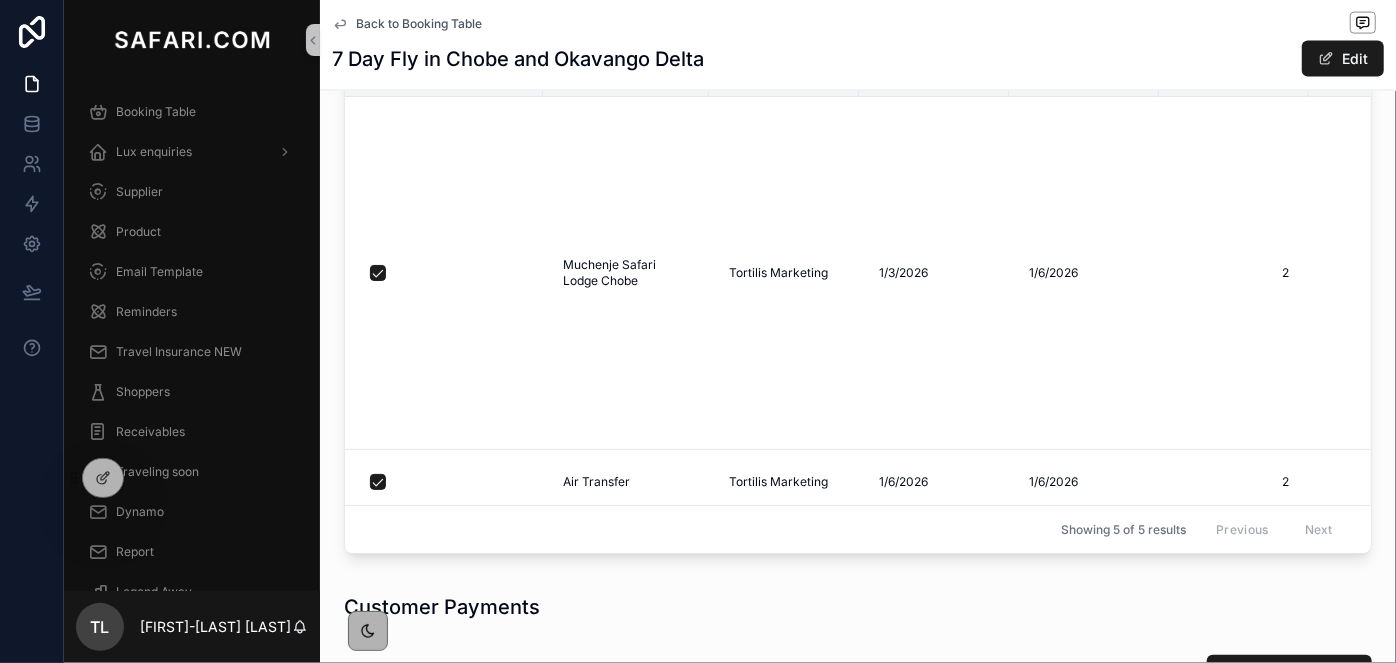 scroll, scrollTop: 1545, scrollLeft: 0, axis: vertical 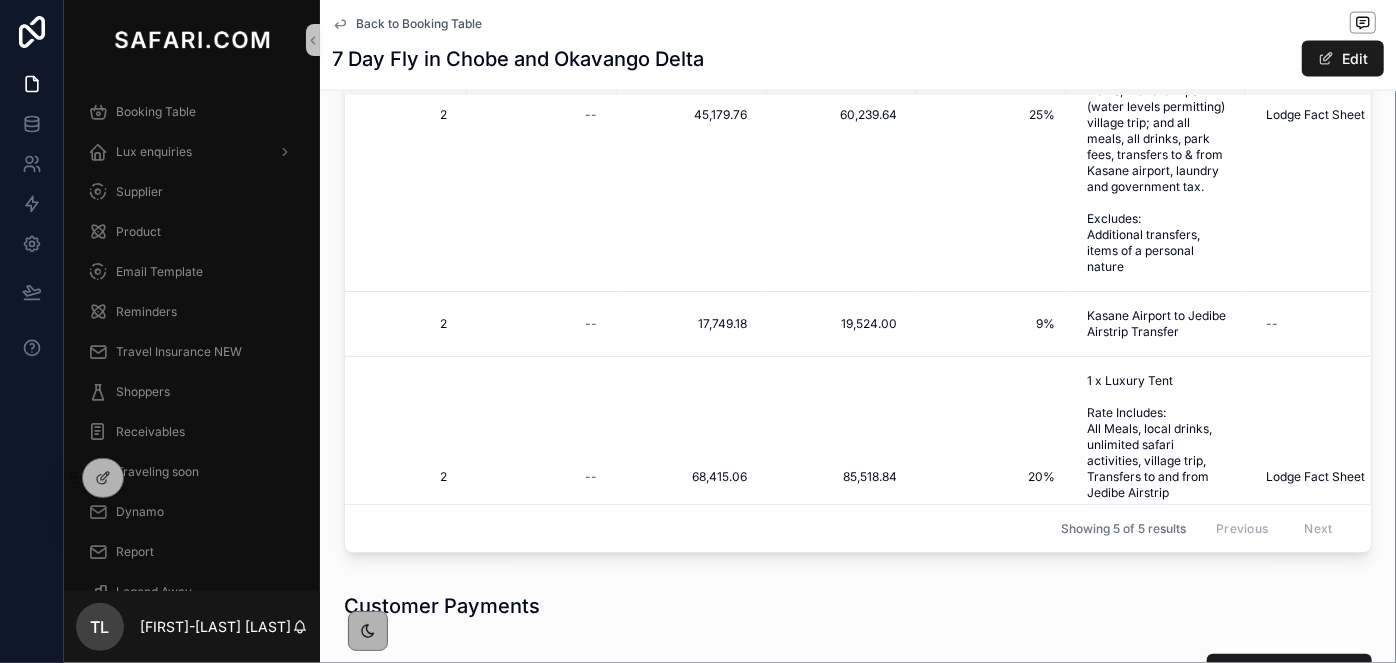 drag, startPoint x: 802, startPoint y: 555, endPoint x: 743, endPoint y: 545, distance: 59.841457 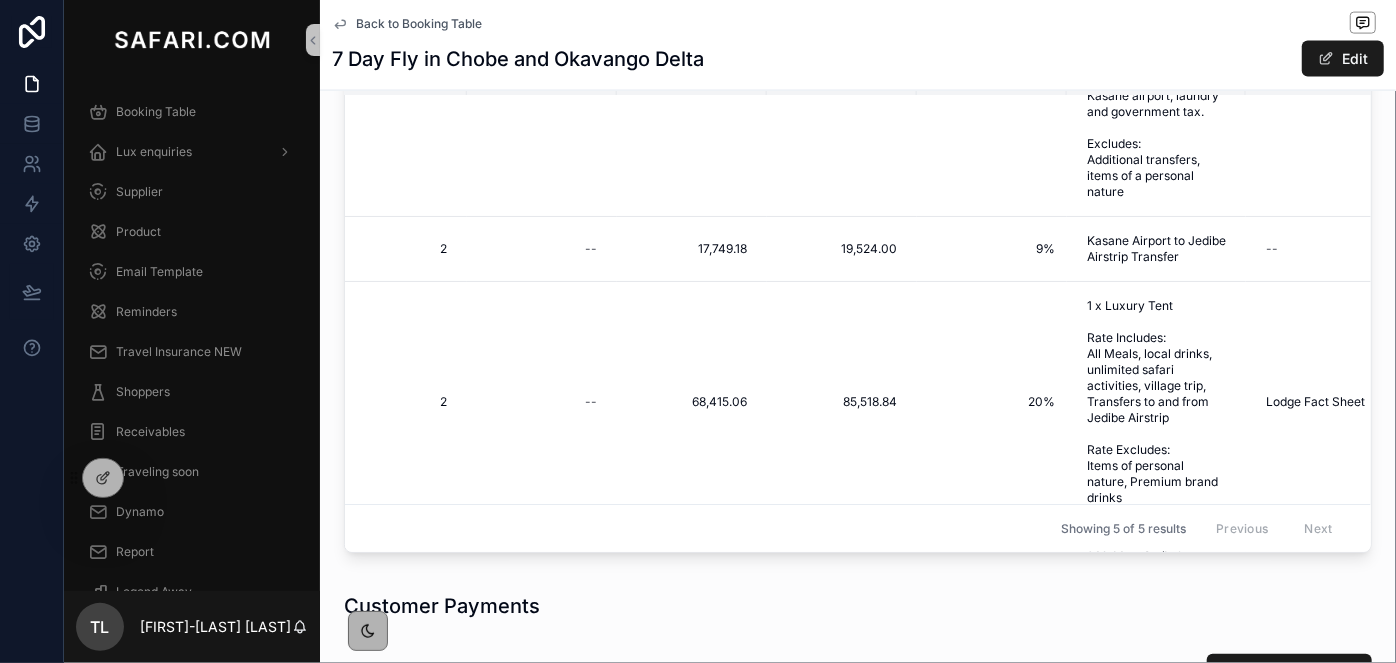 scroll, scrollTop: 232, scrollLeft: 756, axis: both 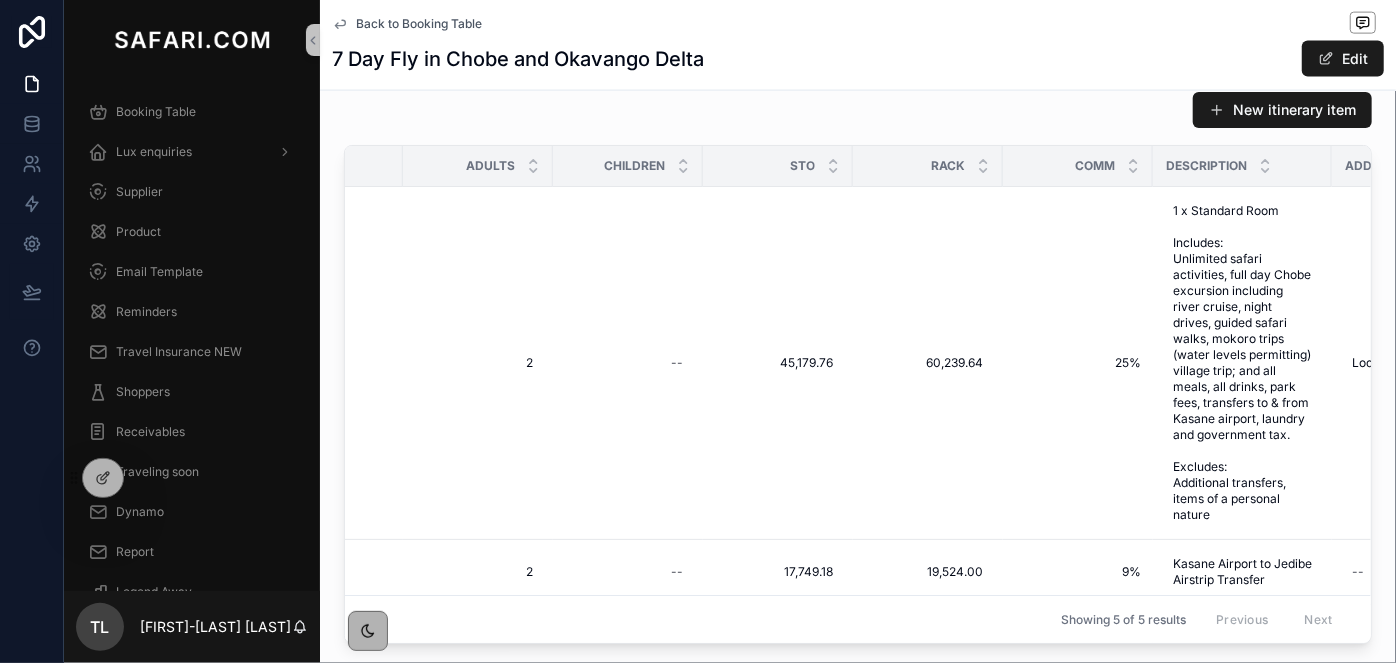 drag, startPoint x: 901, startPoint y: 95, endPoint x: 898, endPoint y: 112, distance: 17.262676 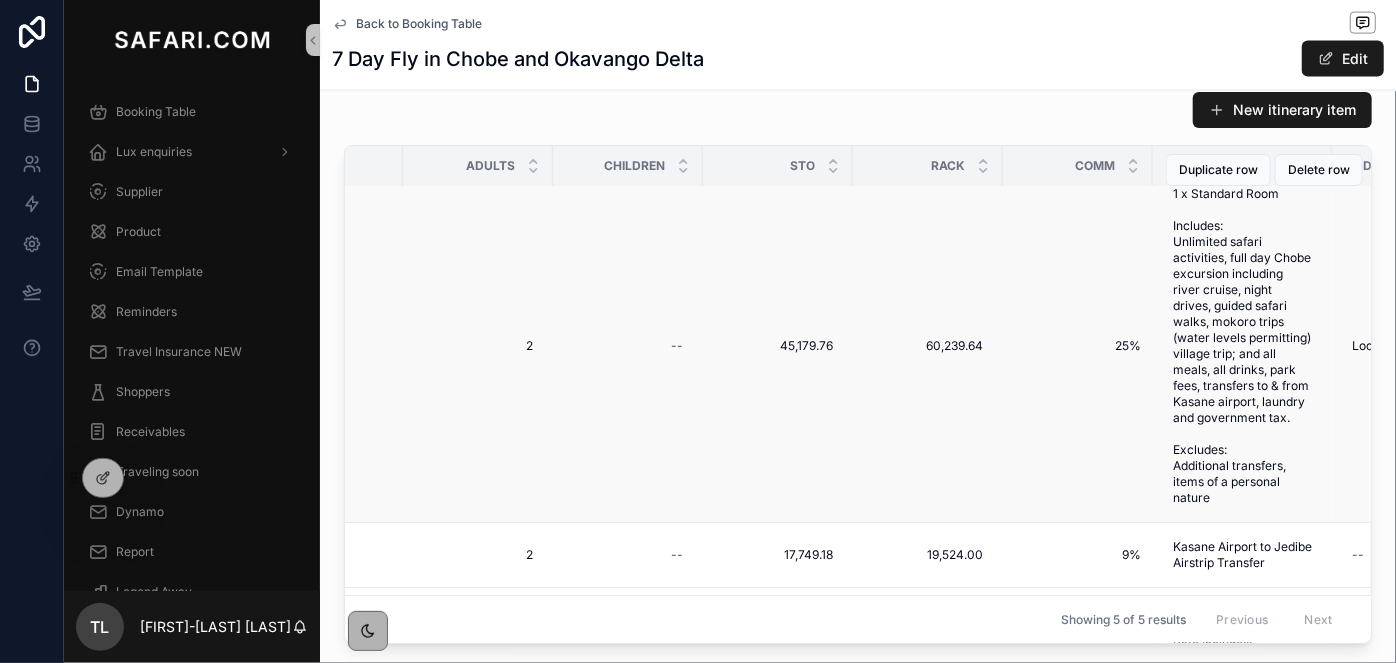 scroll, scrollTop: 0, scrollLeft: 756, axis: horizontal 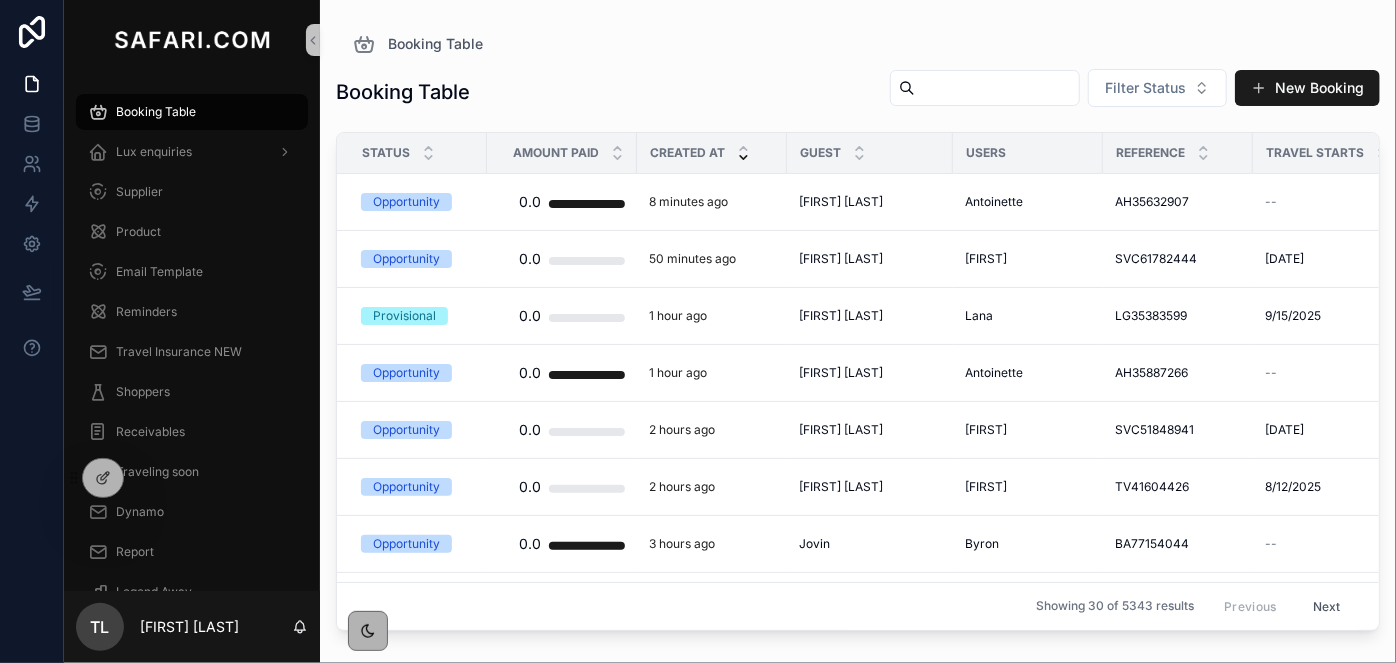click at bounding box center [997, 88] 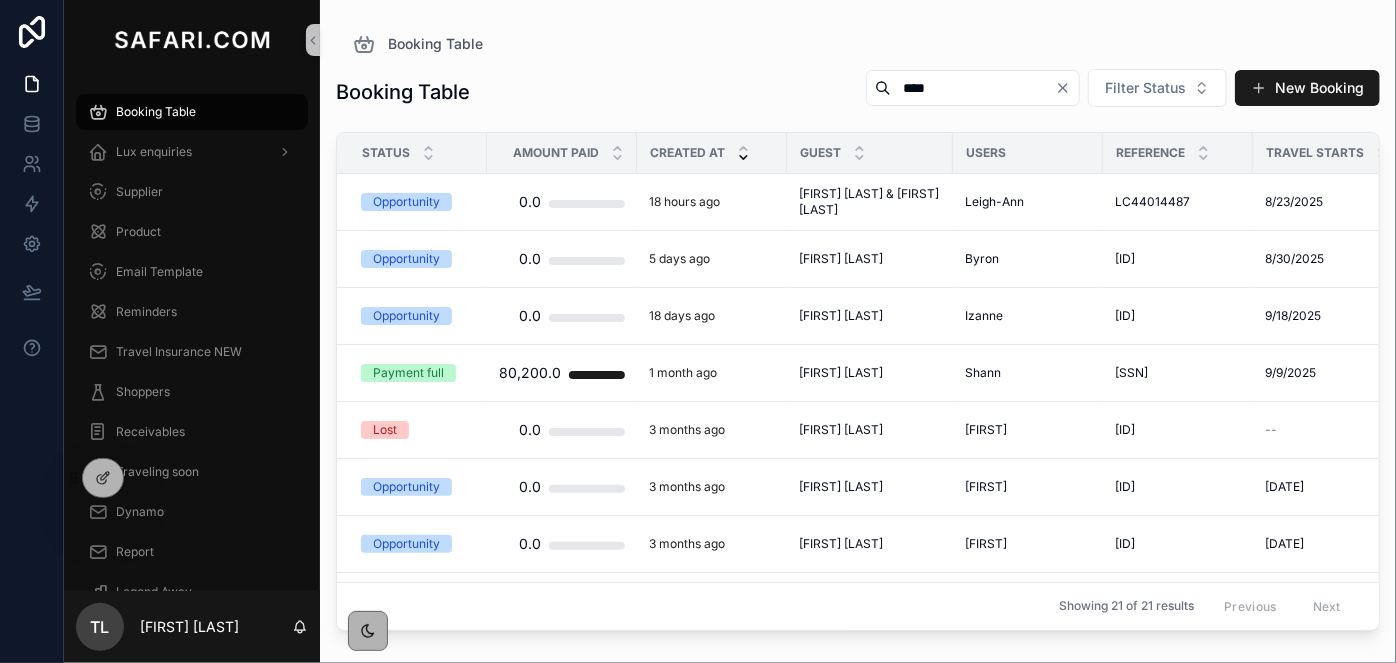 type on "****" 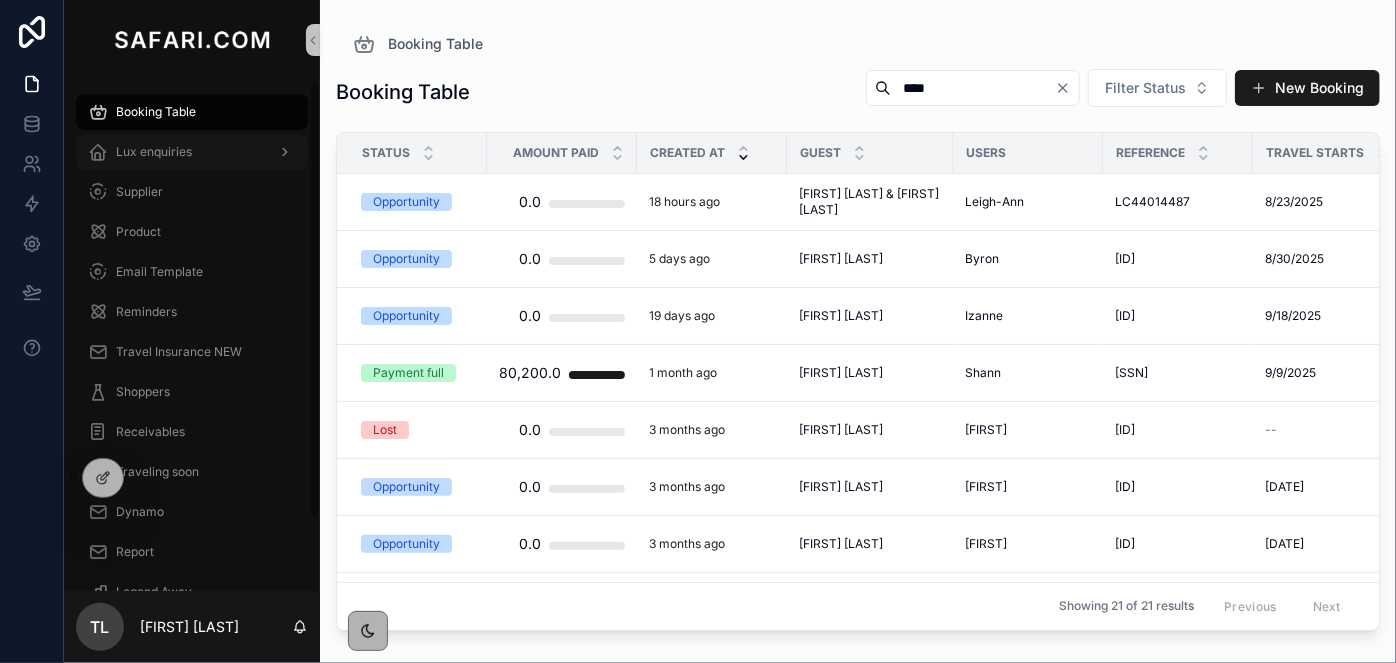 click on "Lux enquiries" at bounding box center (154, 152) 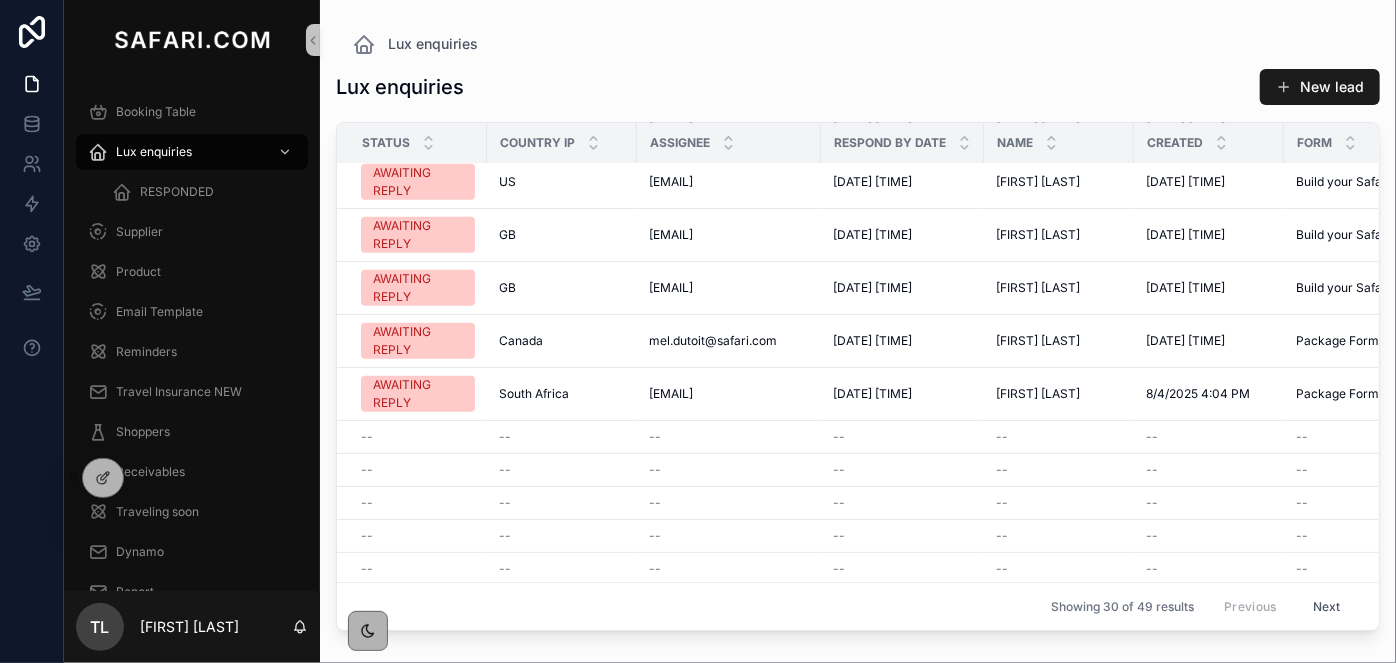scroll, scrollTop: 545, scrollLeft: 0, axis: vertical 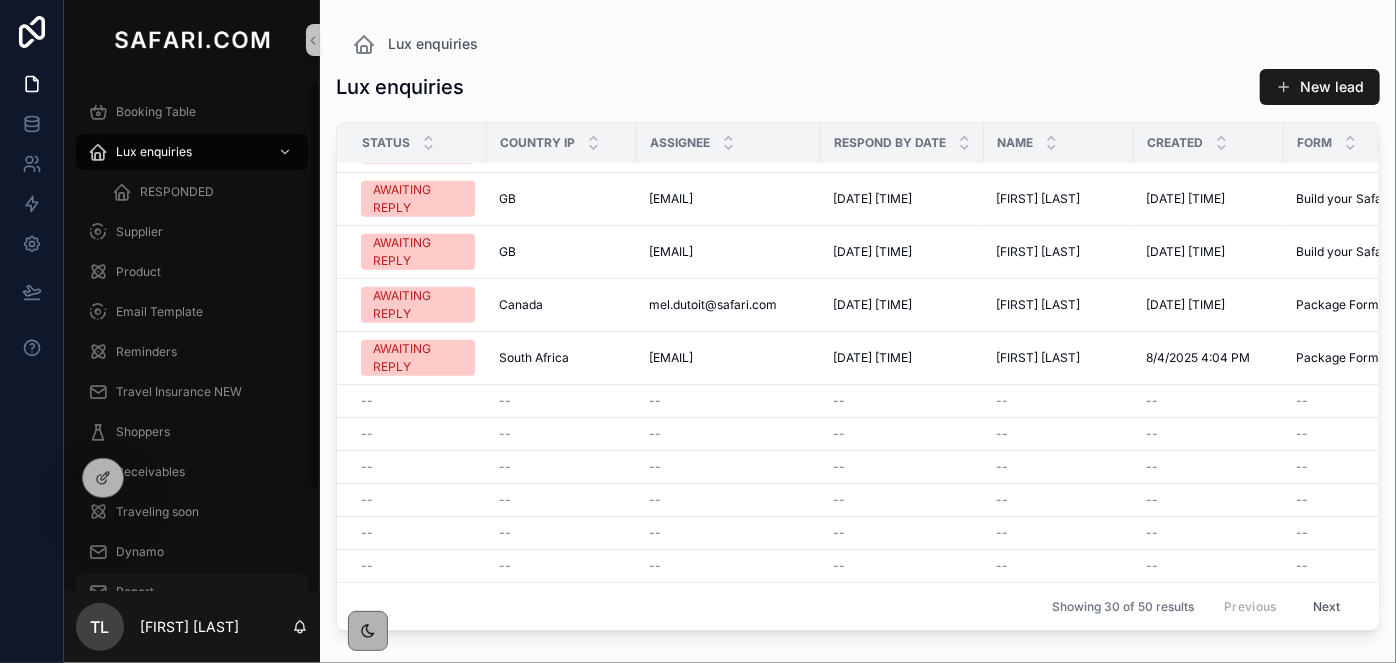 click on "Report" at bounding box center (192, 592) 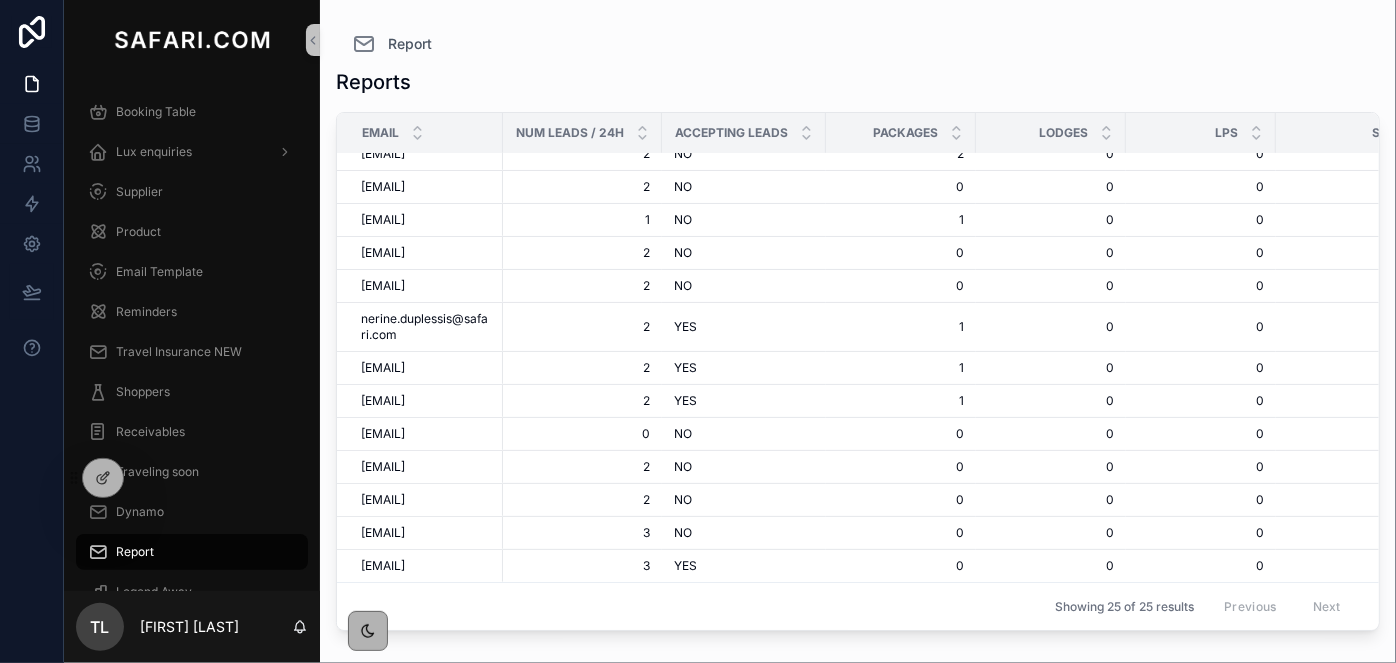 scroll, scrollTop: 786, scrollLeft: 0, axis: vertical 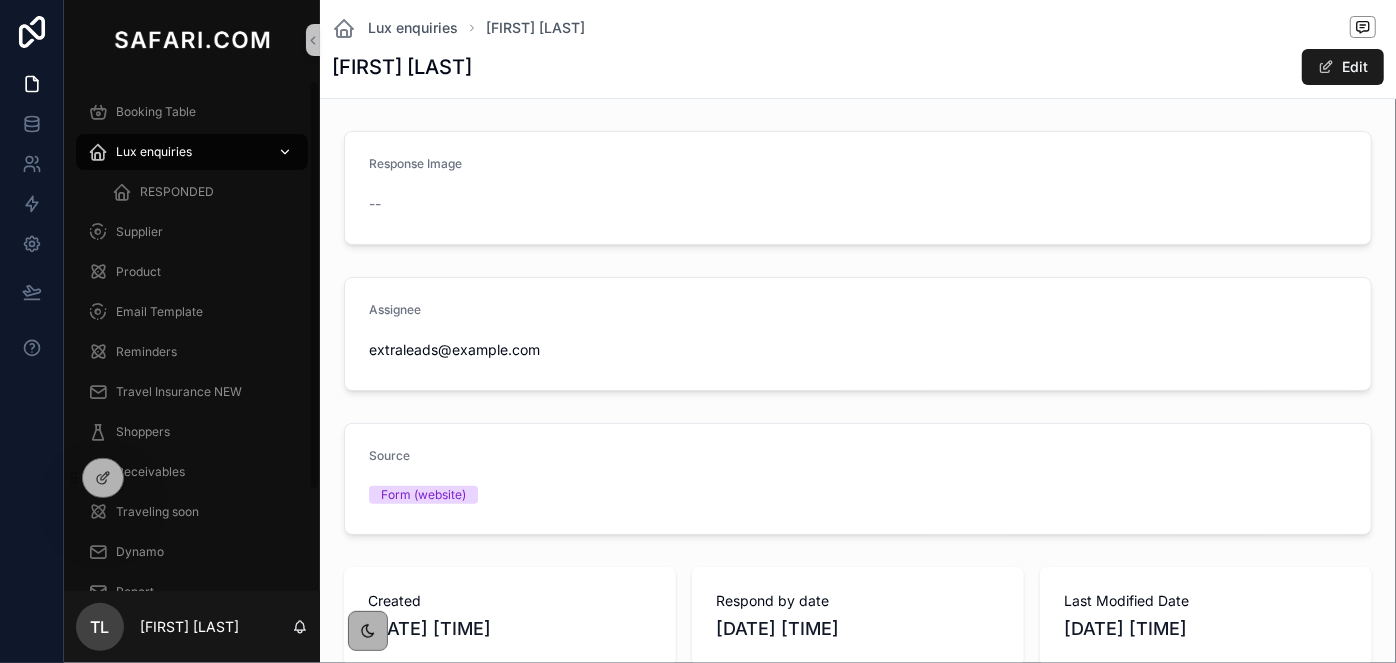 click on "Lux enquiries" at bounding box center (154, 152) 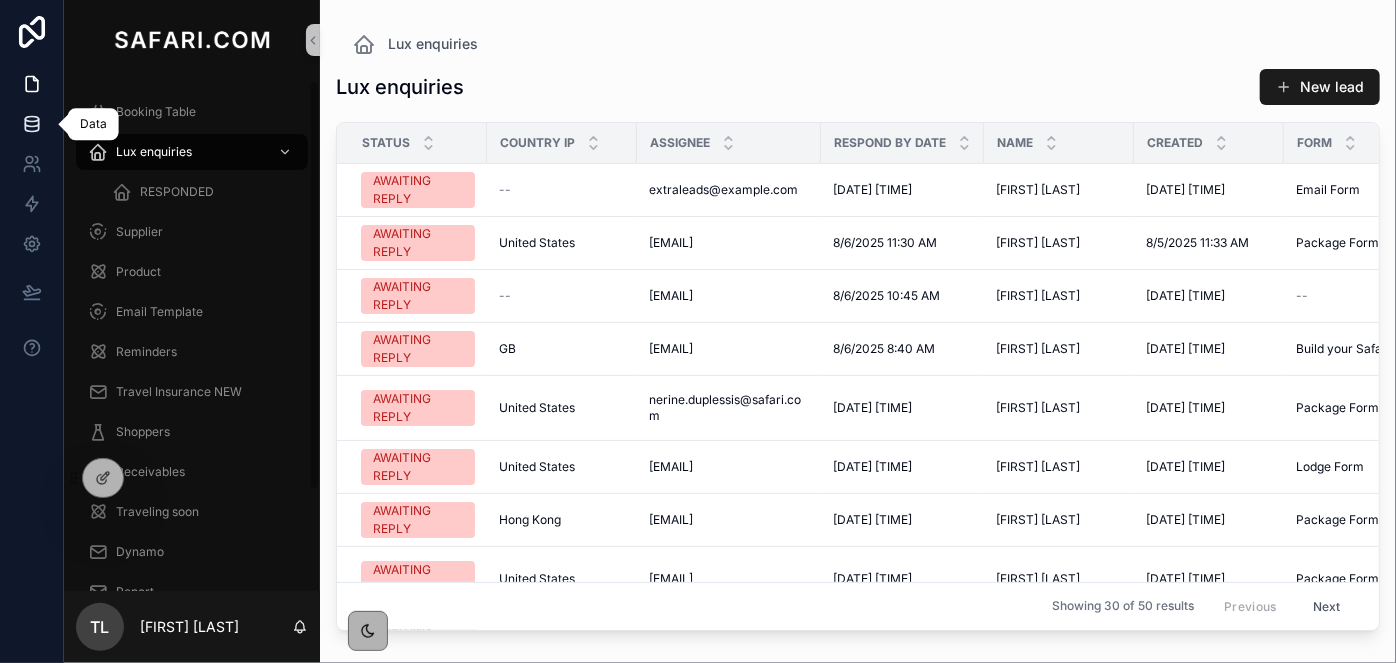 click 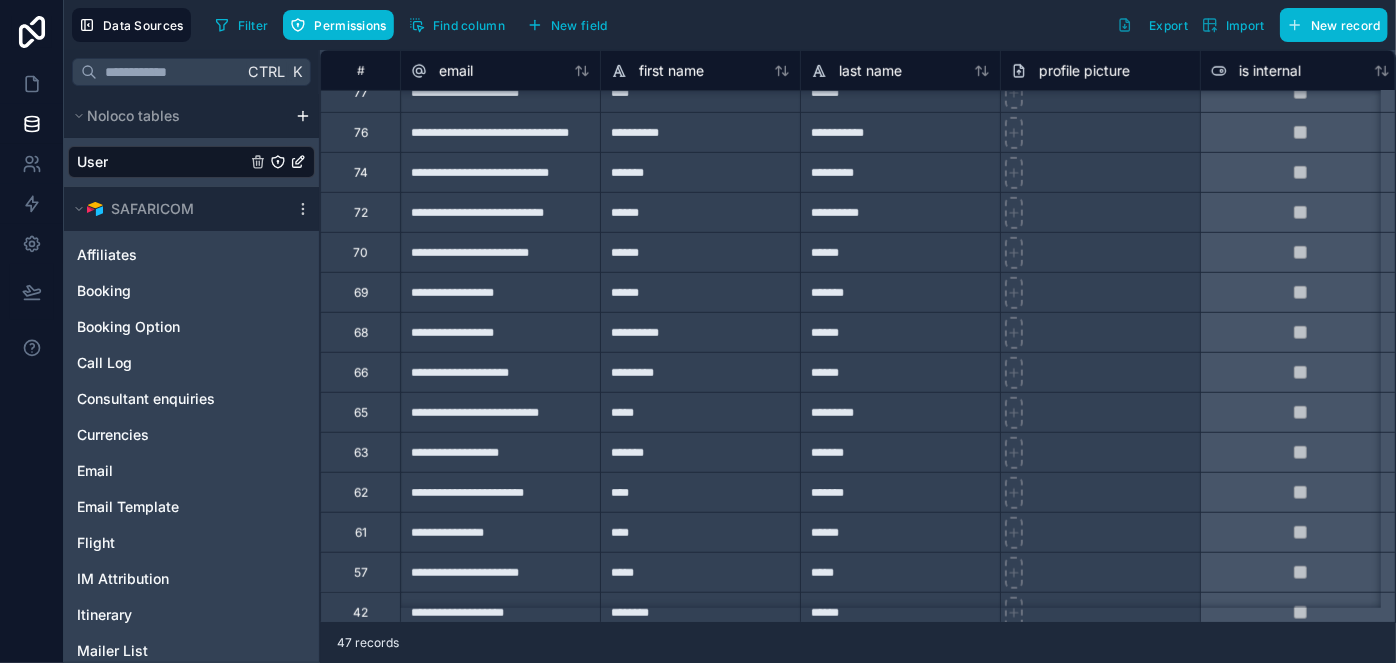 scroll, scrollTop: 636, scrollLeft: 0, axis: vertical 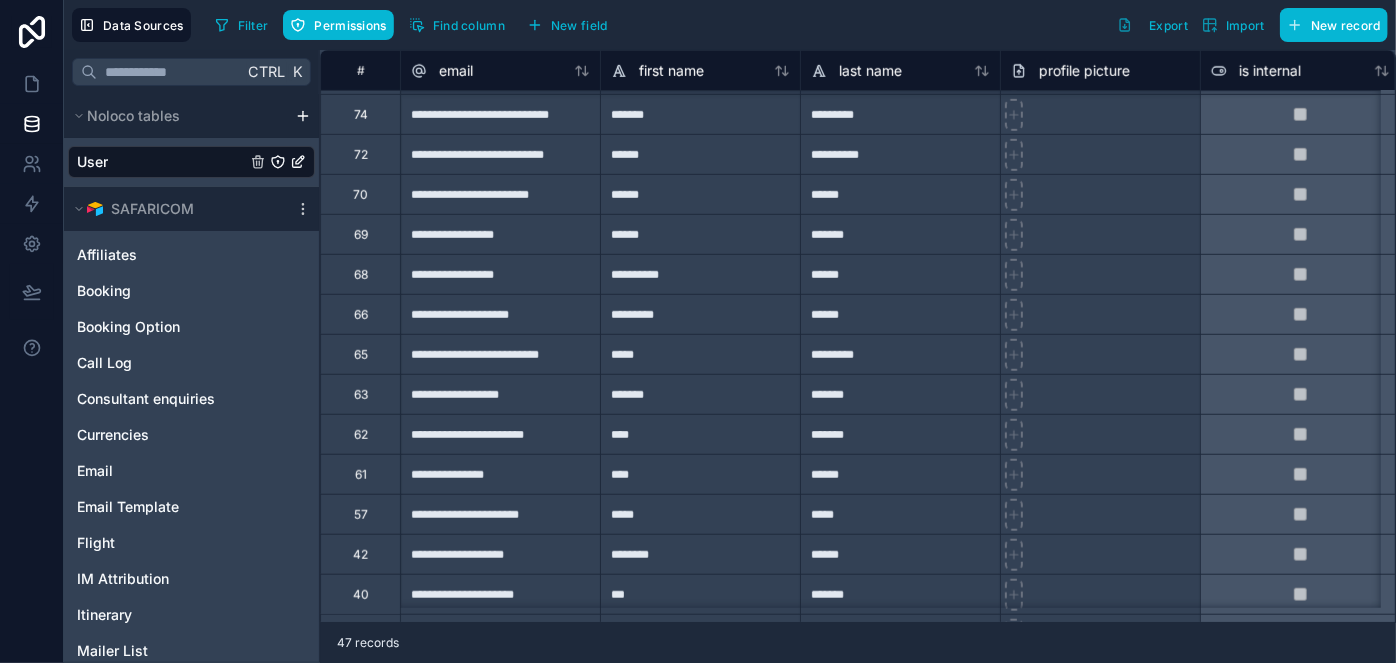 click on "**********" at bounding box center [500, 434] 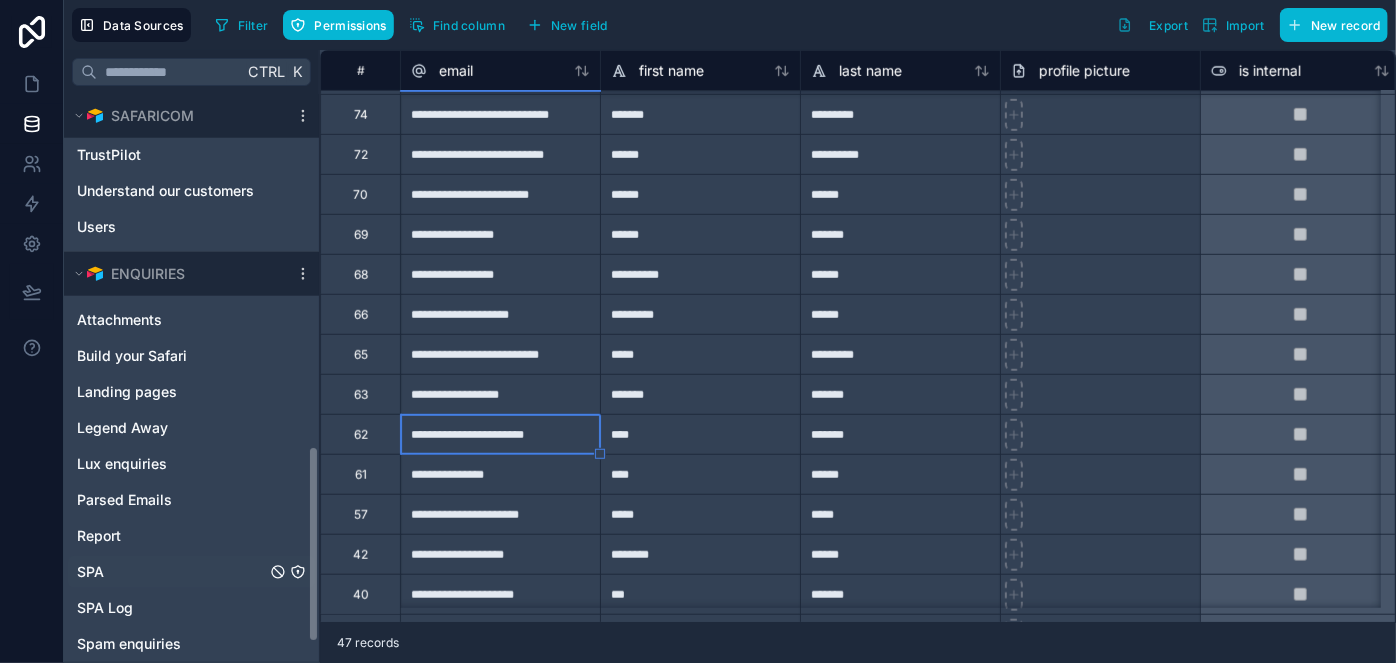 scroll, scrollTop: 1077, scrollLeft: 0, axis: vertical 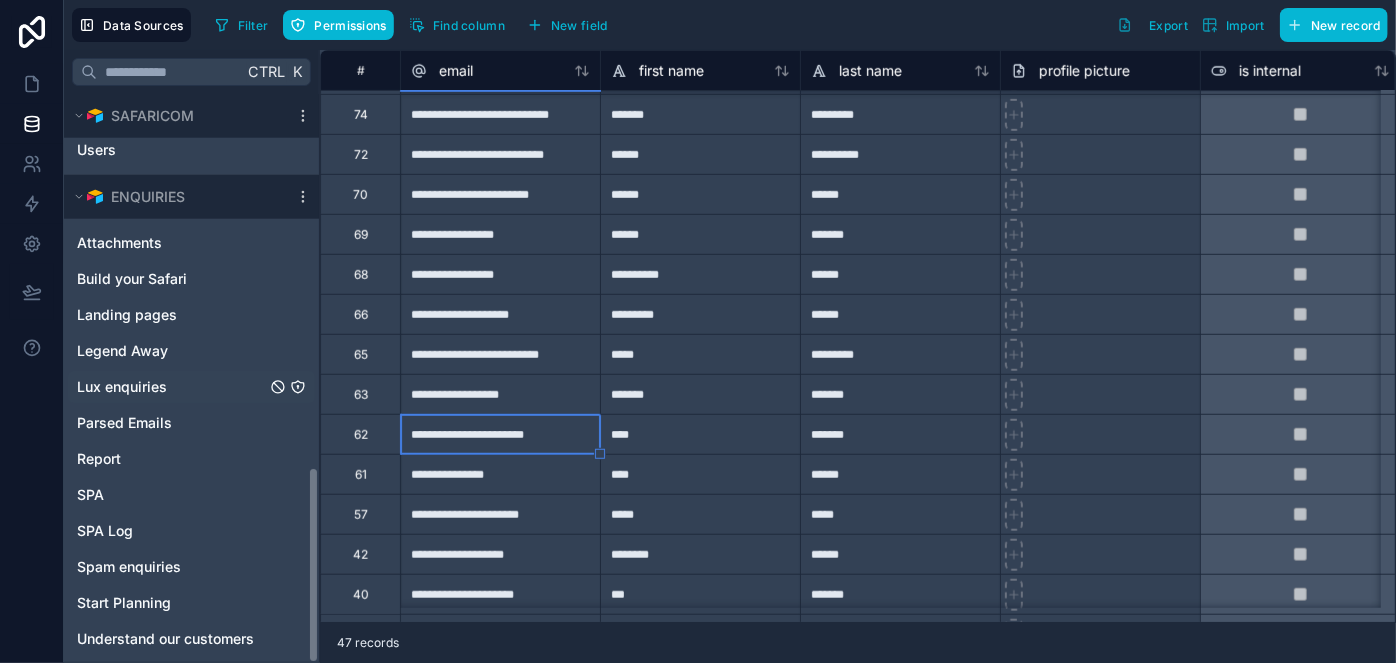 click on "Lux enquiries" at bounding box center [122, 387] 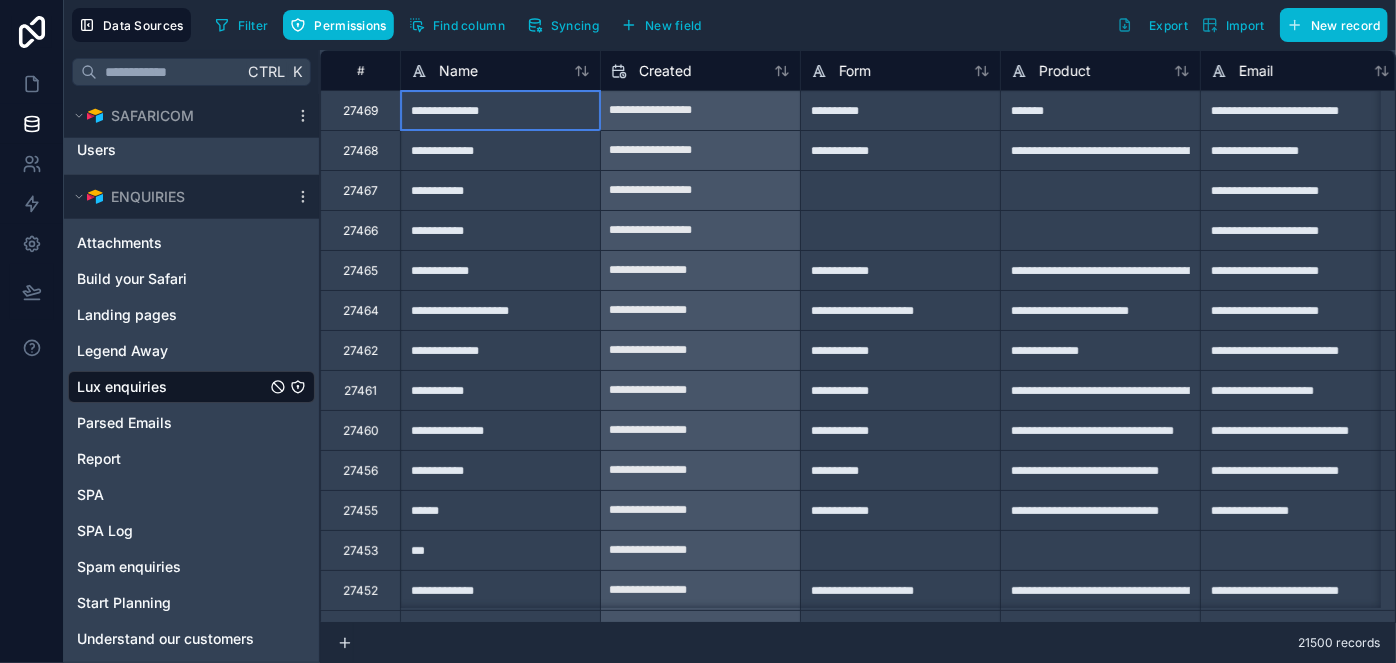 click on "**********" at bounding box center (500, 110) 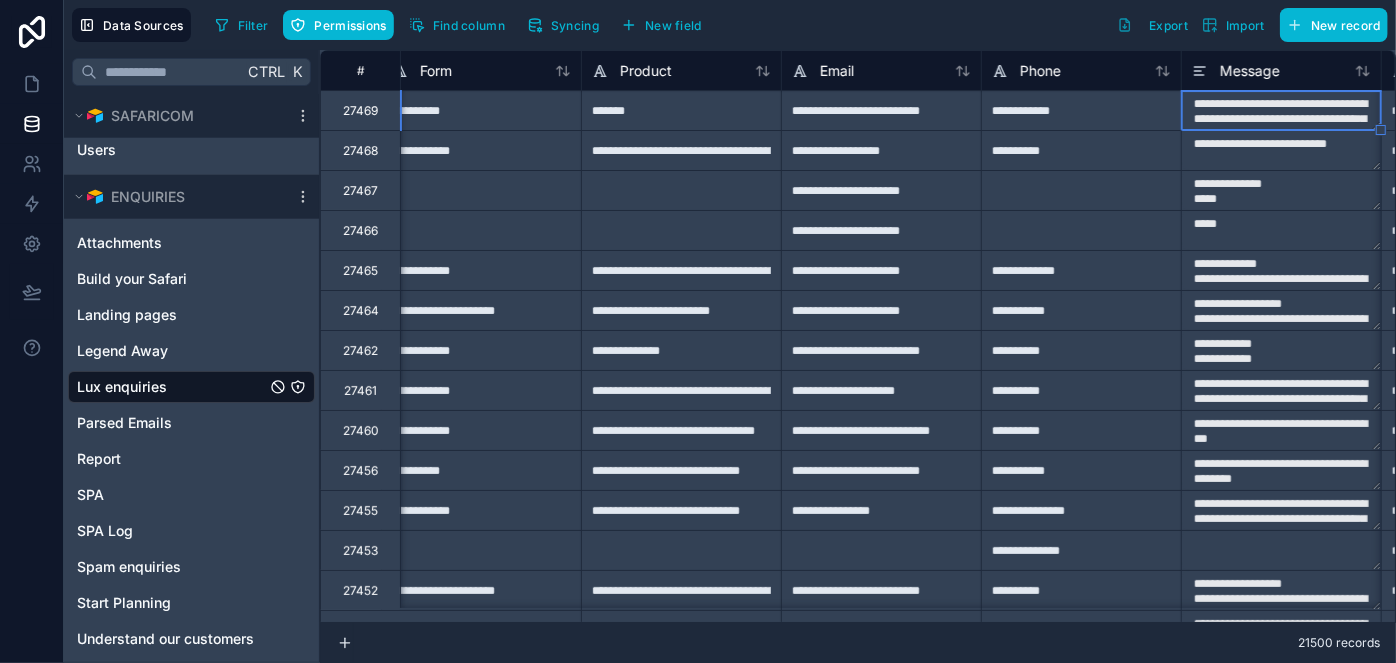 type on "**********" 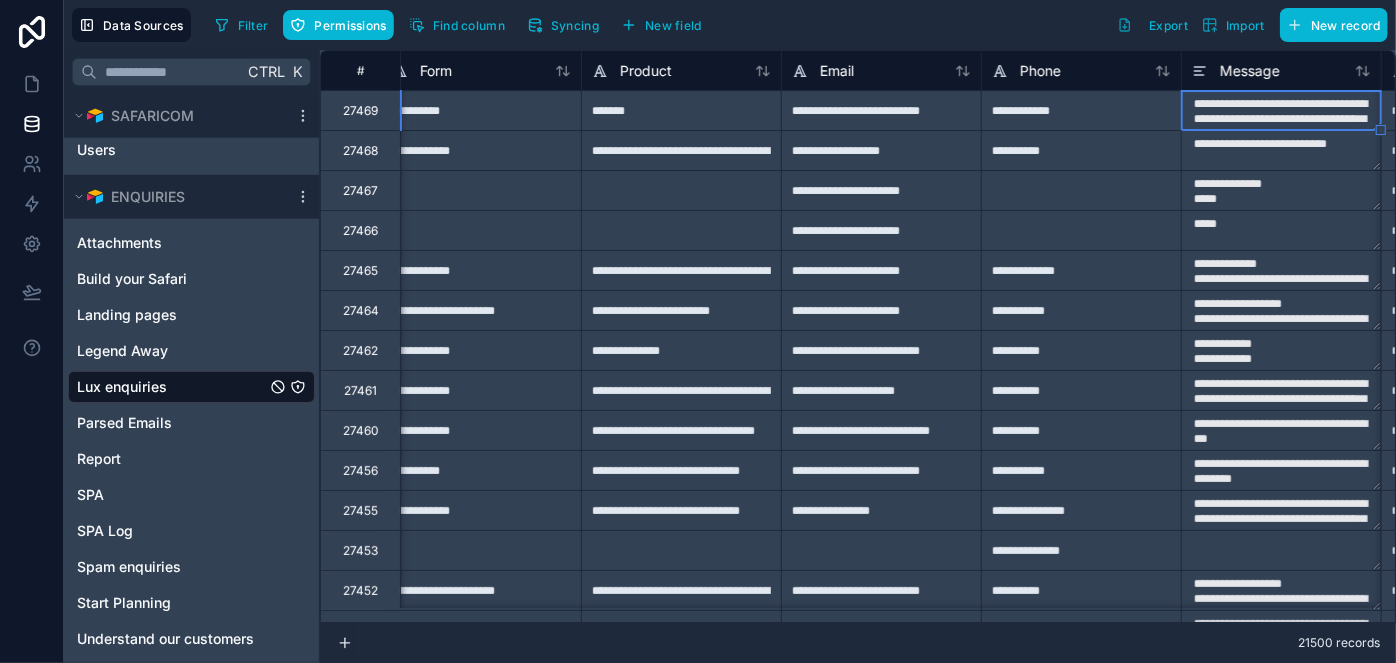 type on "**********" 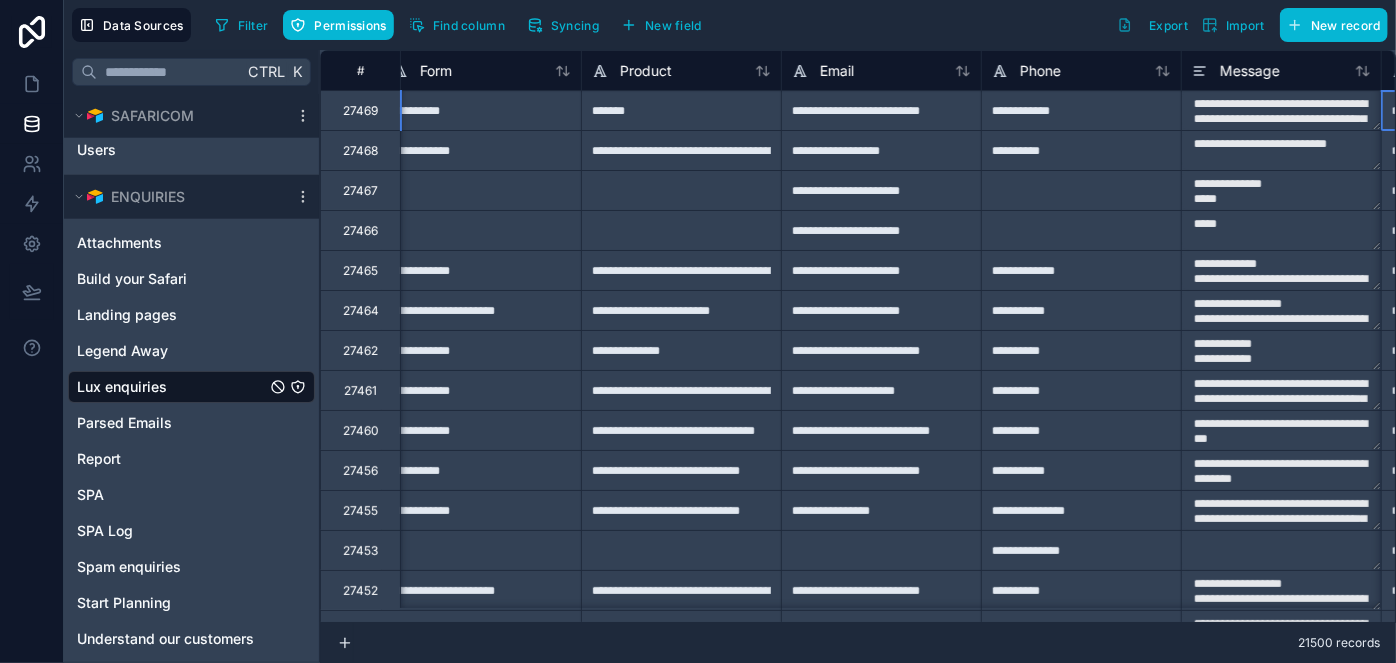 scroll, scrollTop: 0, scrollLeft: 619, axis: horizontal 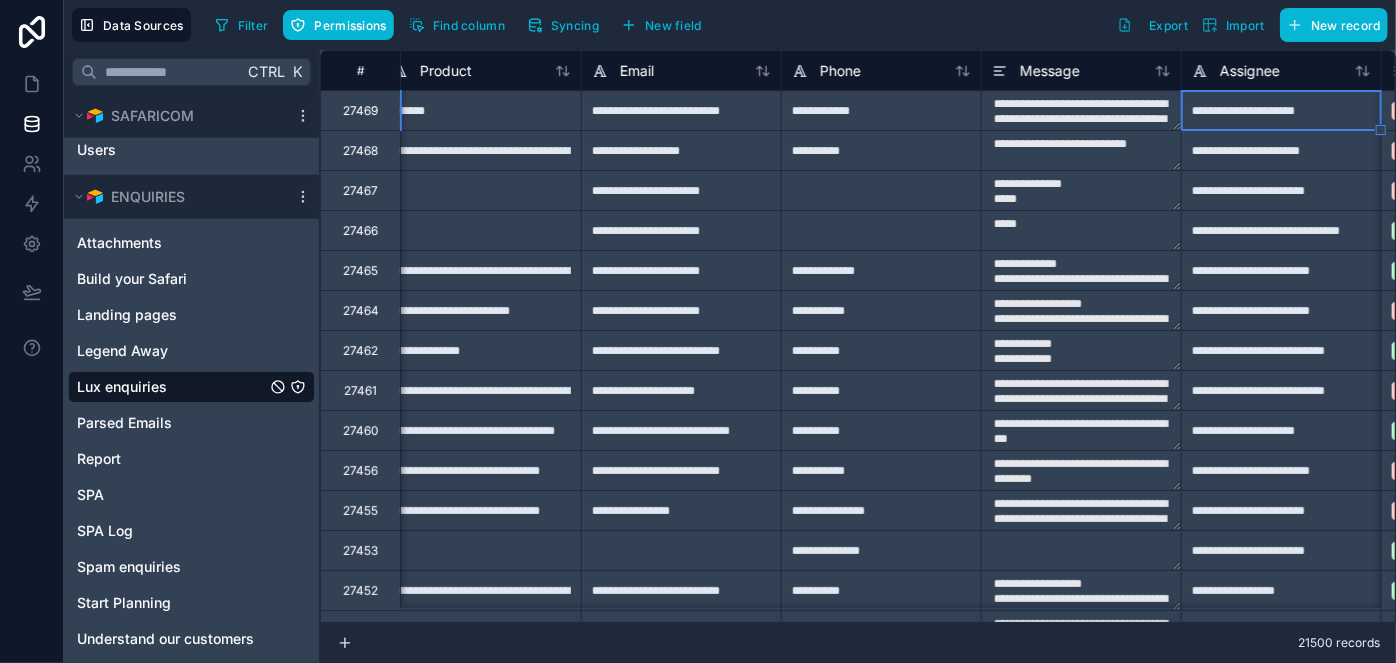 type on "**********" 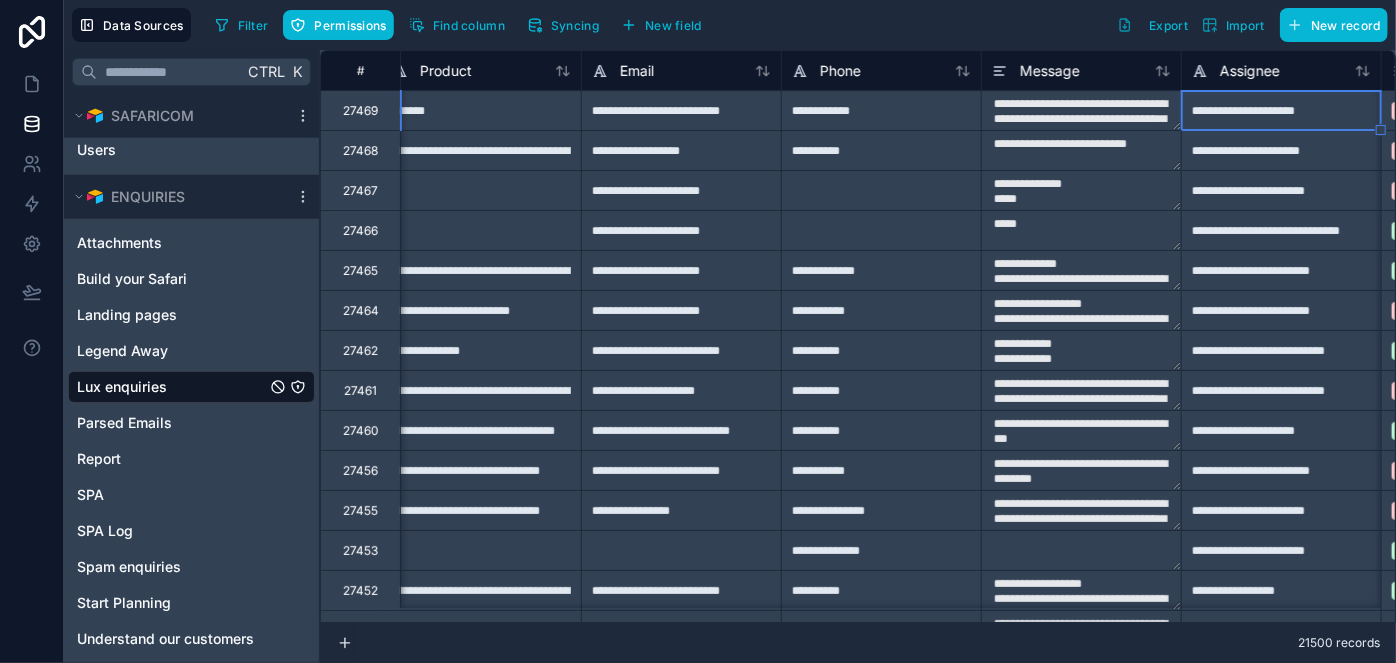type on "**********" 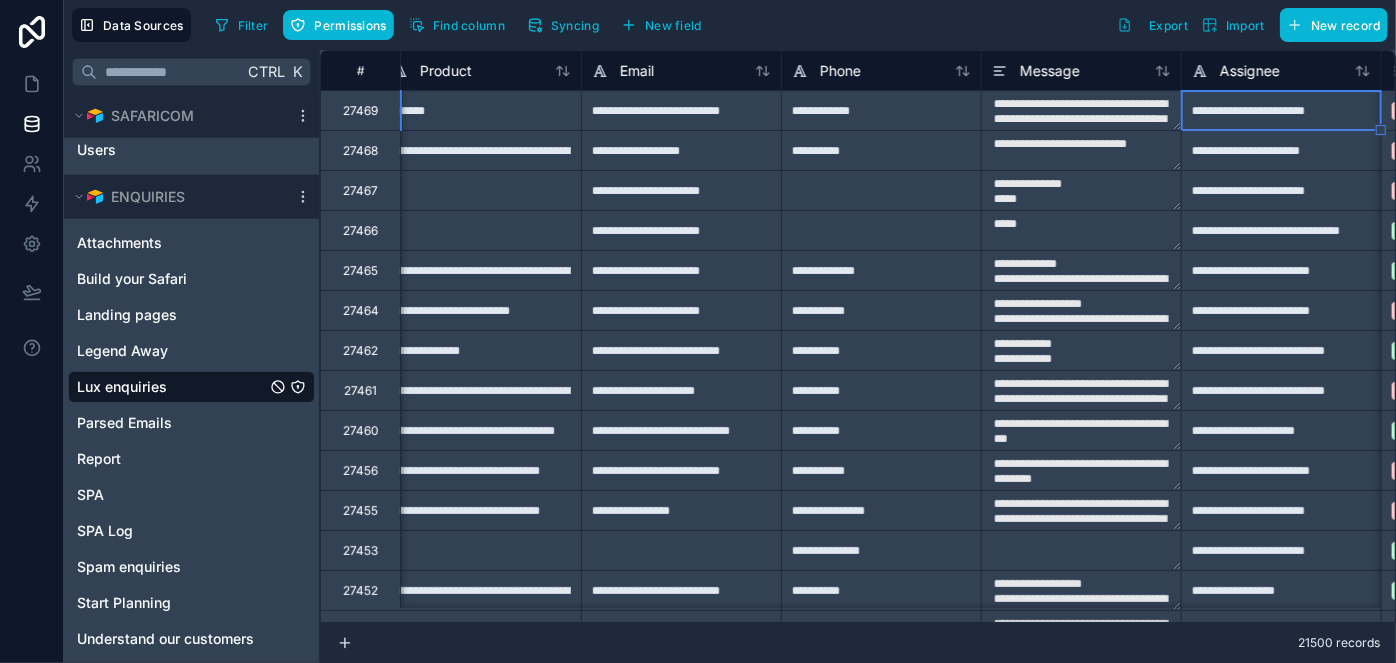 type on "**********" 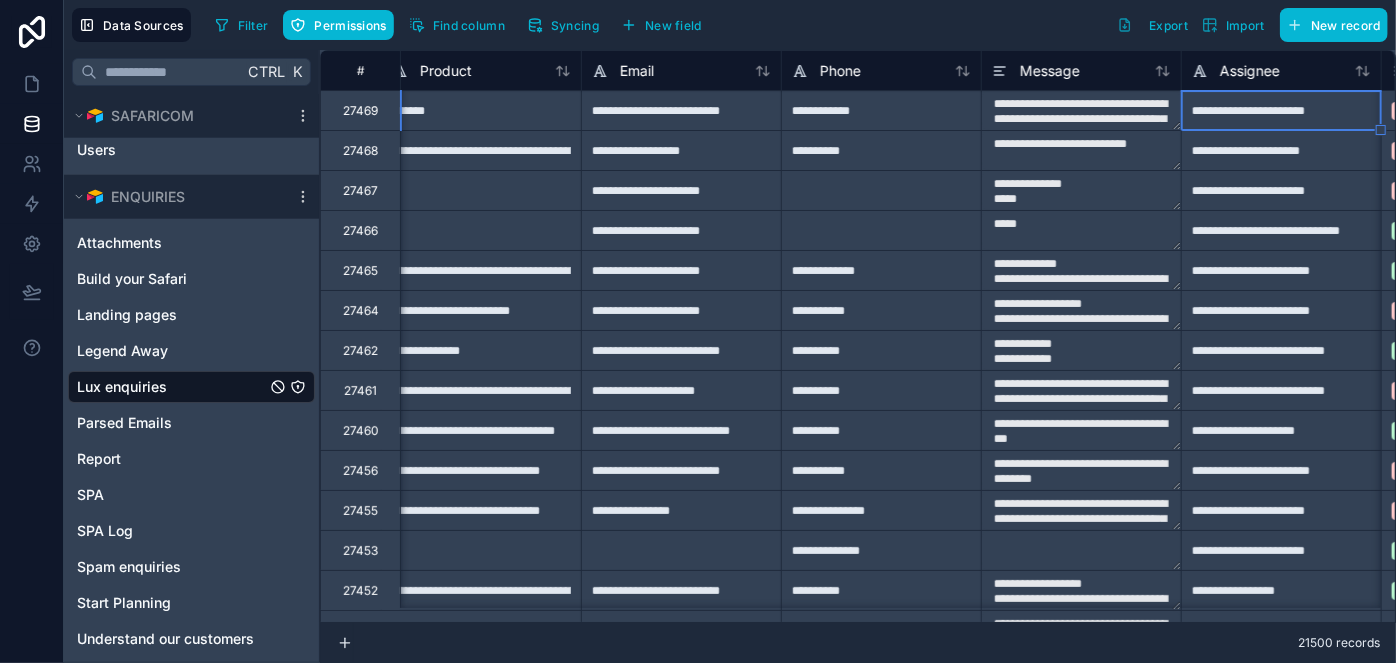 type on "**********" 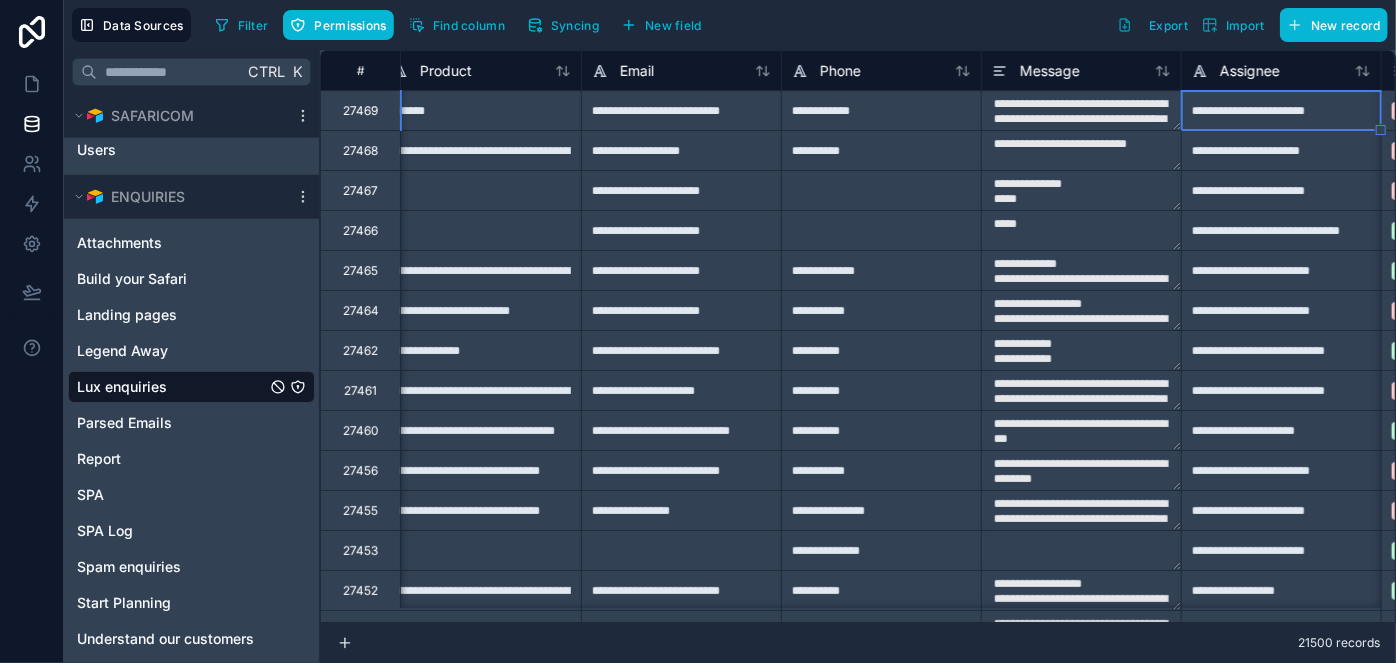type on "**********" 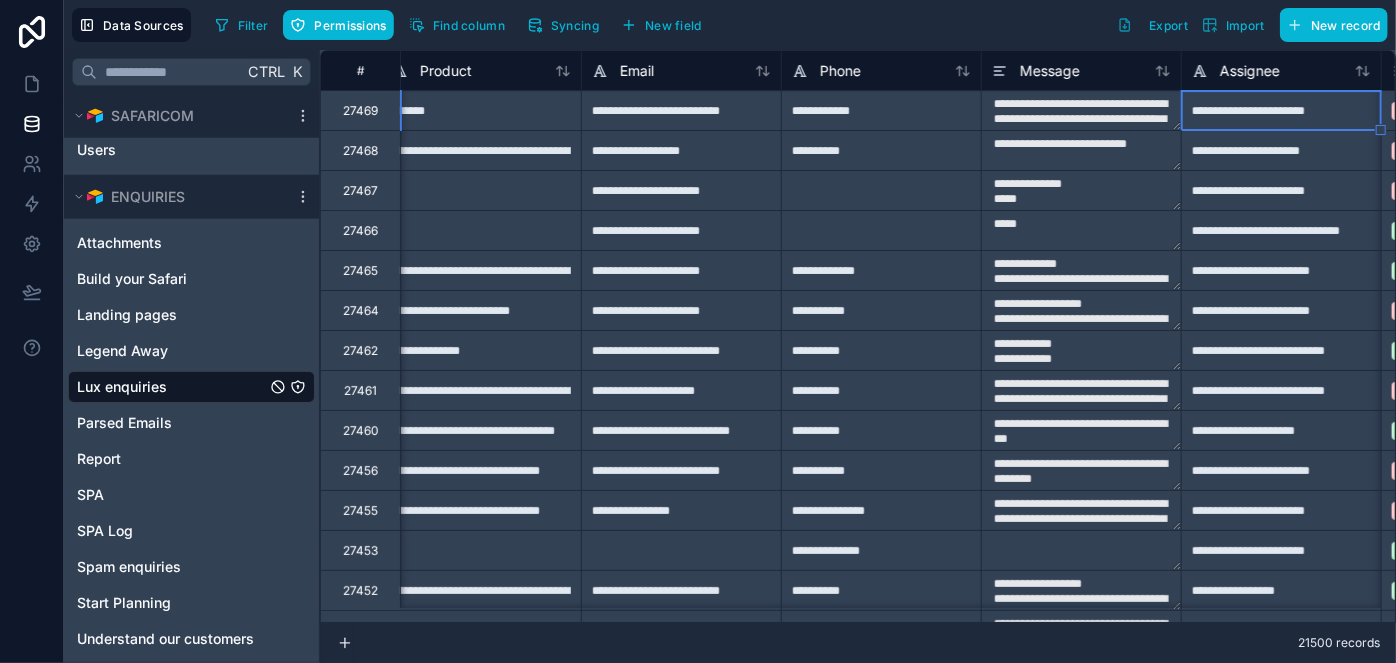 type on "**********" 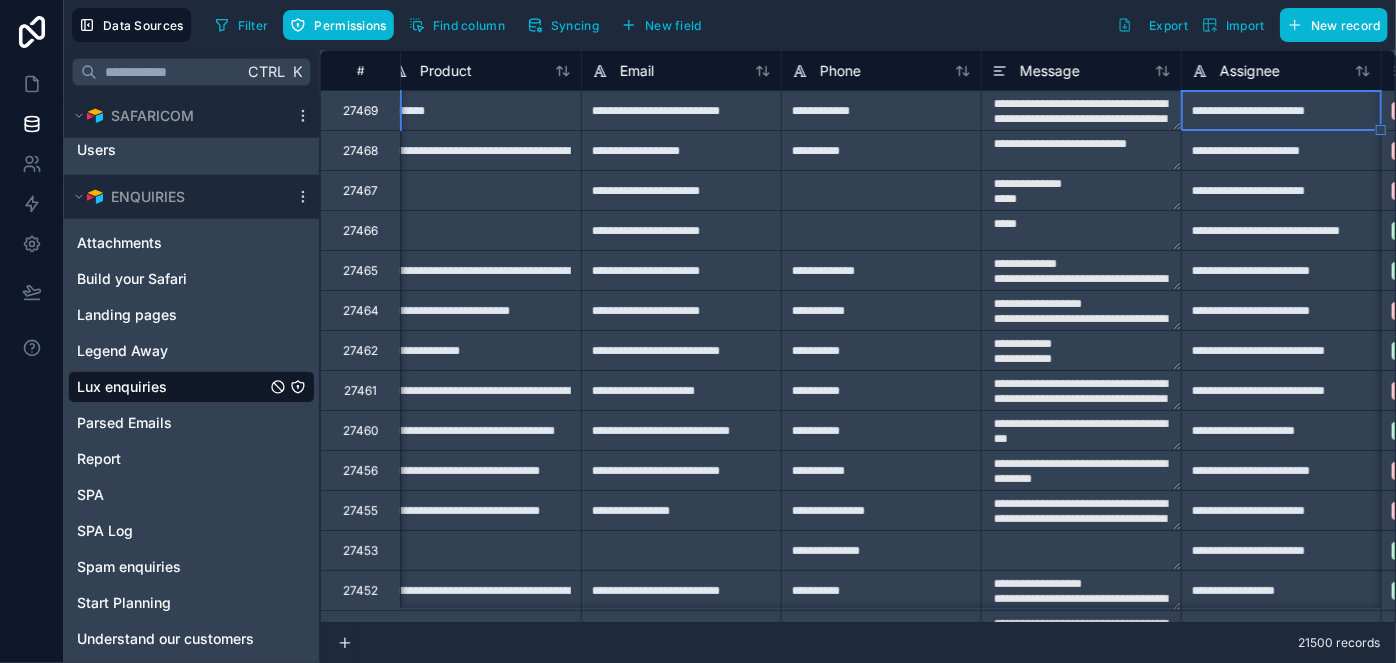 type on "**********" 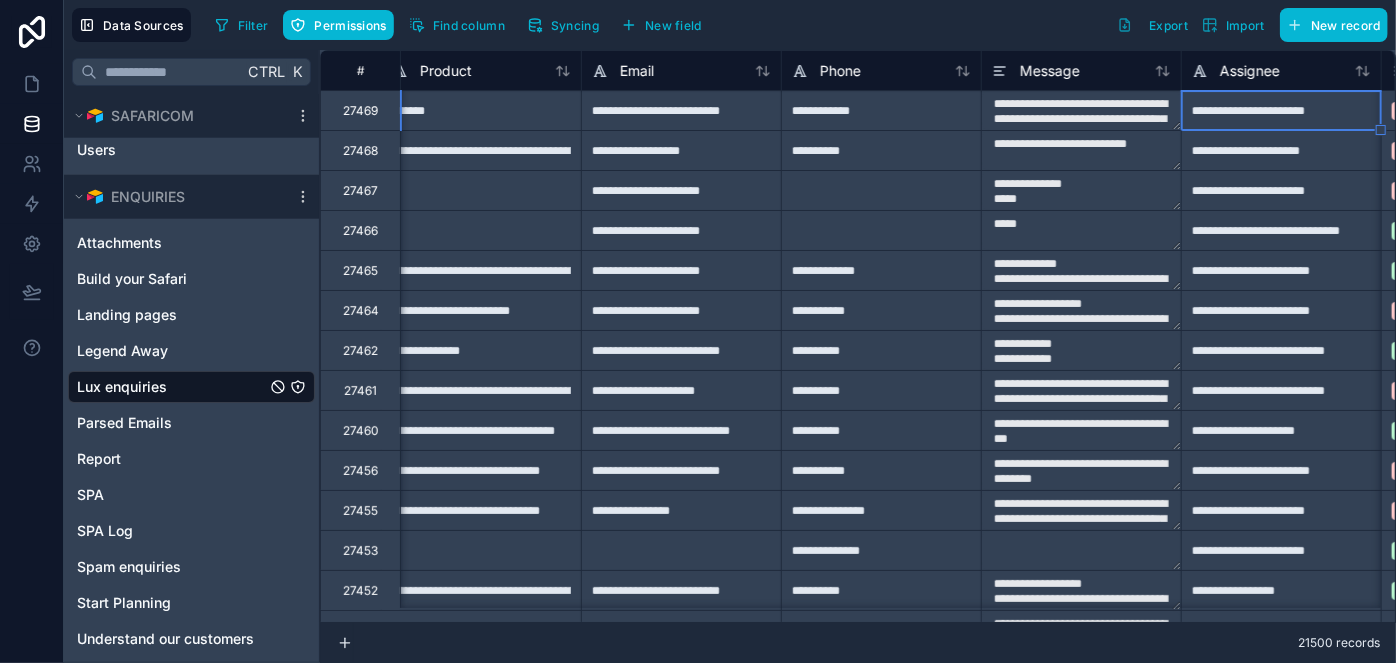 type on "**********" 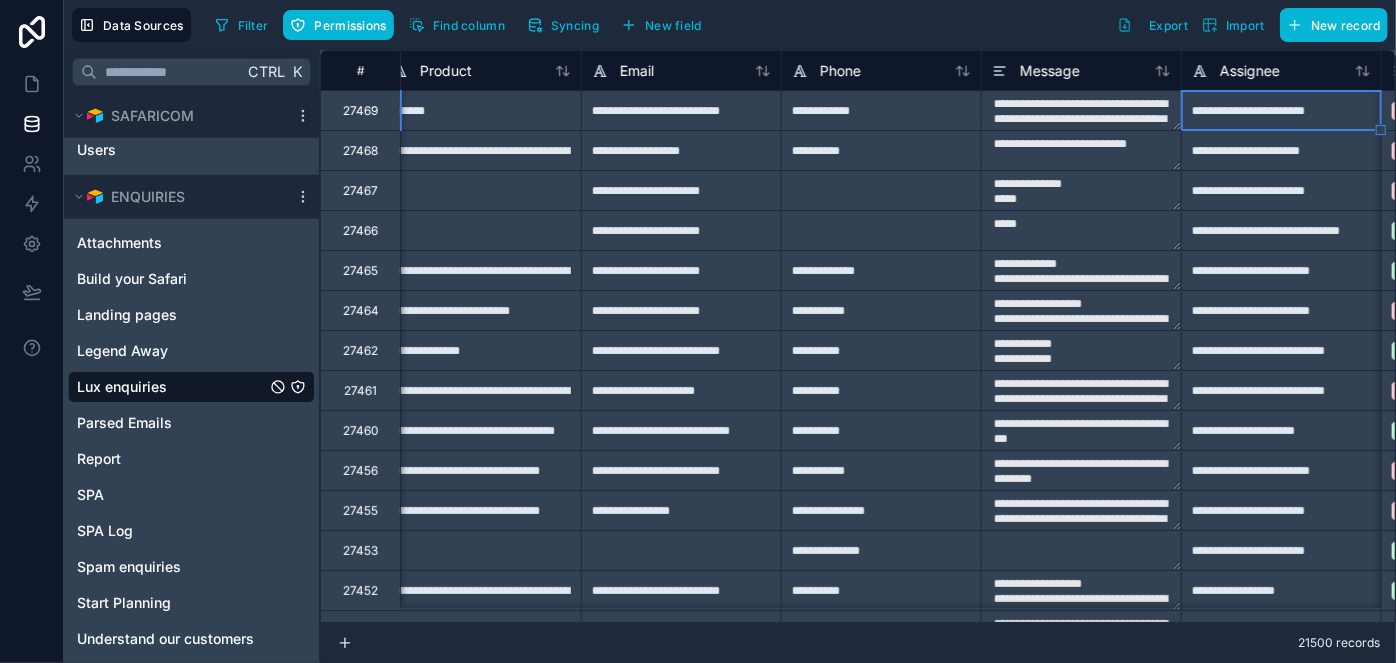 type on "**********" 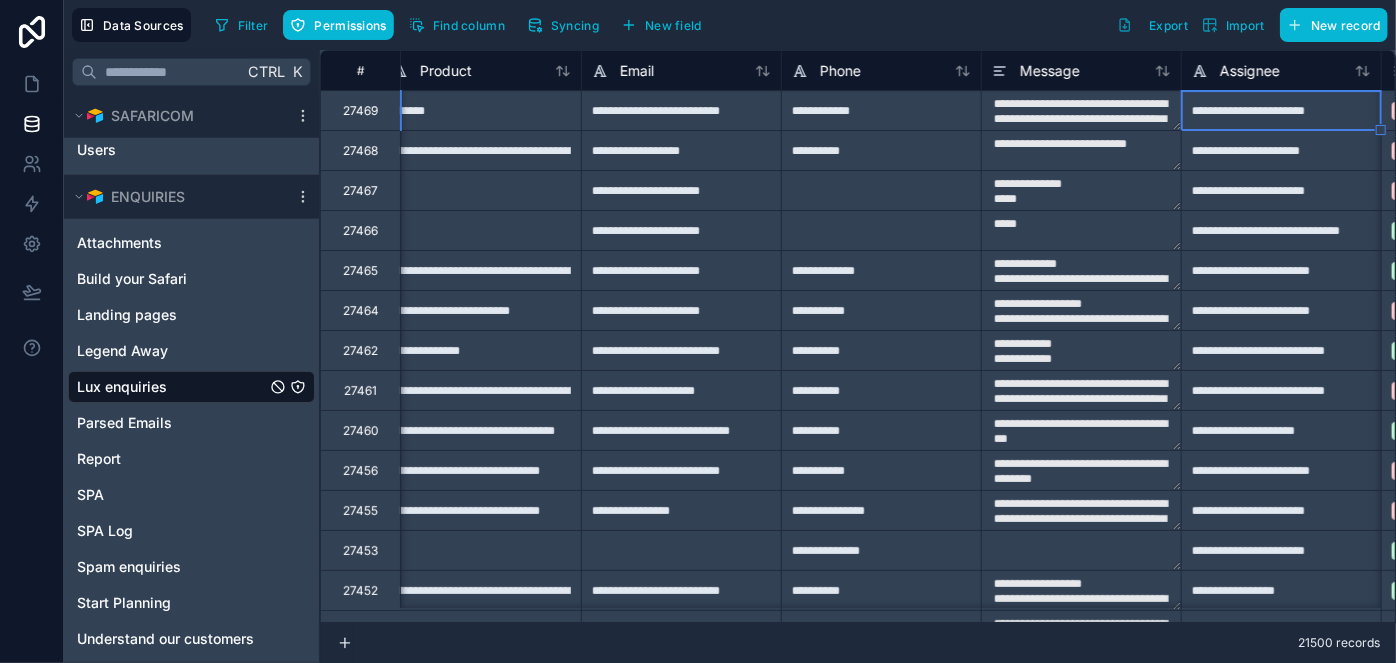 type on "**********" 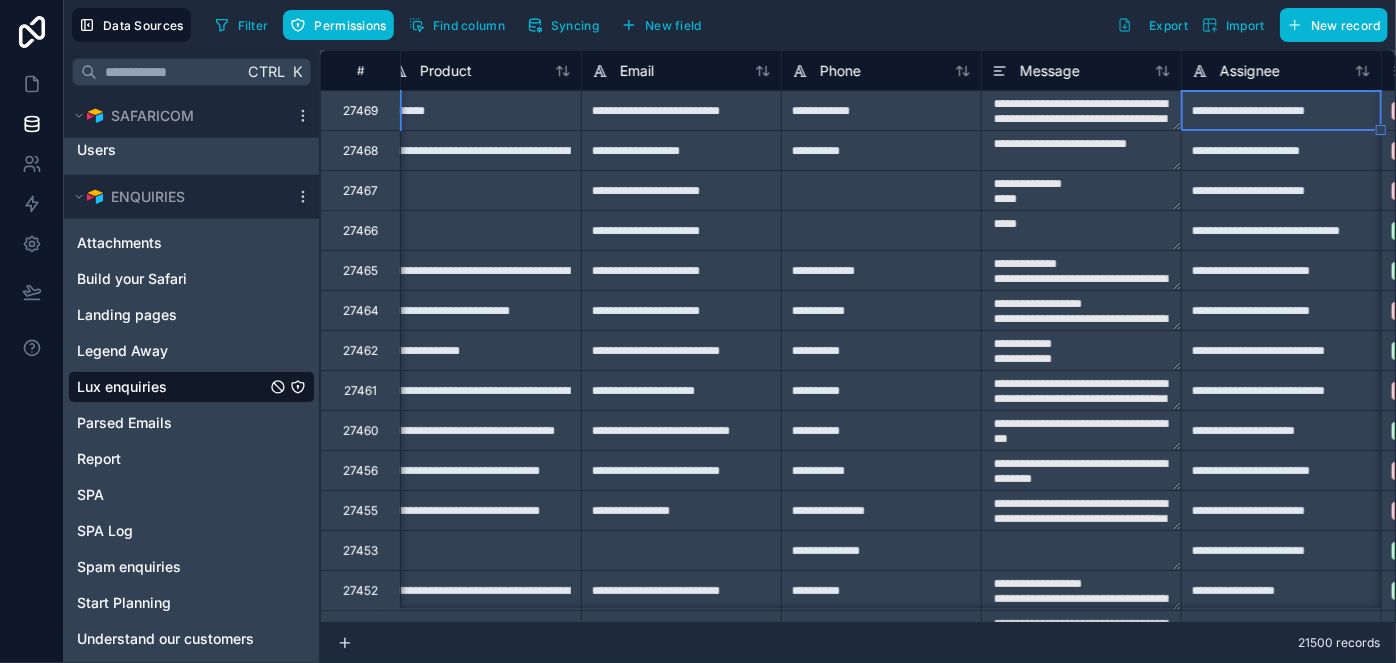 type on "**********" 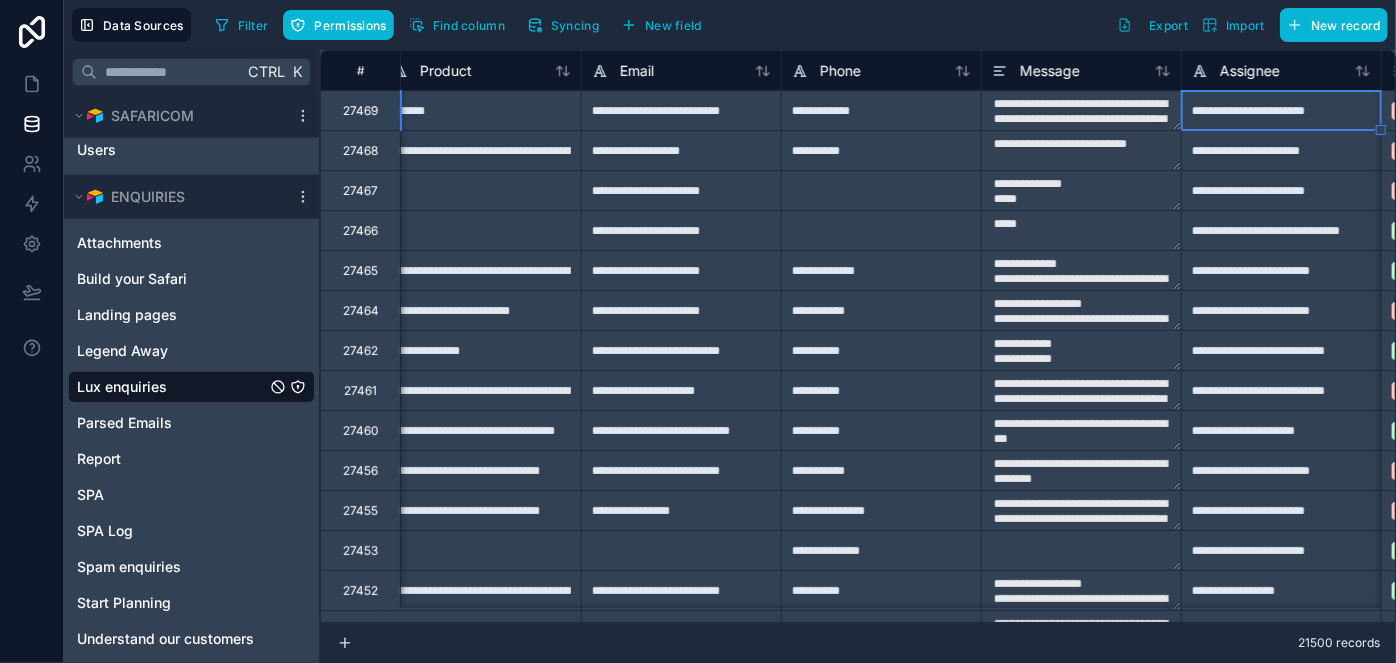 type on "**********" 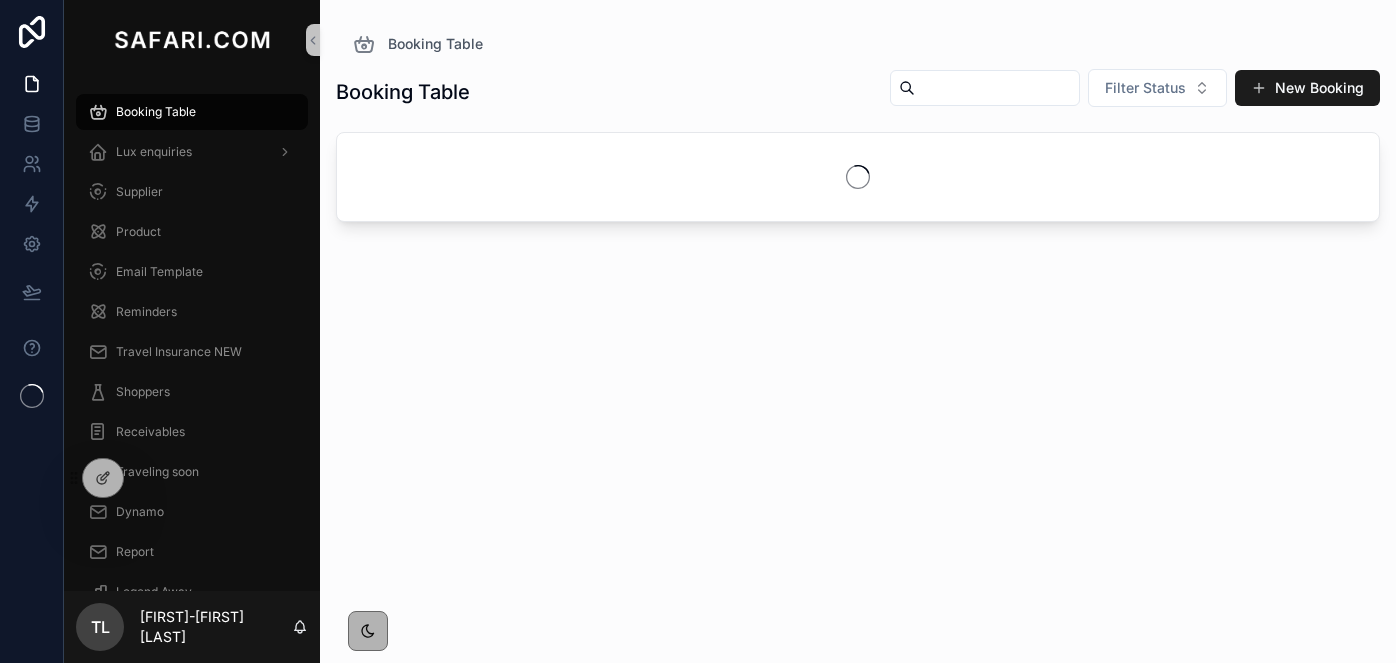 scroll, scrollTop: 0, scrollLeft: 0, axis: both 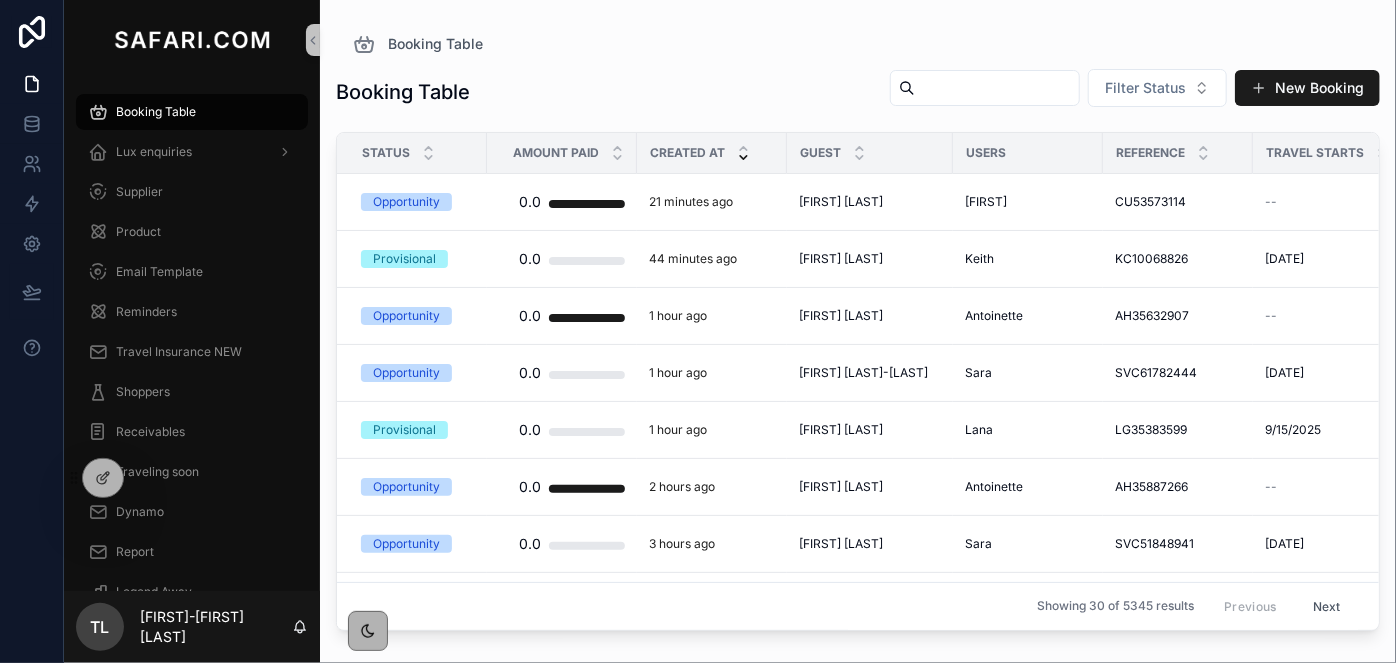 drag, startPoint x: 1122, startPoint y: 103, endPoint x: 946, endPoint y: 78, distance: 177.76671 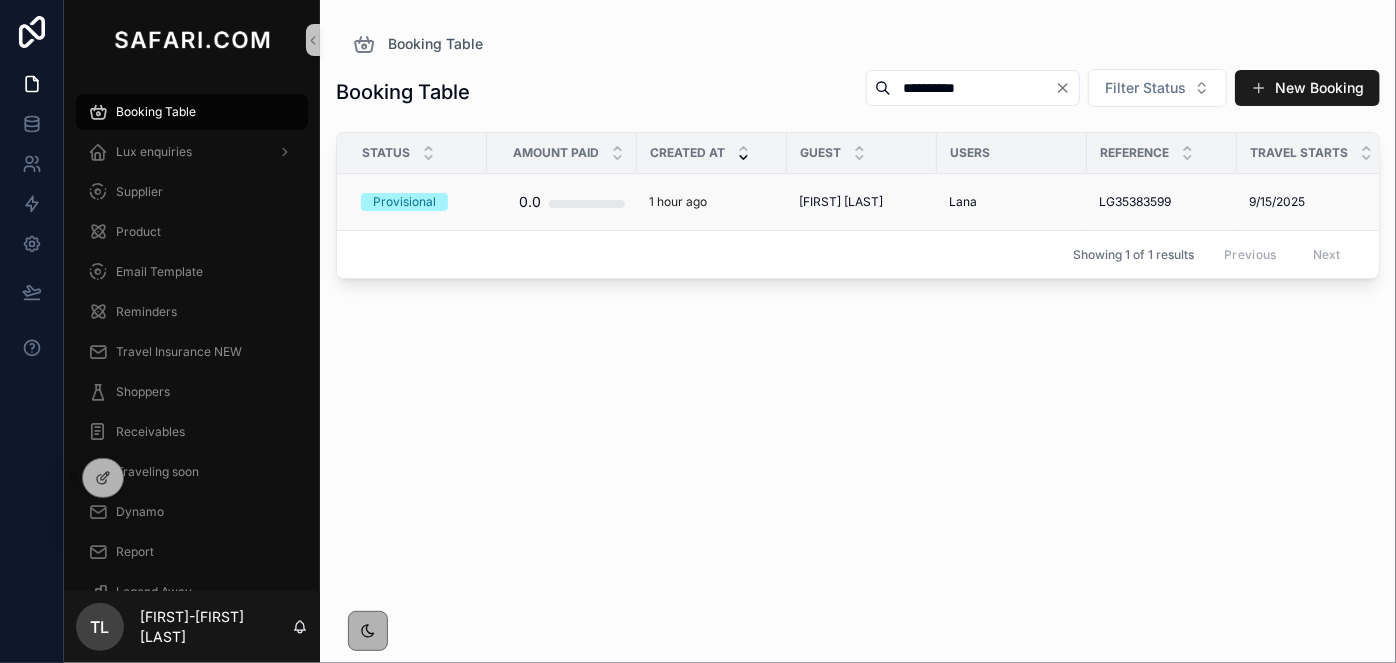 type on "**********" 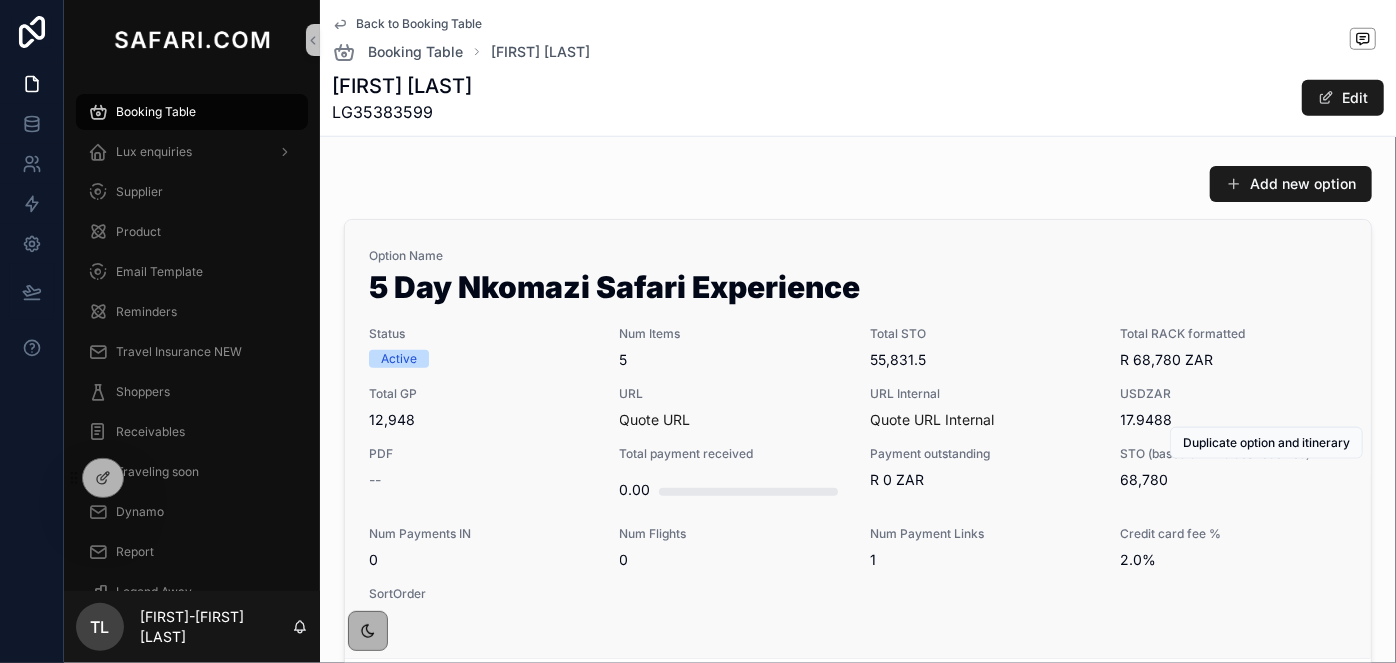 scroll, scrollTop: 1072, scrollLeft: 0, axis: vertical 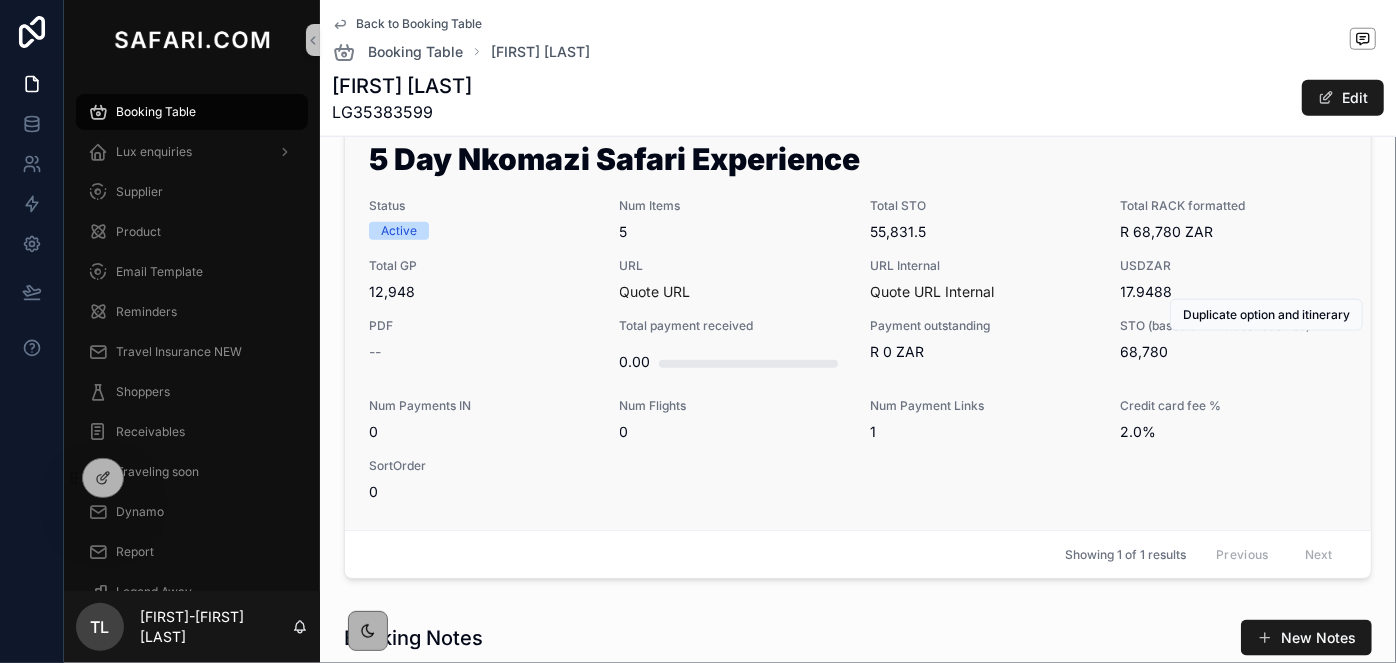 click on "0" at bounding box center (733, 432) 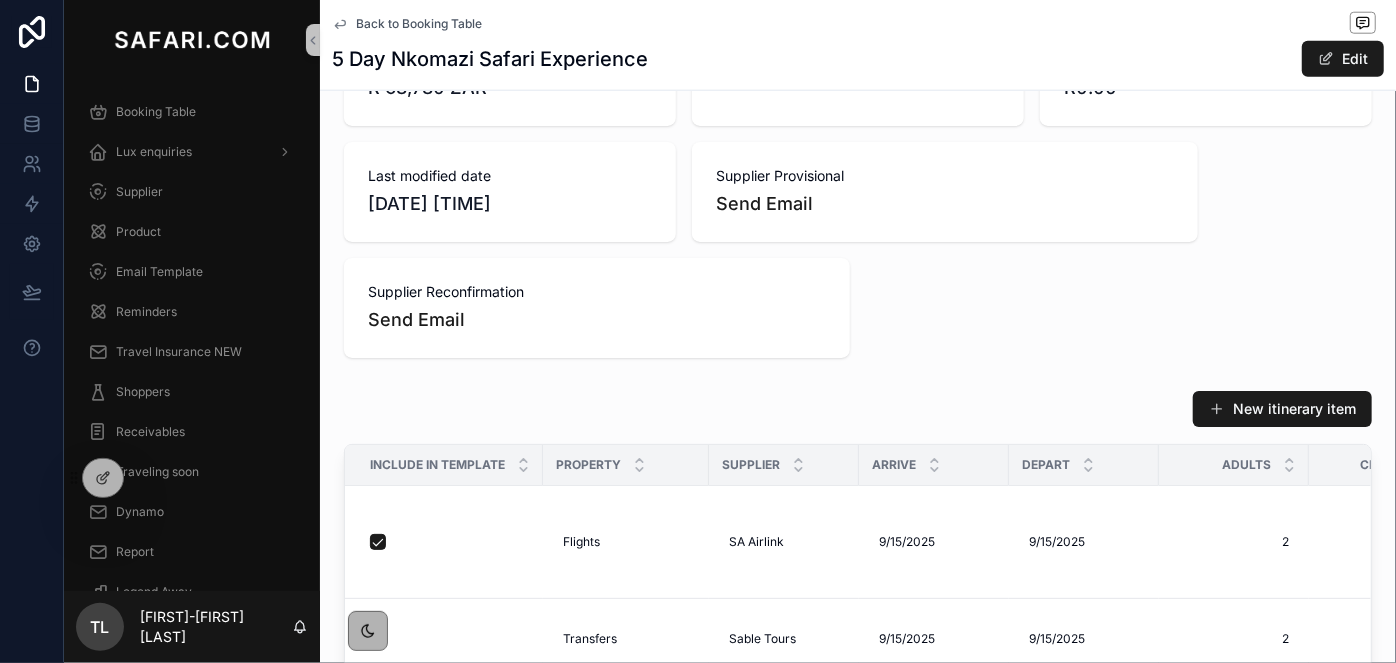 scroll, scrollTop: 1090, scrollLeft: 0, axis: vertical 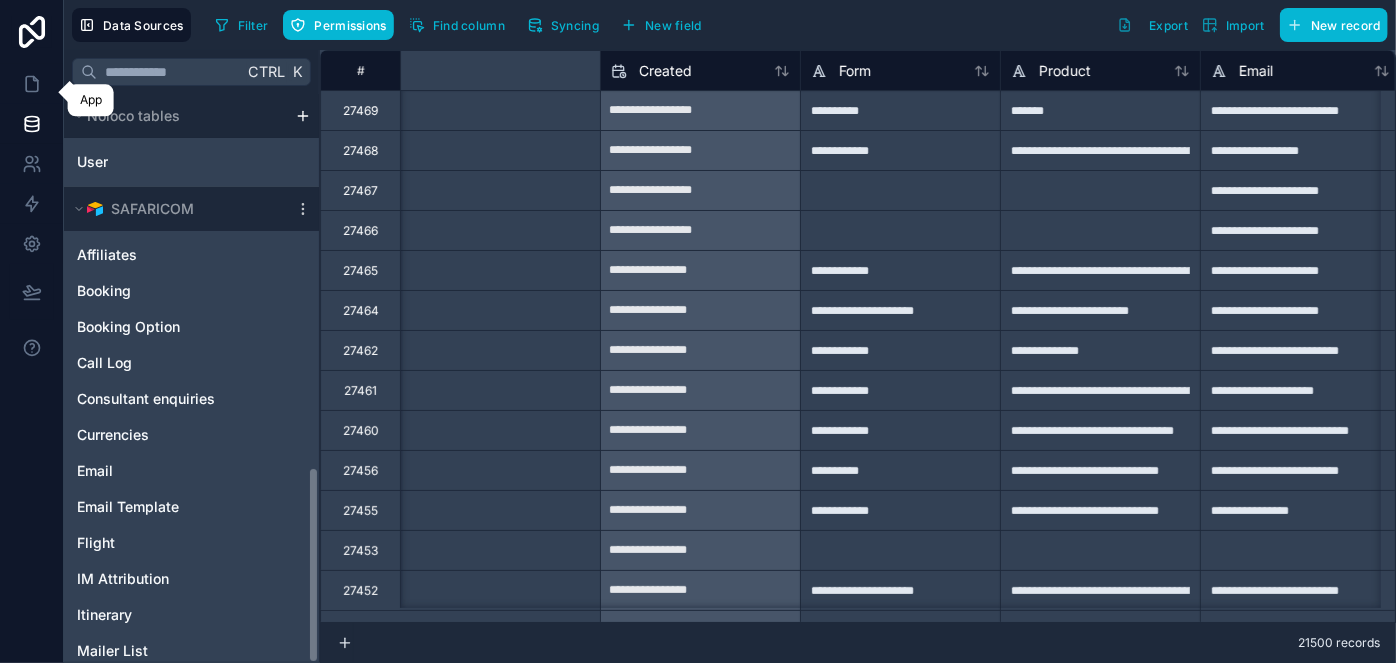 click at bounding box center [31, 84] 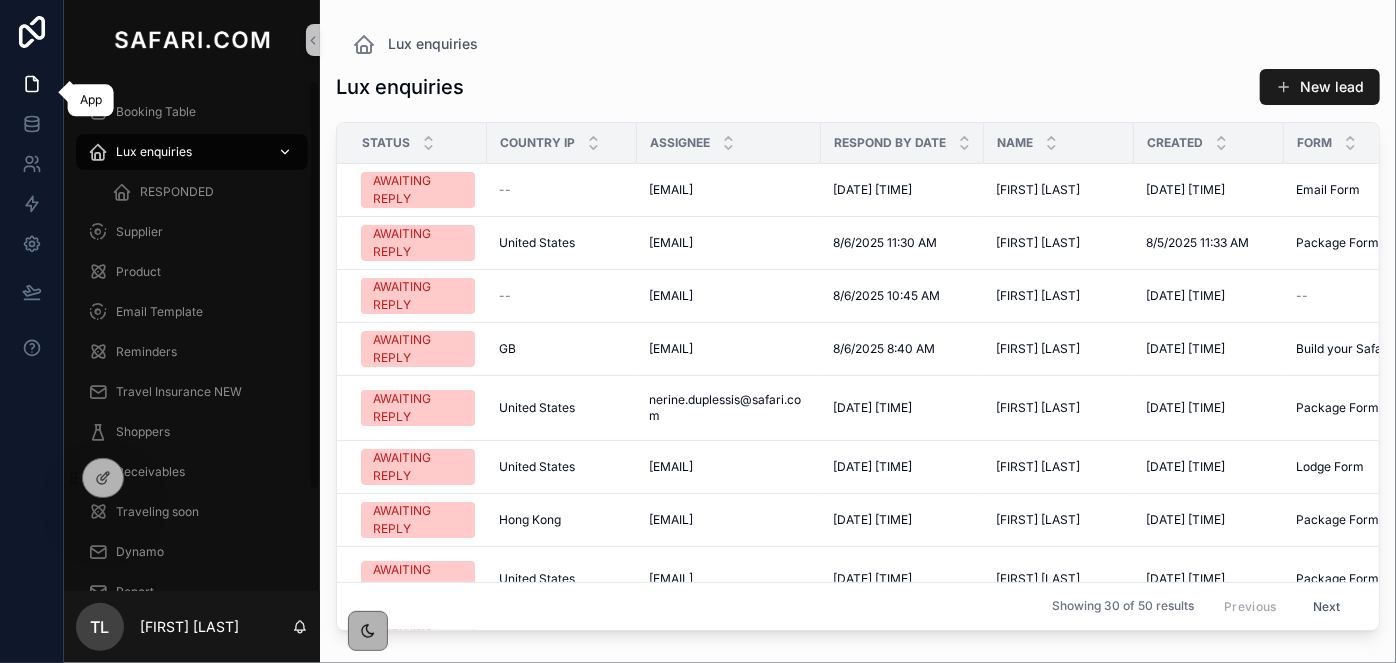 click on "Lux enquiries" at bounding box center (192, 152) 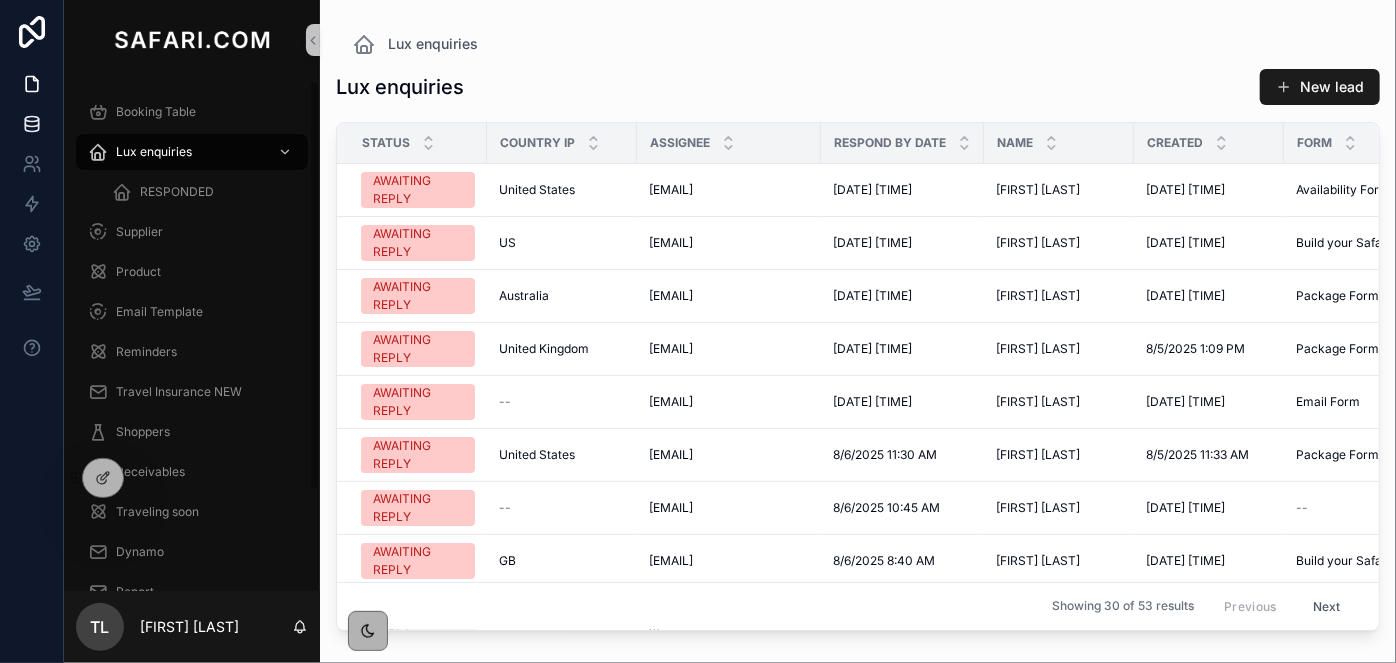 click 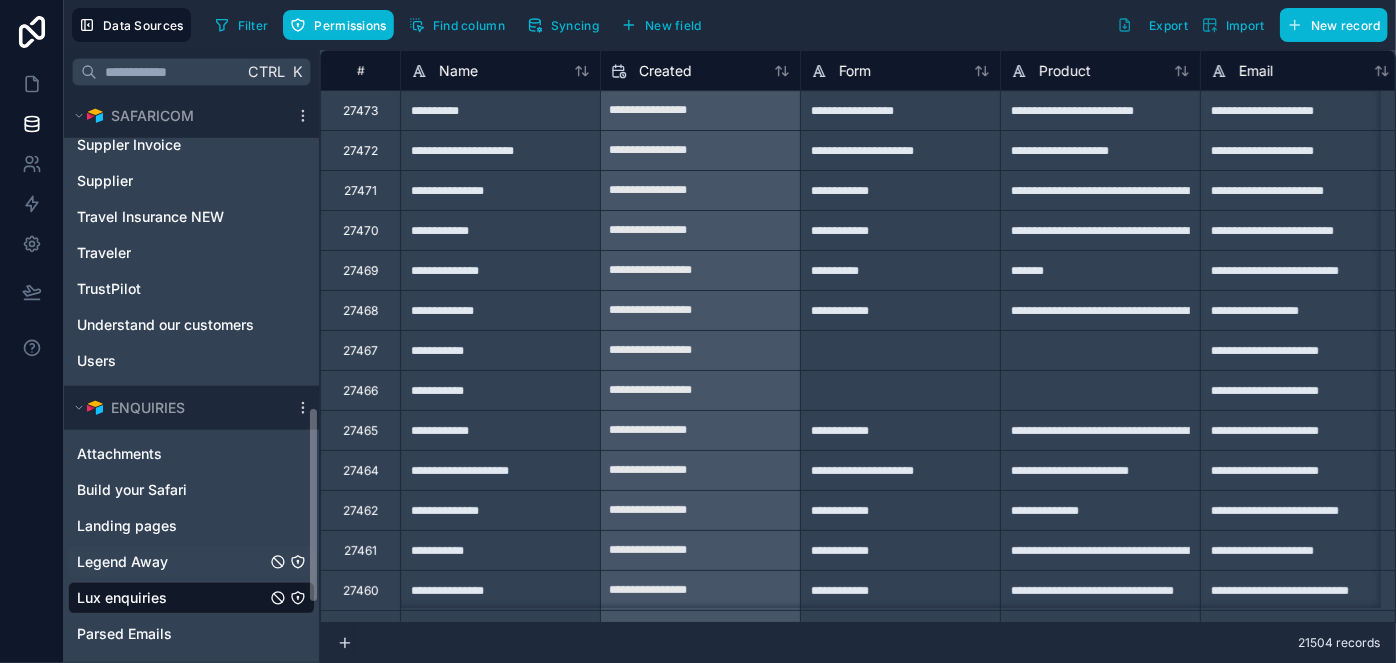 scroll, scrollTop: 909, scrollLeft: 0, axis: vertical 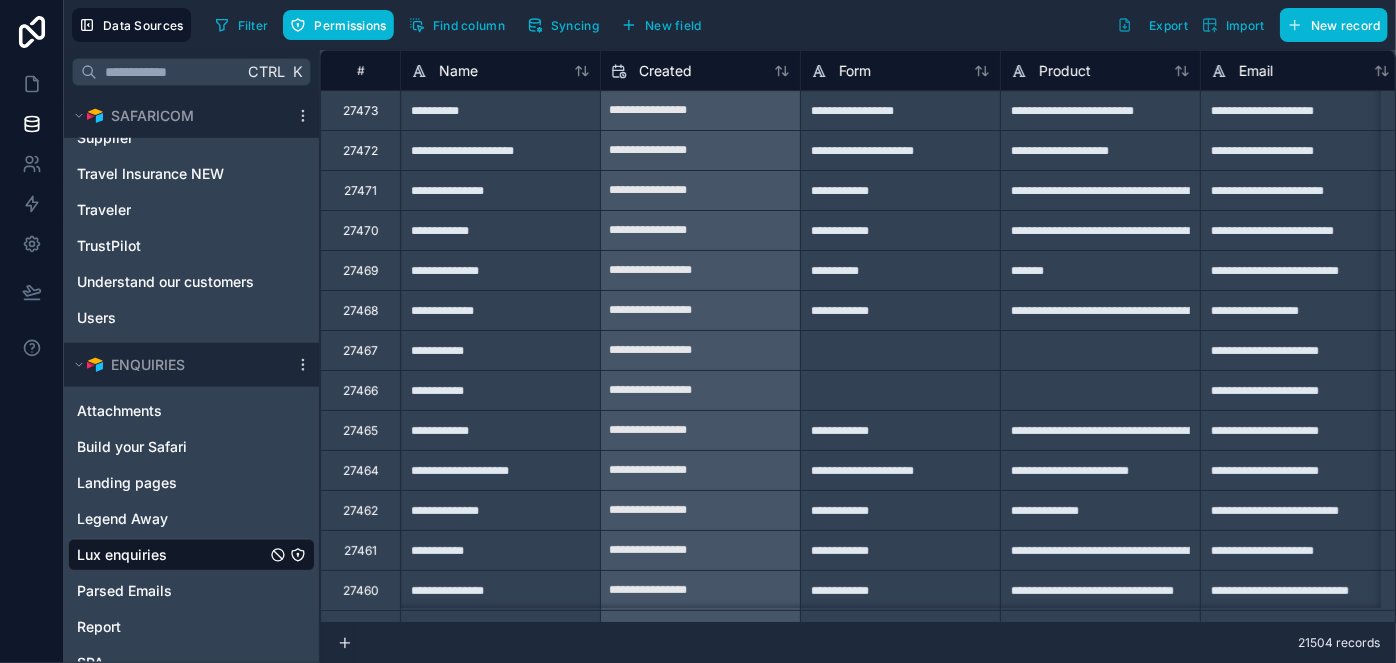 click on "**********" at bounding box center (500, 230) 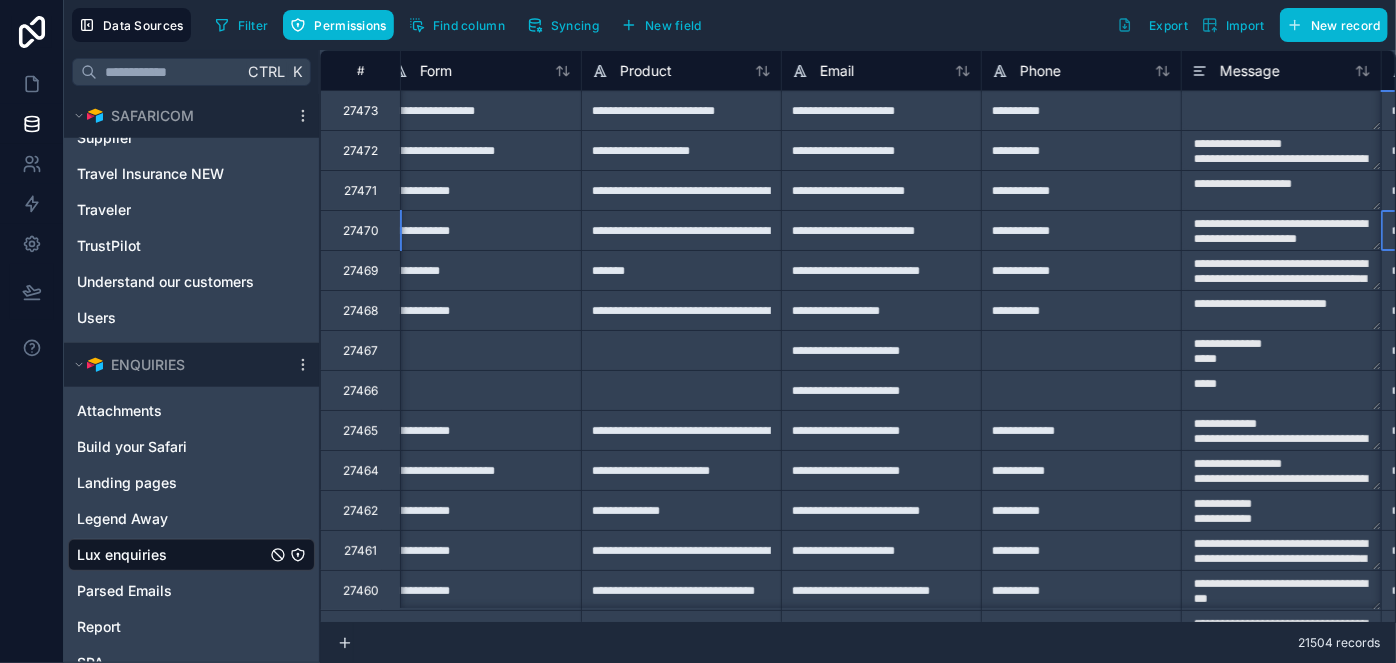 scroll, scrollTop: 0, scrollLeft: 619, axis: horizontal 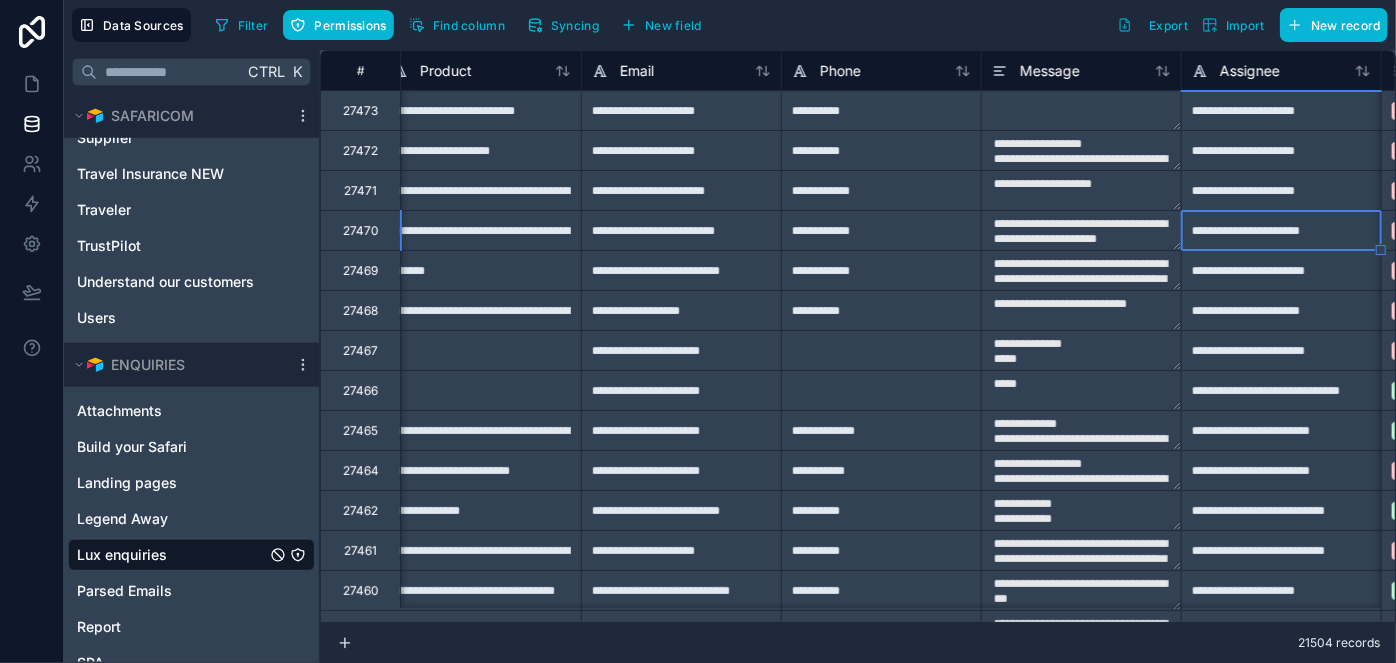 type on "**********" 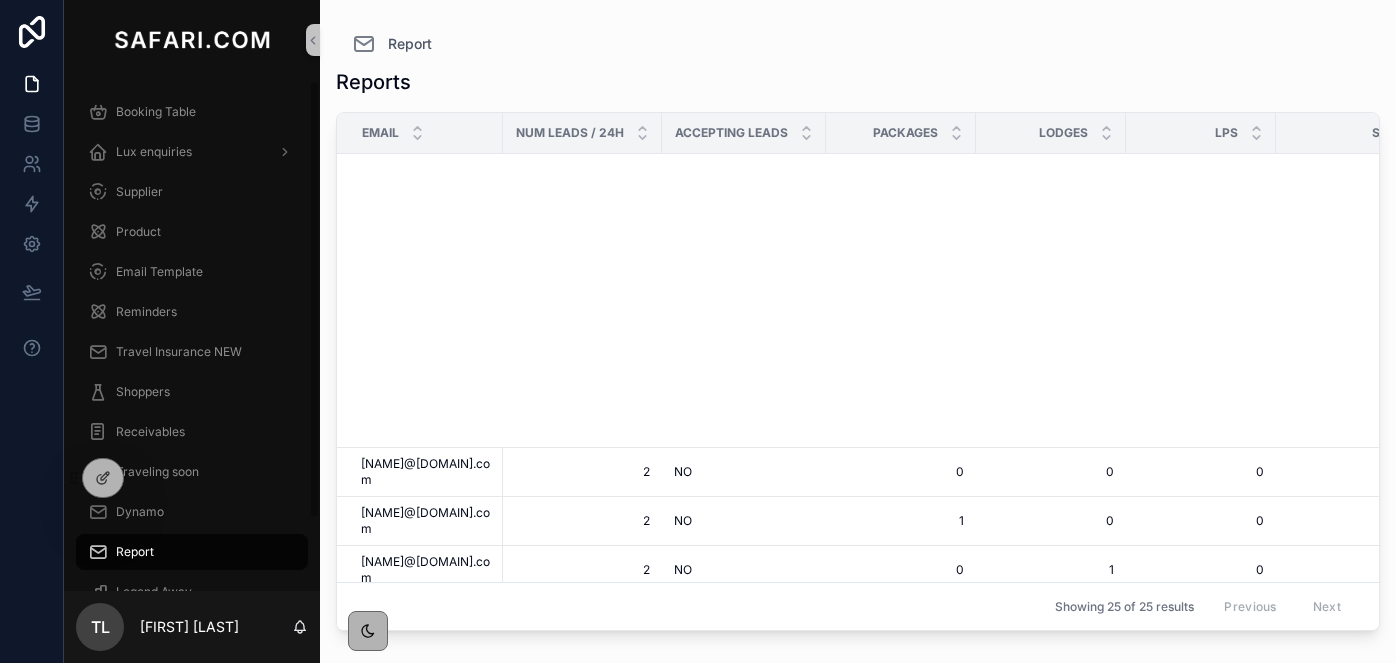 scroll, scrollTop: 0, scrollLeft: 0, axis: both 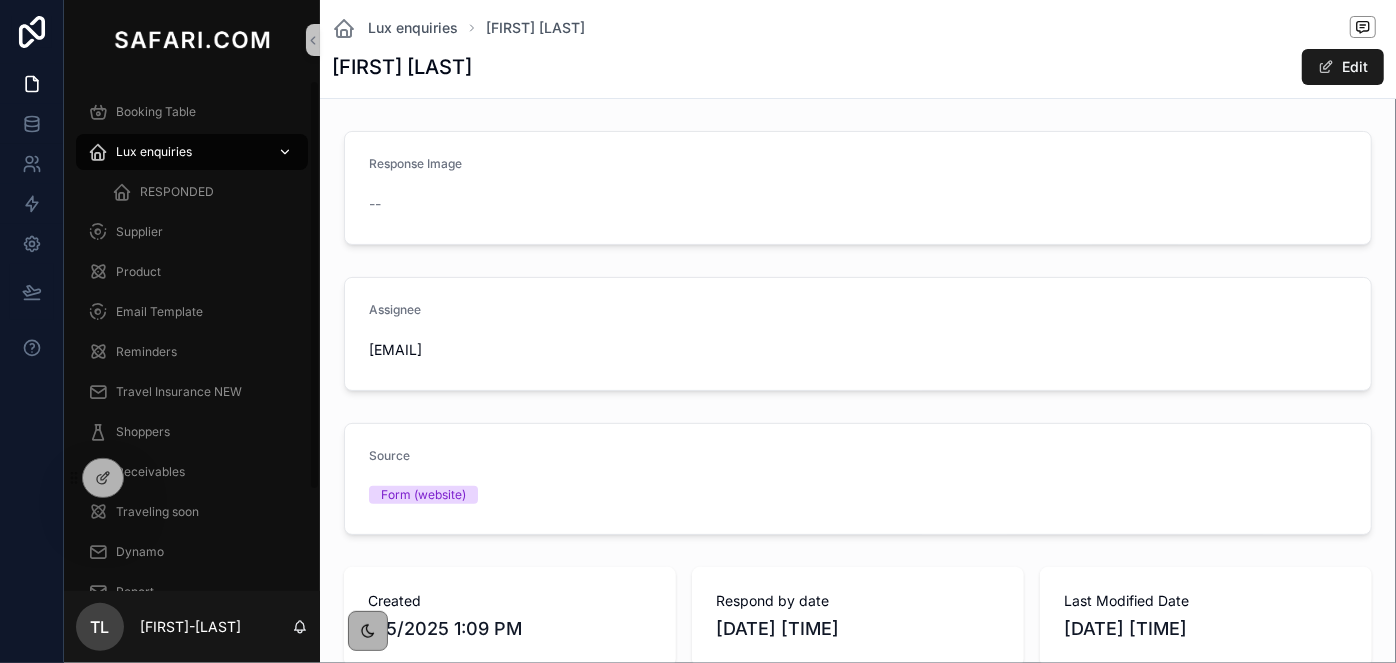 click on "Lux enquiries" at bounding box center (192, 152) 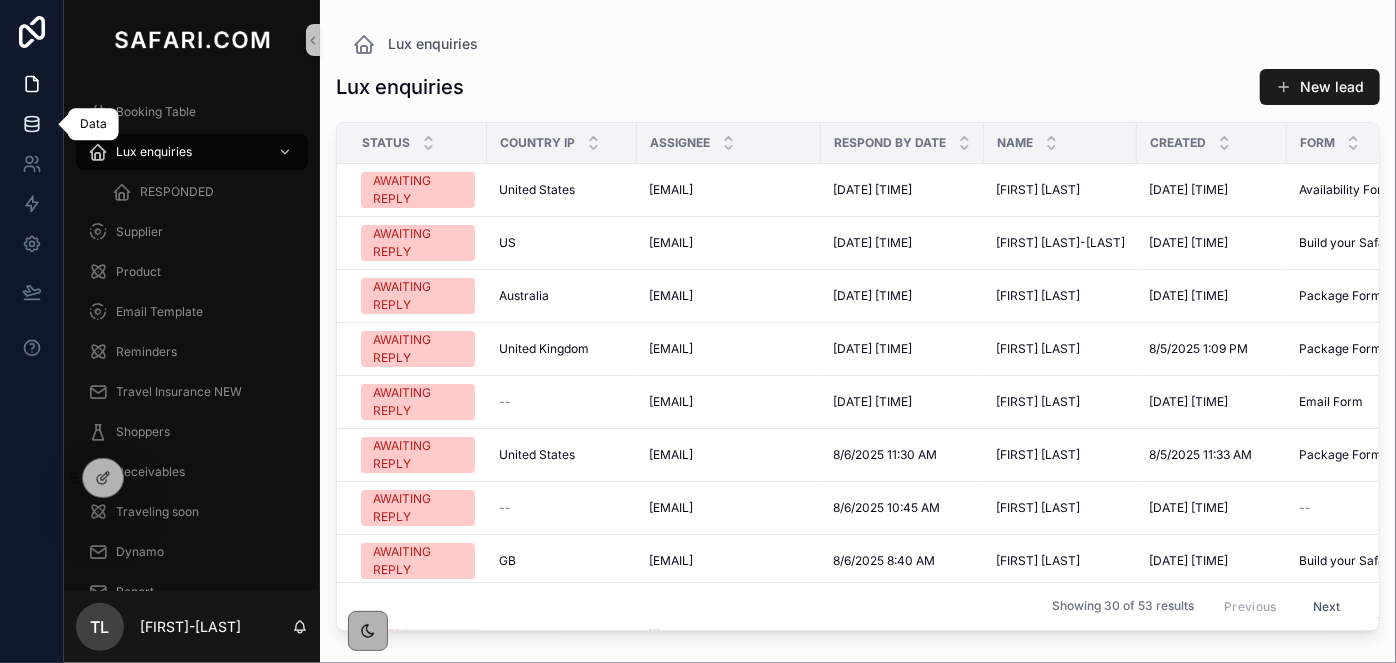 click at bounding box center [31, 124] 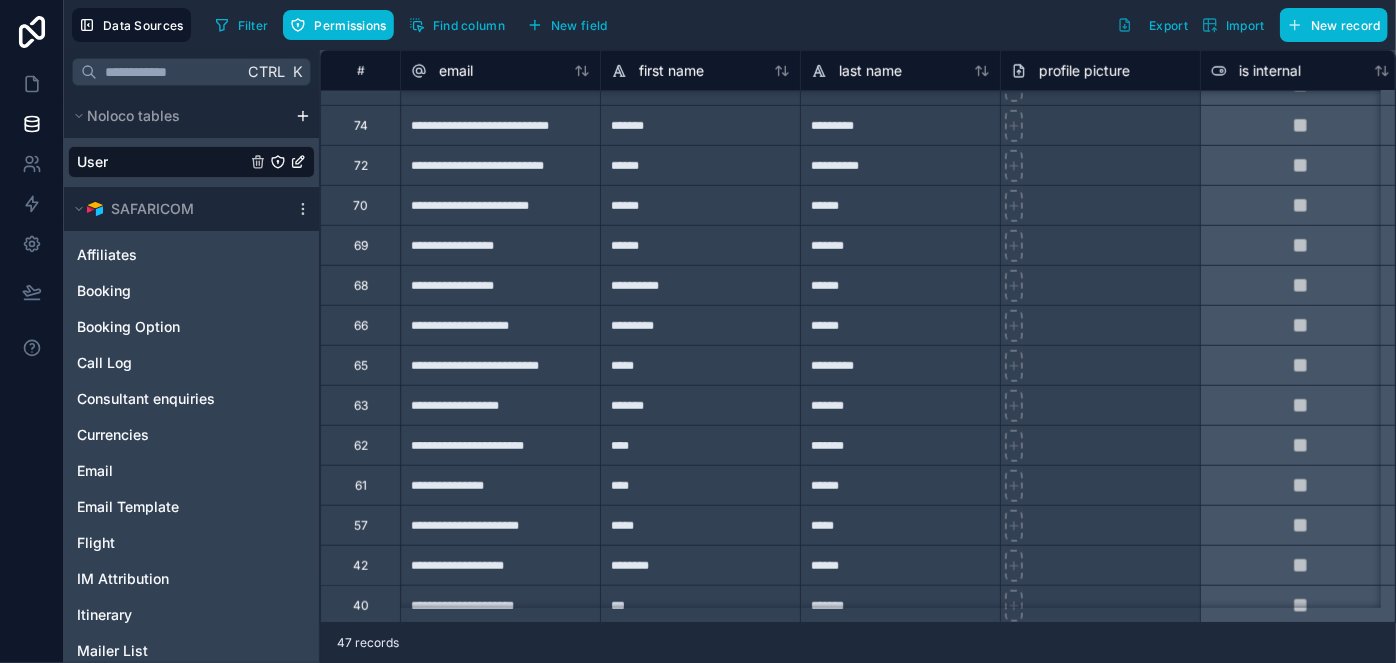 scroll, scrollTop: 636, scrollLeft: 0, axis: vertical 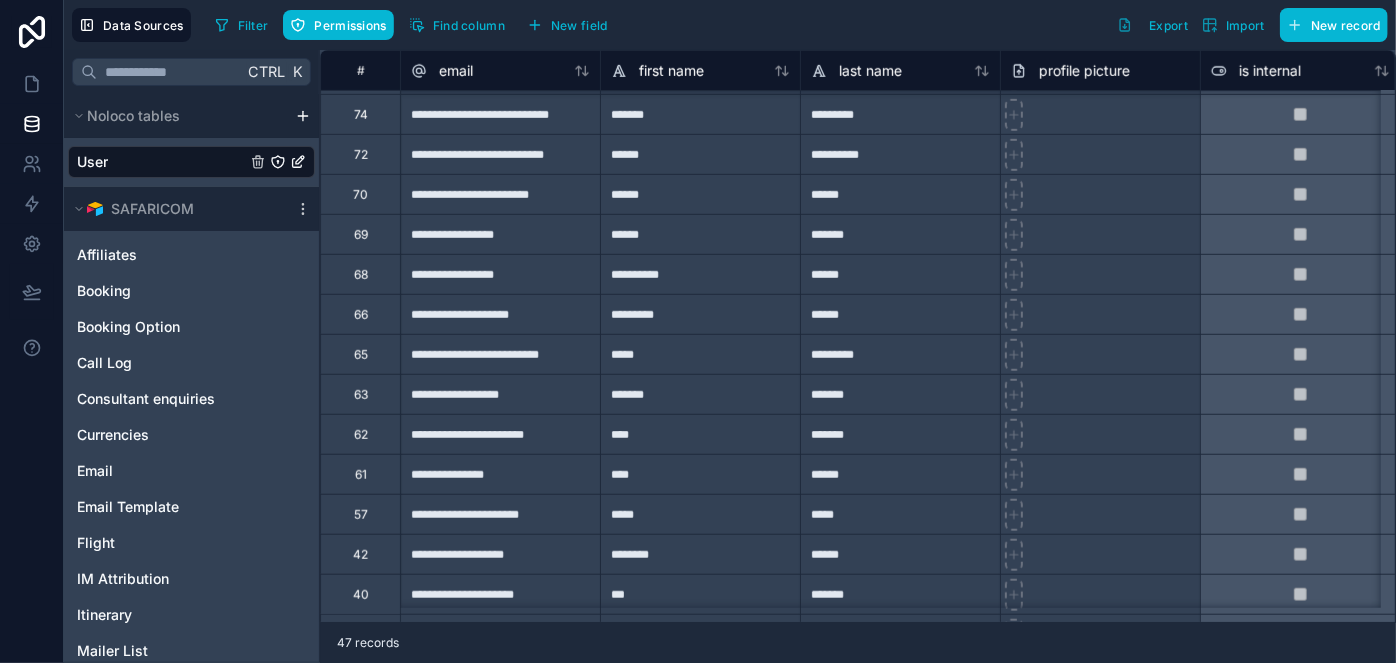 click on "**********" at bounding box center [500, 514] 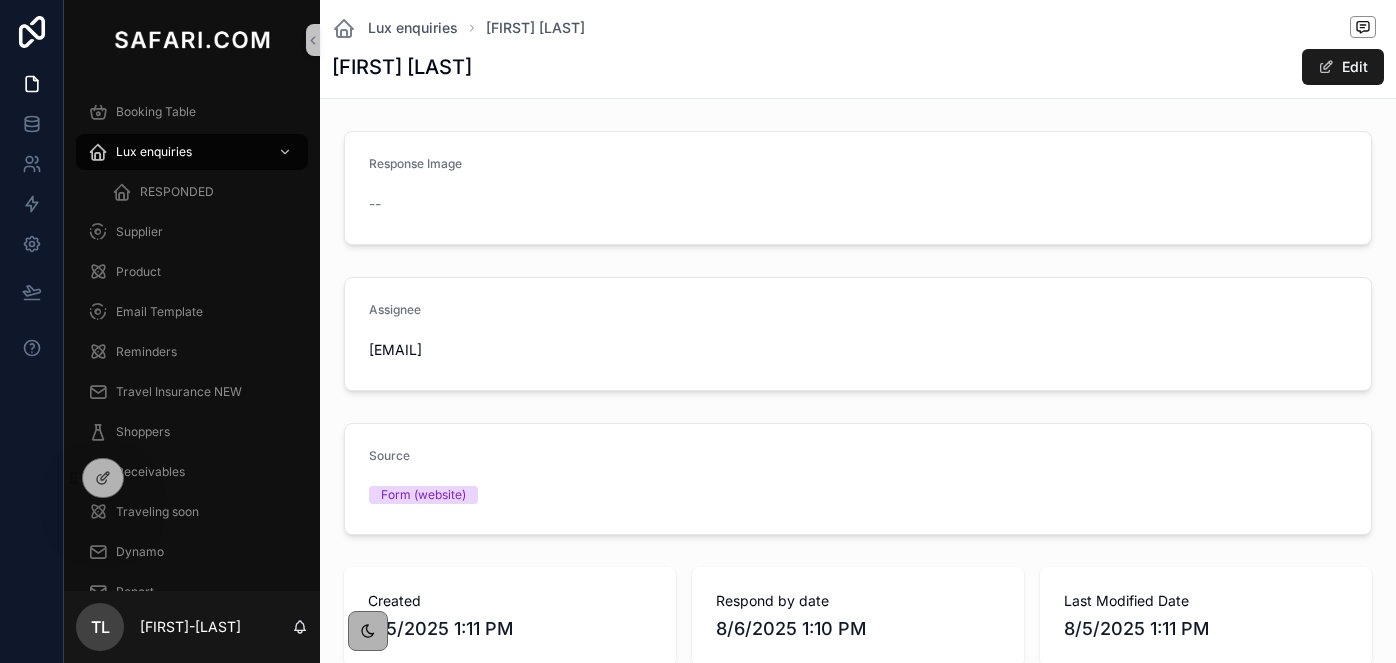 scroll, scrollTop: 0, scrollLeft: 0, axis: both 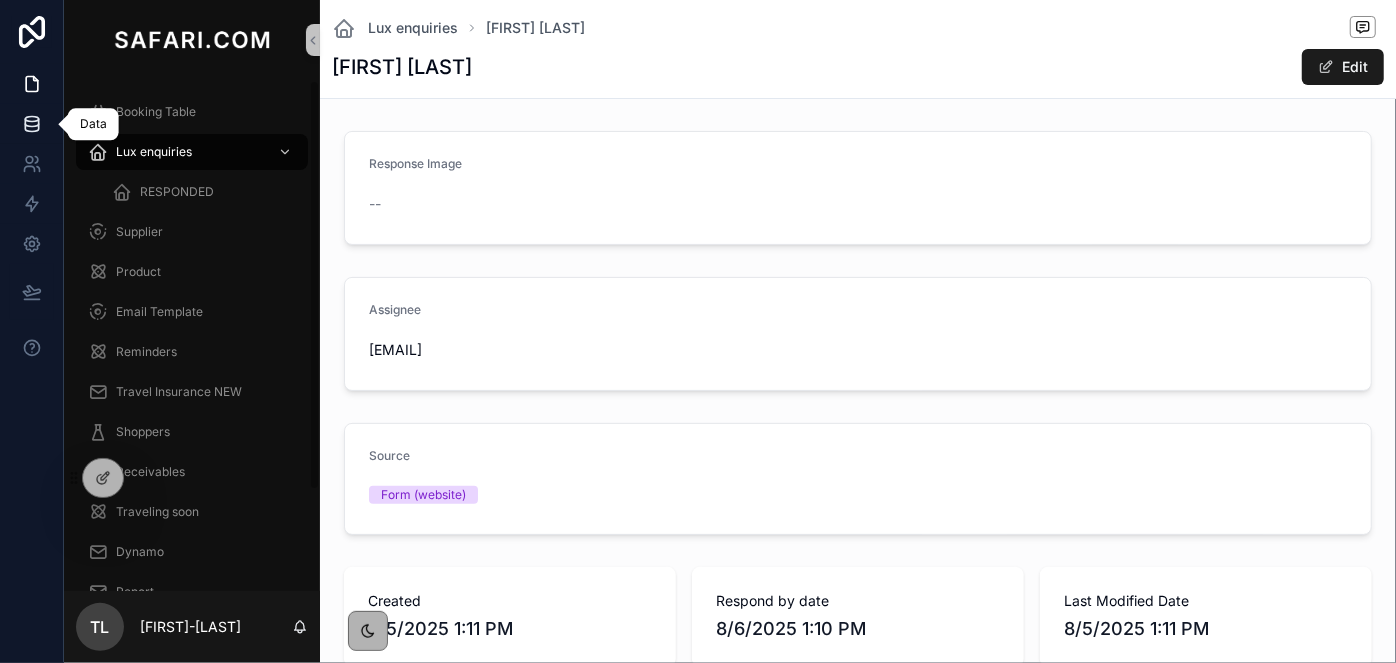 click 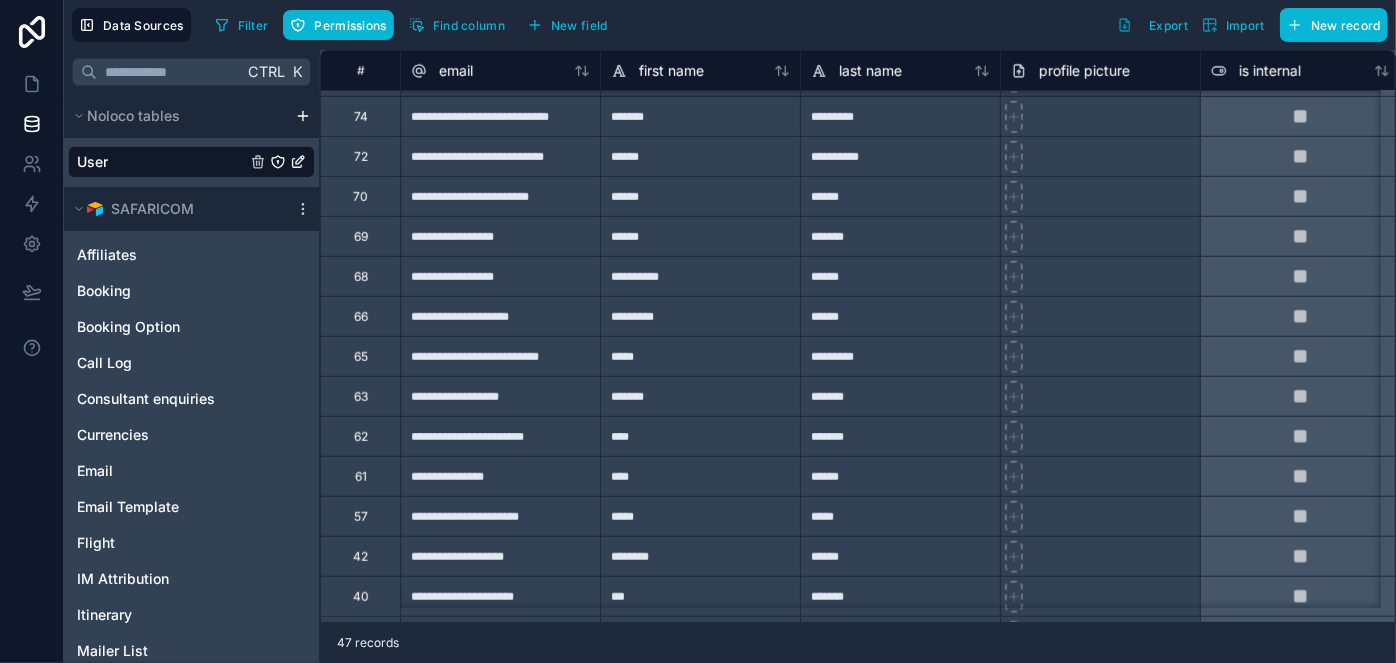 scroll, scrollTop: 543, scrollLeft: 0, axis: vertical 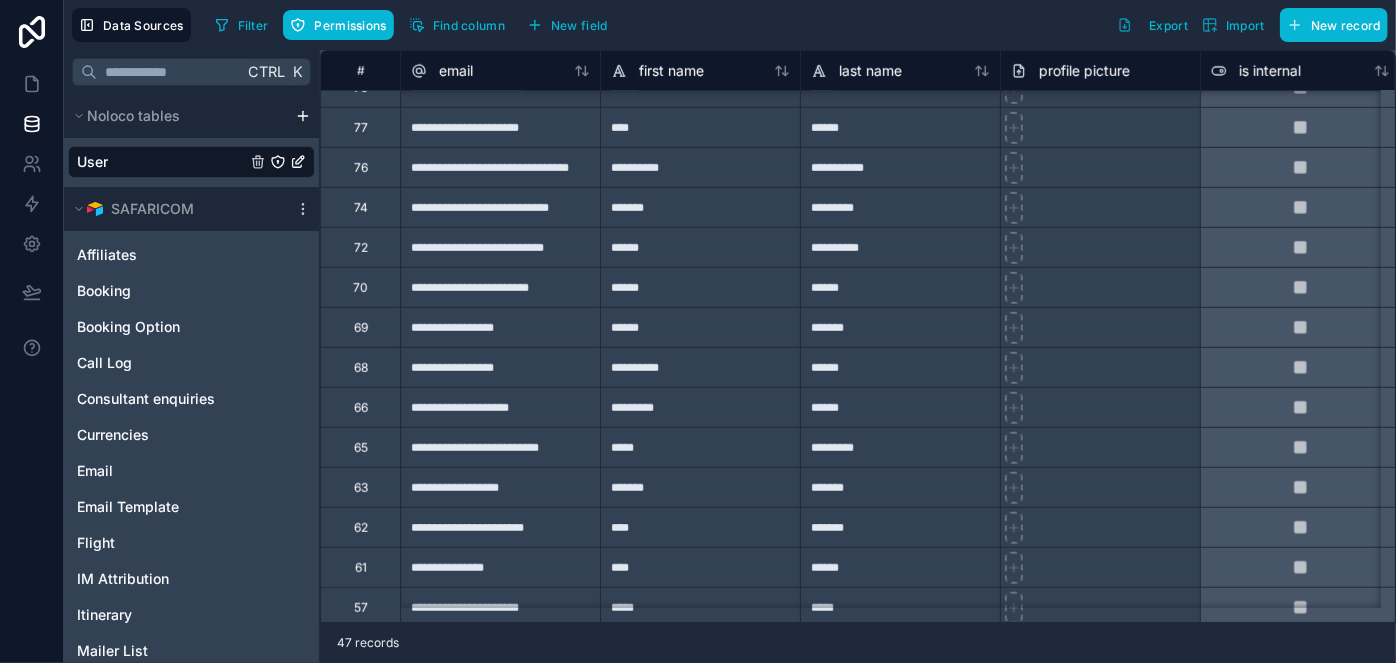 click on "**********" at bounding box center (500, 247) 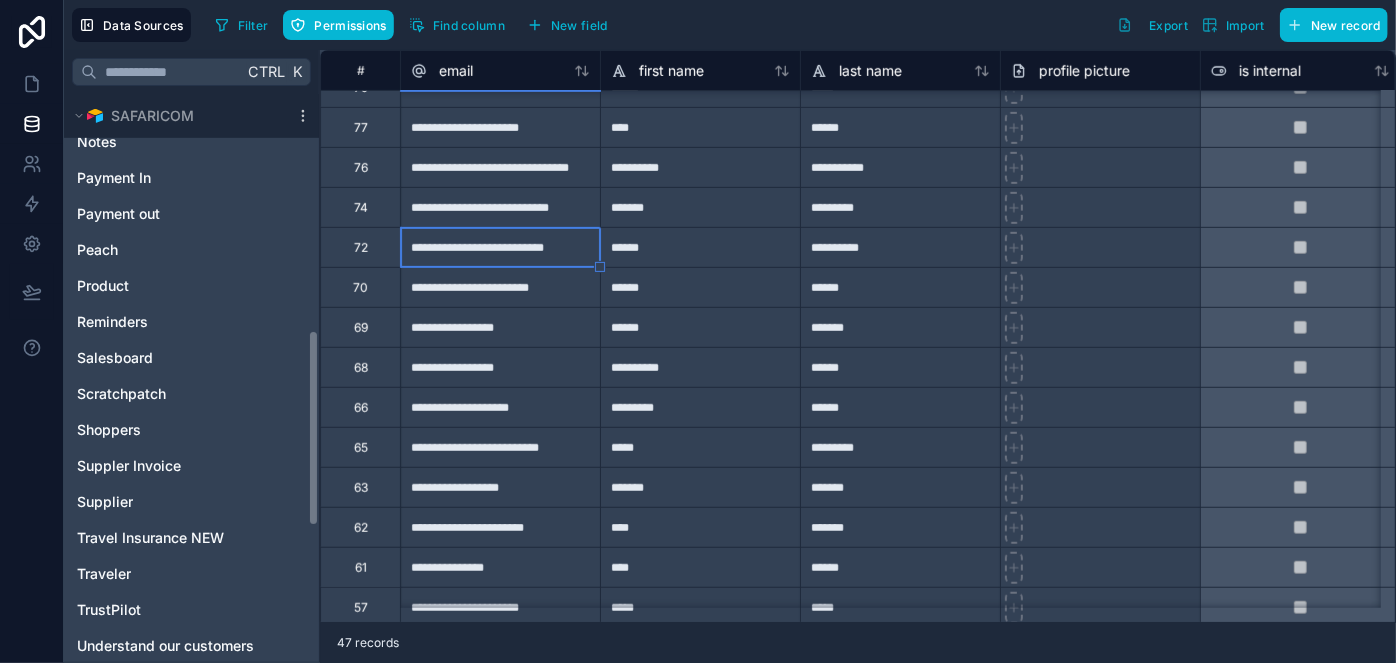 scroll, scrollTop: 1000, scrollLeft: 0, axis: vertical 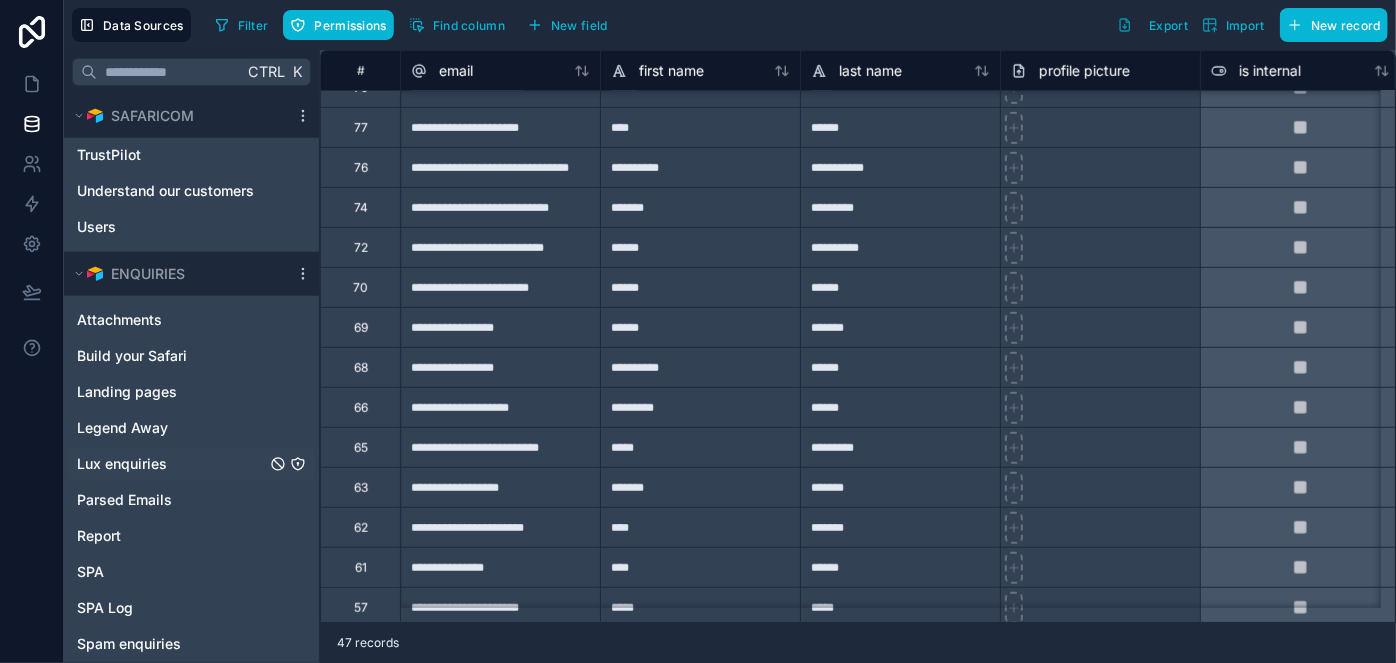 click on "Lux enquiries" at bounding box center (191, 464) 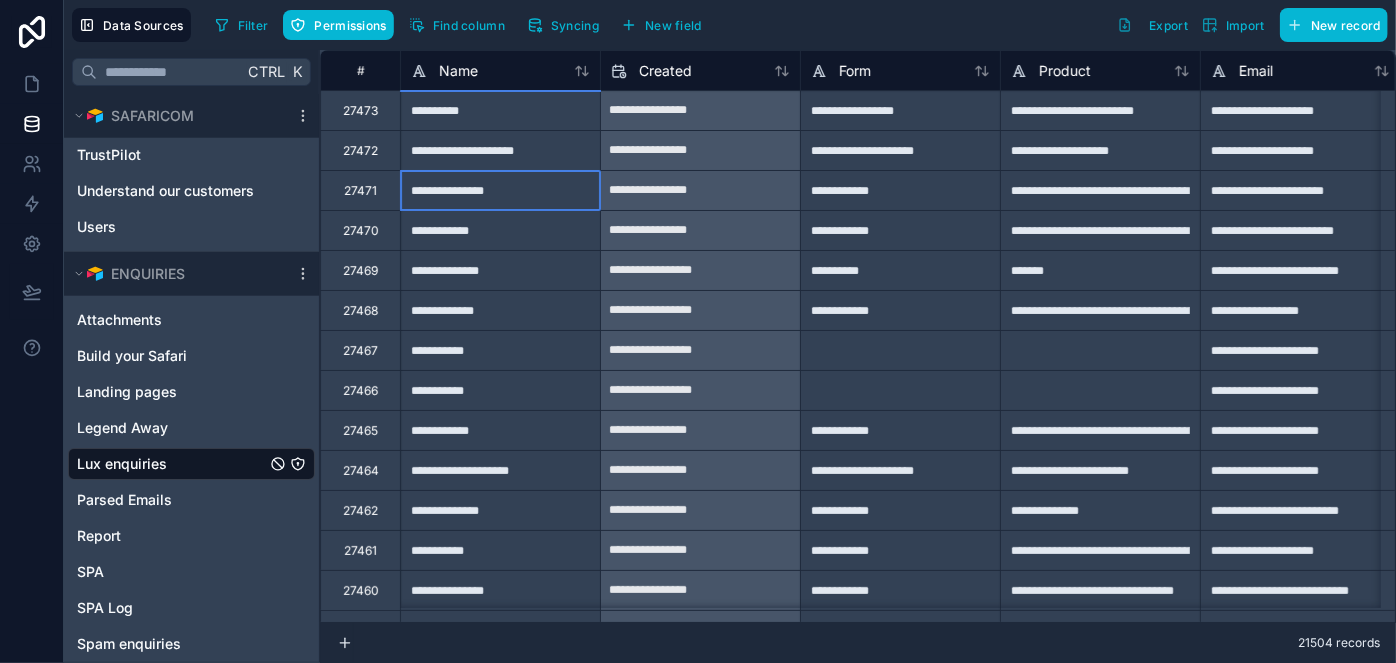 click on "**********" at bounding box center (500, 190) 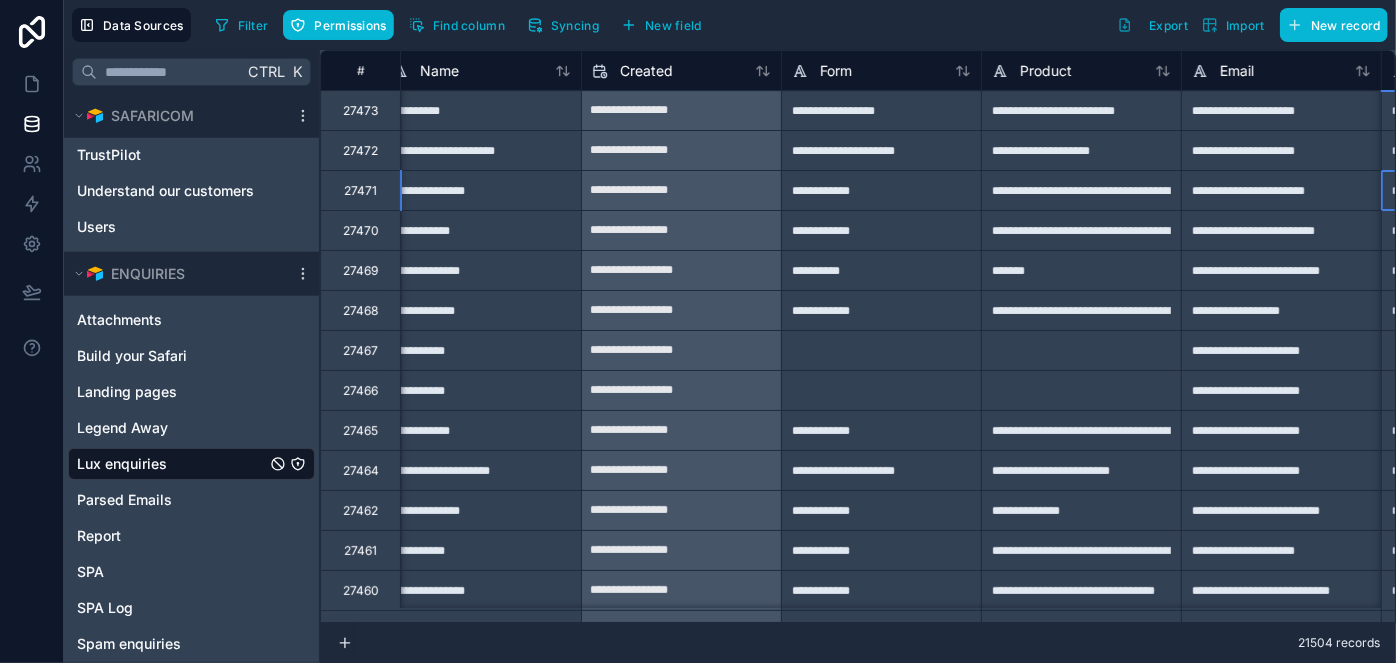 scroll, scrollTop: 0, scrollLeft: 219, axis: horizontal 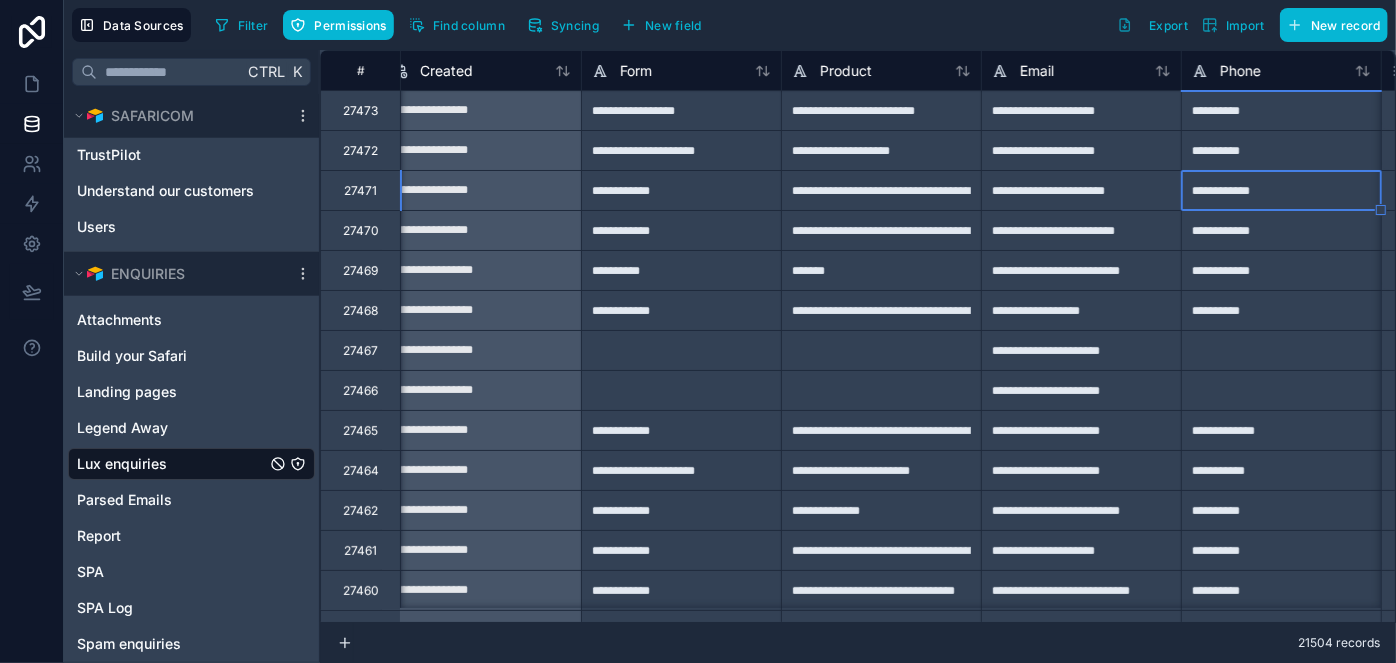 click on "**********" at bounding box center (881, 190) 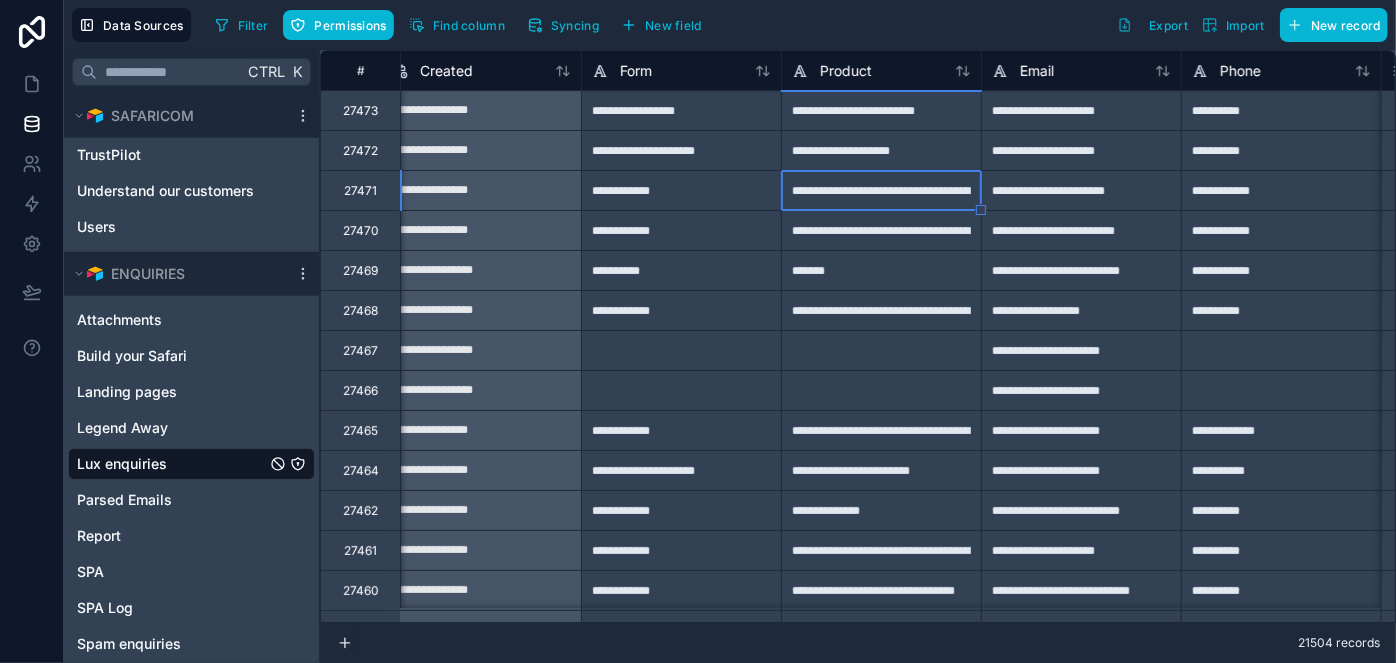 scroll, scrollTop: 0, scrollLeft: 45, axis: horizontal 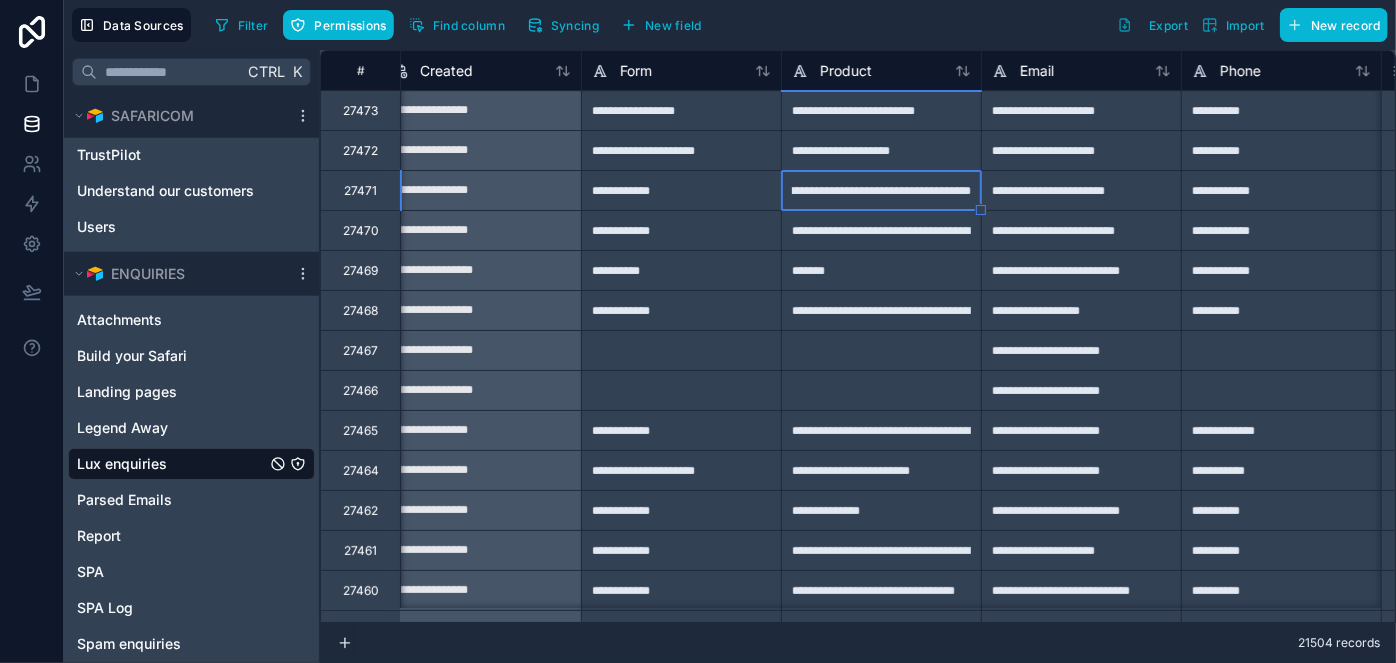 click on "**********" at bounding box center [881, 190] 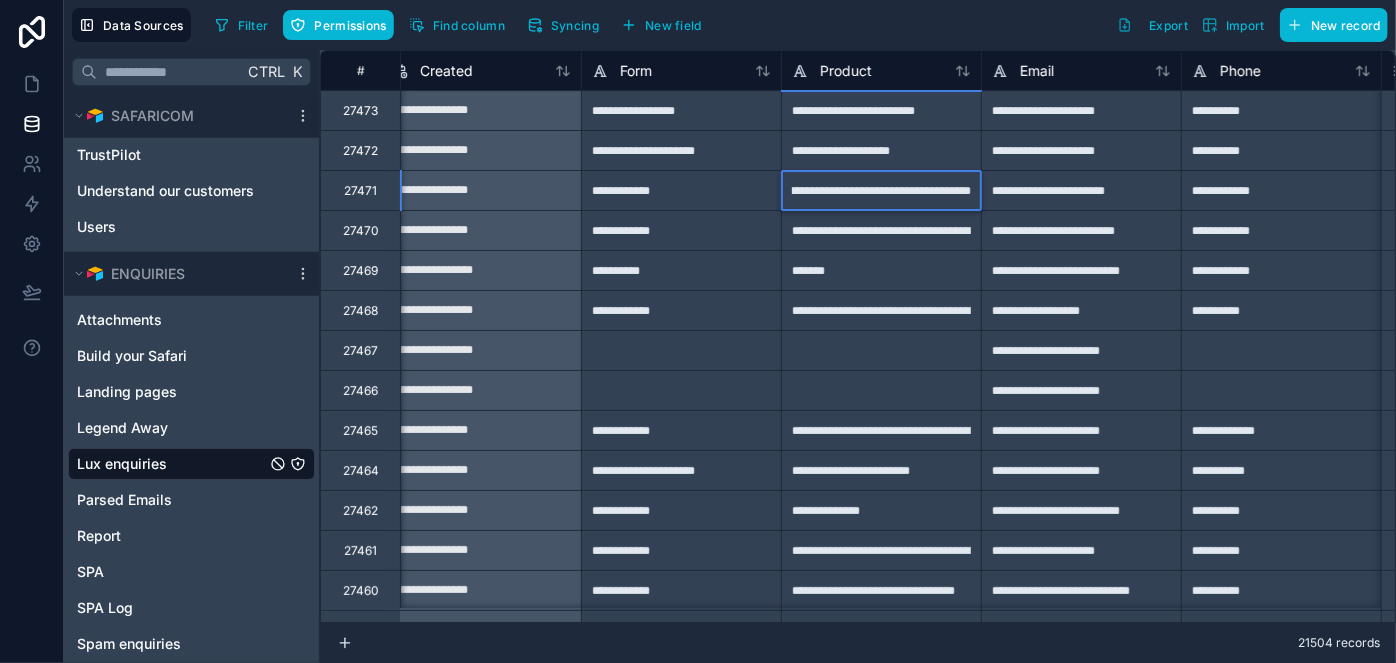 click on "**********" at bounding box center (881, 190) 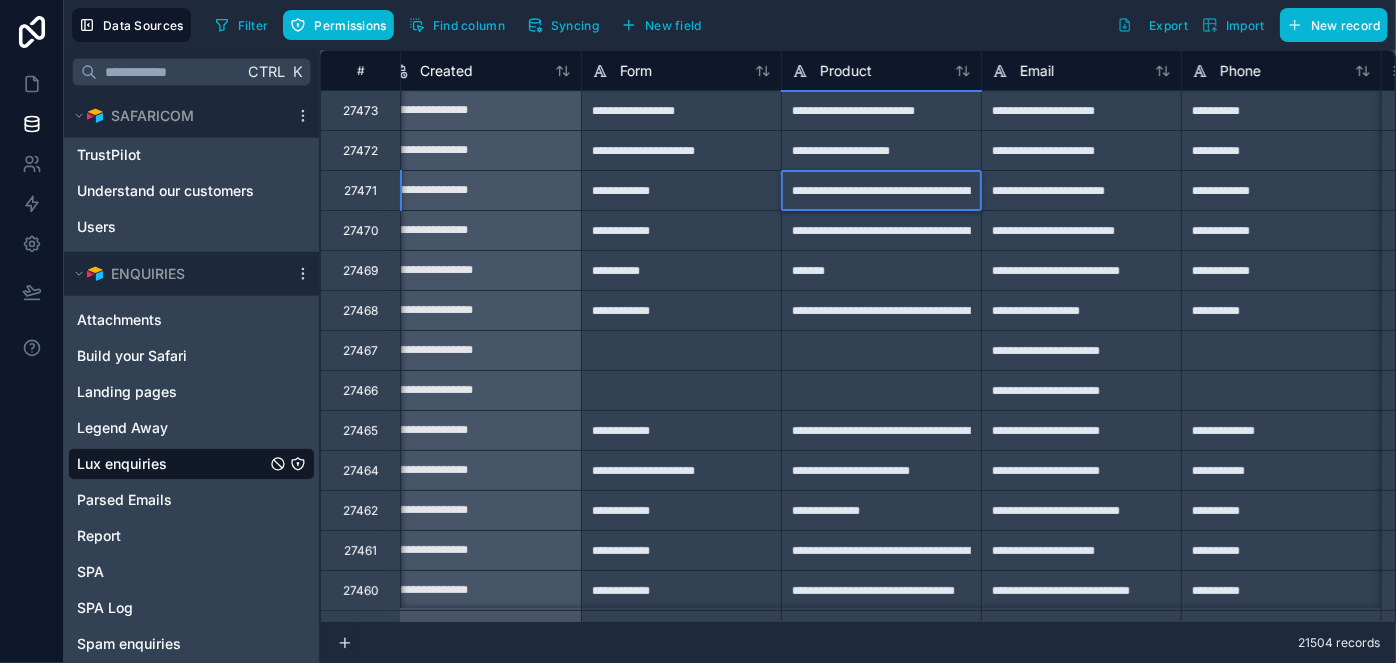 click on "**********" at bounding box center (1081, 190) 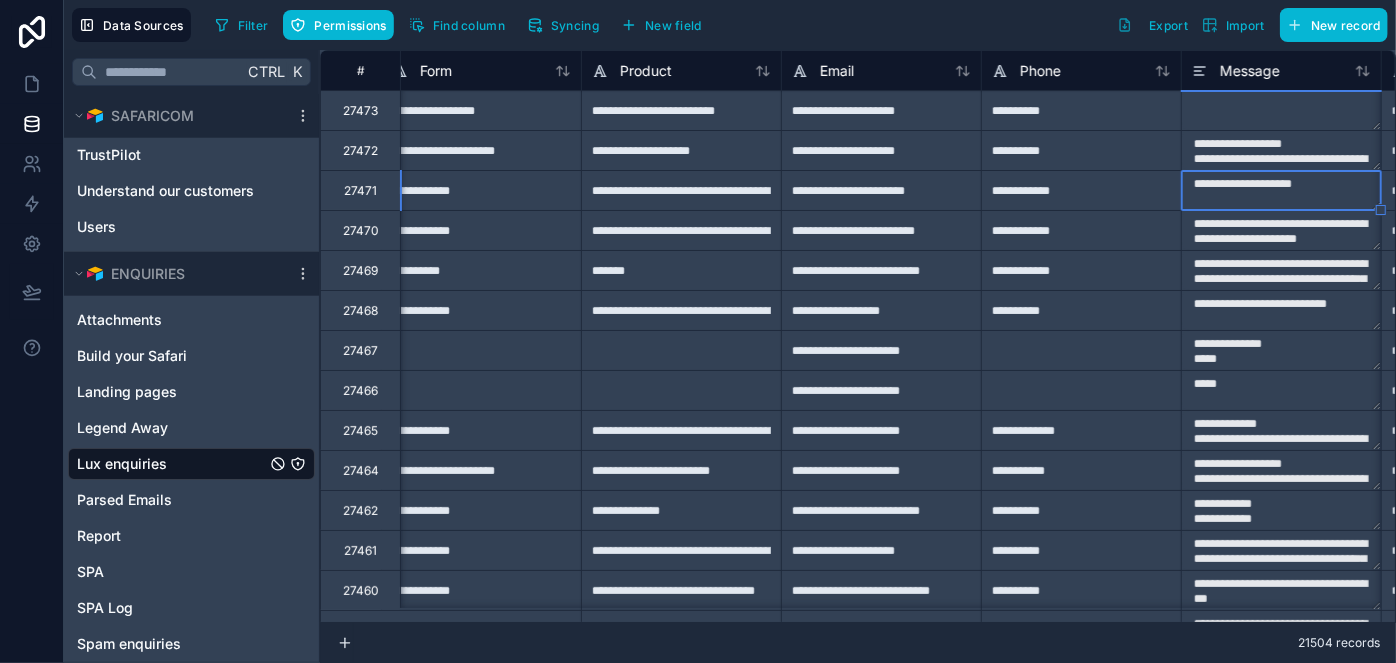 scroll, scrollTop: 0, scrollLeft: 619, axis: horizontal 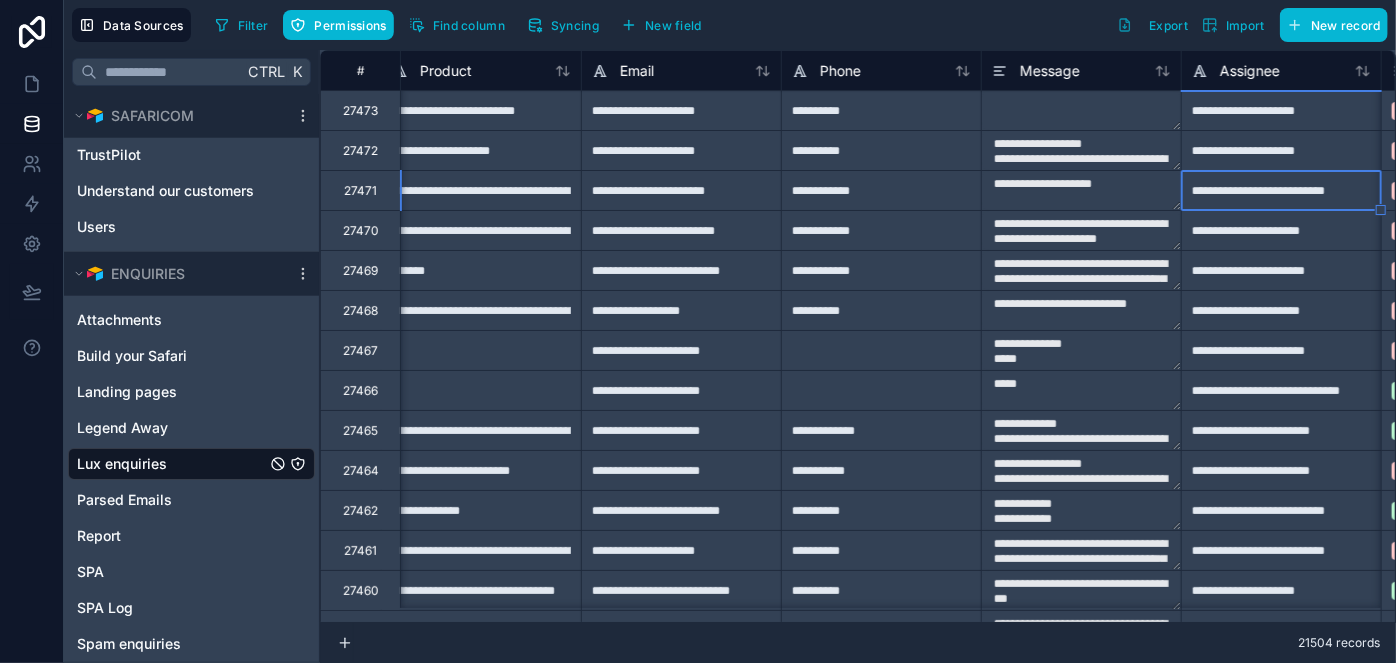 type on "**********" 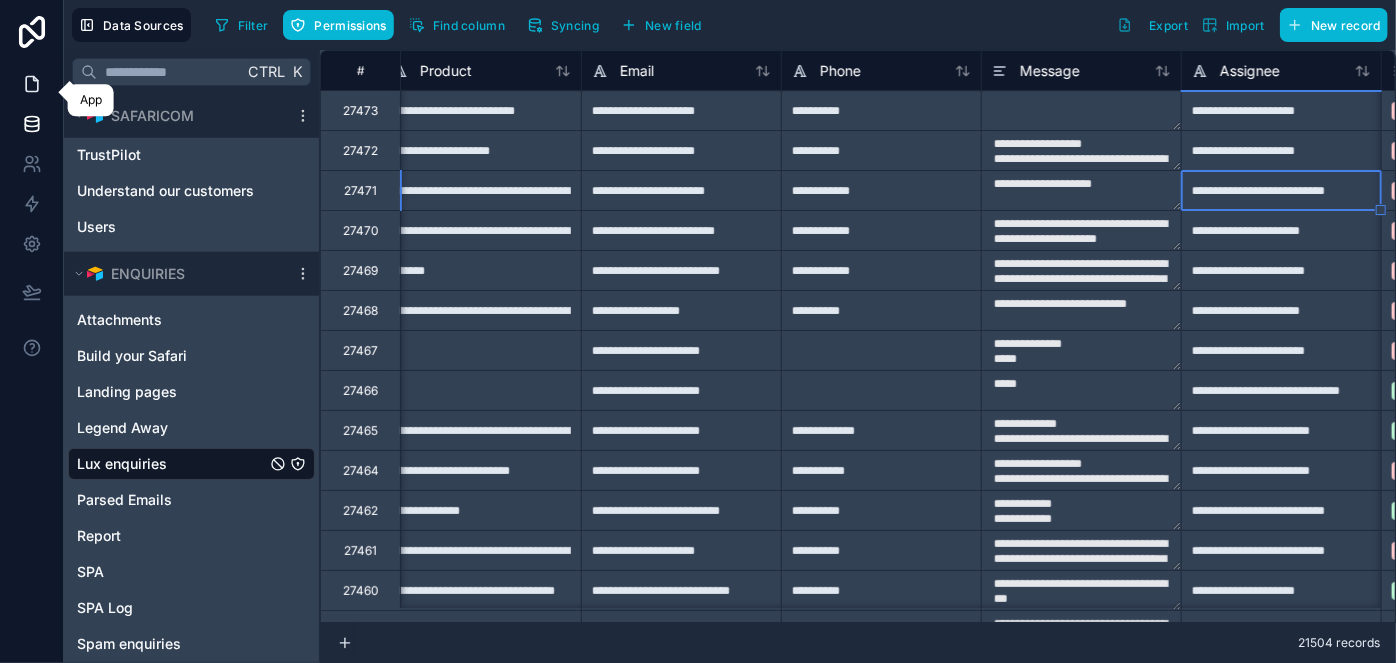 click 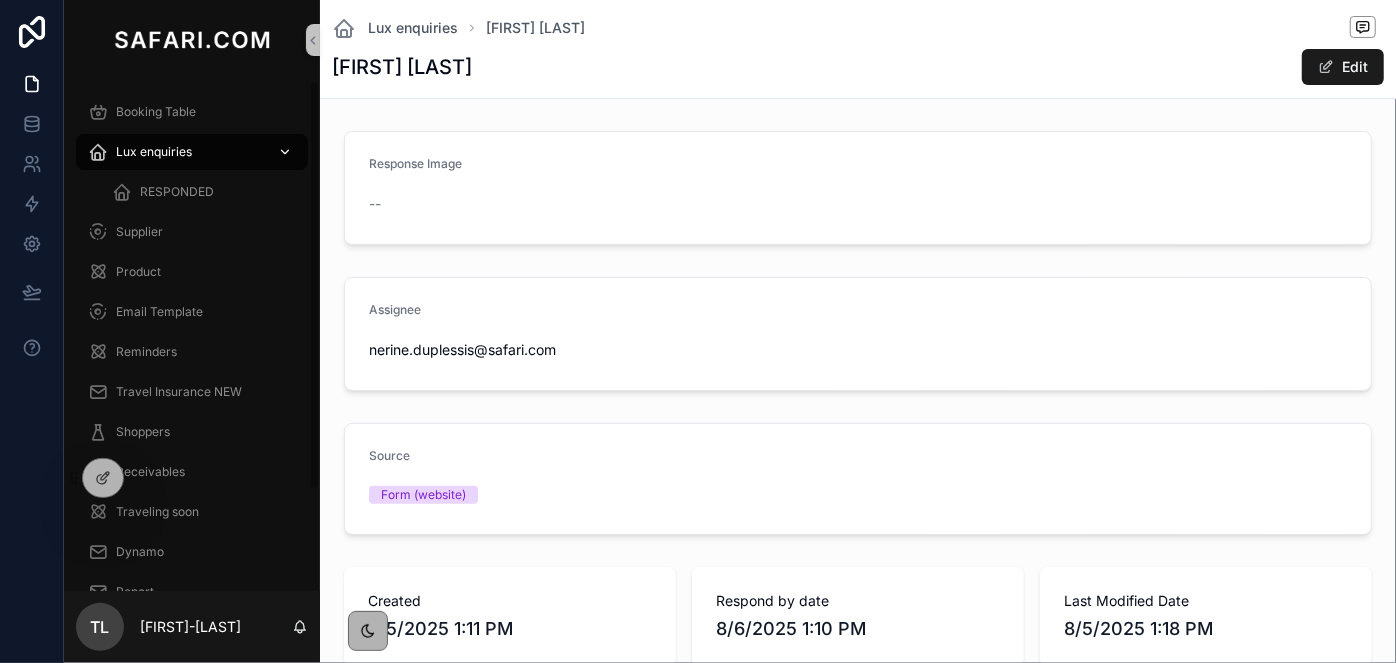 click on "Lux enquiries" at bounding box center [192, 152] 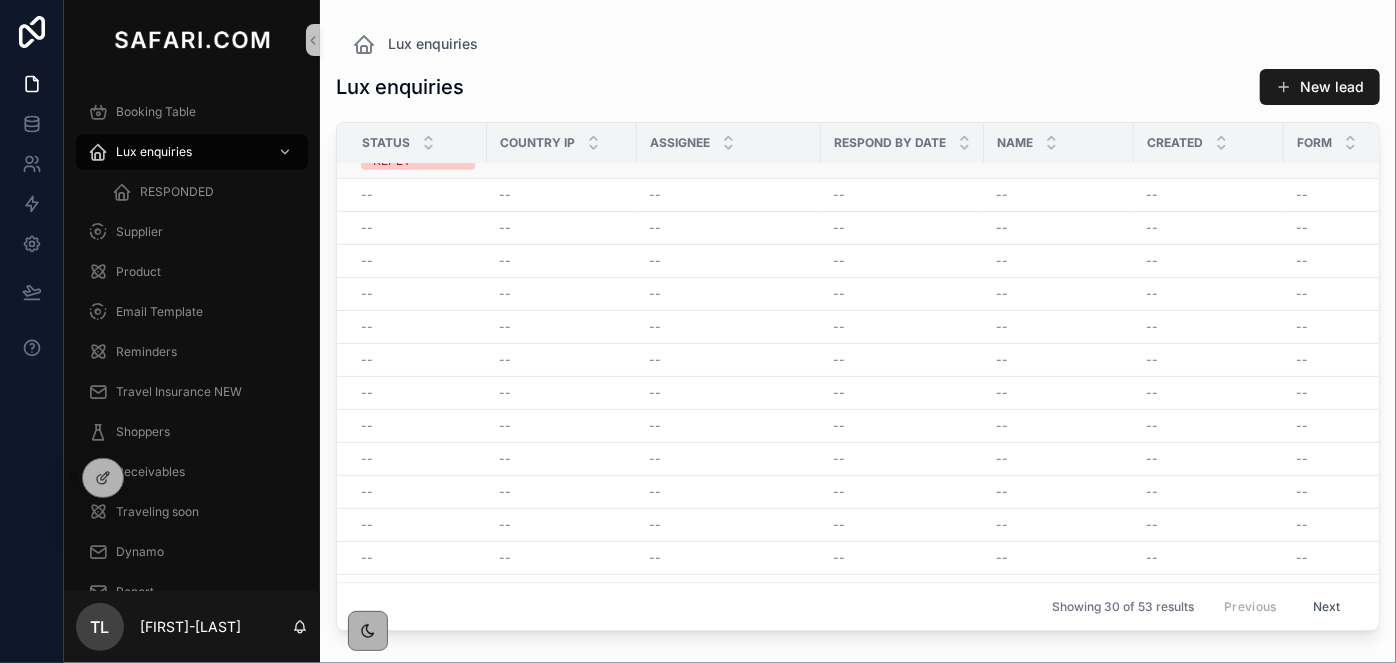 scroll, scrollTop: 636, scrollLeft: 0, axis: vertical 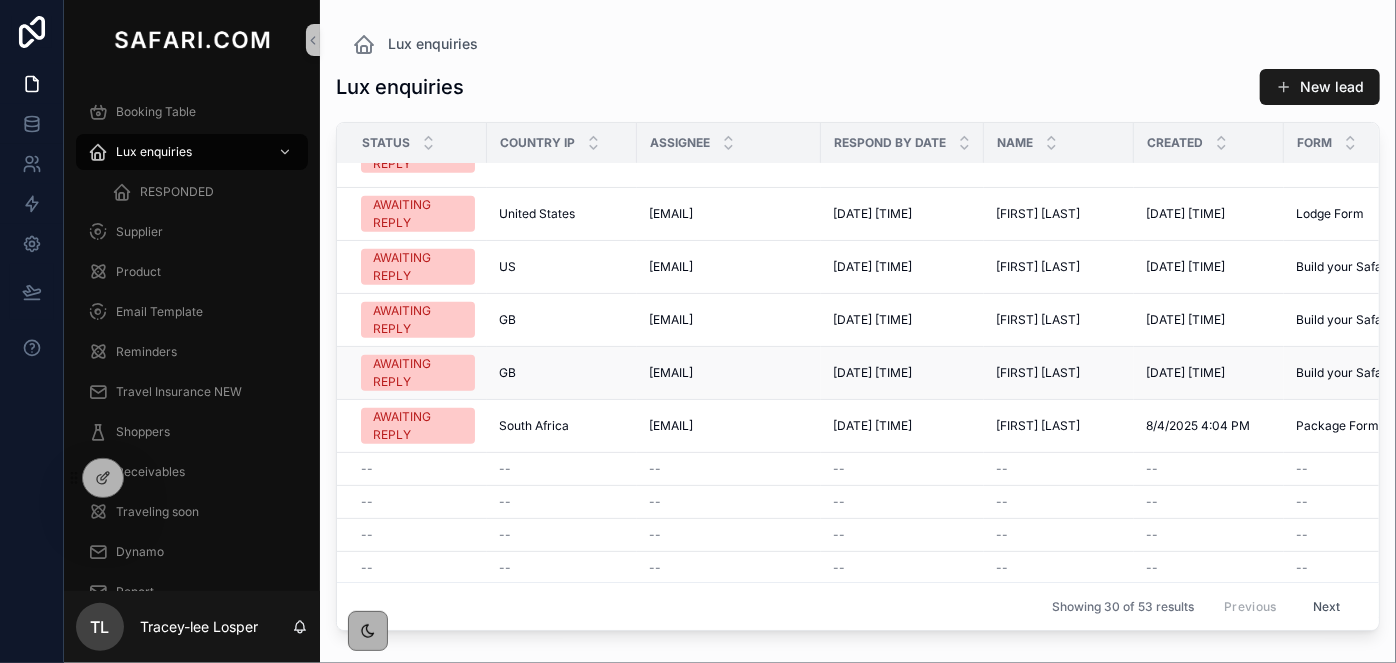 drag, startPoint x: 668, startPoint y: 420, endPoint x: 674, endPoint y: 367, distance: 53.338543 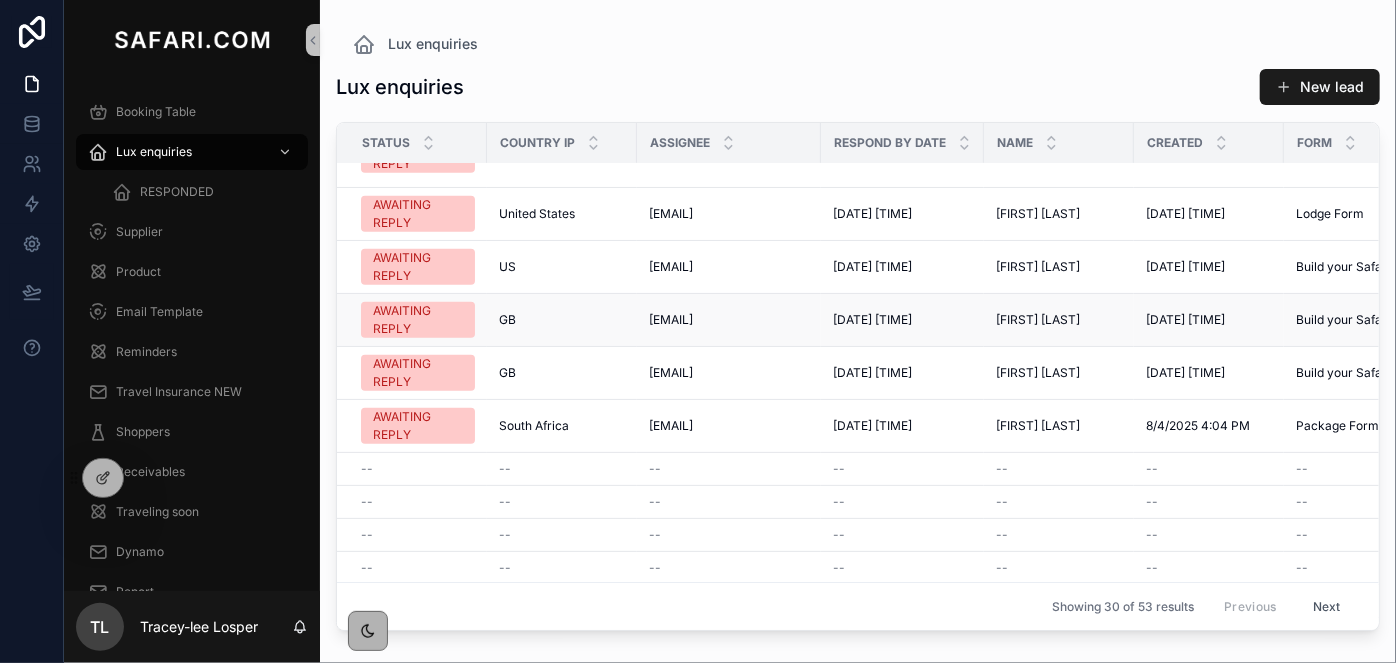 drag, startPoint x: 696, startPoint y: 326, endPoint x: 691, endPoint y: 317, distance: 10.29563 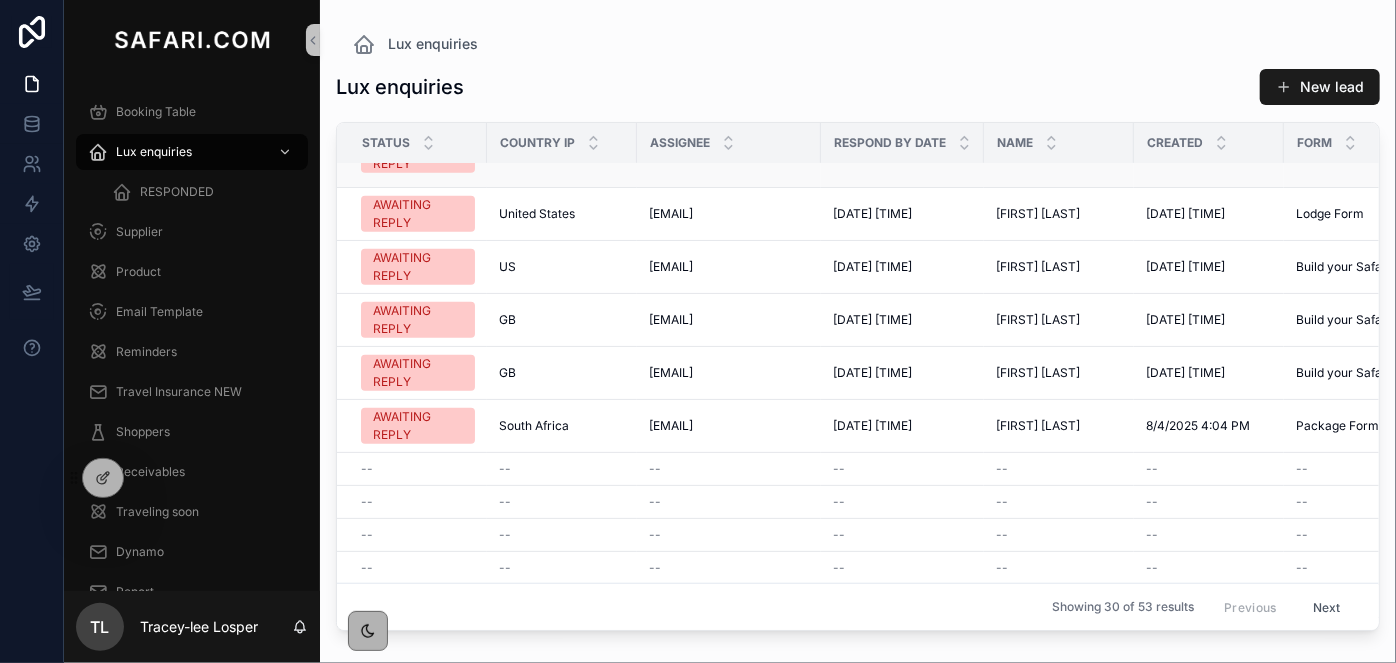 scroll, scrollTop: 454, scrollLeft: 0, axis: vertical 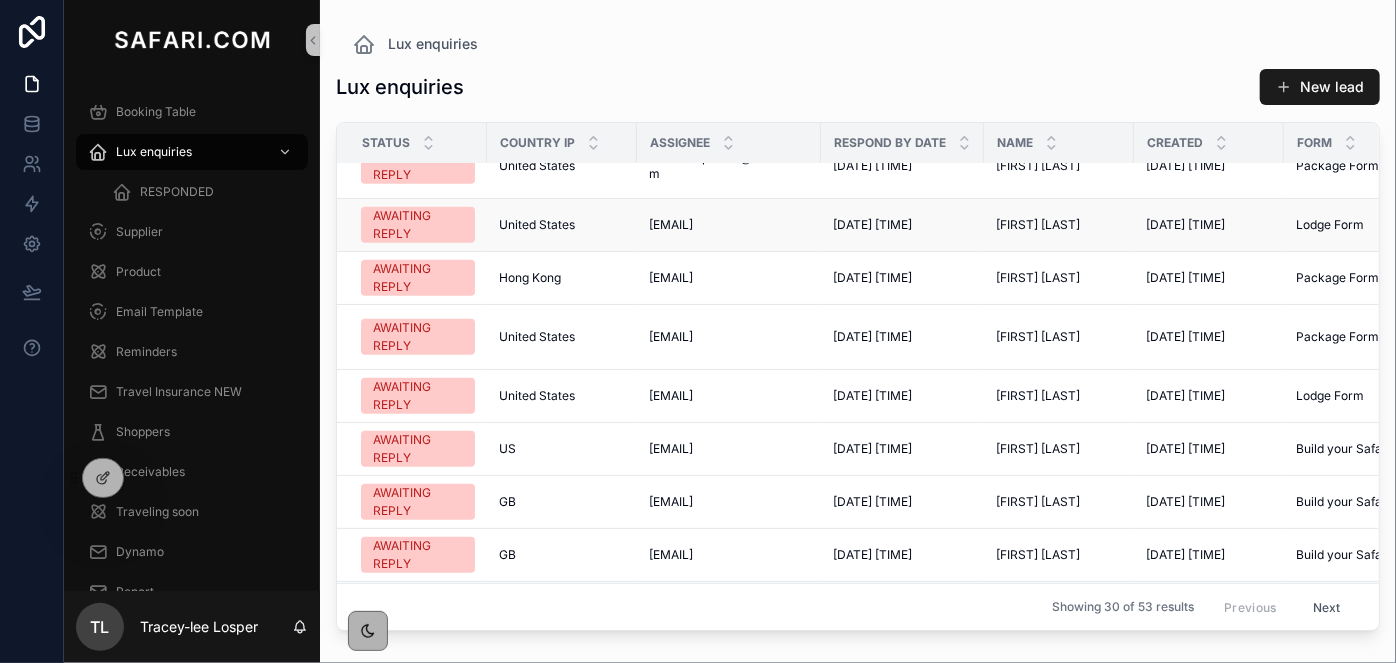 drag, startPoint x: 701, startPoint y: 230, endPoint x: 699, endPoint y: 219, distance: 11.18034 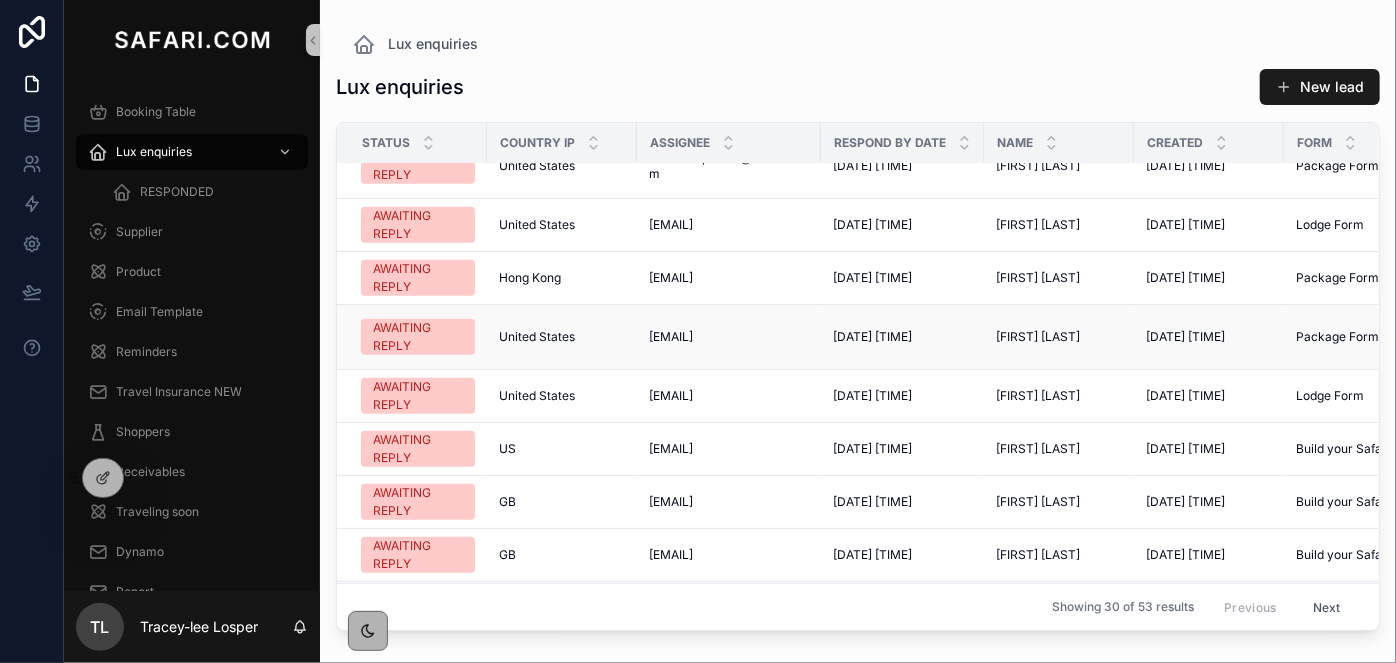 scroll, scrollTop: 272, scrollLeft: 0, axis: vertical 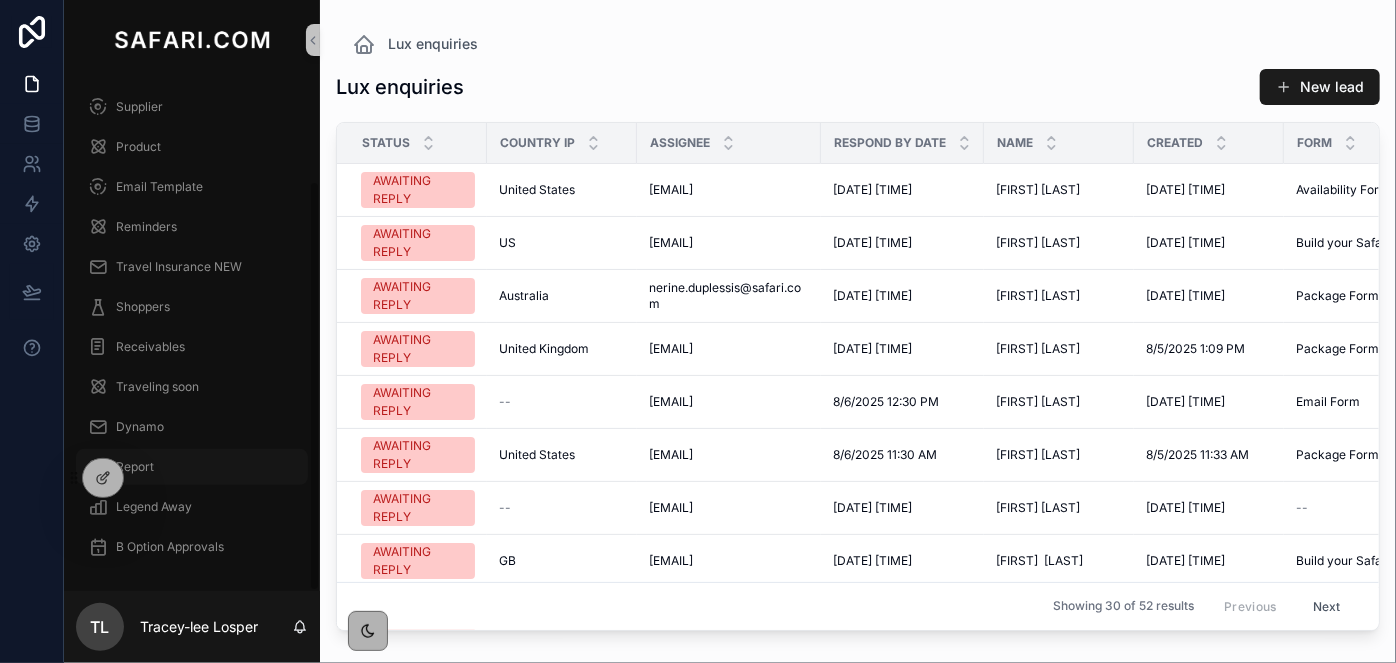 click on "Report" at bounding box center [135, 467] 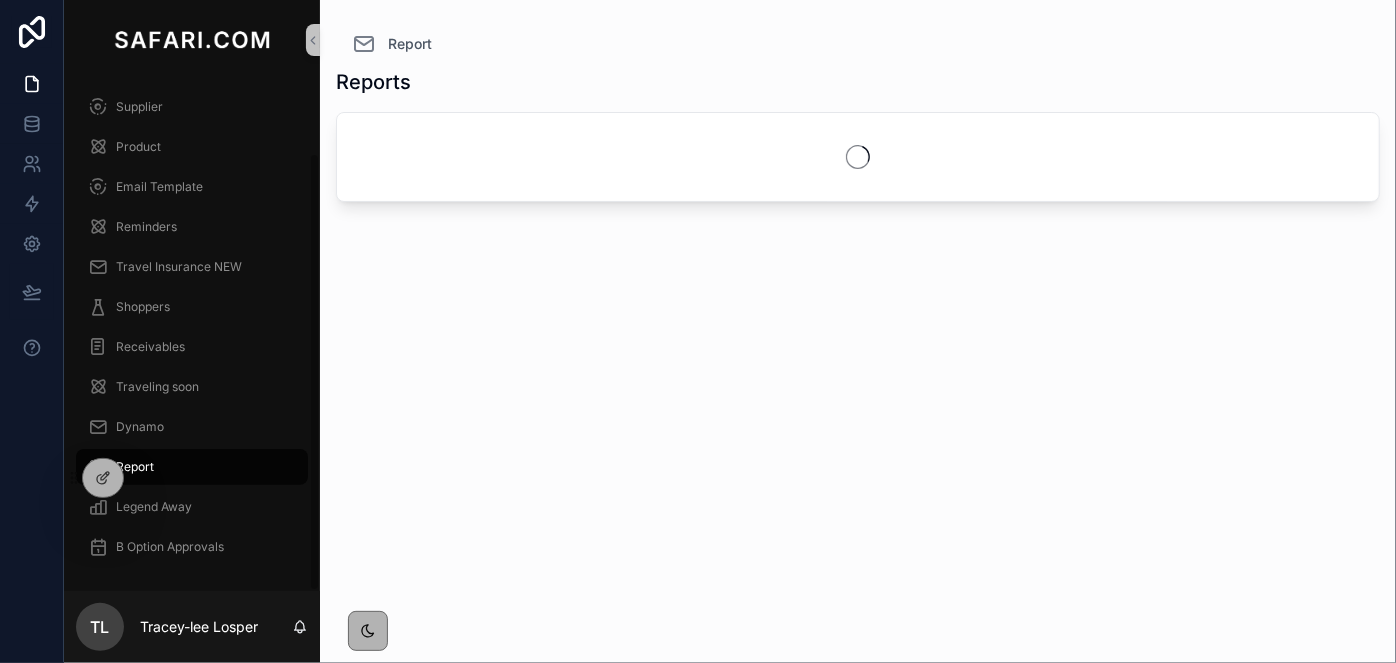 scroll, scrollTop: 85, scrollLeft: 0, axis: vertical 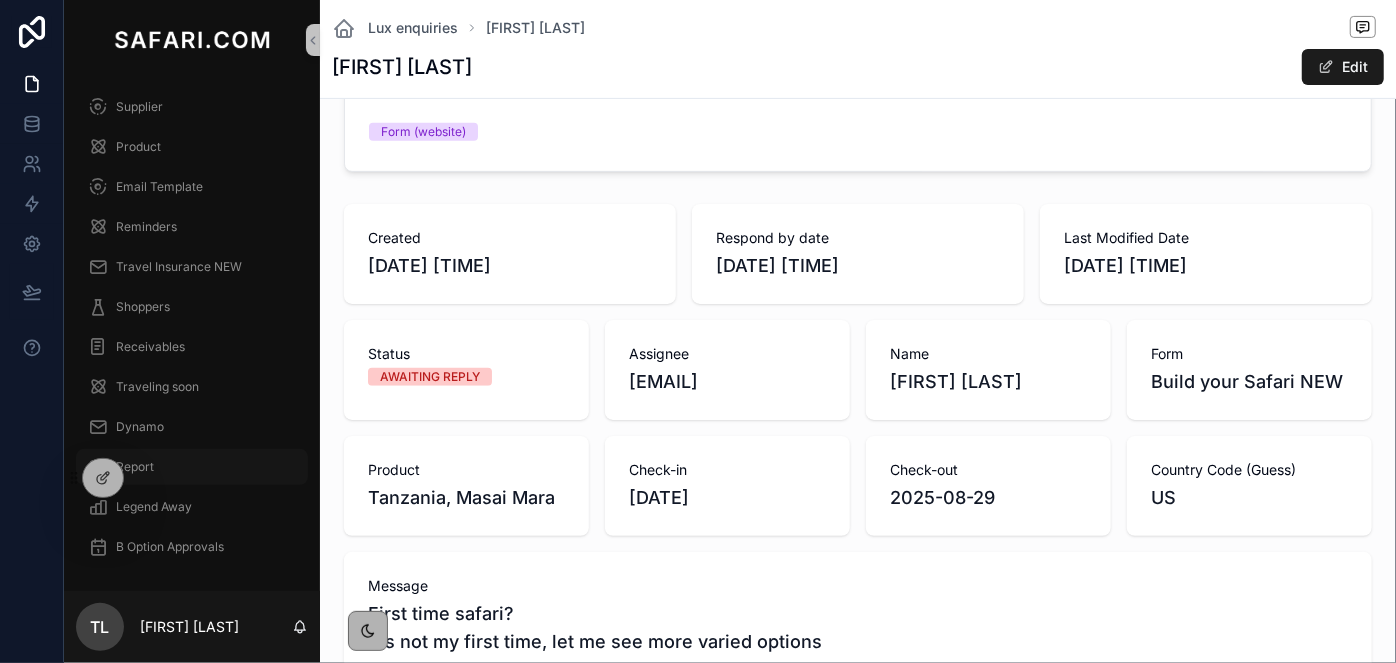 click on "Report" at bounding box center [192, 467] 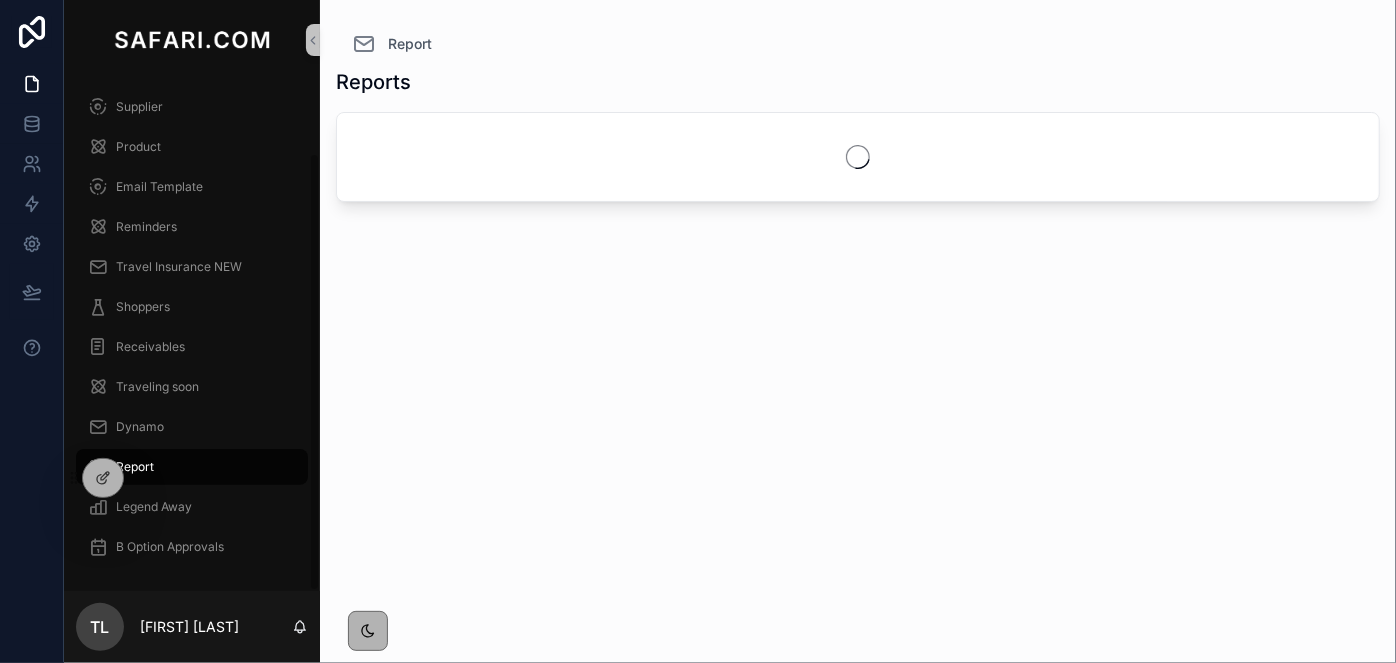 scroll, scrollTop: 85, scrollLeft: 0, axis: vertical 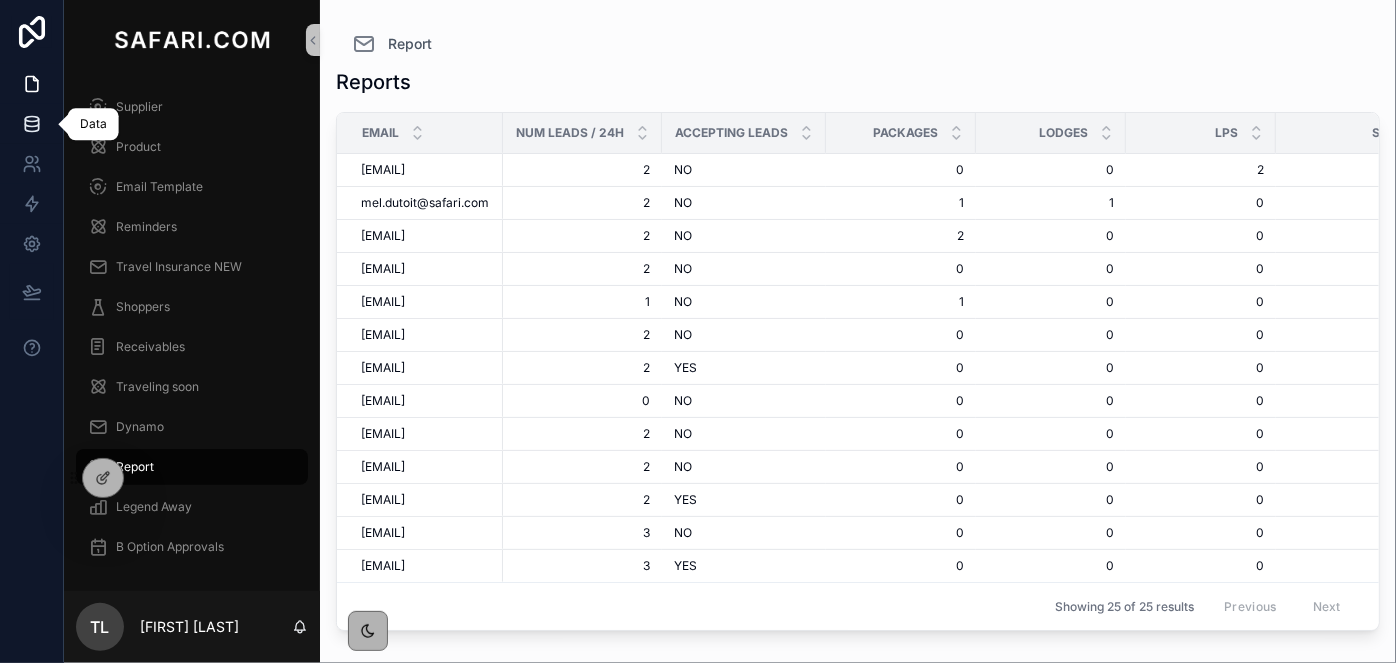 click 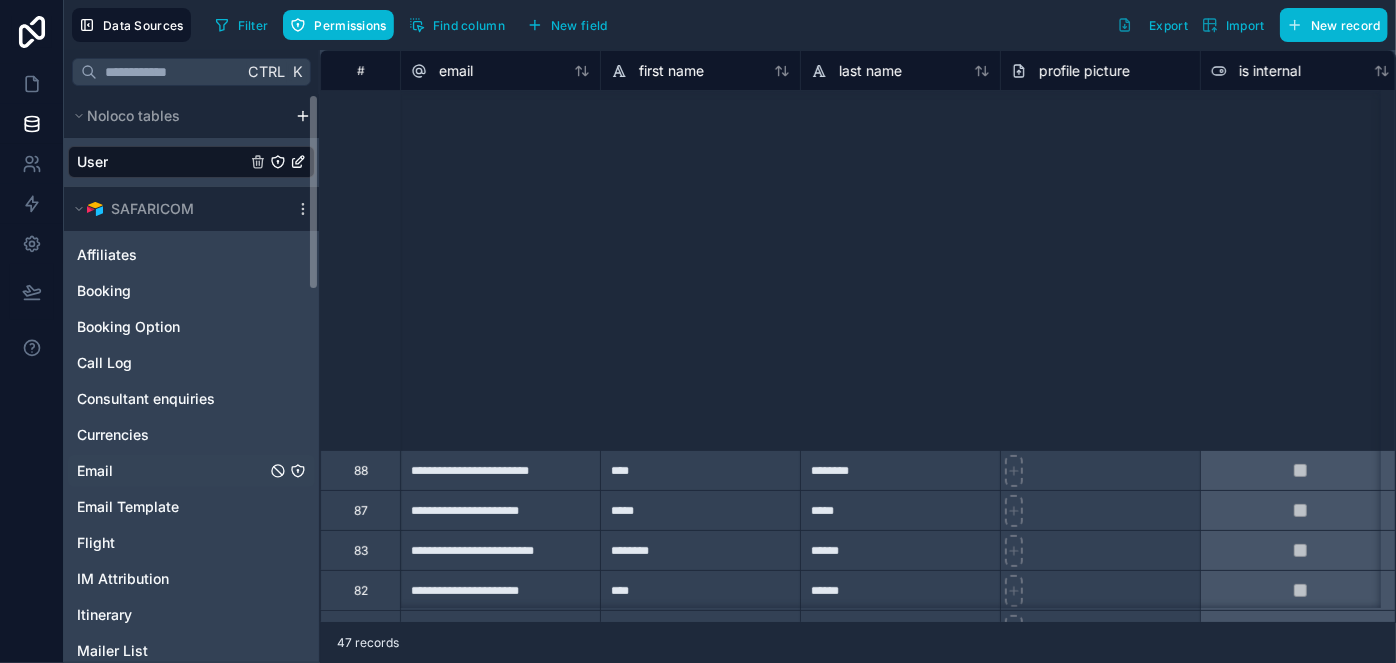 scroll, scrollTop: 636, scrollLeft: 0, axis: vertical 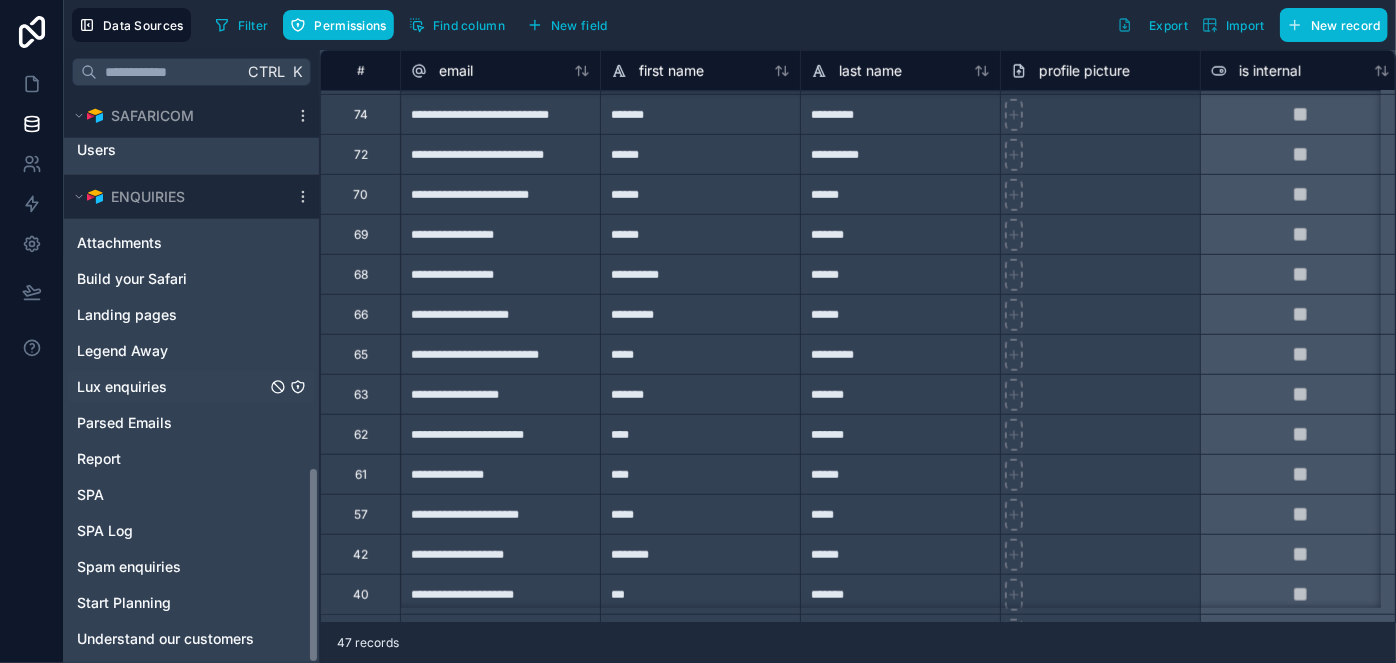 click on "Lux enquiries" at bounding box center (191, 387) 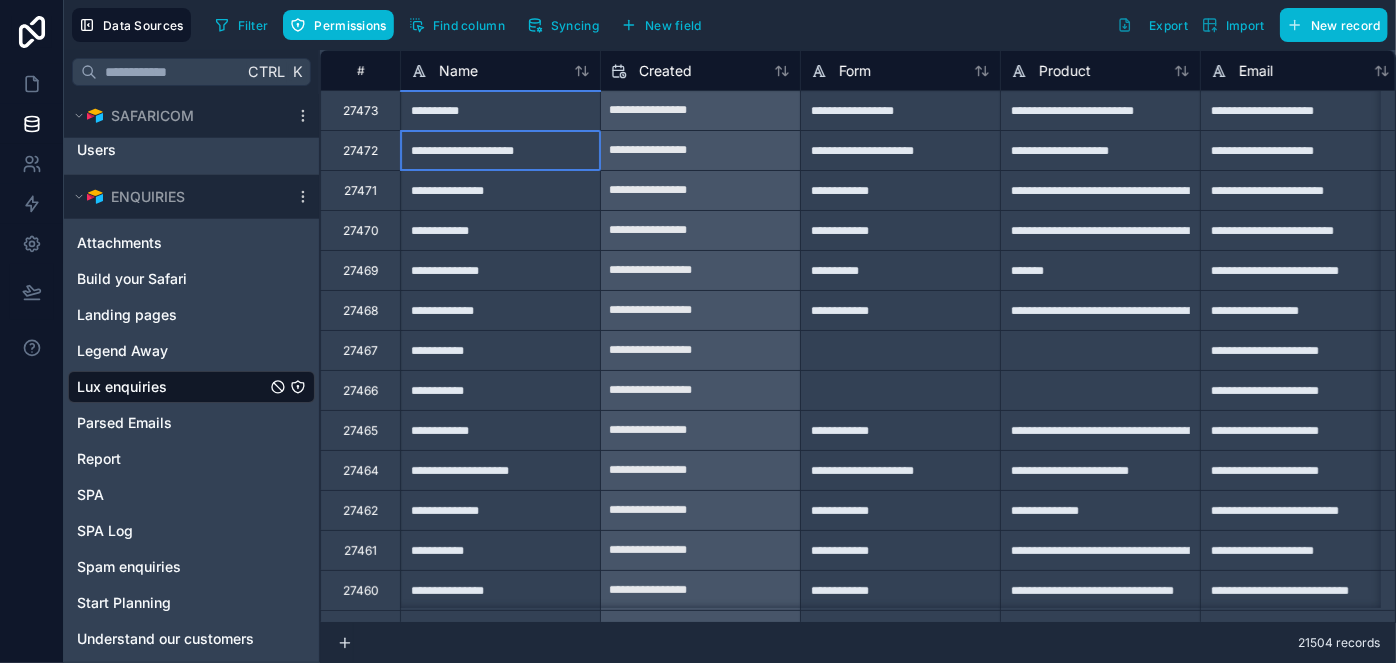 click on "**********" at bounding box center (500, 150) 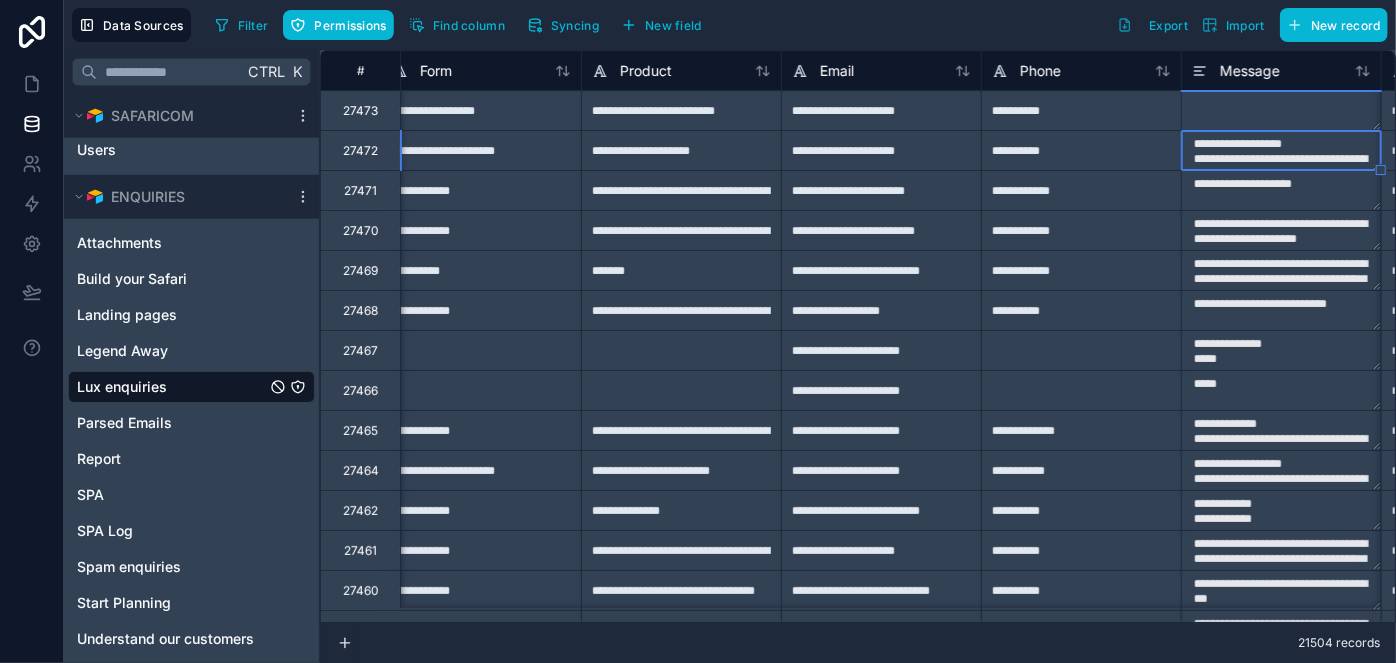 scroll, scrollTop: 0, scrollLeft: 619, axis: horizontal 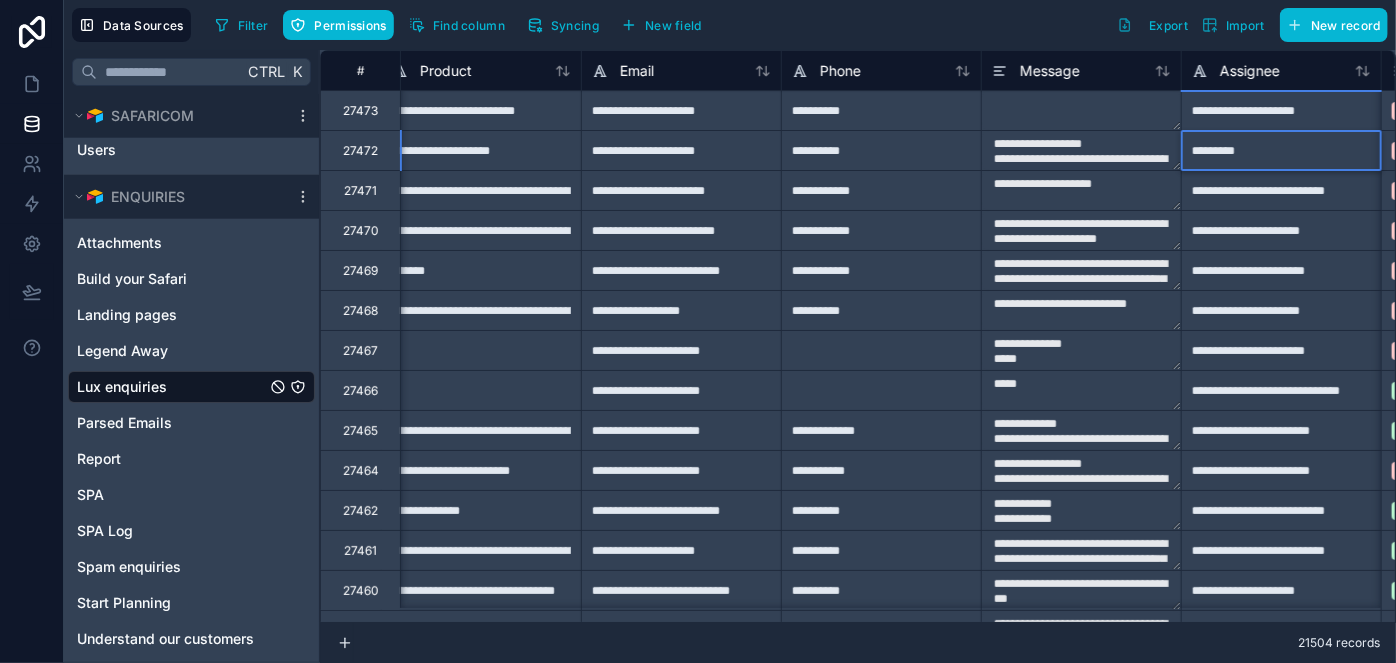 type on "**********" 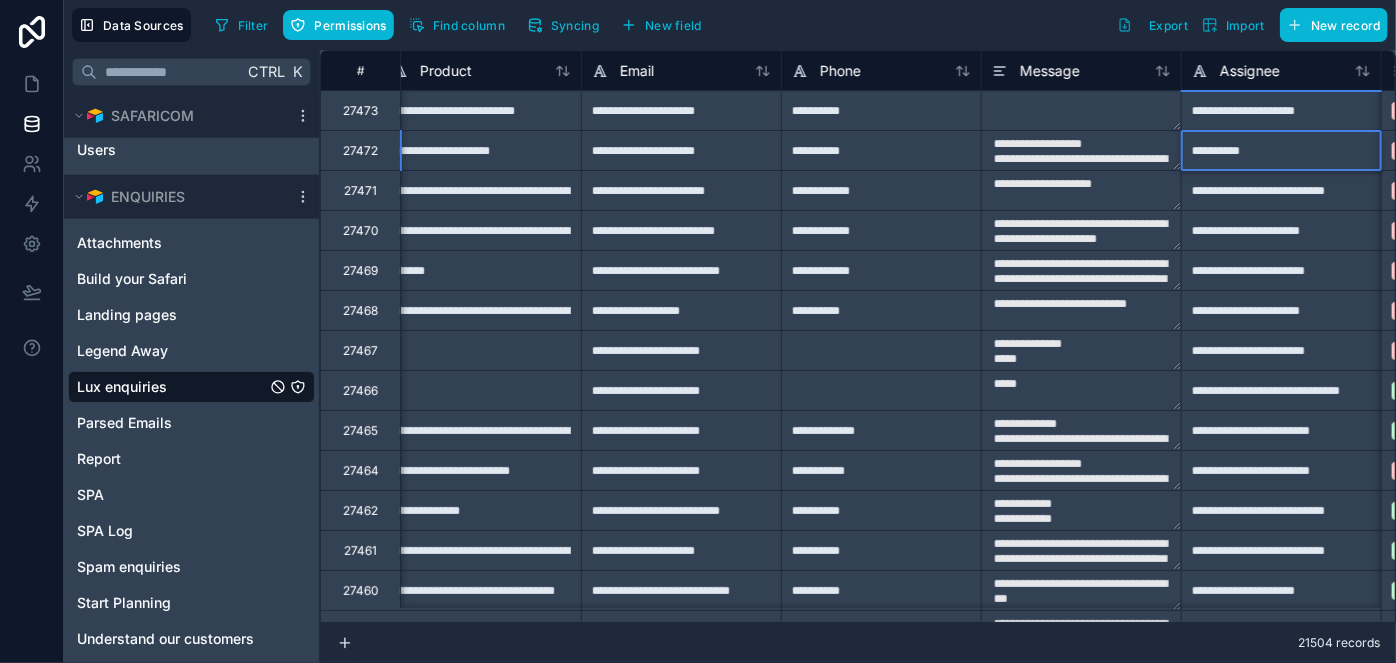 type on "**********" 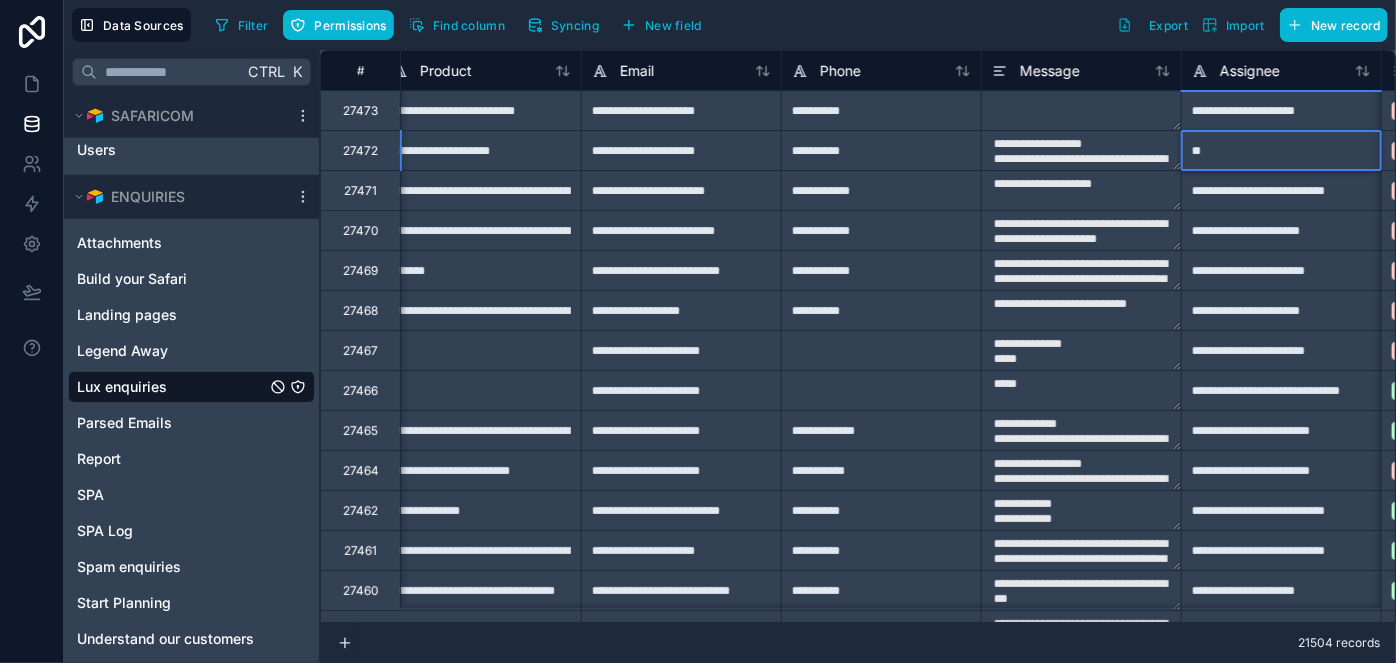 type on "*" 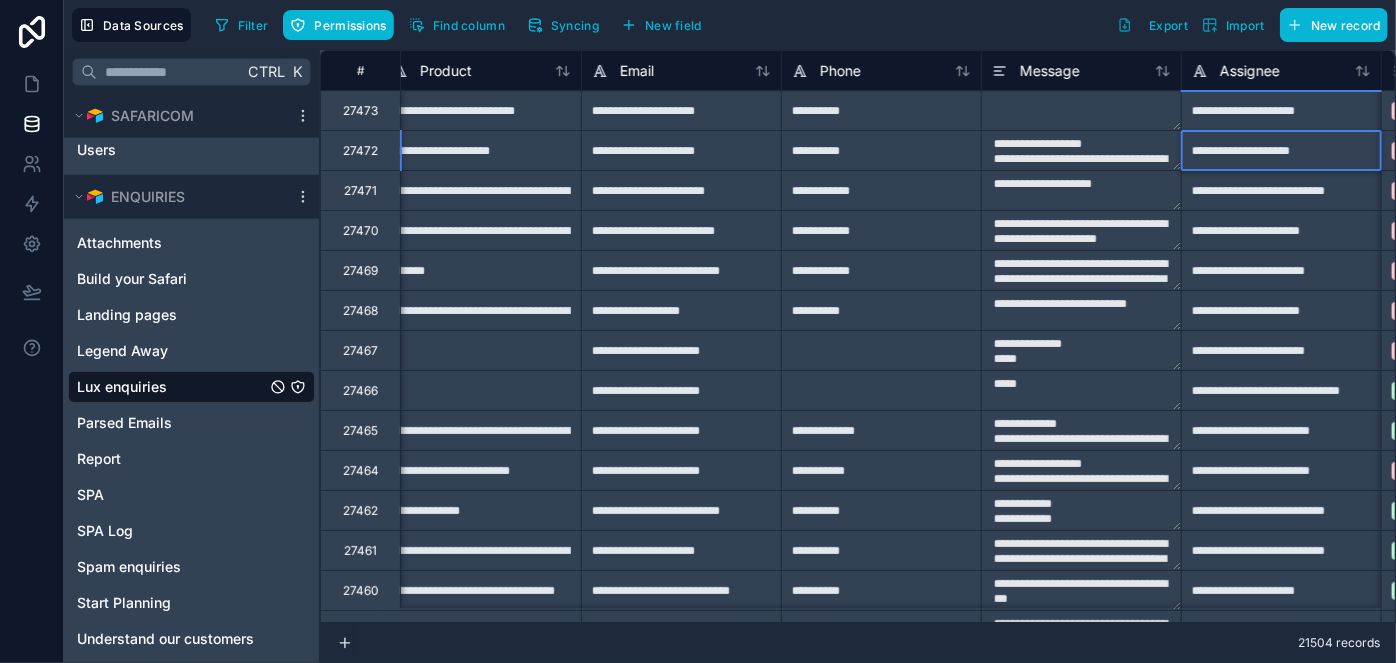 type on "**********" 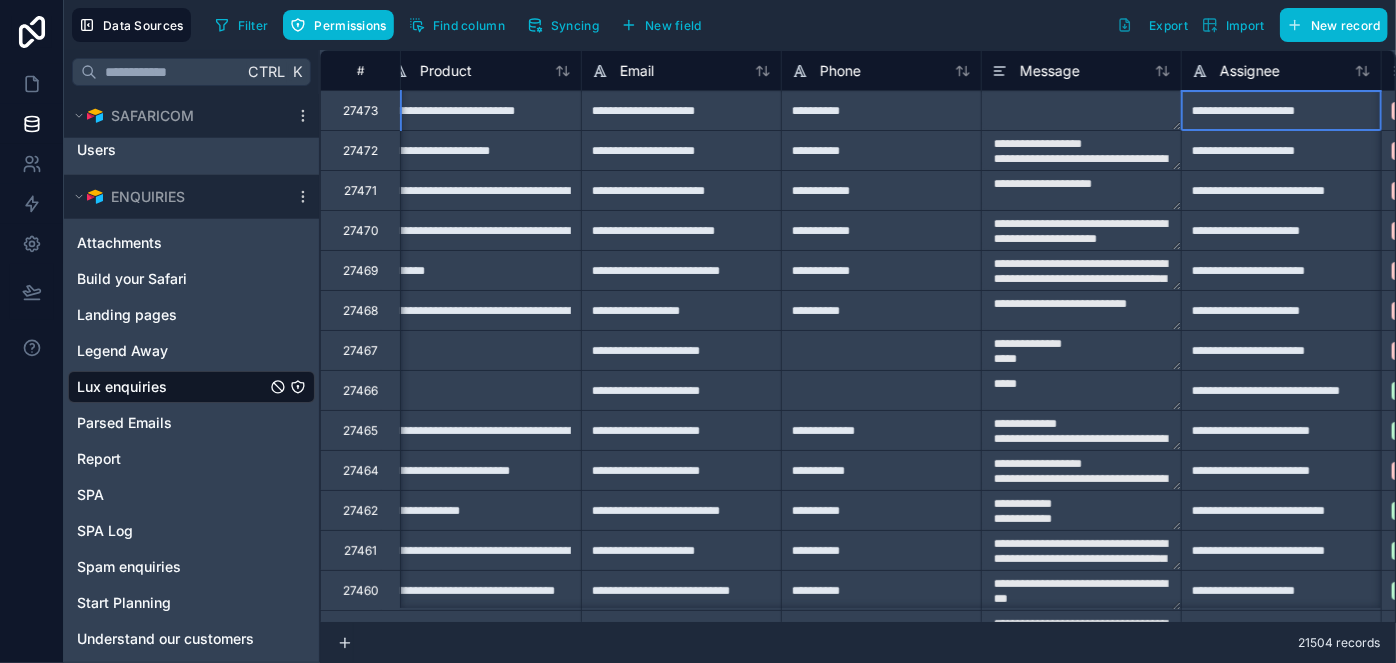 click on "**********" at bounding box center [1281, 110] 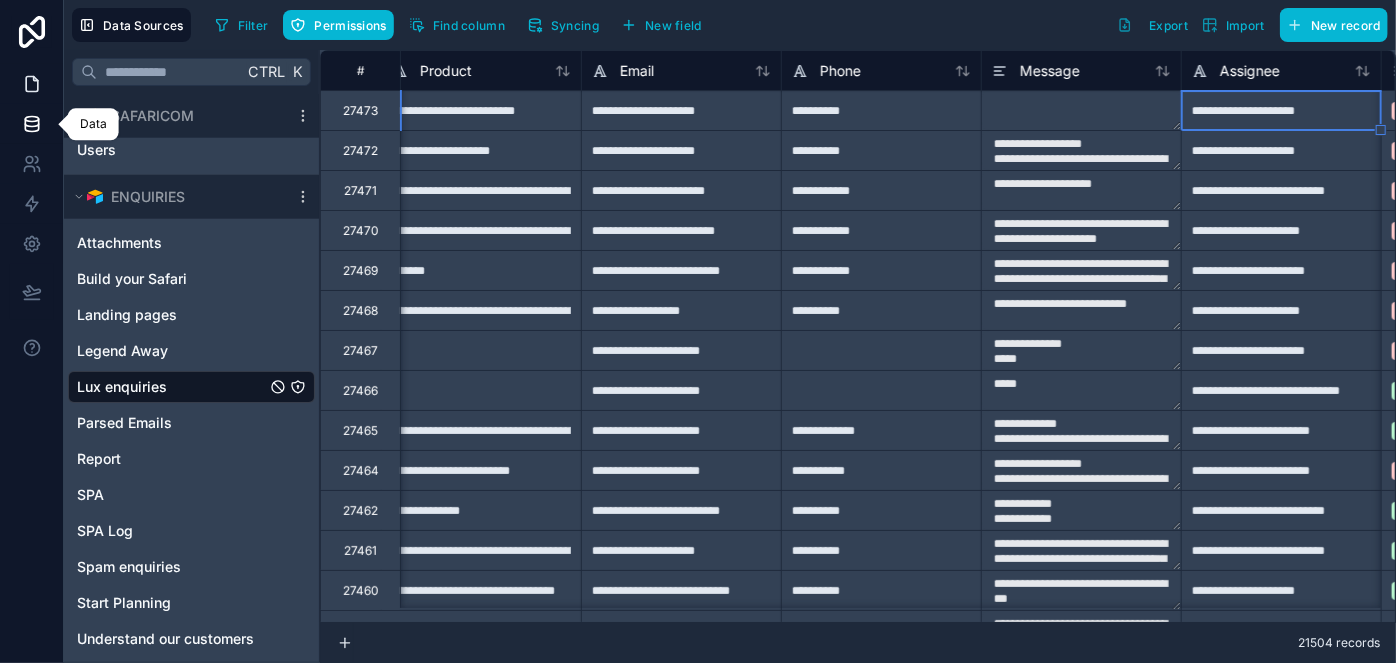 type on "**********" 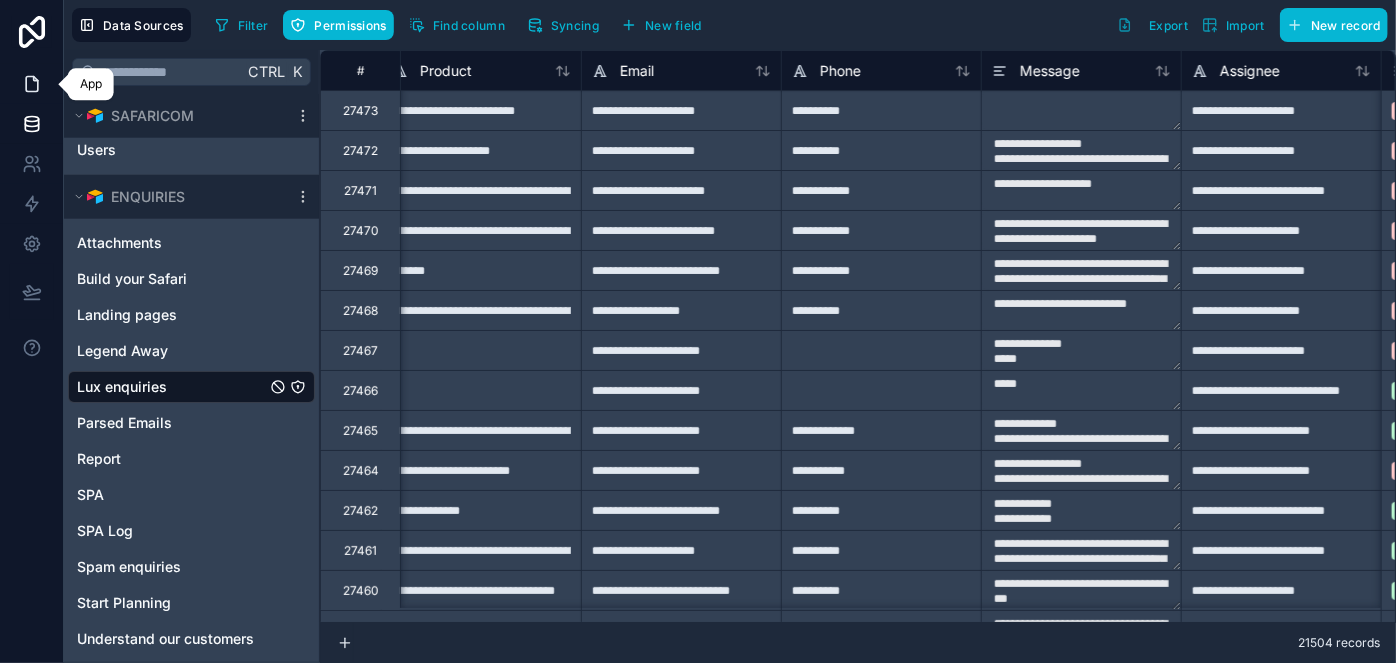 click at bounding box center (31, 84) 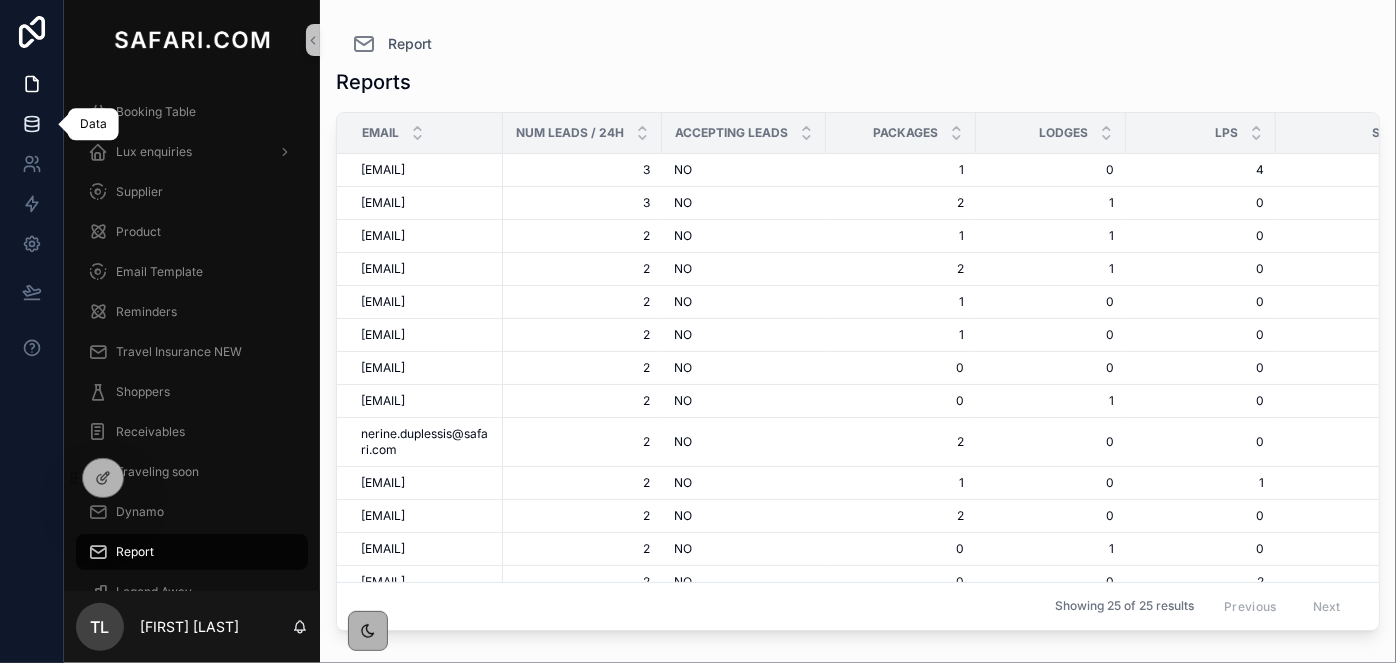 click 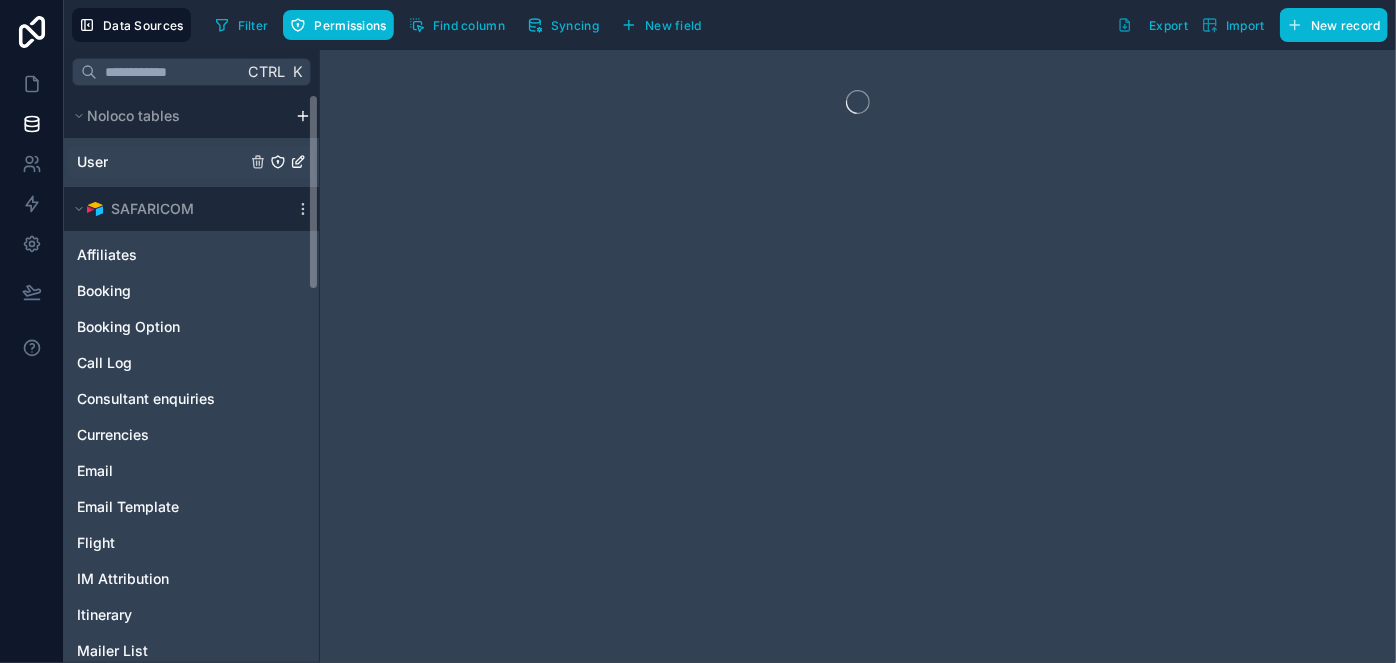 click on "User" at bounding box center [191, 162] 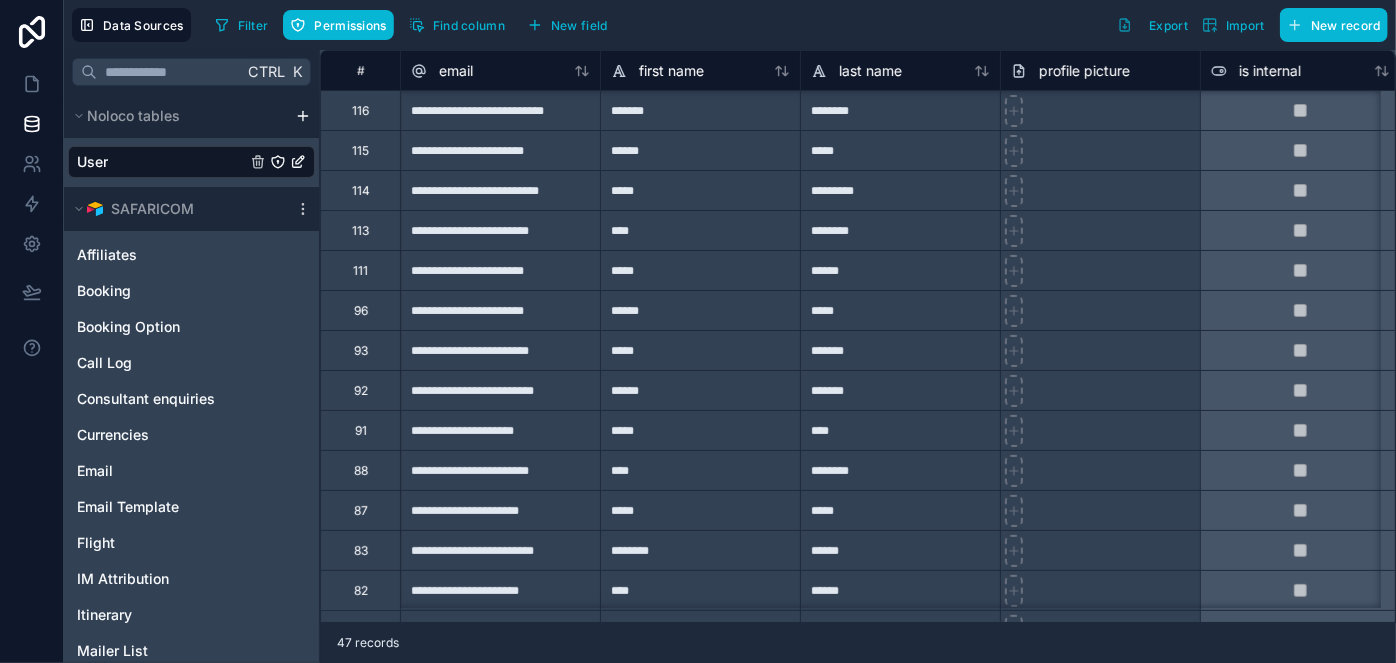 scroll, scrollTop: 181, scrollLeft: 0, axis: vertical 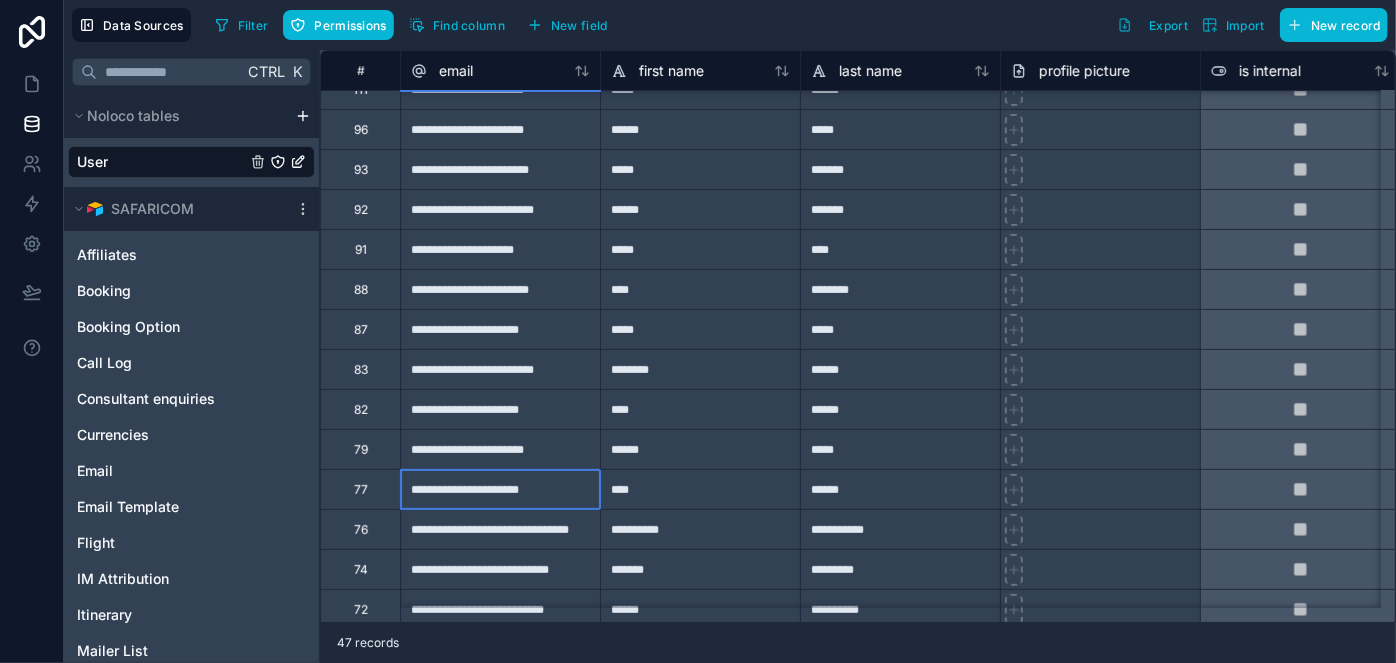 click on "**********" at bounding box center (500, 489) 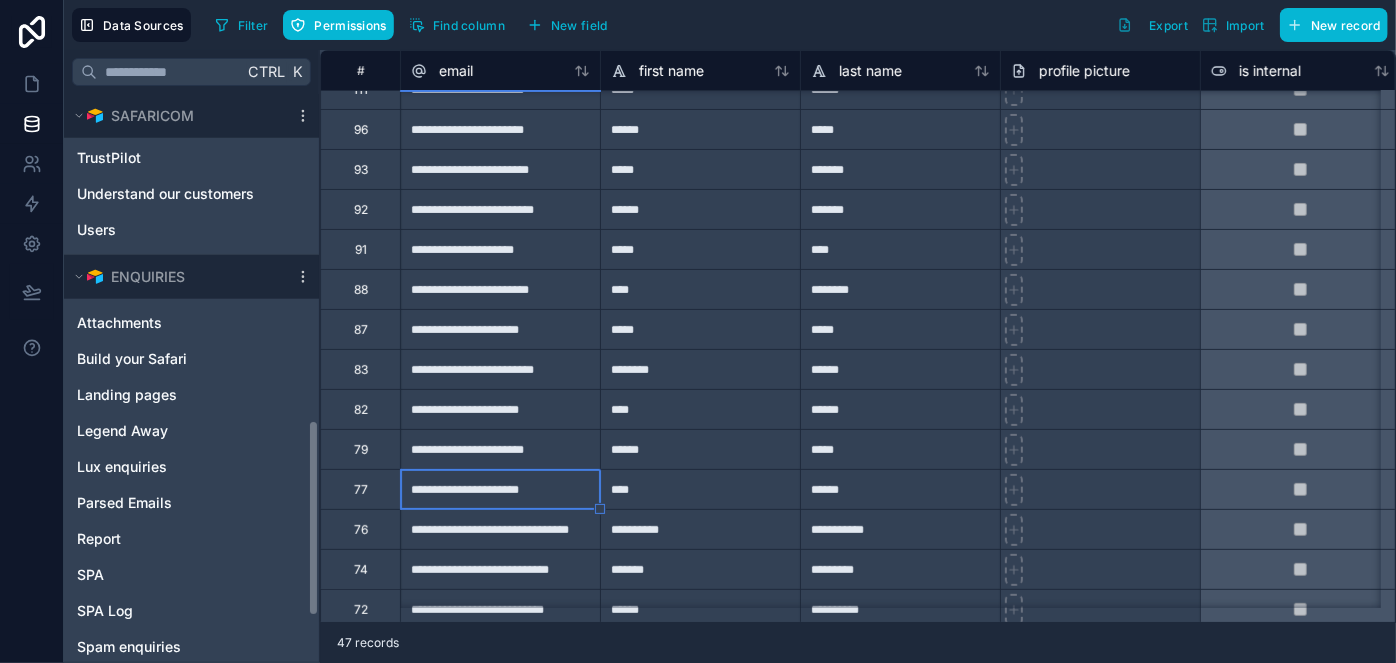 scroll, scrollTop: 1000, scrollLeft: 0, axis: vertical 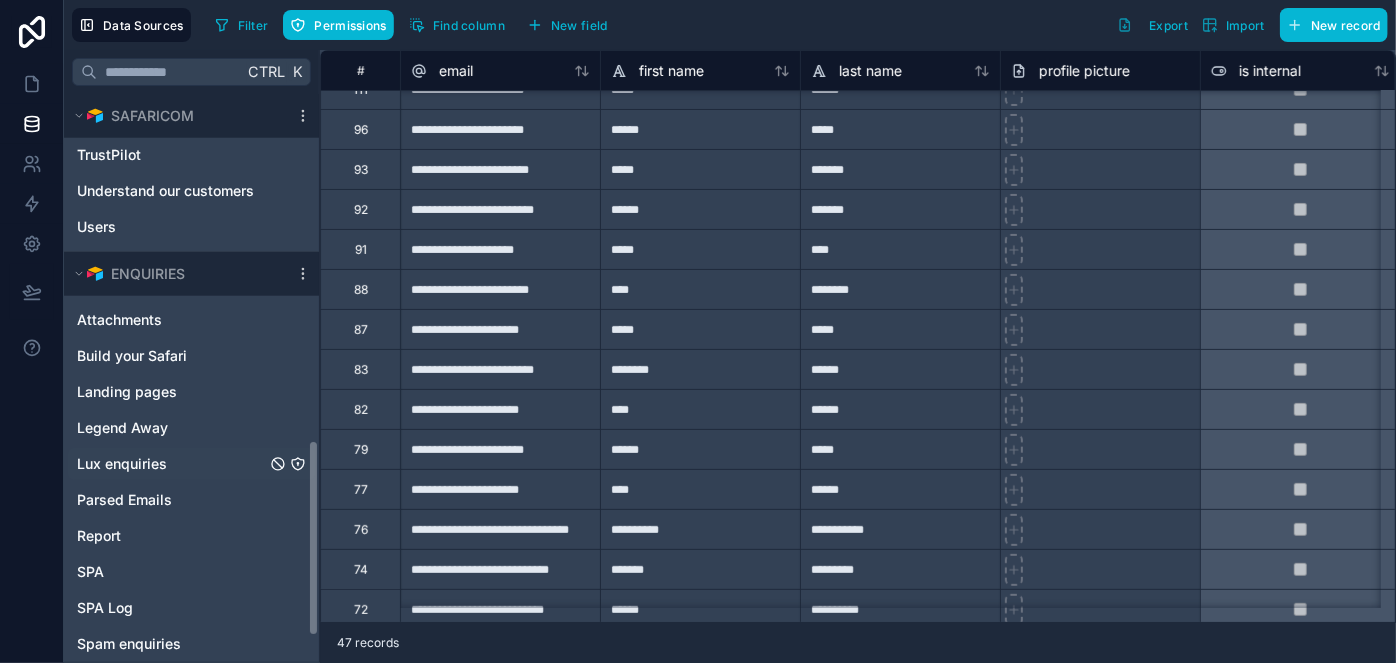 click on "Lux enquiries" at bounding box center (122, 464) 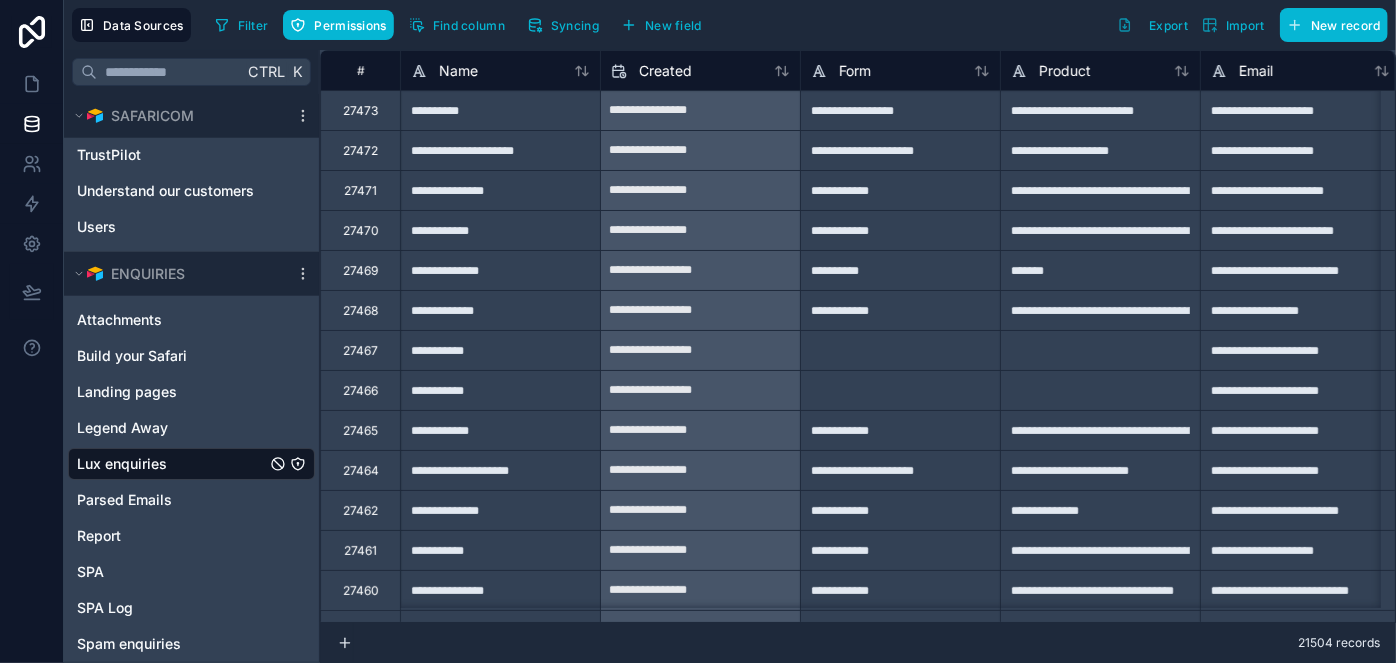 click on "**********" at bounding box center (500, 110) 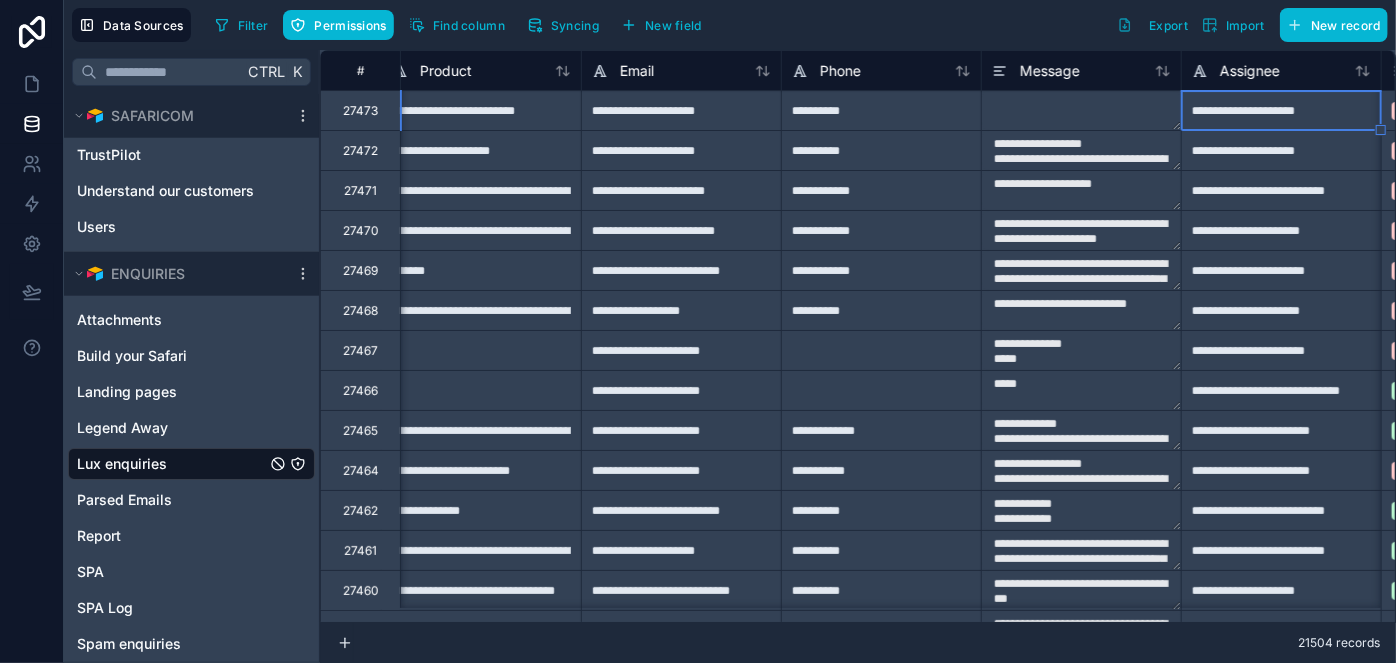 scroll, scrollTop: 0, scrollLeft: 819, axis: horizontal 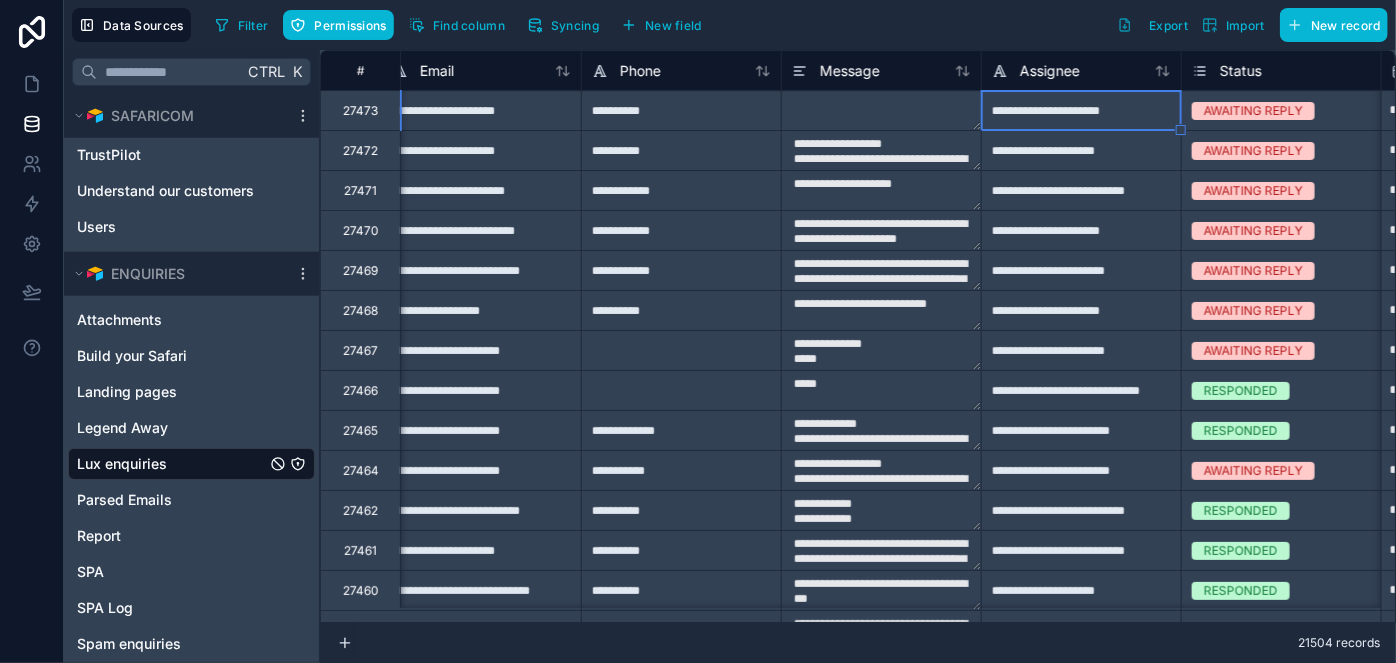 type on "**********" 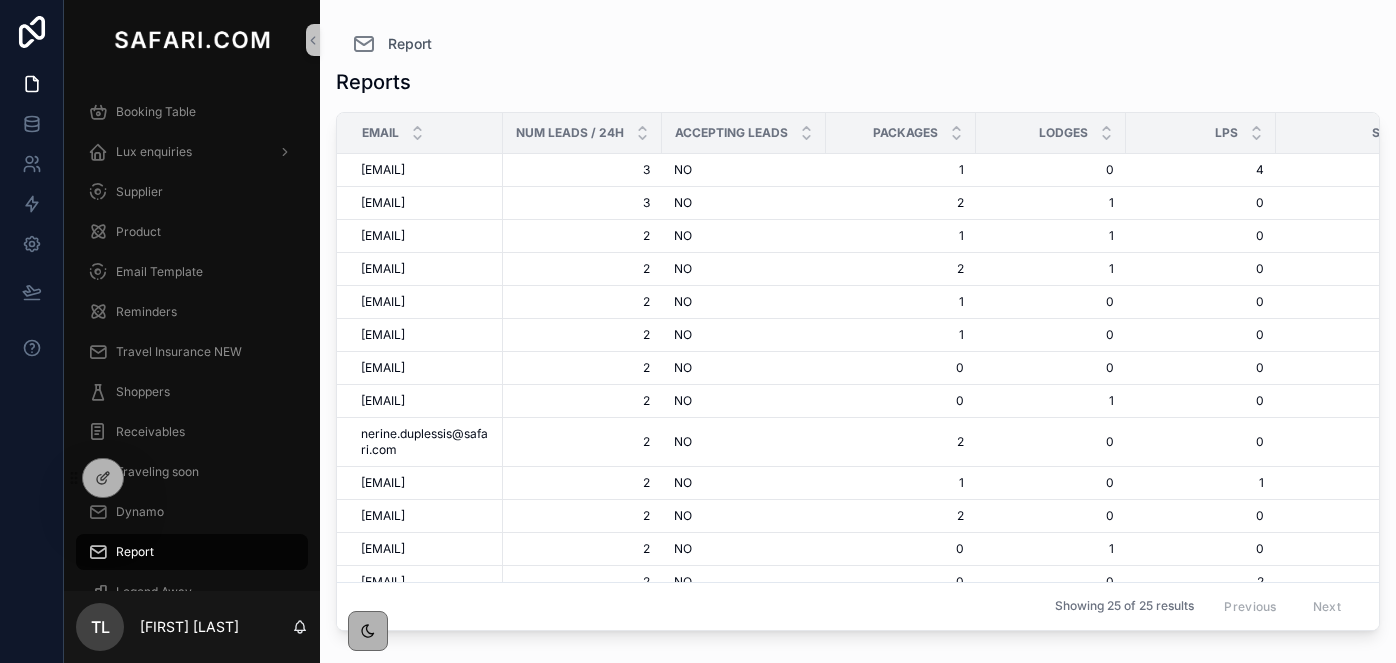 scroll, scrollTop: 0, scrollLeft: 0, axis: both 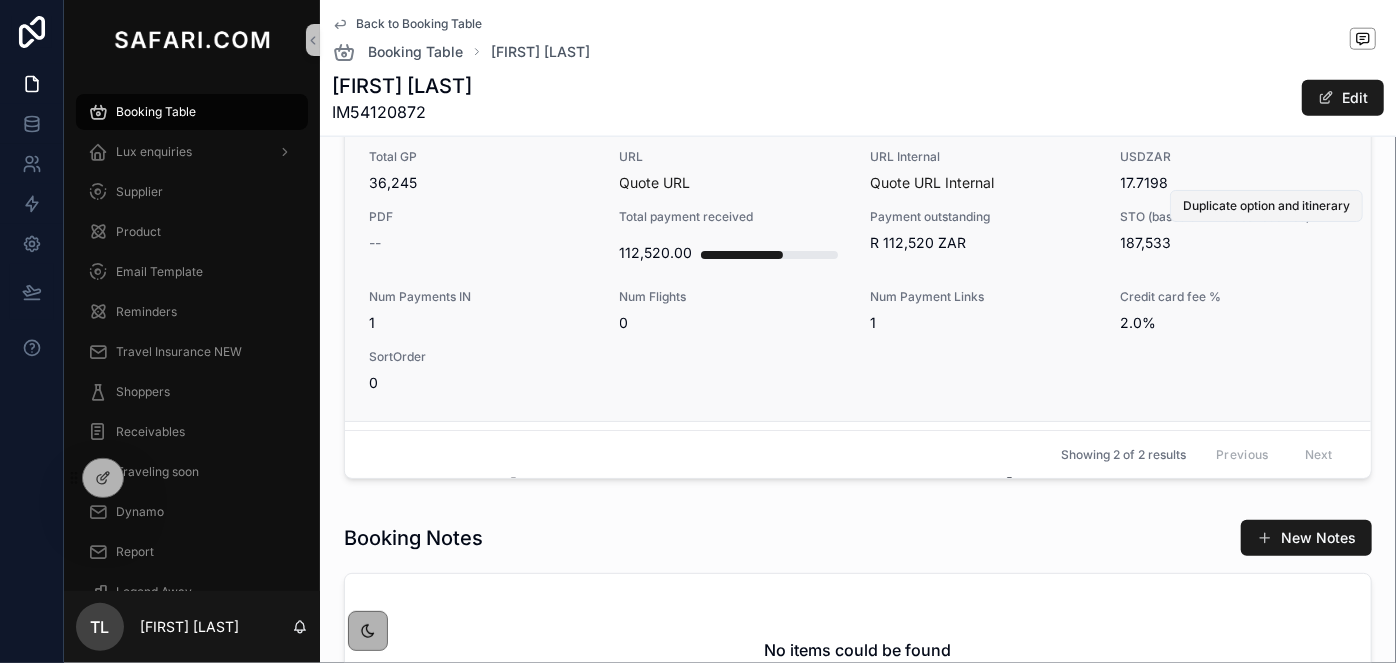 click on "Duplicate option and itinerary" at bounding box center [1266, 206] 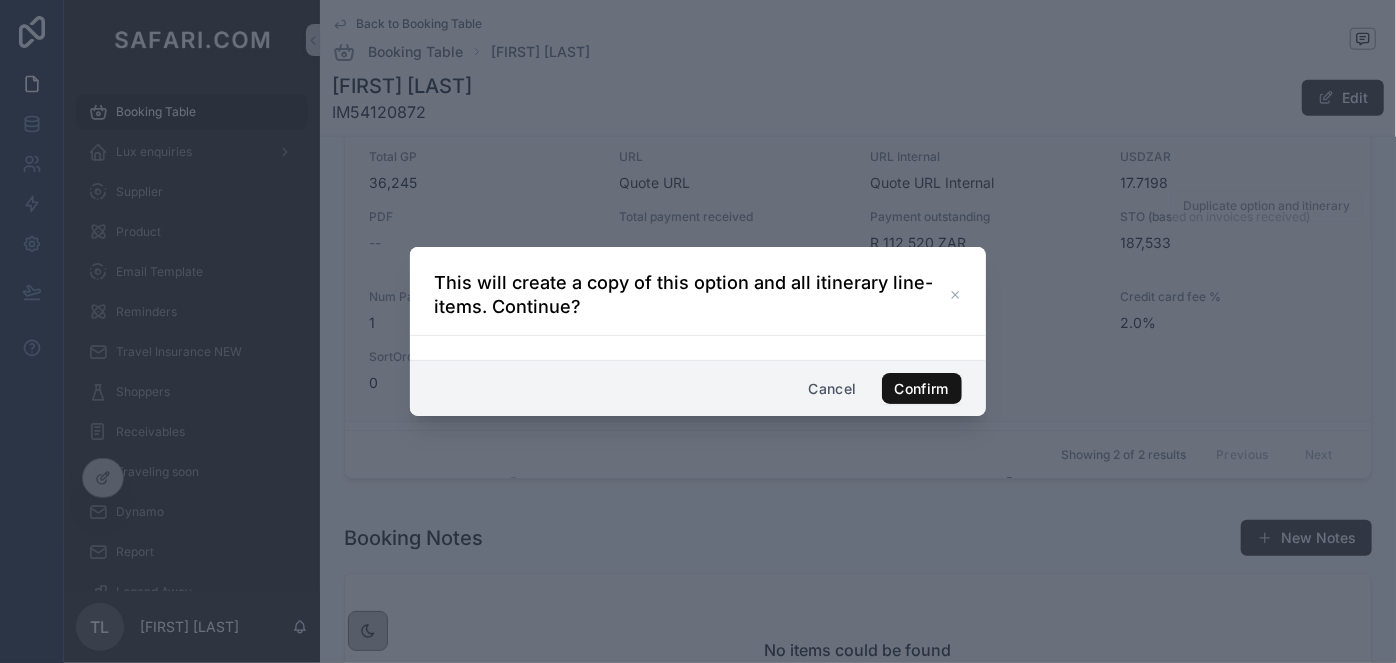 click on "Confirm" at bounding box center (922, 389) 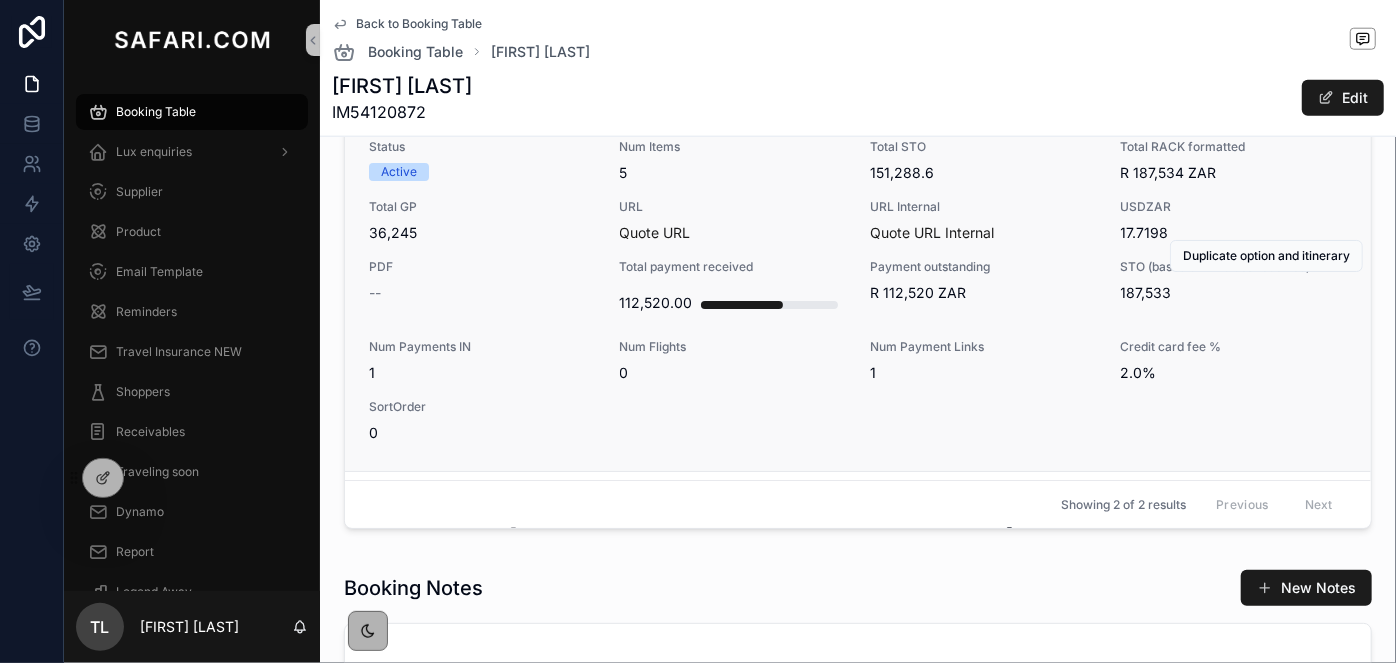 scroll, scrollTop: 1000, scrollLeft: 0, axis: vertical 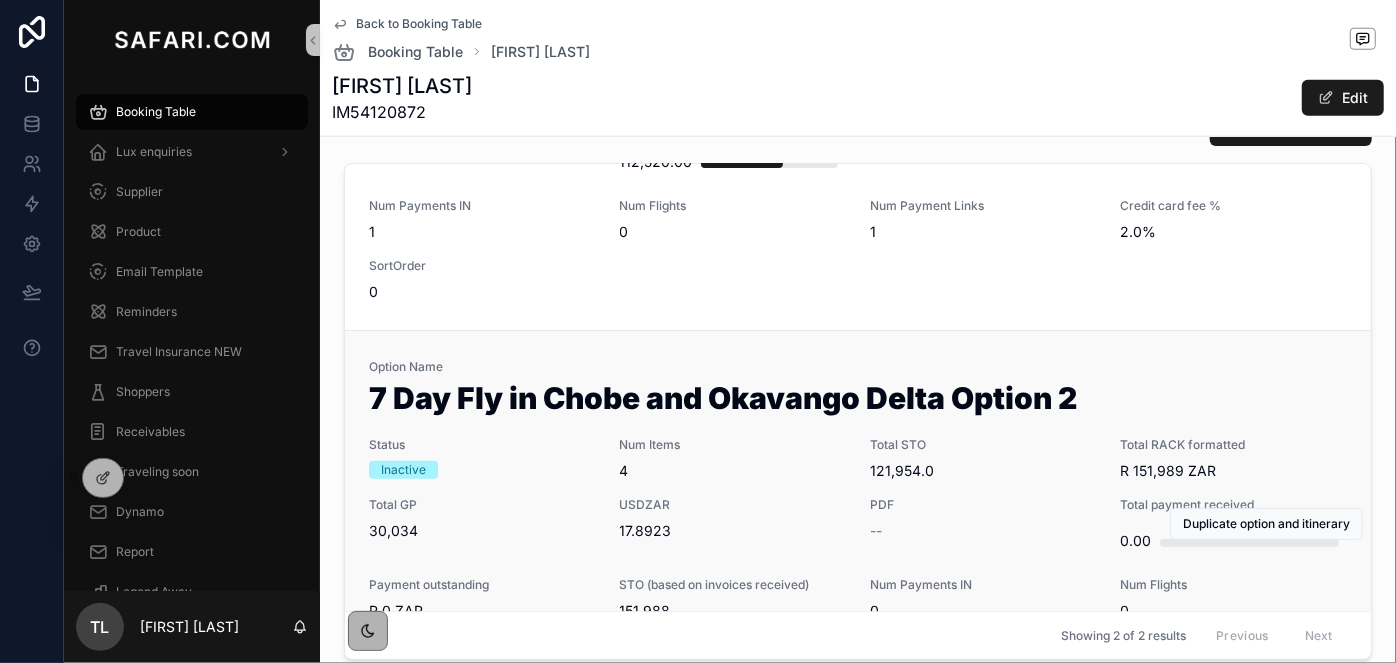 drag, startPoint x: 786, startPoint y: 474, endPoint x: 789, endPoint y: 558, distance: 84.05355 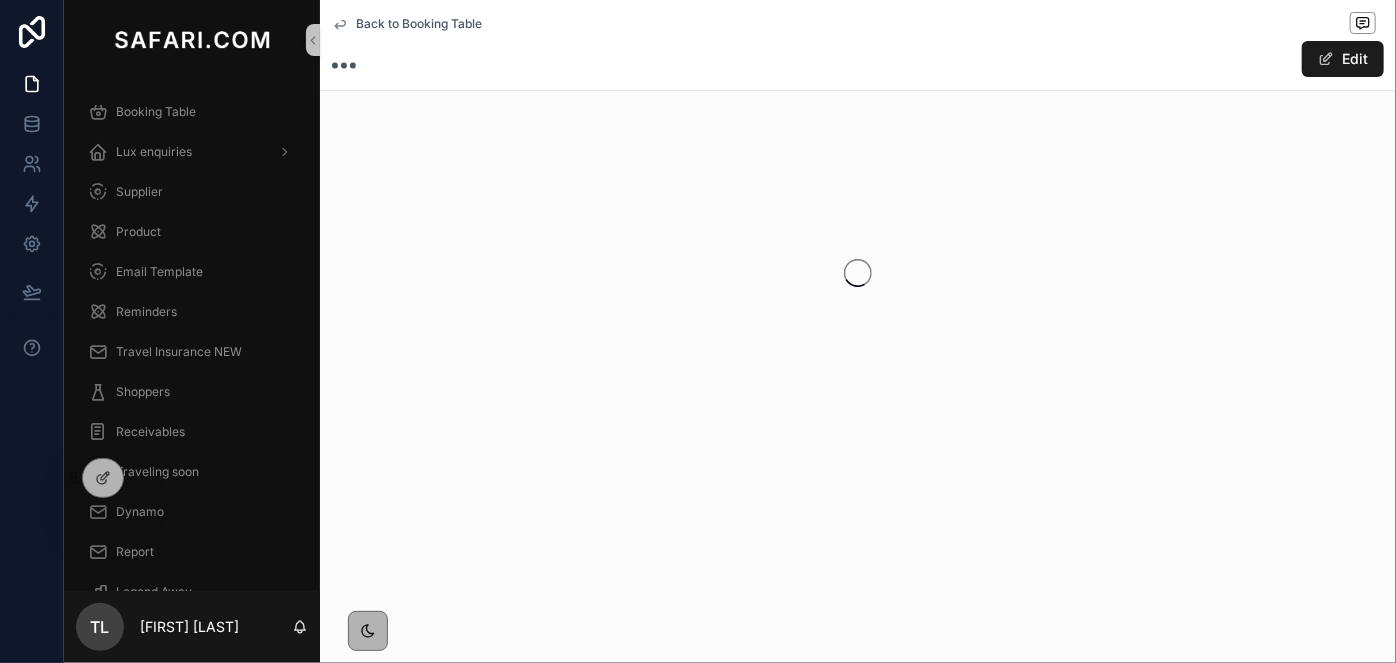 scroll, scrollTop: 0, scrollLeft: 0, axis: both 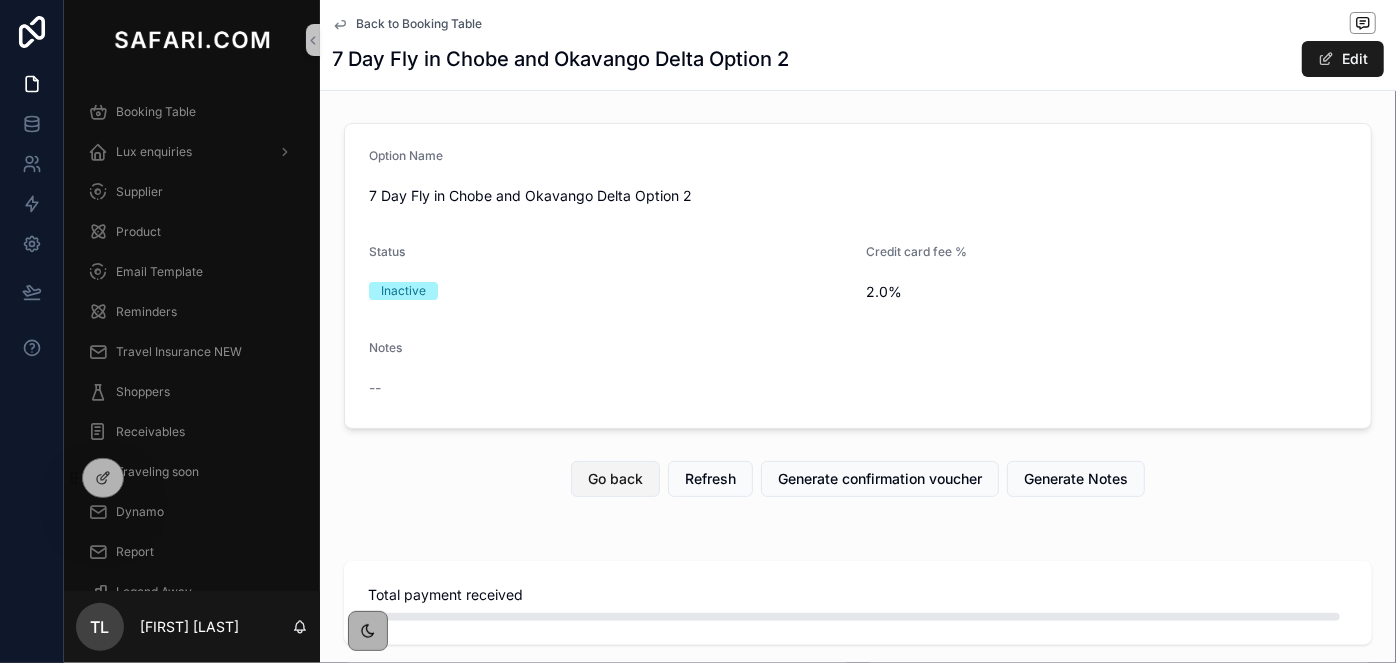 click on "Go back" at bounding box center [615, 479] 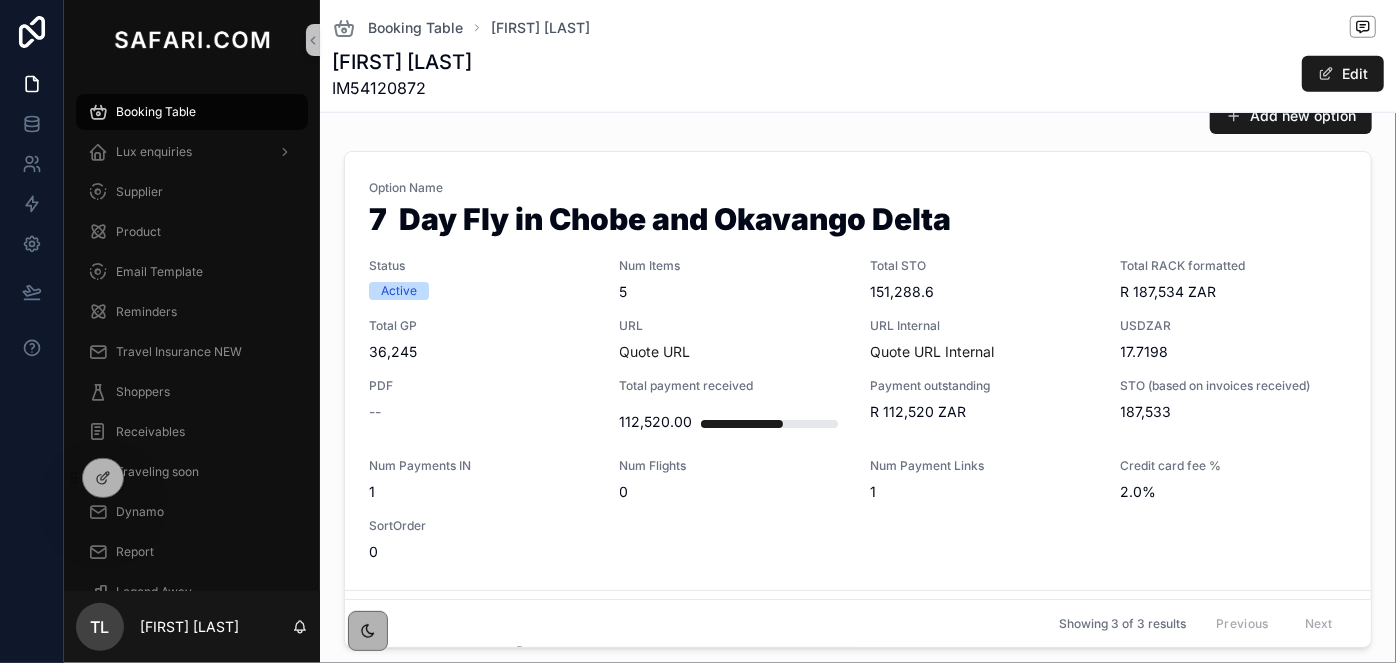 scroll, scrollTop: 1000, scrollLeft: 0, axis: vertical 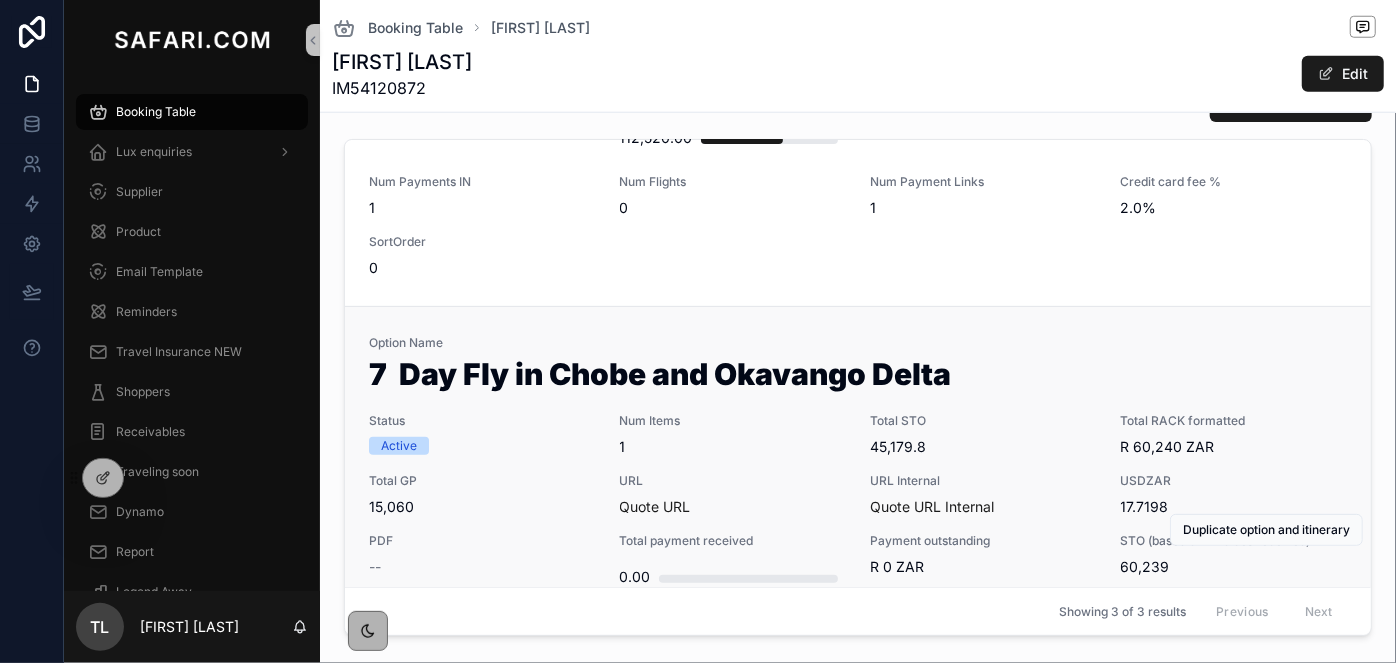click on "Active" at bounding box center (482, 446) 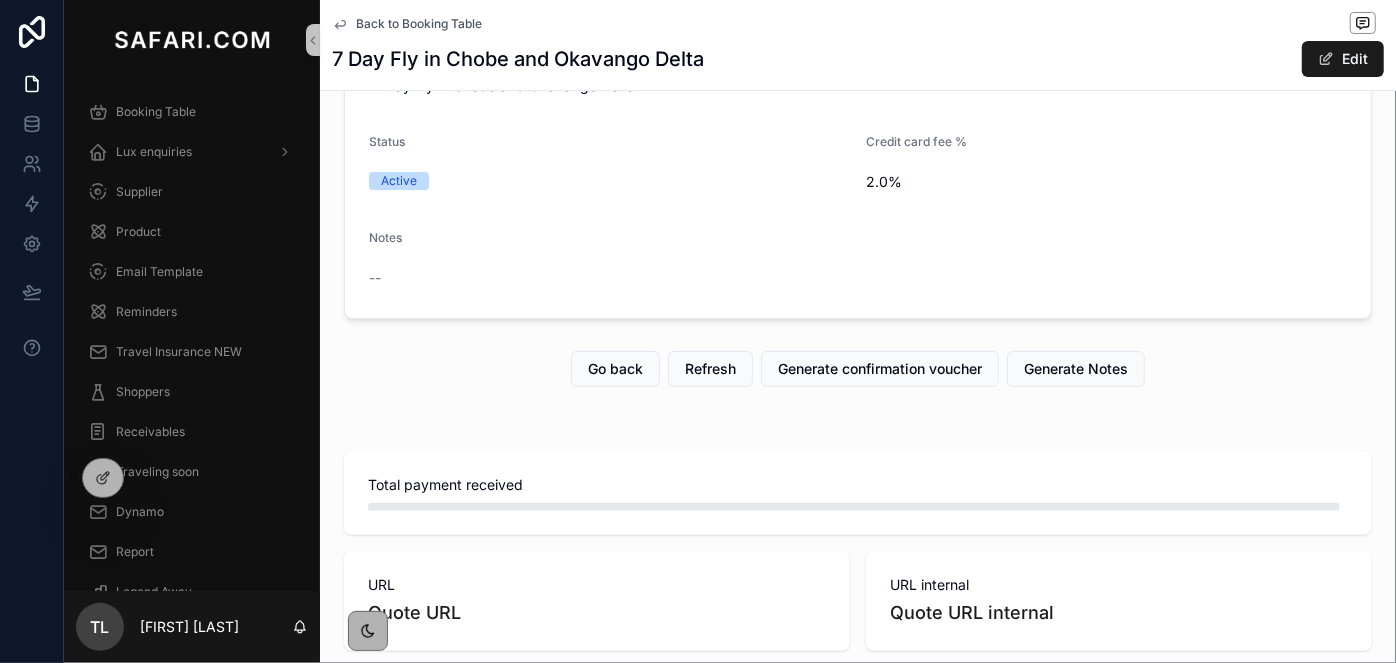 scroll, scrollTop: 0, scrollLeft: 0, axis: both 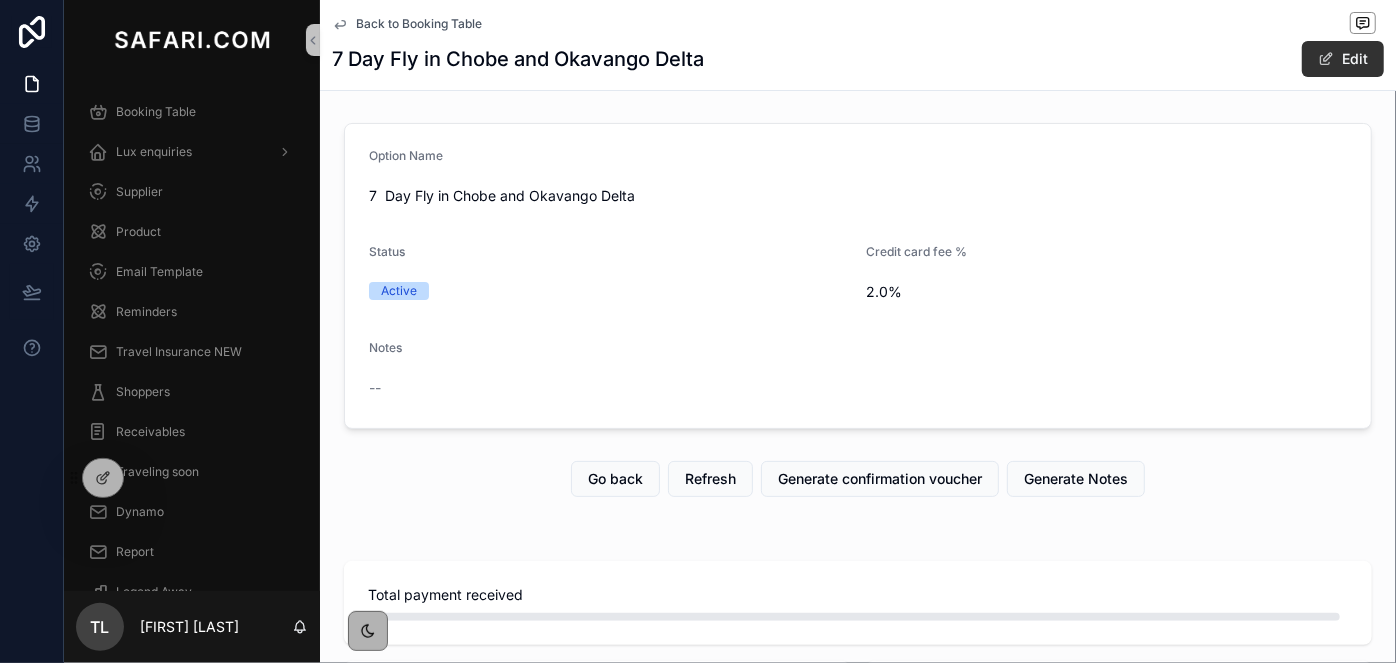 click on "Edit" at bounding box center [1343, 59] 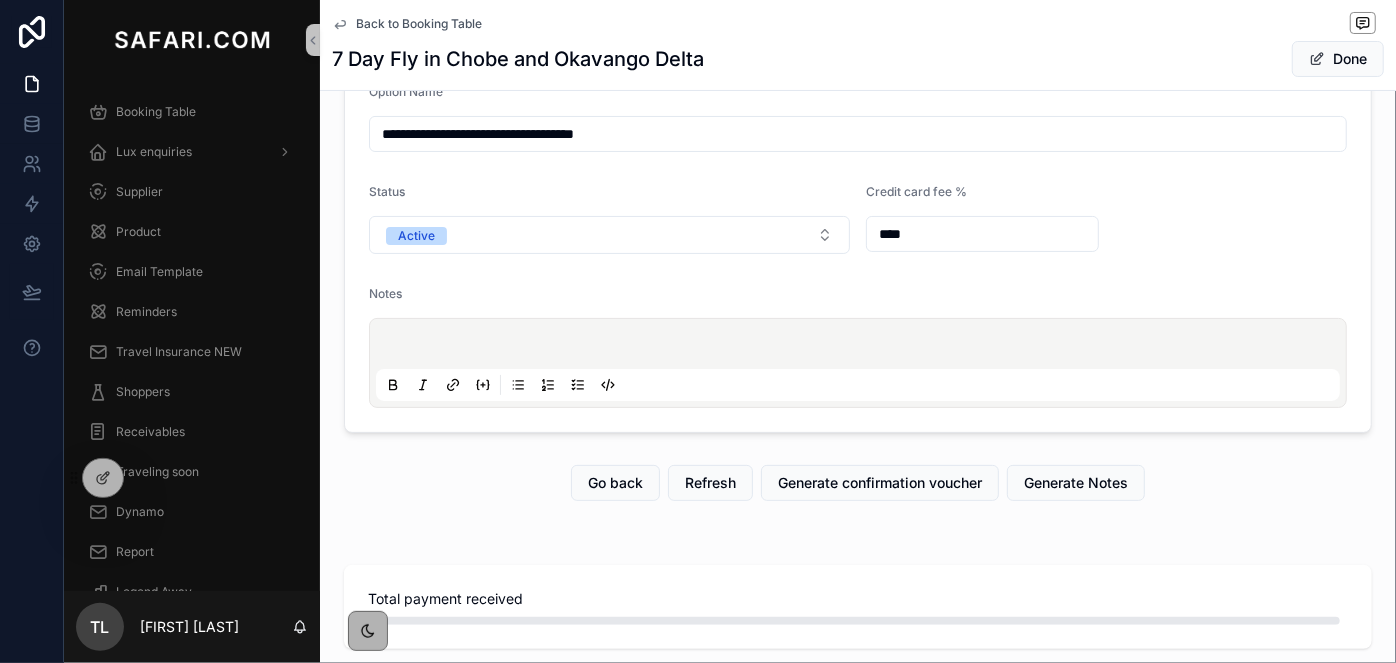 scroll, scrollTop: 0, scrollLeft: 0, axis: both 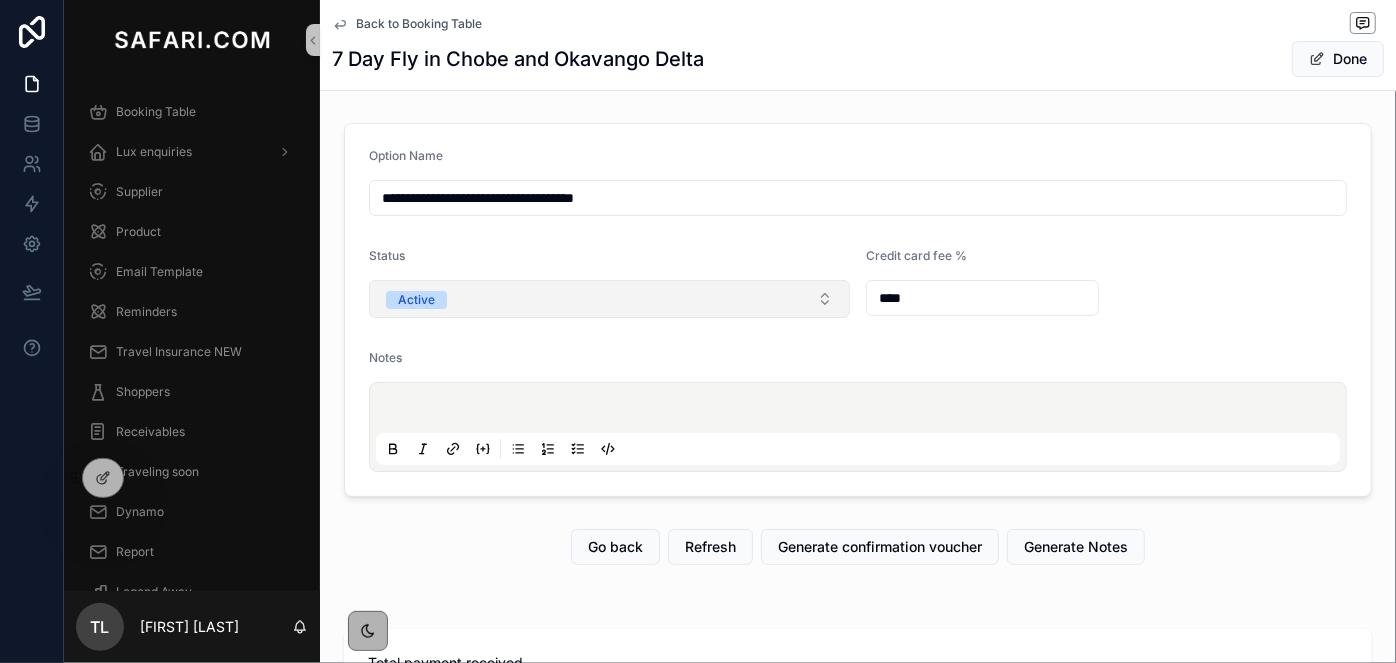 click on "Active" at bounding box center [609, 299] 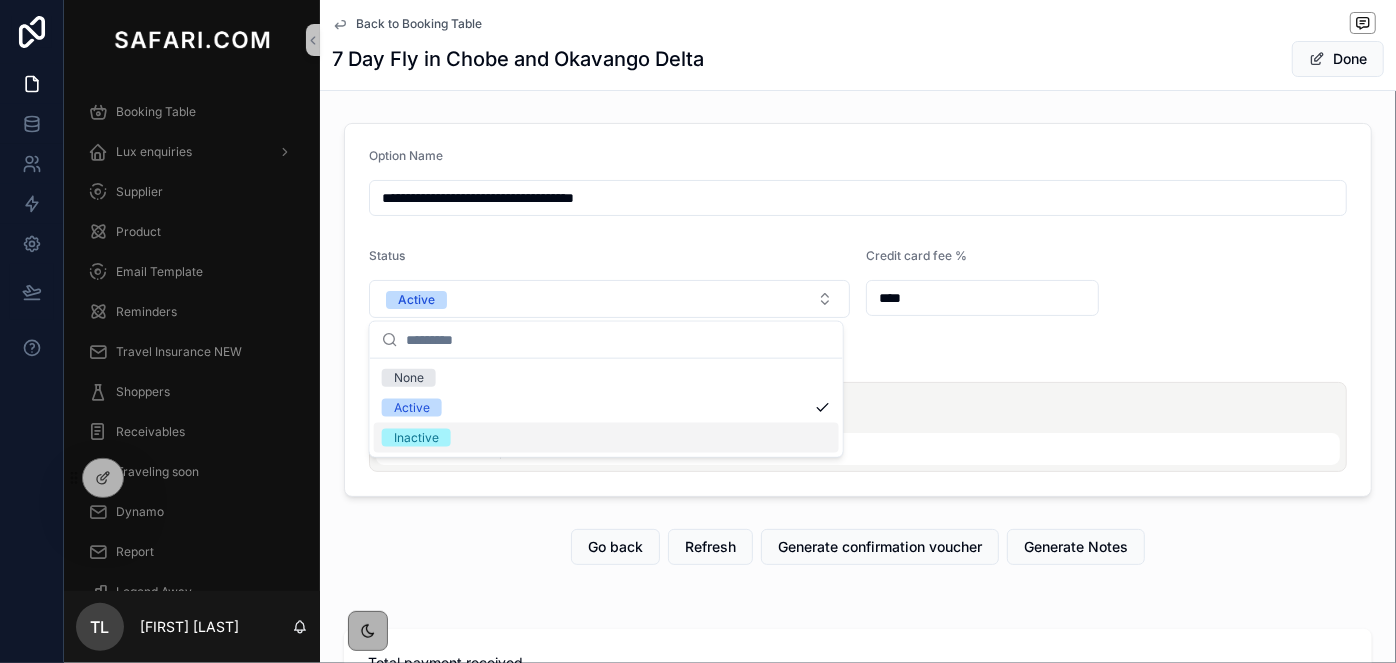 click on "Inactive" at bounding box center (416, 438) 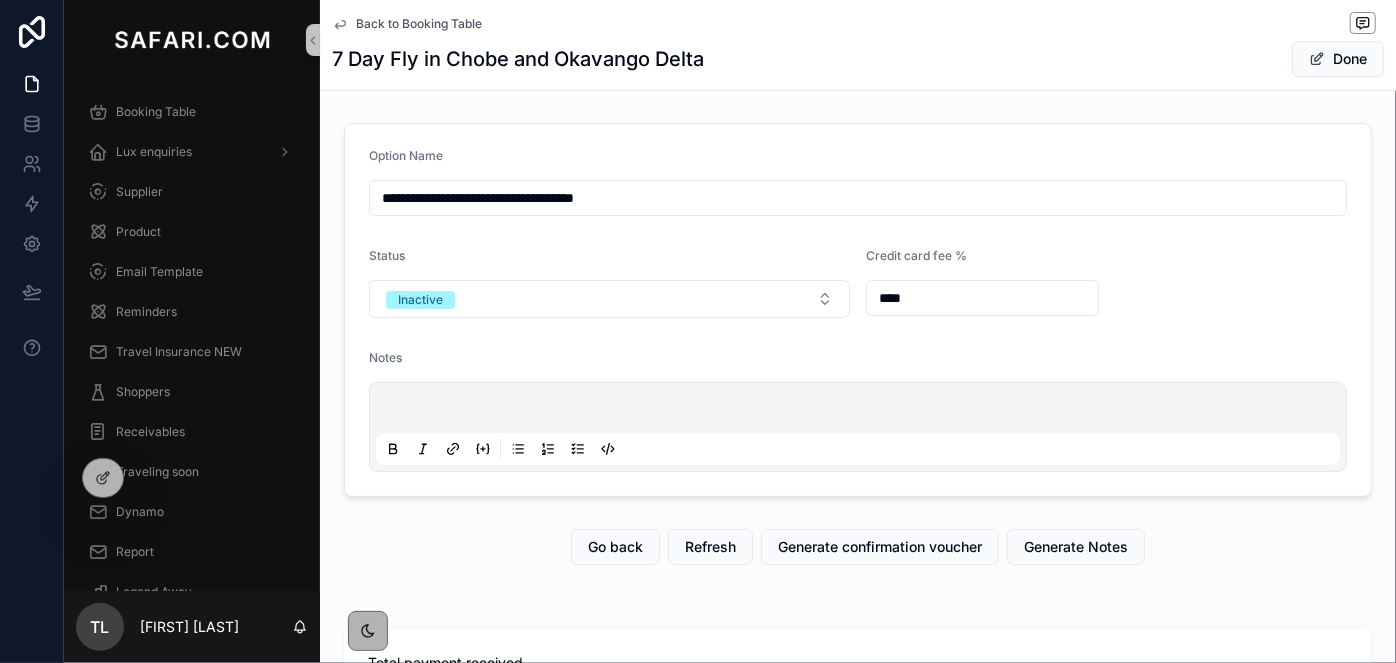 click on "Done" at bounding box center [1338, 59] 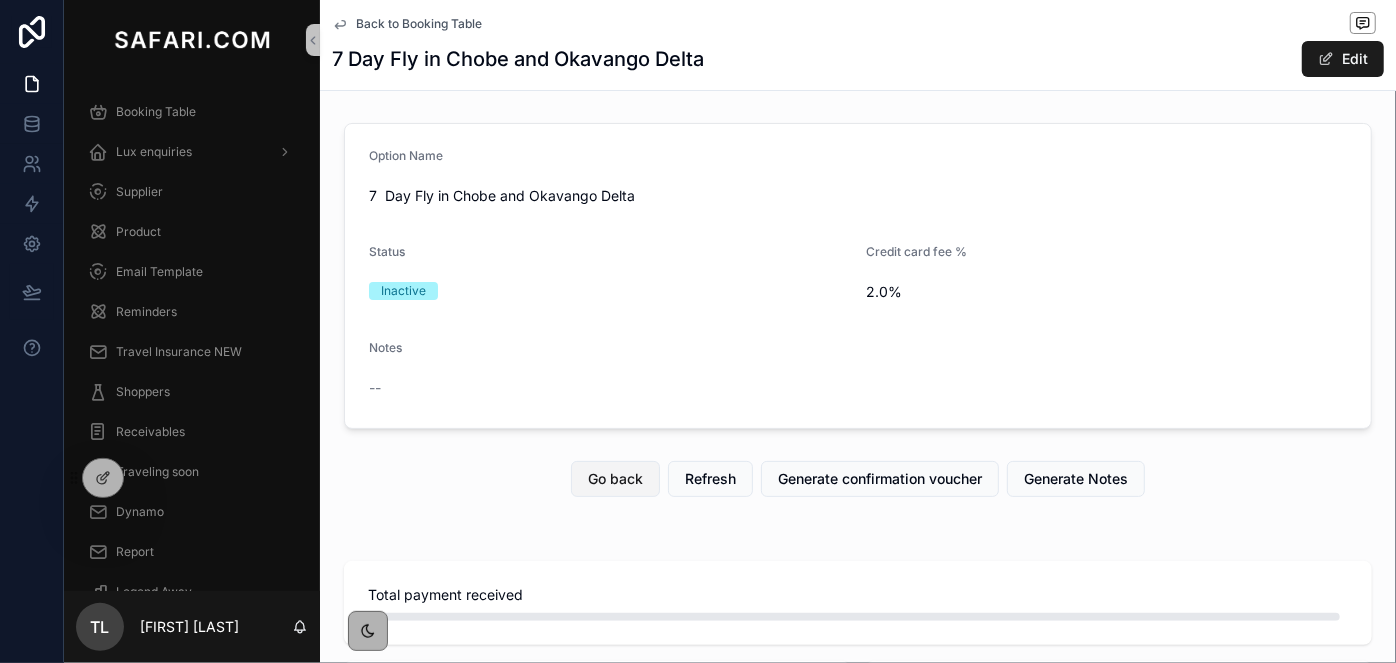 click on "Go back" at bounding box center [615, 479] 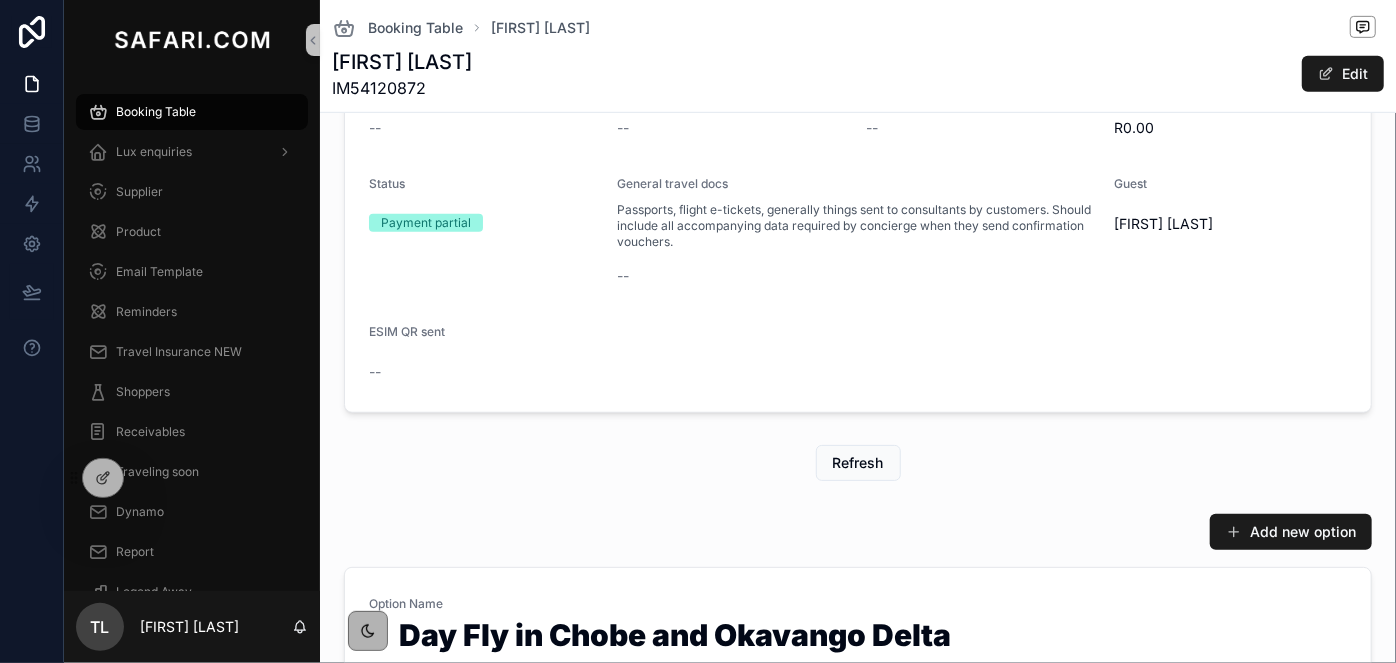 scroll, scrollTop: 818, scrollLeft: 0, axis: vertical 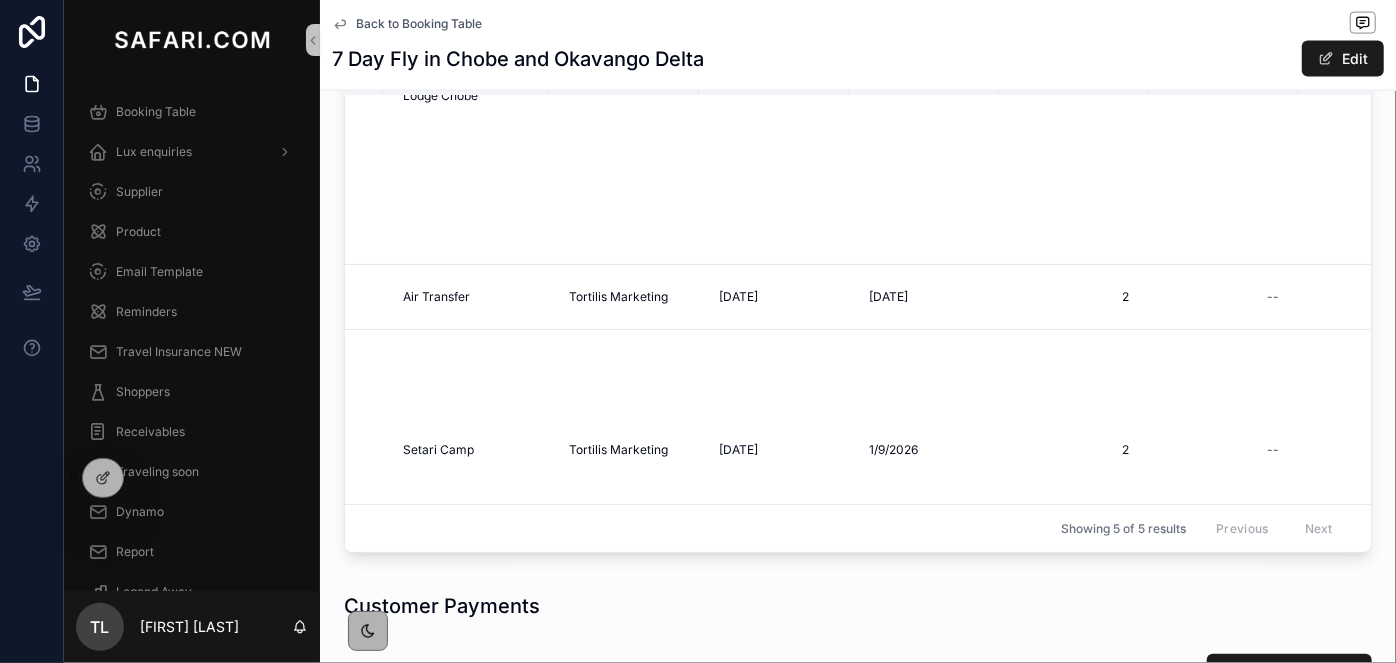 drag, startPoint x: 813, startPoint y: 553, endPoint x: 899, endPoint y: 547, distance: 86.209045 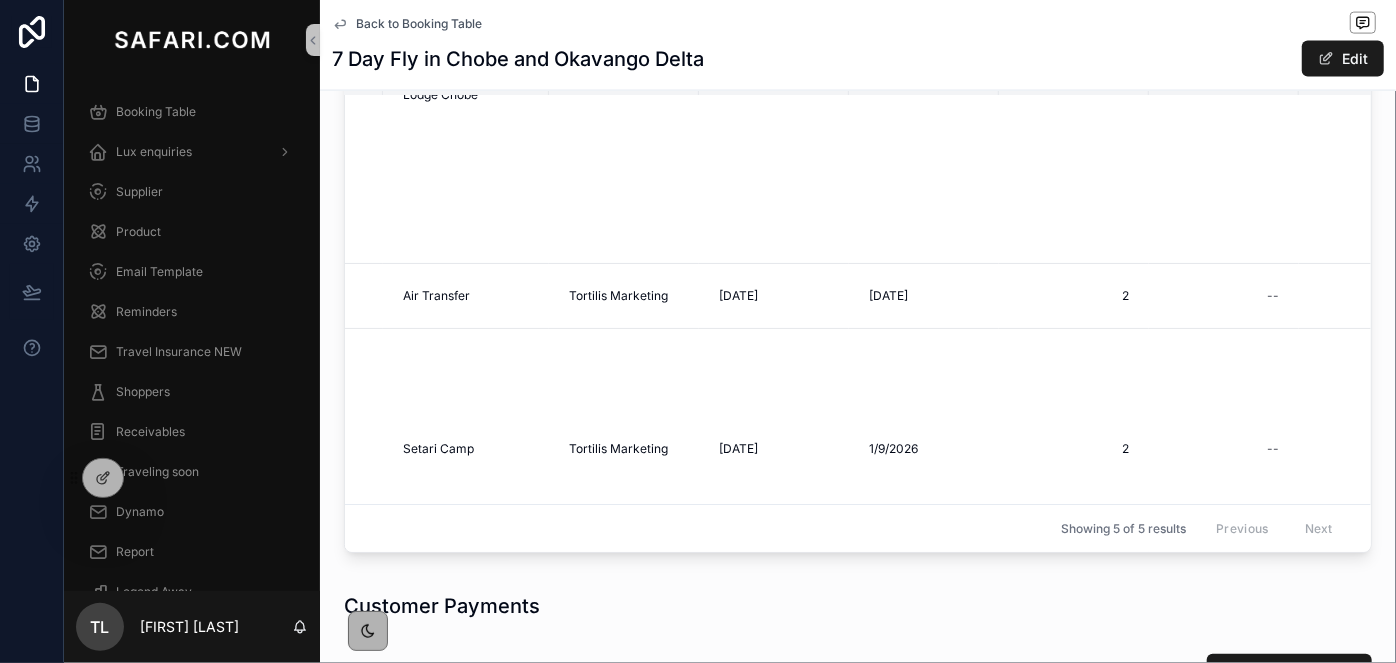 click on "New itinerary item Include in template Property Supplier Arrive Depart Adults Children STO RACK Comm Description Additional URL Text Additional URL SortOrder Muchenje Safari Lodge Chobe Muchenje Safari Lodge Chobe Tortilis Marketing Tortilis Marketing [DATE] [DATE] [DATE] [DATE] 2 2 -- 45,179.76 45,179.76 60,239.64 60,239.64 25% 25% 1 x Standard Room Includes: Unlimited safari activities, full day Chobe excursion including river cruise, night drives, guided safari walks, mokoro trips (water levels permitting) village trip; and all meals, all drinks, park fees, transfers to & from Kasane airport, laundry and government tax. Excludes: Additional transfers, items of a personal nature Lodge Fact Sheet Lodge Fact Sheet https://wetu.com/iBrochure/en/Home/10936_6402_9815/muchenje_safari_lodge https://wetu.com/iBrochure/en/Home/10936_6402_9815/muchenje_safari_lodge 1 1 Duplicate row Delete row Air Transfer Air Transfer Tortilis Marketing Tortilis Marketing [DATE] [DATE] [DATE] [DATE] 2 2 -- 9% 2" at bounding box center (858, 280) 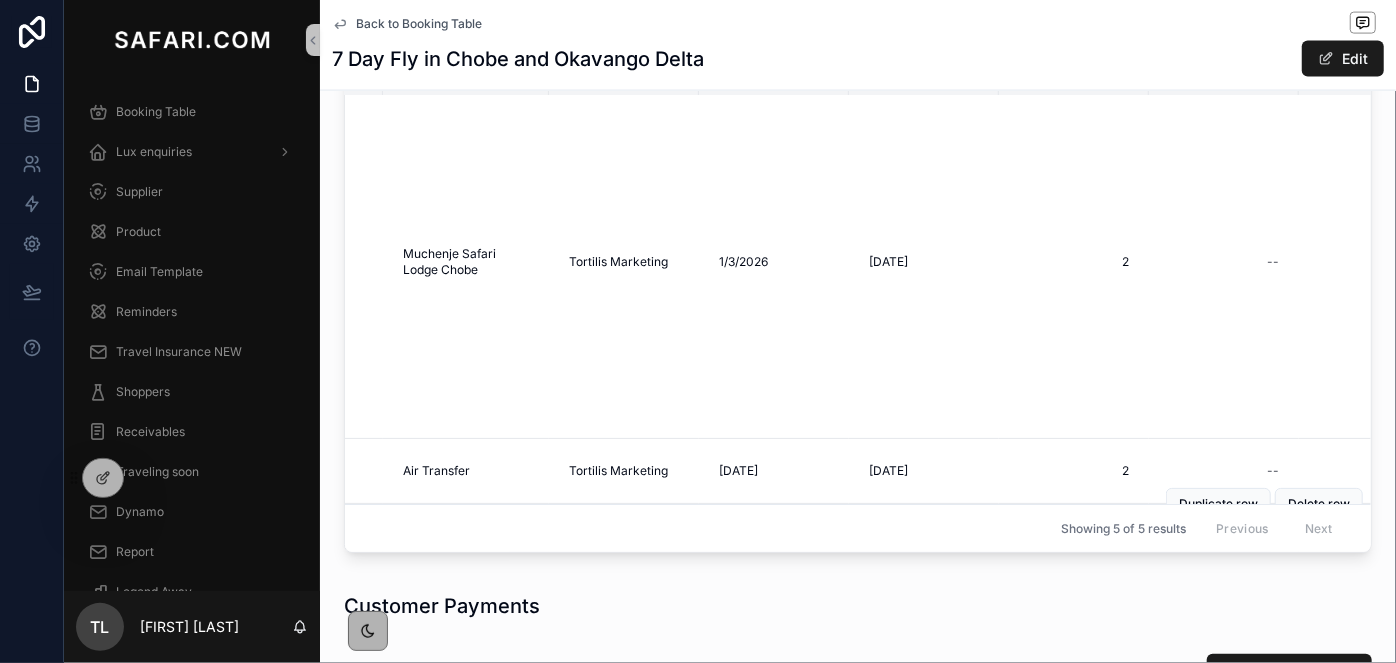 scroll, scrollTop: 0, scrollLeft: 160, axis: horizontal 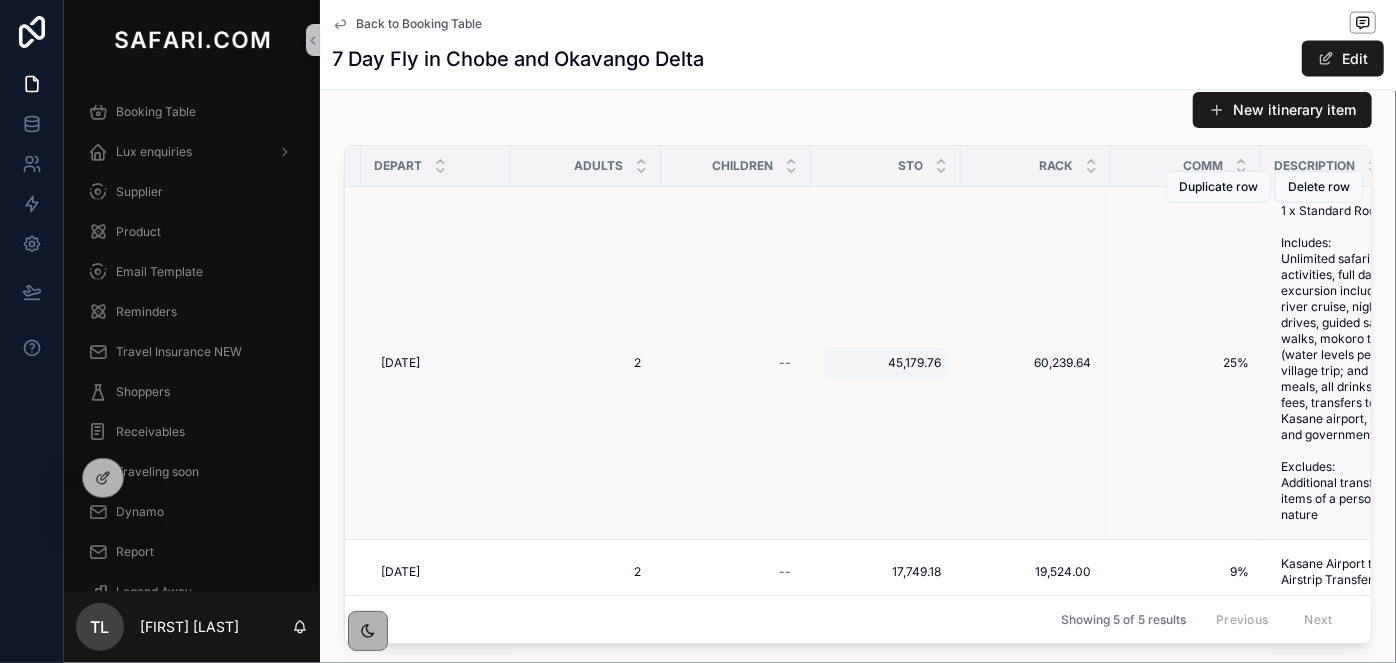 click on "45,179.76" at bounding box center (886, 363) 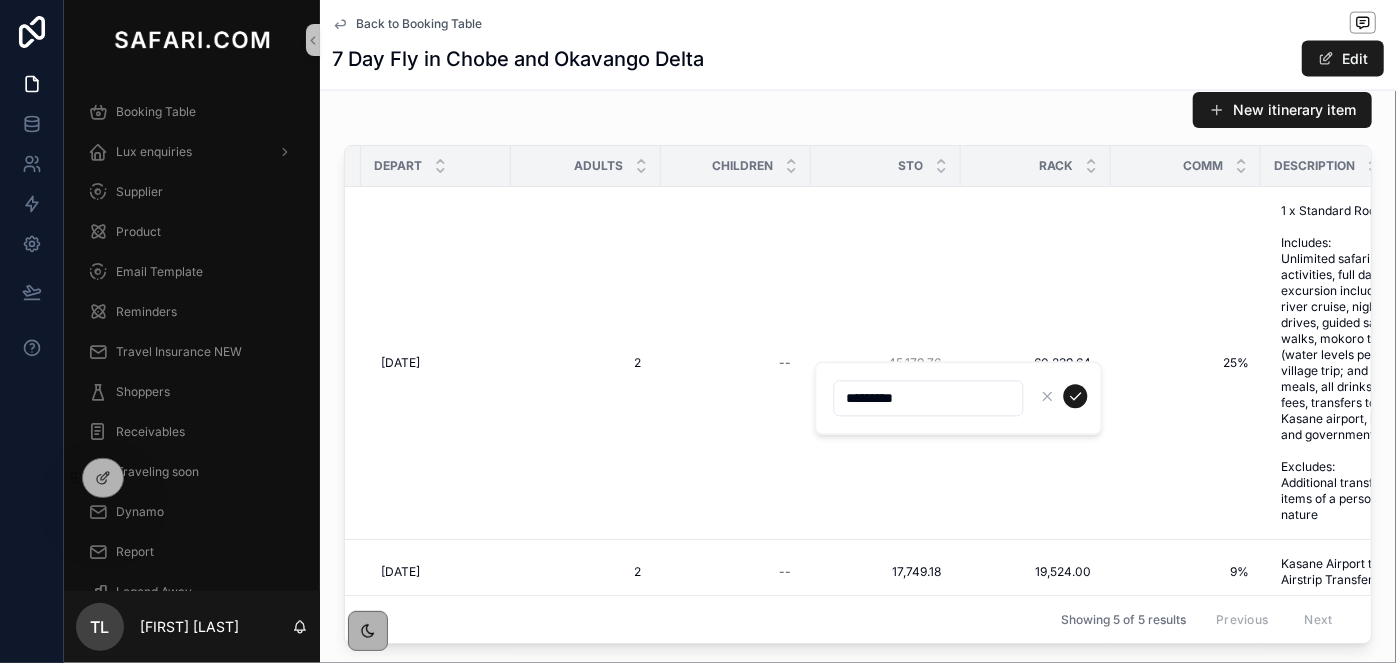 click on "*********" at bounding box center (929, 398) 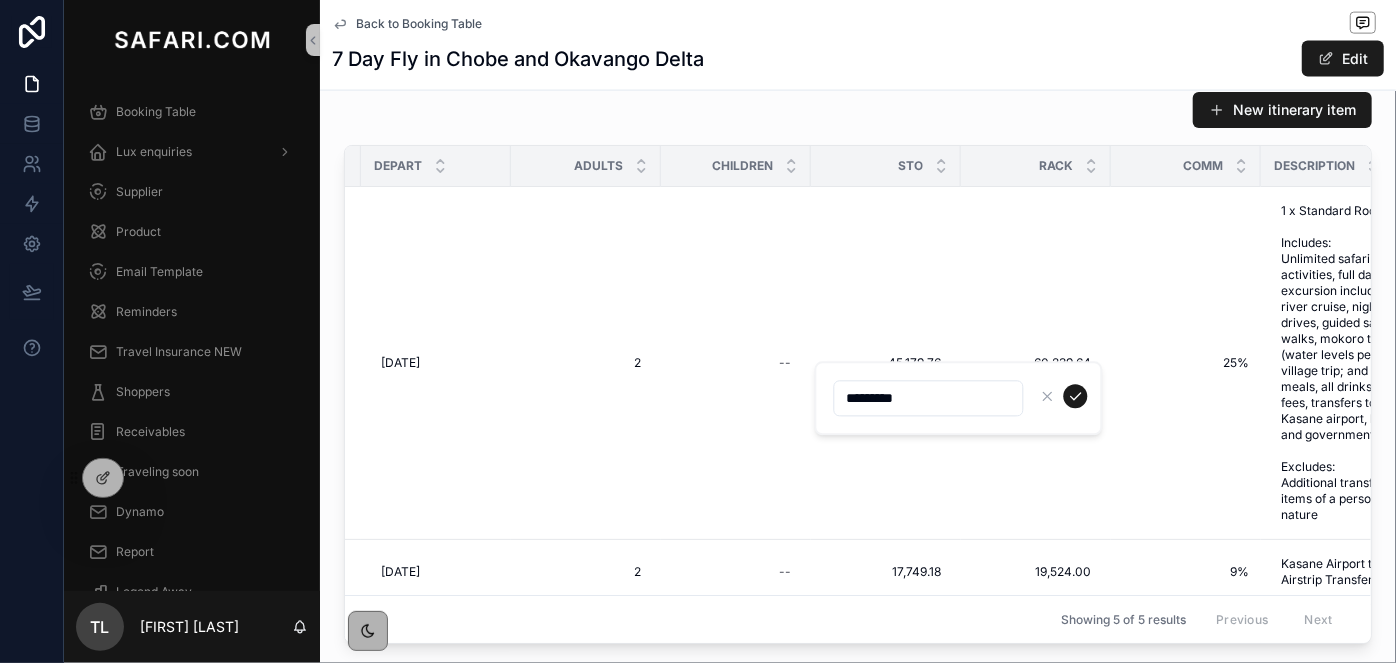 click on "New itinerary item" at bounding box center [858, 110] 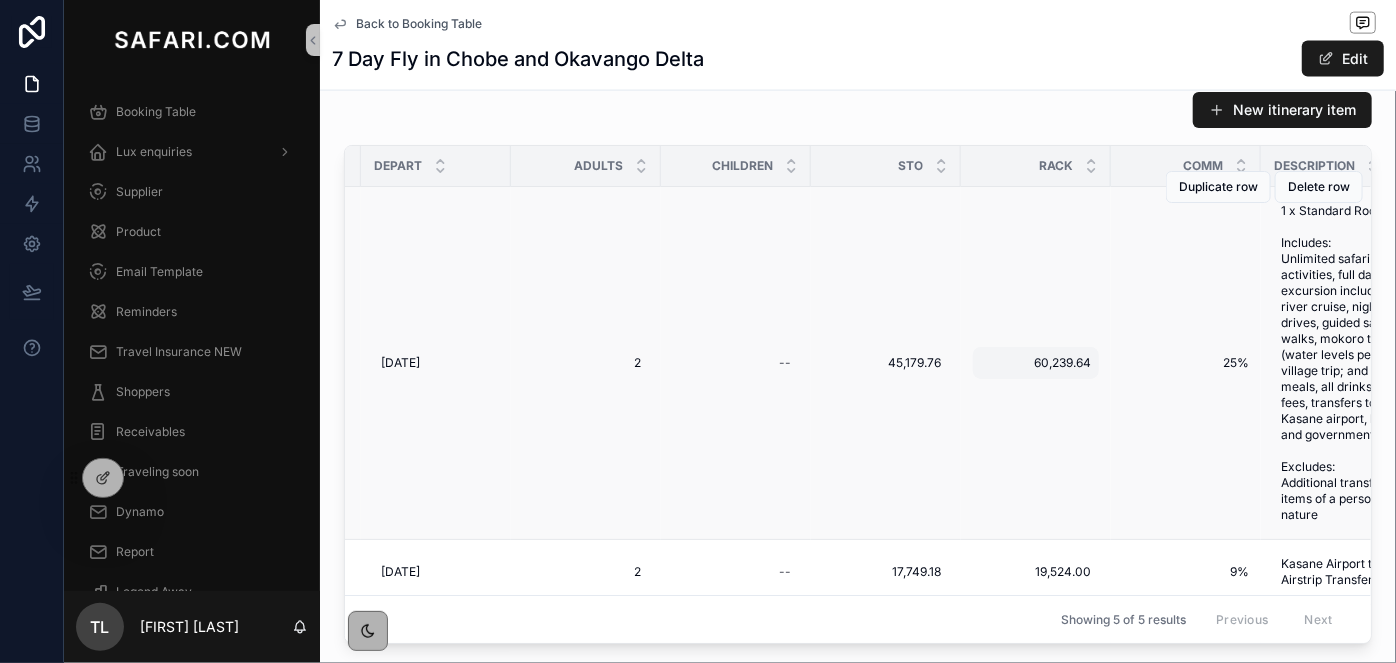 click on "60,239.64" at bounding box center [1036, 363] 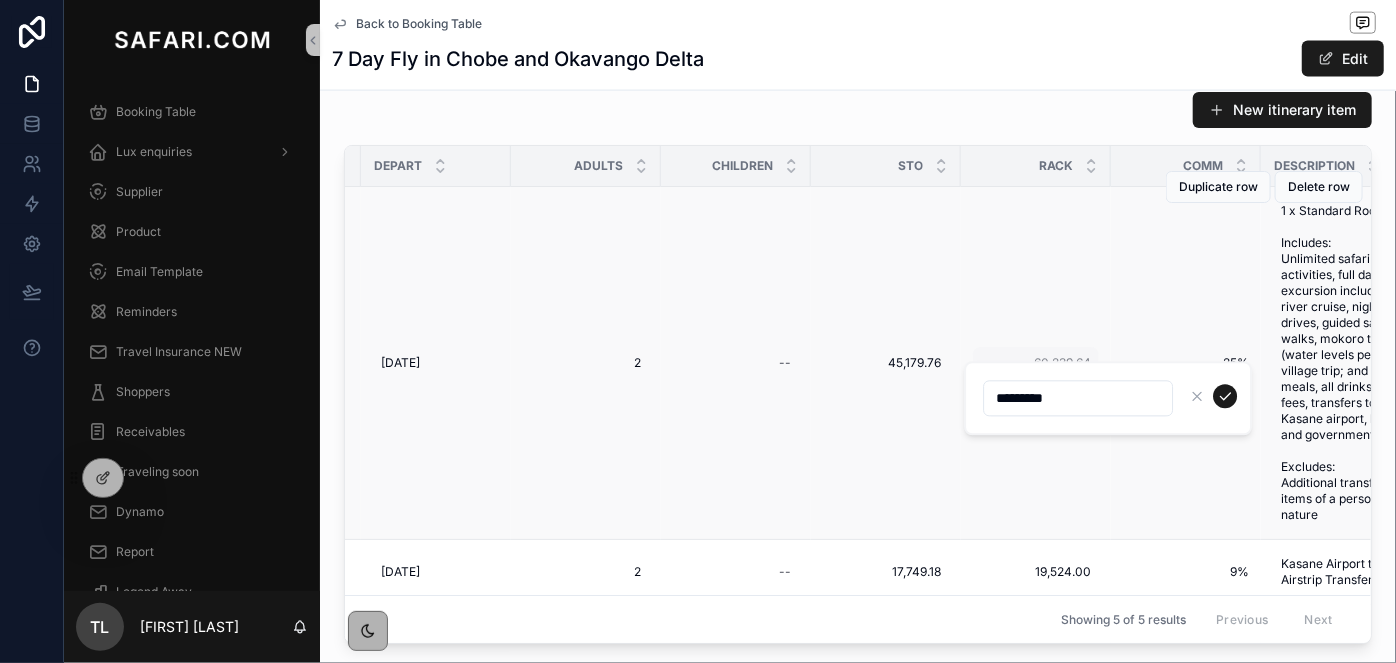 click on "*********" at bounding box center (1108, 398) 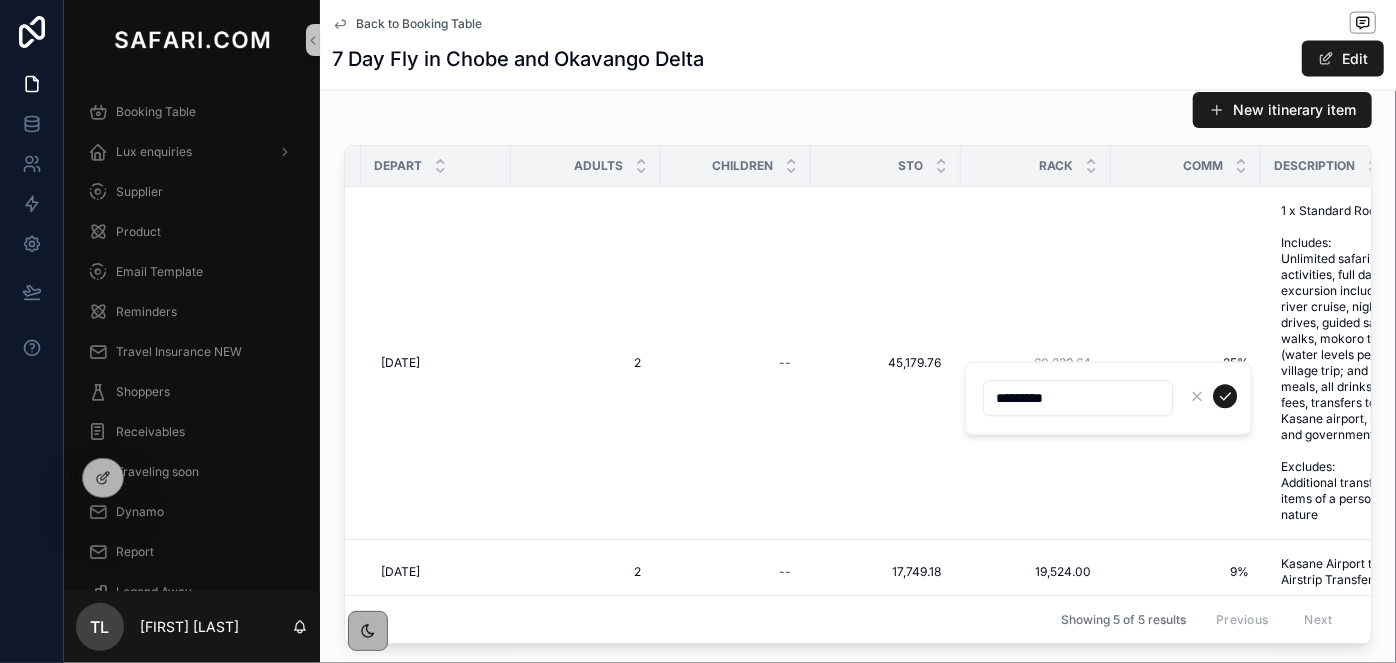 click on "*********" at bounding box center (1078, 398) 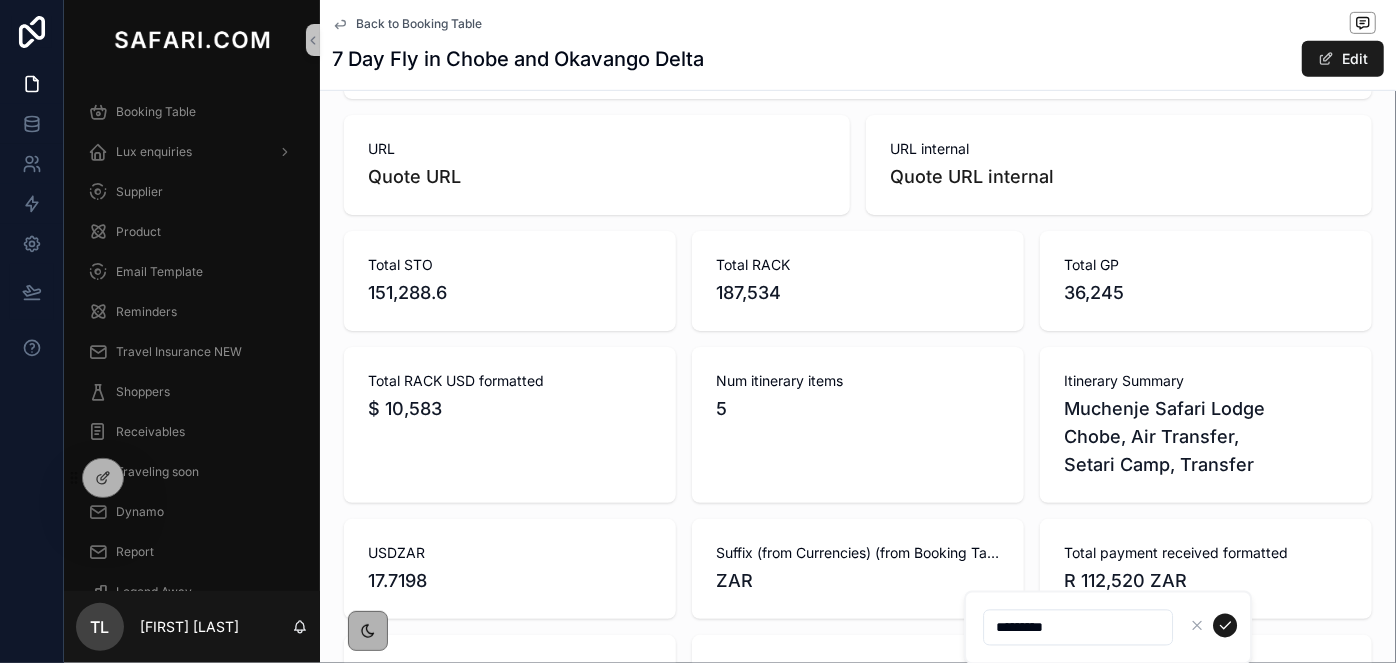 scroll, scrollTop: 545, scrollLeft: 0, axis: vertical 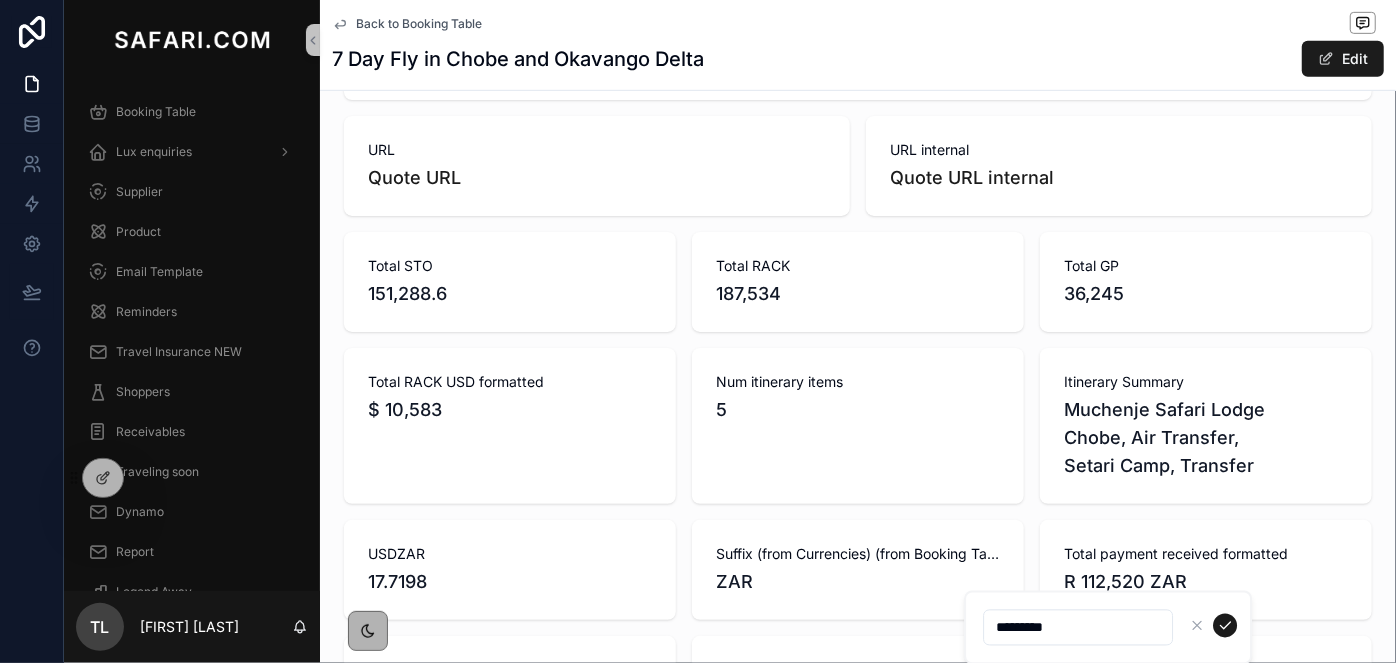 click on "Total GP" at bounding box center [1206, 266] 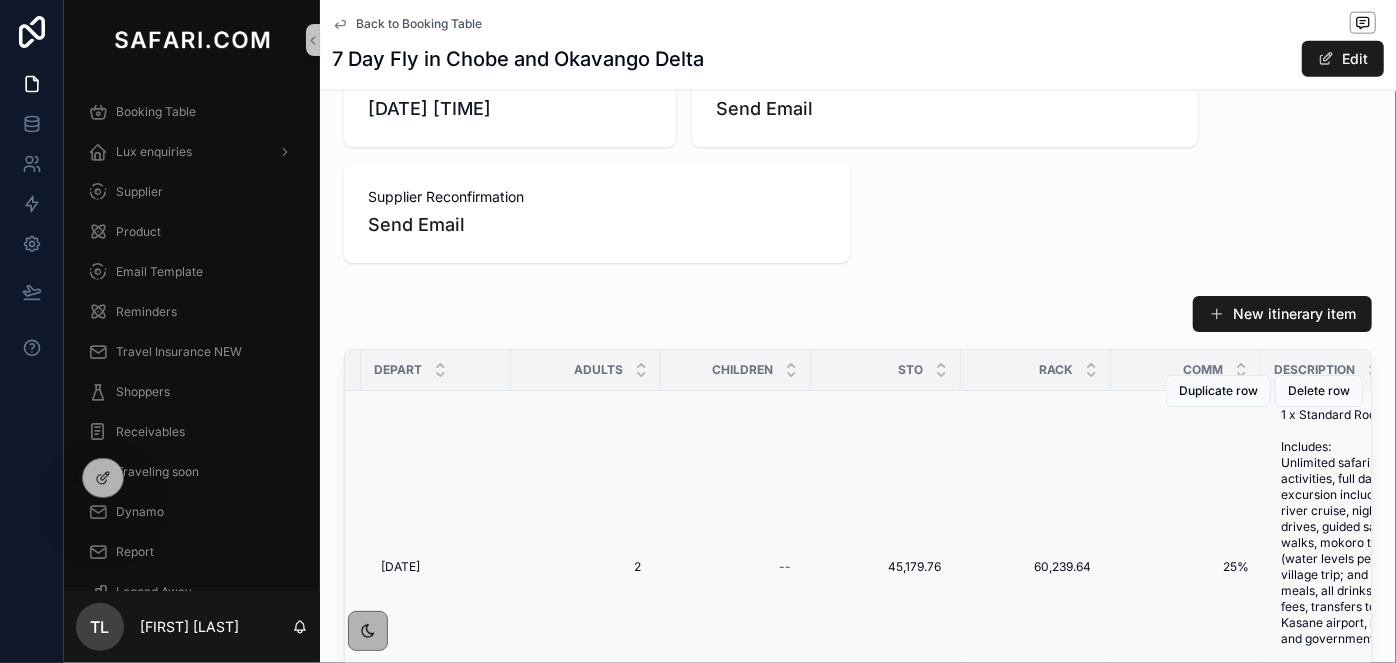 scroll, scrollTop: 1545, scrollLeft: 0, axis: vertical 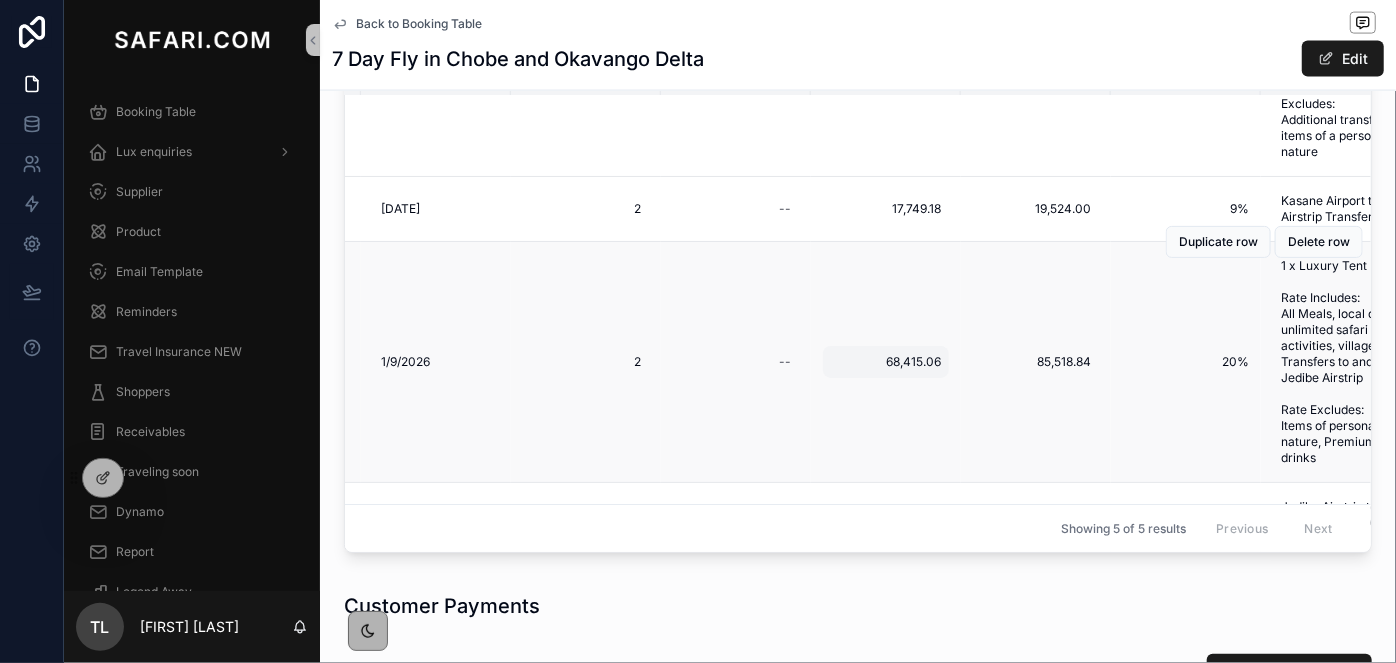 click on "68,415.06" at bounding box center [886, 362] 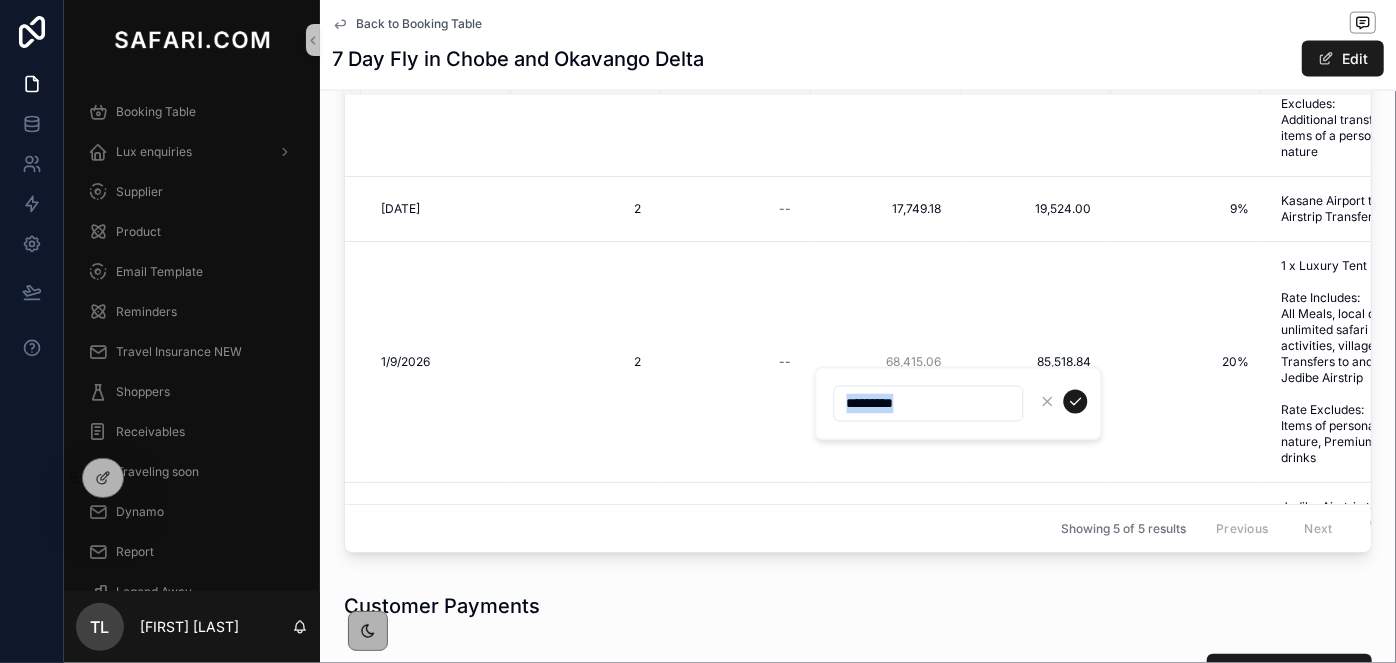 drag, startPoint x: 936, startPoint y: 366, endPoint x: 924, endPoint y: 373, distance: 13.892444 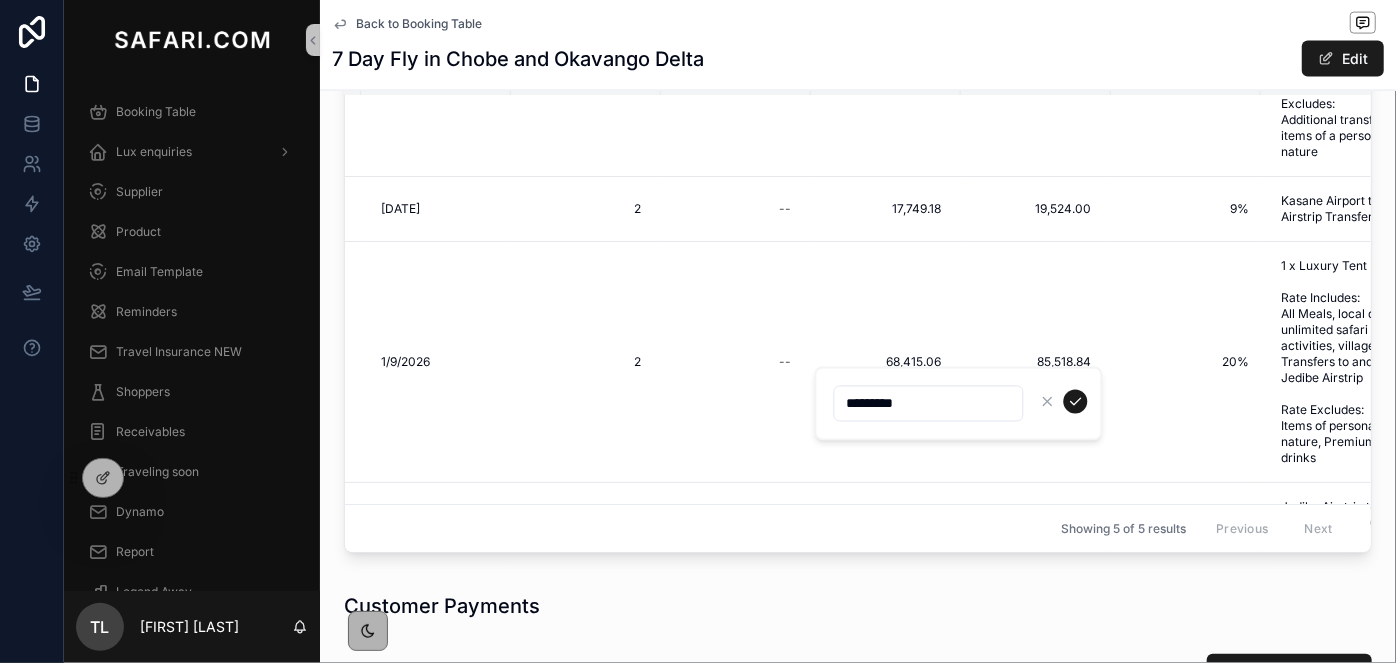 click on "Customer Payments" at bounding box center [858, 607] 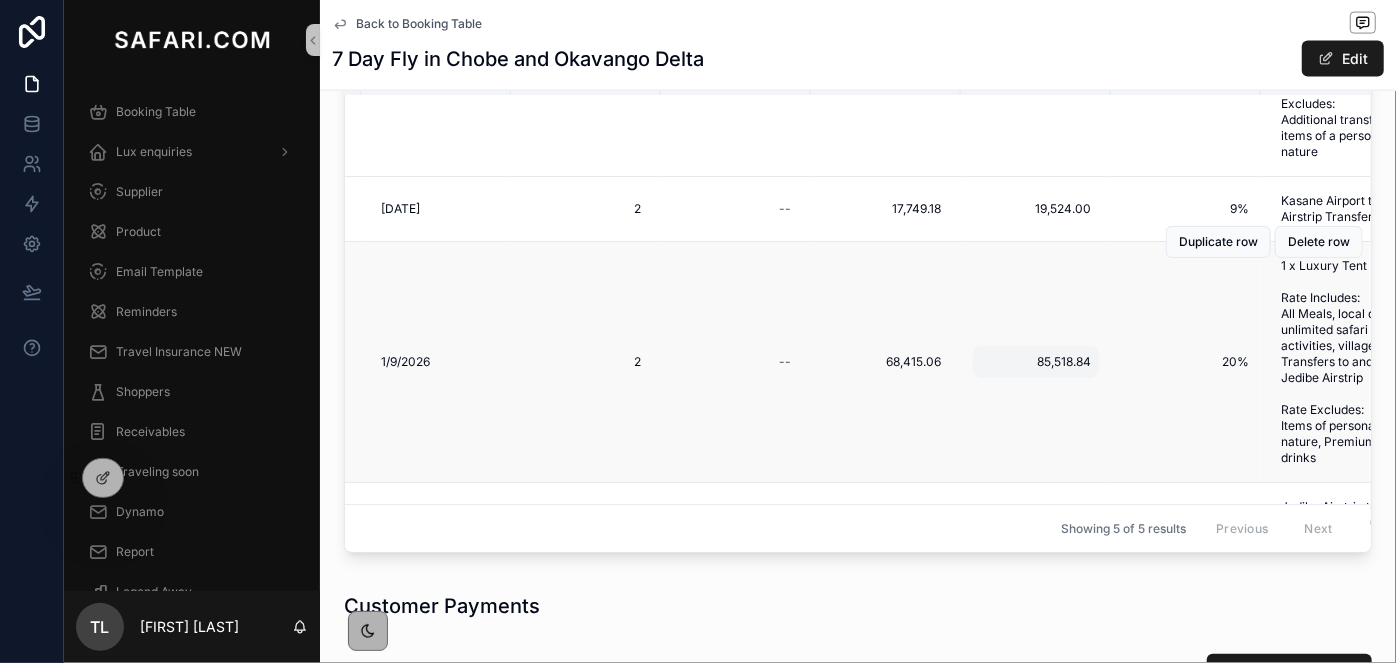 click on "85,518.84" at bounding box center (1036, 362) 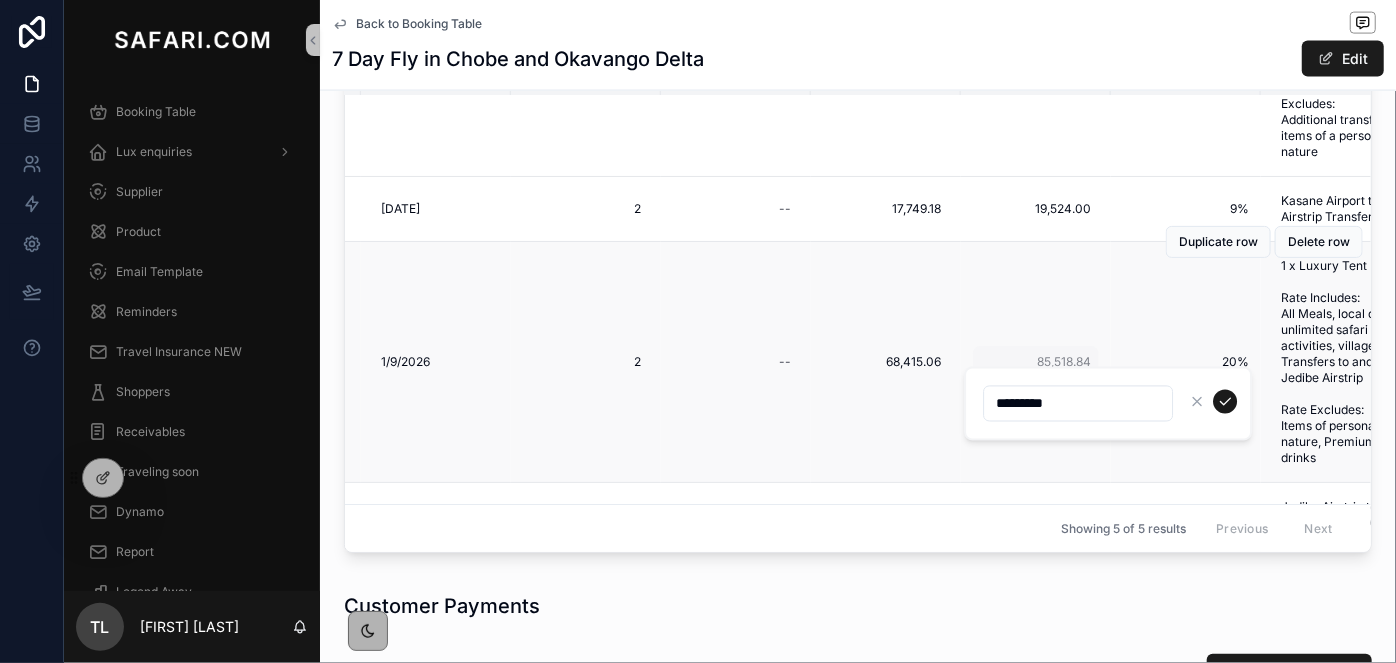click on "*********" at bounding box center [1108, 404] 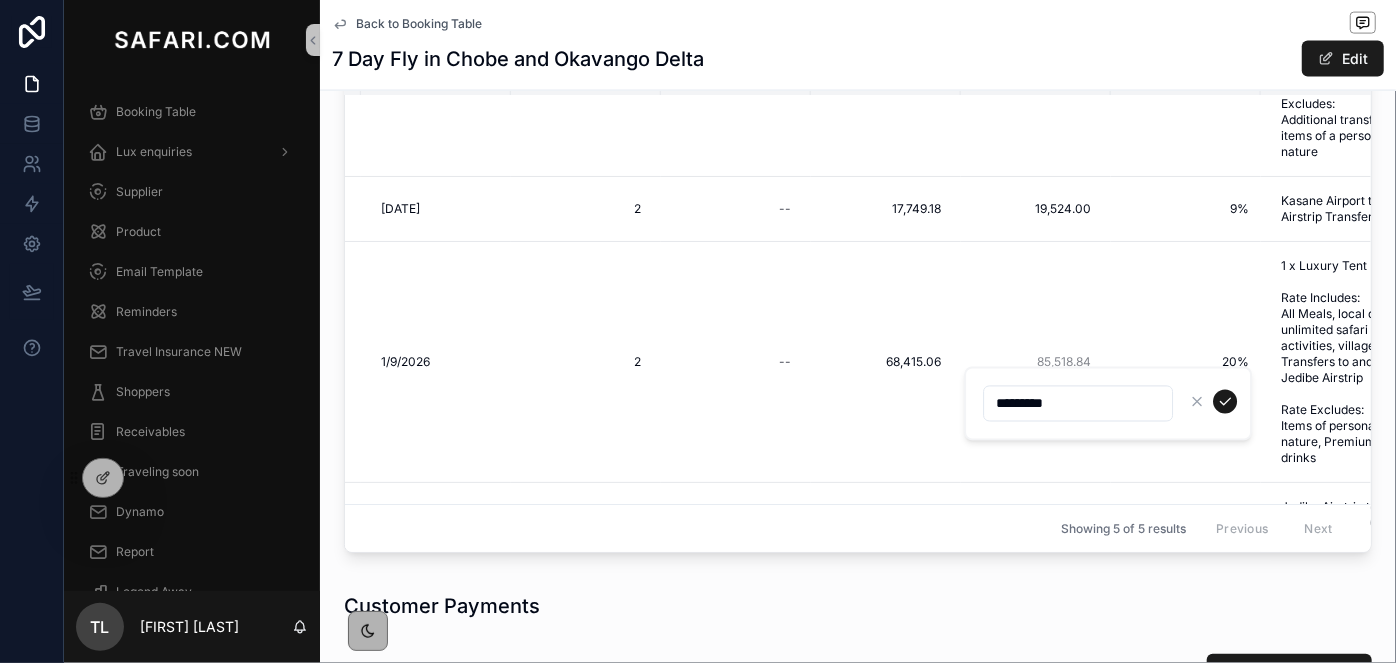 click on "*********" at bounding box center (1078, 404) 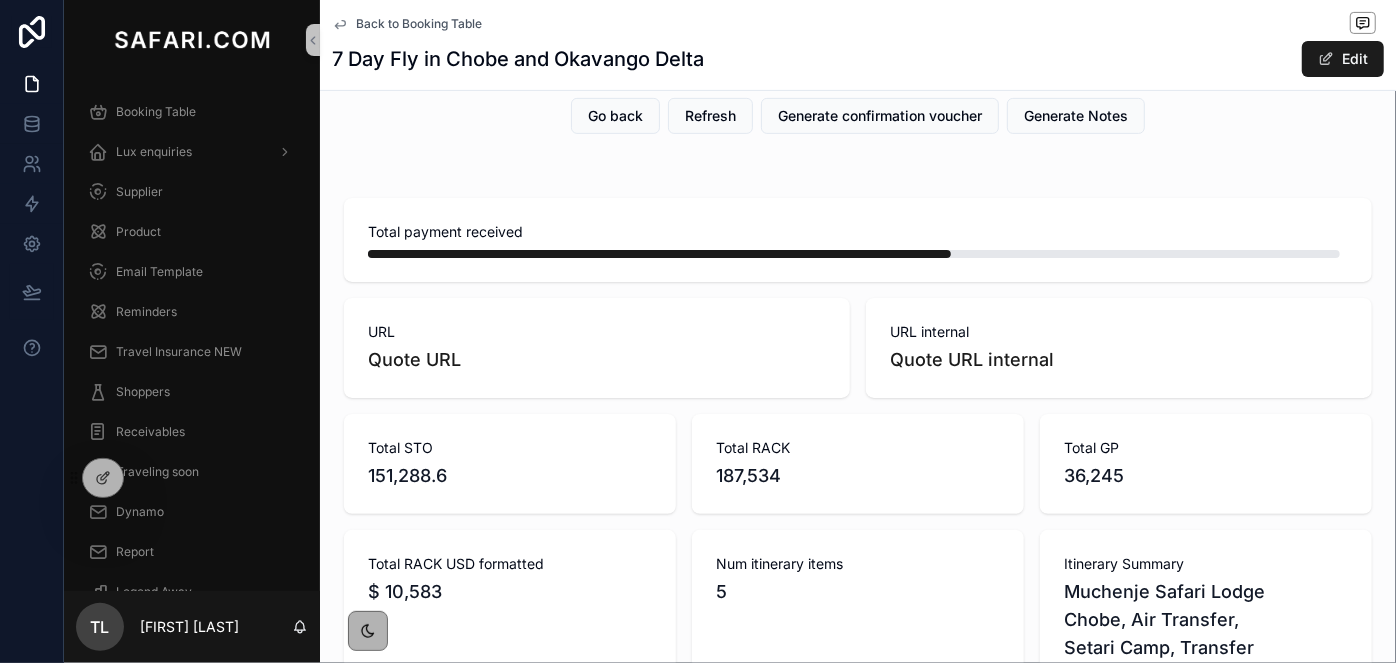 scroll, scrollTop: 545, scrollLeft: 0, axis: vertical 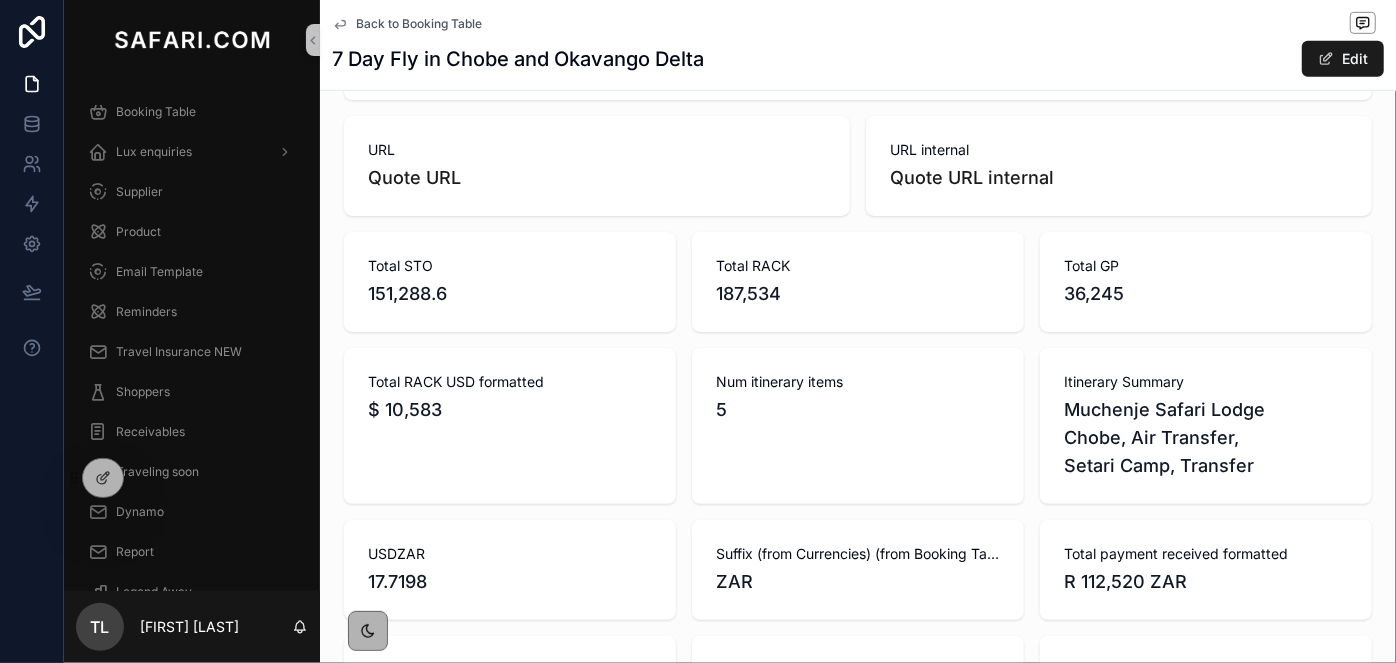 click on "151,288.6" at bounding box center [510, 294] 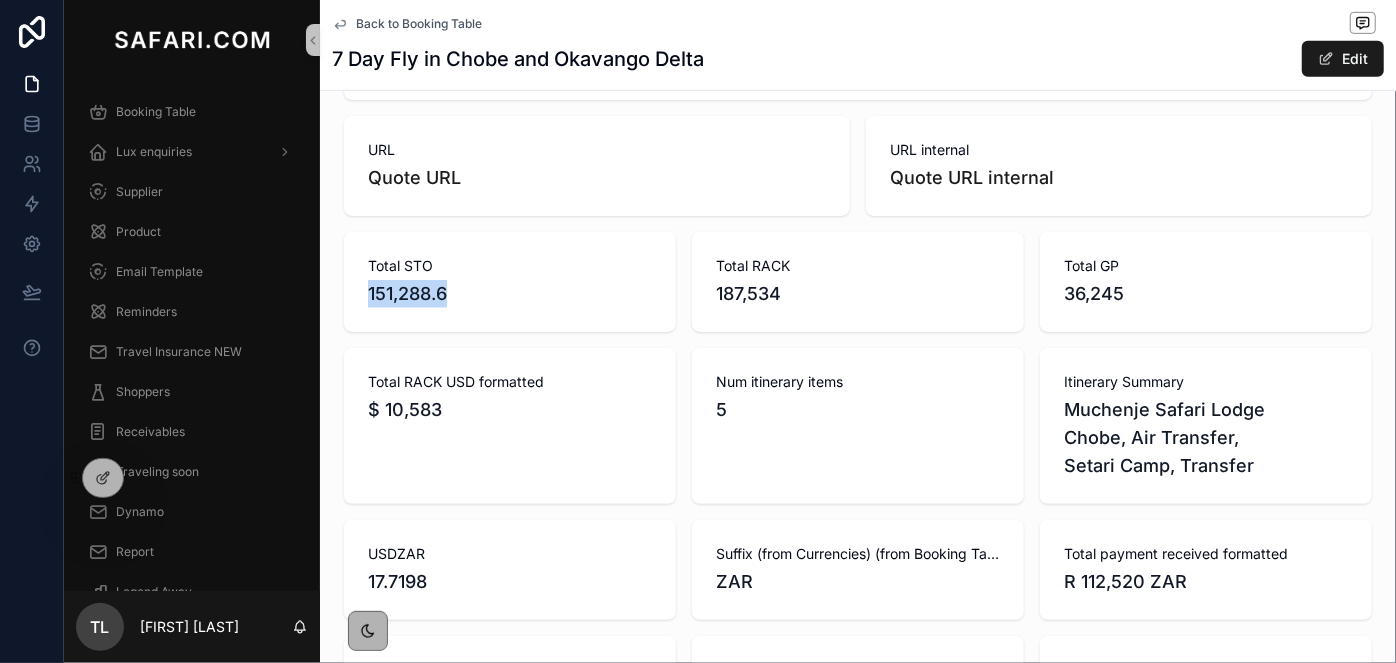 click on "151,288.6" at bounding box center [510, 294] 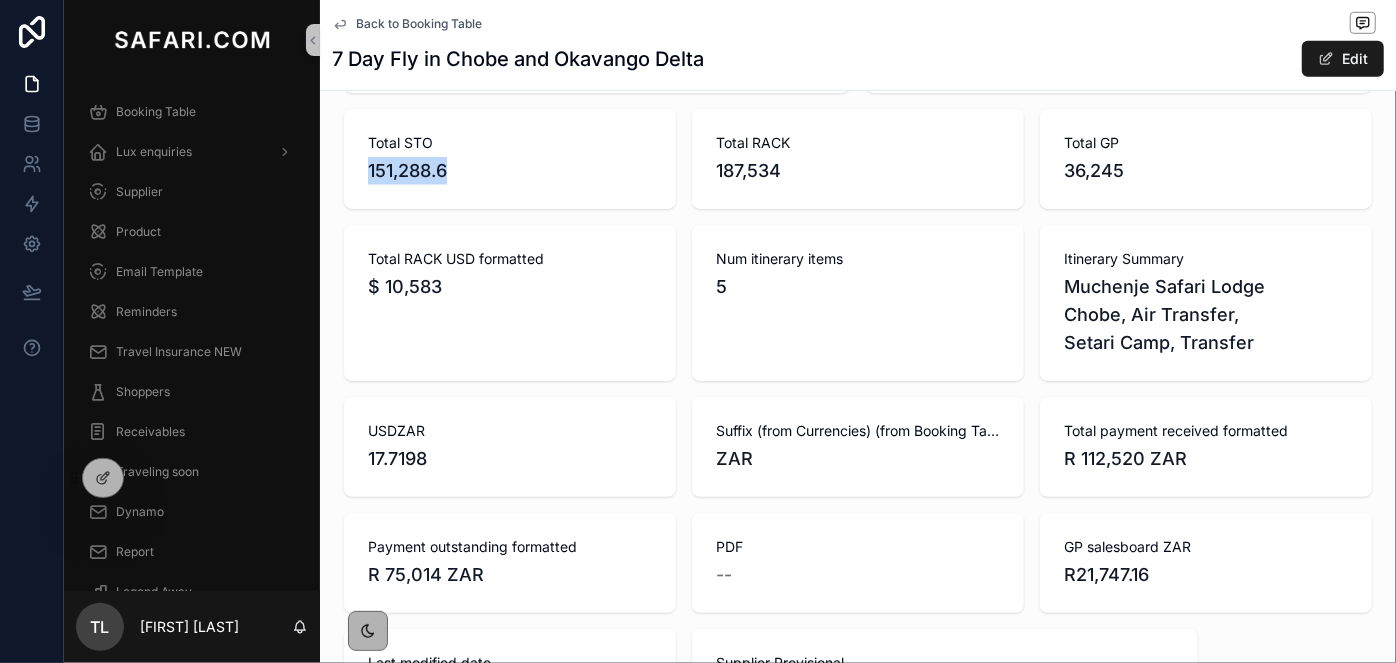 scroll, scrollTop: 636, scrollLeft: 0, axis: vertical 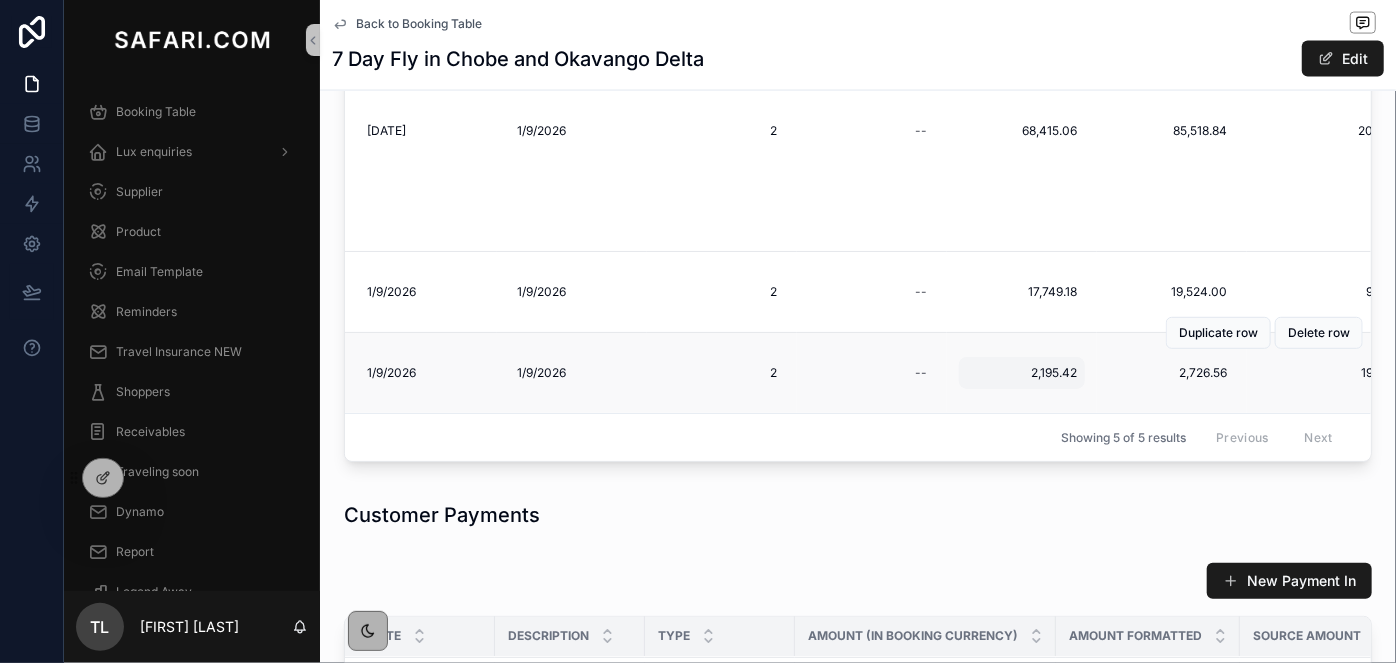 click on "2,195.42" at bounding box center [1022, 373] 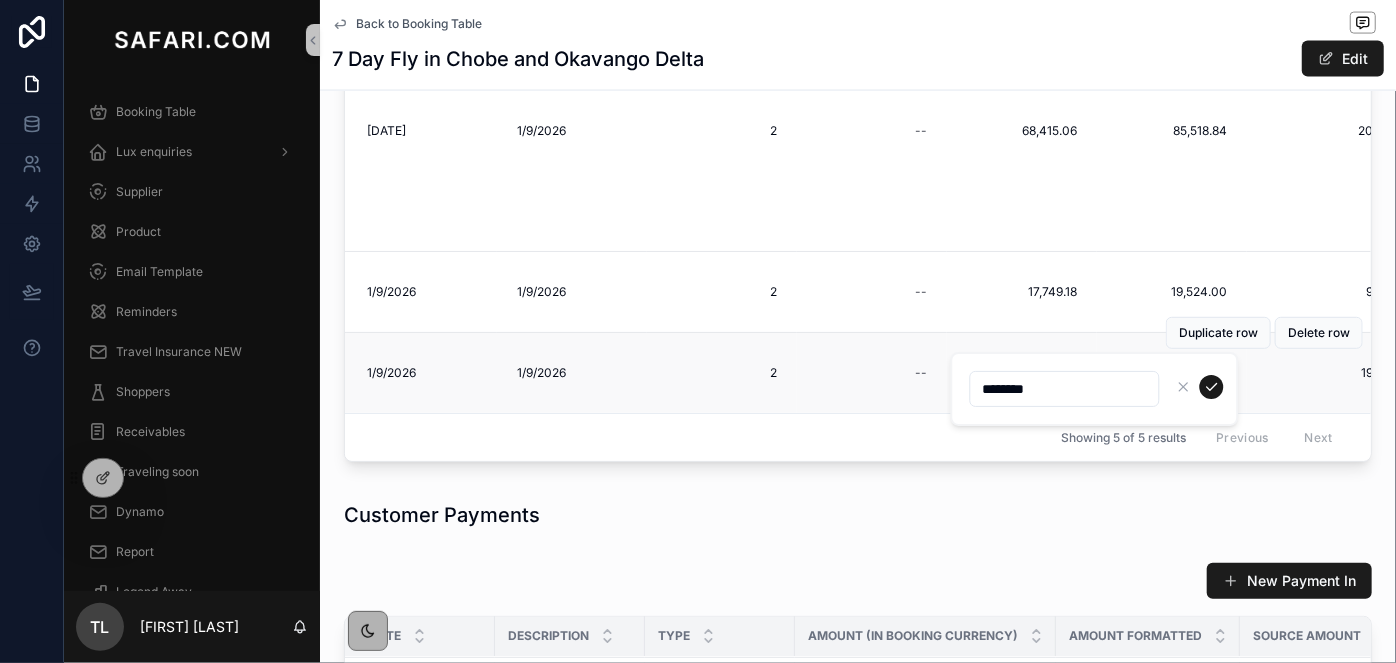 click on "********" at bounding box center (1095, 389) 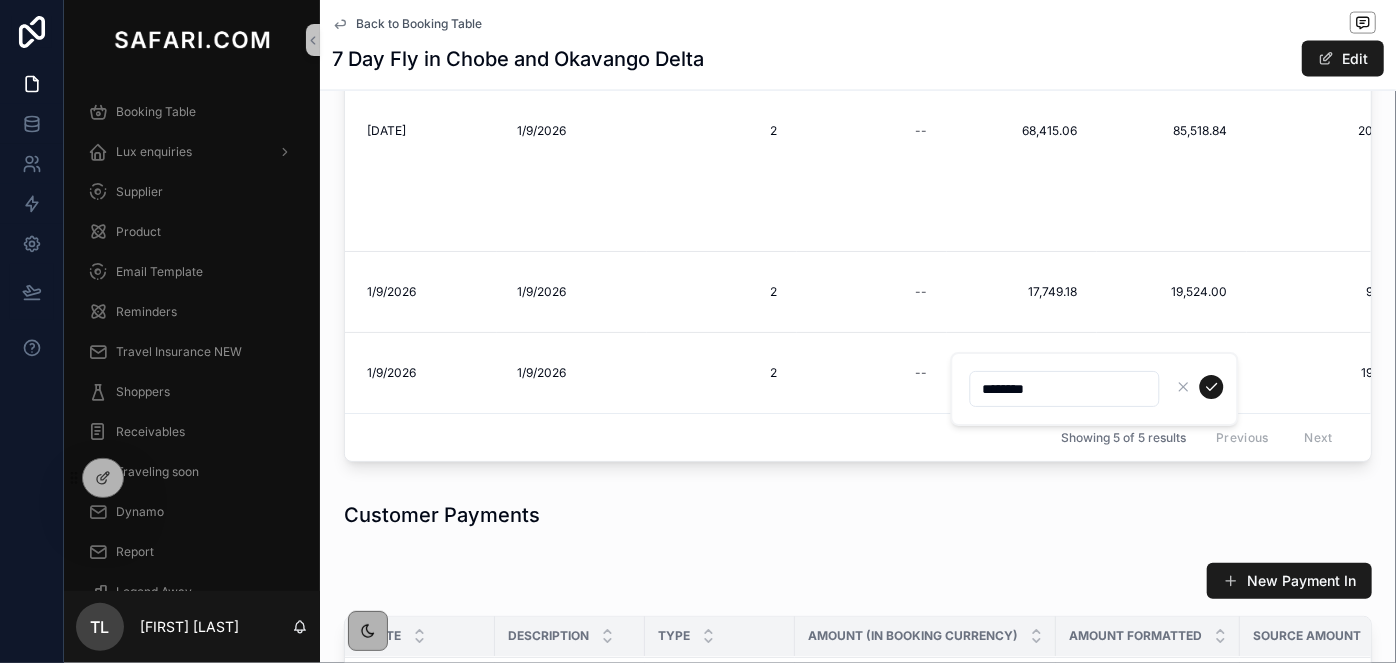 click on "********" at bounding box center [1065, 389] 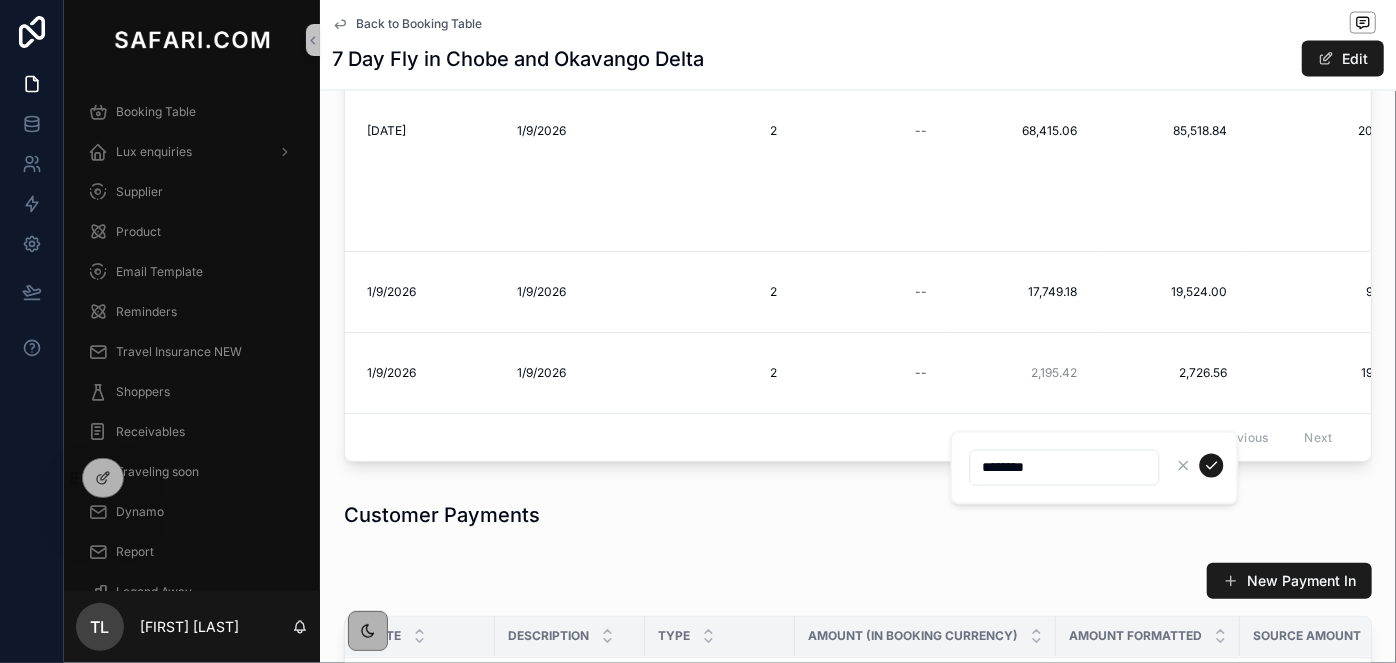 scroll, scrollTop: 0, scrollLeft: 512, axis: horizontal 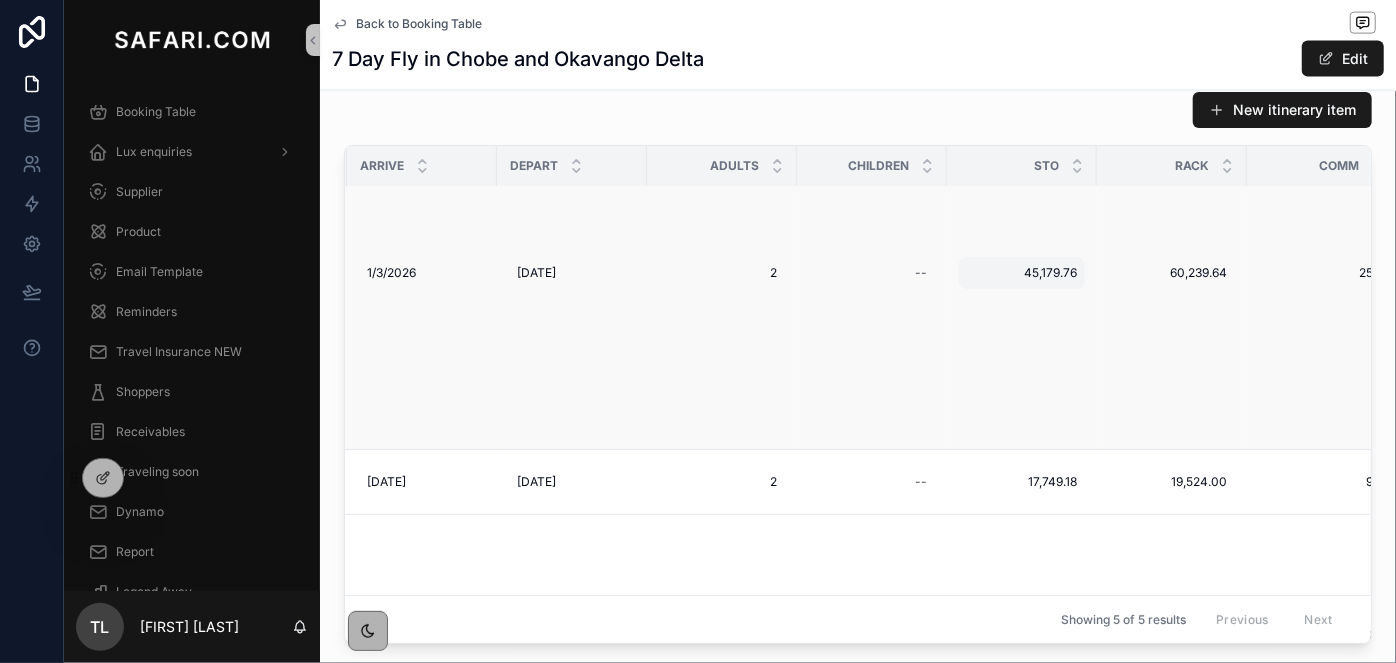 click on "45,179.76" at bounding box center (1022, 273) 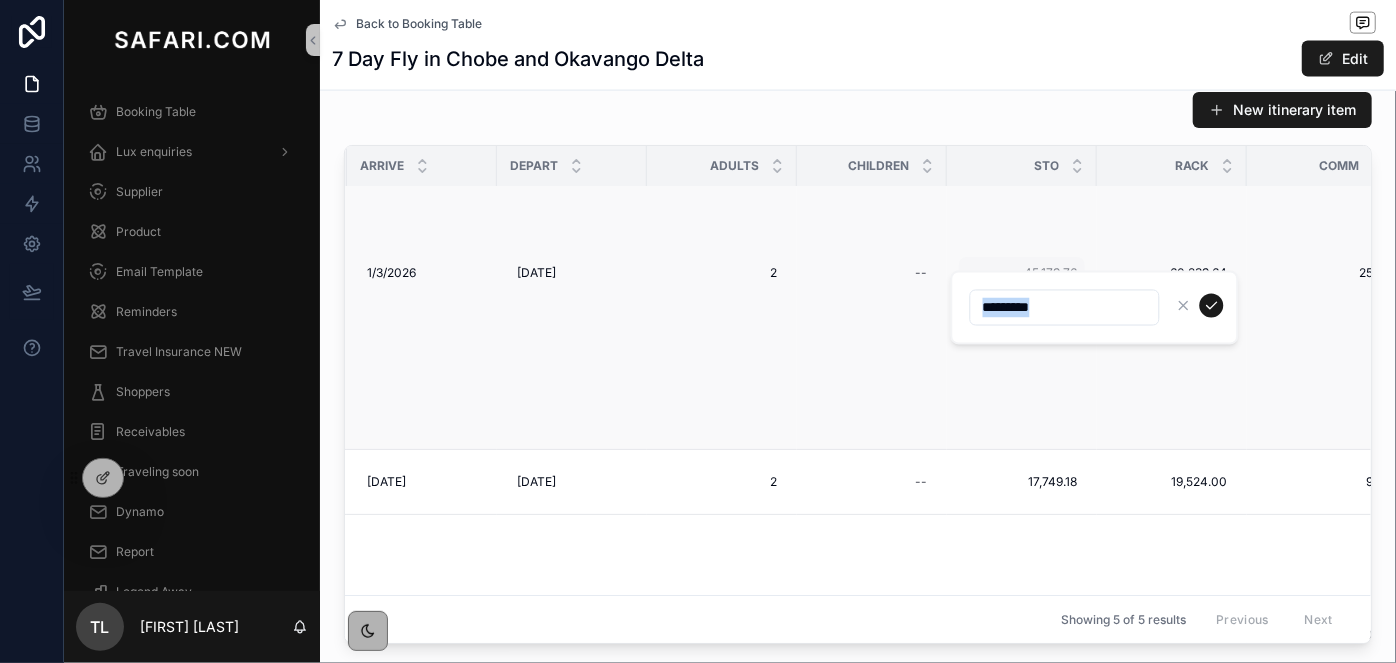 click on "*********" at bounding box center (1095, 308) 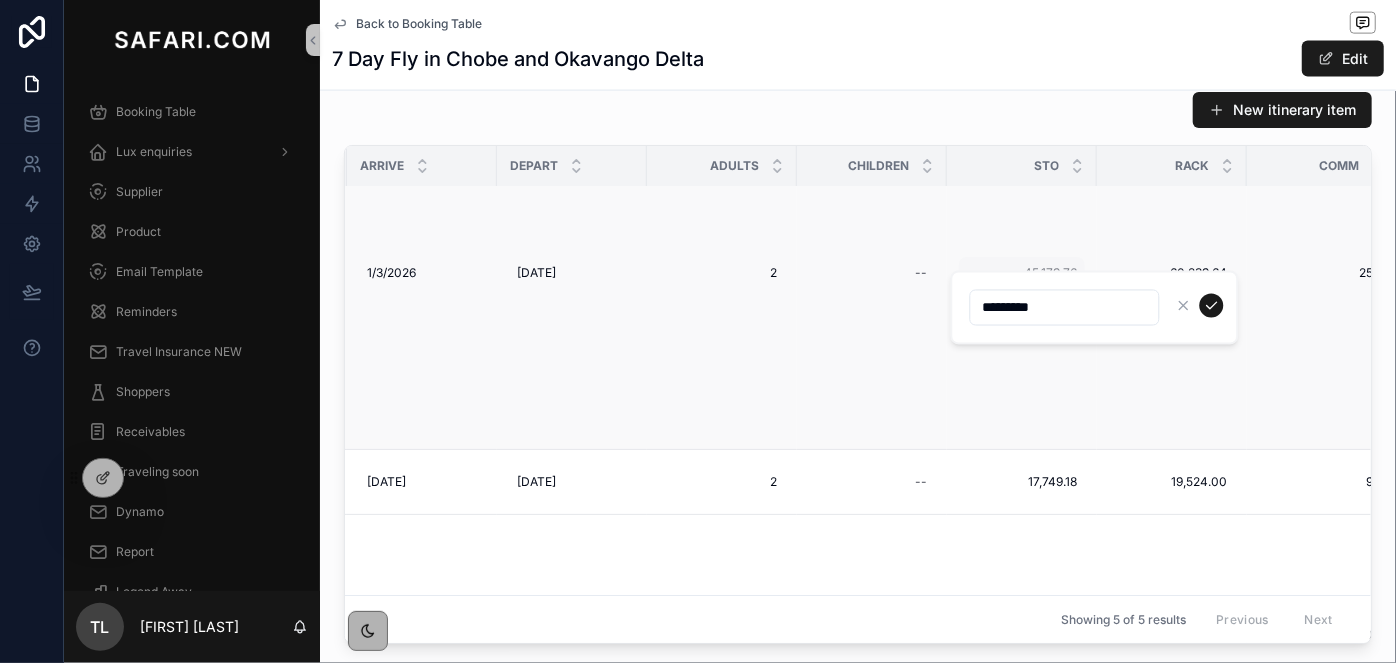click on "New itinerary item" at bounding box center (858, 110) 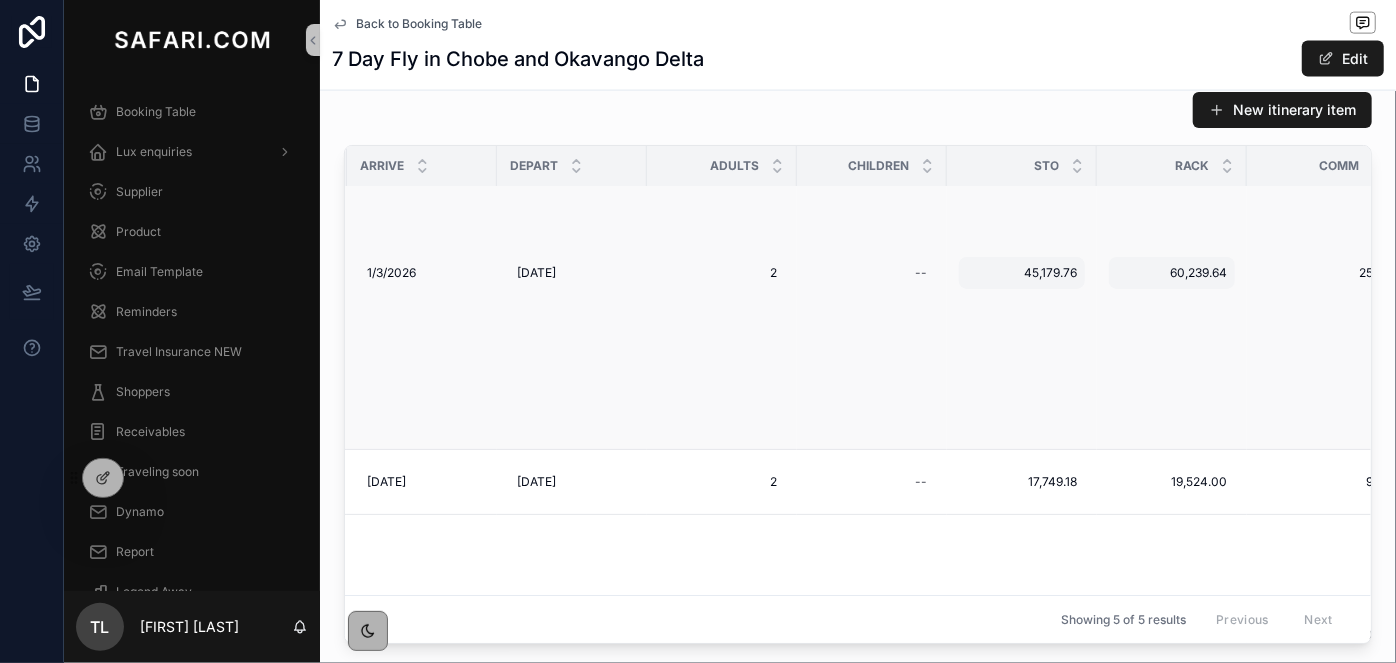 click on "60,239.64 60,239.64" at bounding box center (1172, 273) 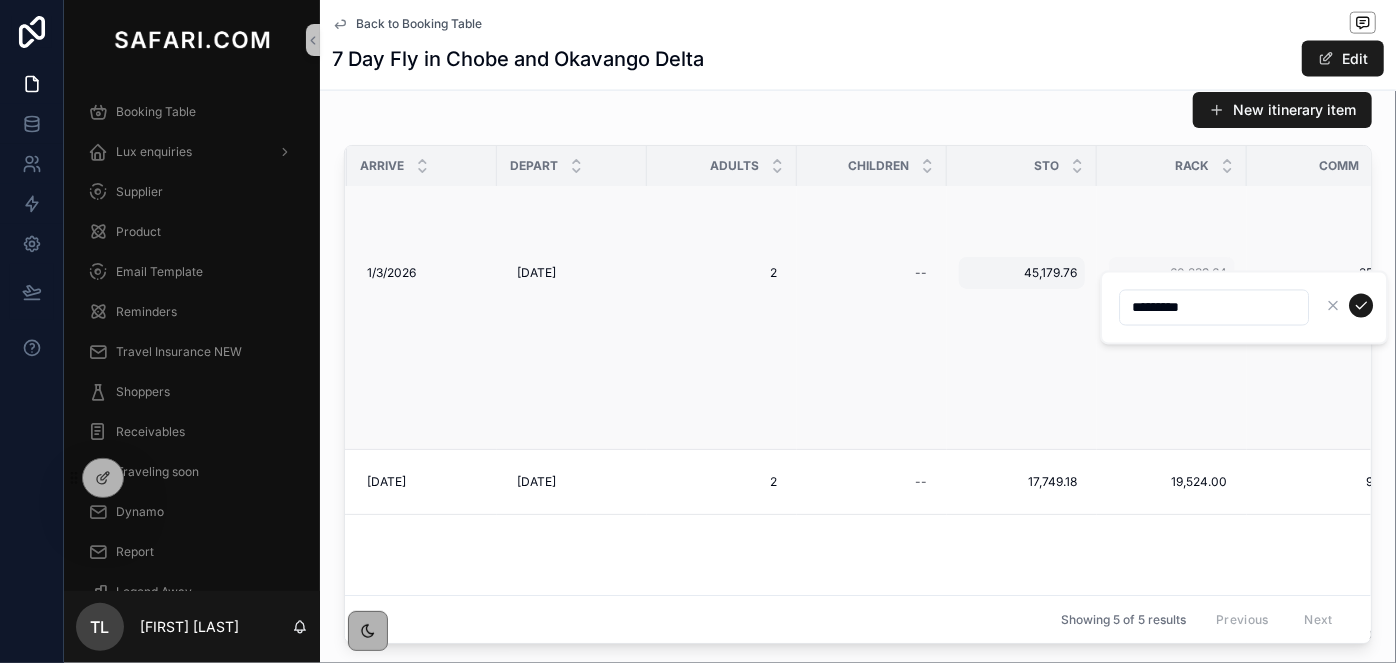 click on "*********" at bounding box center (1214, 308) 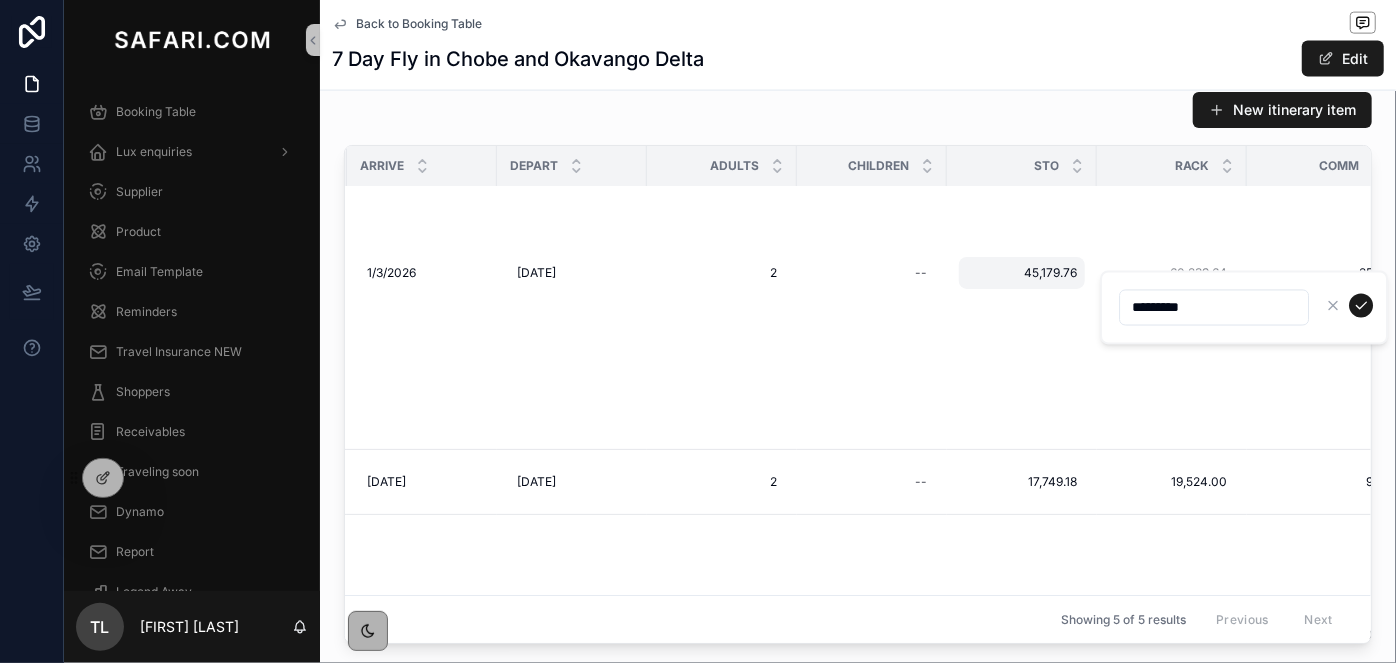 click on "*********" at bounding box center [1214, 308] 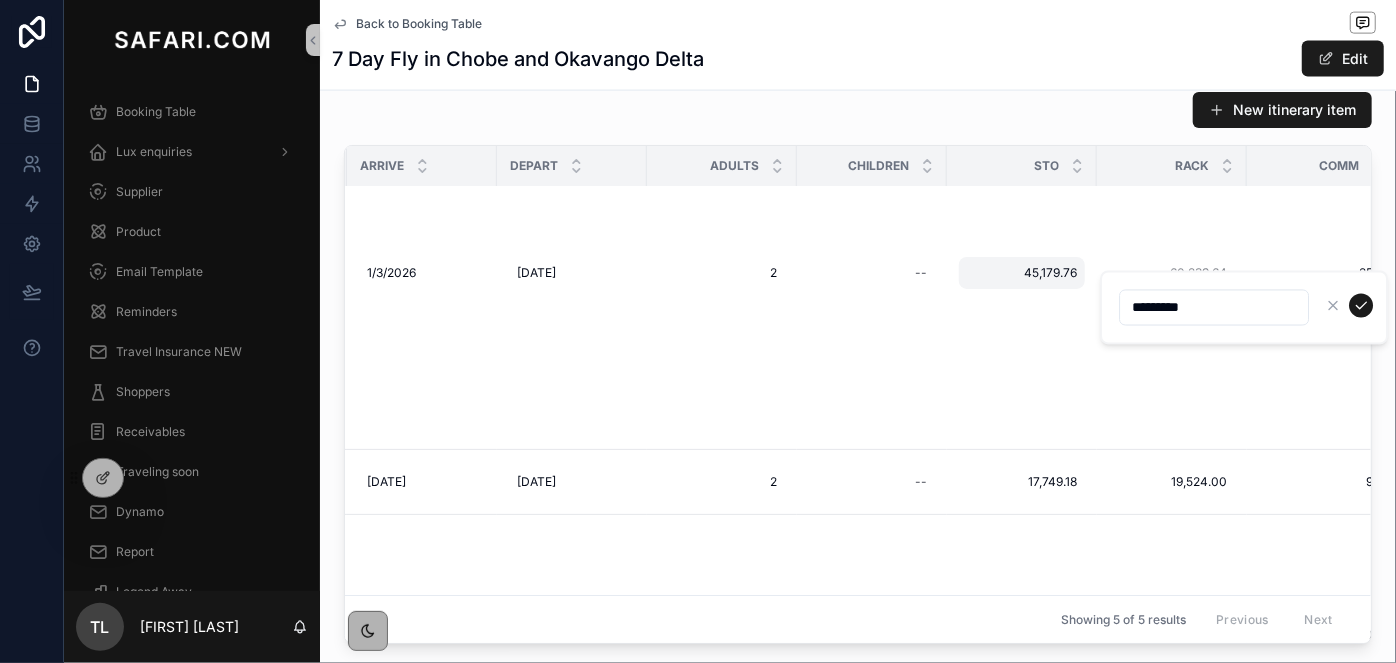 click on "New itinerary item" at bounding box center [858, 110] 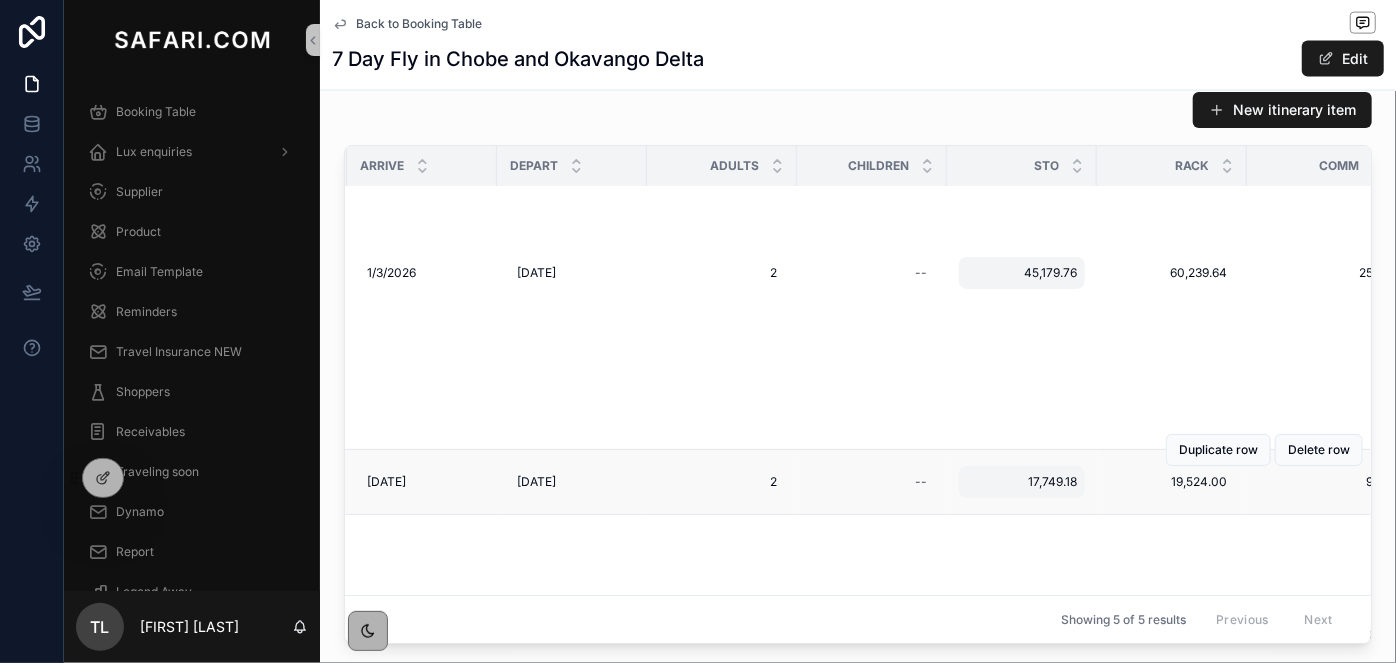 click on "17,749.18" at bounding box center [1022, 482] 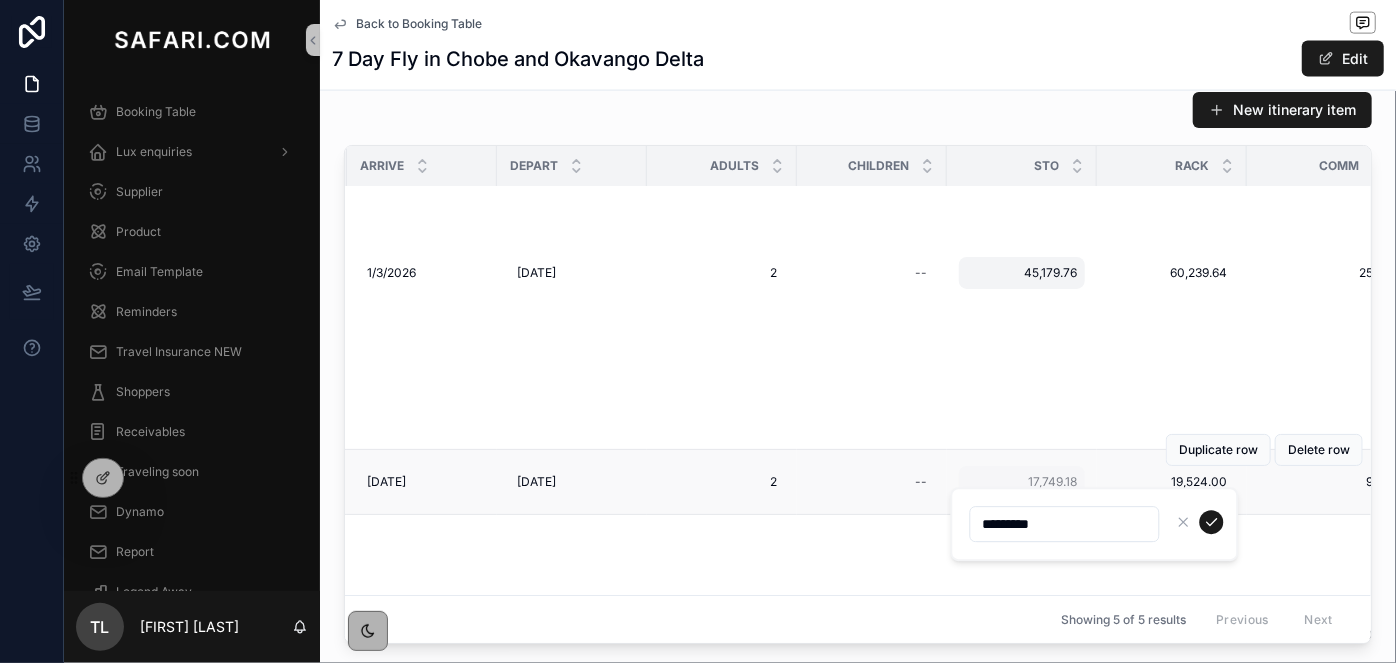 click on "*********" at bounding box center [1095, 524] 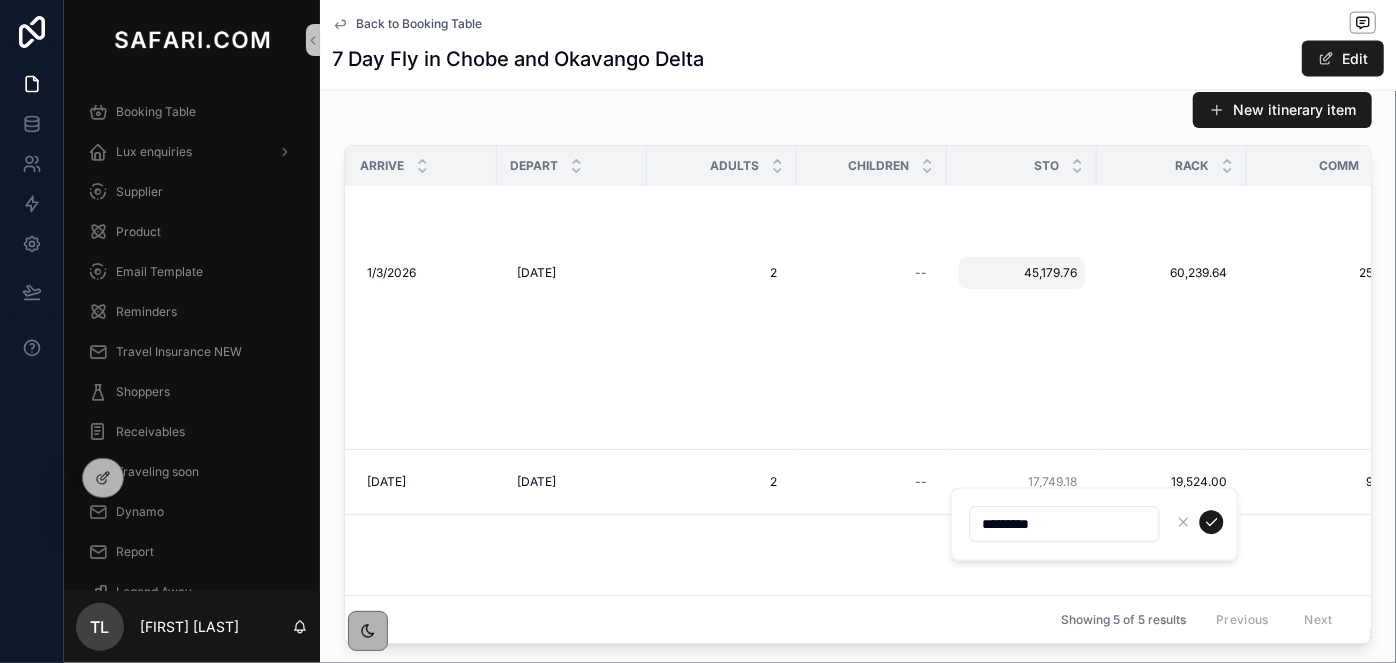 click on "*********" at bounding box center (1065, 524) 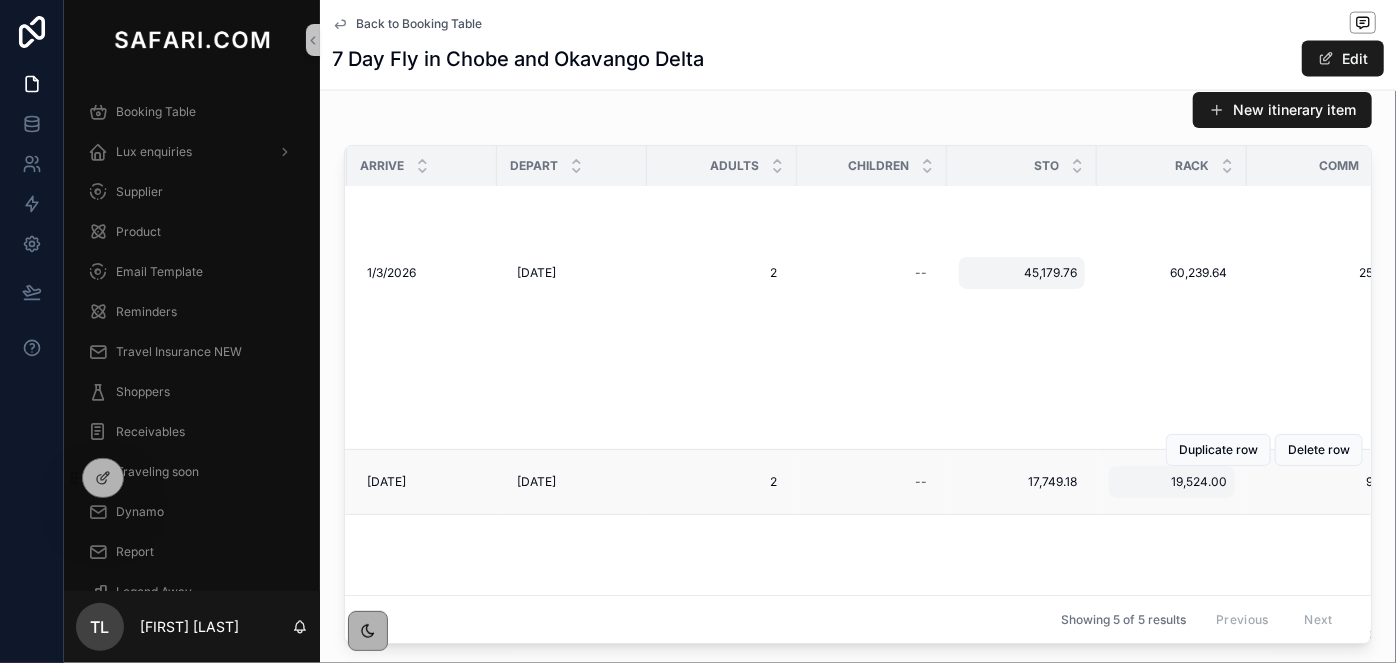 click on "19,524.00" at bounding box center [1172, 482] 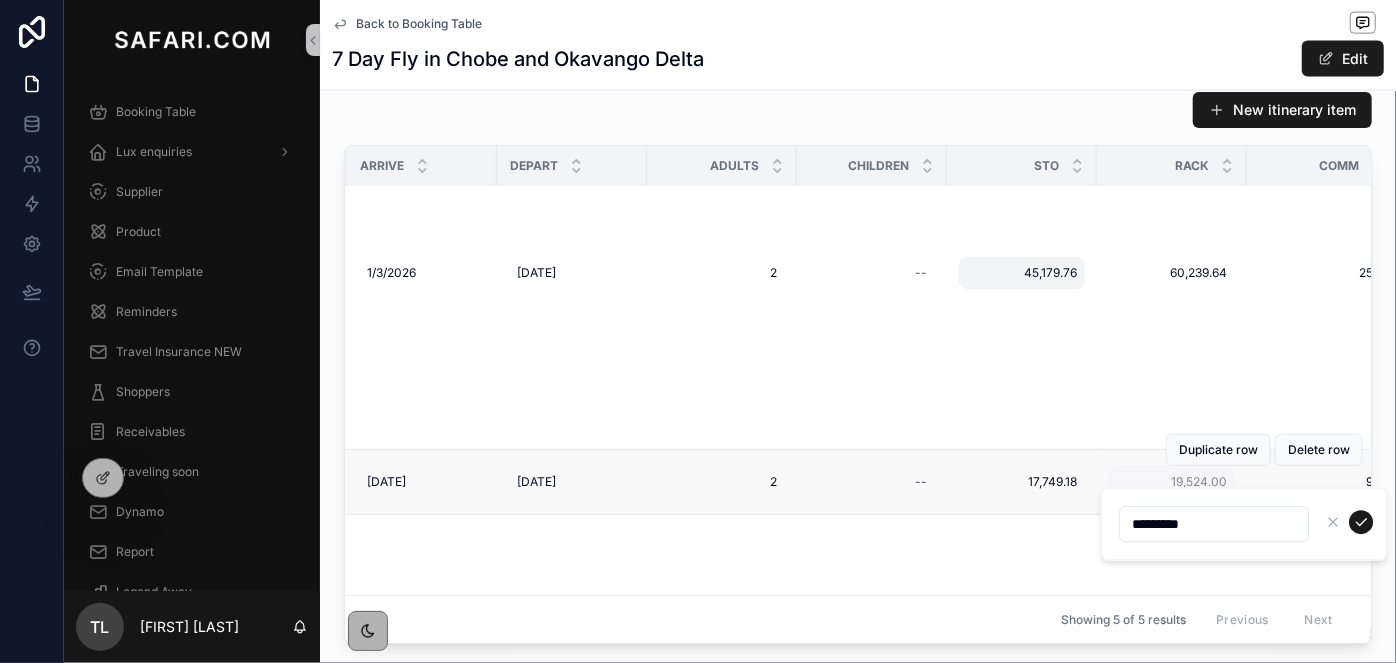 click on "*********" at bounding box center [1244, 524] 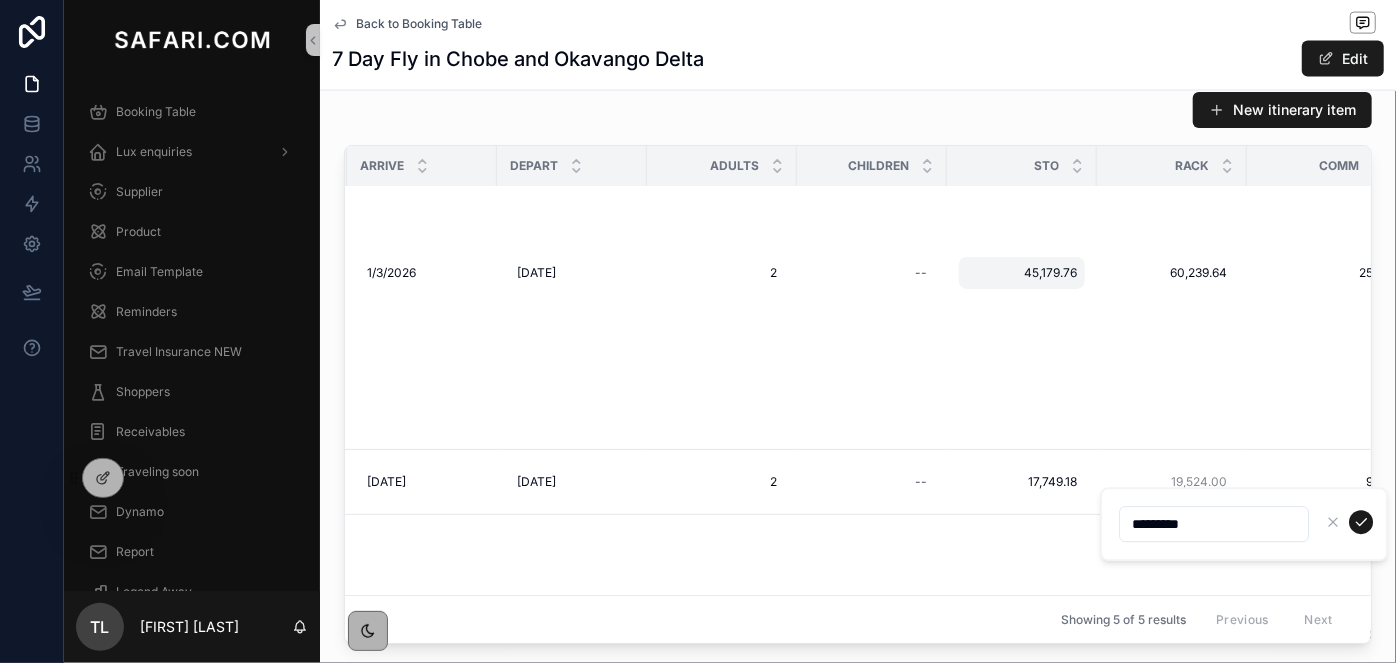 click on "*********" at bounding box center (1214, 524) 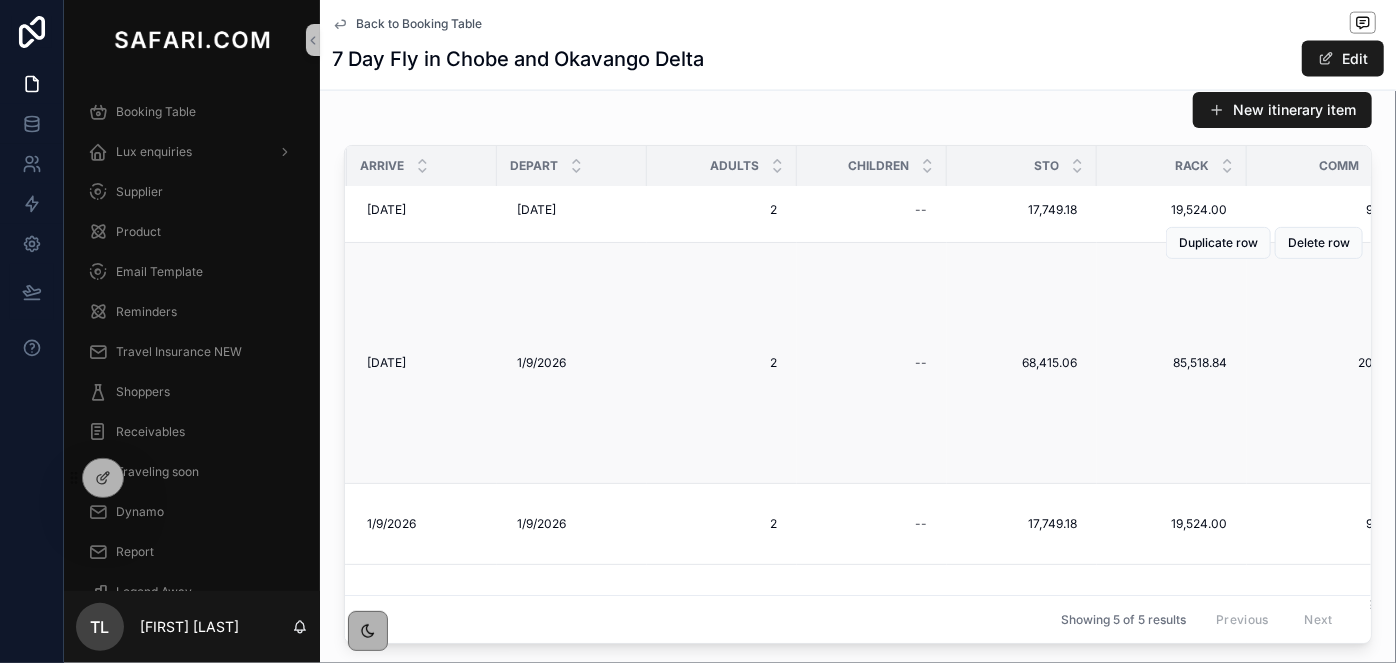 scroll, scrollTop: 363, scrollLeft: 512, axis: both 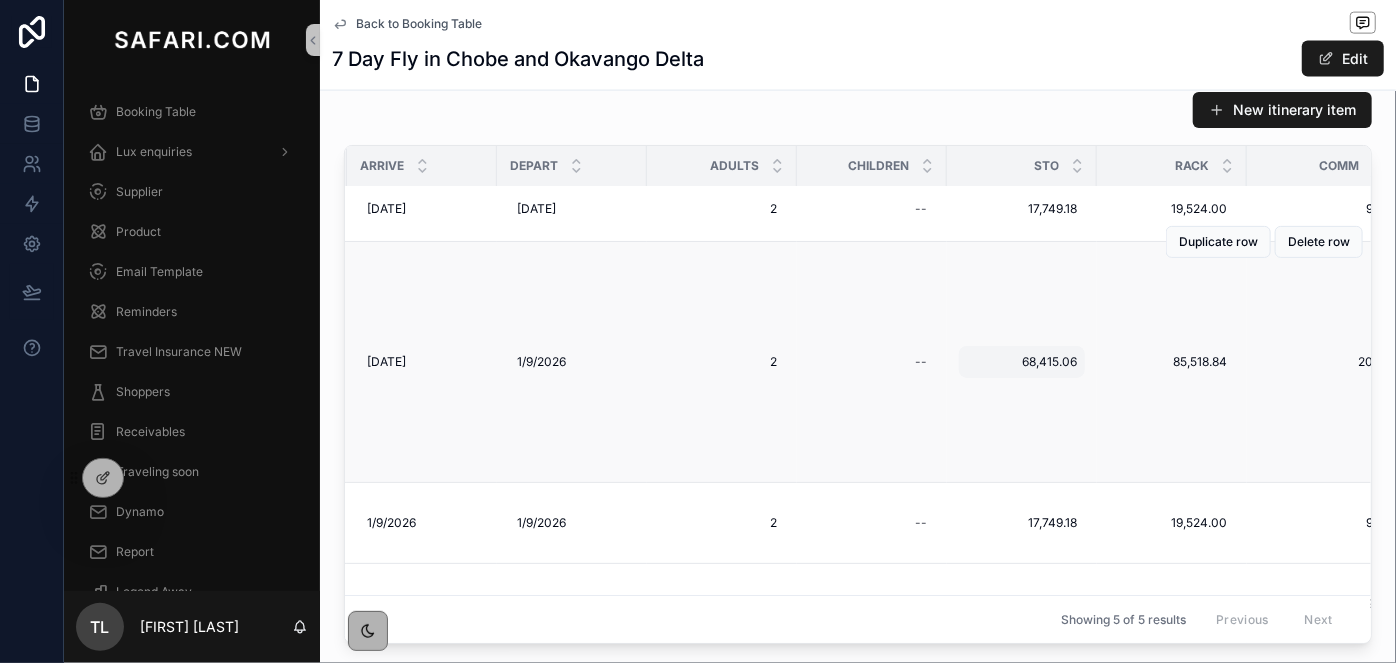 click on "68,415.06" at bounding box center [1022, 362] 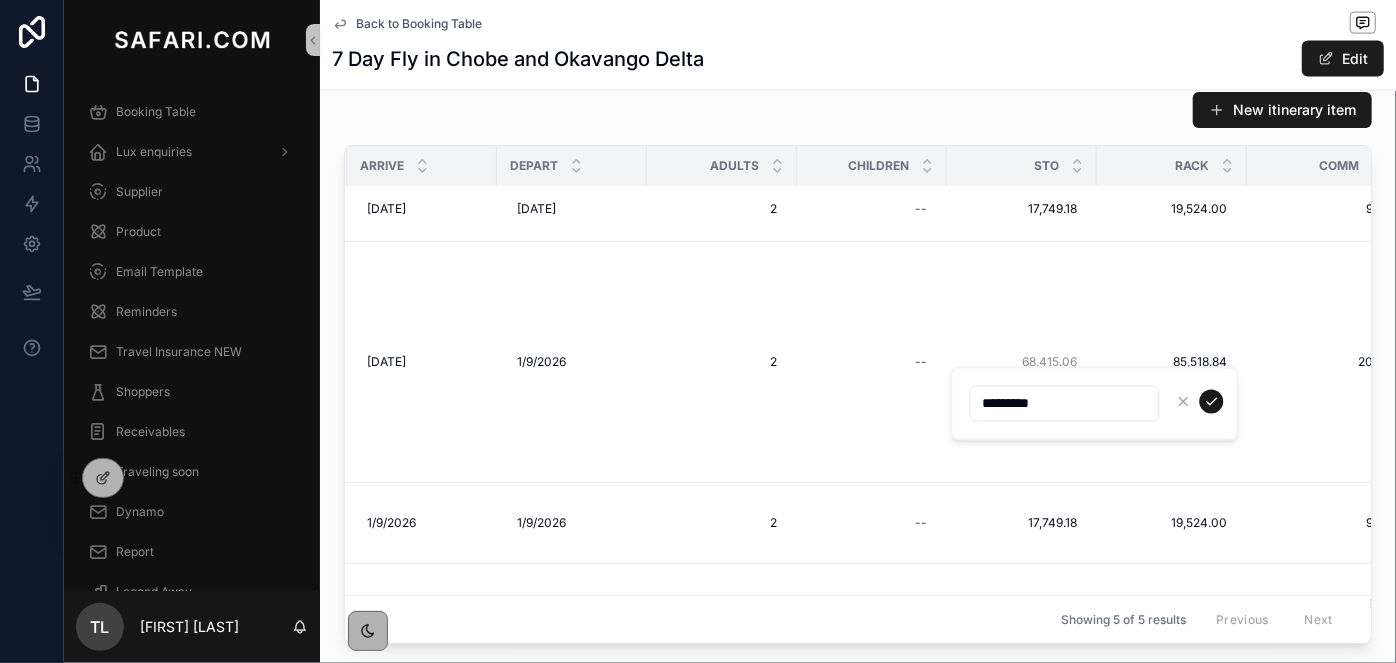 click on "*********" at bounding box center [1065, 404] 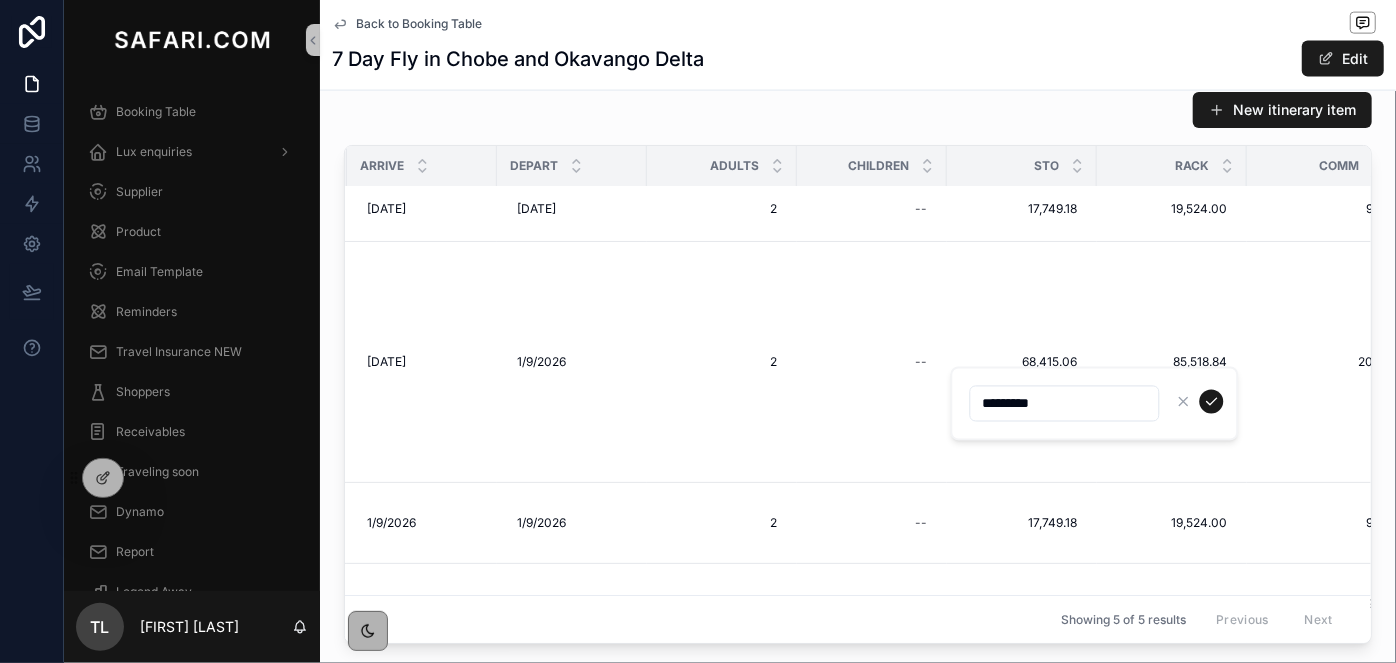 click on "New itinerary item" at bounding box center [858, 110] 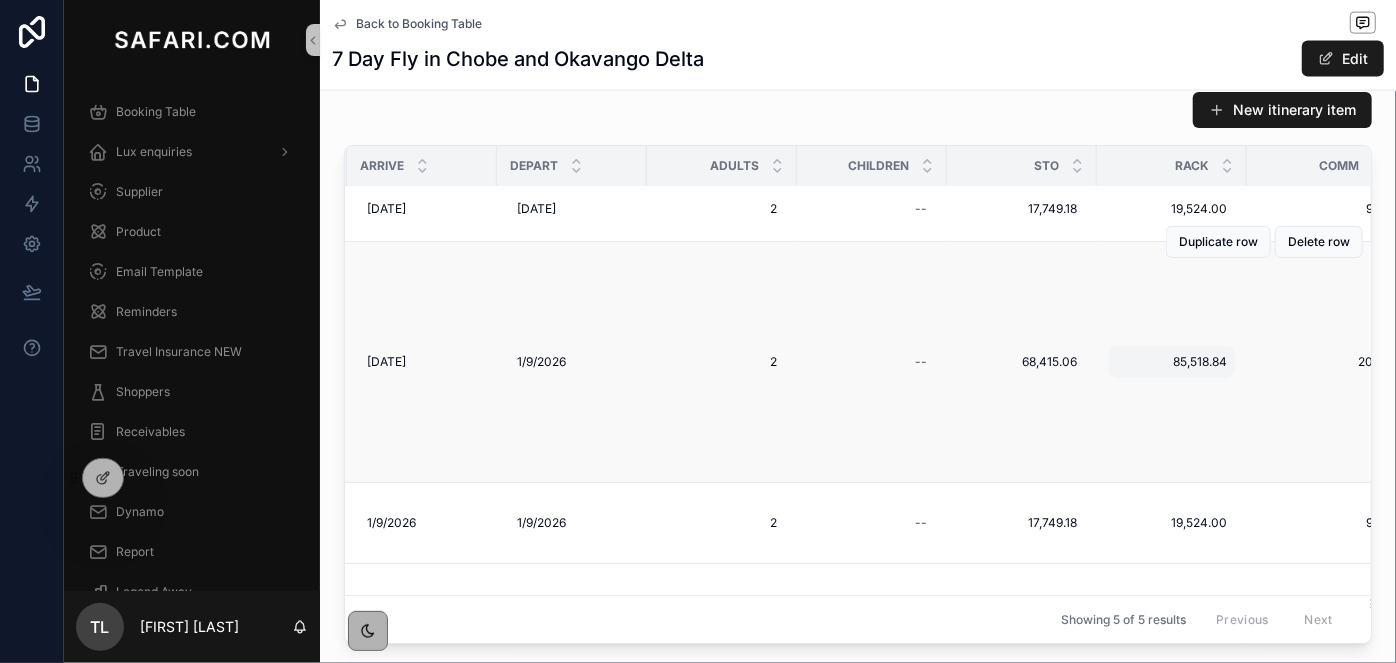 click on "85,518.84" at bounding box center (1172, 362) 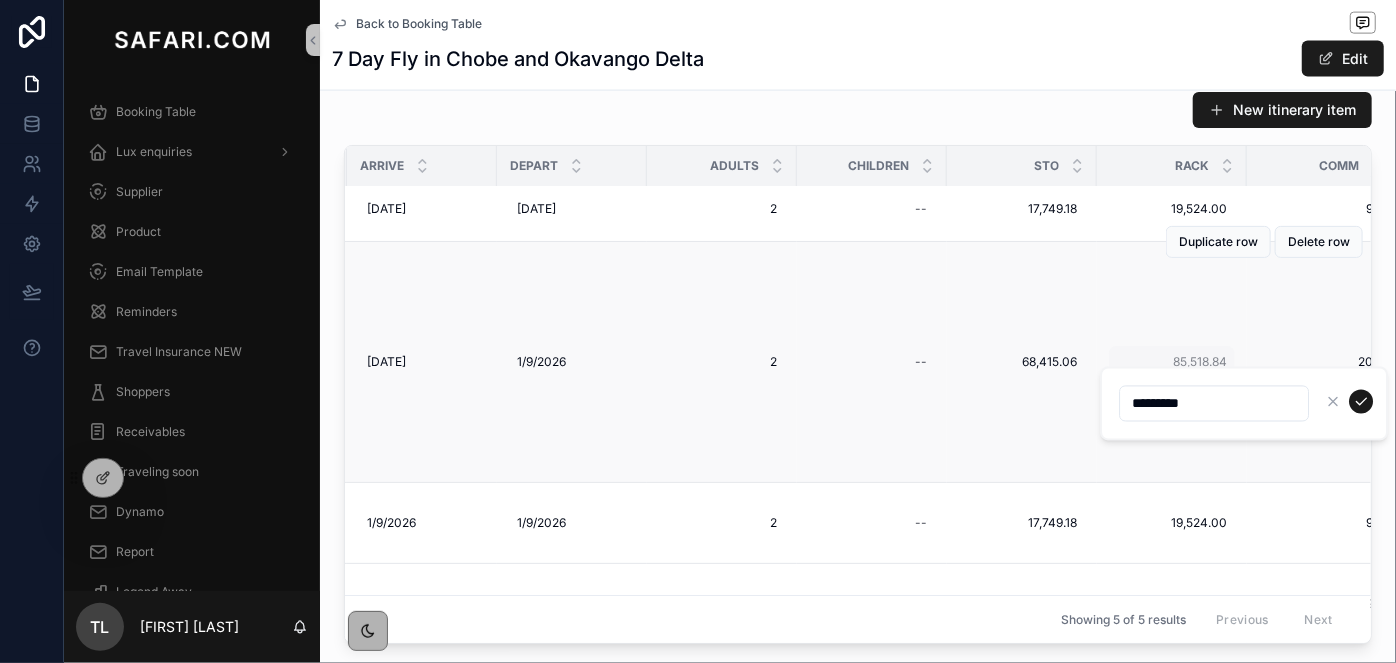 click on "*********" at bounding box center [1244, 404] 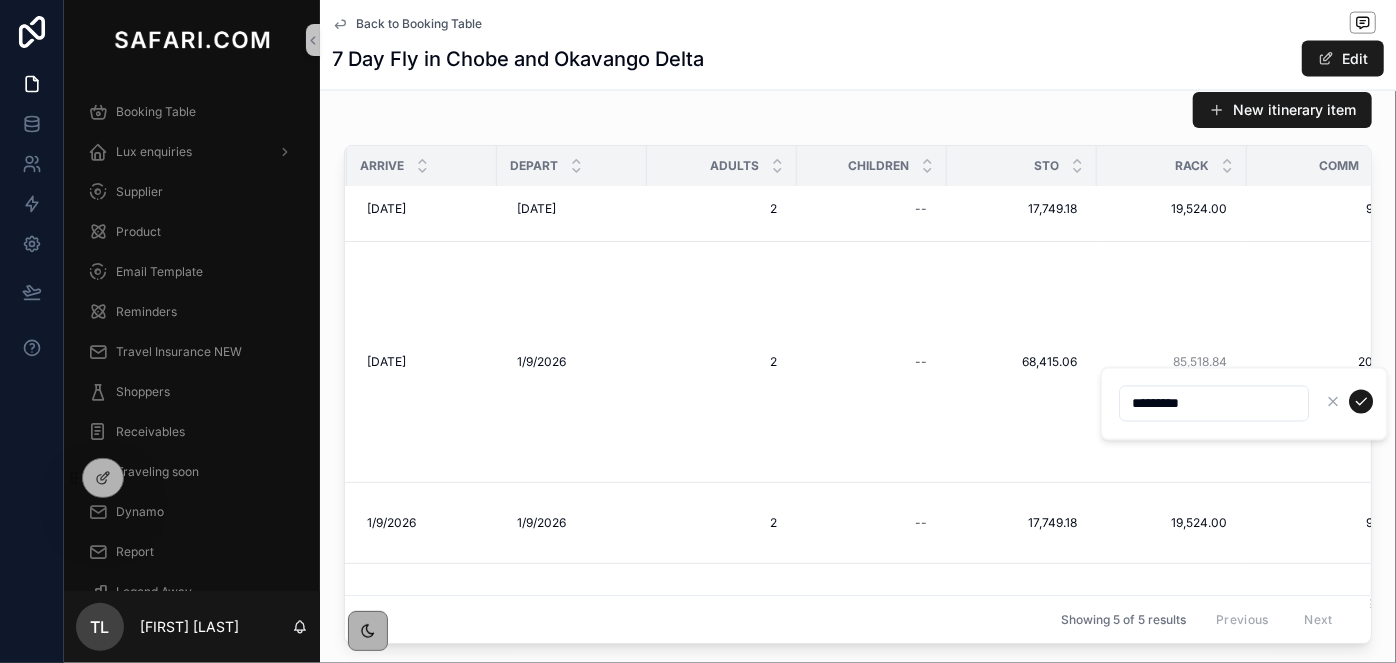 click on "*********" at bounding box center (1214, 404) 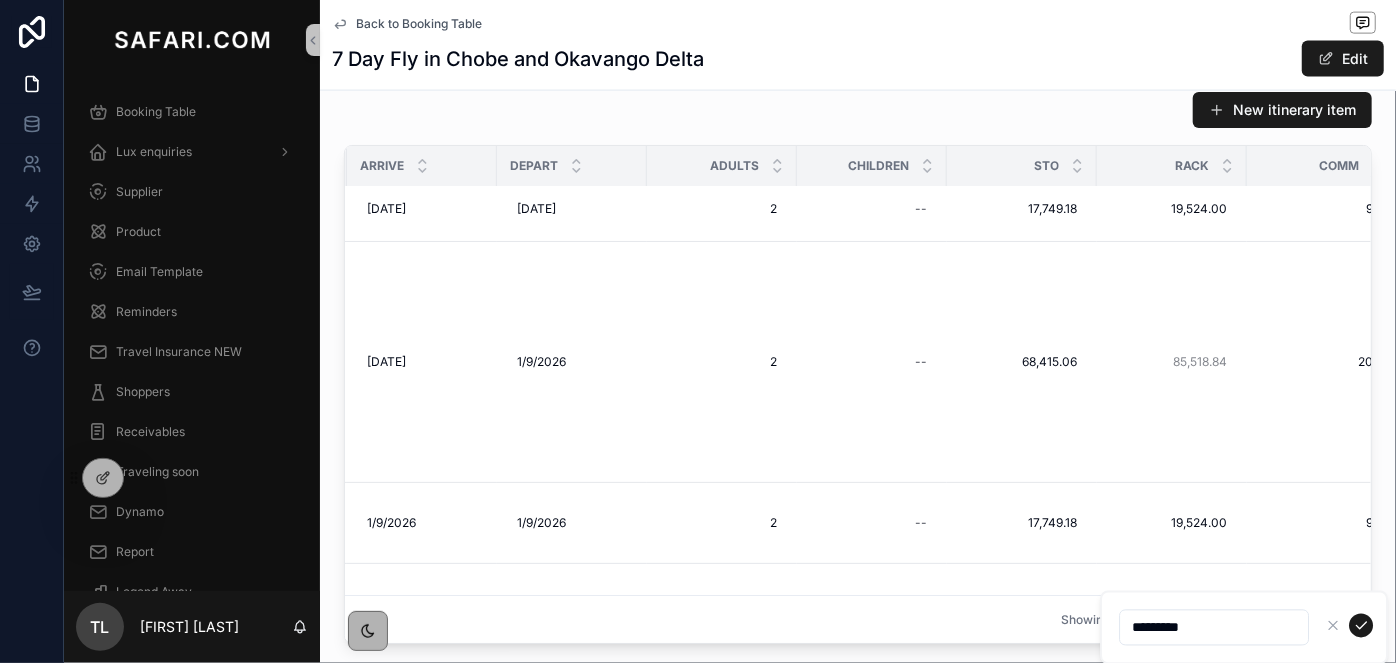 scroll, scrollTop: 0, scrollLeft: 512, axis: horizontal 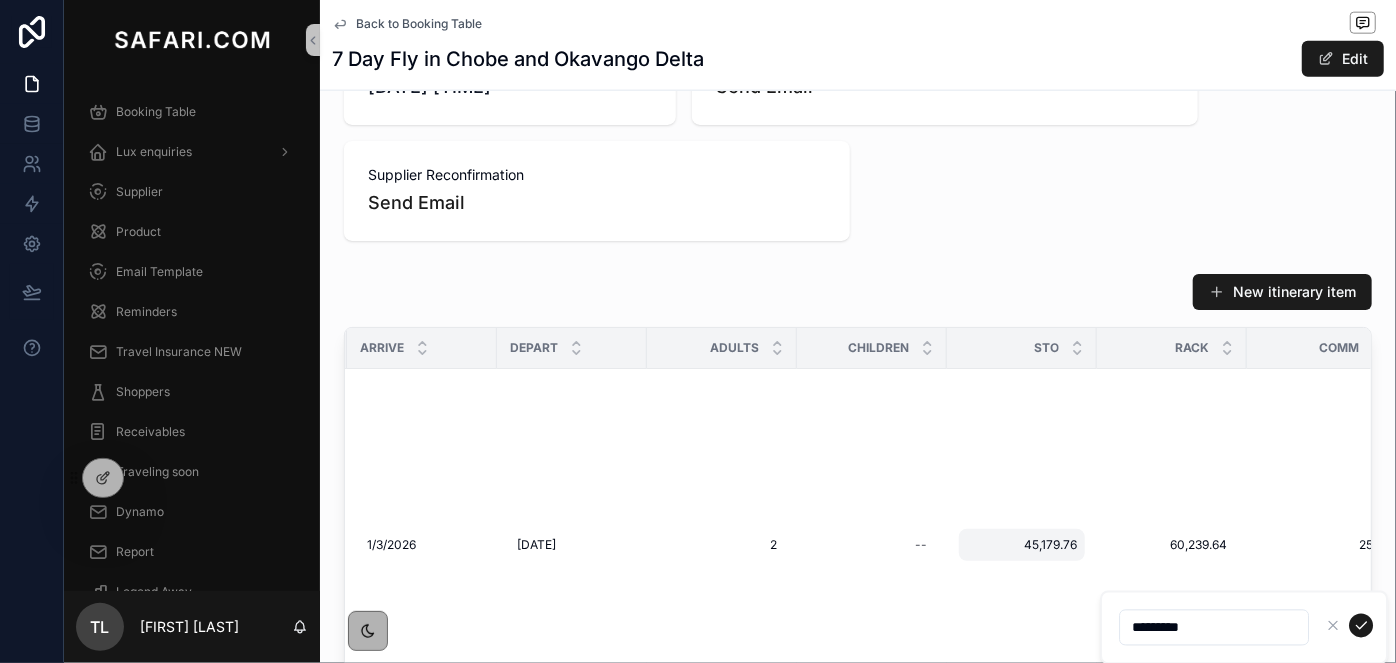 click on "New itinerary item" at bounding box center [858, 292] 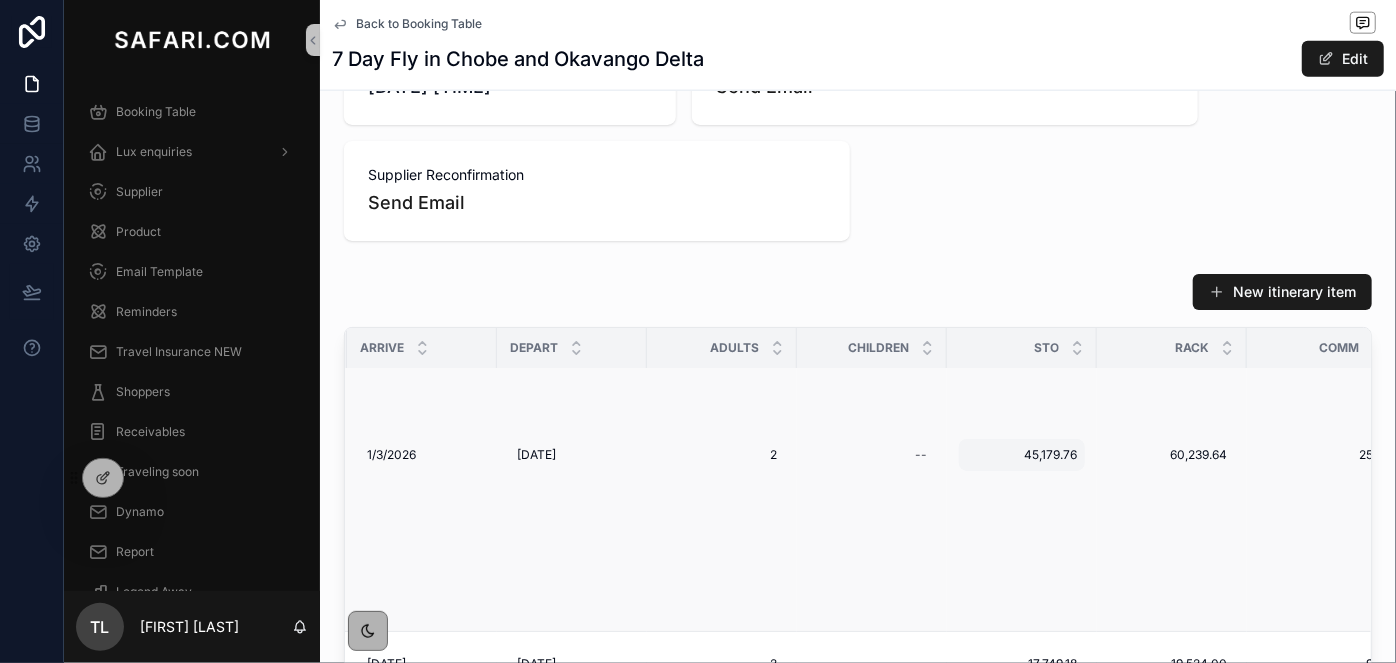 scroll, scrollTop: 0, scrollLeft: 512, axis: horizontal 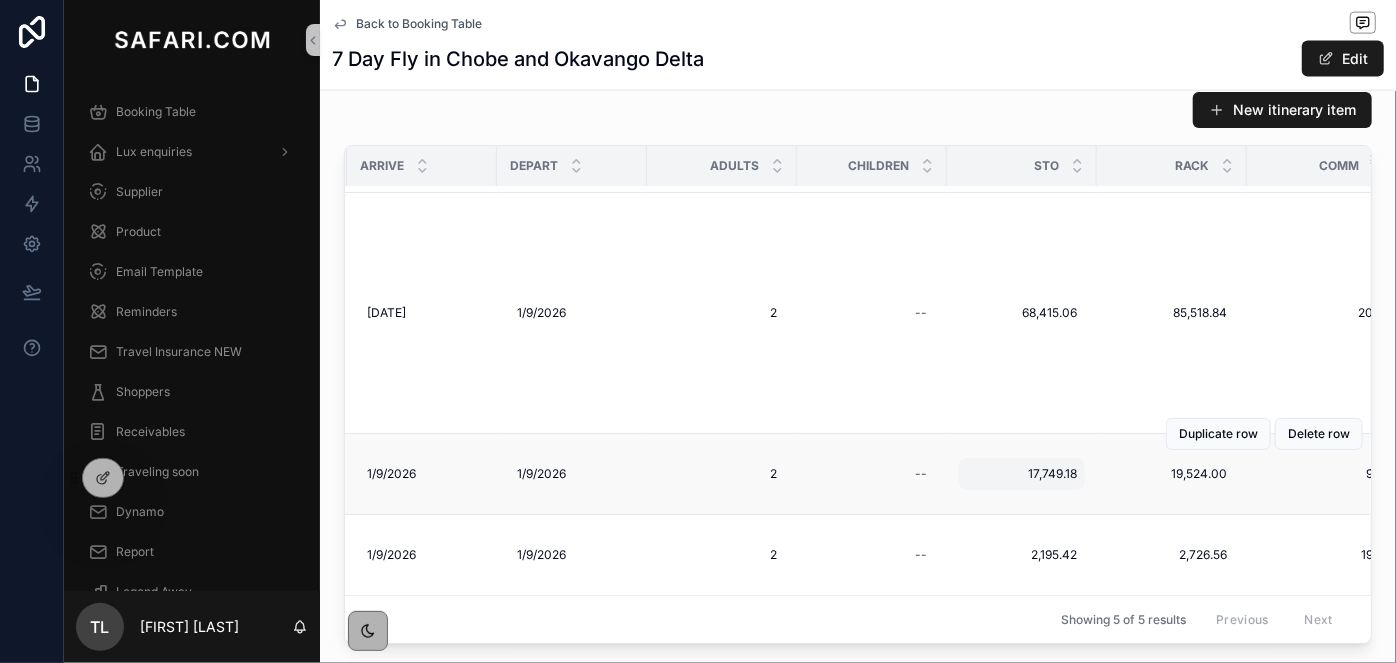 click on "17,749.18" at bounding box center [1022, 474] 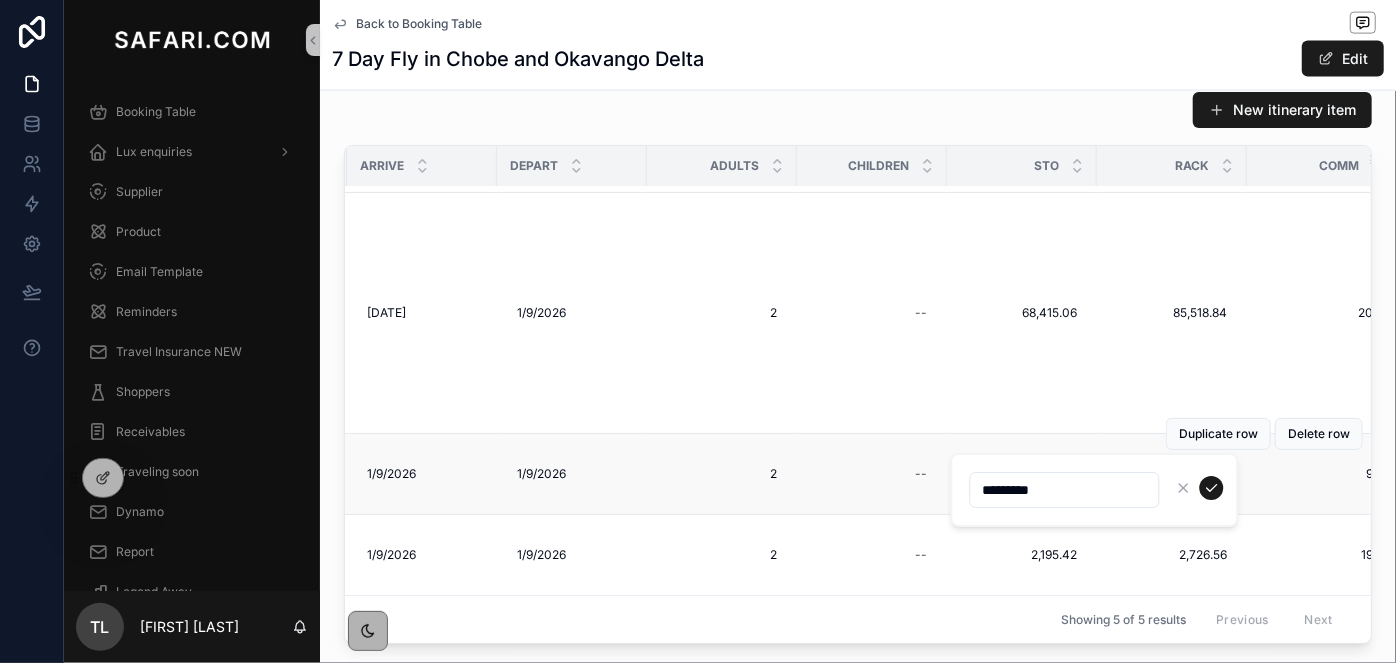 click on "*********" at bounding box center (1095, 490) 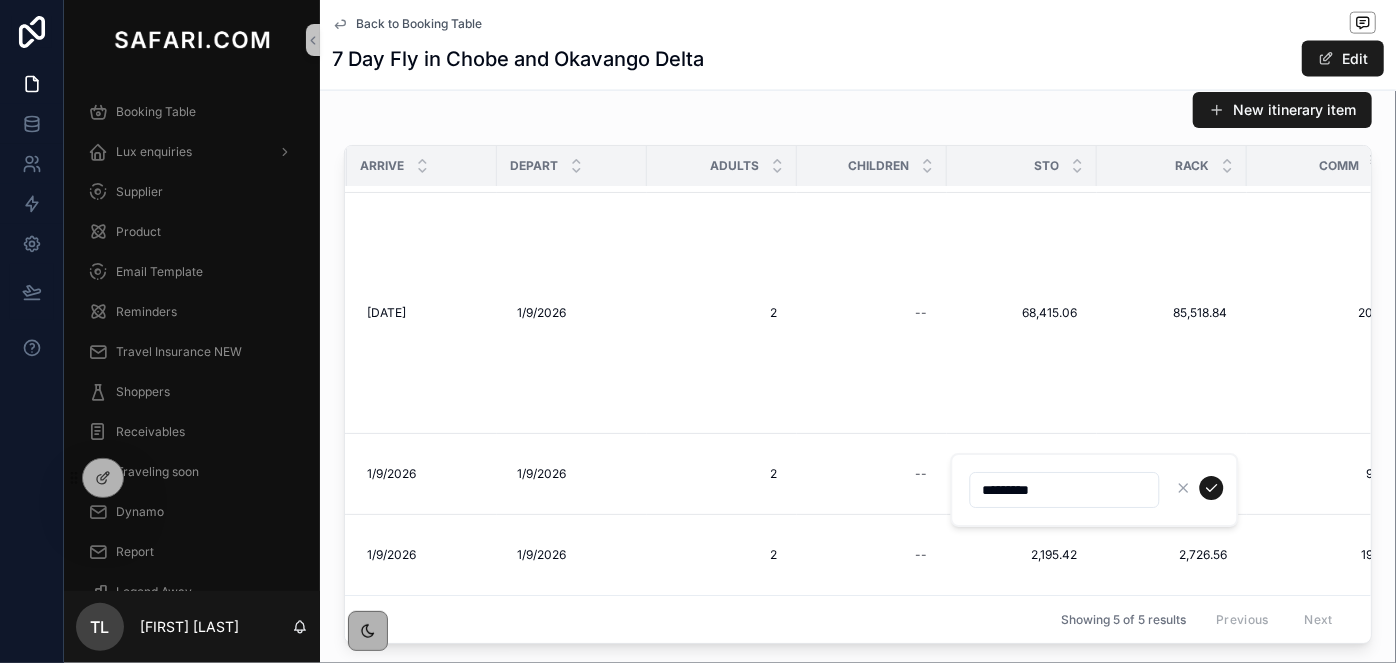 click on "*********" at bounding box center [1065, 490] 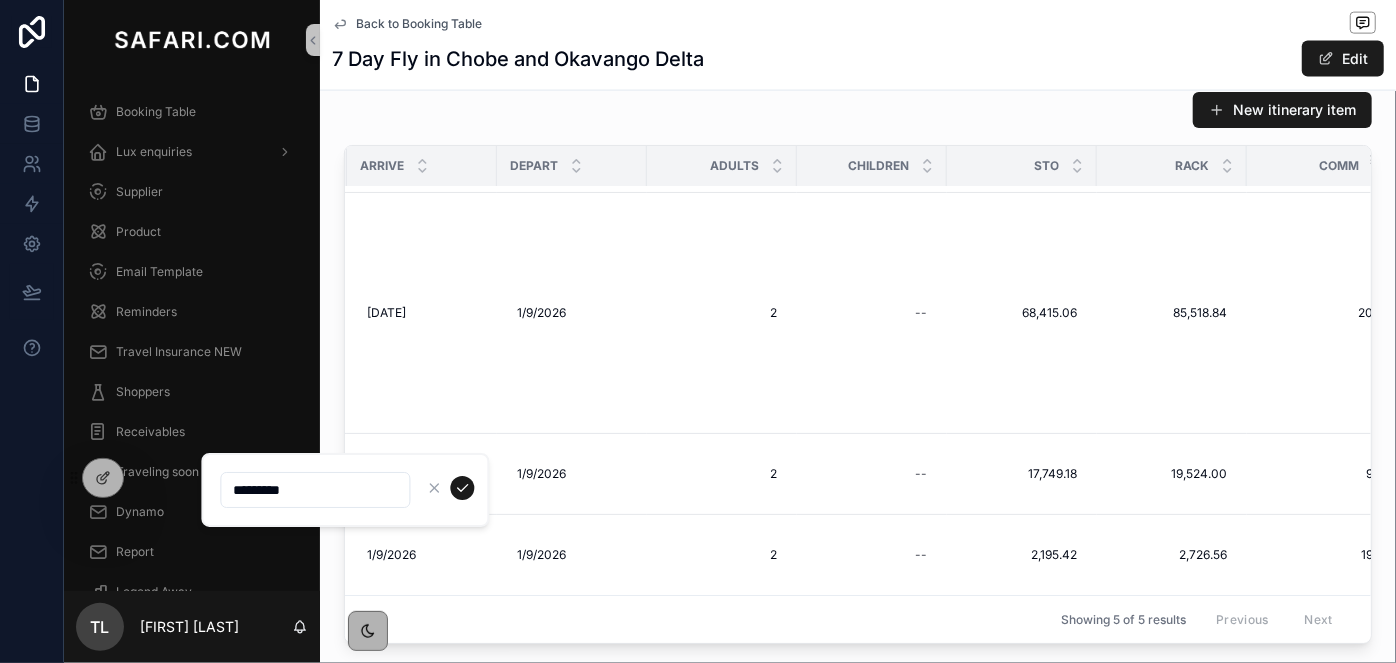 scroll, scrollTop: 438, scrollLeft: 1261, axis: both 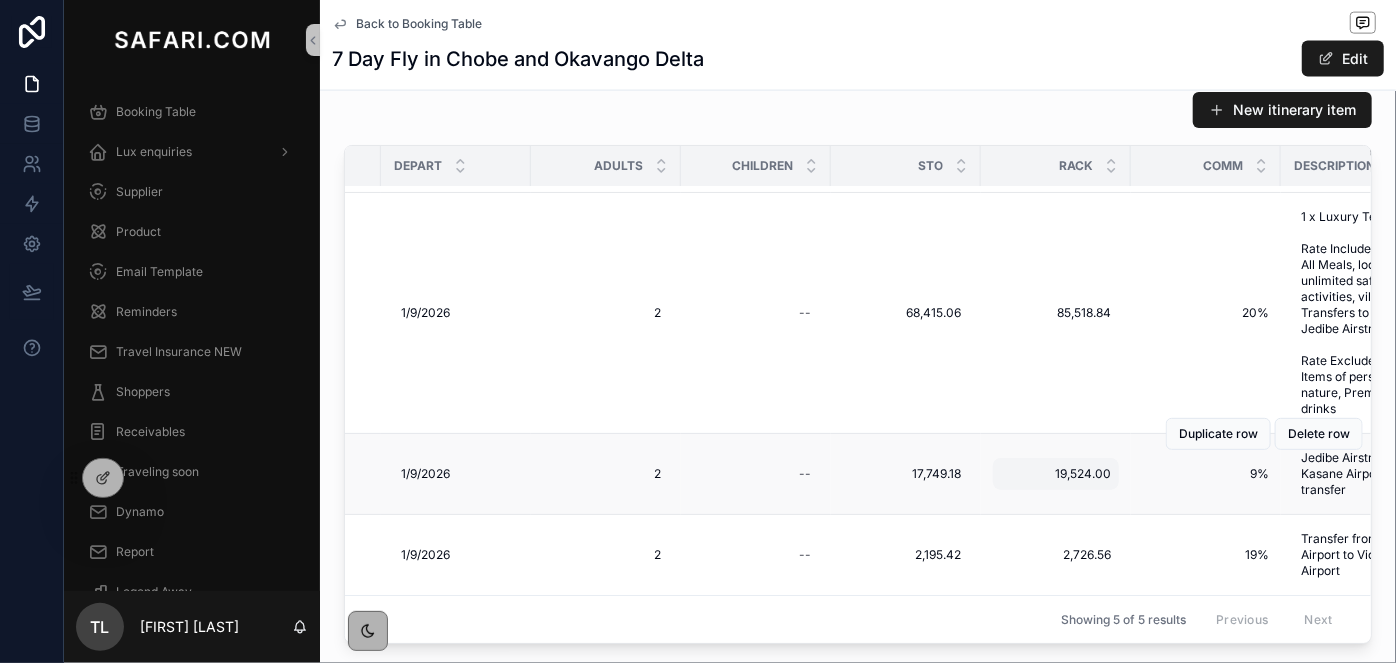 click on "19,524.00" at bounding box center [1056, 474] 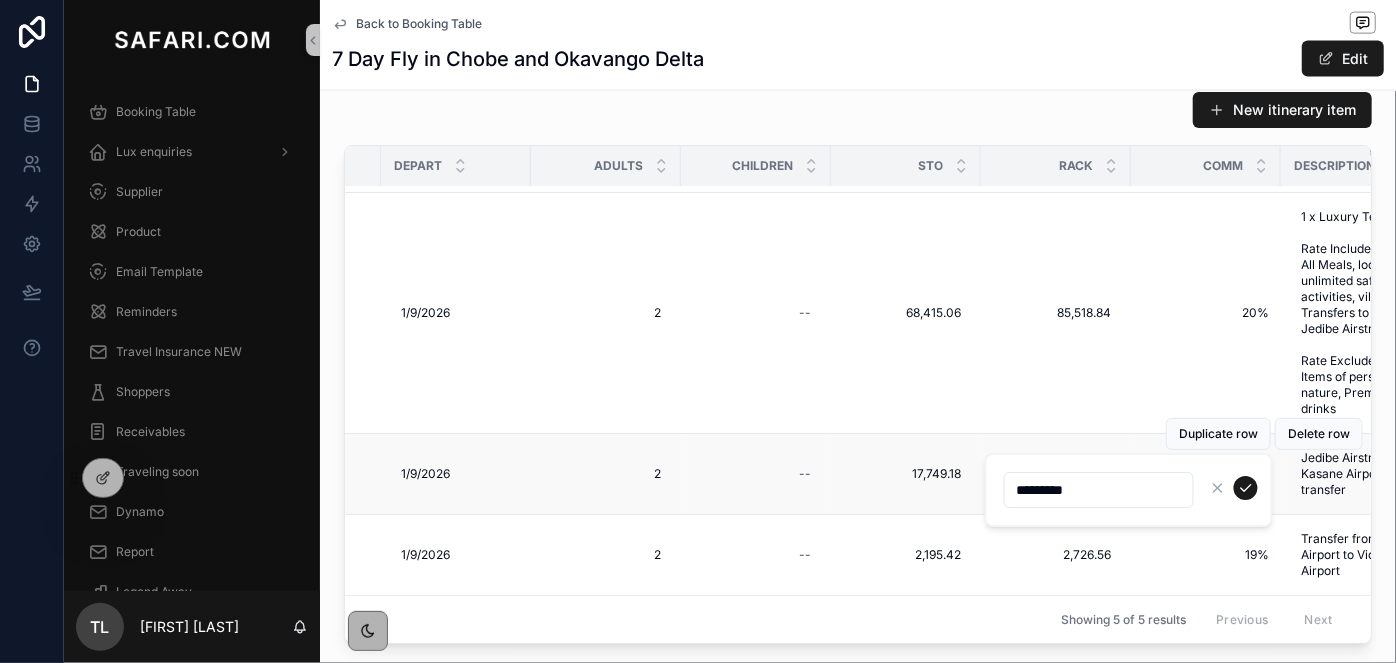 click on "*********" at bounding box center (1129, 490) 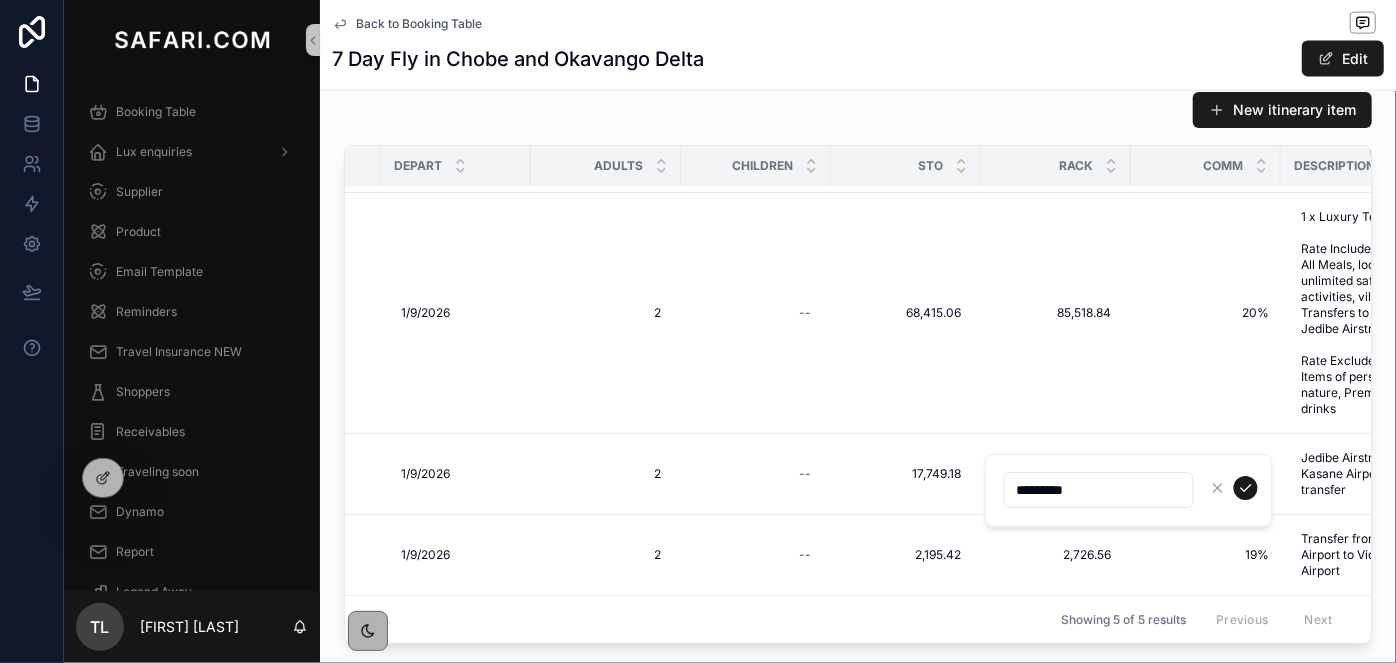 click on "*********" at bounding box center (1099, 490) 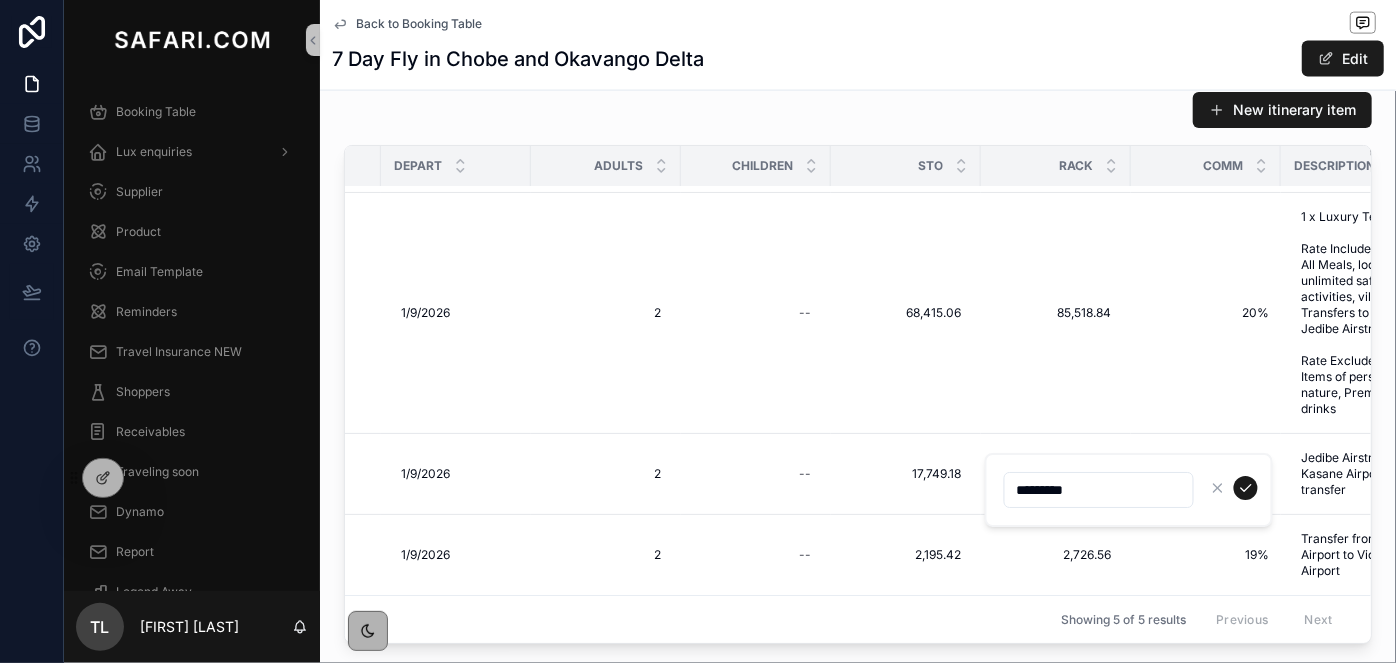 click on "New itinerary item" at bounding box center [858, 110] 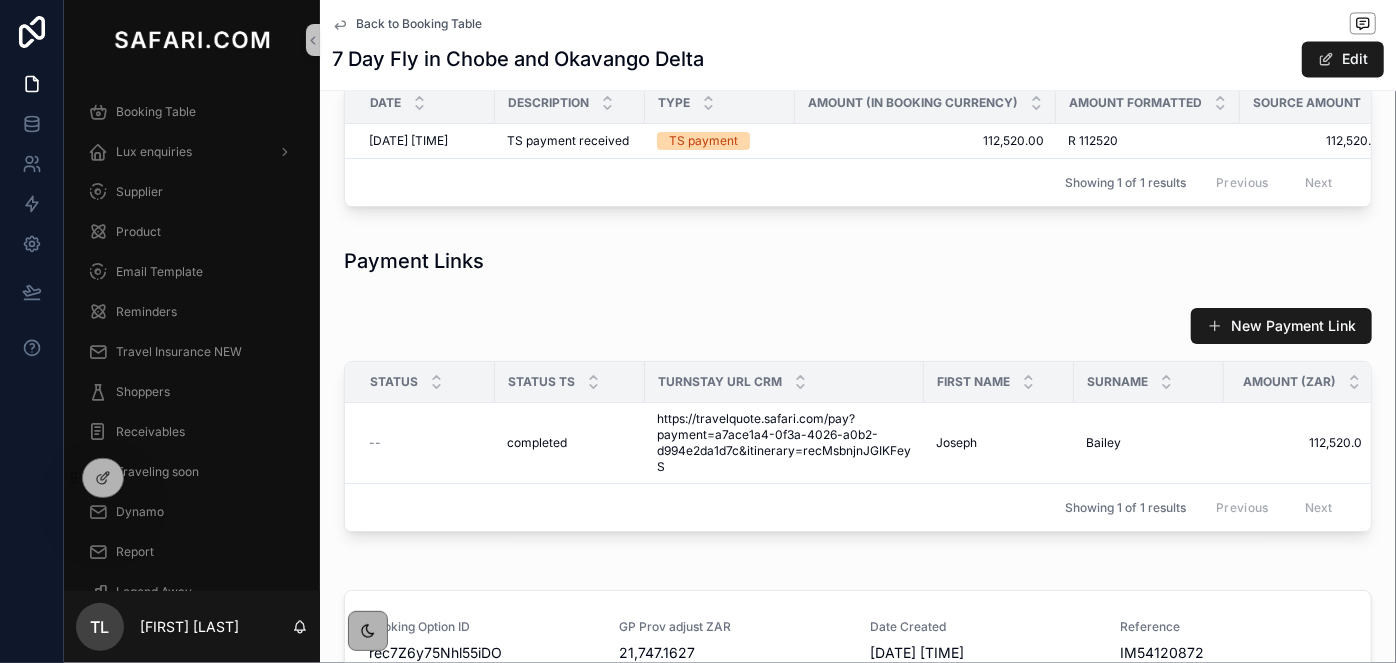 scroll, scrollTop: 2181, scrollLeft: 0, axis: vertical 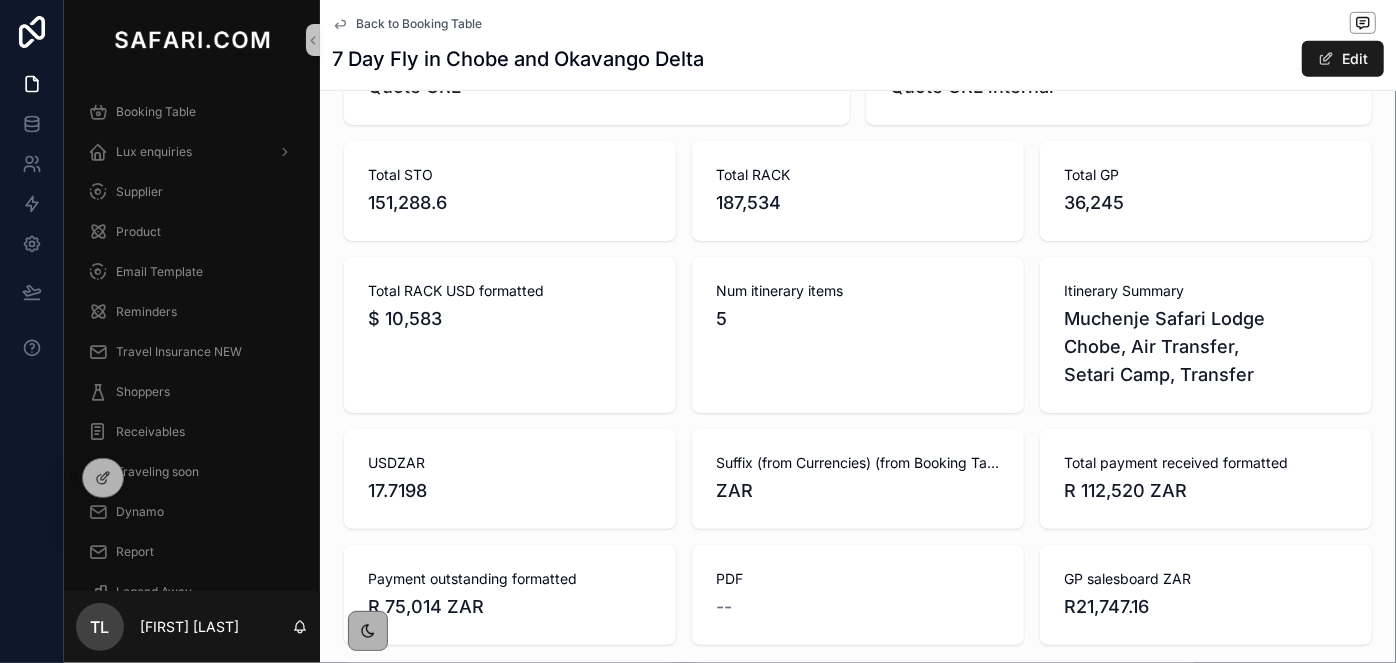 click on "151,288.6" at bounding box center [510, 203] 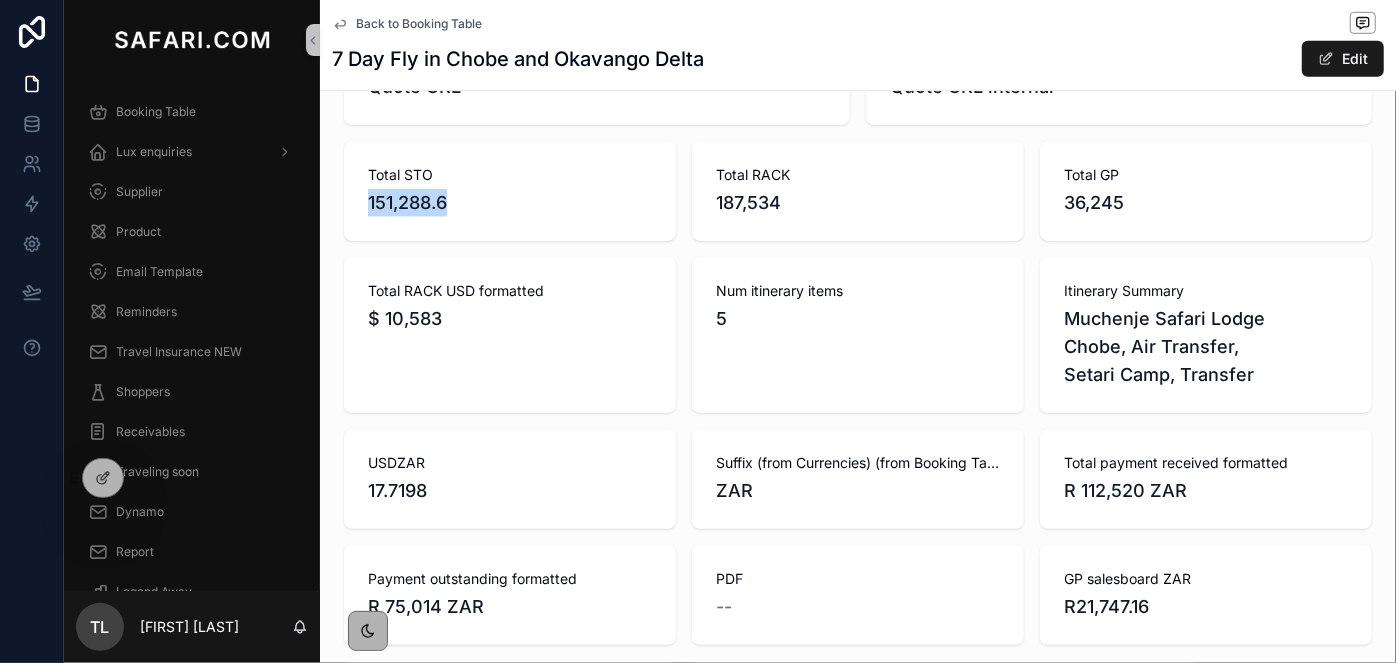 click on "151,288.6" at bounding box center (510, 203) 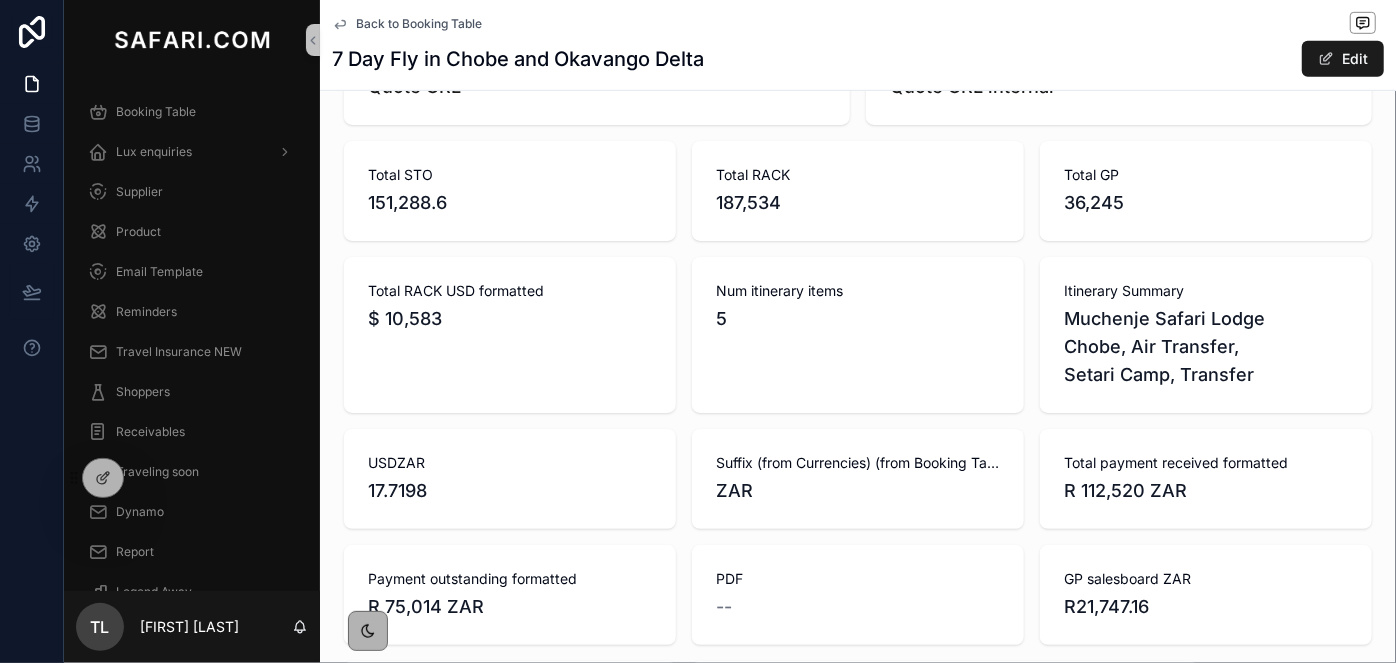 click on "187,534" at bounding box center [858, 203] 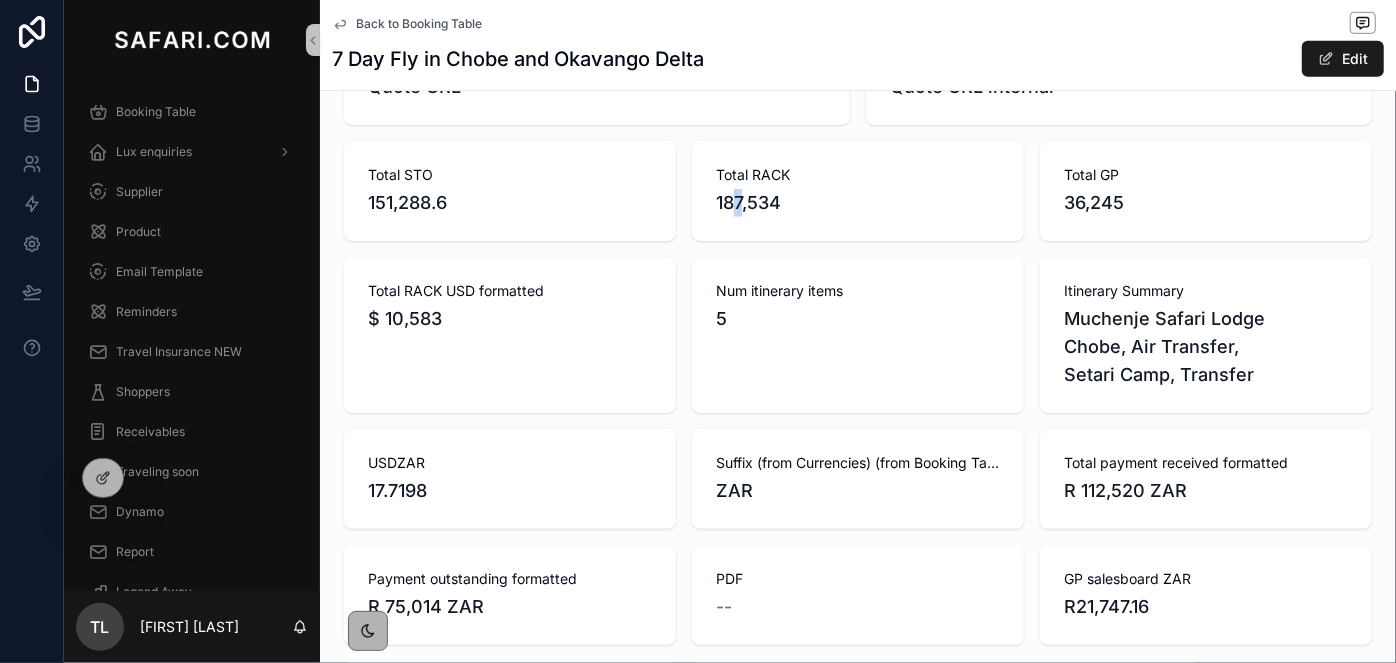 click on "187,534" at bounding box center (858, 203) 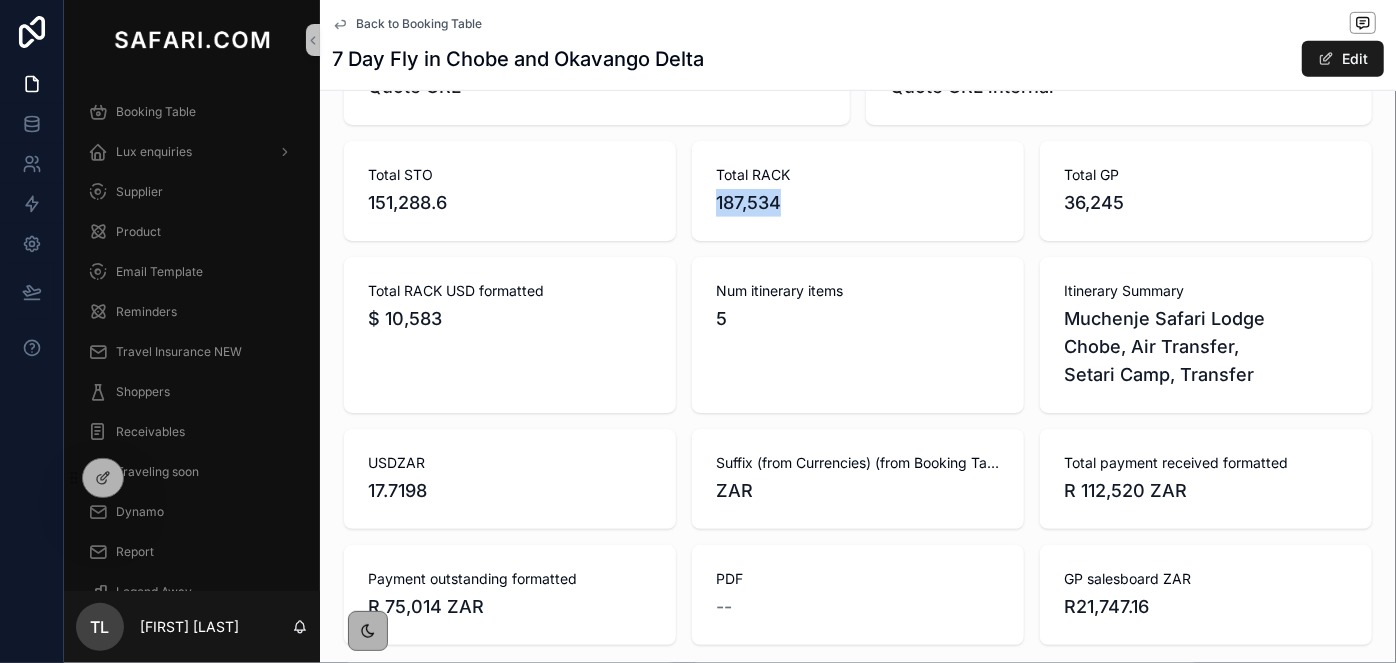 click on "187,534" at bounding box center [858, 203] 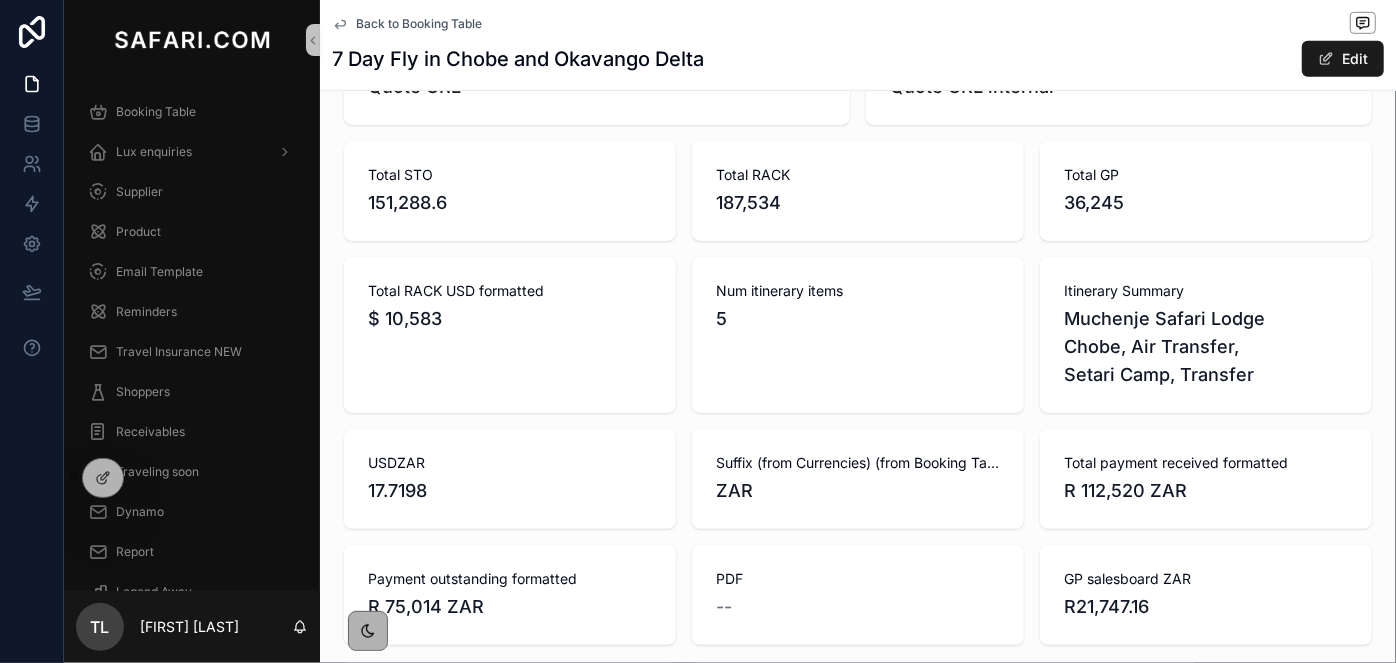 click on "36,245" at bounding box center (1206, 203) 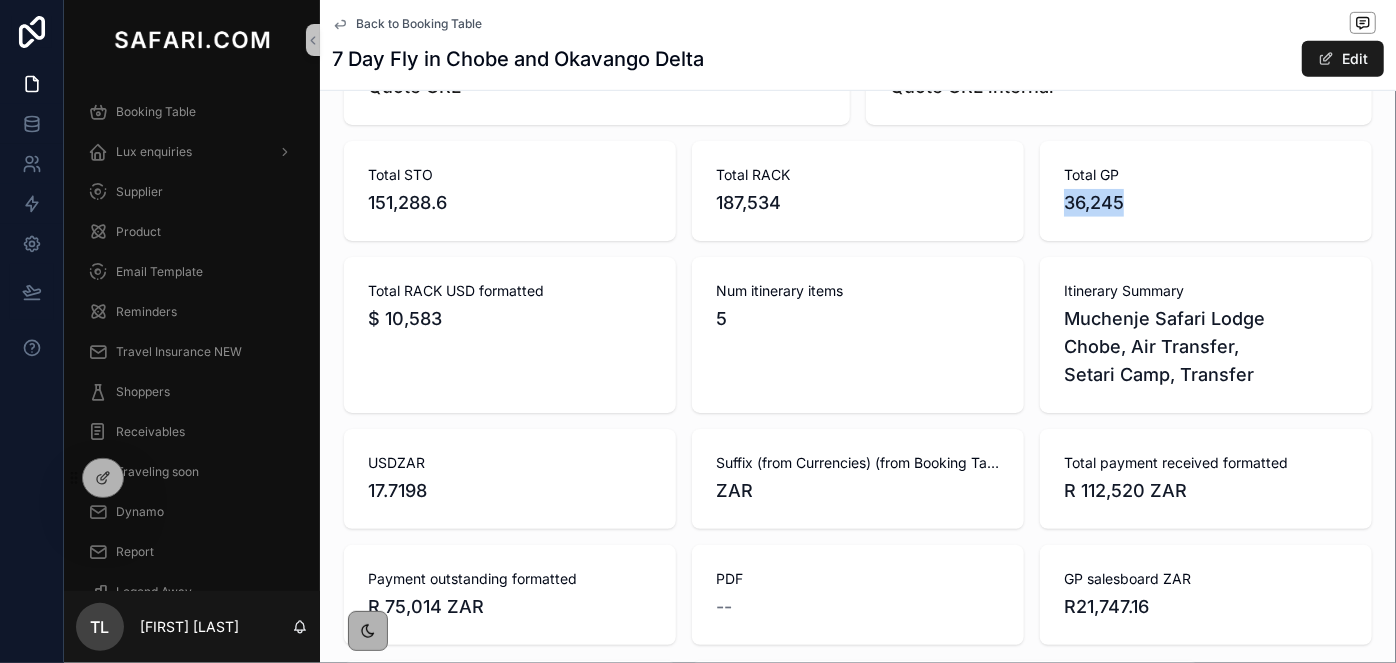 click on "36,245" at bounding box center (1206, 203) 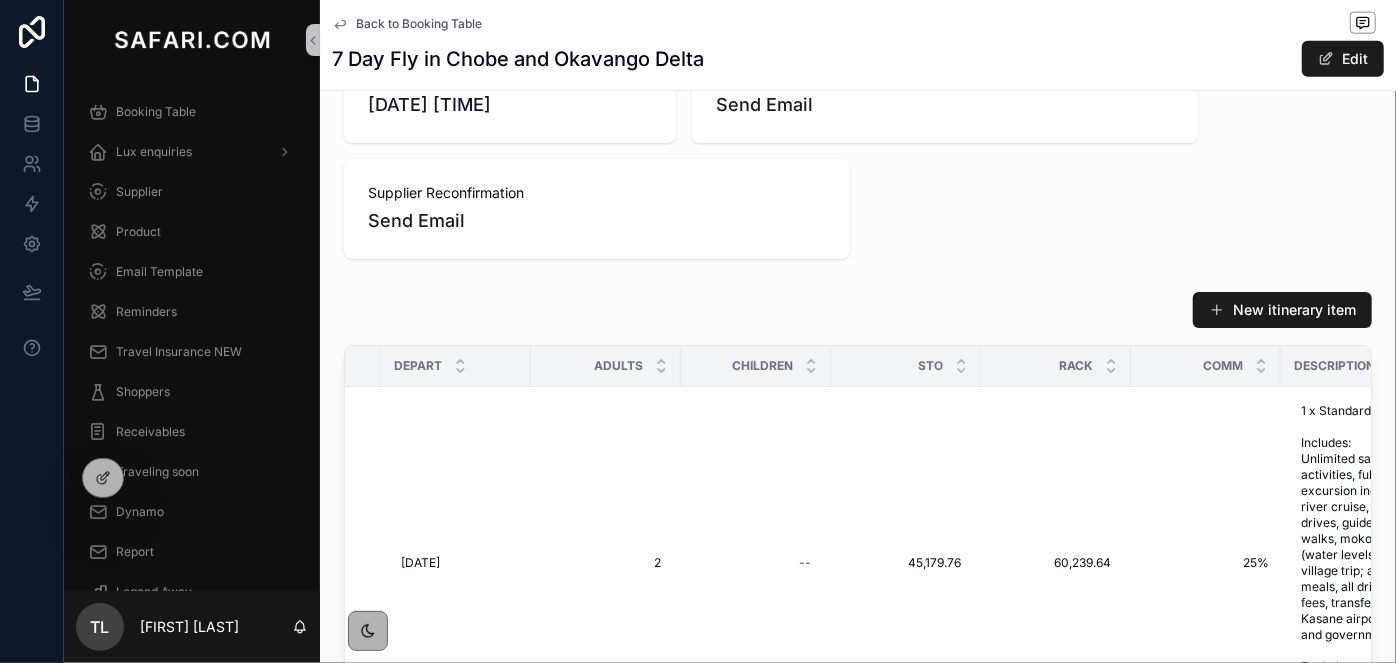 scroll, scrollTop: 1454, scrollLeft: 0, axis: vertical 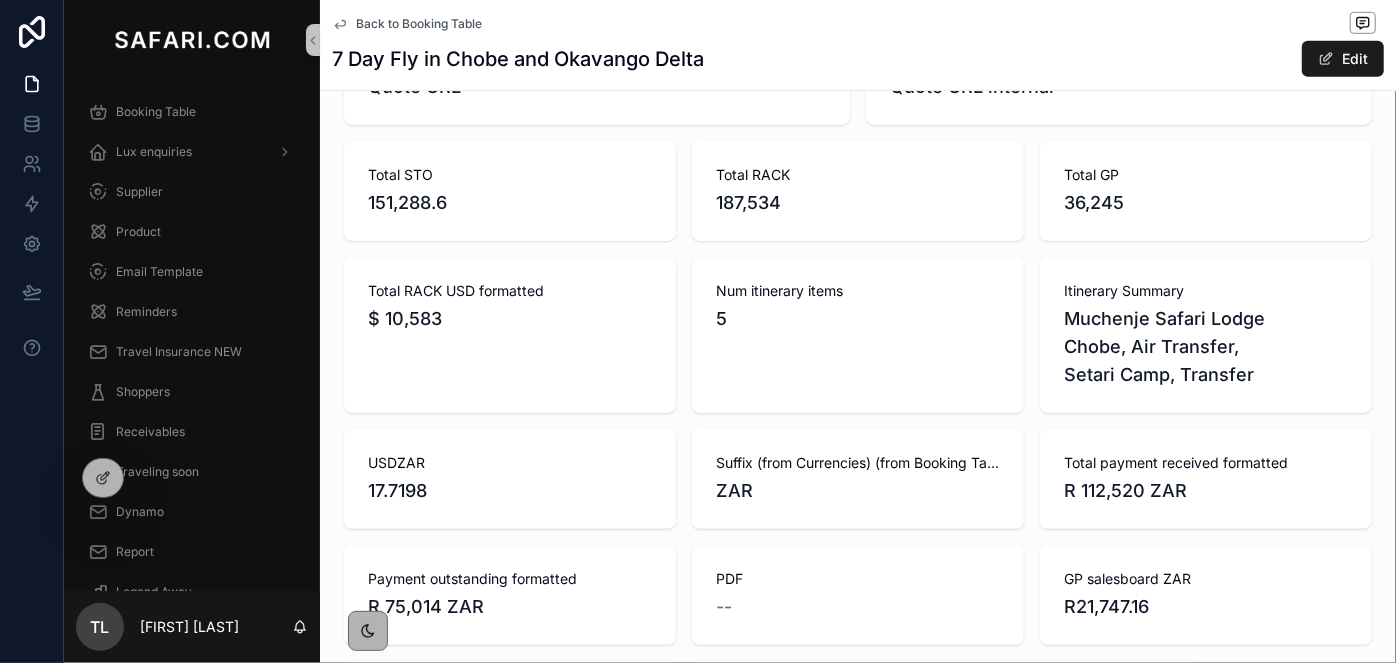 click on "Total RACK 187,534" at bounding box center (858, 191) 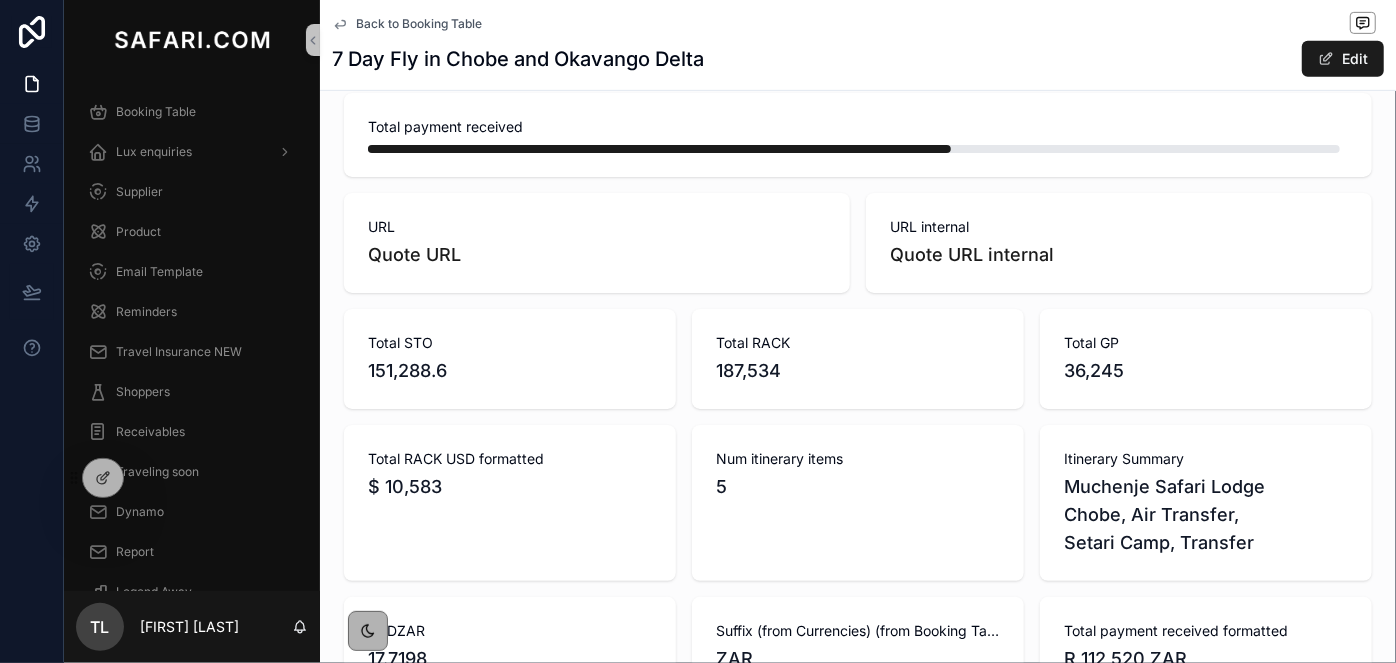 scroll, scrollTop: 363, scrollLeft: 0, axis: vertical 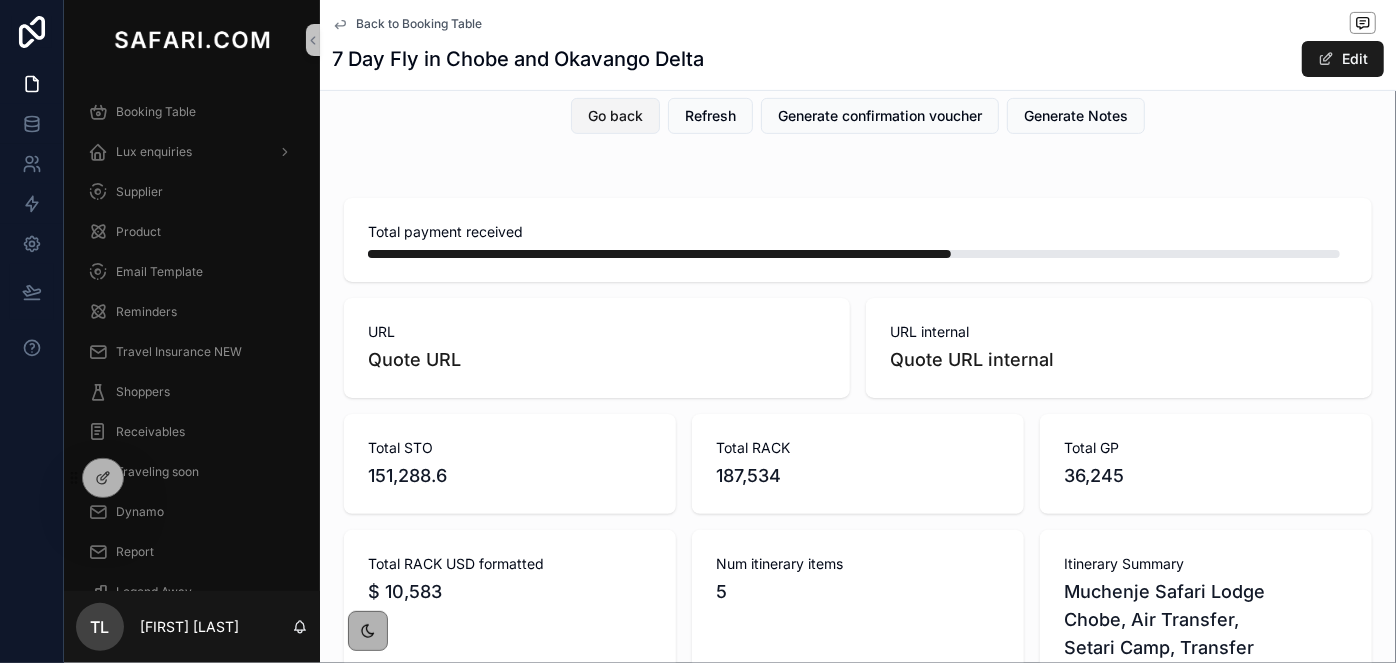 click on "Go back" at bounding box center (615, 116) 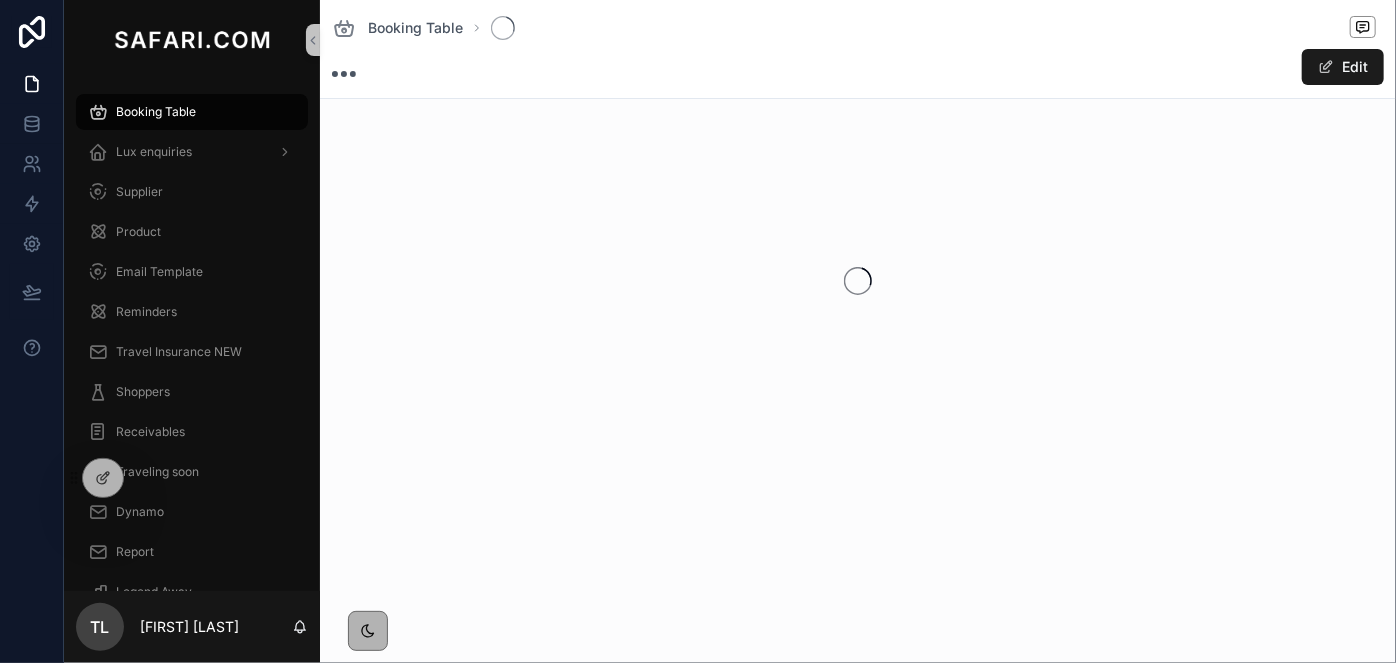 scroll, scrollTop: 0, scrollLeft: 0, axis: both 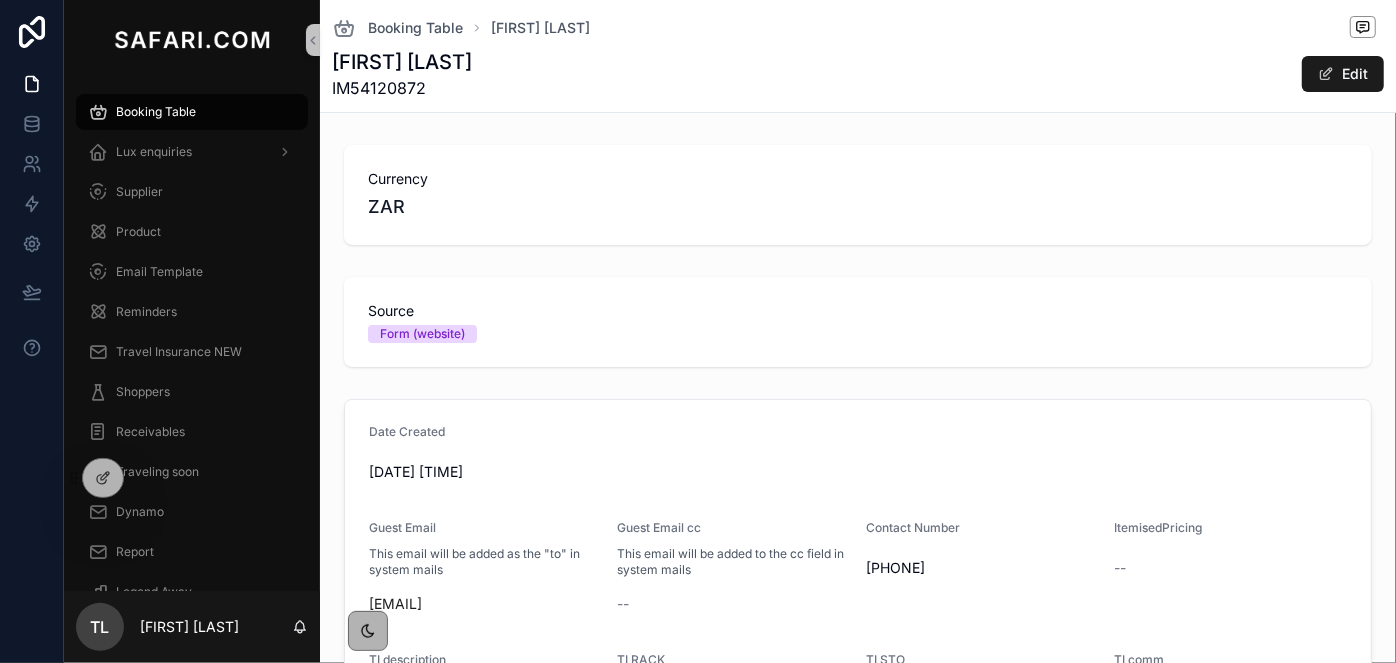 click on "IM54120872" at bounding box center [402, 88] 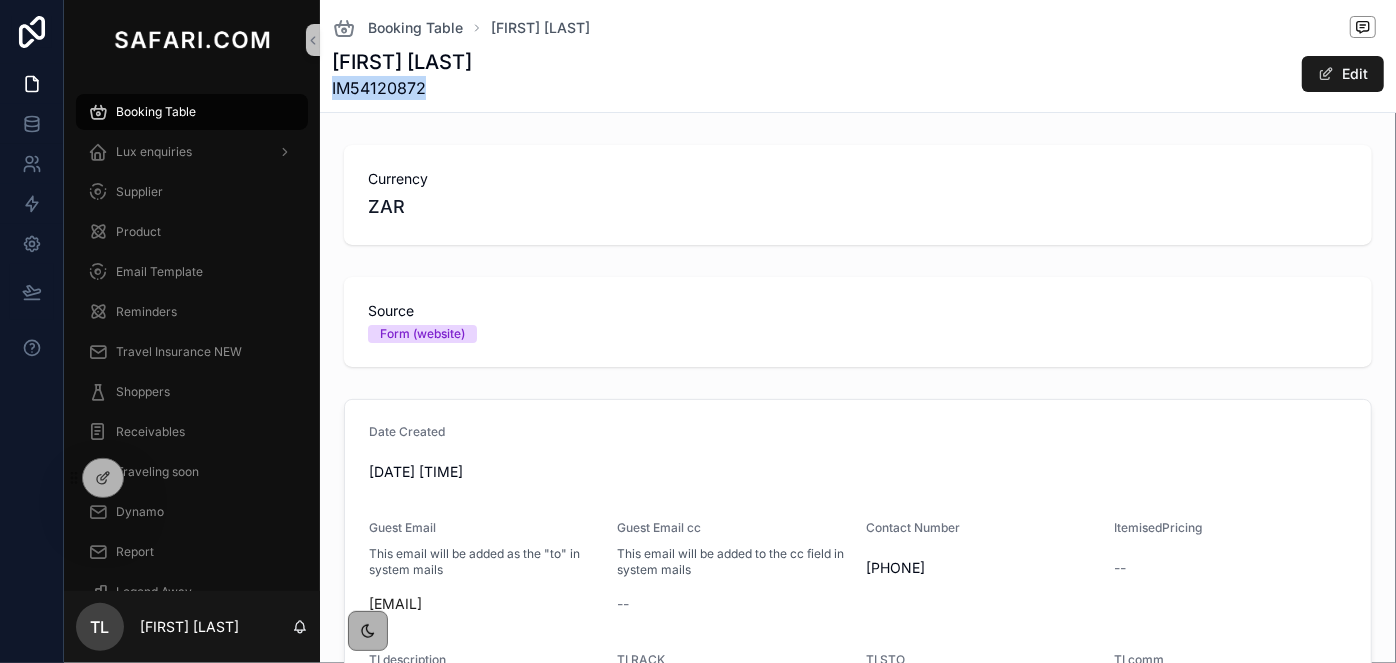 click on "IM54120872" at bounding box center [402, 88] 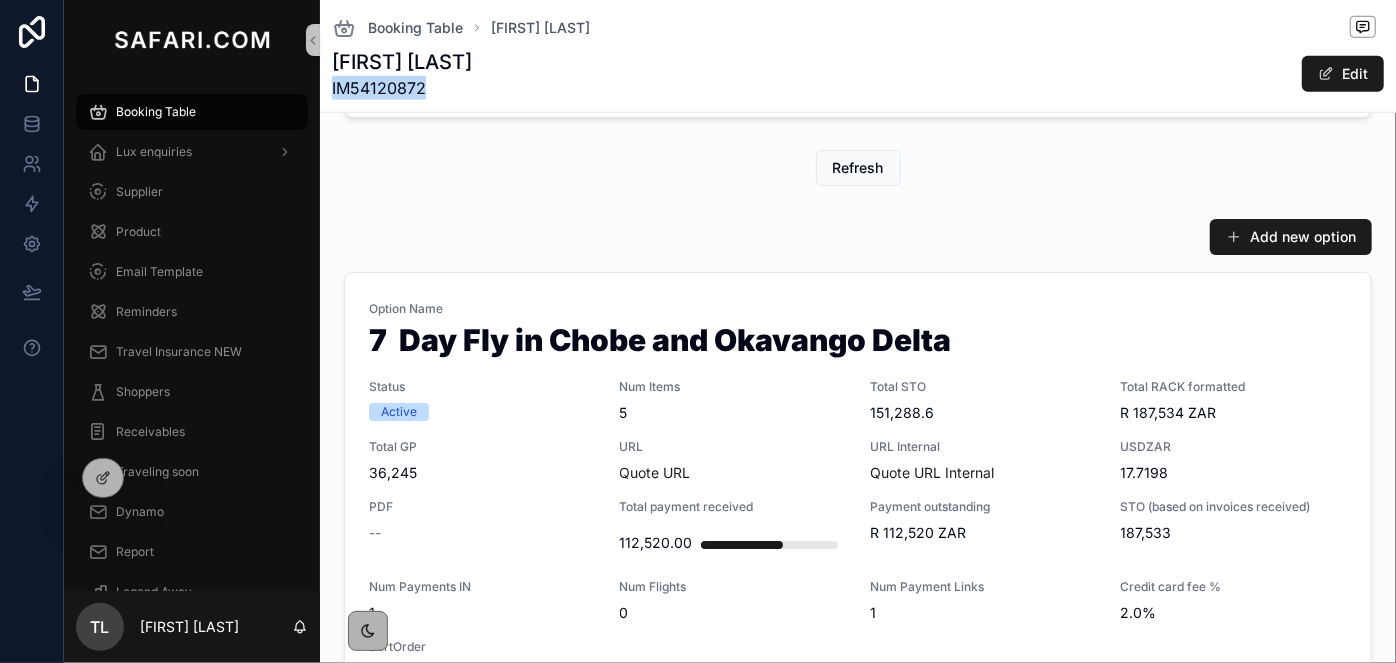 scroll, scrollTop: 909, scrollLeft: 0, axis: vertical 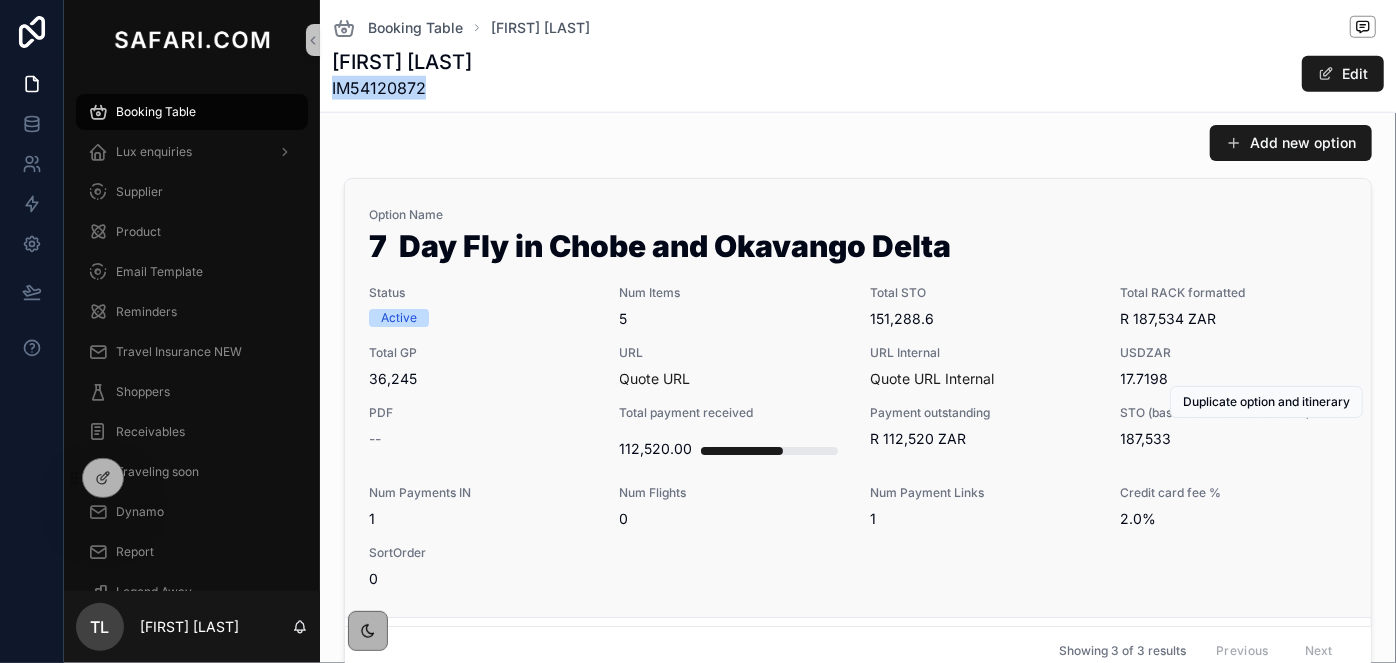 drag, startPoint x: 538, startPoint y: 342, endPoint x: 636, endPoint y: 182, distance: 187.62729 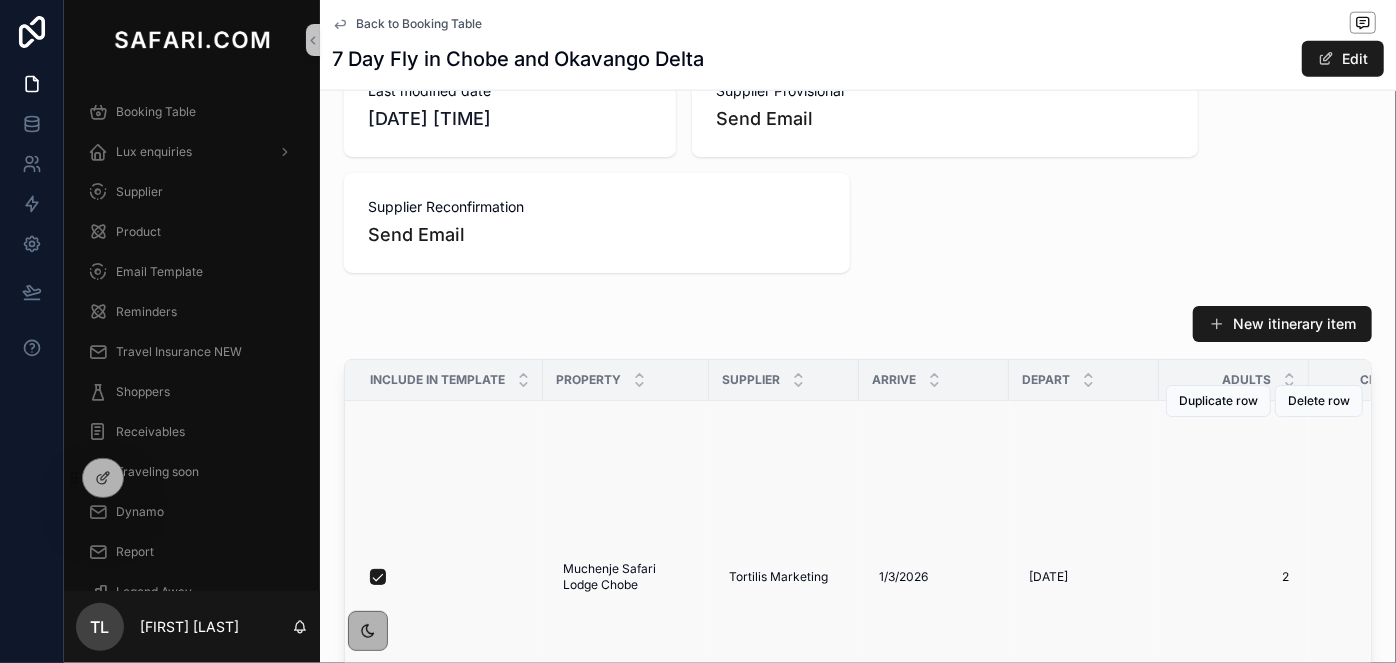 scroll, scrollTop: 1416, scrollLeft: 0, axis: vertical 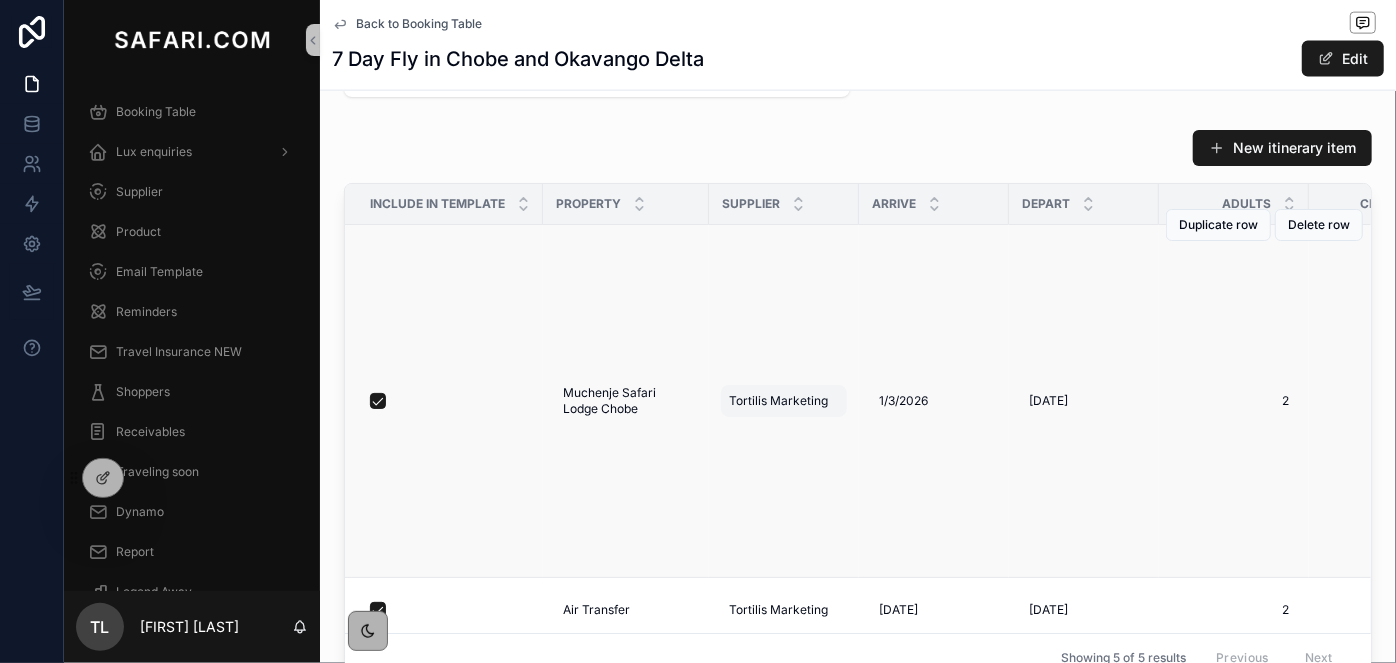 click on "Tortilis Marketing" at bounding box center [778, 401] 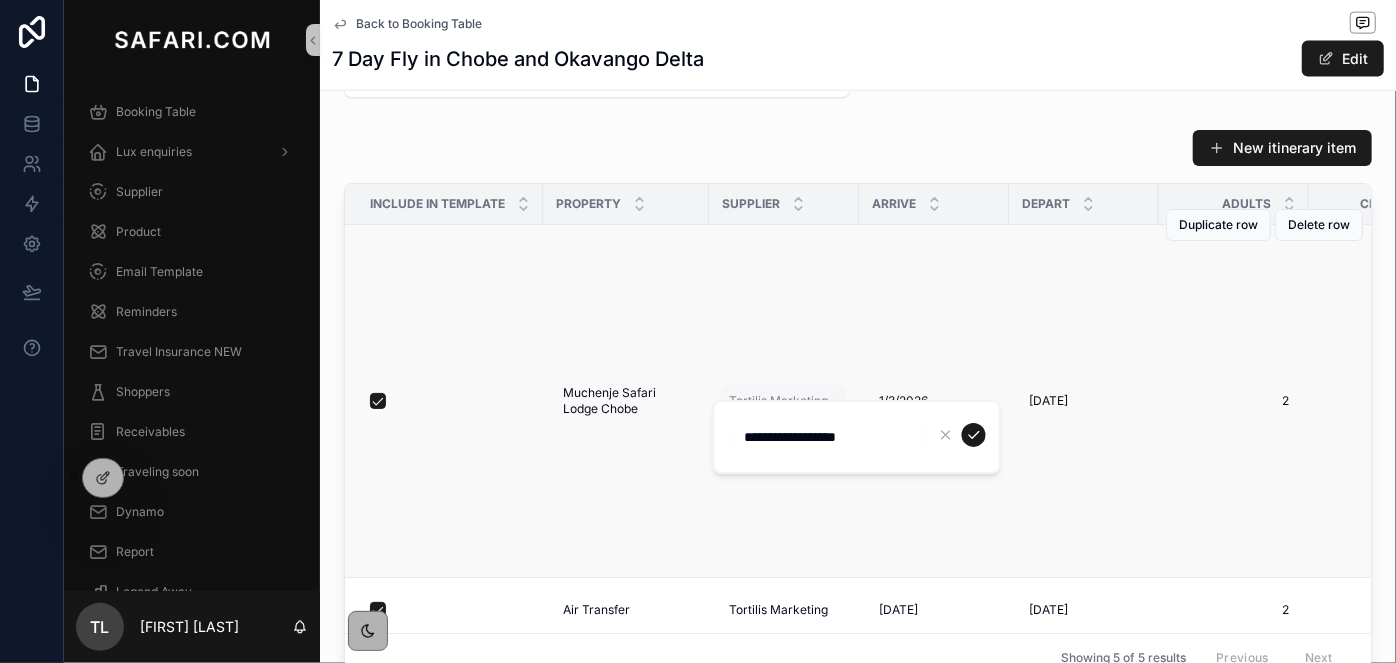 click on "**********" at bounding box center (857, 437) 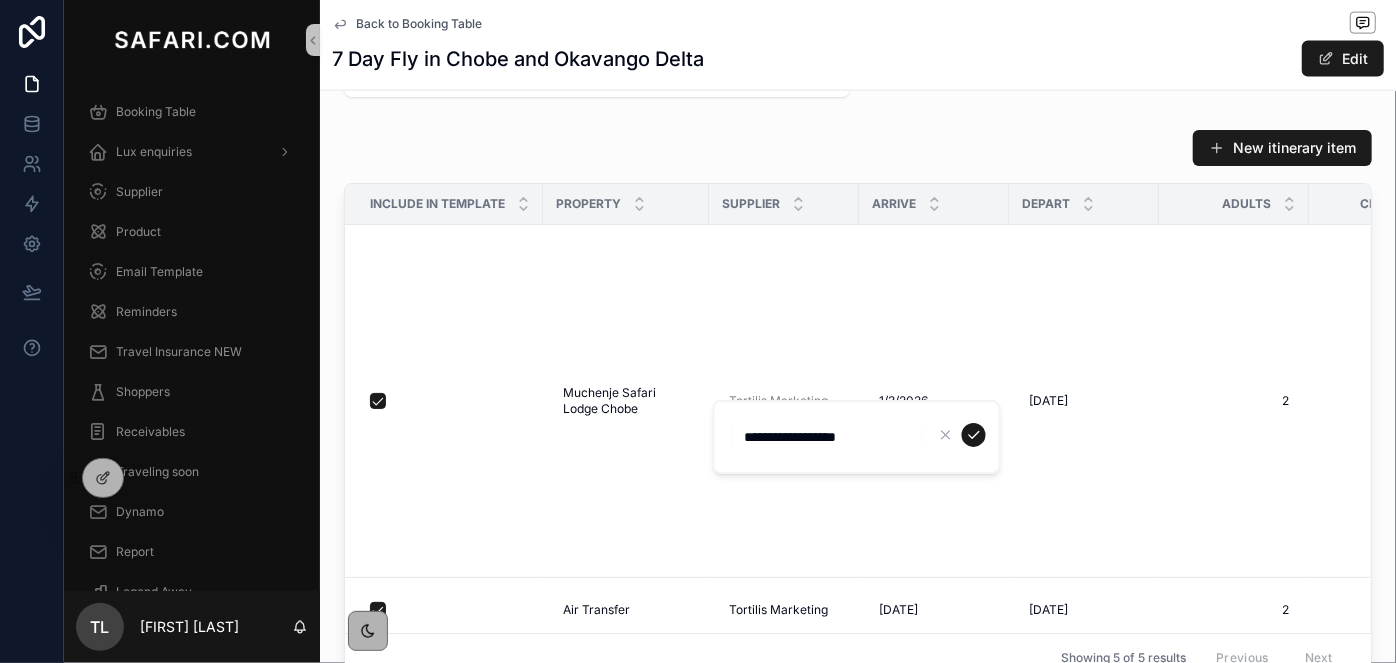click on "**********" at bounding box center (827, 437) 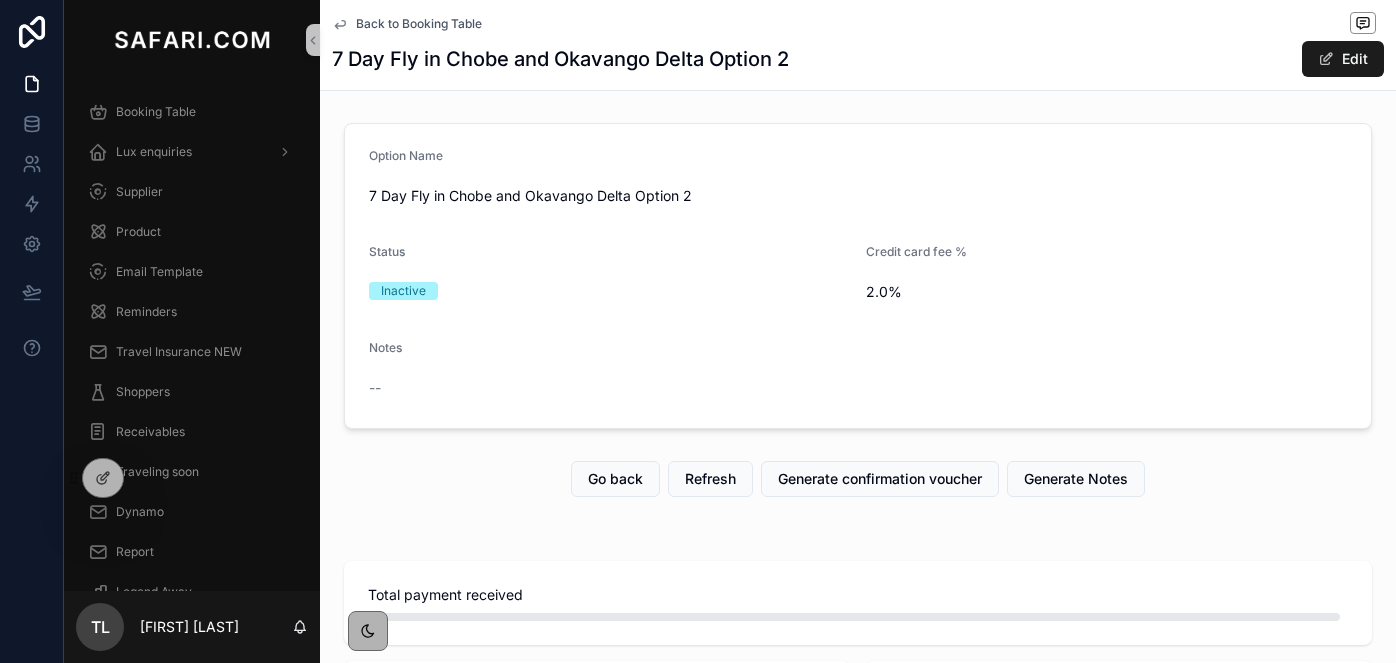 scroll, scrollTop: 0, scrollLeft: 0, axis: both 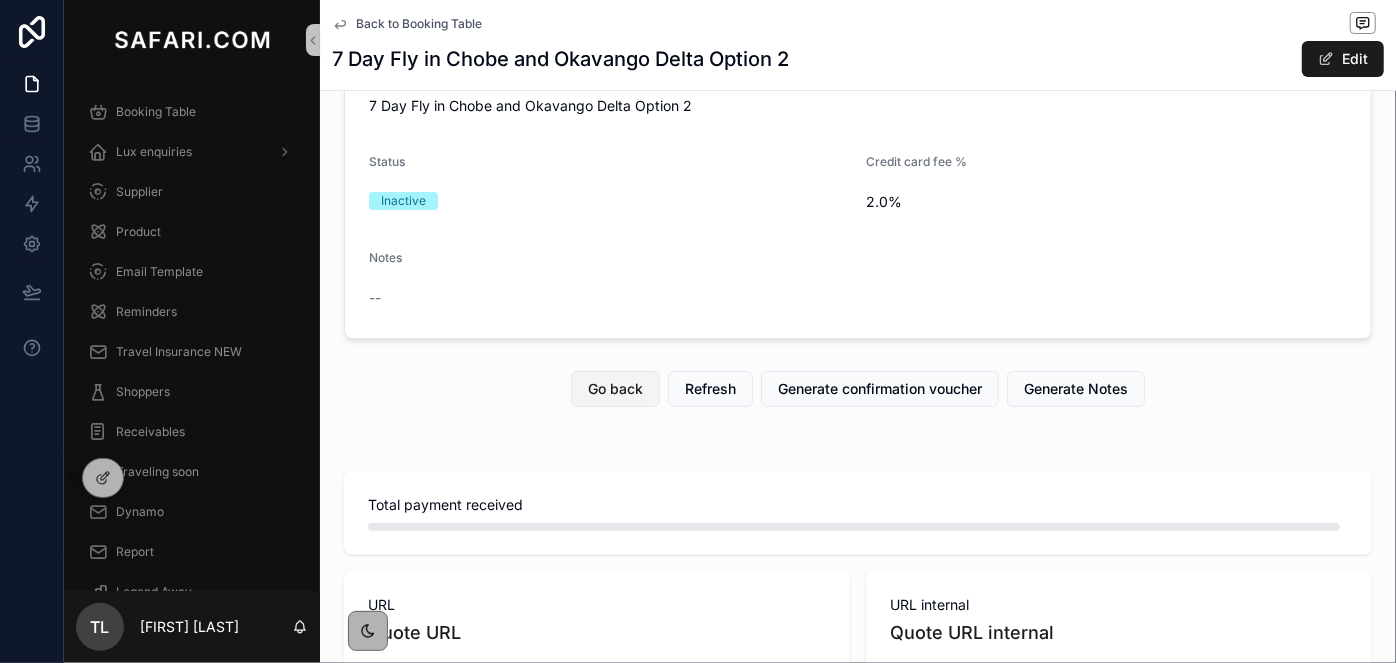 click on "Go back" at bounding box center (615, 389) 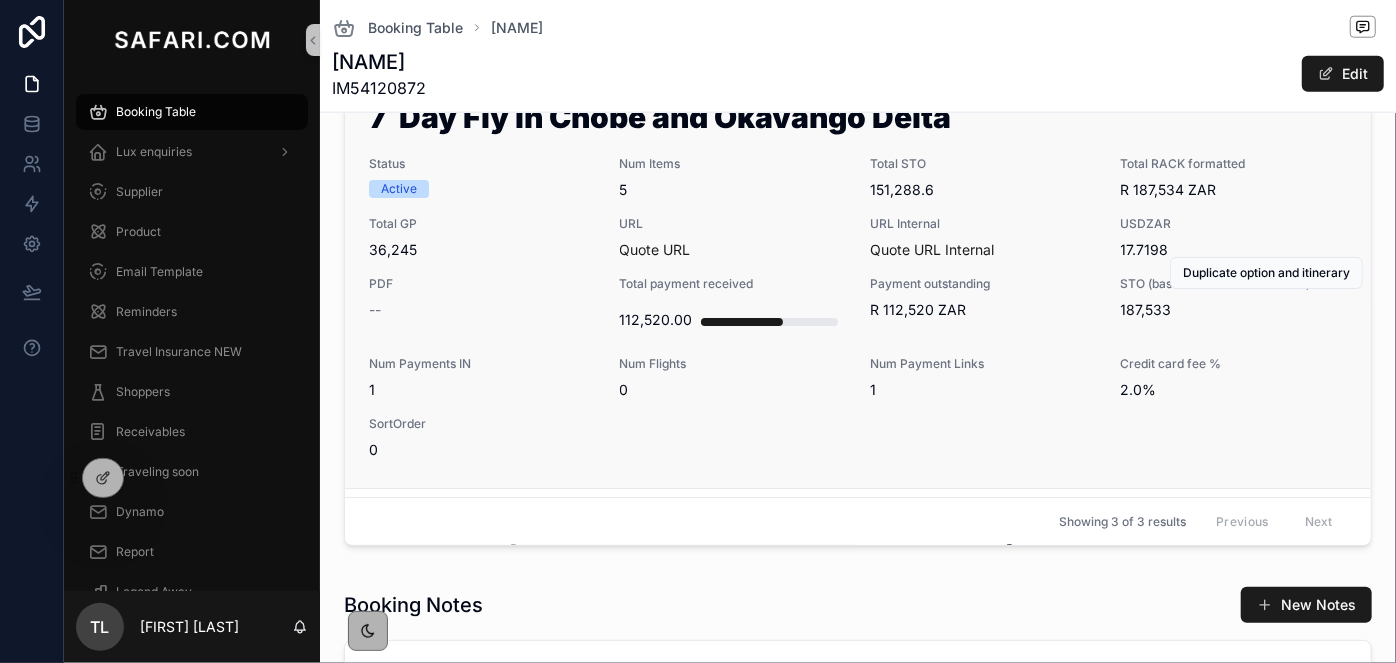 scroll, scrollTop: 1090, scrollLeft: 0, axis: vertical 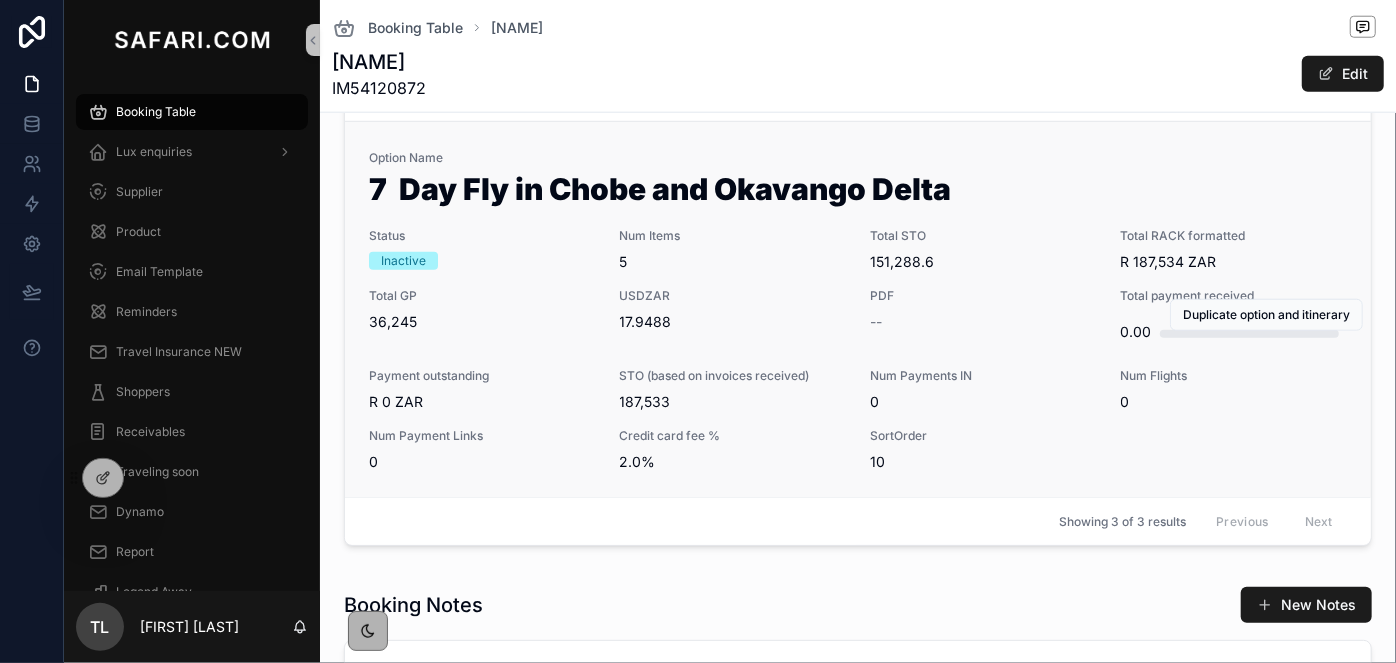 click on "USDZAR" at bounding box center [733, 296] 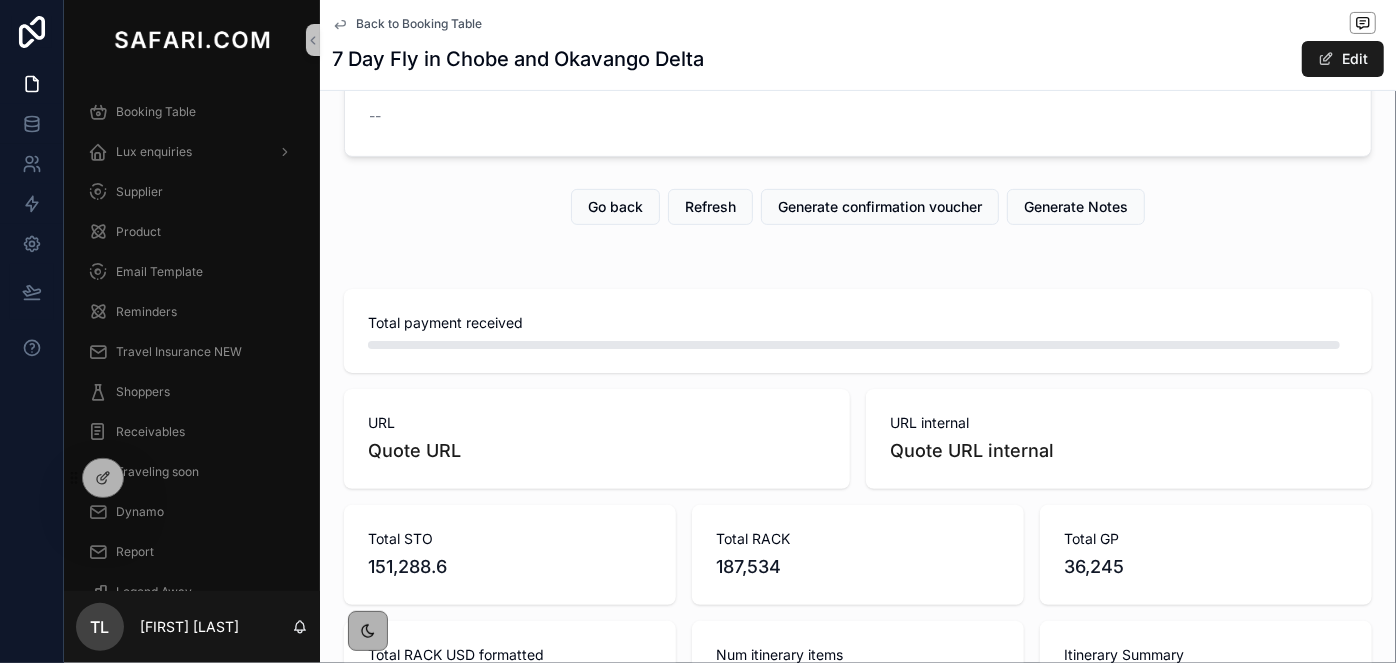 scroll, scrollTop: 0, scrollLeft: 0, axis: both 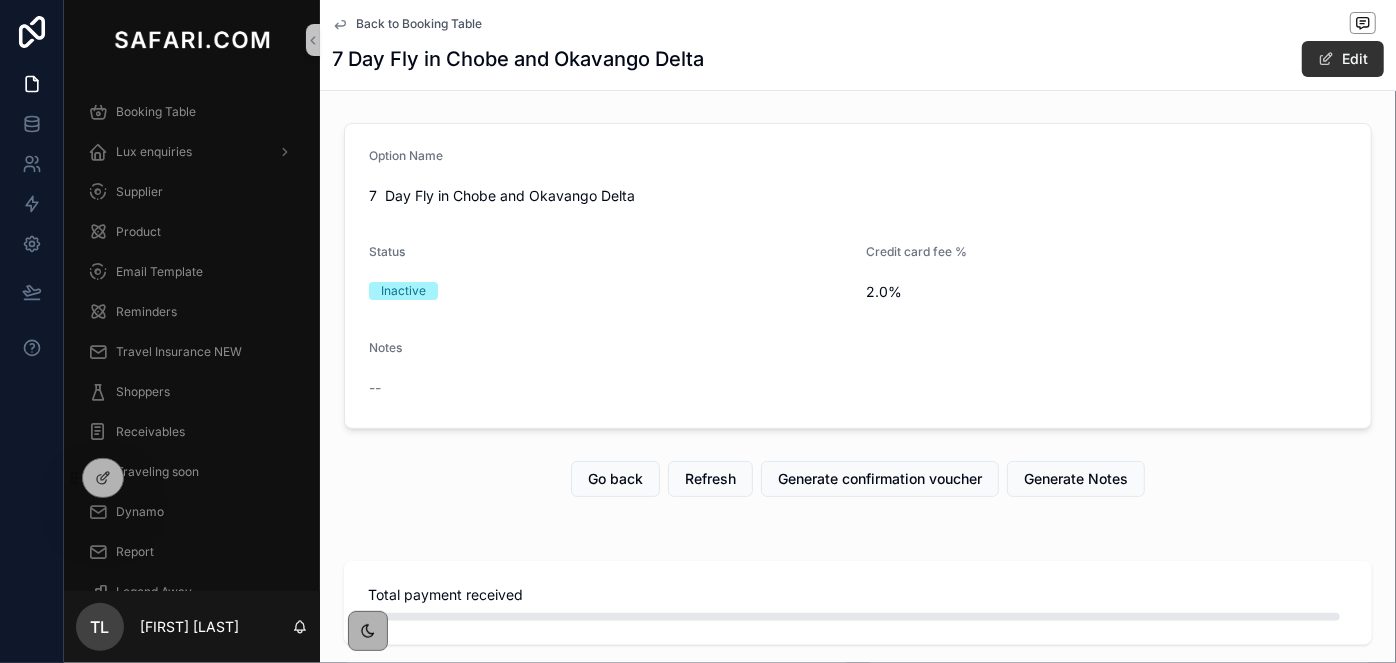 click on "Edit" at bounding box center [1343, 59] 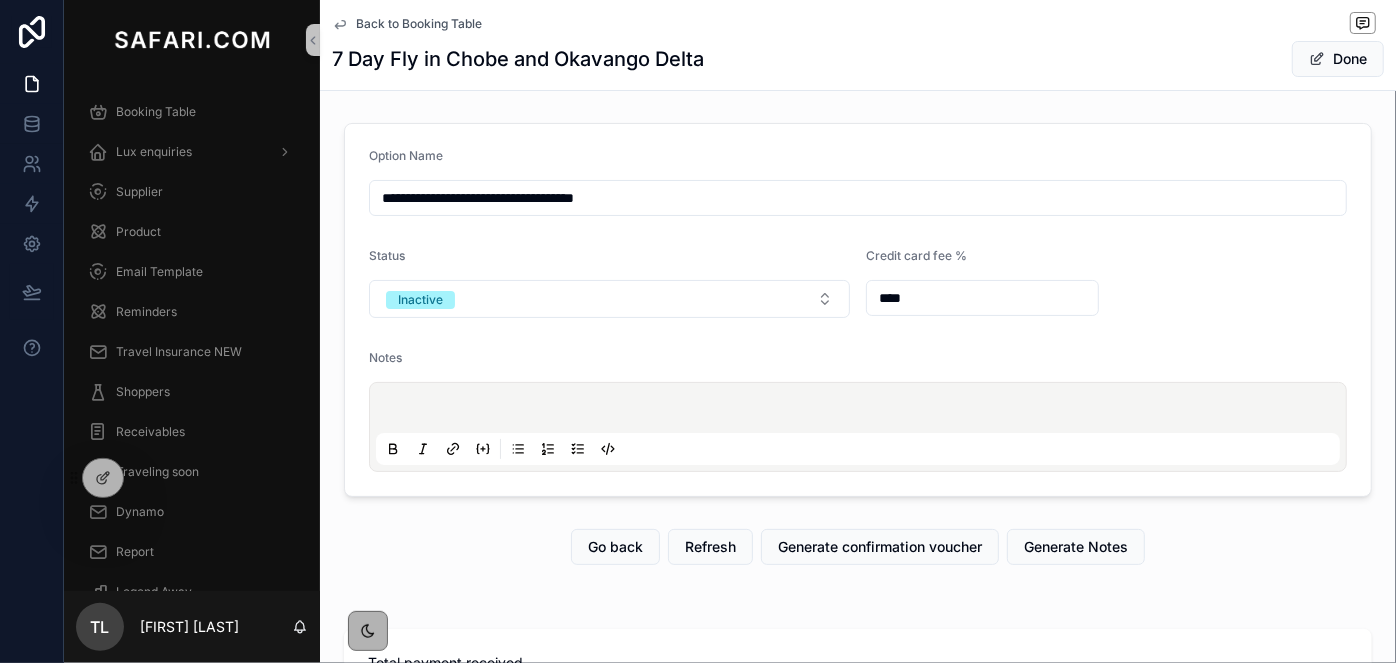click at bounding box center (862, 411) 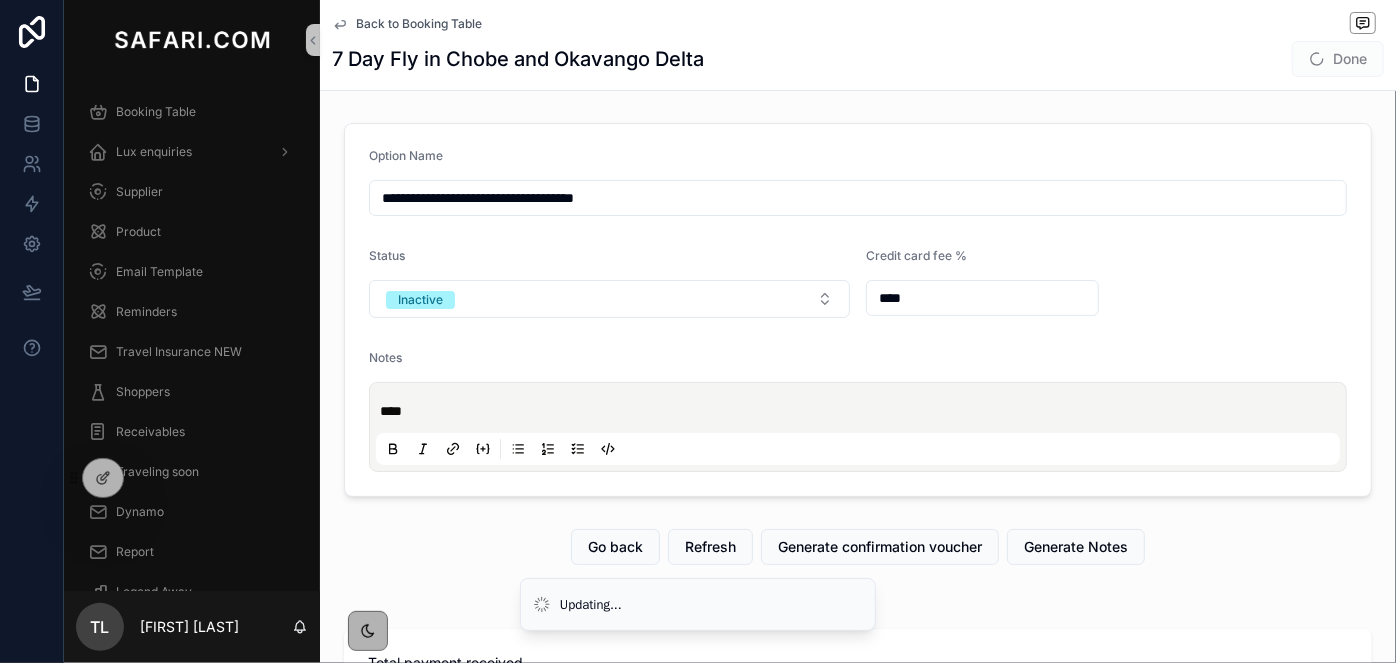type 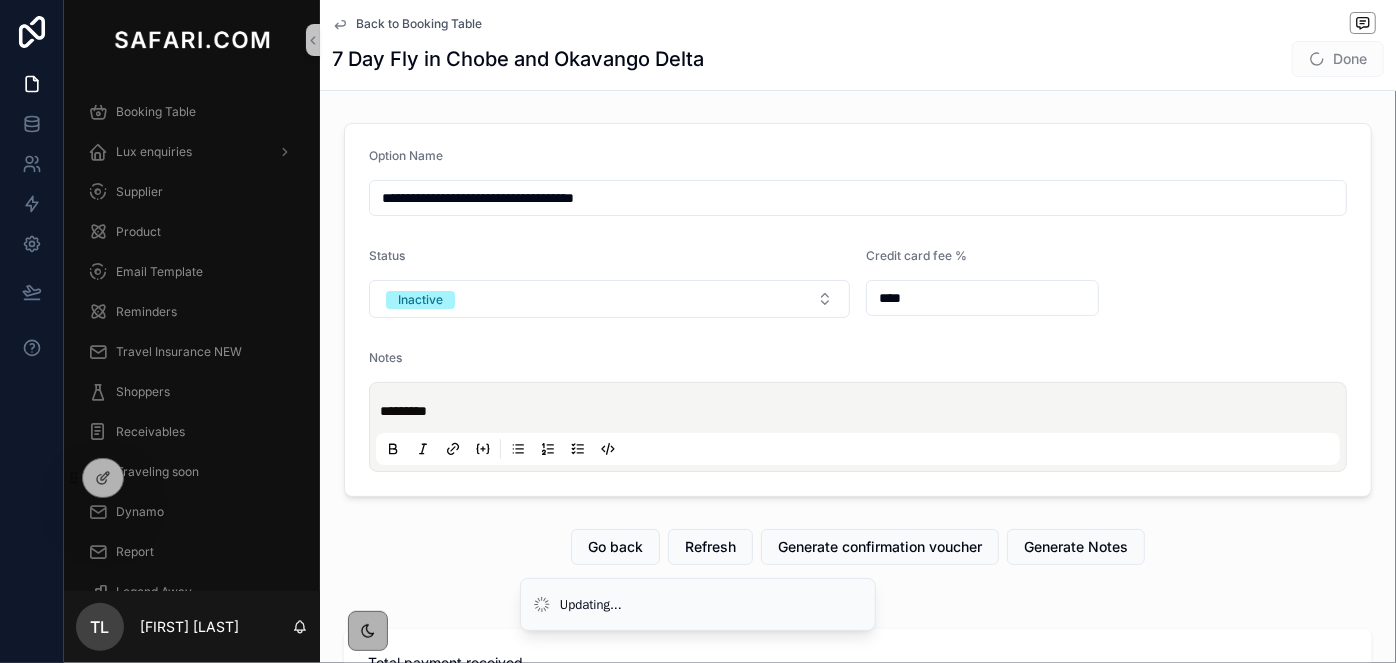 click on "Done" at bounding box center [1338, 59] 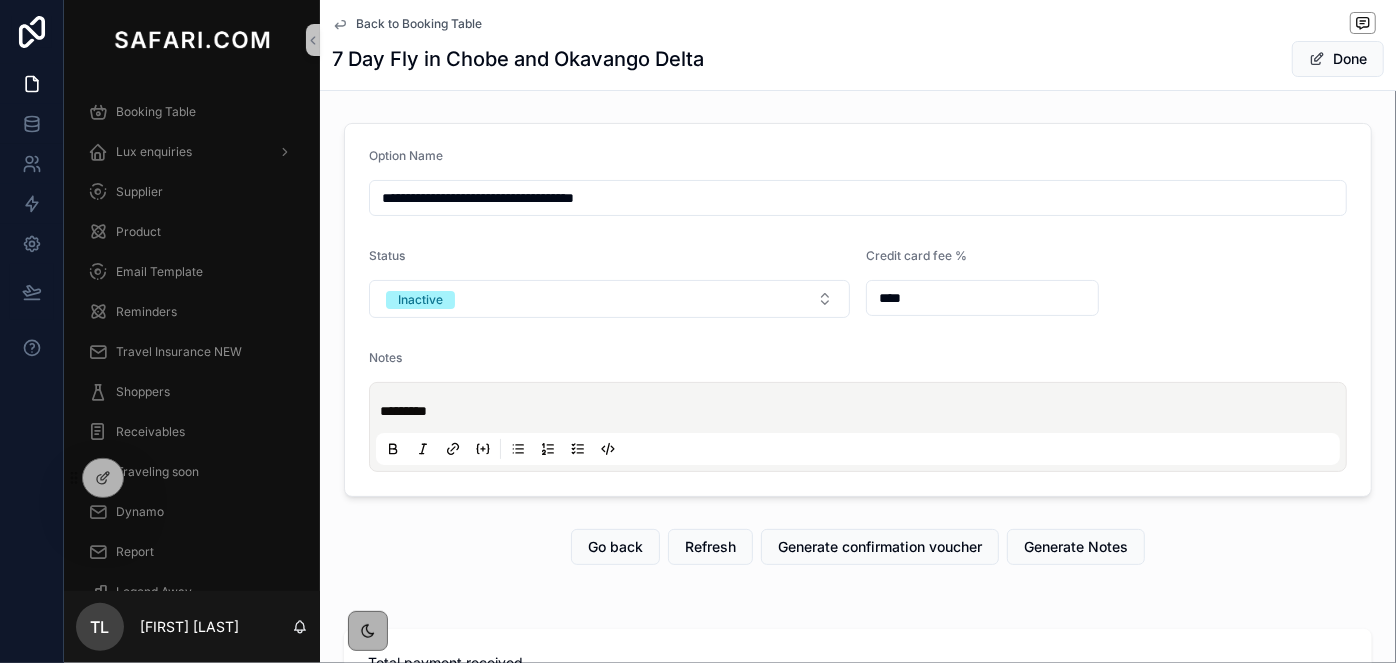 click on "Done" at bounding box center (1338, 59) 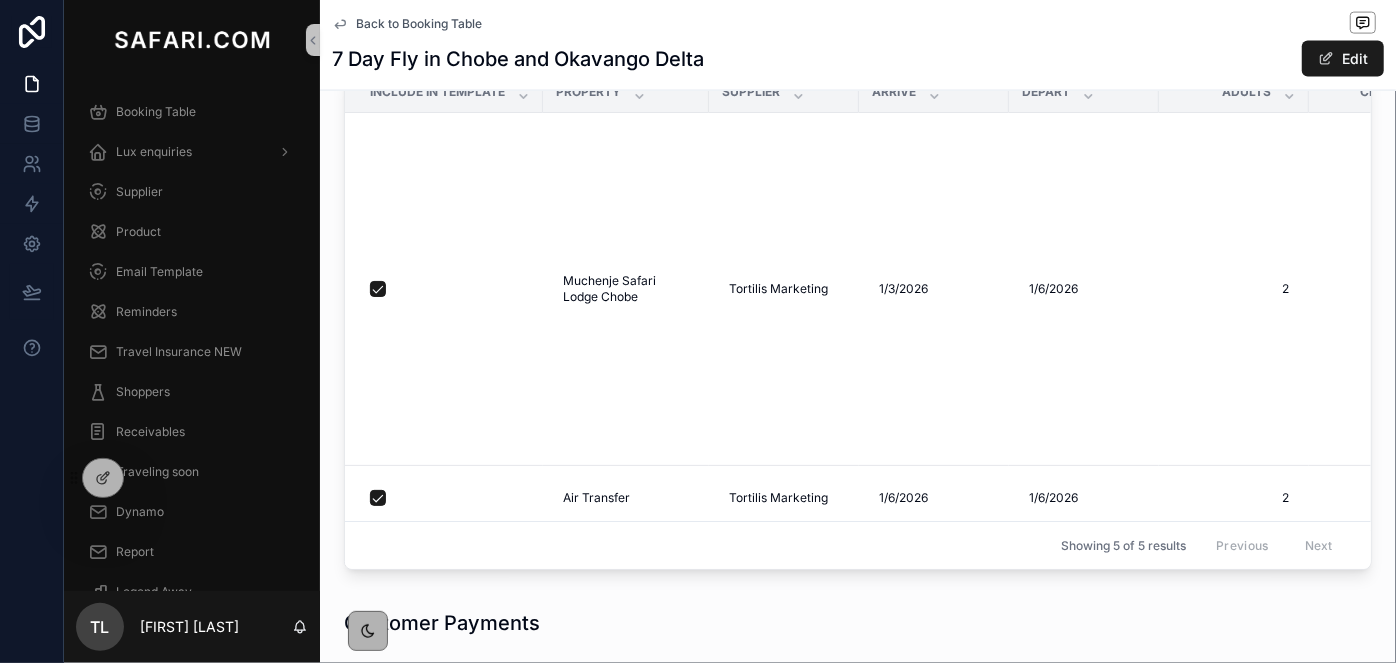 scroll, scrollTop: 1636, scrollLeft: 0, axis: vertical 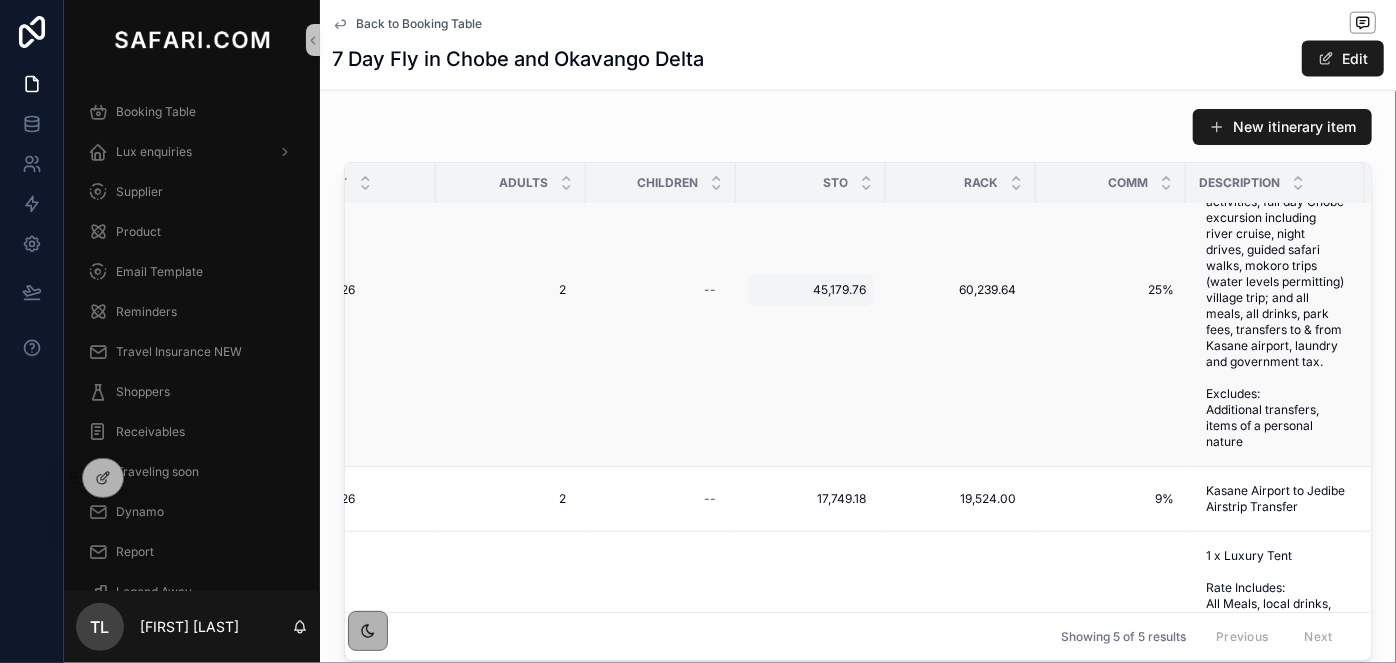 click on "45,179.76" at bounding box center (811, 290) 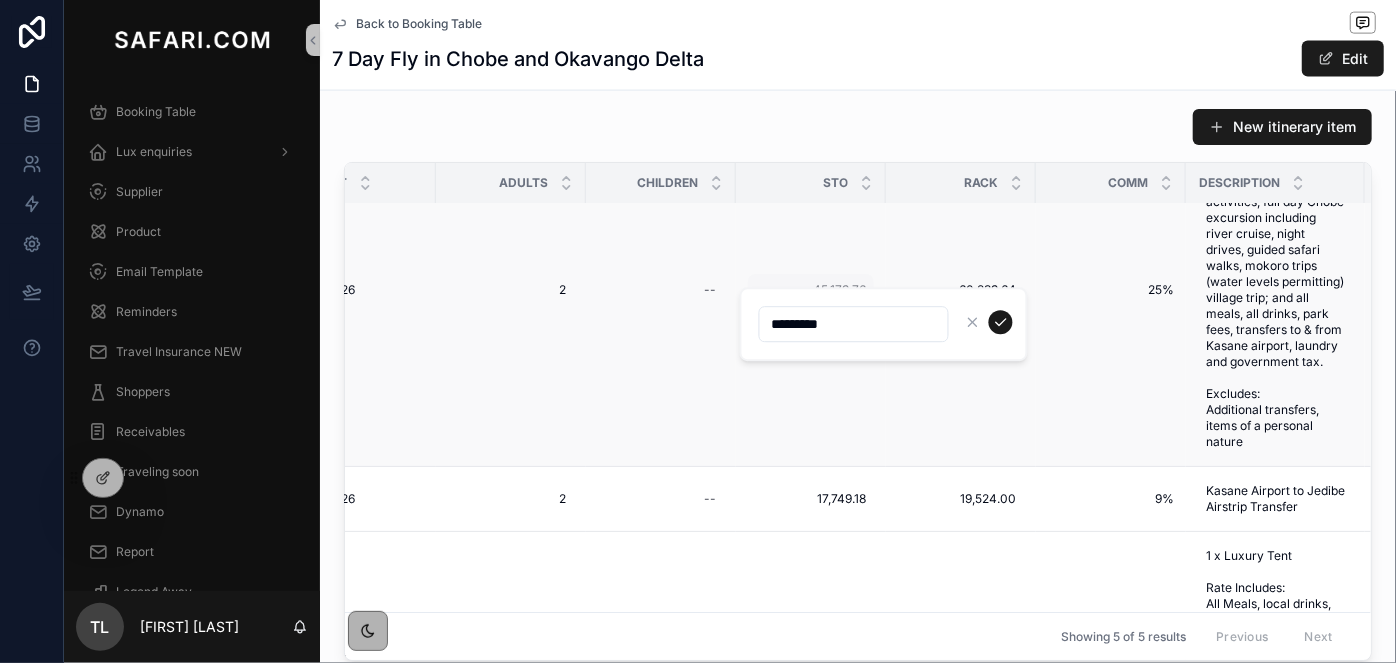 click on "*********" at bounding box center [884, 324] 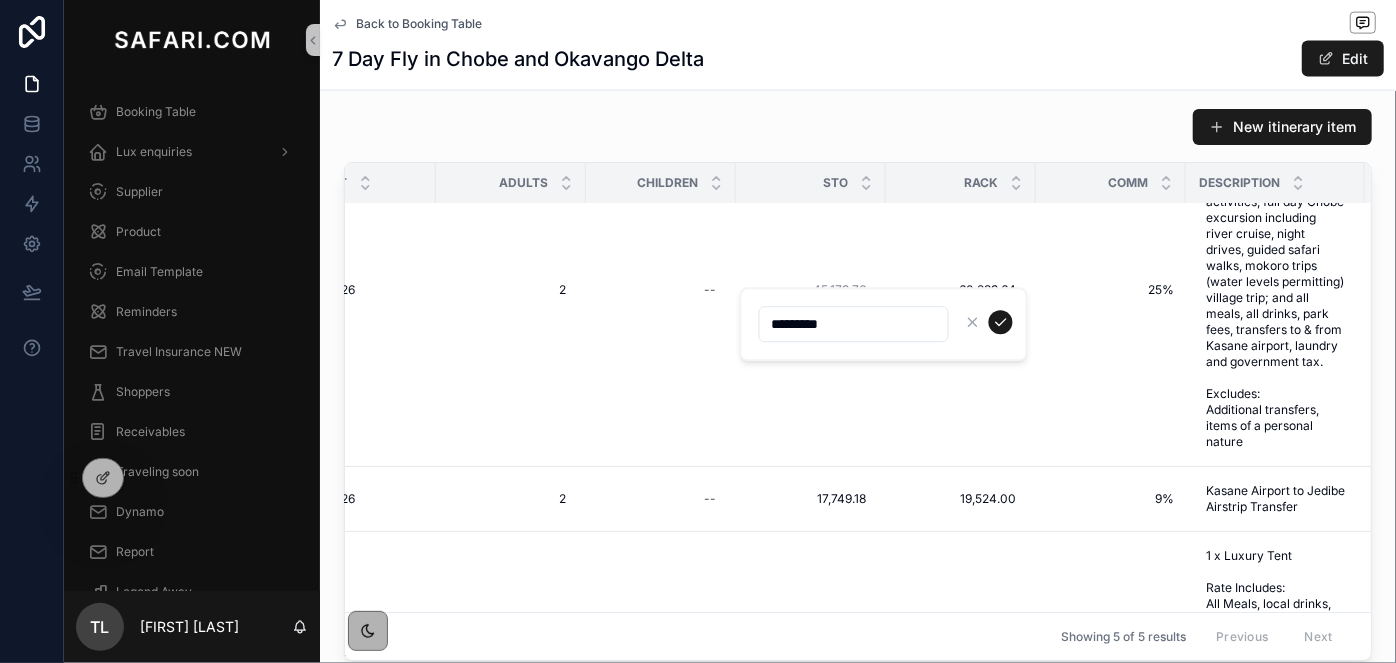 click on "*********" at bounding box center [854, 324] 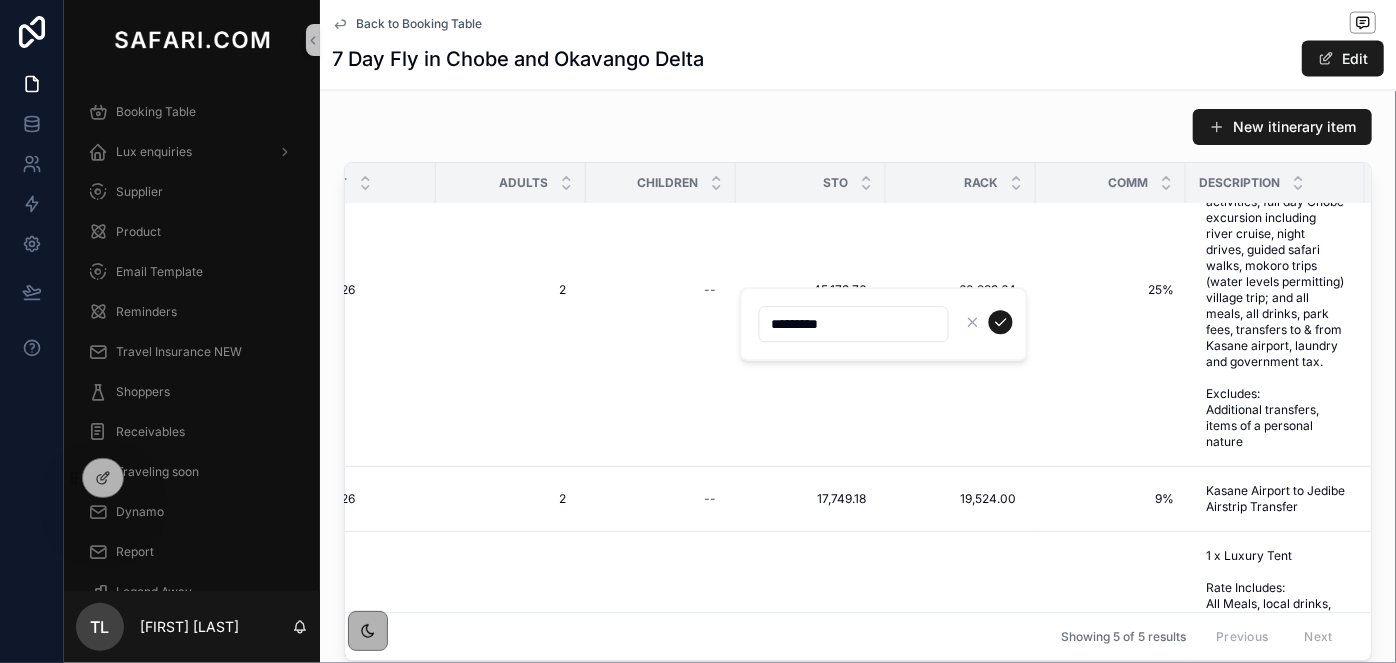 click on "New itinerary item" at bounding box center [858, 127] 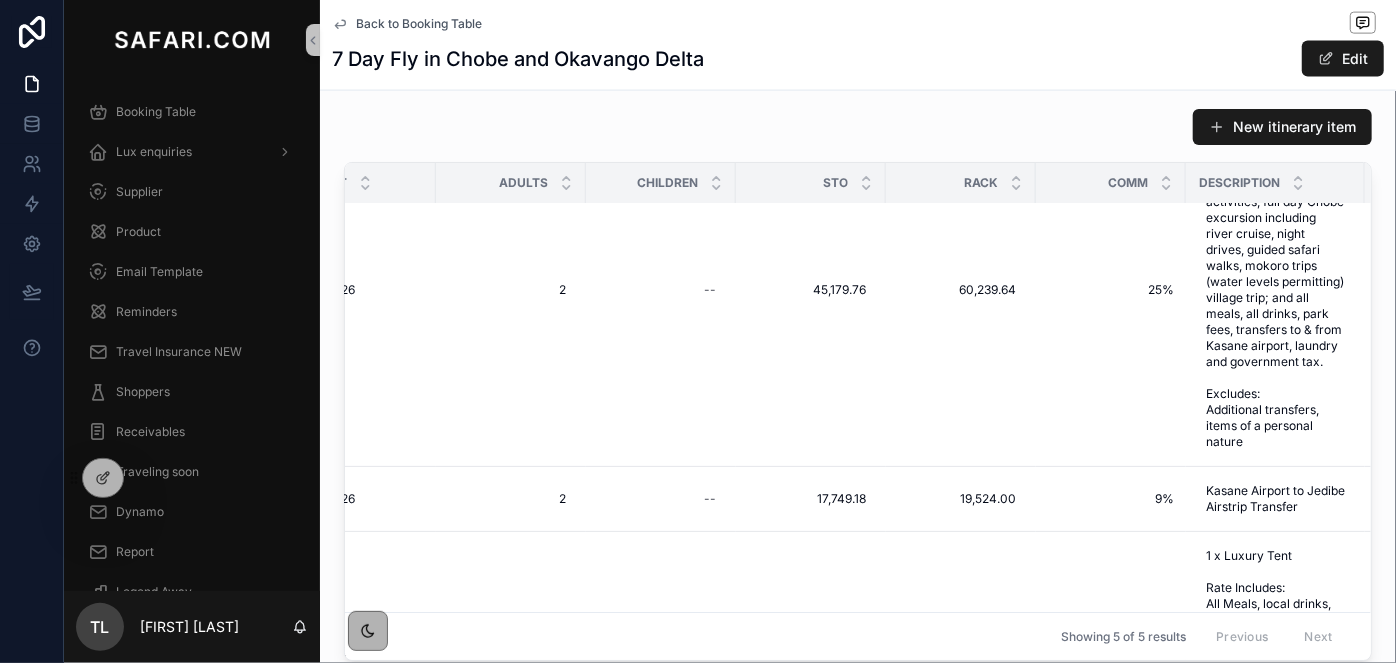 scroll, scrollTop: 438, scrollLeft: 723, axis: both 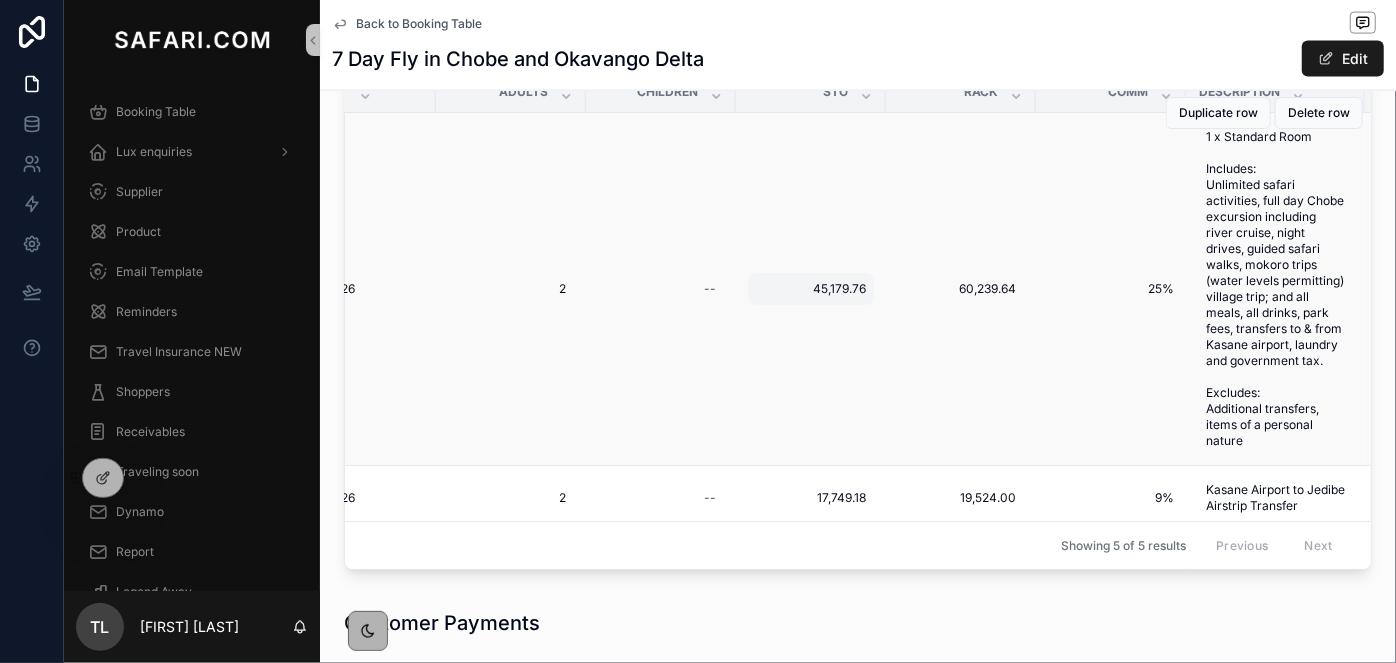 click on "45,179.76" at bounding box center [811, 289] 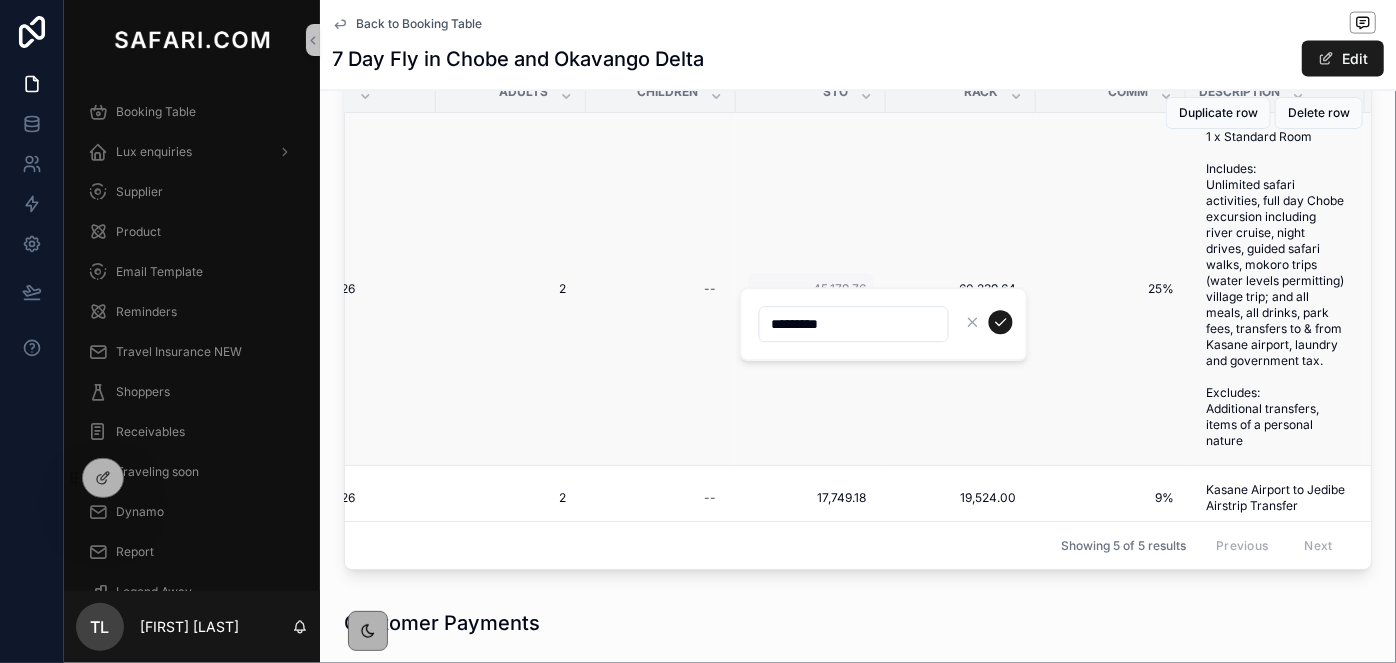 click on "*********" at bounding box center [884, 324] 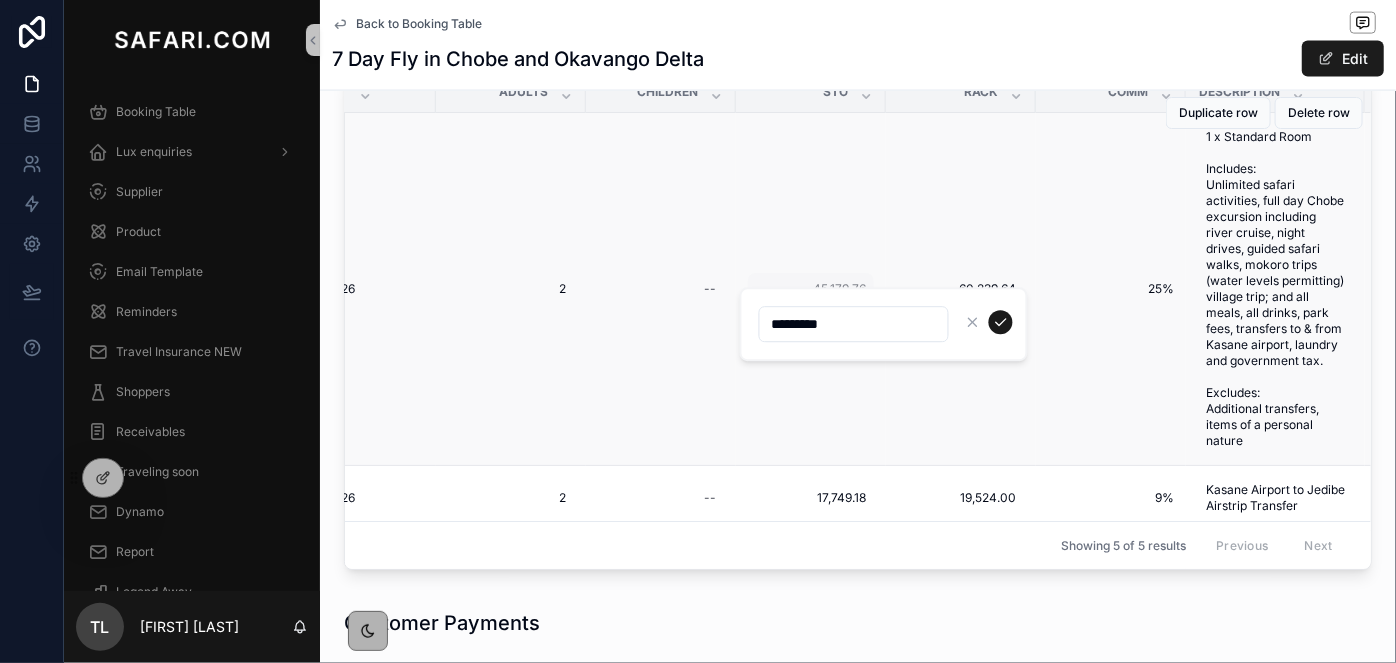 click on "Option Name 7  Day Fly in Chobe and Okavango Delta Status Inactive Credit card fee % 2.0% Notes Duplicate Go back Refresh Generate confirmation voucher Generate Notes Total payment received URL Quote URL URL internal Quote URL internal Total STO 151,288.6 Total RACK 187,534 Total GP 36,245 Total RACK USD formatted $ 10,448 Num itinerary items 5 Itinerary Summary Muchenje Safari Lodge Chobe, Air Transfer, Setari Camp, Transfer USDZAR 17.9488 Suffix (from Currencies) (from Booking Table) ZAR Total payment received formatted R 0 ZAR Payment outstanding formatted R 187,534 ZAR PDF -- GP salesboard ZAR R0.00 Last modified date 8/5/2025 1:58 PM Supplier Provisional Send Email Supplier Reconfirmation Send Email New itinerary item Include in template Property Supplier Arrive Depart Adults Children STO RACK Comm Description Additional URL Text Additional URL SortOrder Muchenje Safari Lodge Chobe Muchenje Safari Lodge Chobe Tortilis Marketing Tortilis Marketing 1/3/2026 1/3/2026 1/6/2026 1/6/2026 2 2 -- 45,179.76 25% 1" at bounding box center (858, 313) 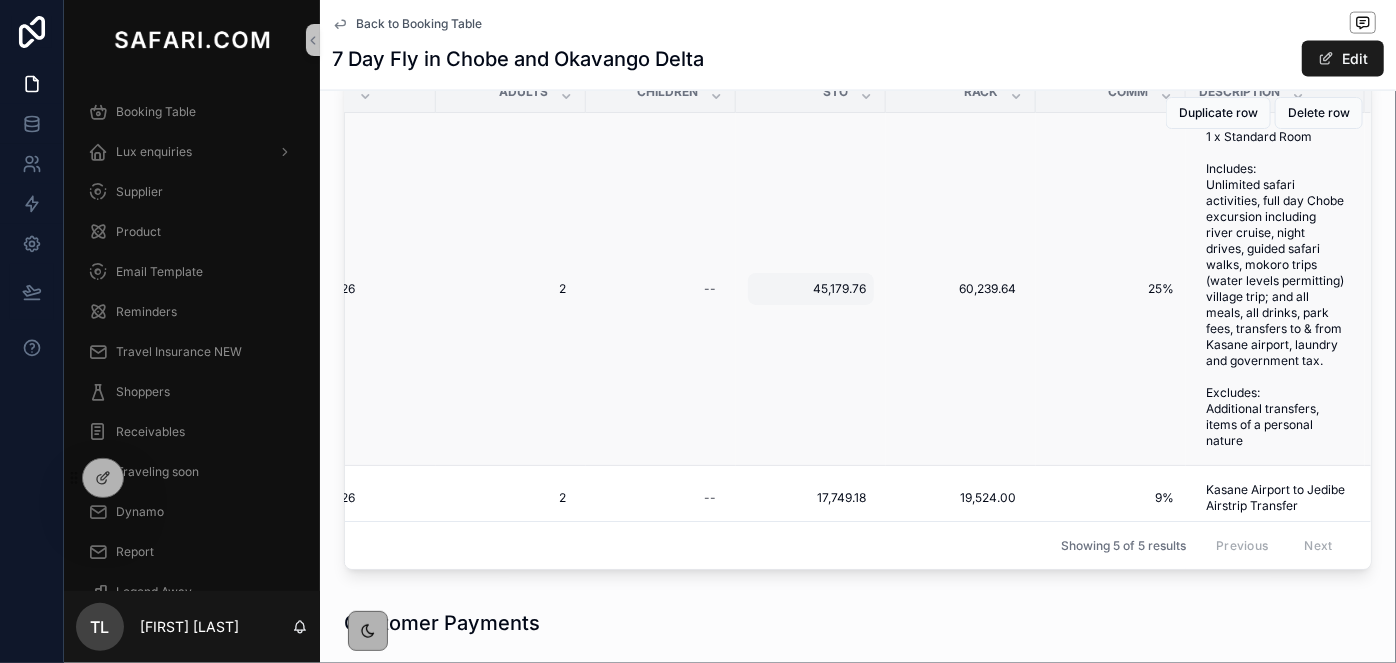 click on "45,179.76" at bounding box center (811, 289) 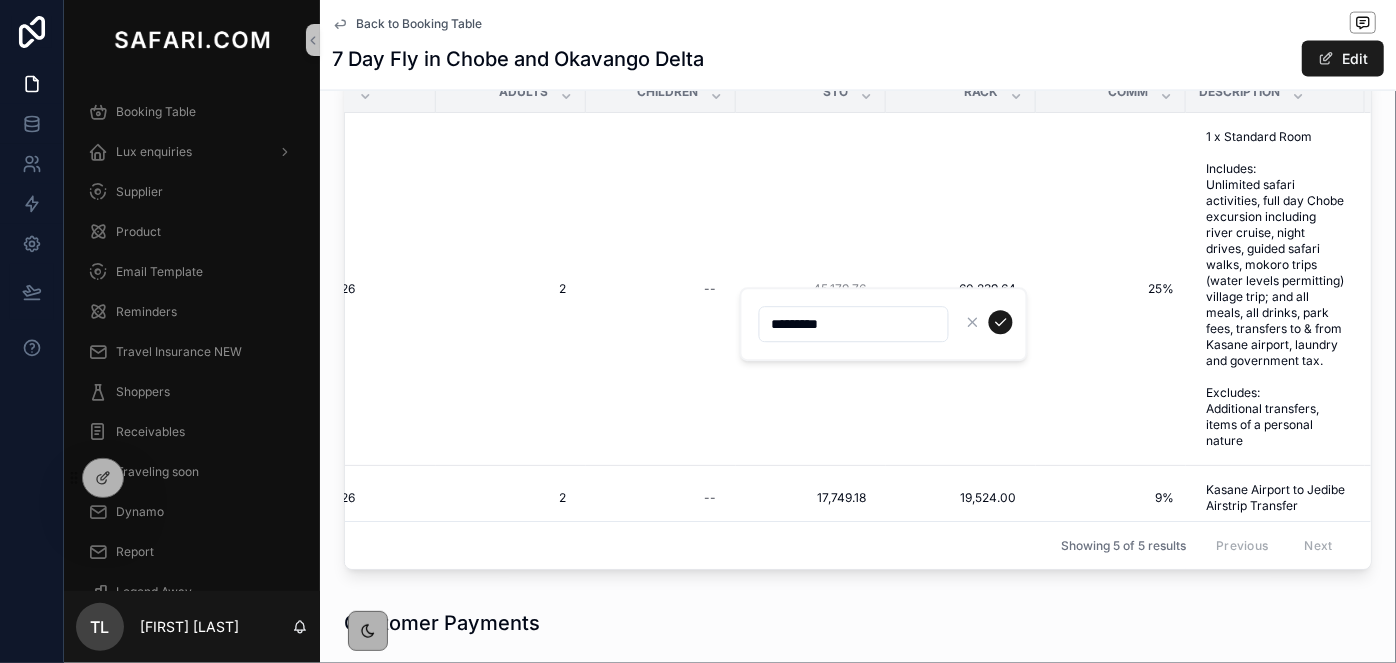 click on "*********" at bounding box center [854, 324] 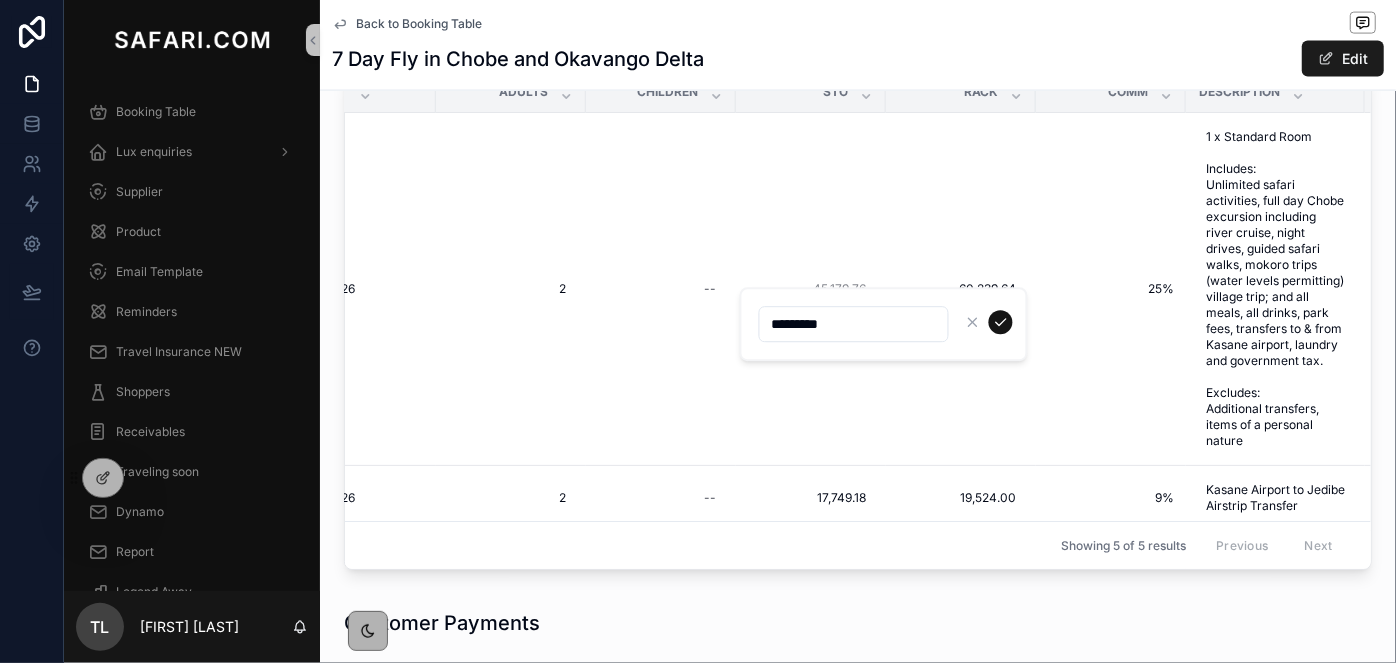 type on "*********" 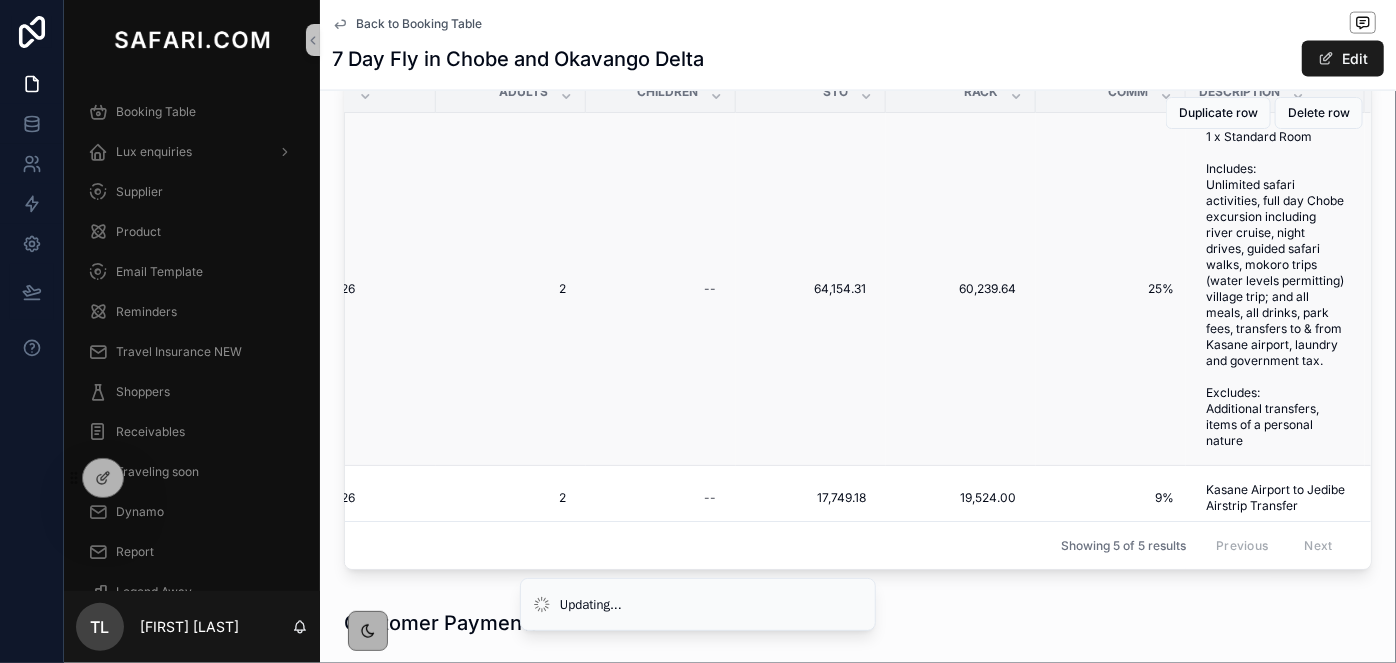 scroll, scrollTop: 1454, scrollLeft: 0, axis: vertical 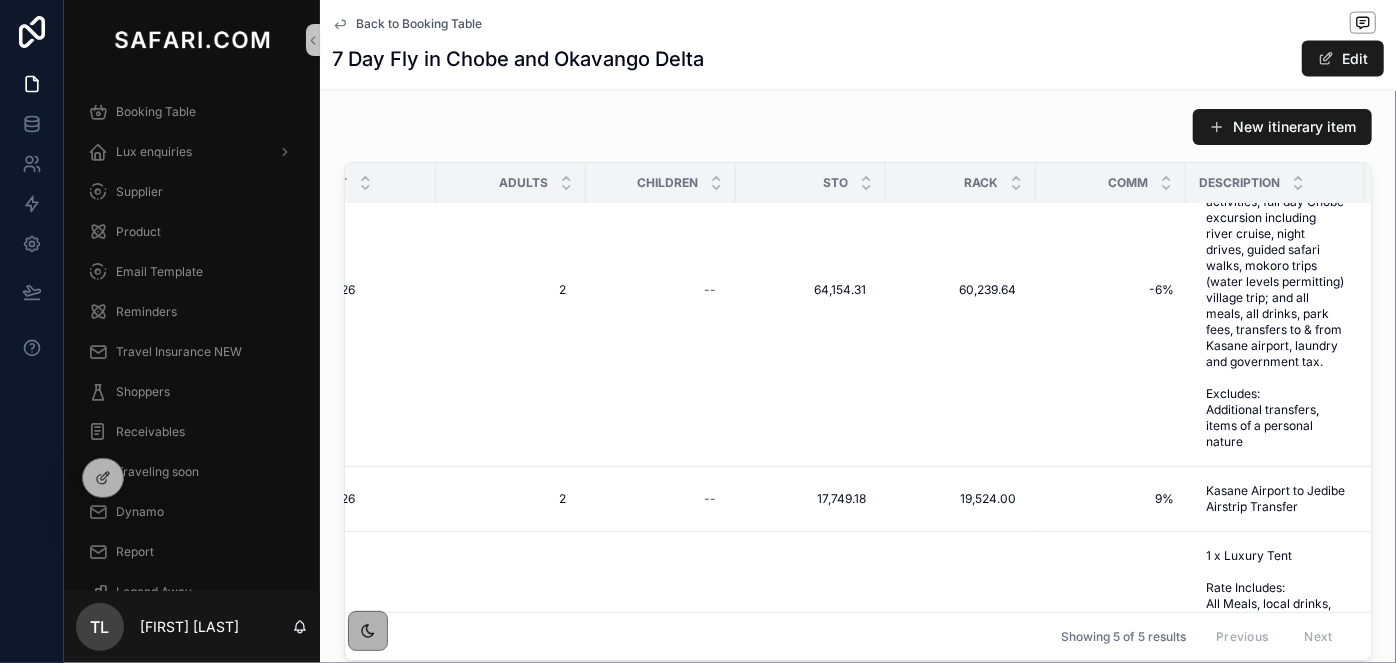 click on "17,749.18" at bounding box center (811, 499) 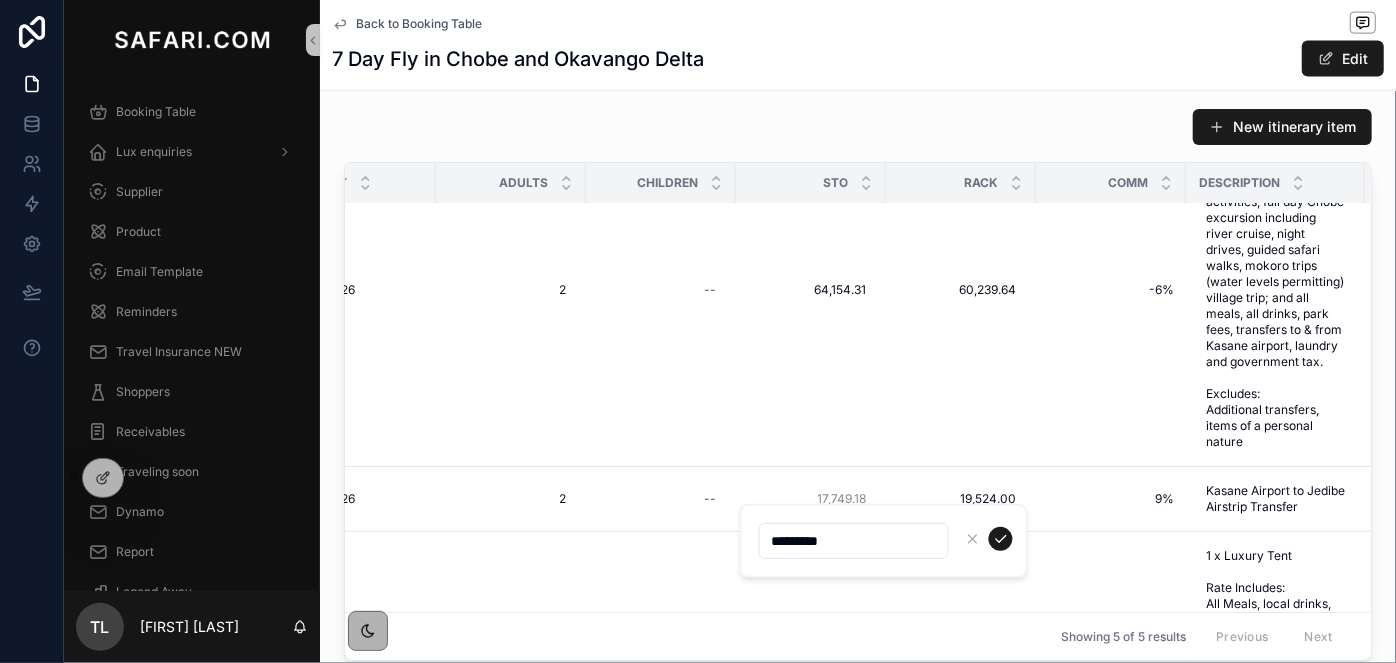 click on "New itinerary item Include in template Property Supplier Arrive Depart Adults Children STO RACK Comm Description Additional URL Text Additional URL SortOrder Muchenje Safari Lodge Chobe Muchenje Safari Lodge Chobe Tortilis Marketing Tortilis Marketing 1/3/2026 1/3/2026 1/6/2026 1/6/2026 2 2 -- 64,154.31 64,154.31 60,239.64 60,239.64 -6% -6% 1 x Standard Room
Includes:
Unlimited safari activities, full day Chobe excursion including river cruise, night drives, guided safari walks, mokoro trips (water levels permitting) village trip; and all meals, all drinks, park fees, transfers to & from Kasane airport, laundry and government tax.
Excludes:
Additional transfers, items of a personal nature  Lodge Fact Sheet Lodge Fact Sheet https://wetu.com/iBrochure/en/Home/10936_6402_9815/muchenje_safari_lodge https://wetu.com/iBrochure/en/Home/10936_6402_9815/muchenje_safari_lodge 1 1 Duplicate row Delete row Air Transfer Air Transfer Tortilis Marketing Tortilis Marketing 1/6/2026 1/6/2026 1/6/2026 1/6/2026 2 2 -- 9% 2" at bounding box center [858, 388] 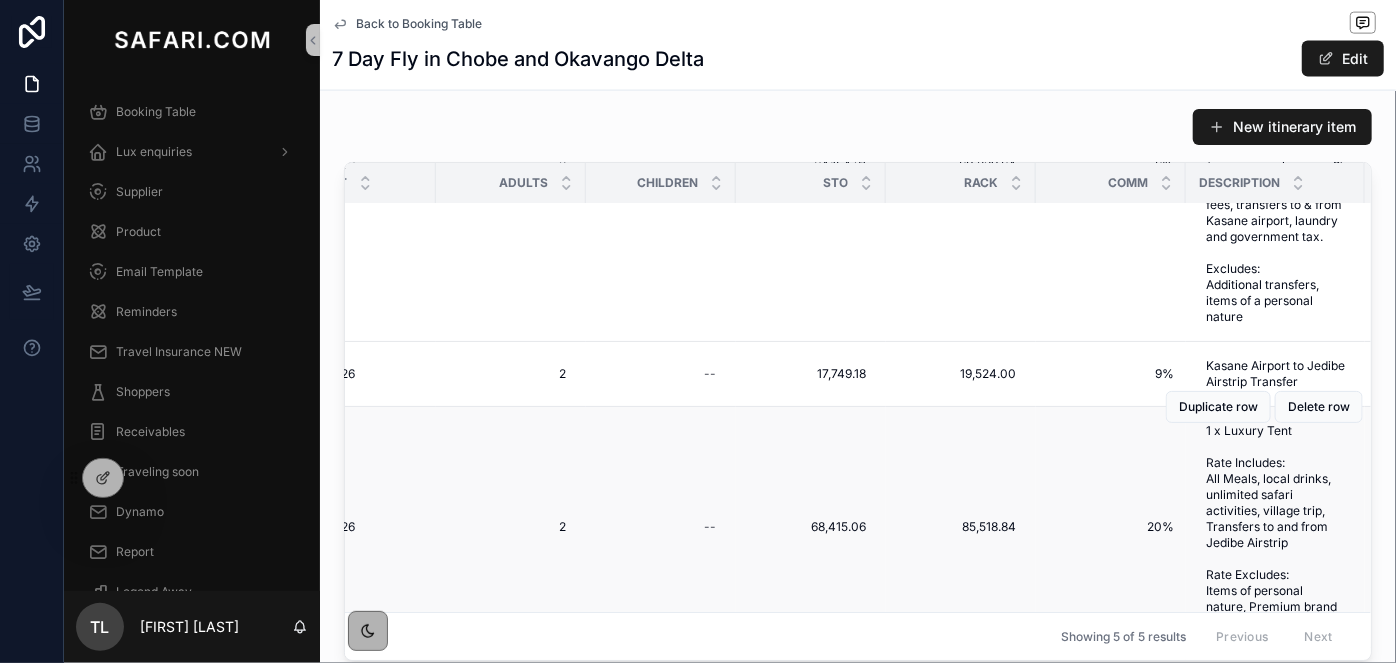 scroll, scrollTop: 272, scrollLeft: 723, axis: both 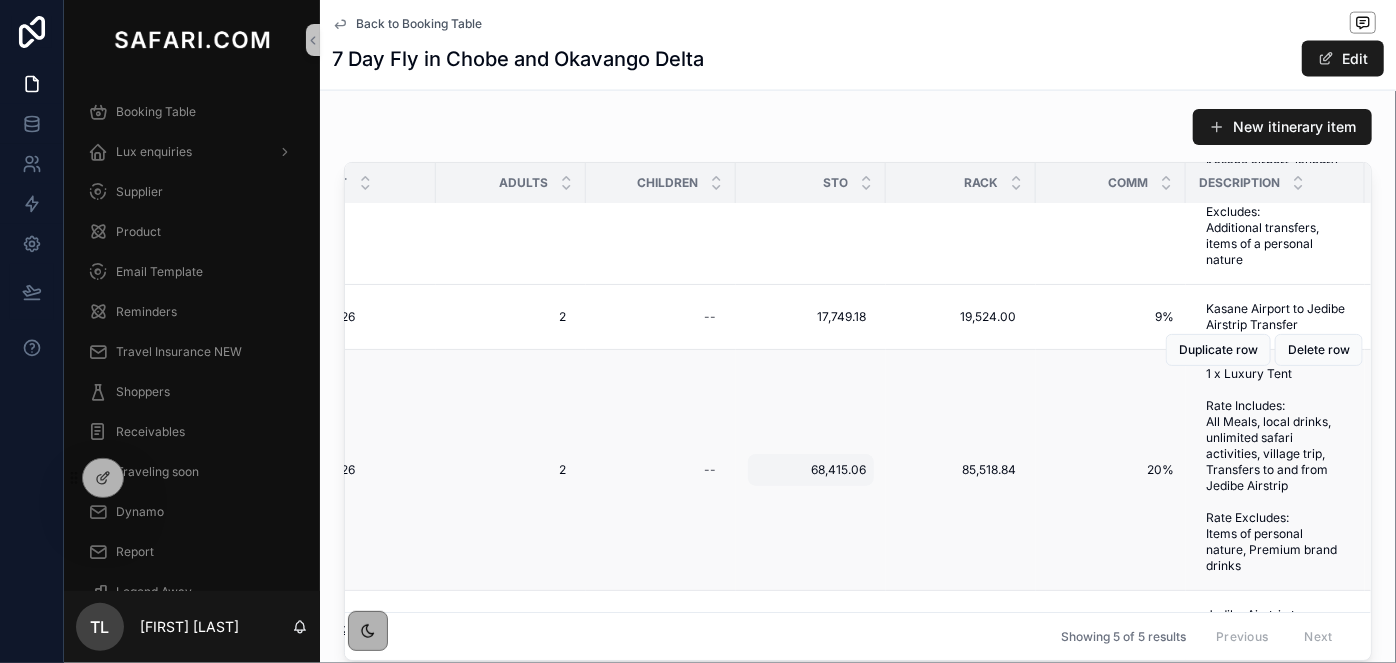 click on "68,415.06" at bounding box center [811, 470] 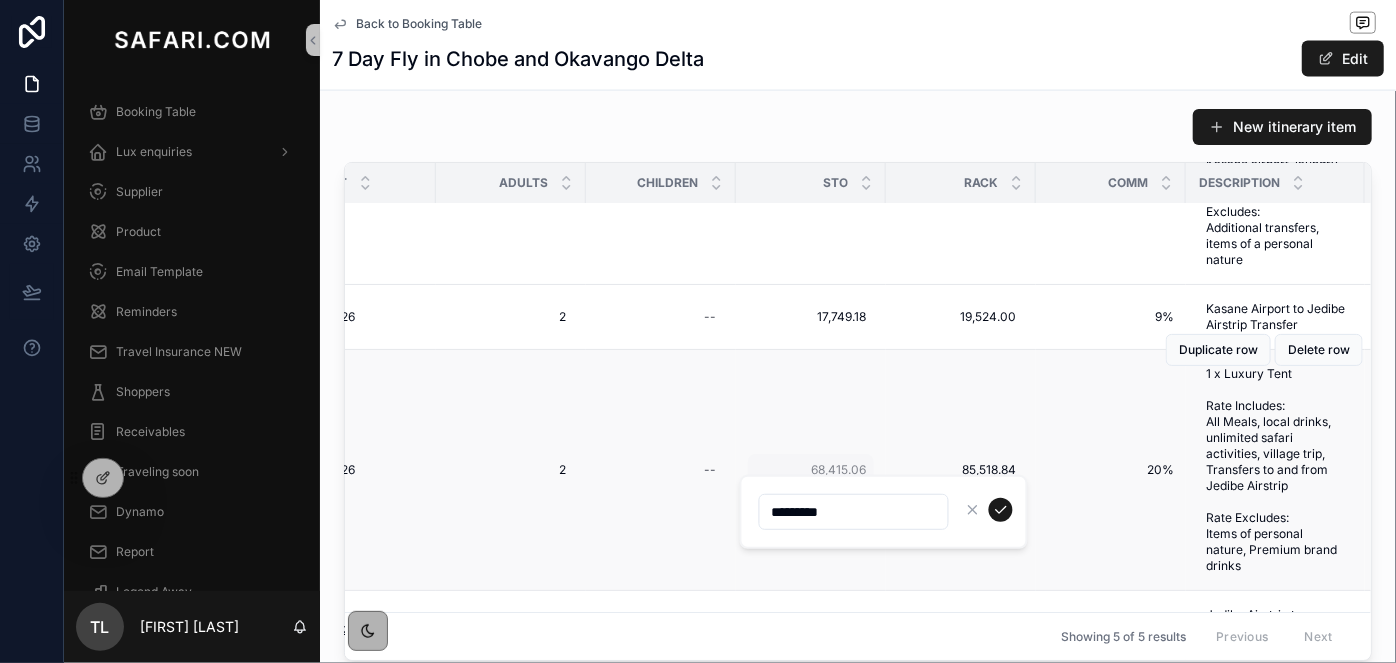 click on "*********" at bounding box center (884, 512) 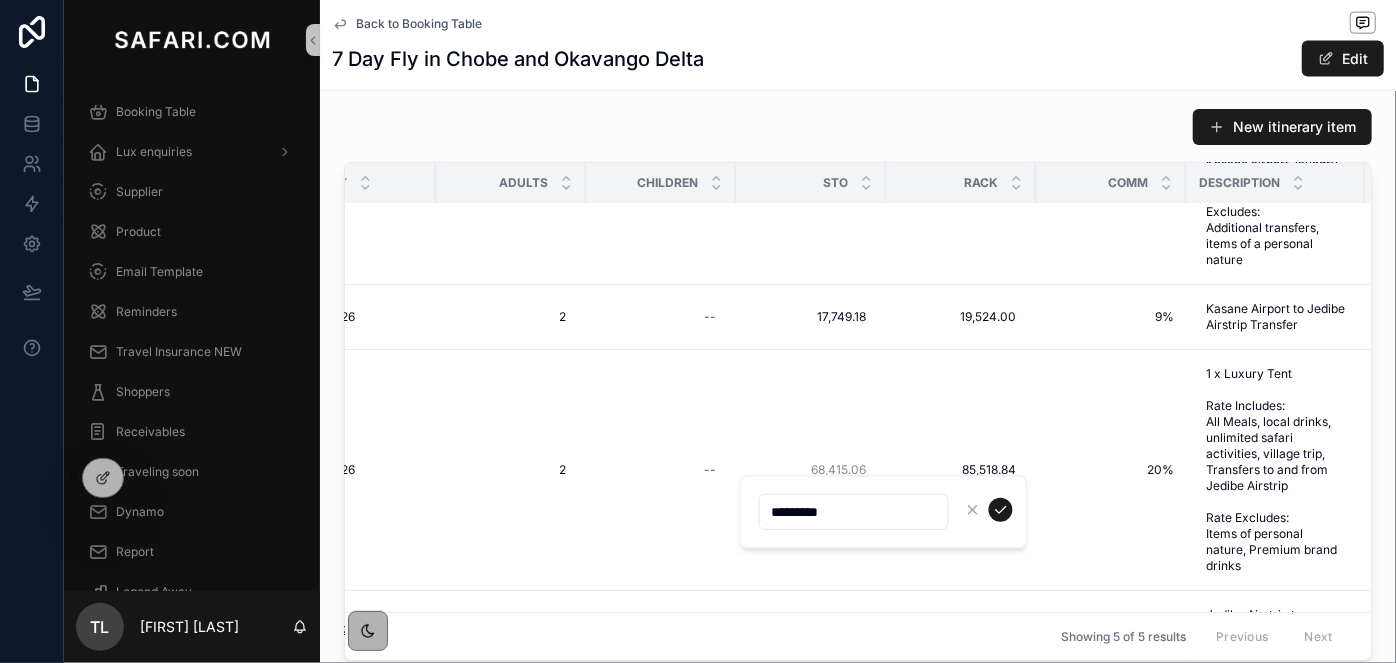 click on "*********" at bounding box center [884, 512] 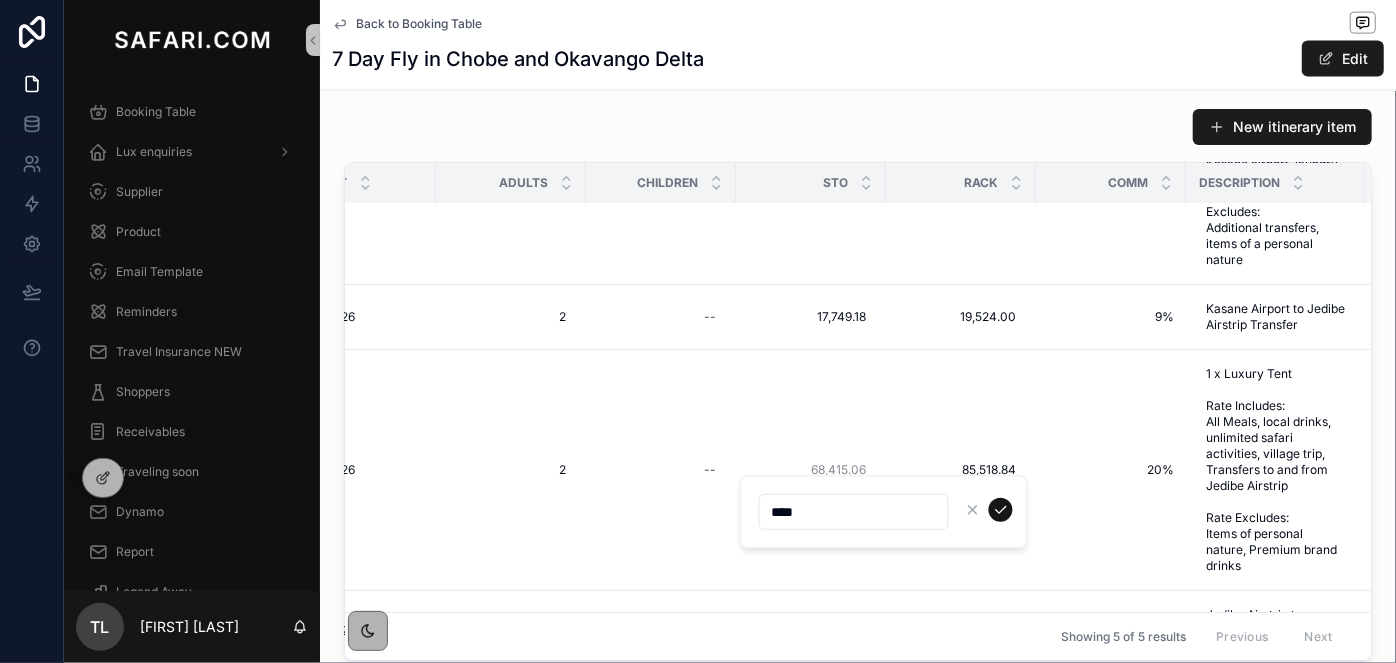 type on "****" 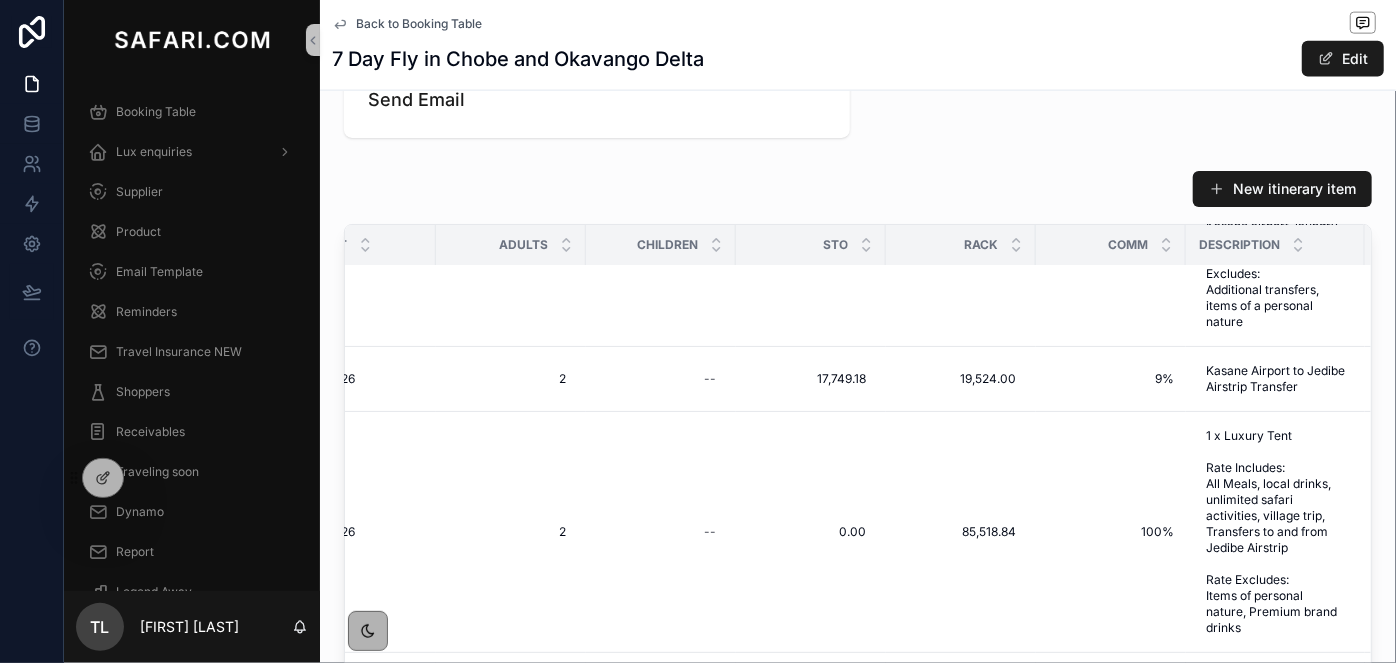 scroll, scrollTop: 1433, scrollLeft: 0, axis: vertical 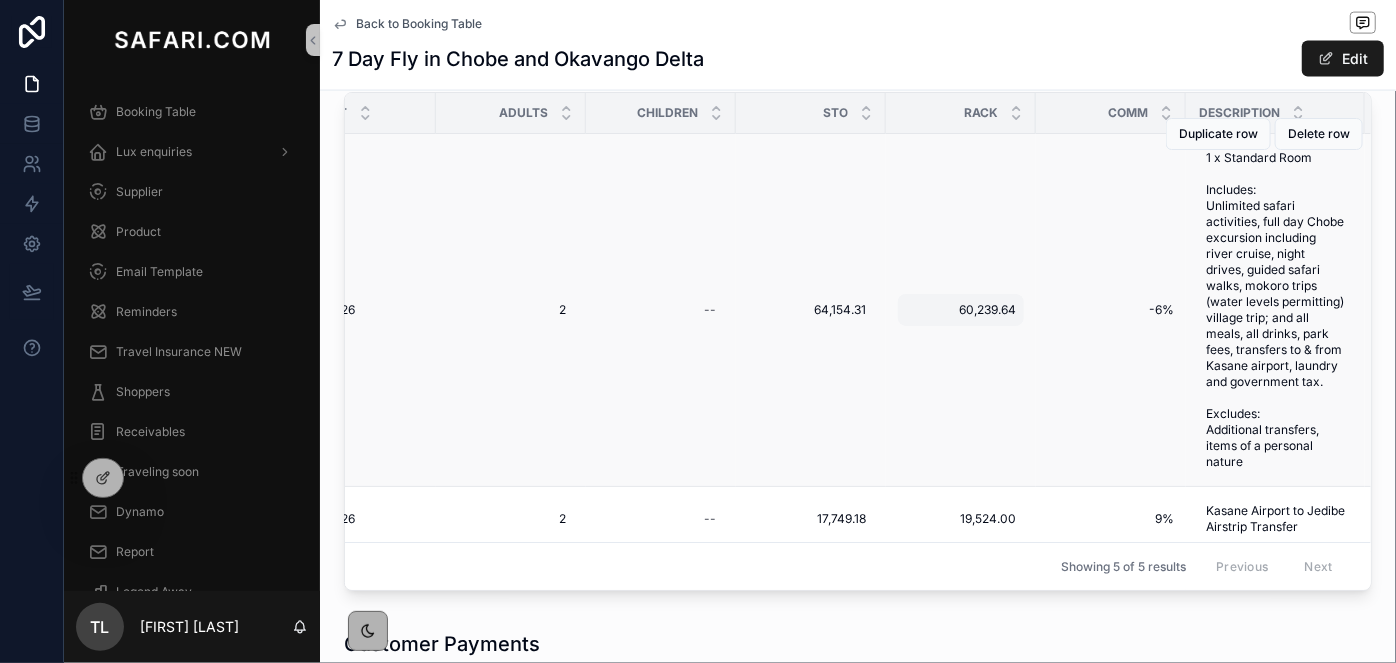 click on "60,239.64" at bounding box center (961, 310) 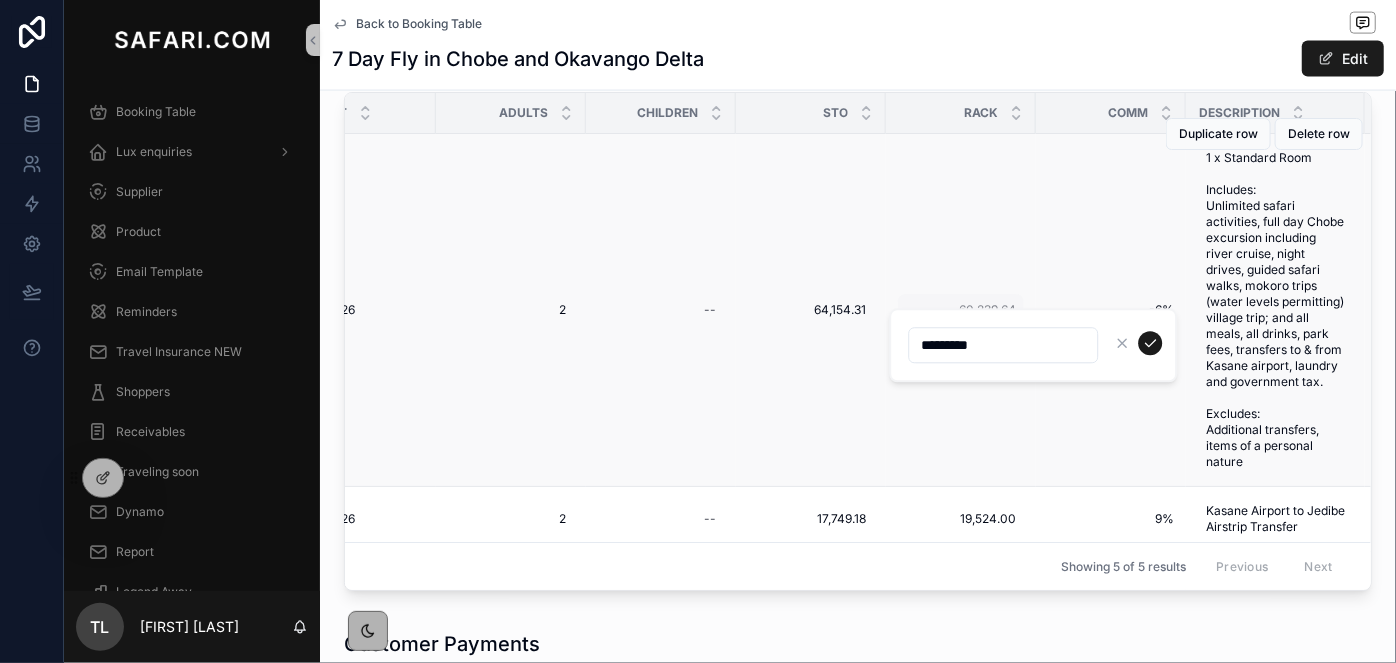 click on "*********" at bounding box center [1033, 345] 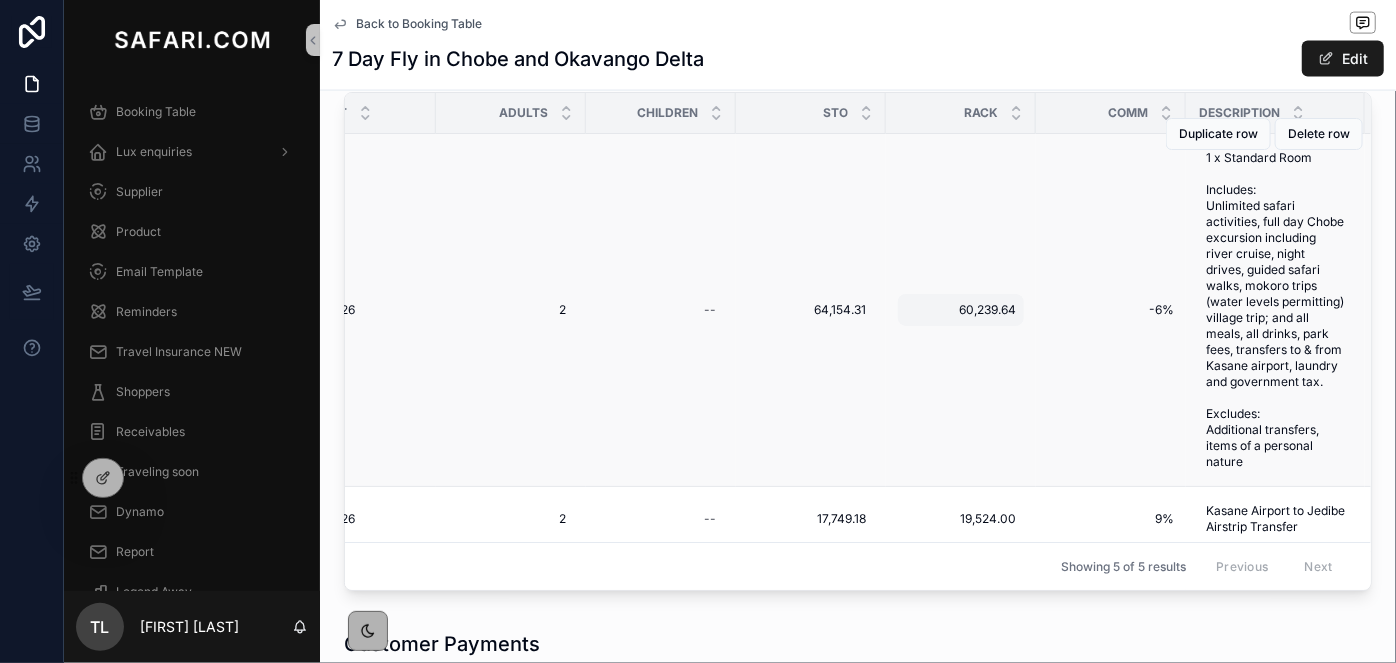 click on "60,239.64" at bounding box center (961, 310) 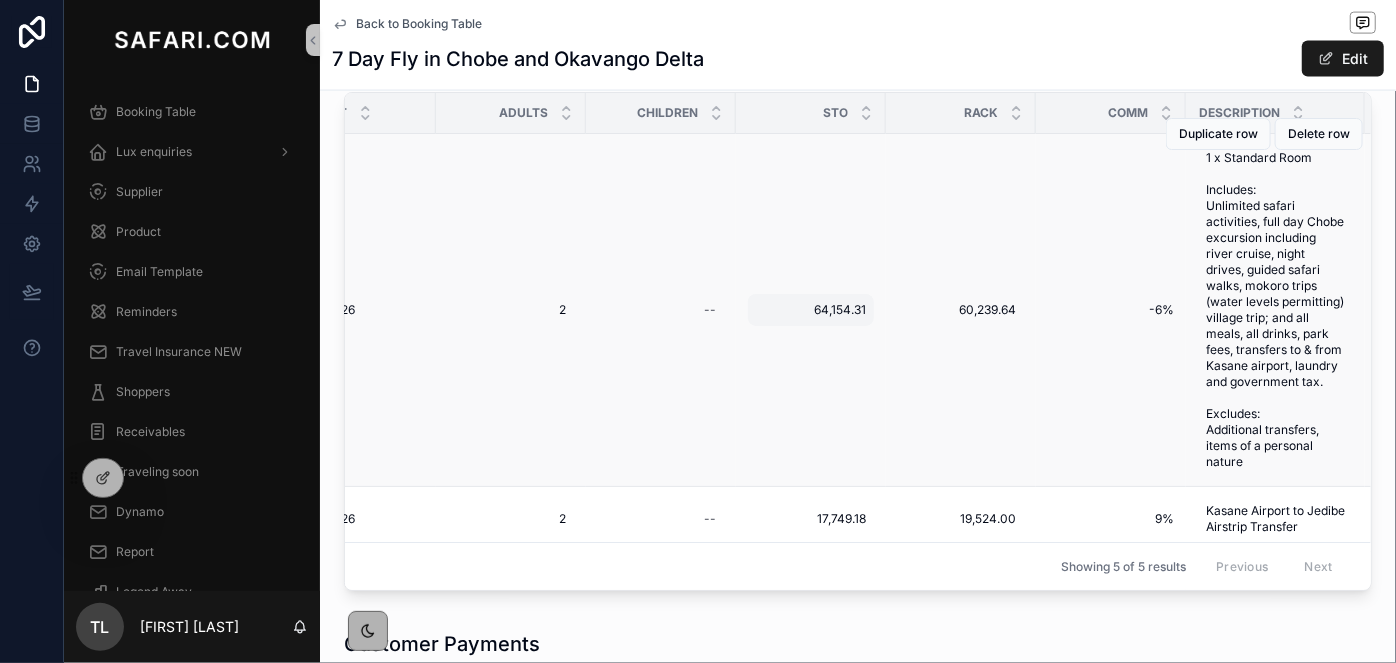 click on "64,154.31" at bounding box center [811, 310] 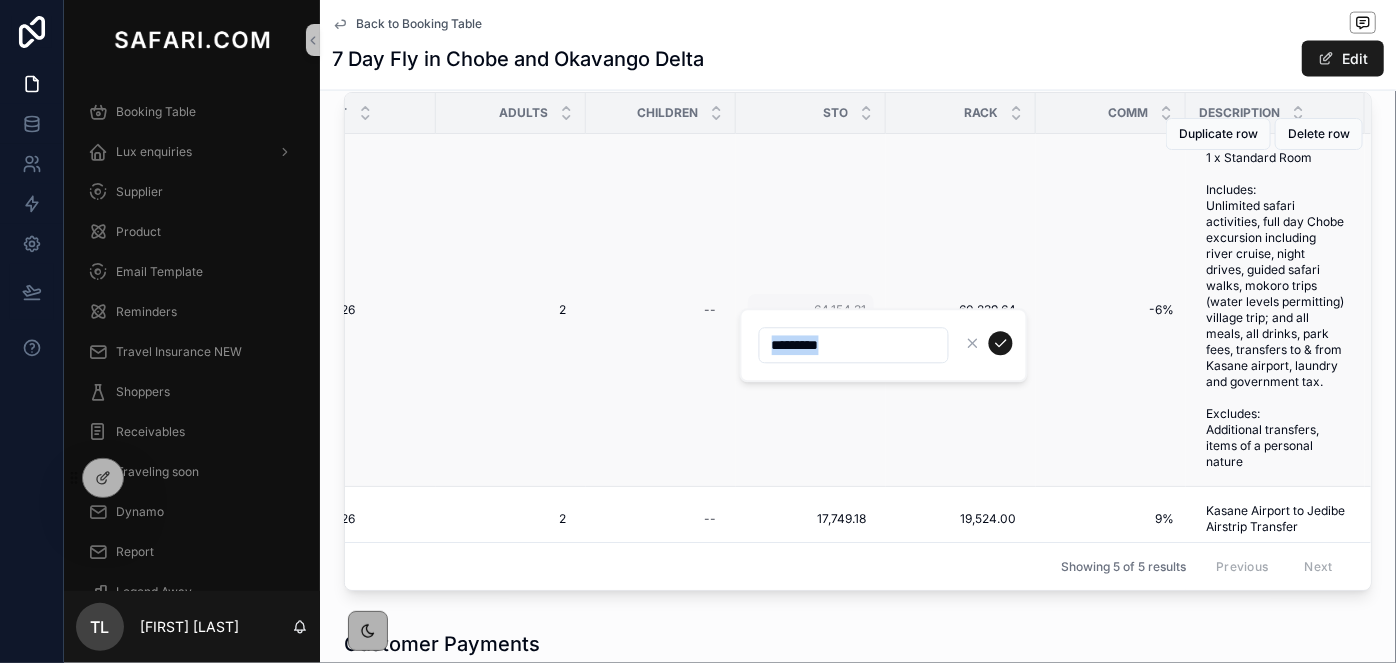 click on "*********" at bounding box center [884, 345] 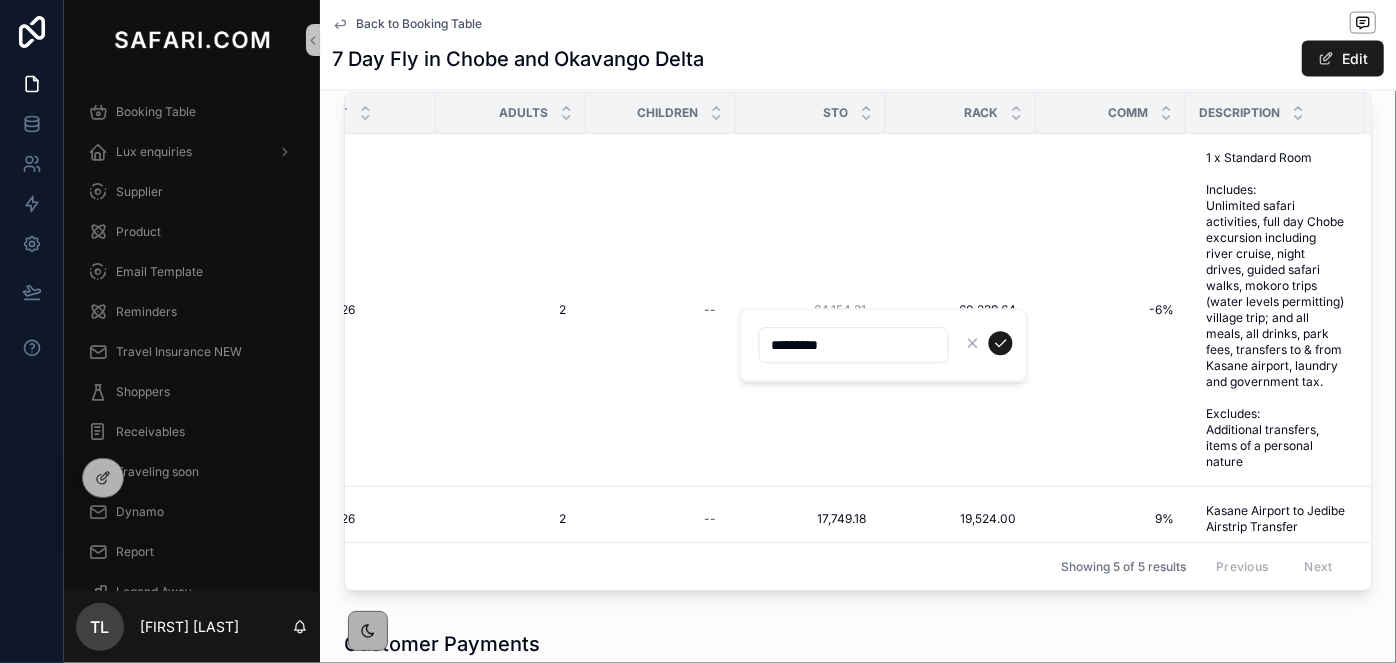 click on "*********" at bounding box center [854, 345] 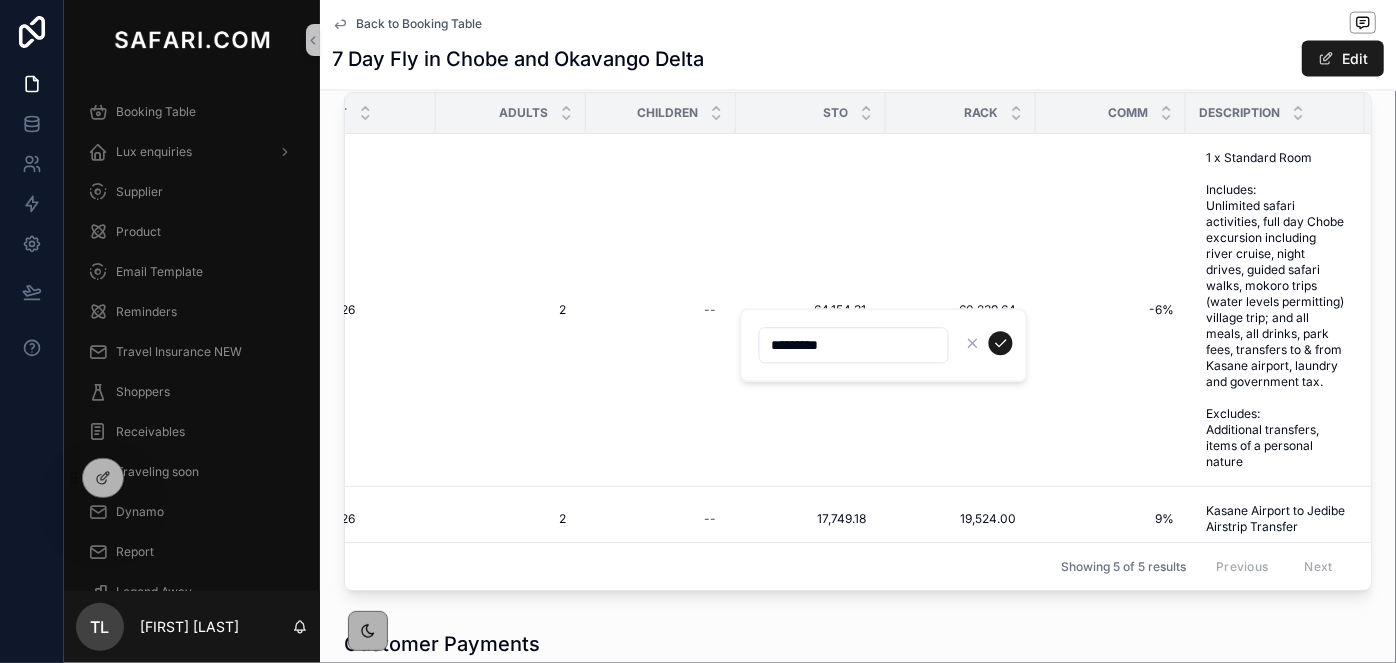 click on "RACK" at bounding box center [961, 113] 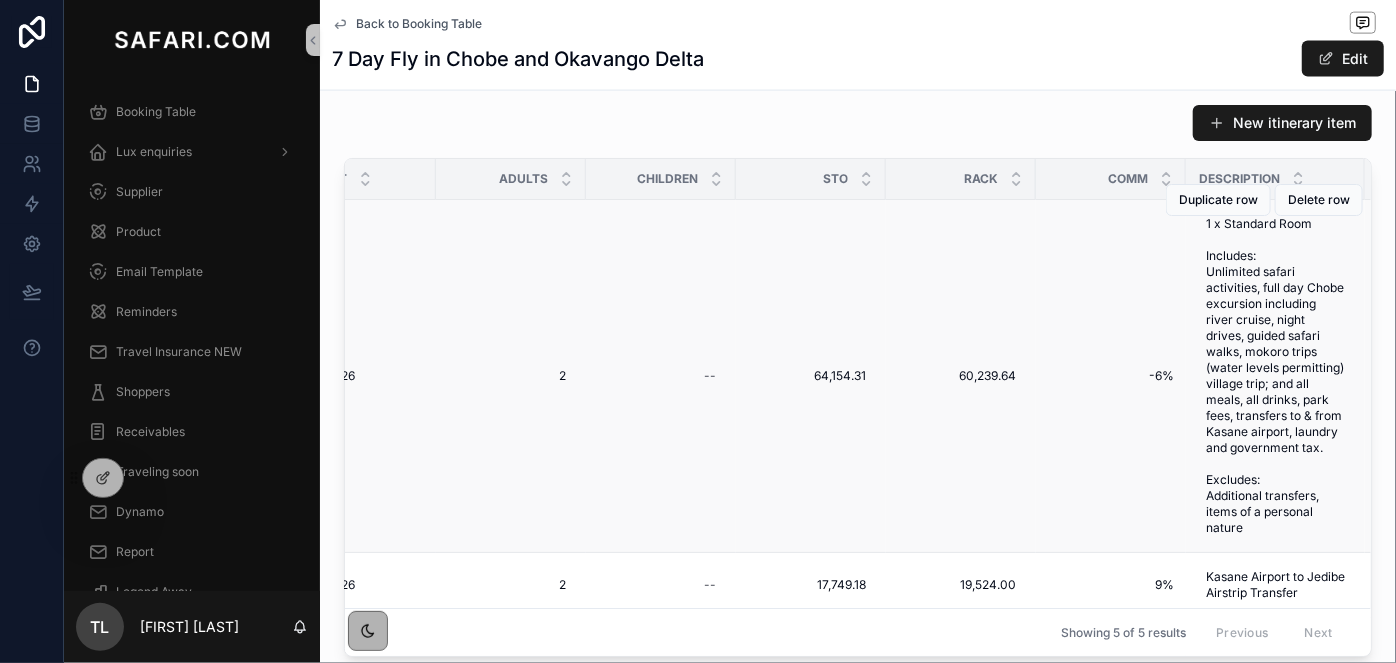 scroll, scrollTop: 1433, scrollLeft: 0, axis: vertical 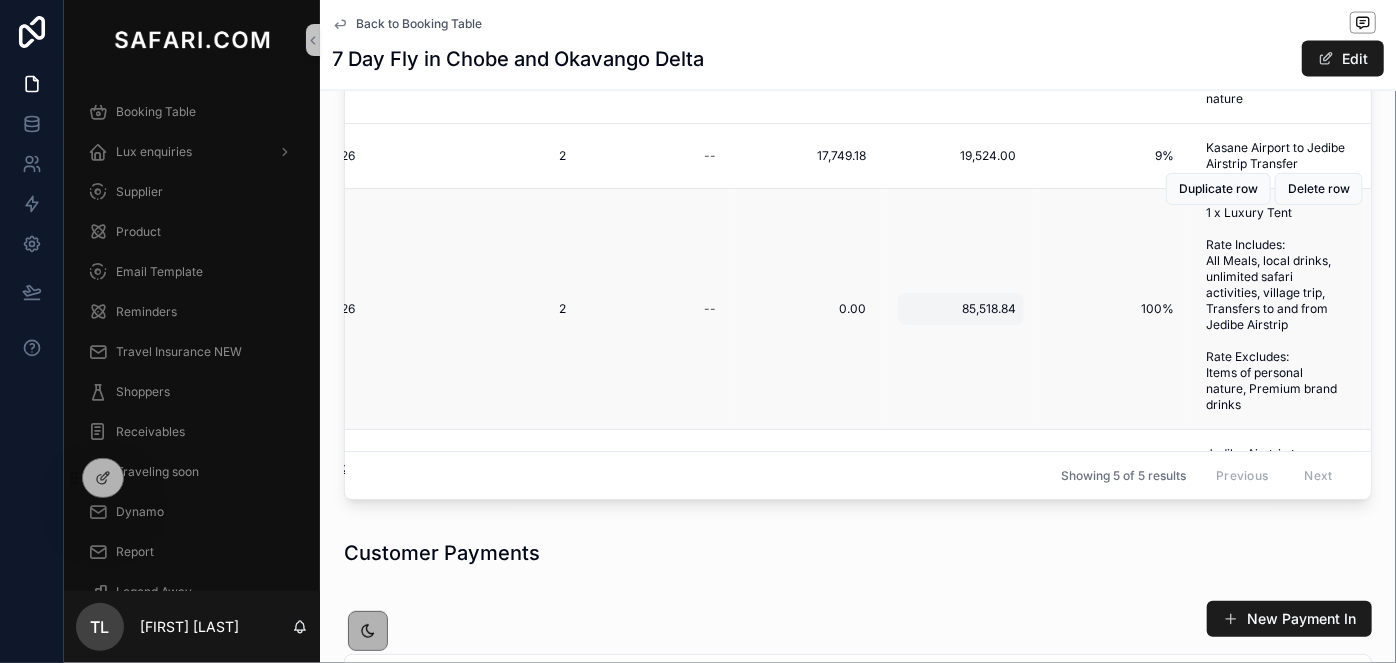 click on "85,518.84" at bounding box center (961, 309) 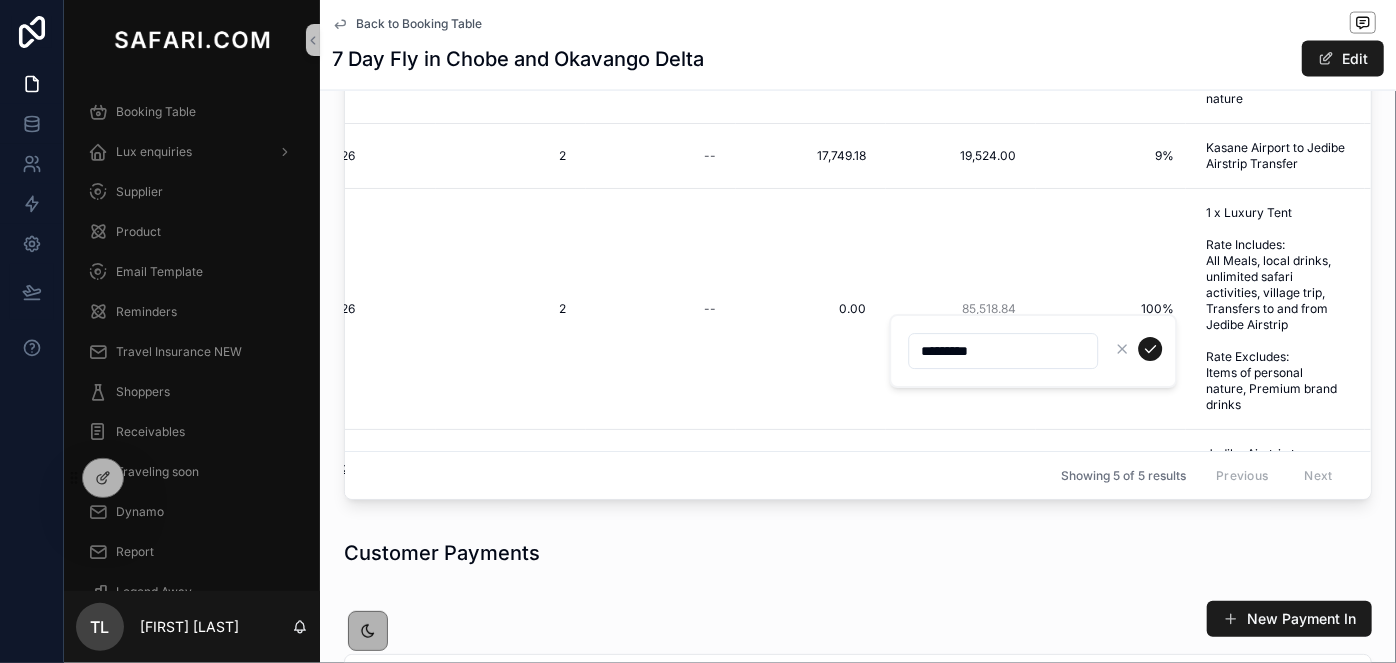 click on "*********" at bounding box center [1033, 351] 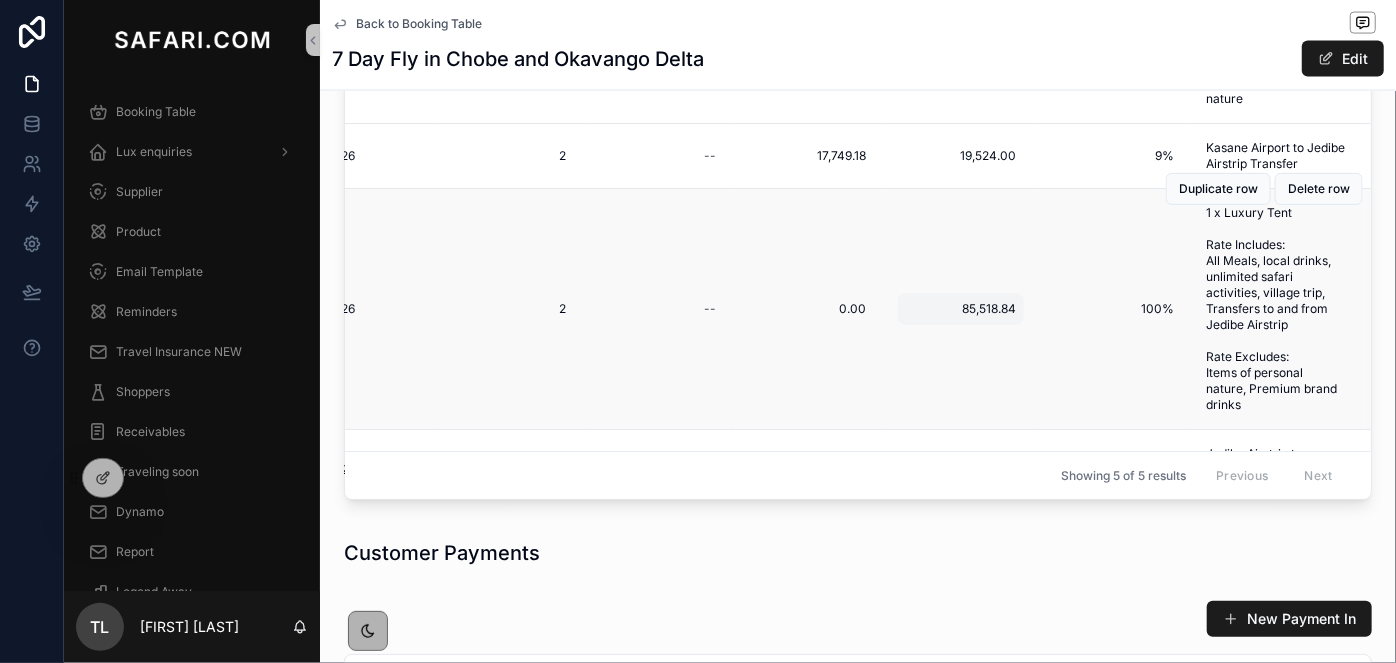 click on "85,518.84" at bounding box center (961, 309) 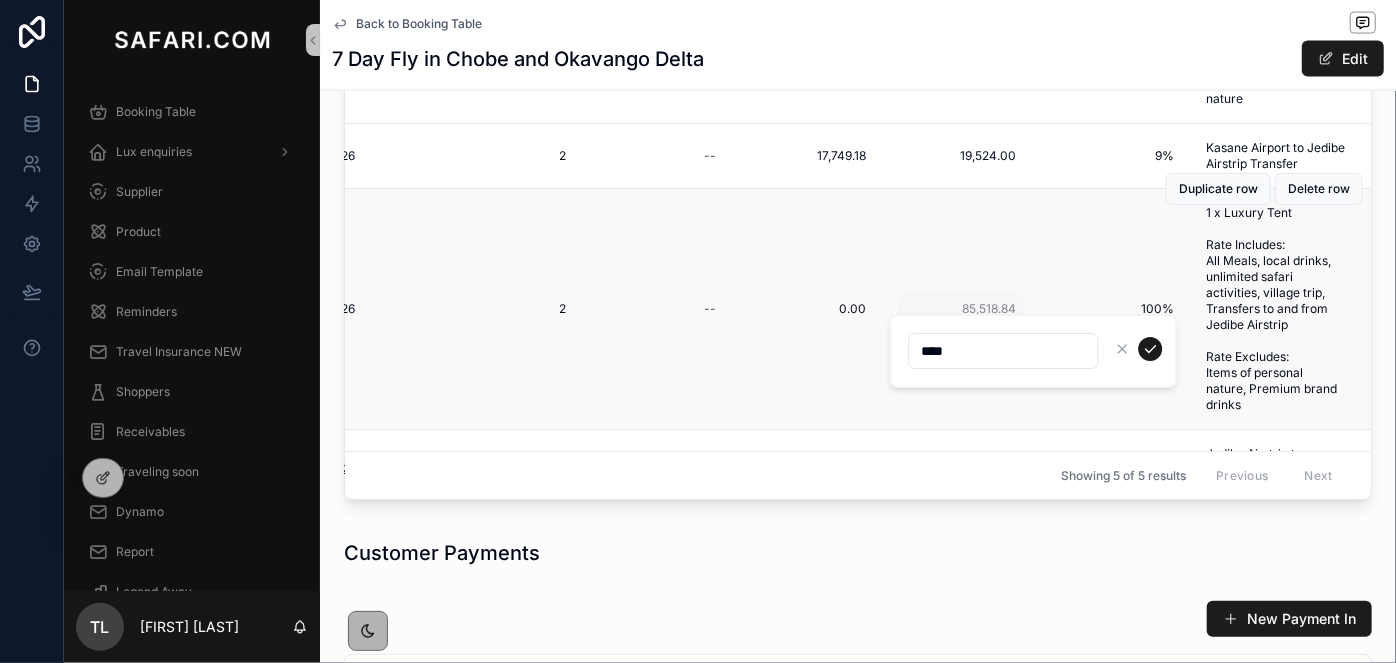 click on "****" at bounding box center [1033, 351] 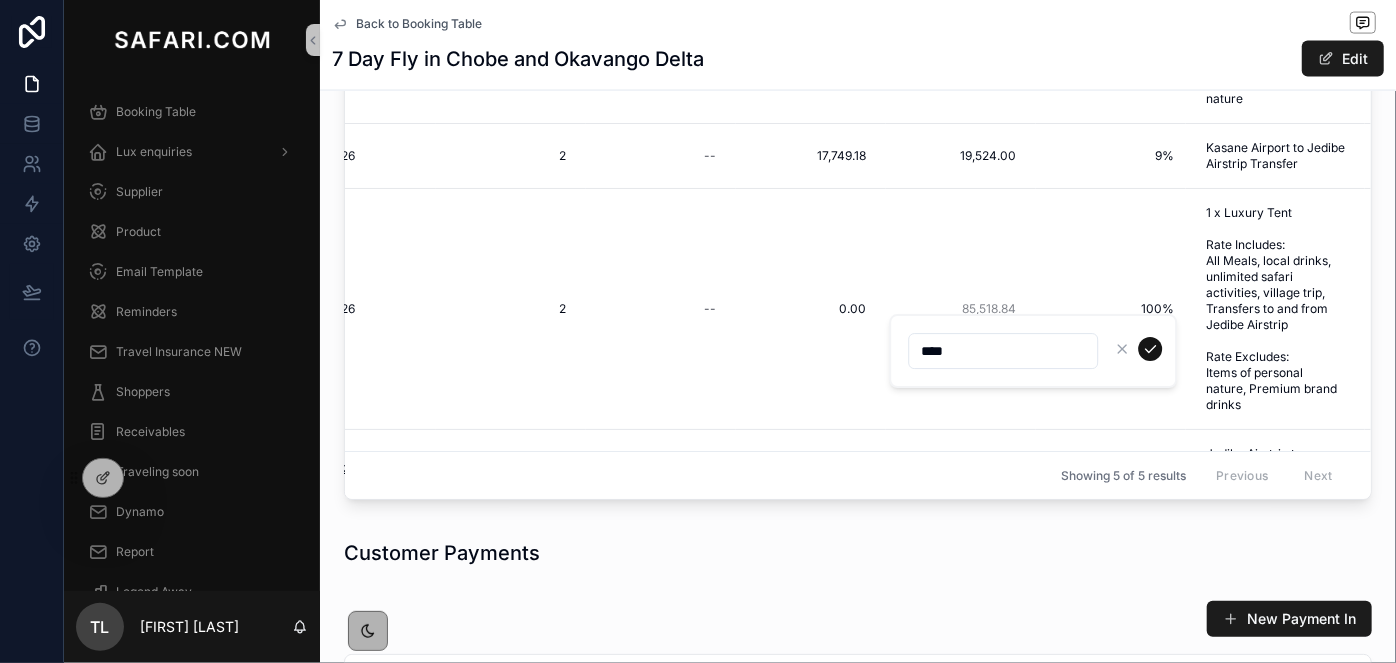 click 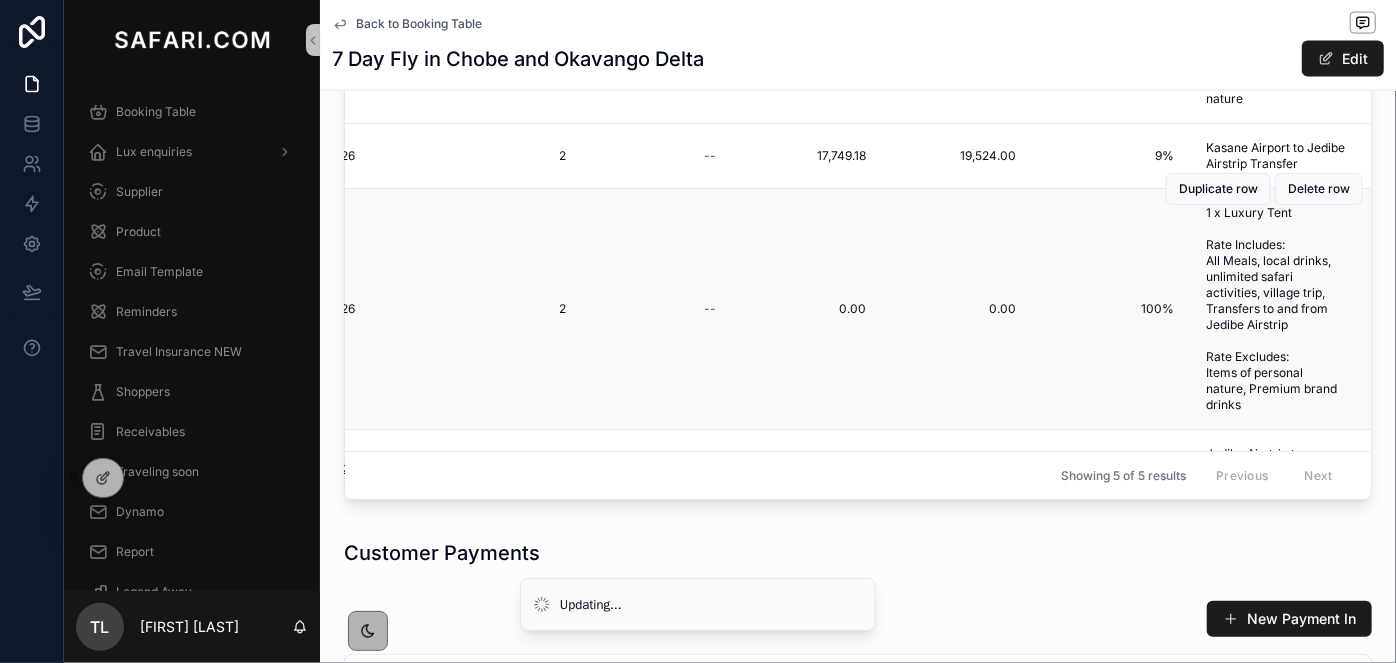 scroll, scrollTop: 438, scrollLeft: 723, axis: both 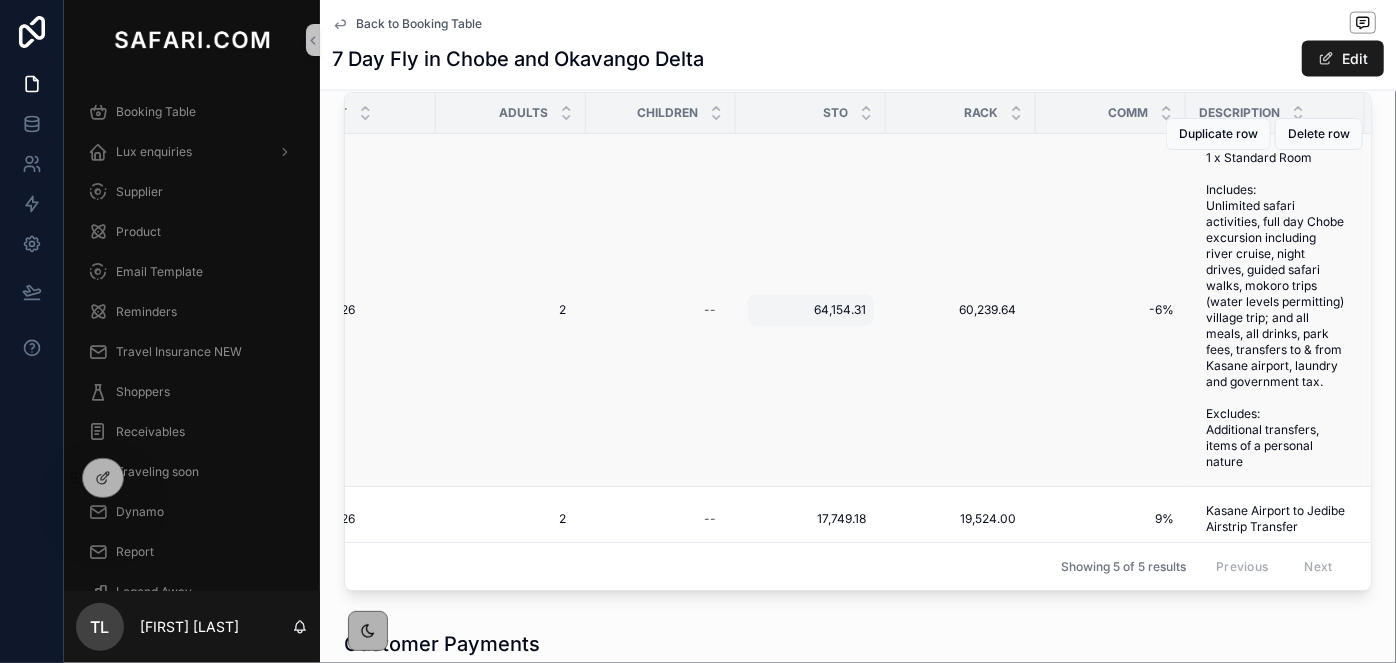 click on "64,154.31" at bounding box center (811, 310) 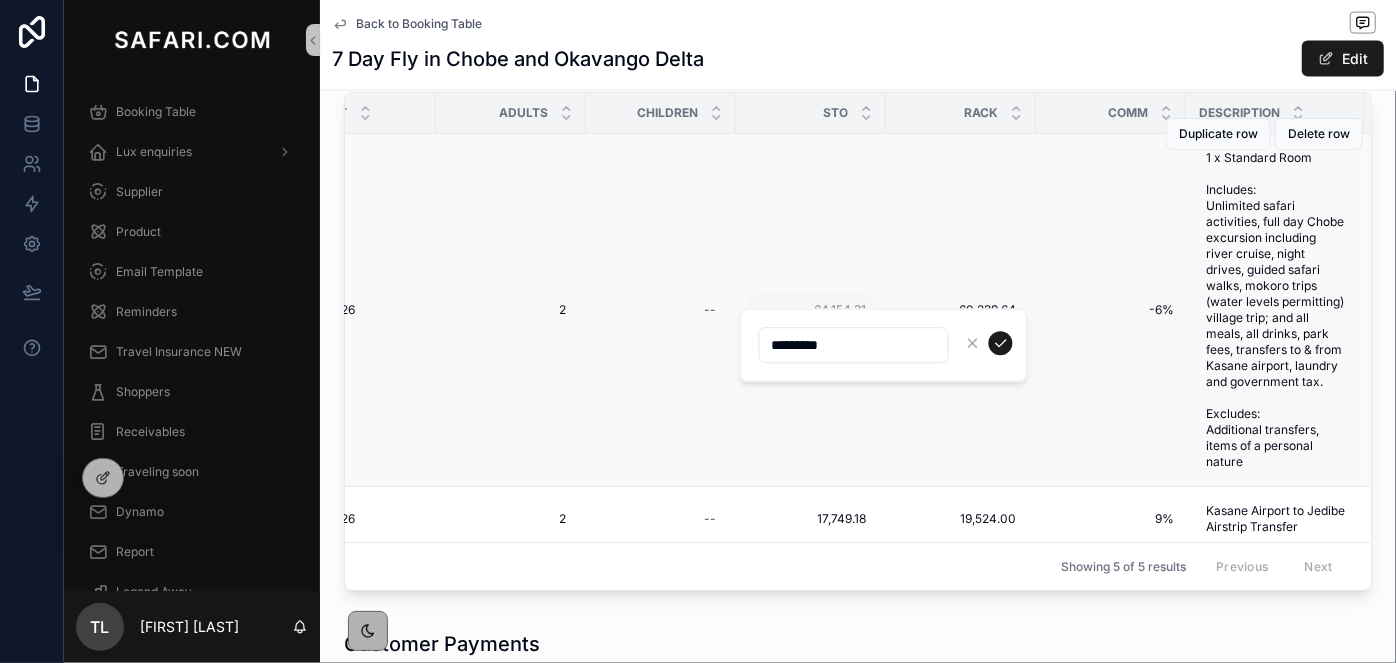 click on "*********" at bounding box center (884, 345) 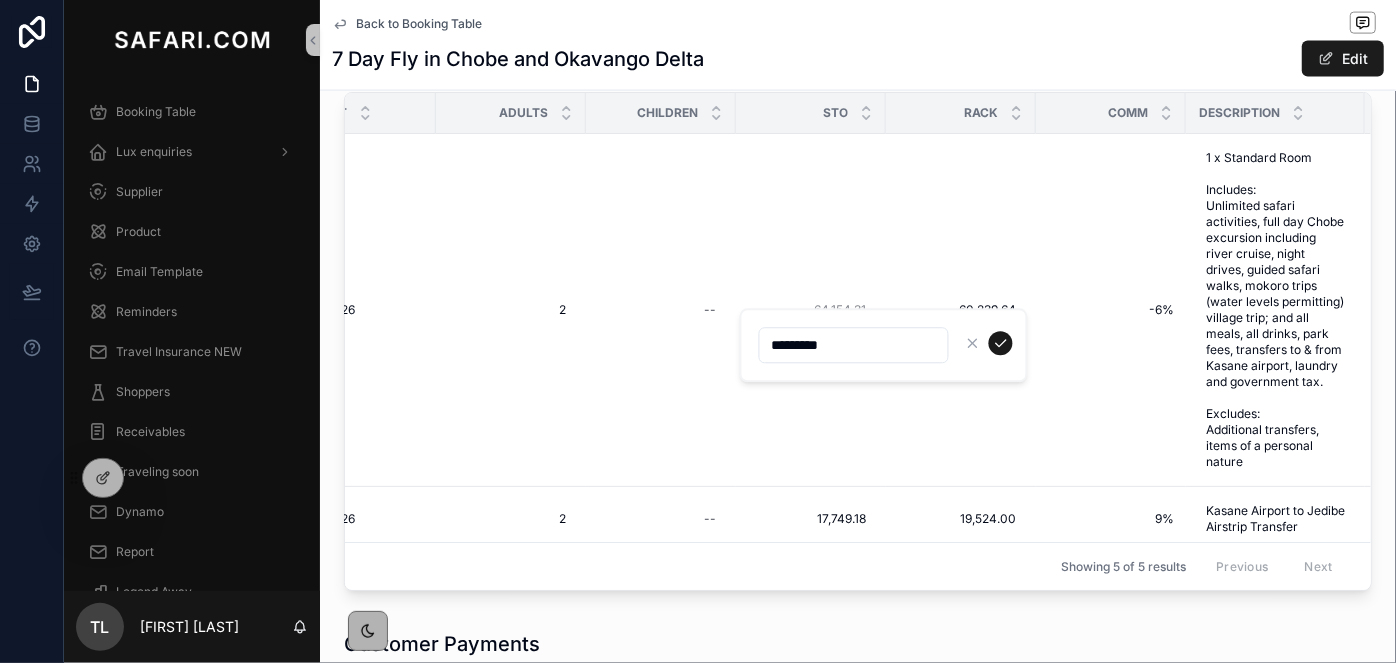 click on "*********" at bounding box center (854, 345) 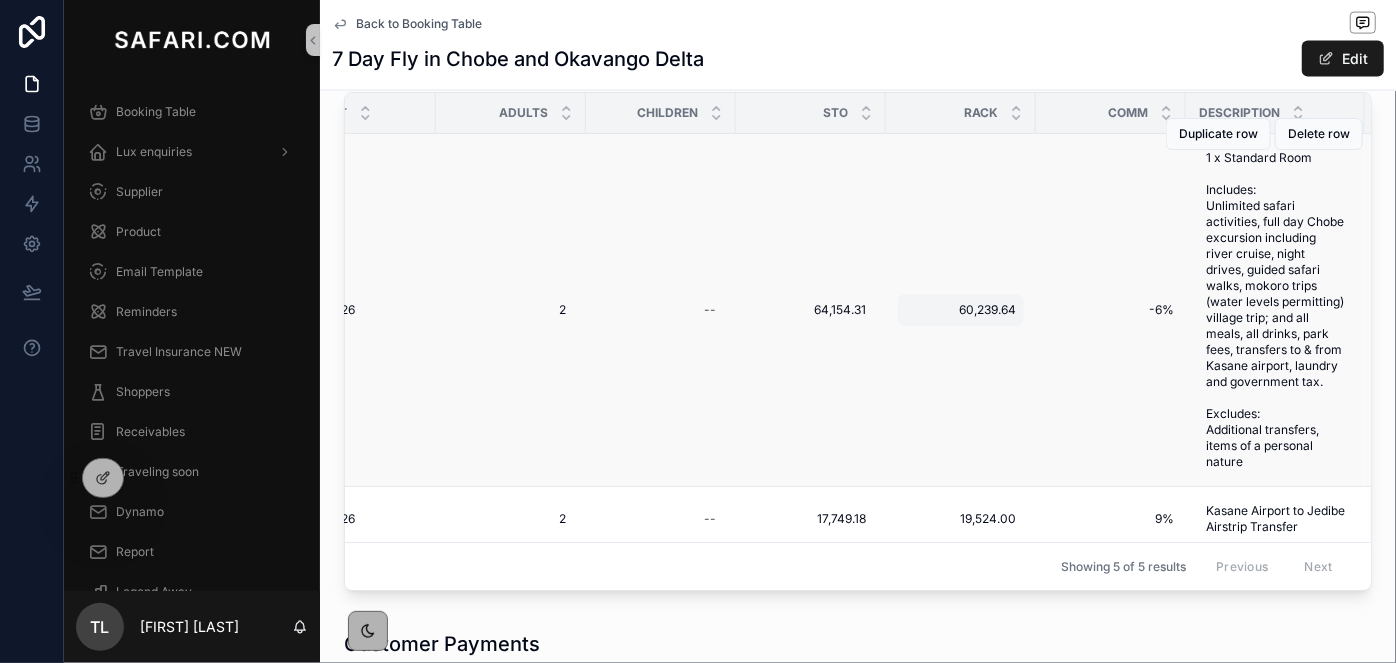 click on "60,239.64" at bounding box center (961, 310) 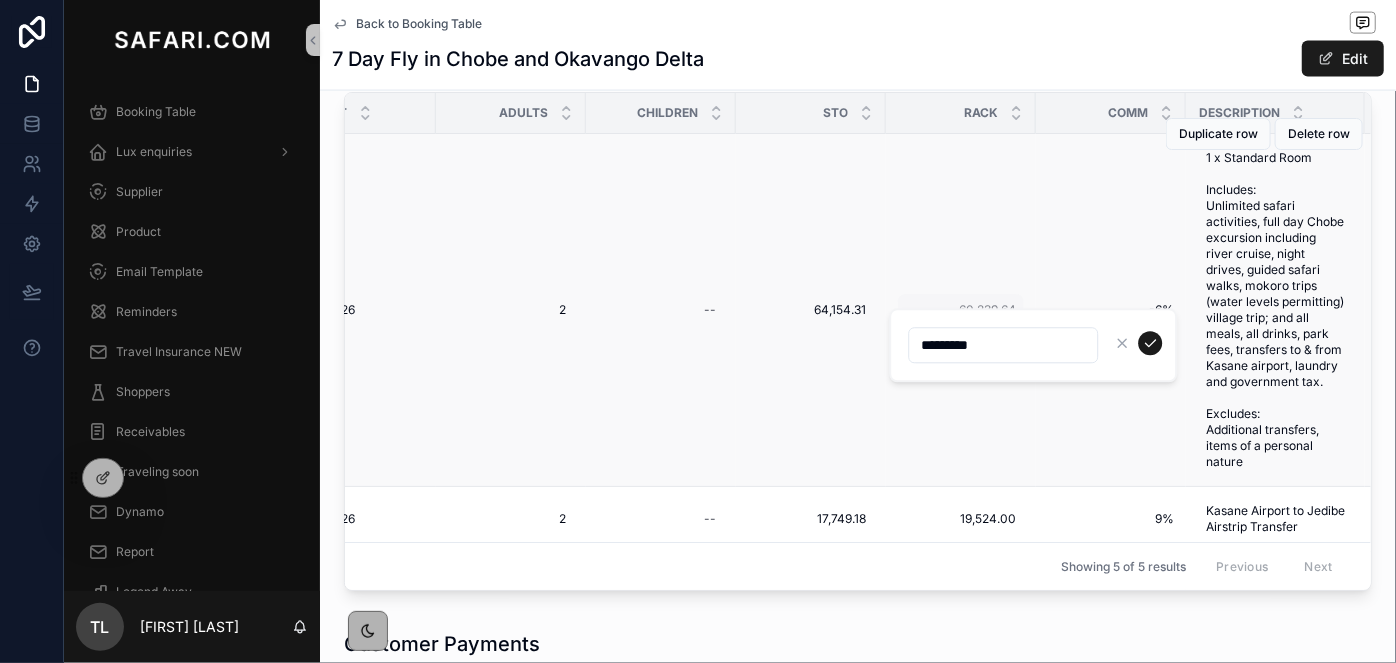 click on "*********" at bounding box center [1033, 345] 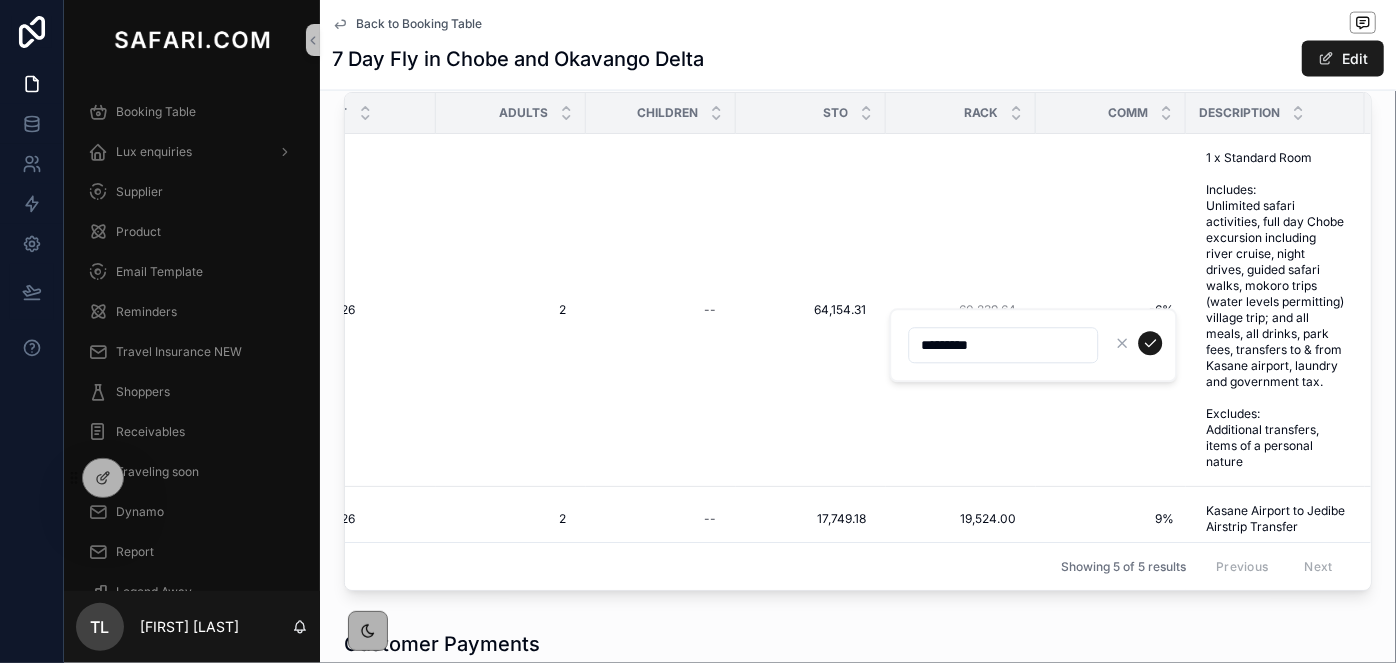click on "*********" at bounding box center [1003, 345] 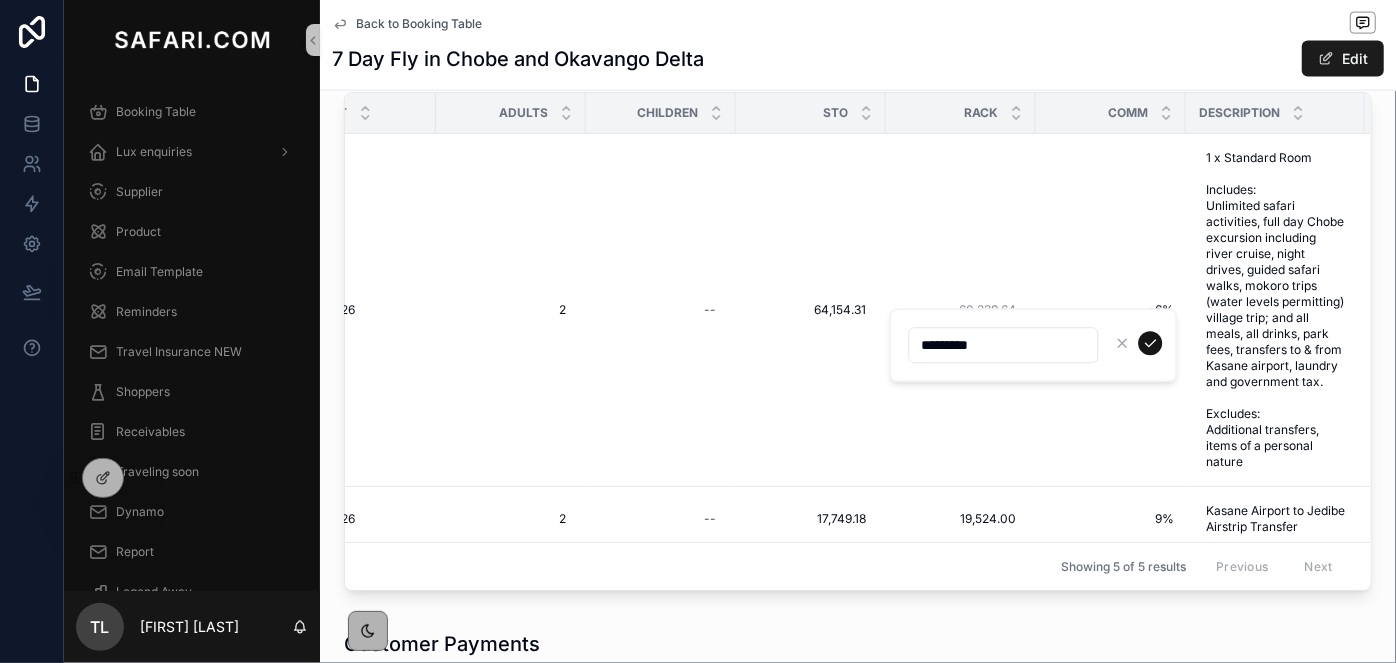 type on "*********" 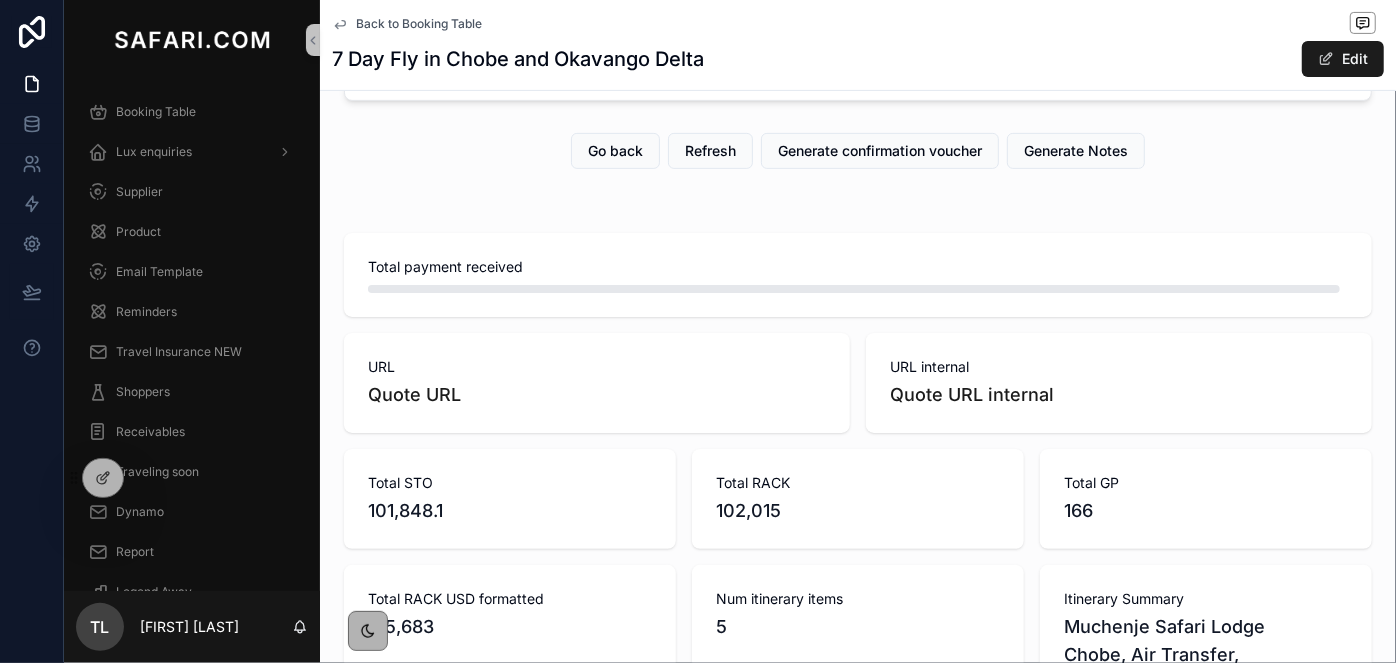 scroll, scrollTop: 342, scrollLeft: 0, axis: vertical 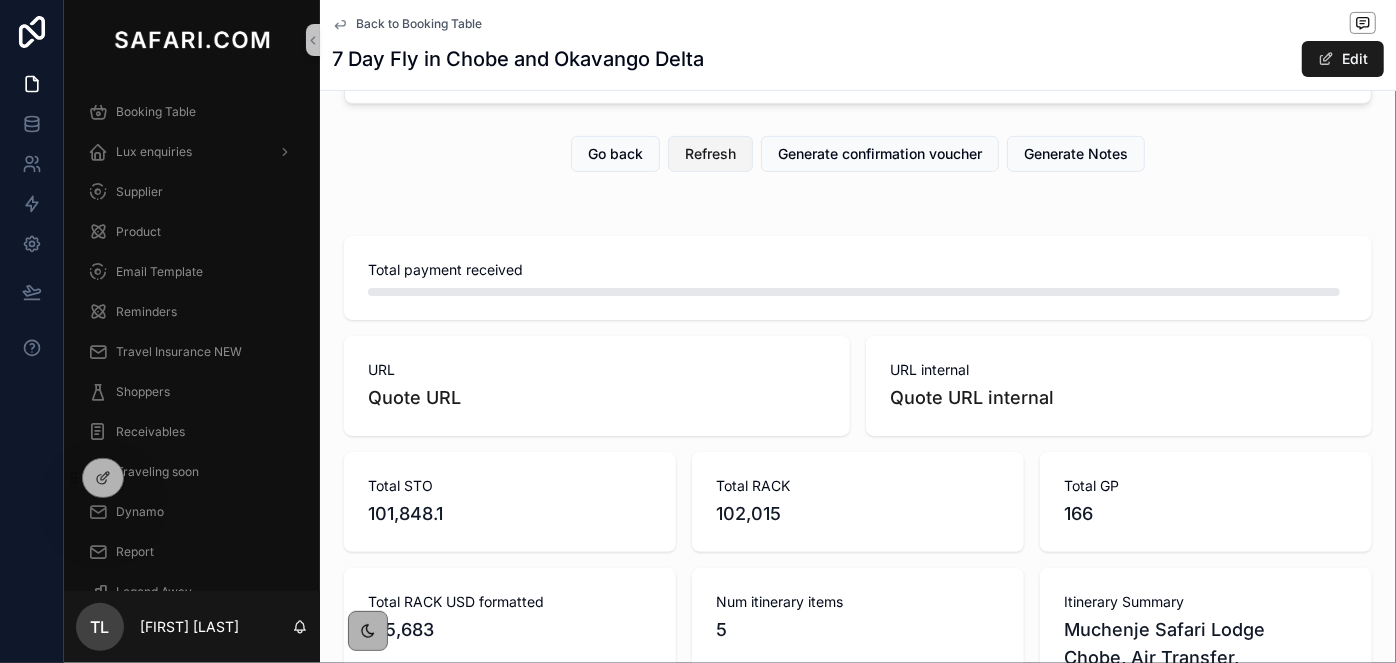 click on "Refresh" at bounding box center [710, 154] 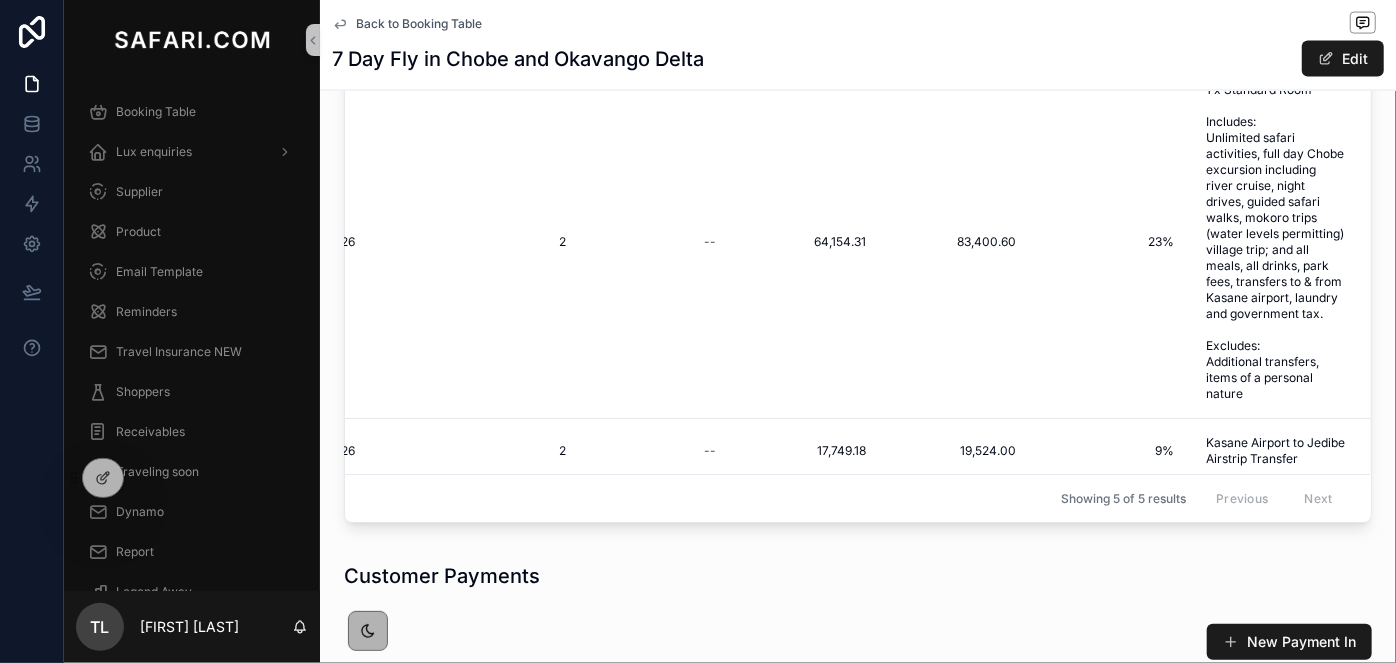 scroll, scrollTop: 1615, scrollLeft: 0, axis: vertical 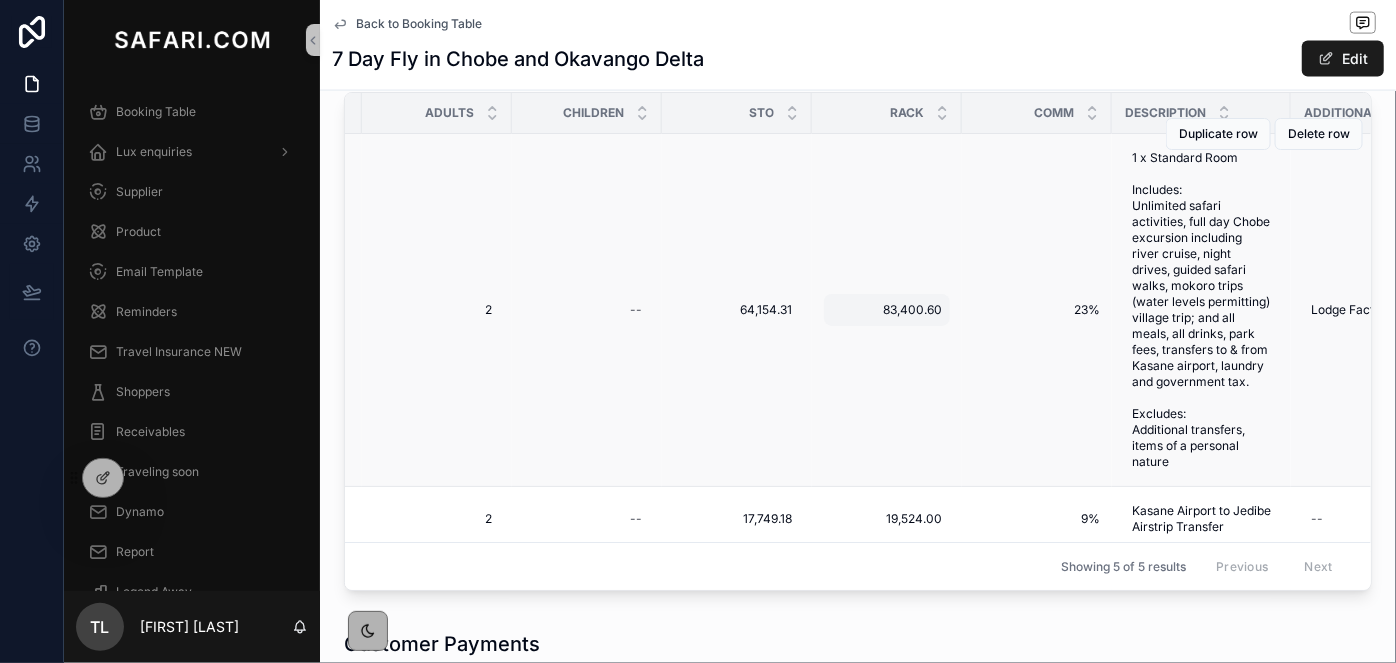 click on "83,400.60" at bounding box center [887, 310] 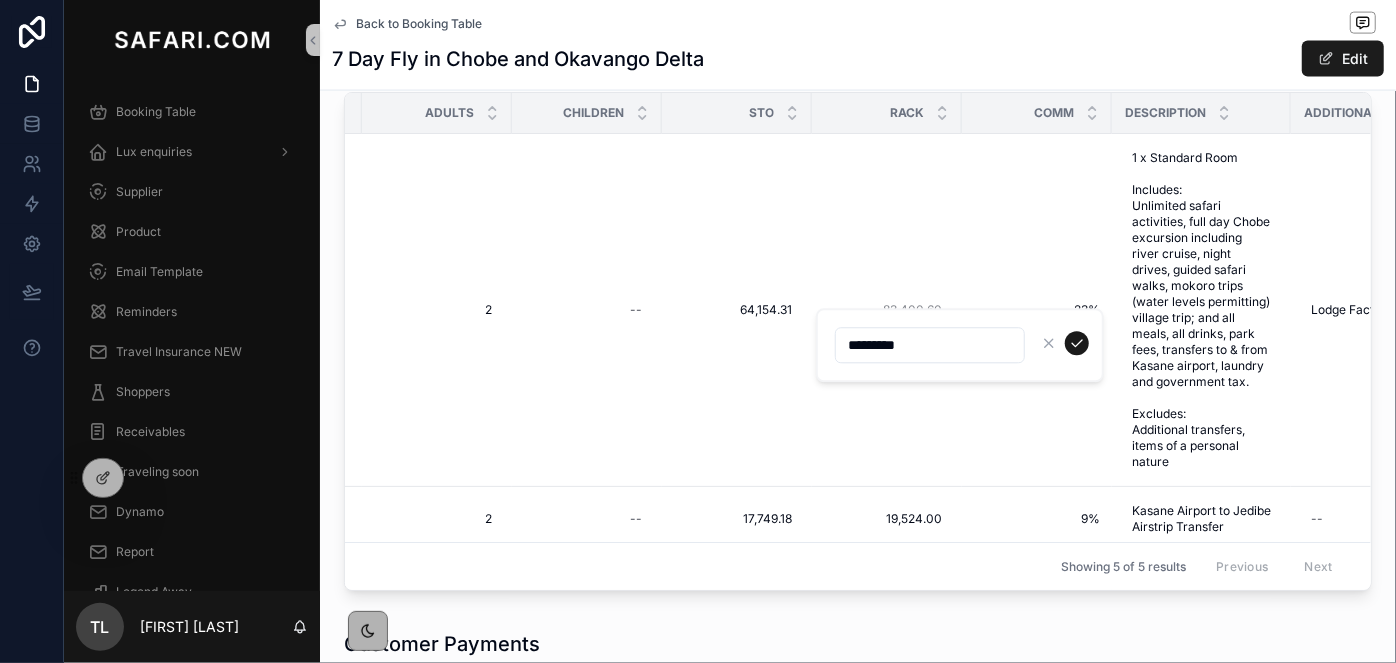 drag, startPoint x: 865, startPoint y: 349, endPoint x: 846, endPoint y: 347, distance: 19.104973 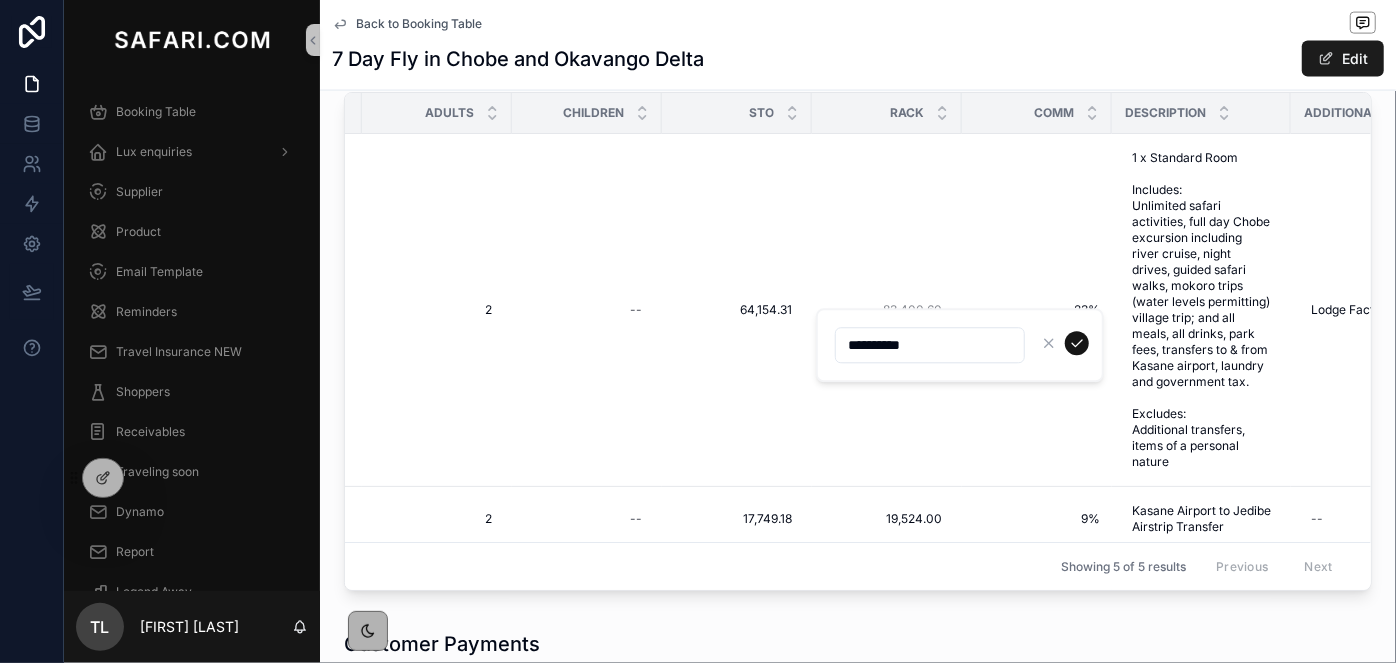 type on "**********" 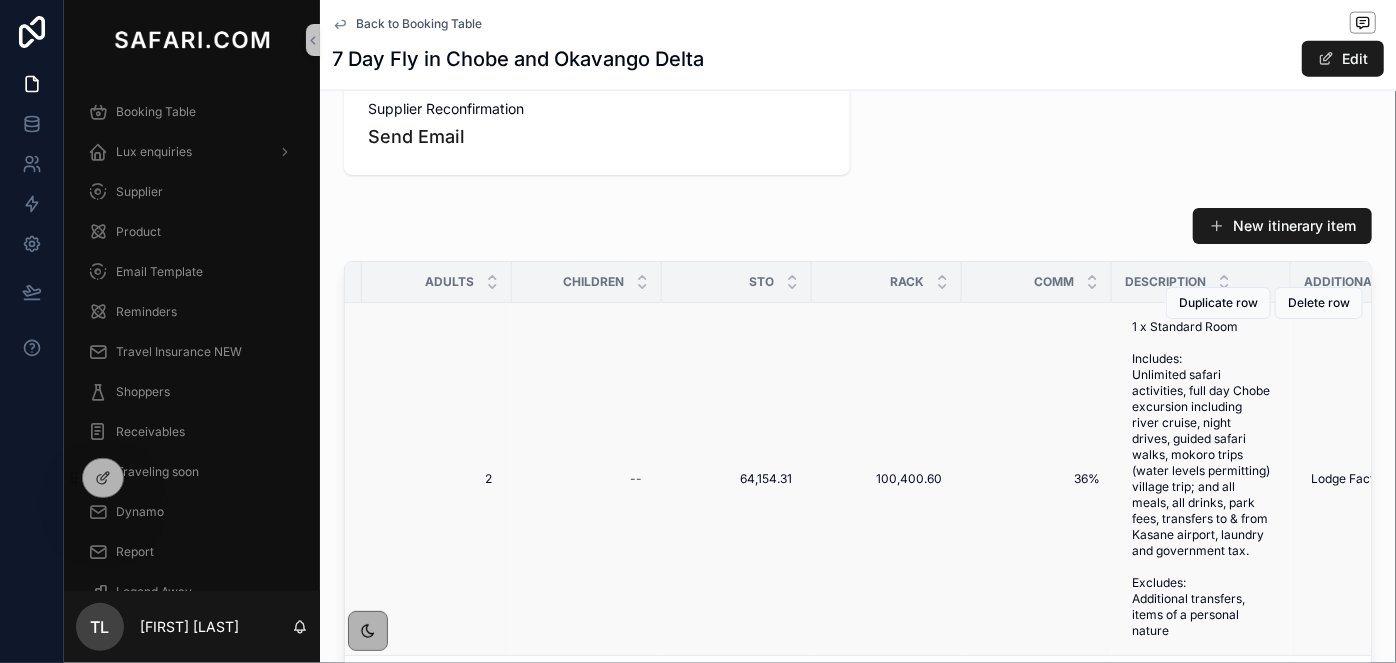 scroll, scrollTop: 1342, scrollLeft: 0, axis: vertical 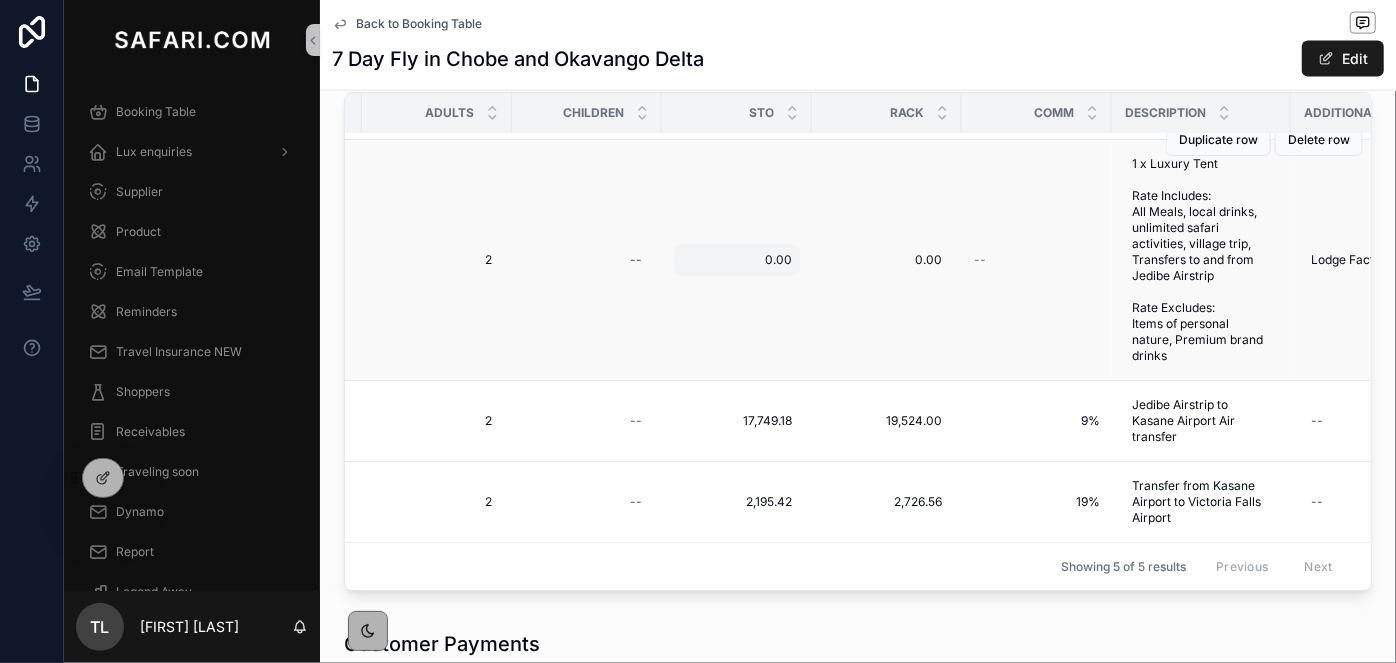 click on "0.00" at bounding box center (737, 260) 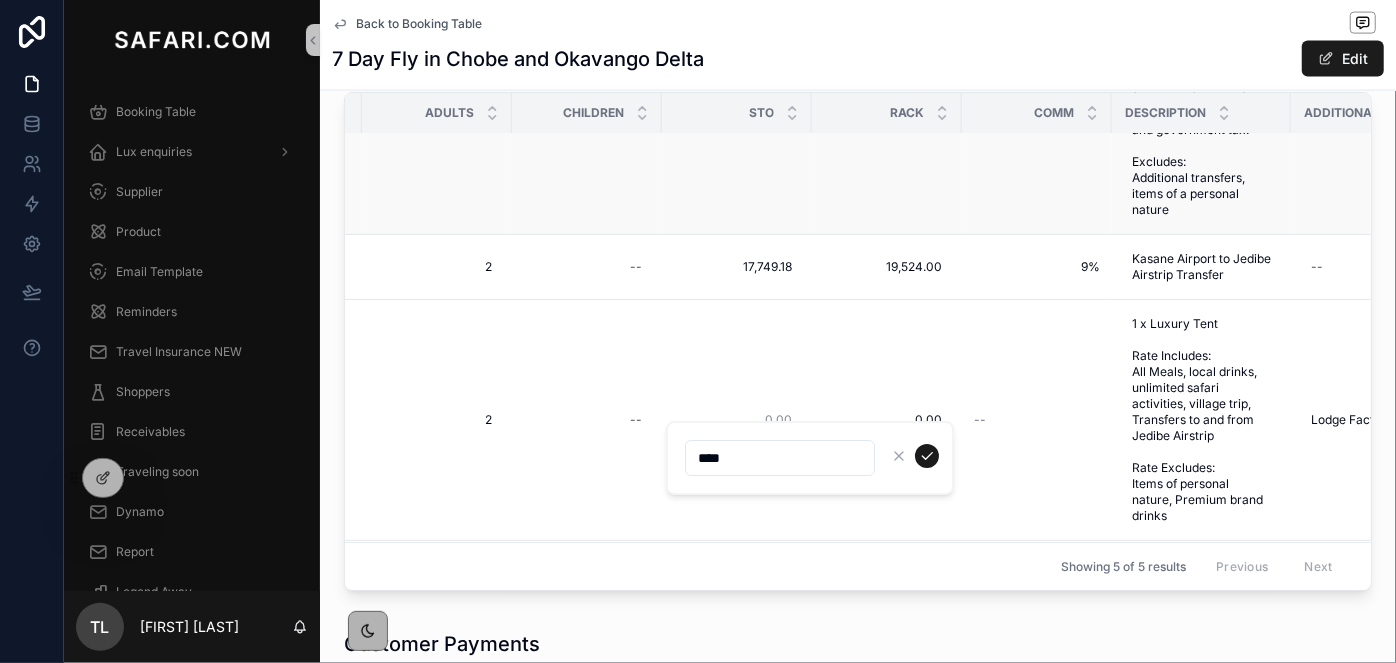 scroll, scrollTop: 0, scrollLeft: 797, axis: horizontal 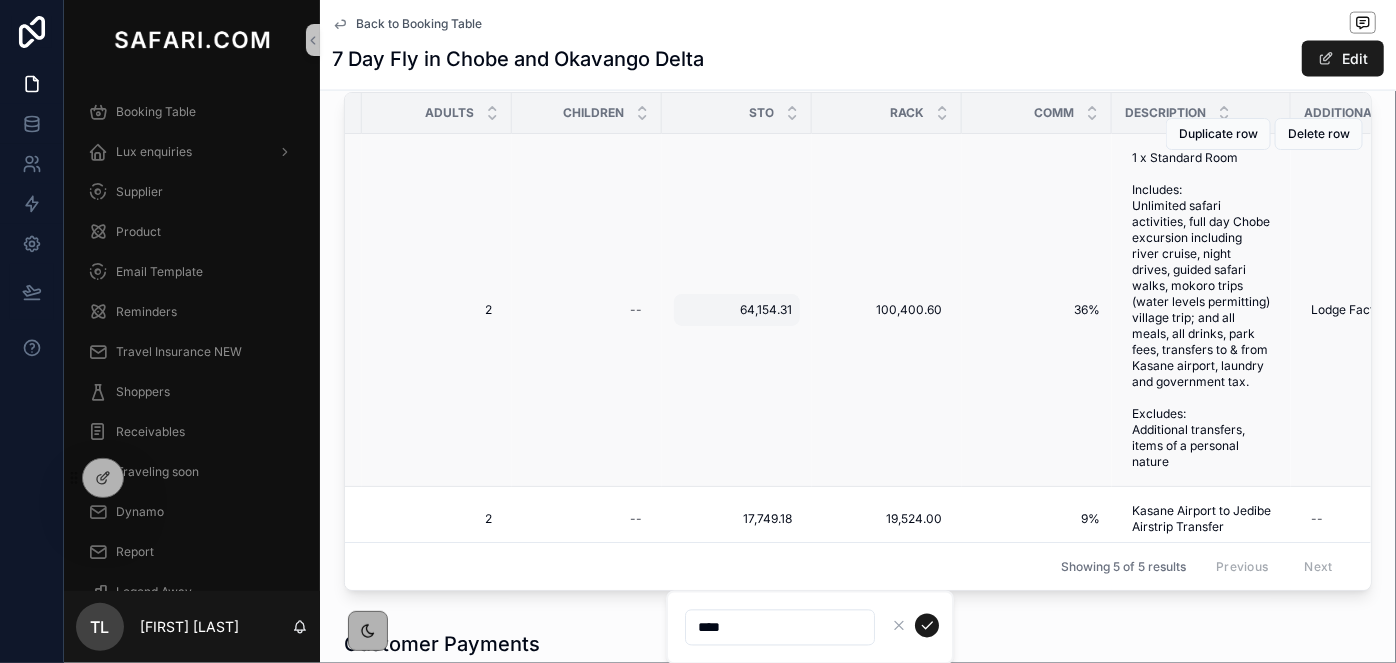 click on "64,154.31" at bounding box center [737, 310] 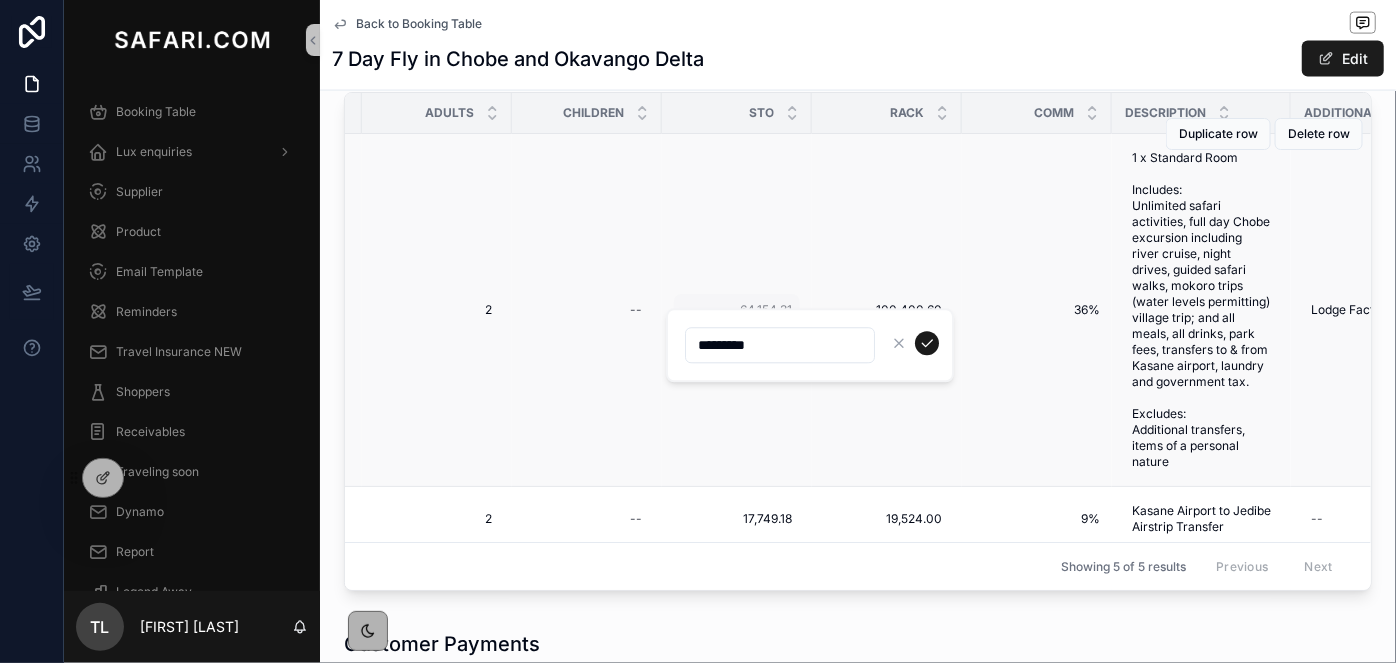 click on "*********" at bounding box center (810, 345) 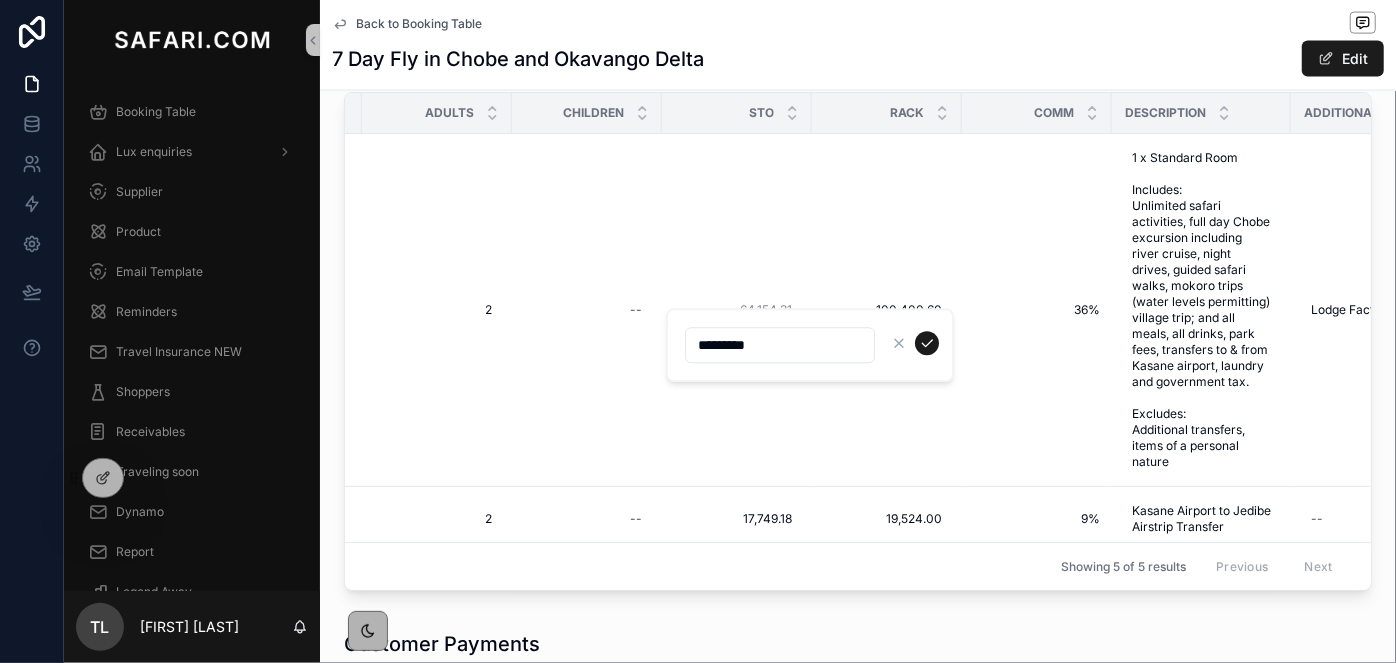 click on "*********" at bounding box center (780, 345) 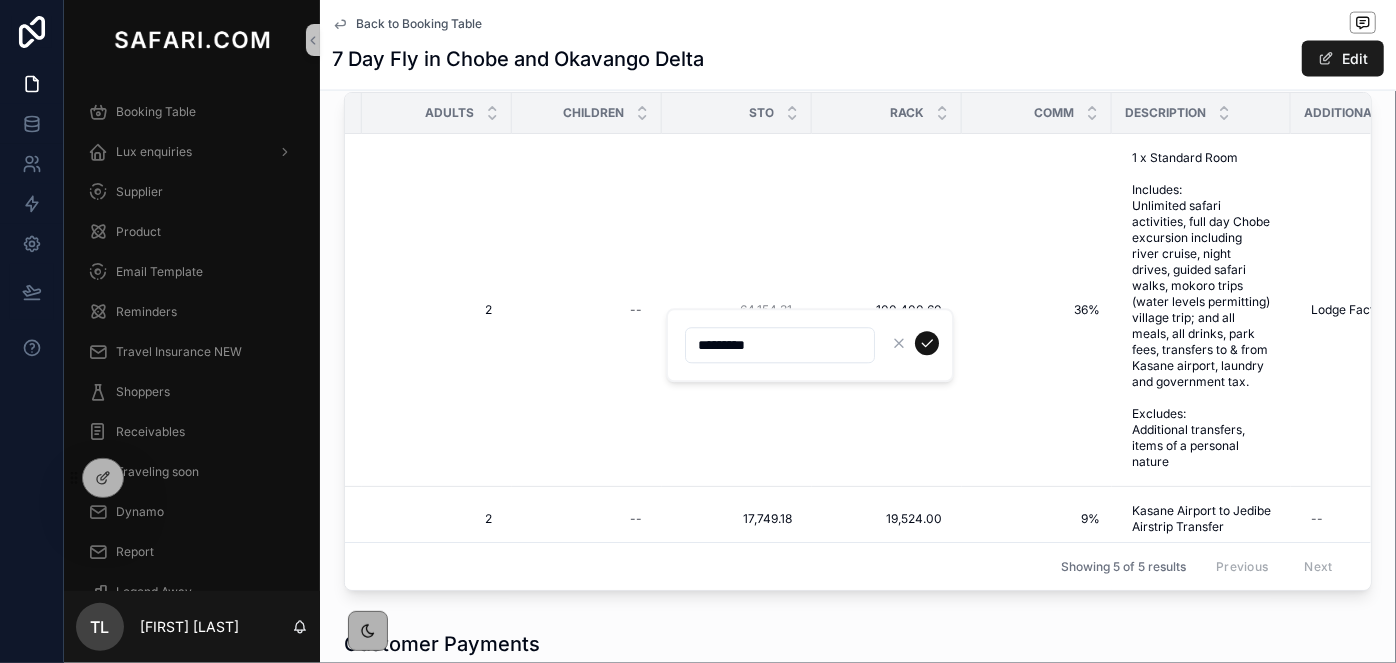 type on "*********" 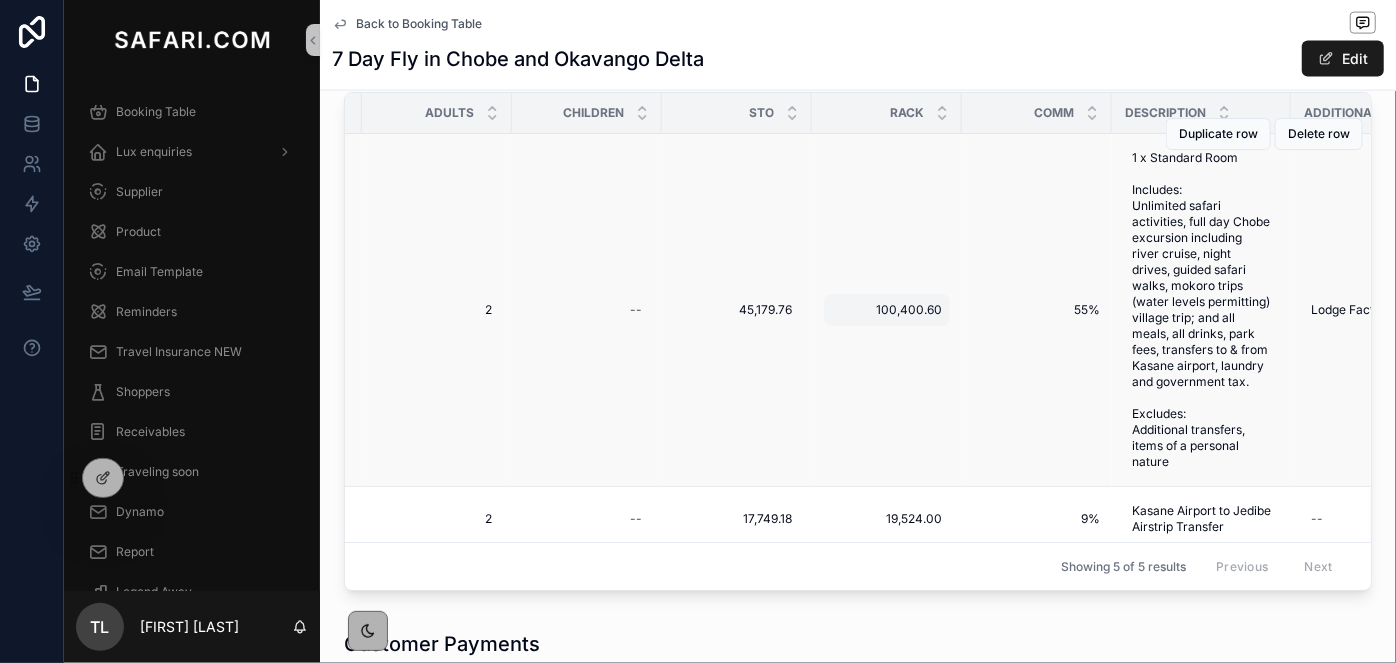 click on "100,400.60" at bounding box center (887, 310) 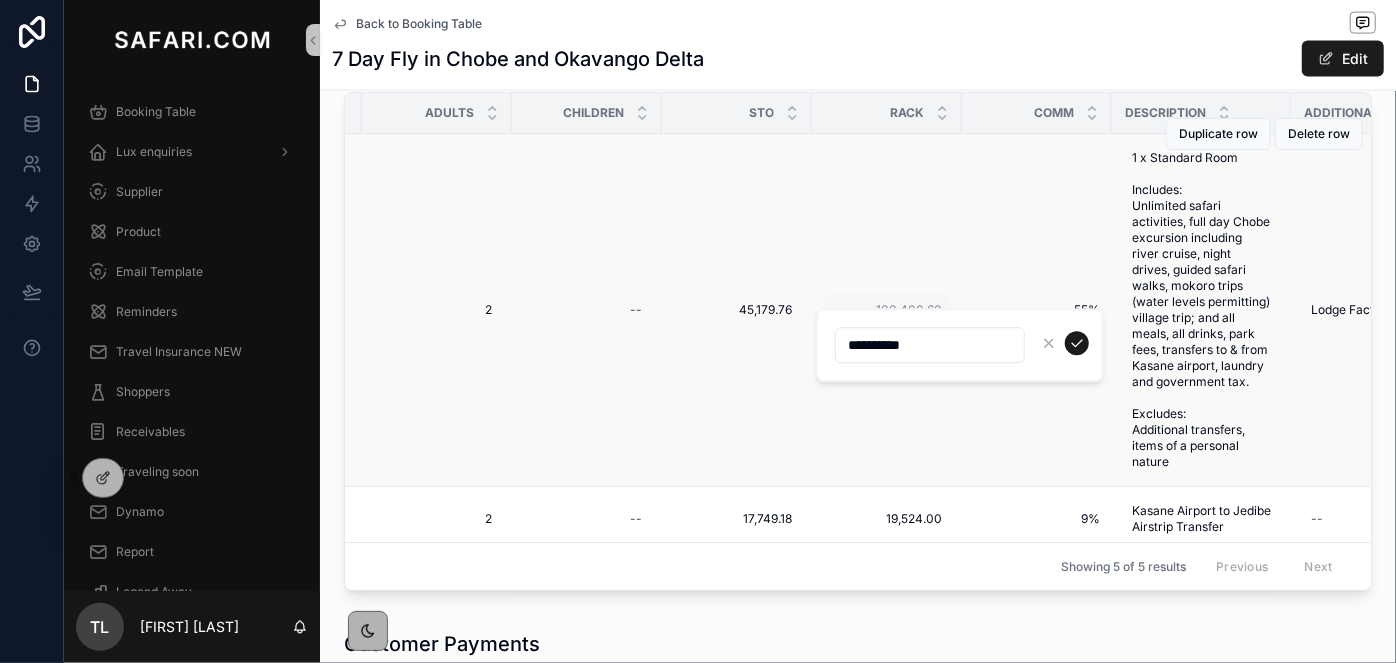 click on "**********" at bounding box center [960, 345] 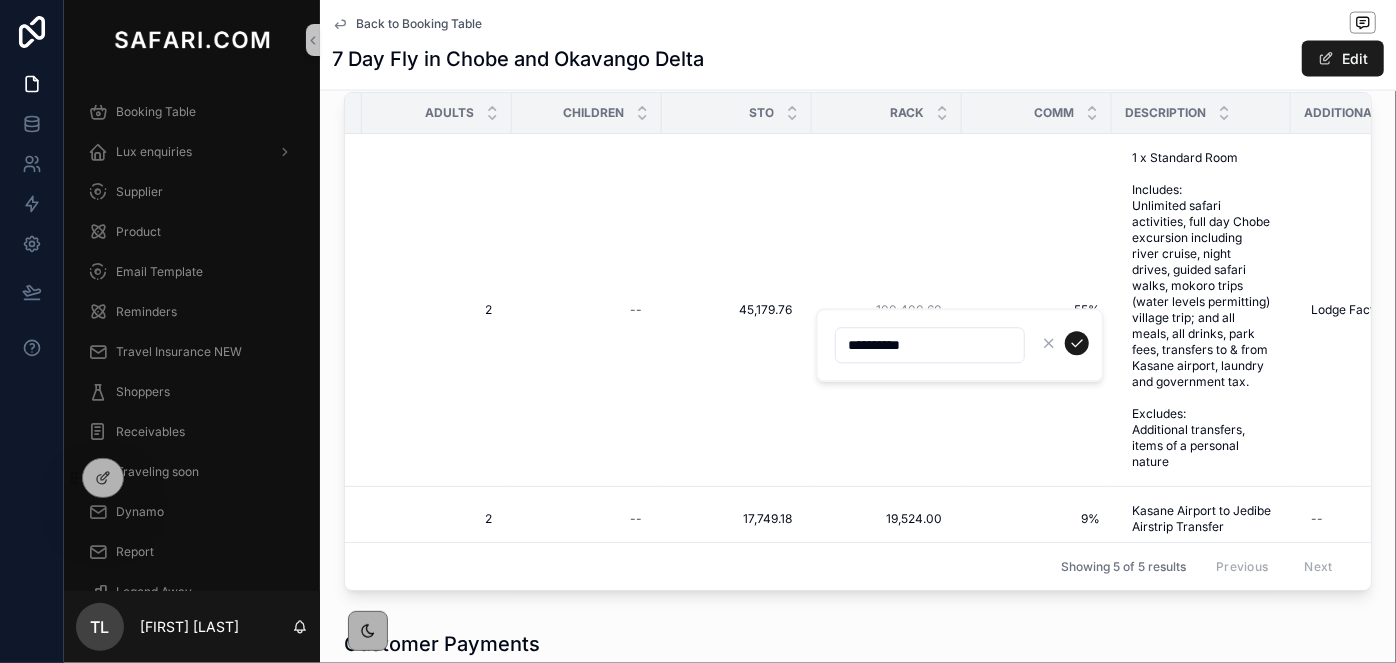 click on "**********" at bounding box center (930, 345) 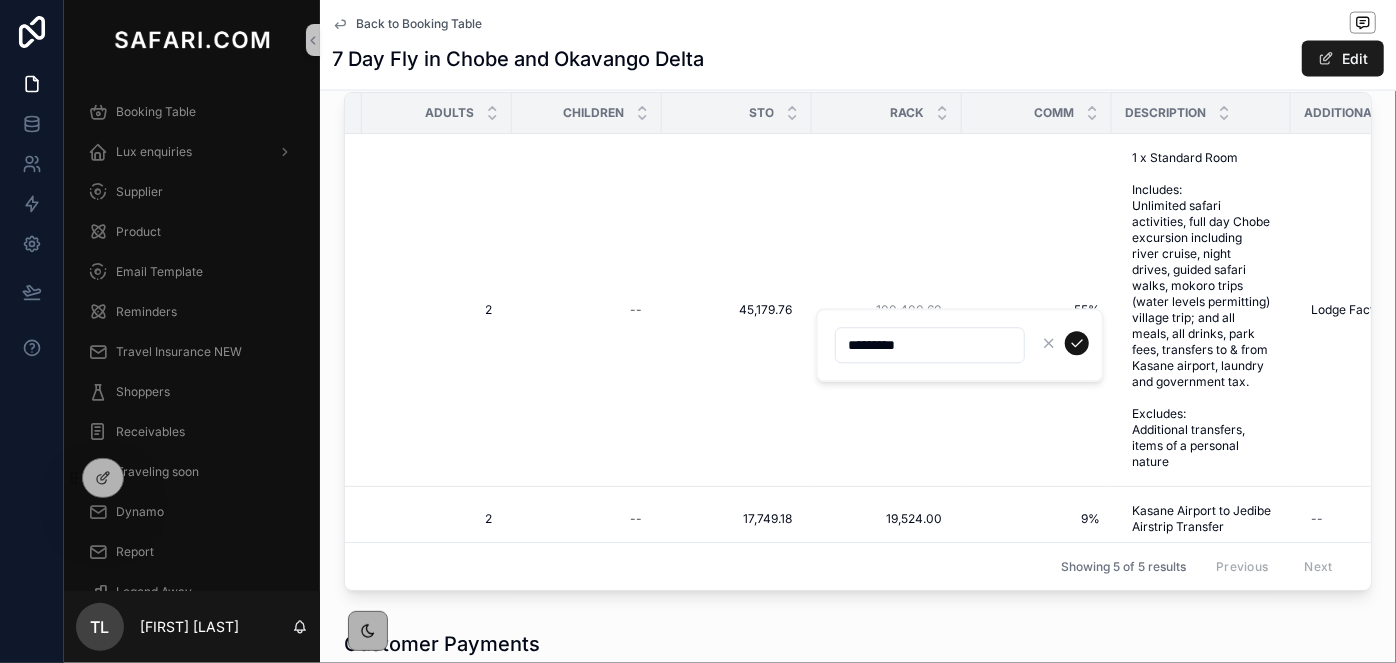 type on "*********" 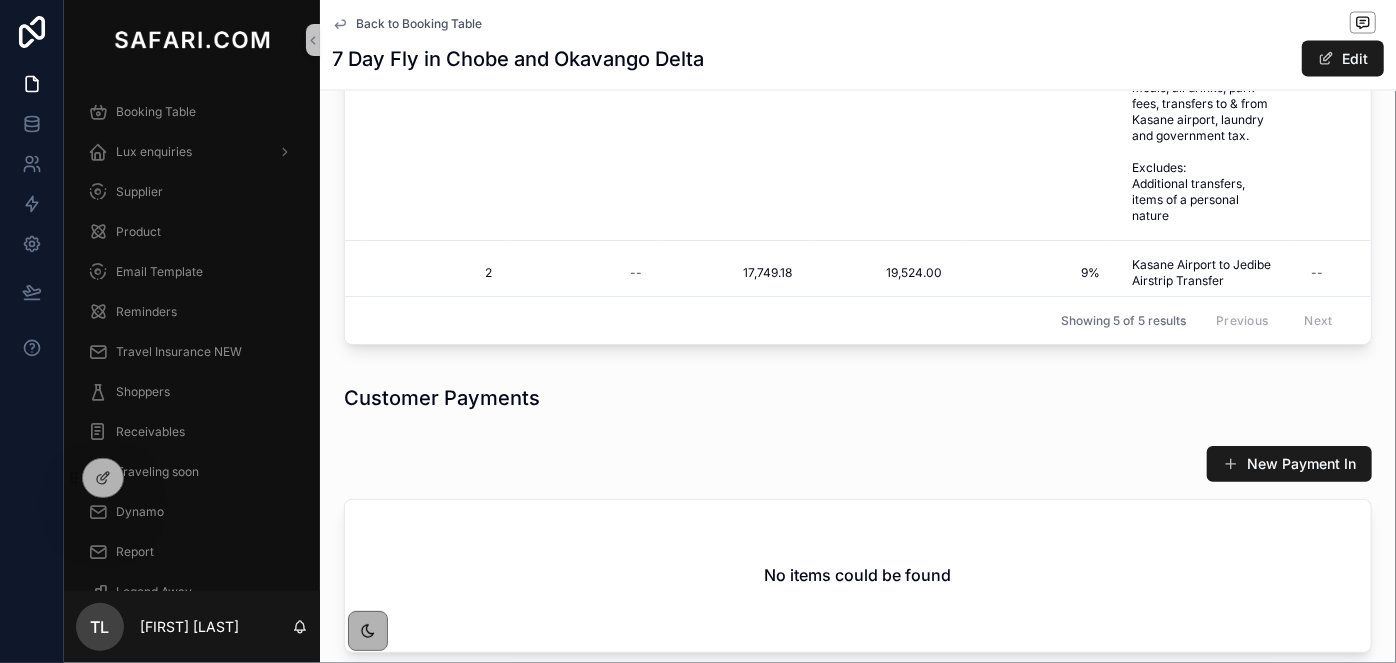 scroll, scrollTop: 1818, scrollLeft: 0, axis: vertical 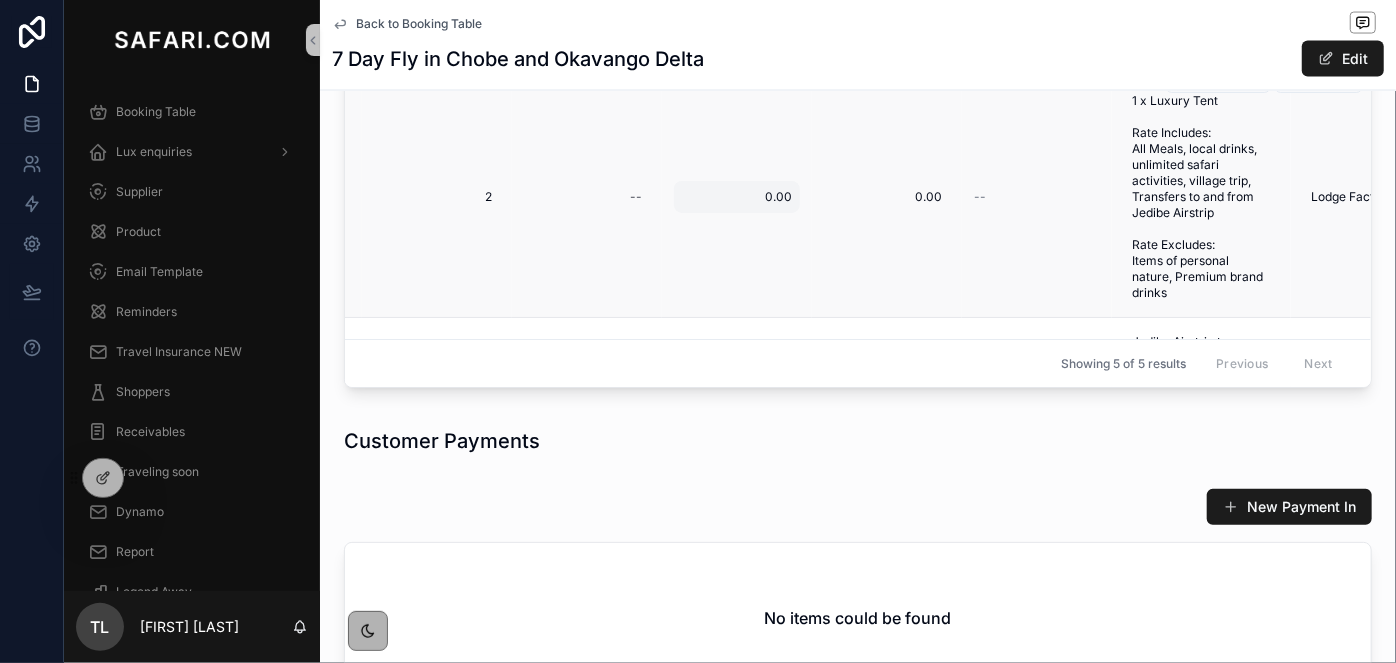click on "0.00" at bounding box center (737, 197) 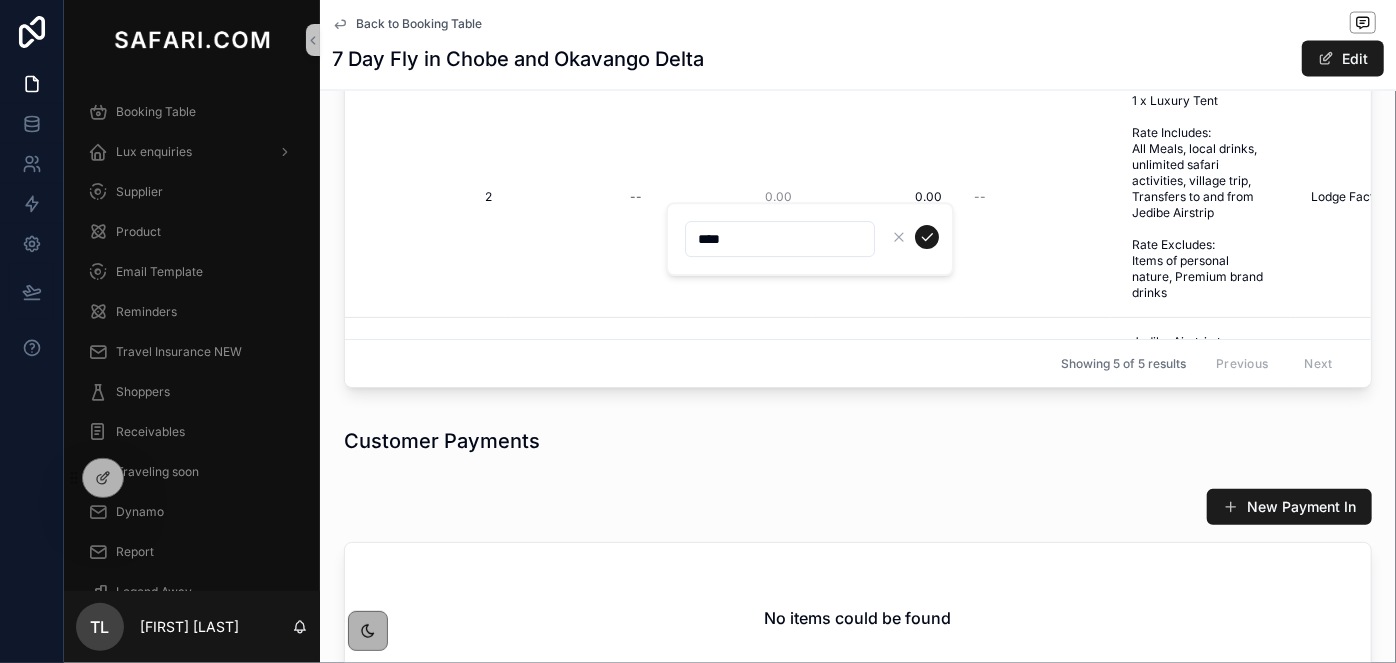 click on "****" at bounding box center (780, 239) 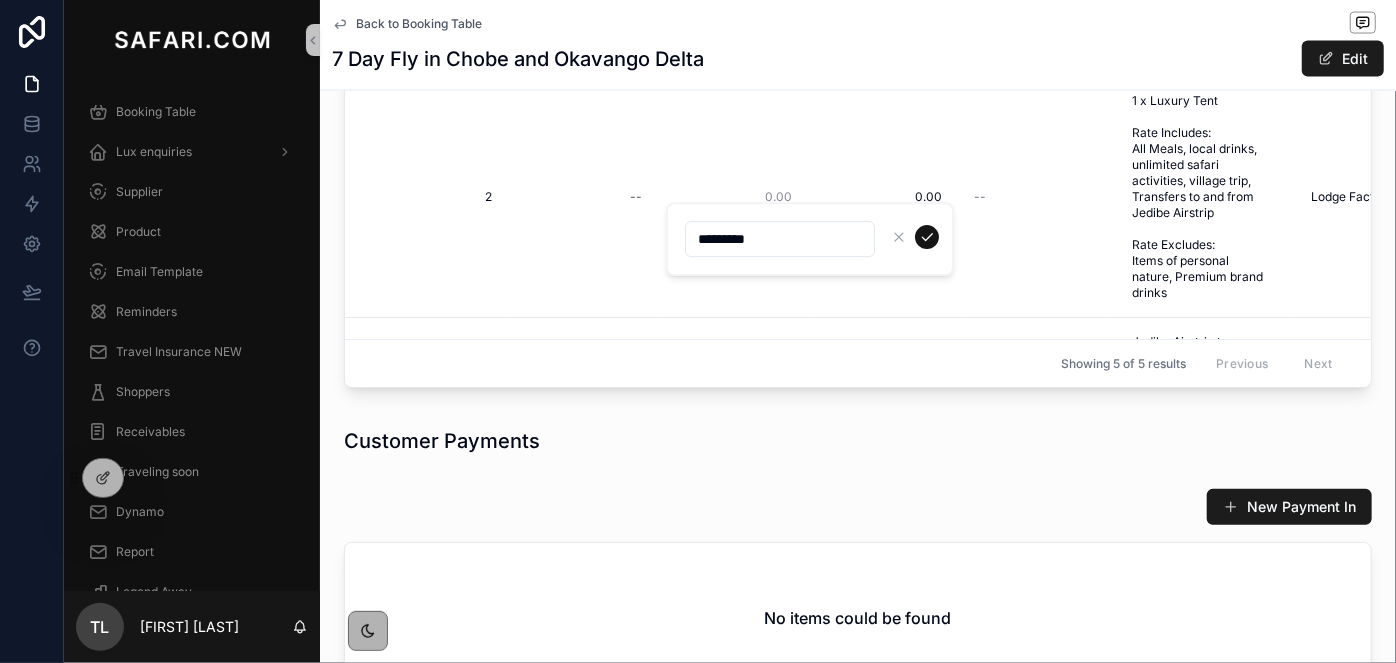 type on "*********" 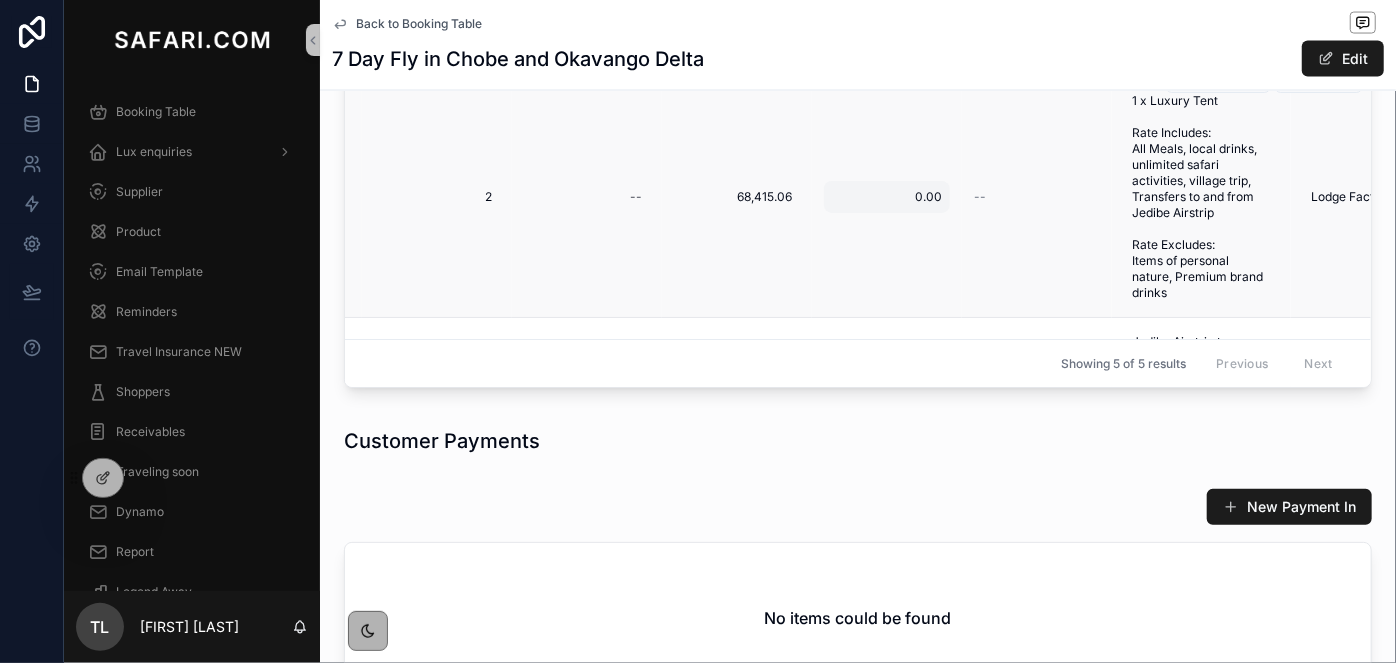 click on "0.00" at bounding box center (887, 197) 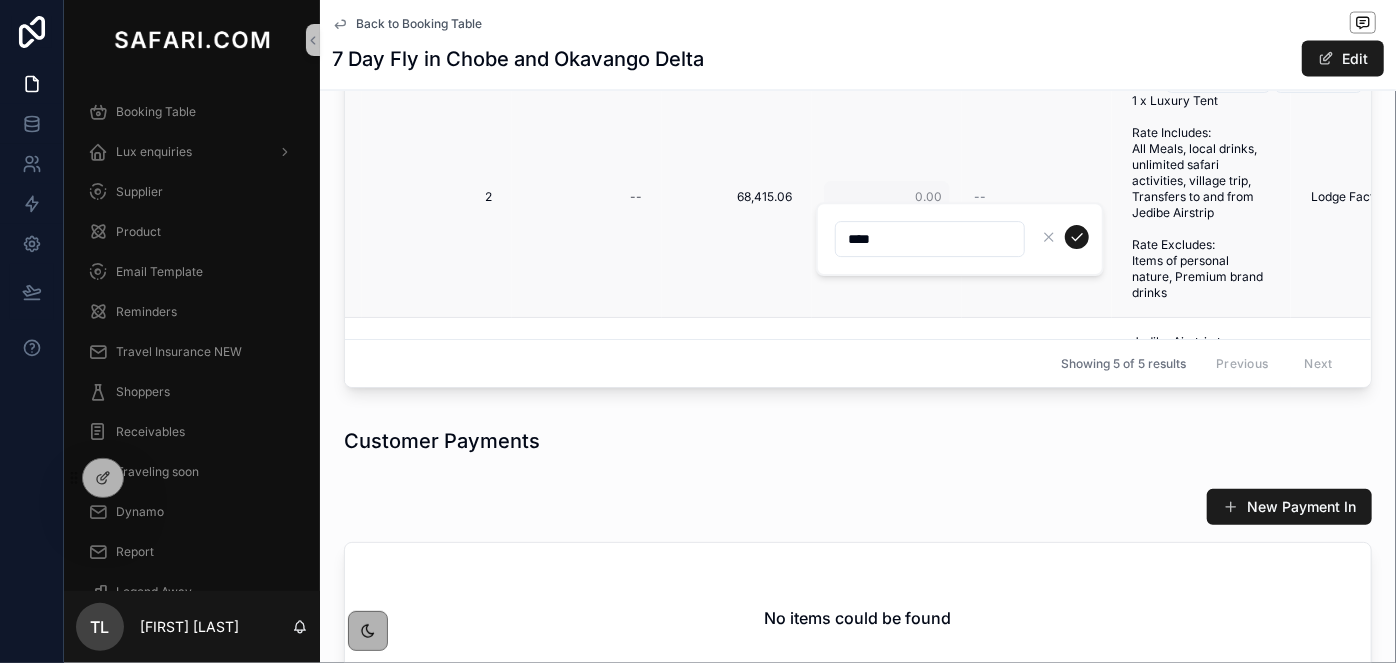 click on "****" at bounding box center (960, 239) 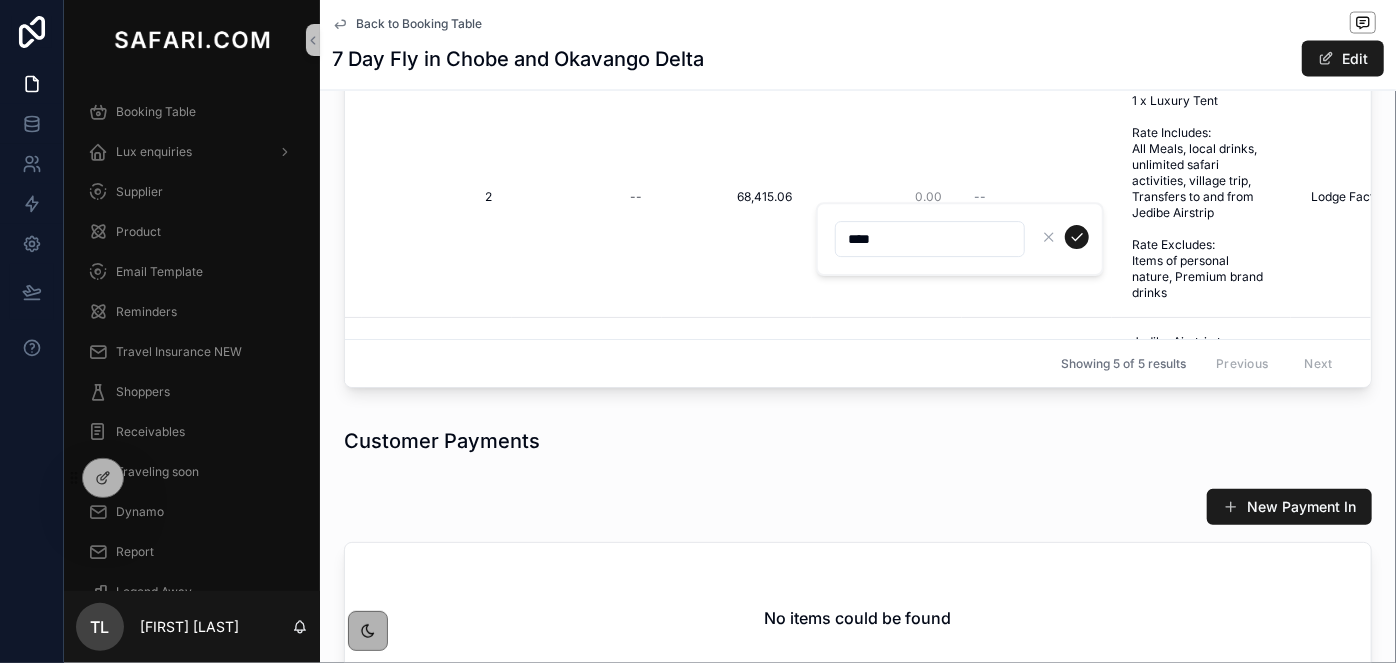 click on "****" at bounding box center (930, 239) 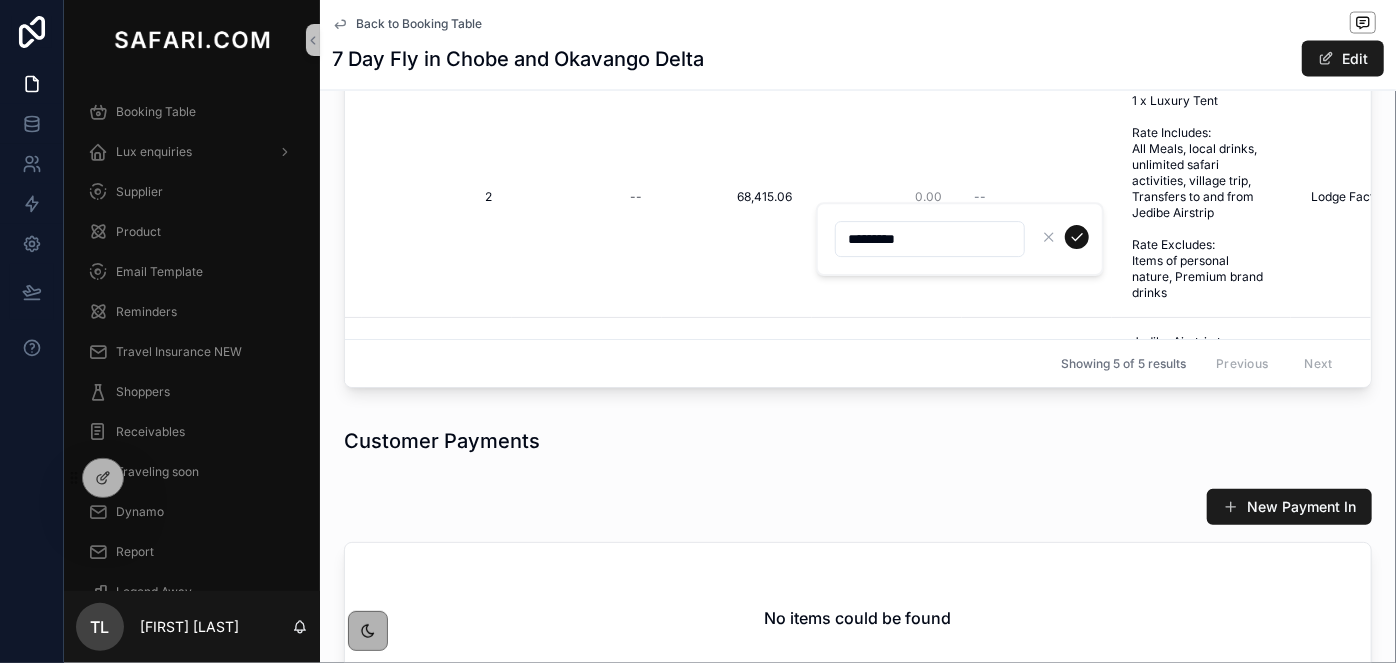 type on "*********" 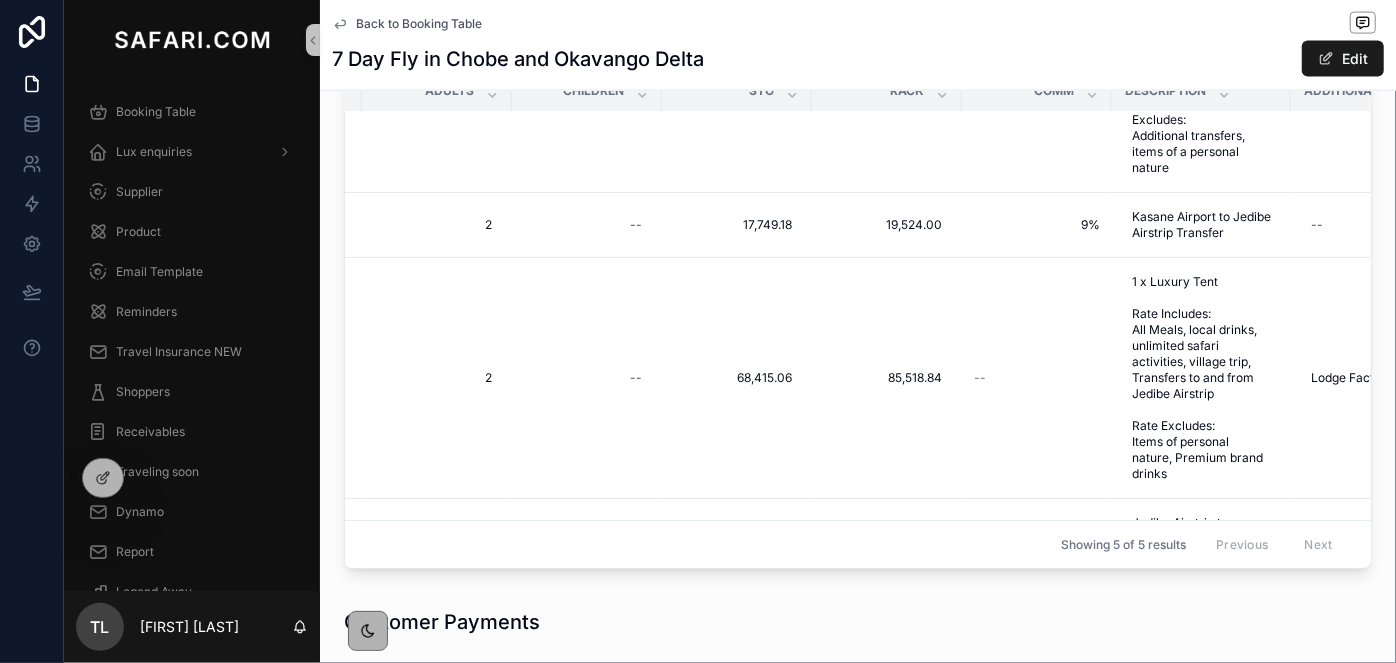 scroll, scrollTop: 1545, scrollLeft: 0, axis: vertical 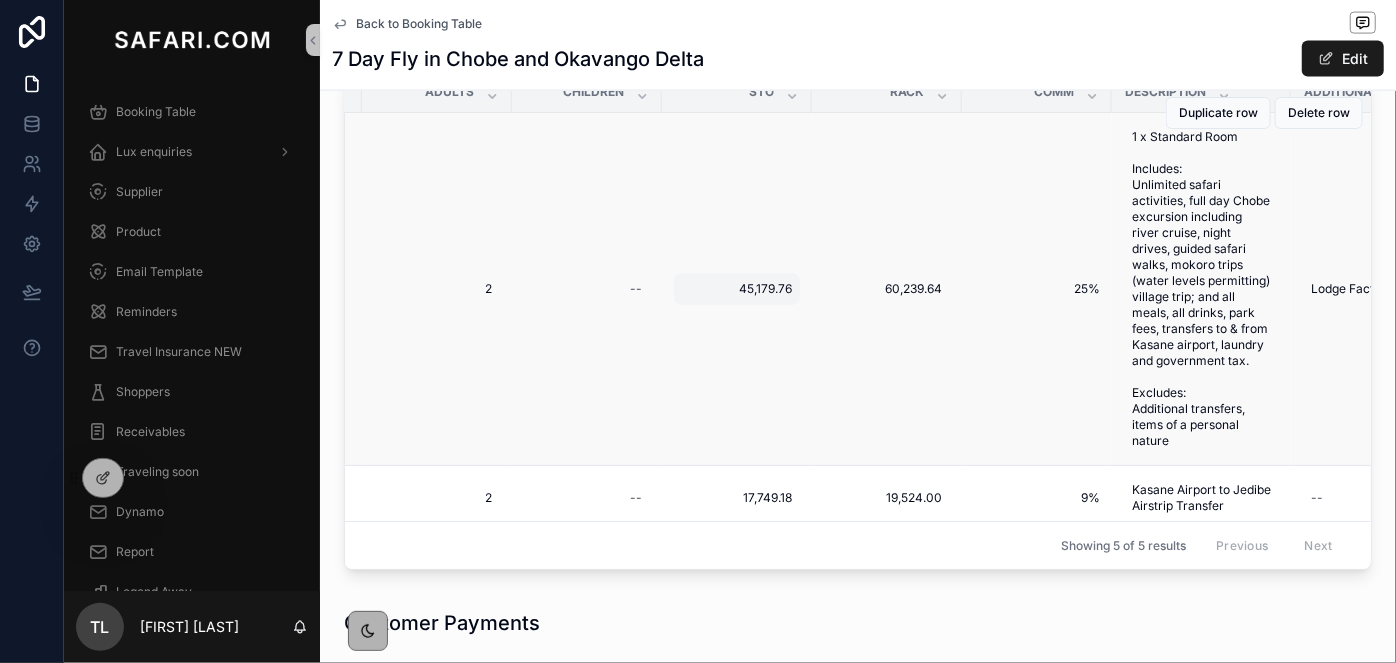 click on "45,179.76" at bounding box center (737, 289) 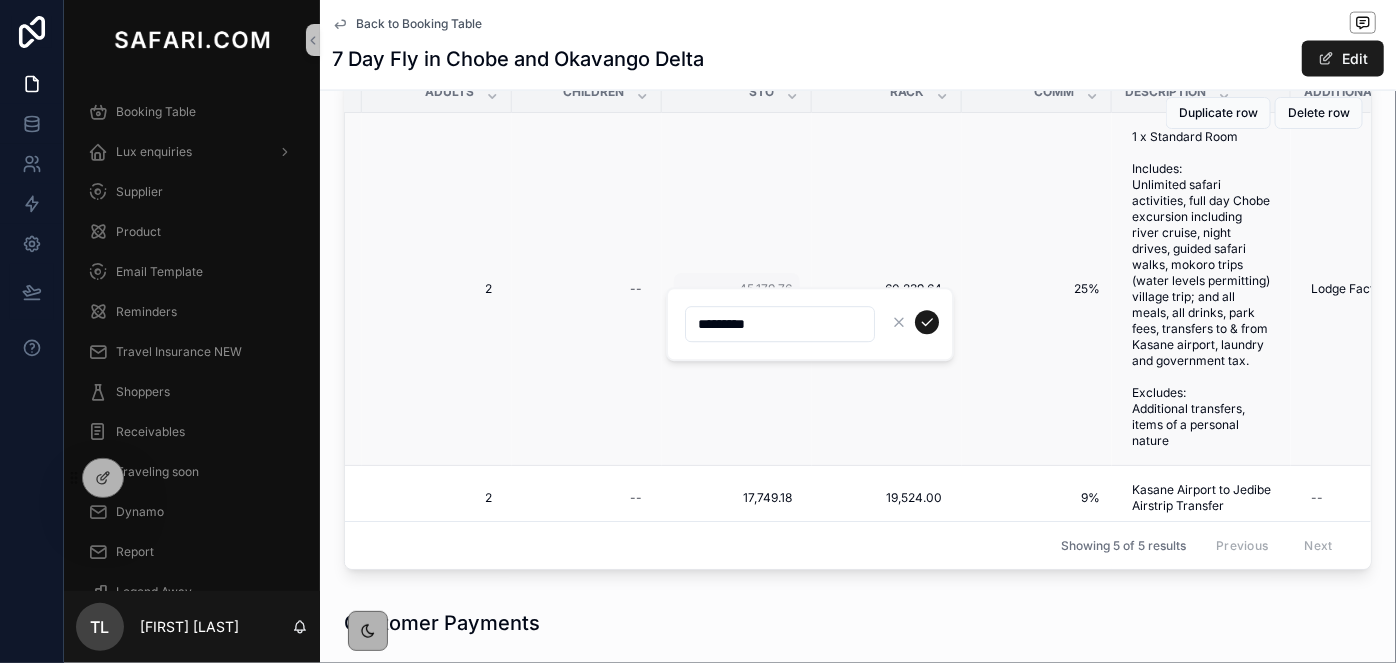 click on "*********" at bounding box center (810, 324) 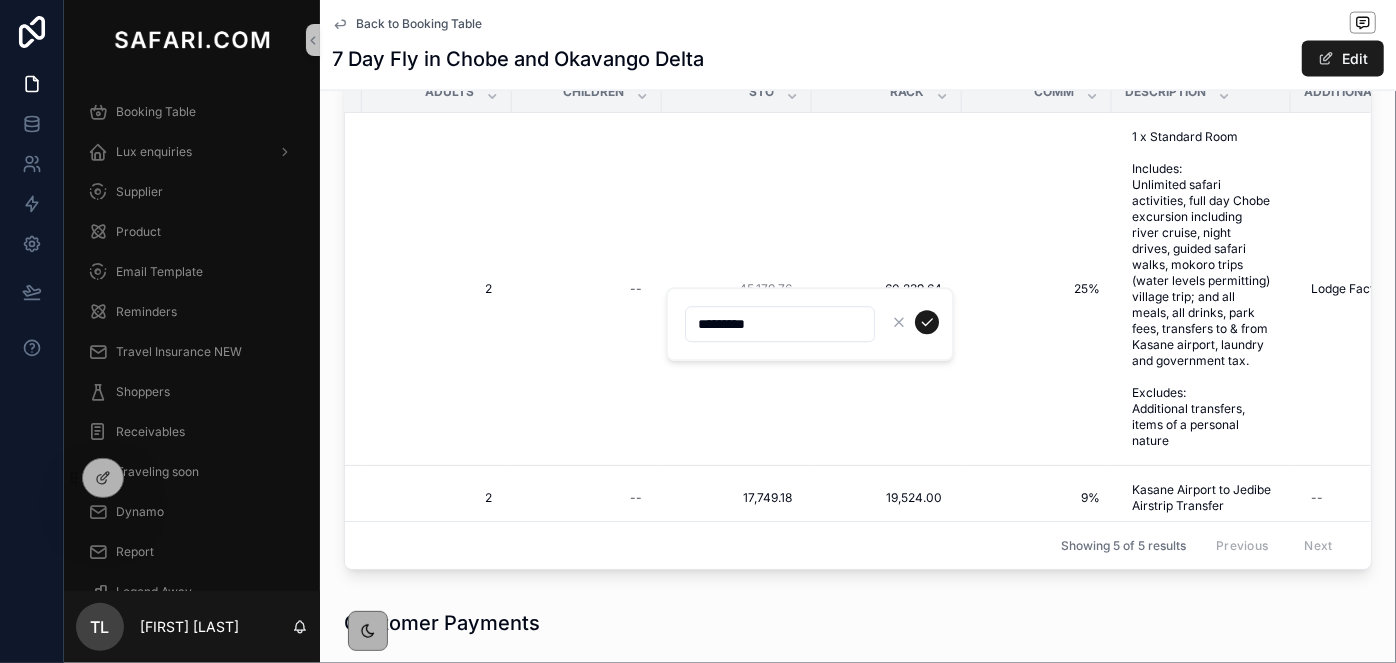 click on "*********" at bounding box center [780, 324] 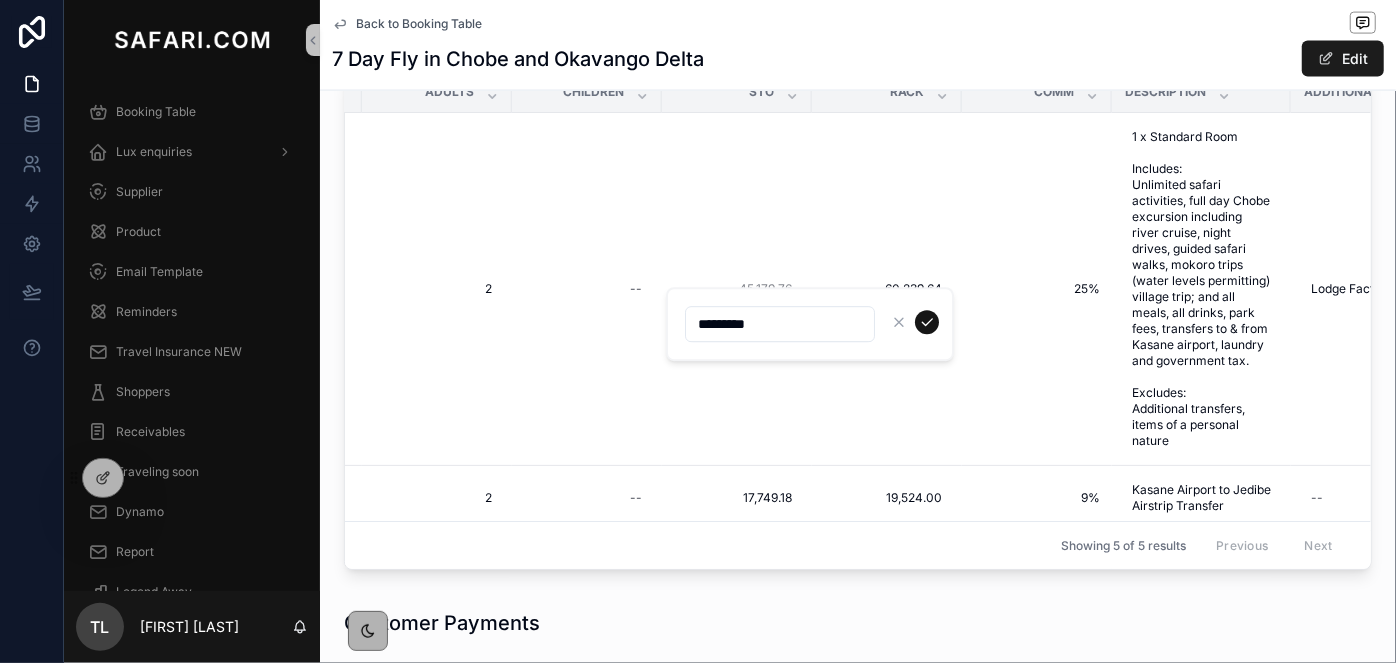 type on "*********" 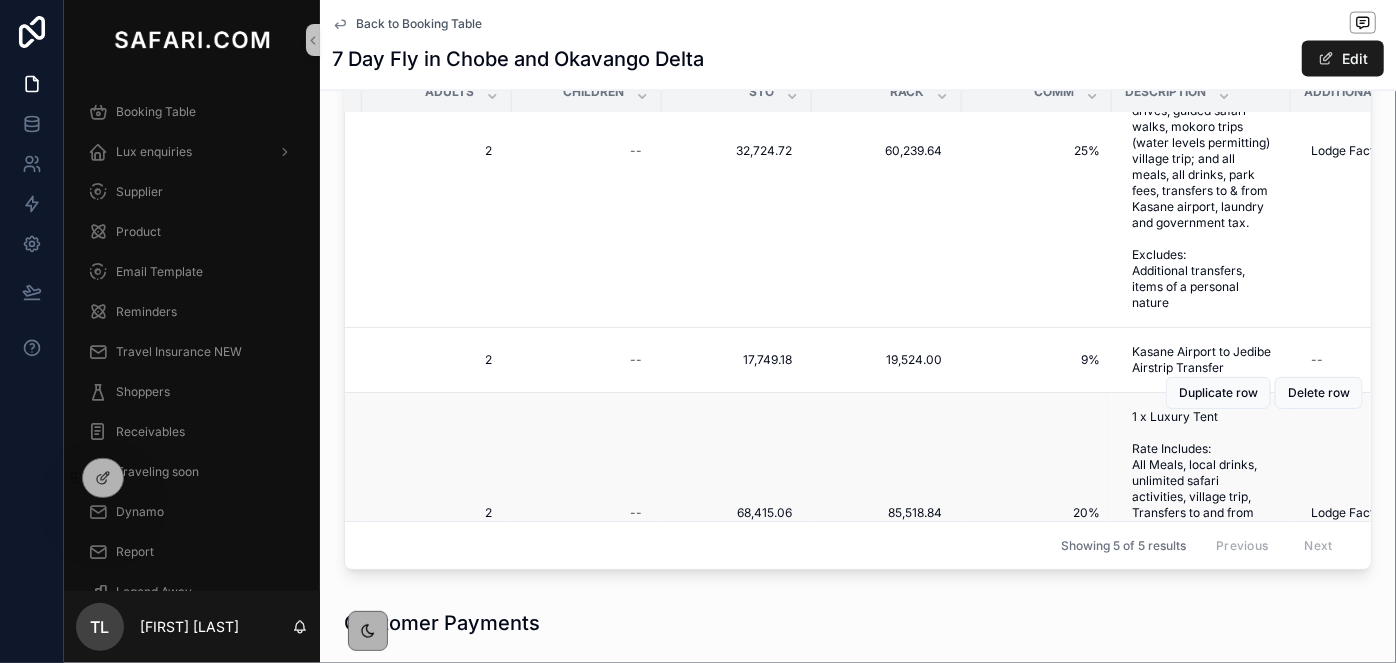 scroll, scrollTop: 181, scrollLeft: 797, axis: both 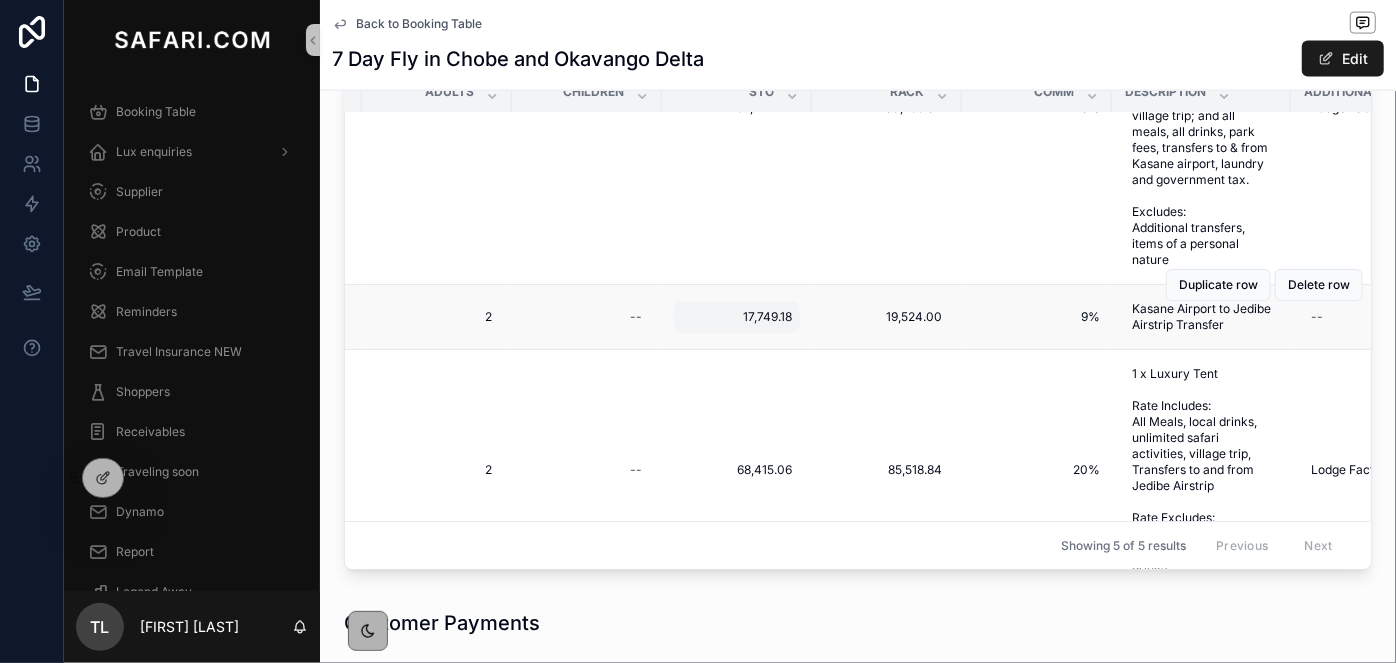 click on "17,749.18" at bounding box center (737, 317) 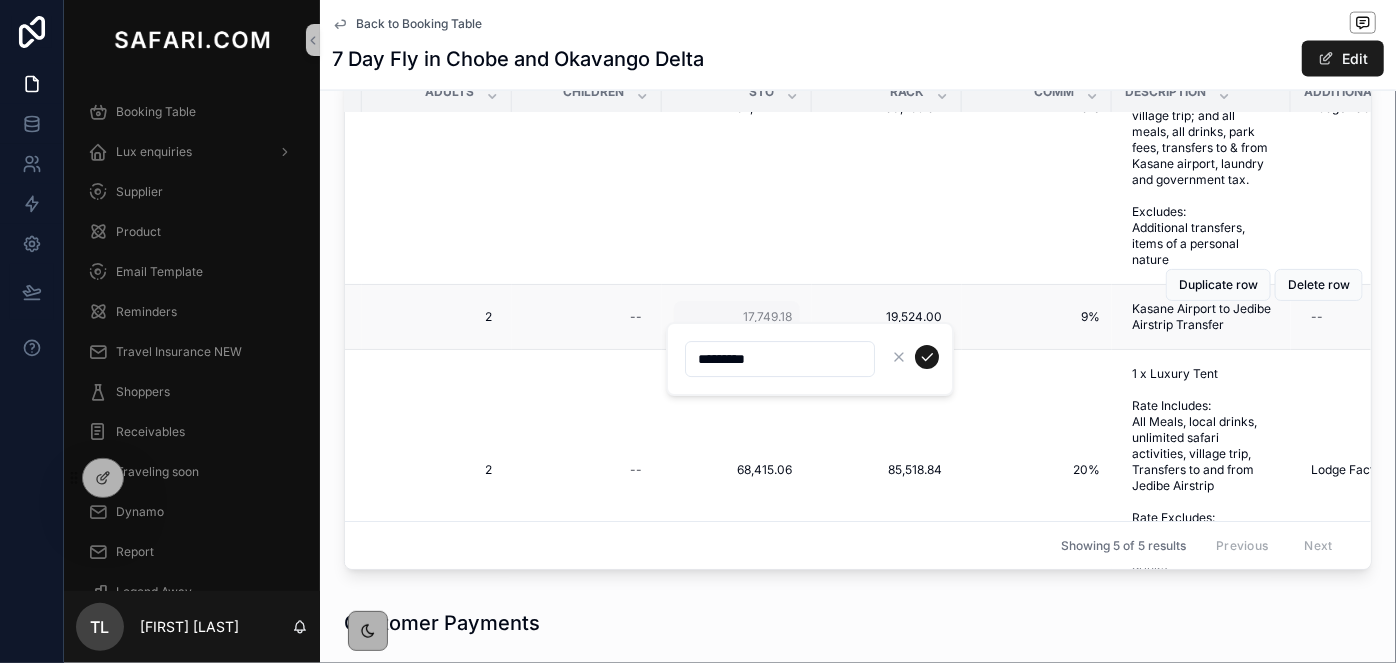 click on "*********" at bounding box center [810, 359] 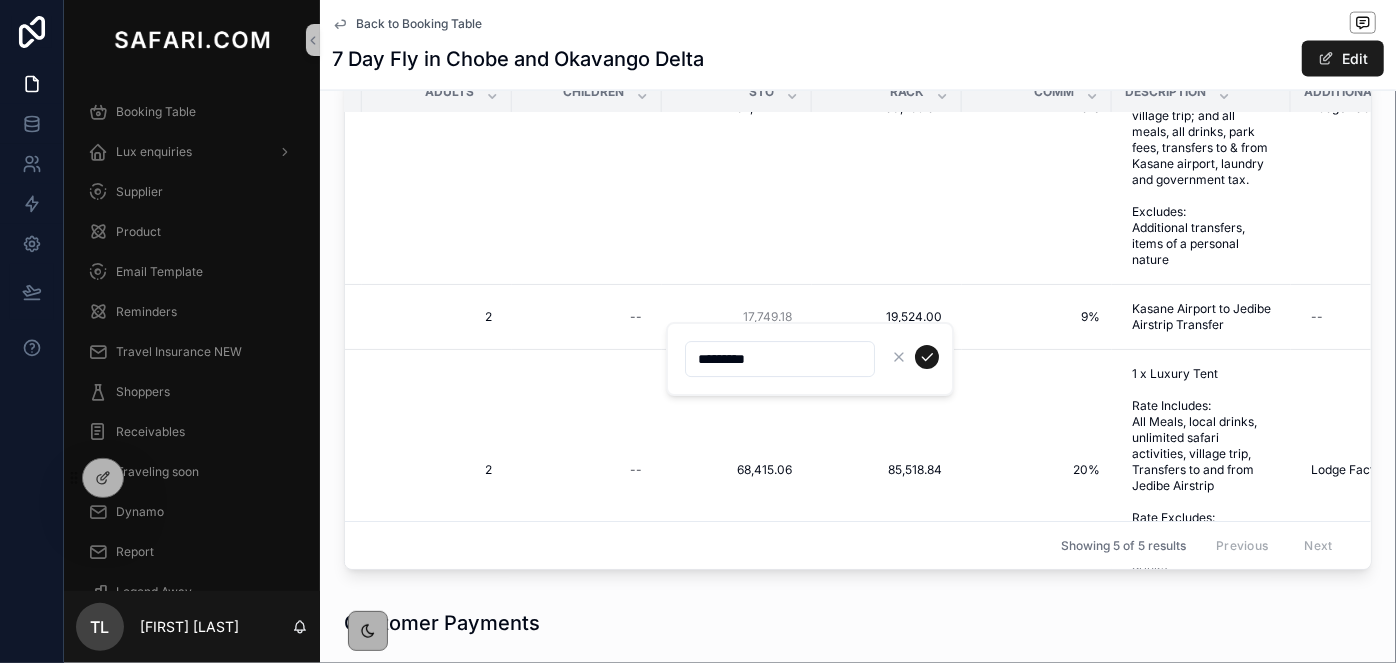 click on "*********" at bounding box center (780, 359) 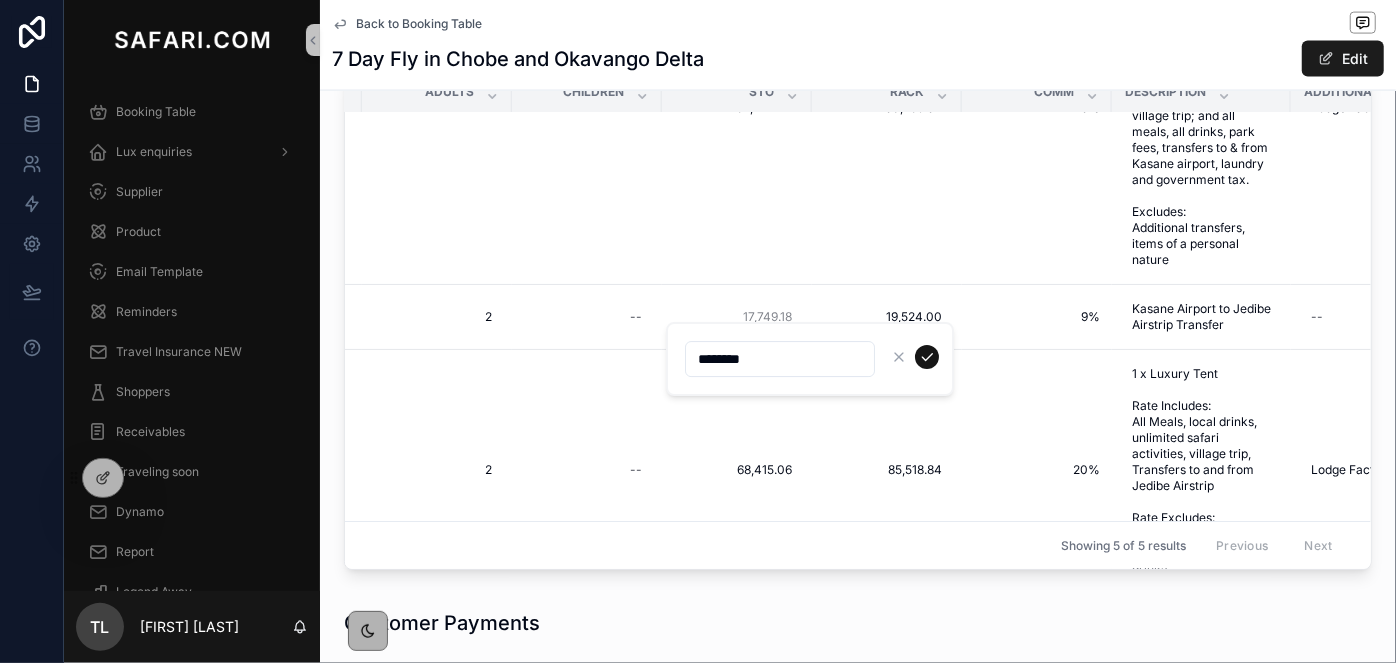 type on "********" 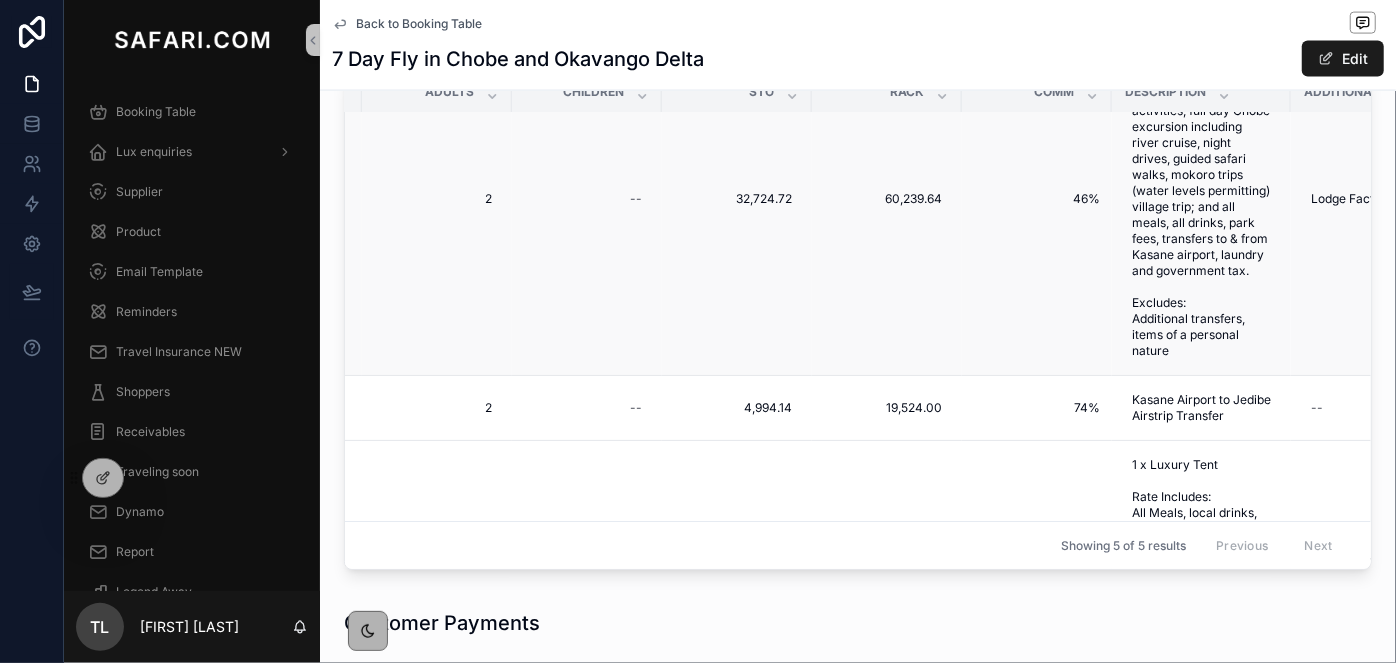 scroll, scrollTop: 0, scrollLeft: 797, axis: horizontal 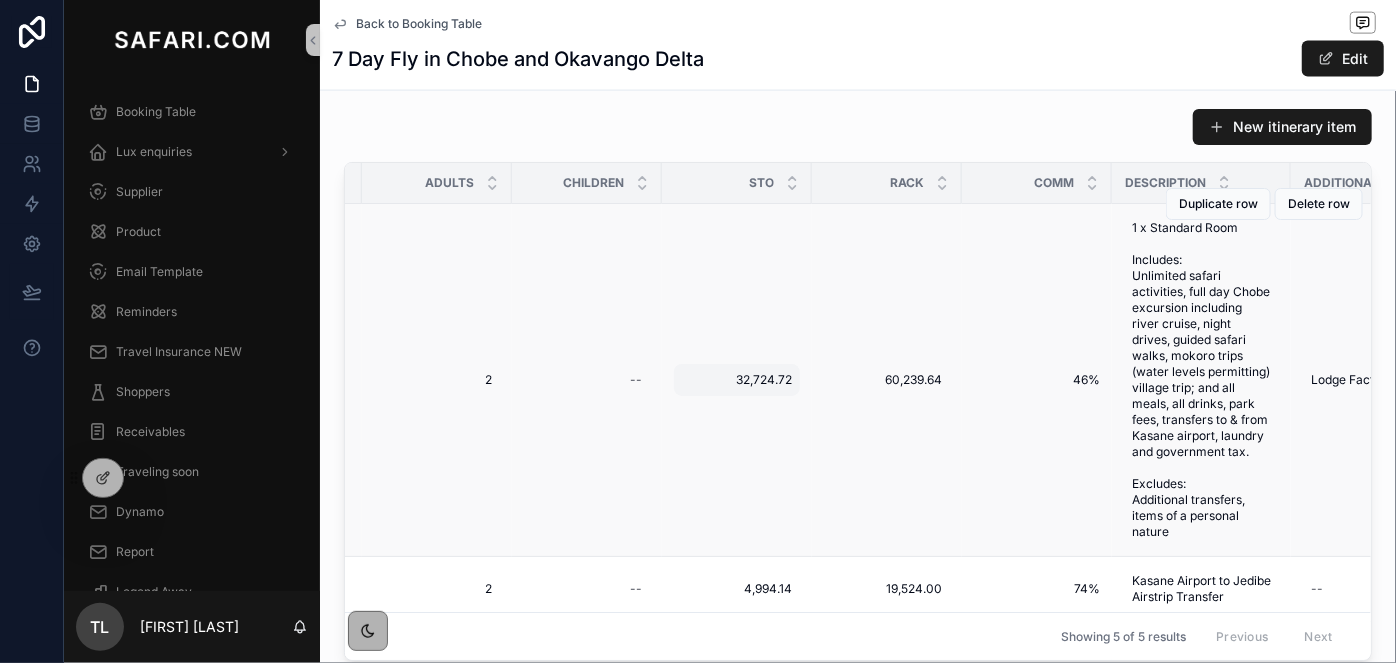 click on "32,724.72 32,724.72" at bounding box center [737, 380] 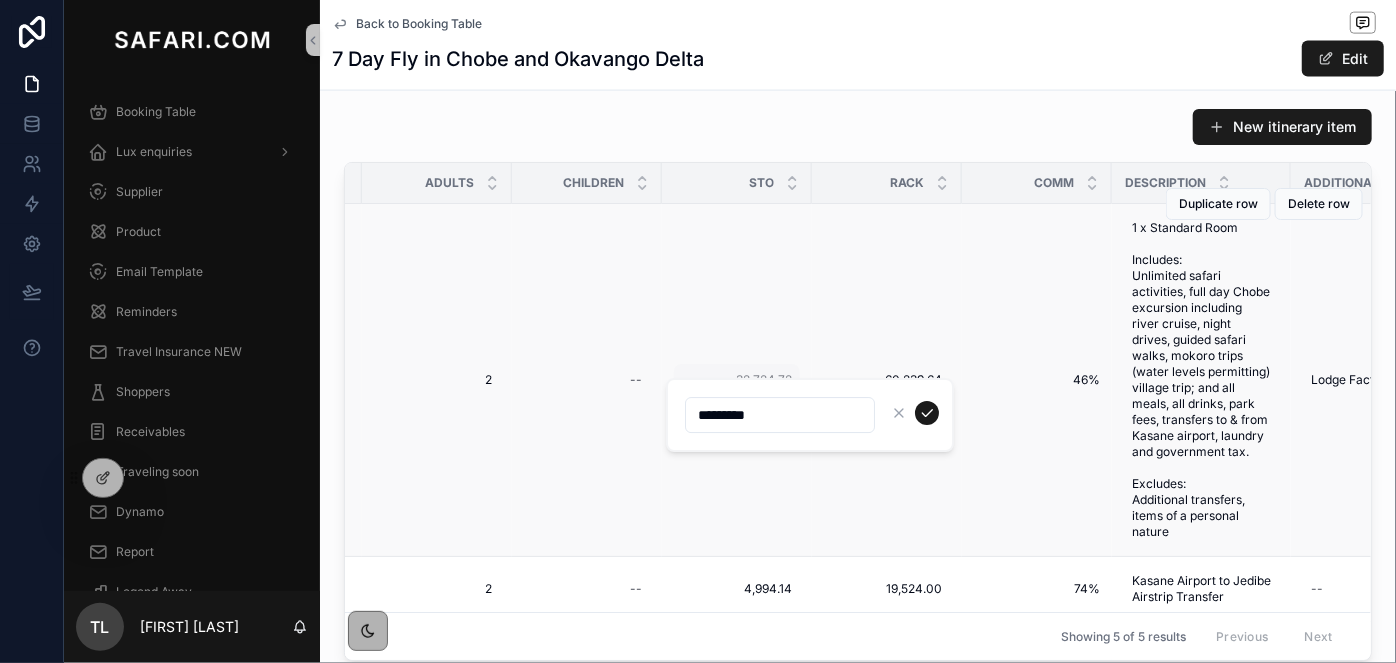 click on "*********" at bounding box center (812, 415) 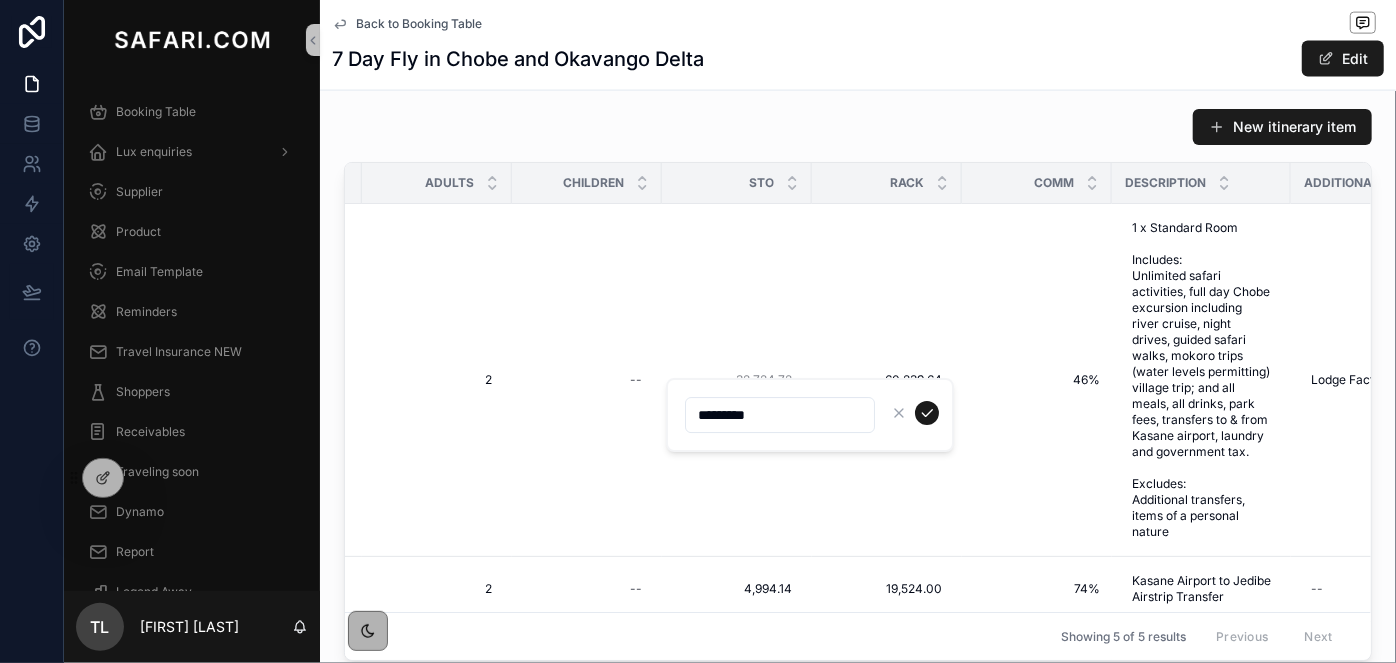 click on "*********" at bounding box center (780, 415) 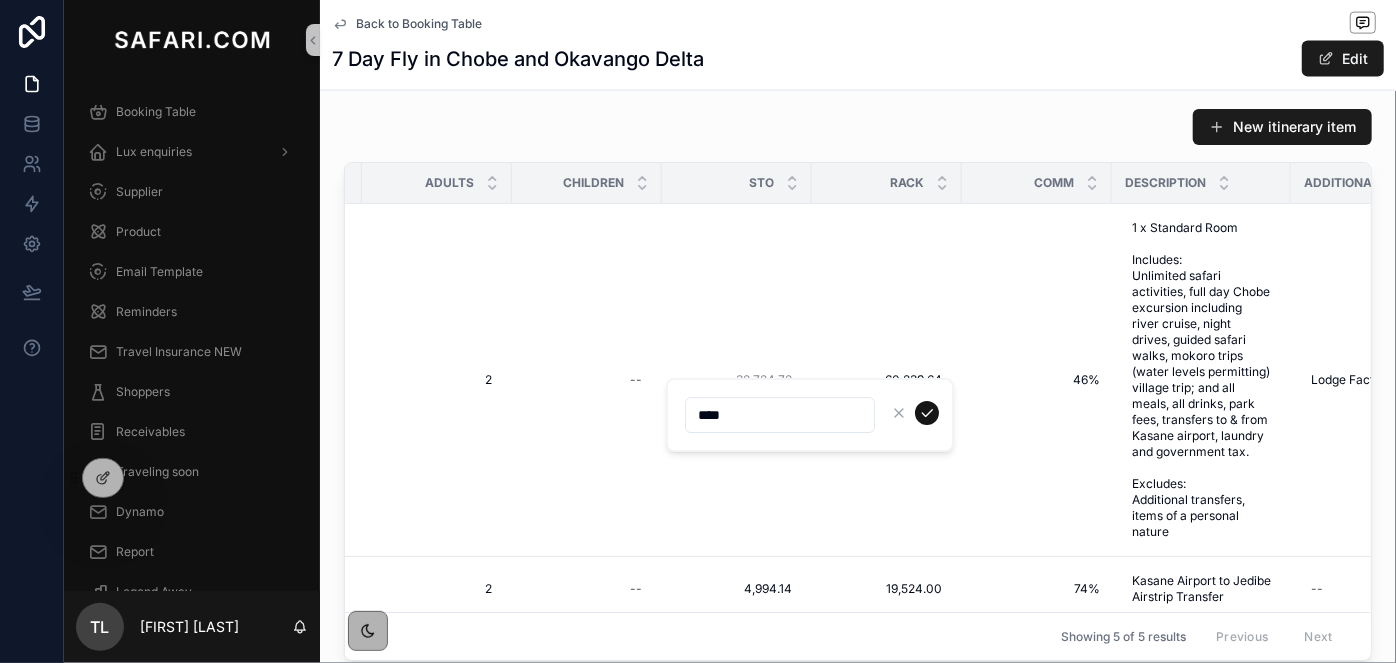 type on "****" 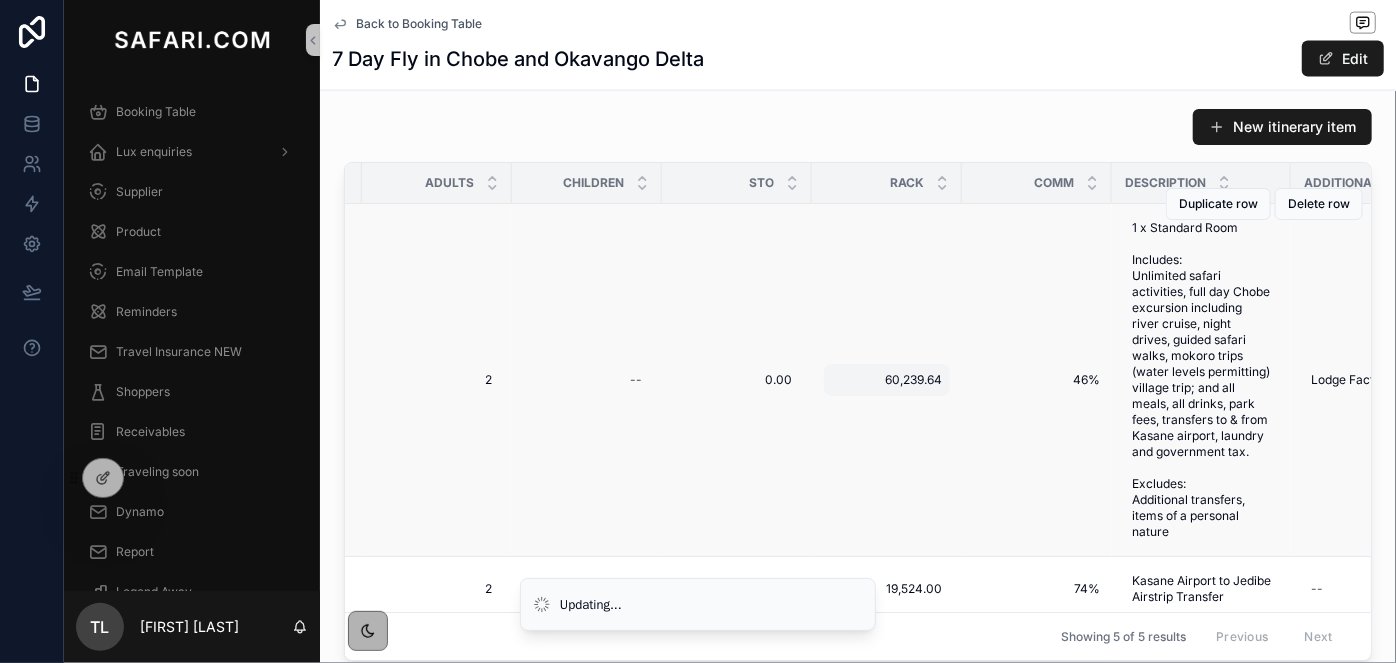 click on "60,239.64" at bounding box center (887, 380) 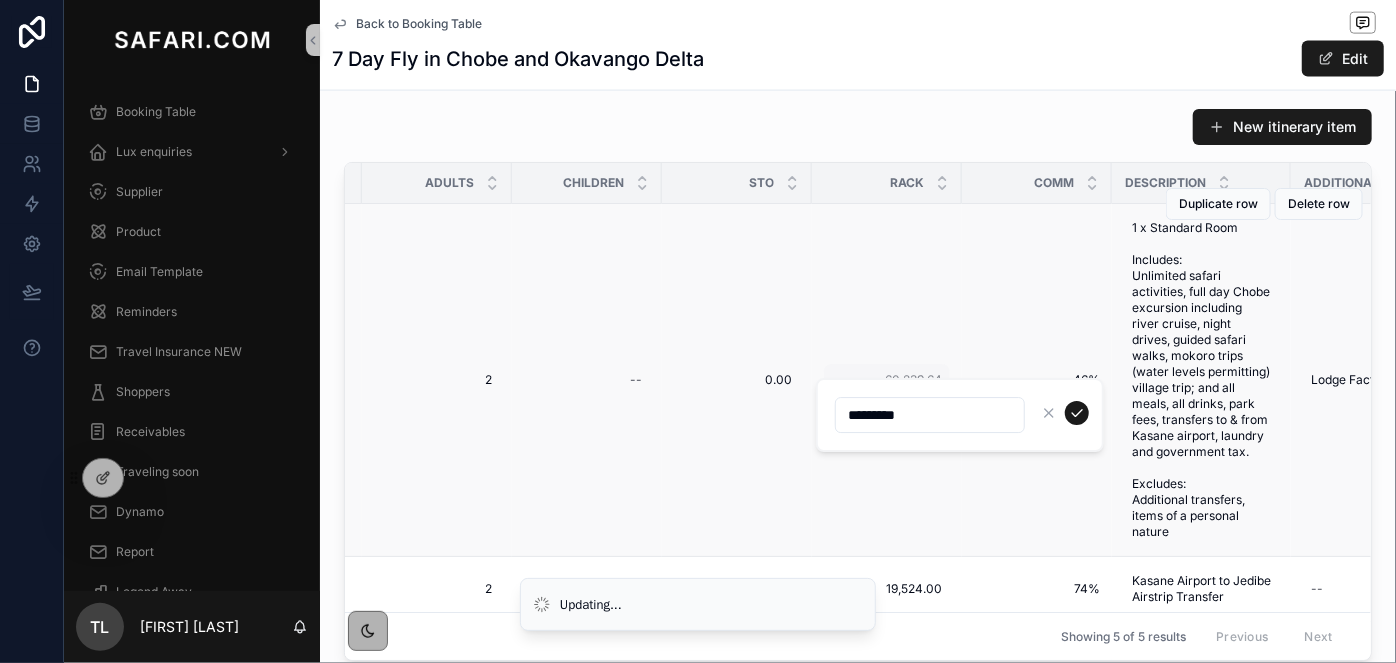 click on "*********" at bounding box center [960, 415] 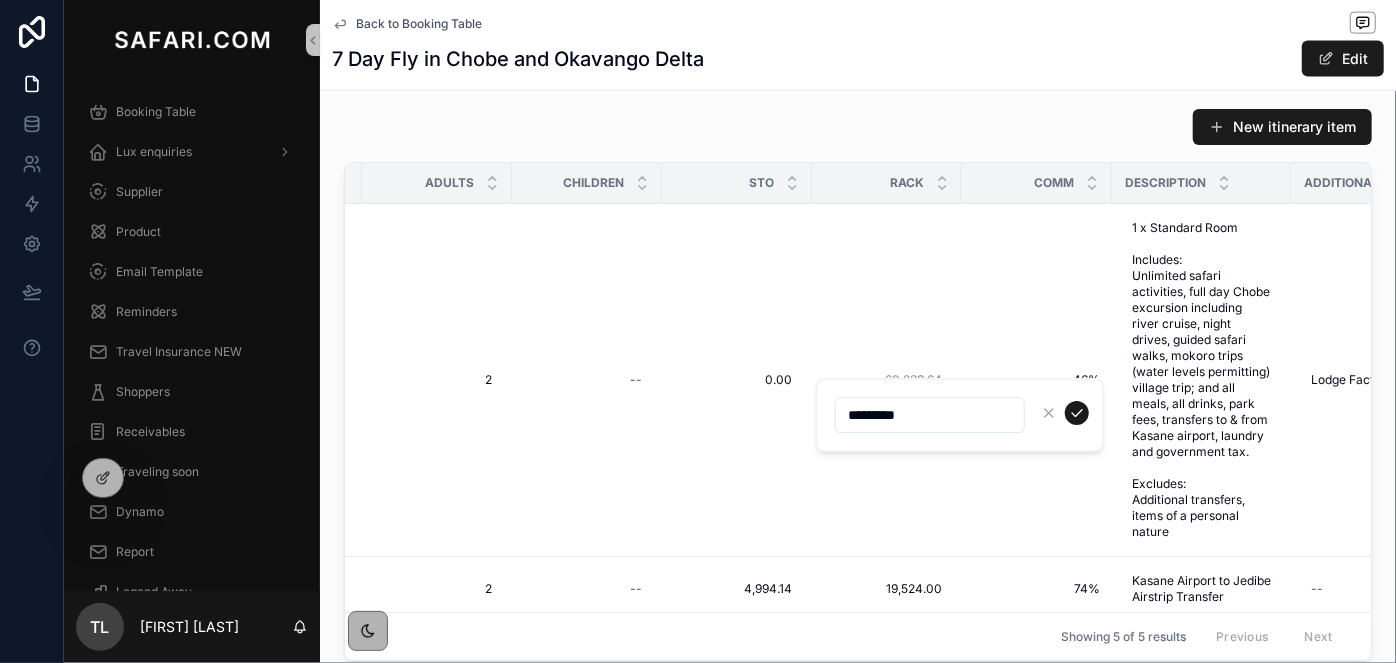 click on "*********" at bounding box center (930, 415) 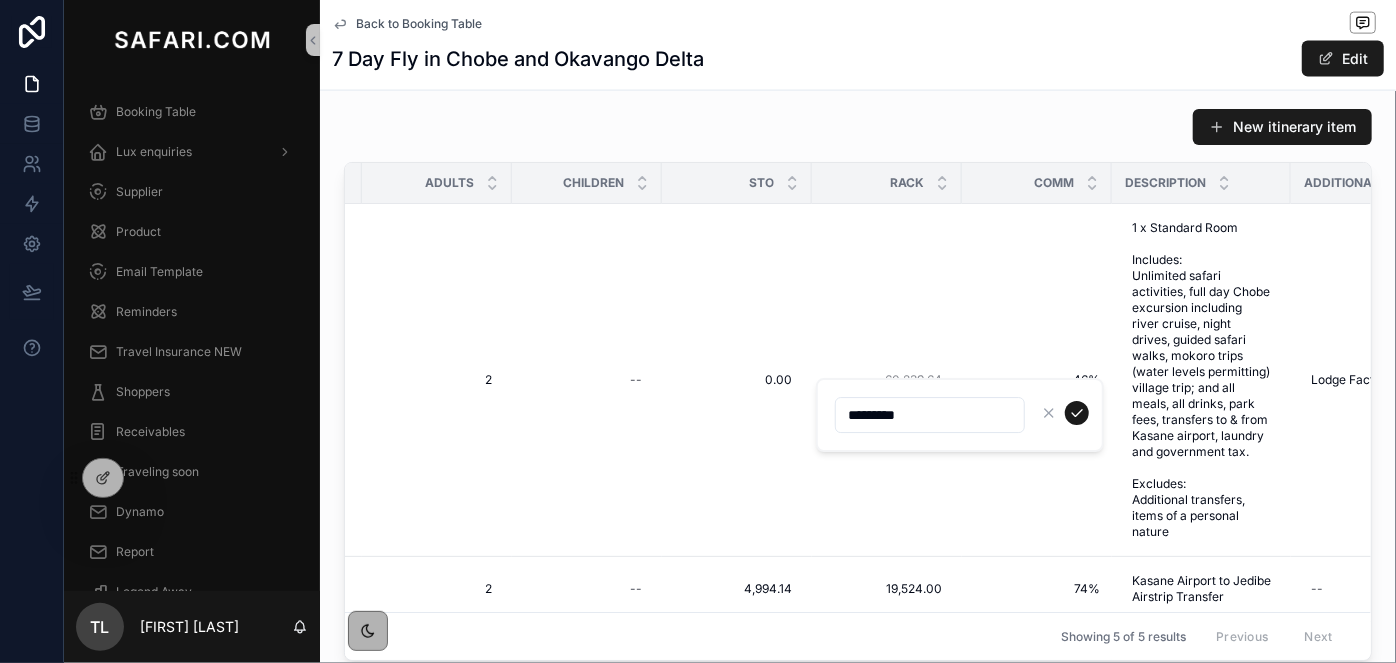 type on "*********" 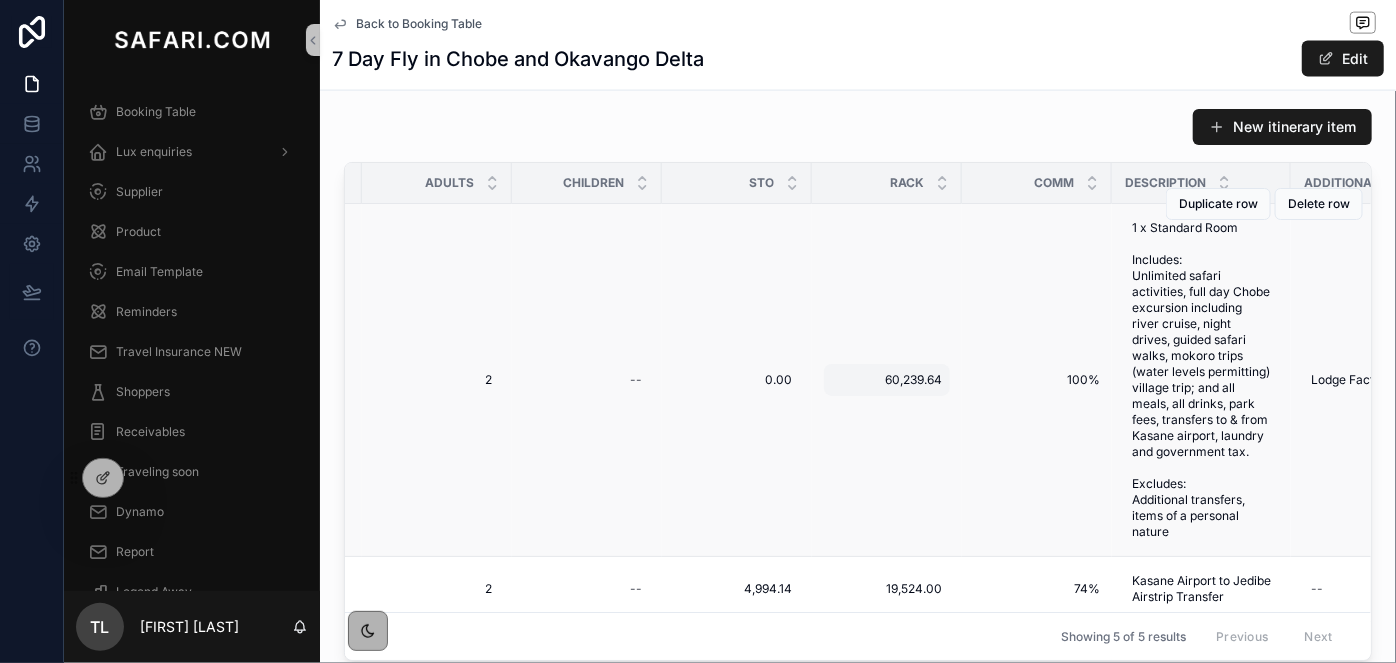 click on "60,239.64" at bounding box center [887, 380] 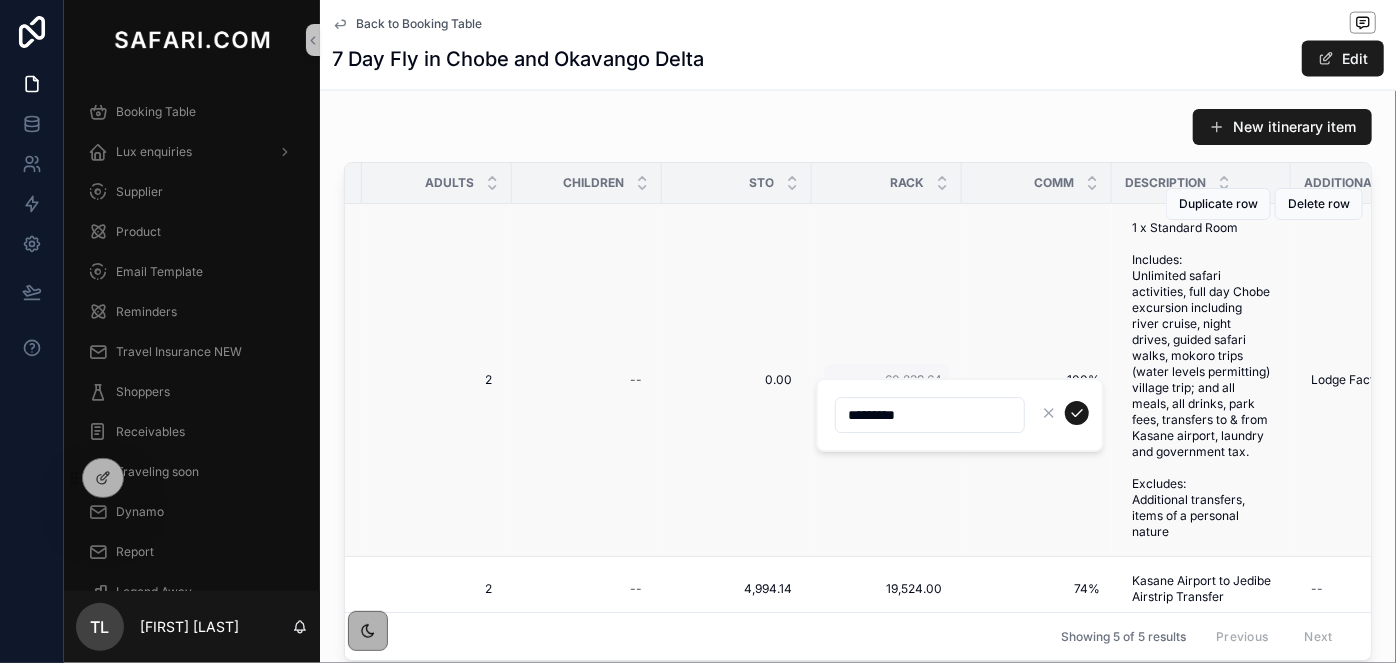 click on "*********" at bounding box center (960, 415) 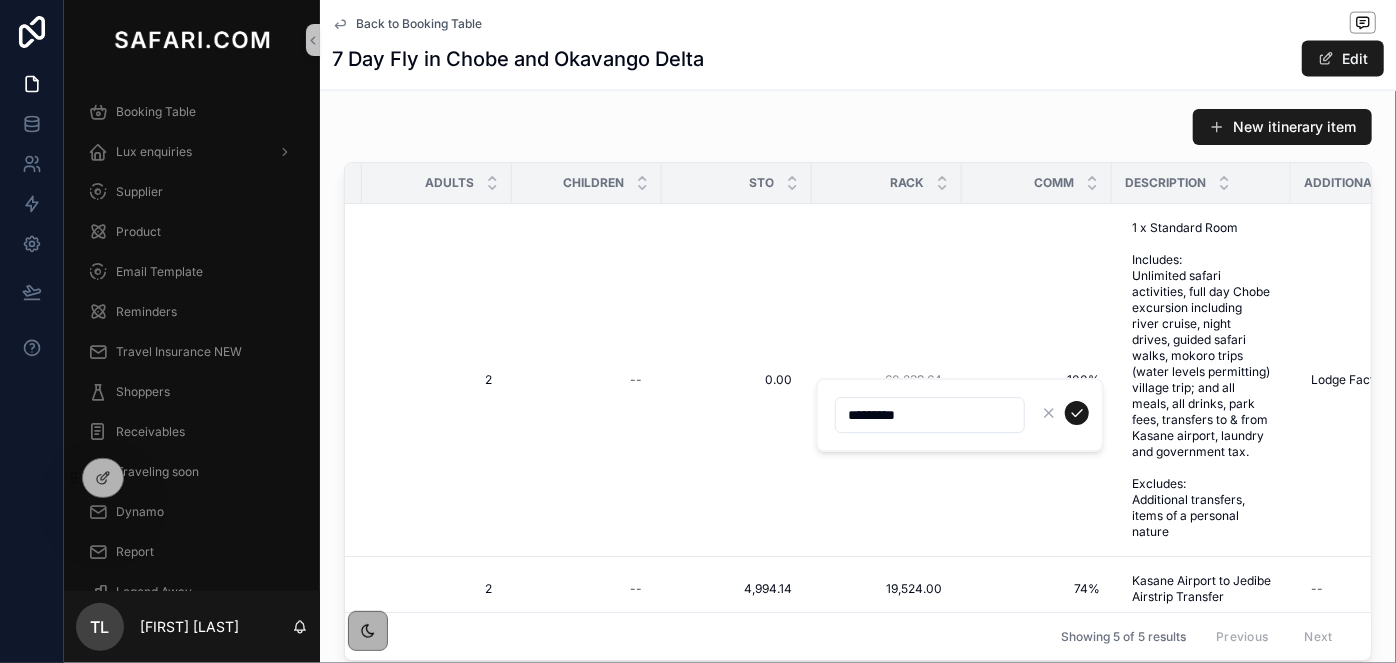click on "*********" at bounding box center [930, 415] 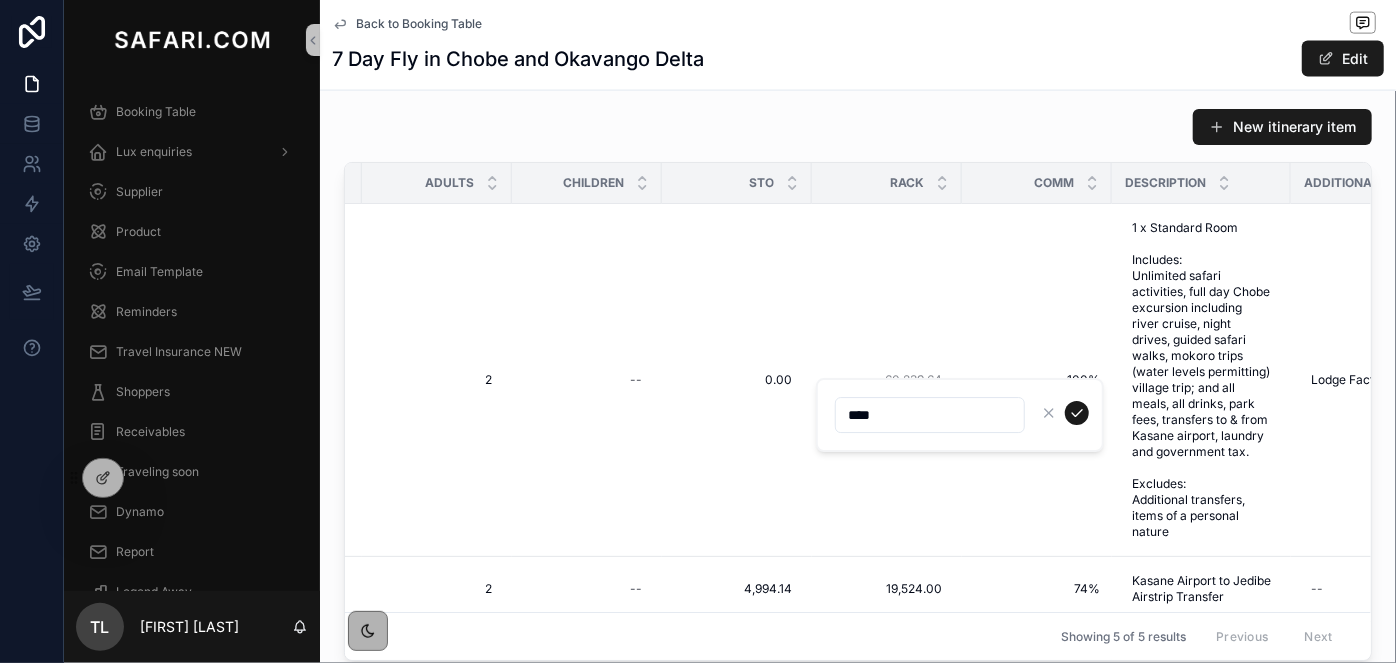 type on "****" 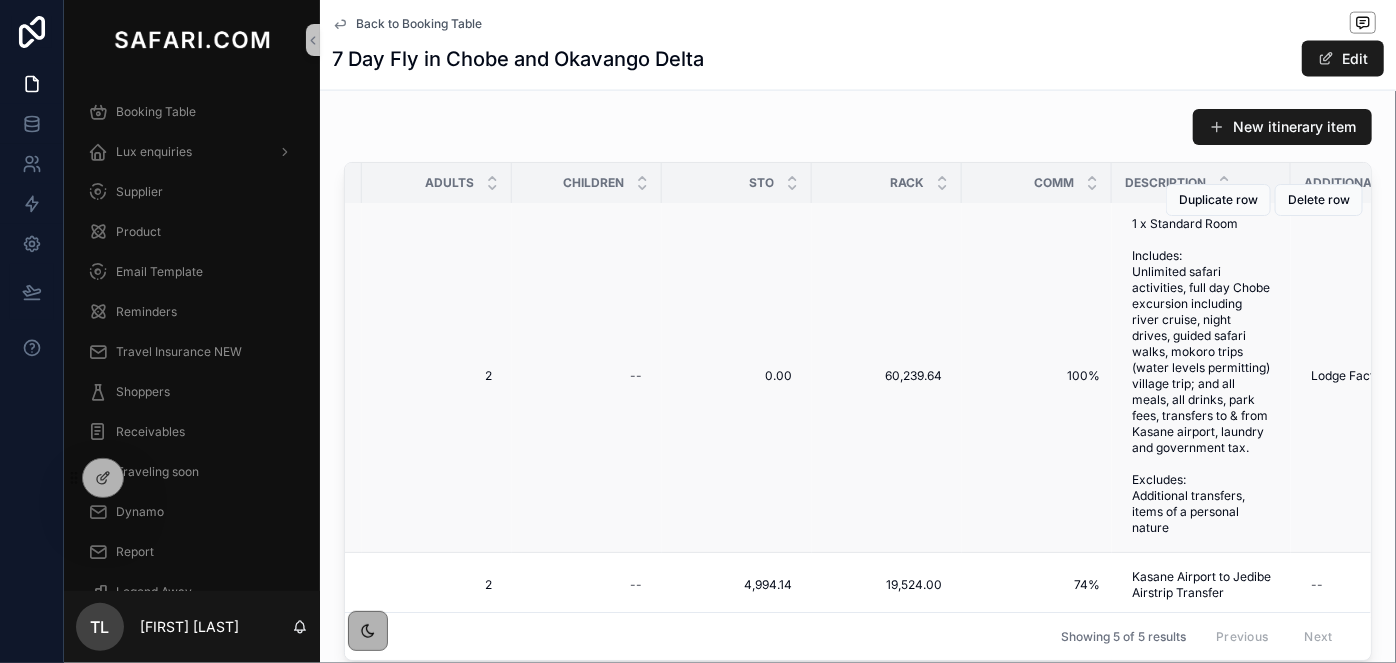 scroll, scrollTop: 0, scrollLeft: 797, axis: horizontal 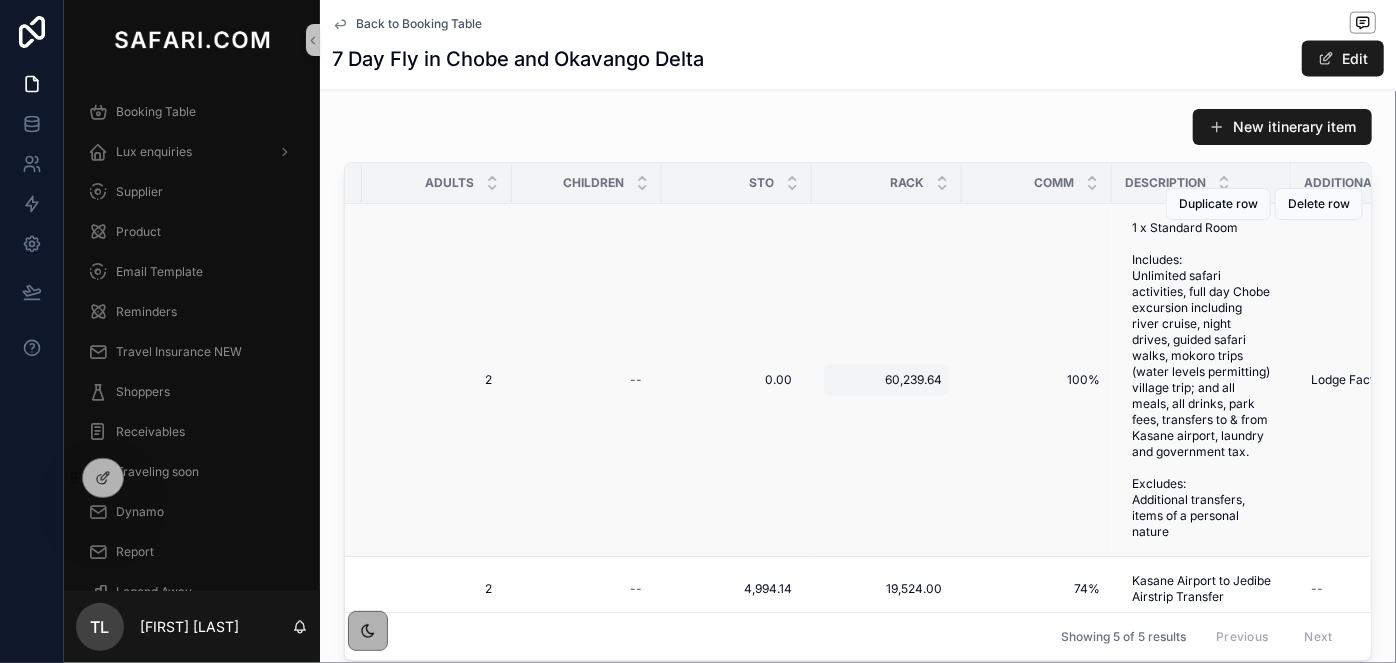 click on "60,239.64" at bounding box center [887, 380] 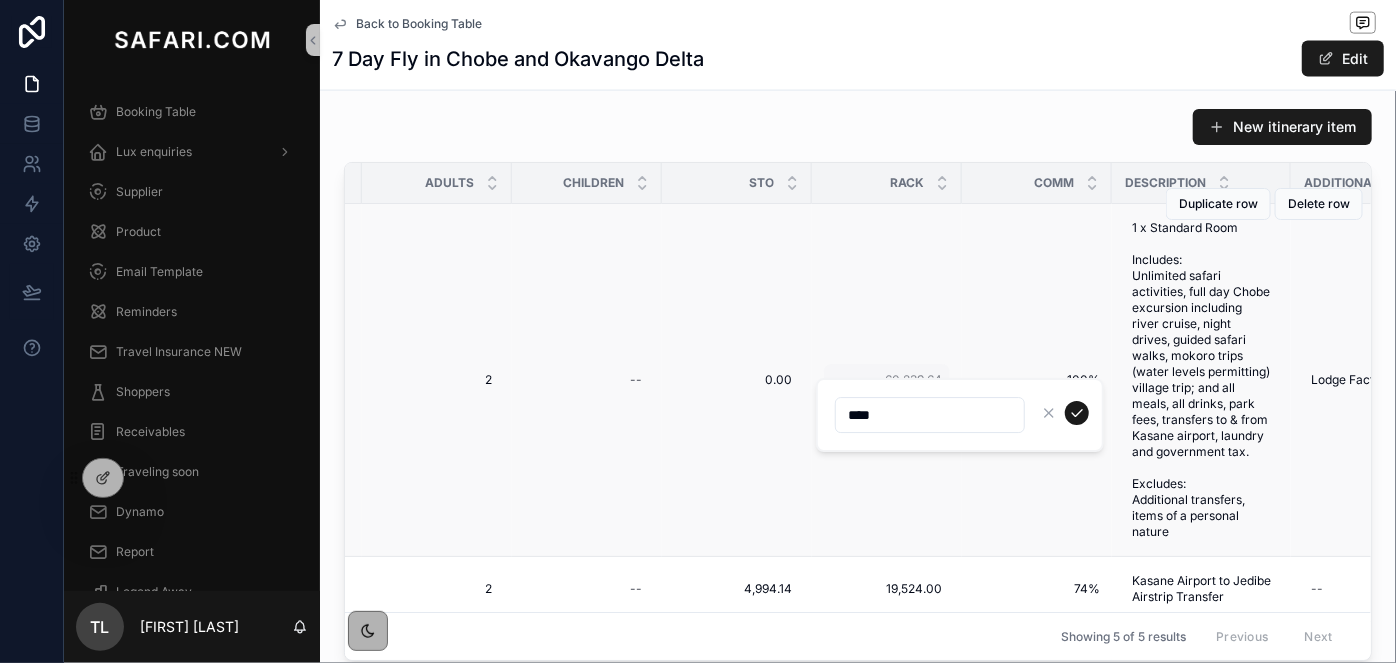 click on "****" at bounding box center [960, 415] 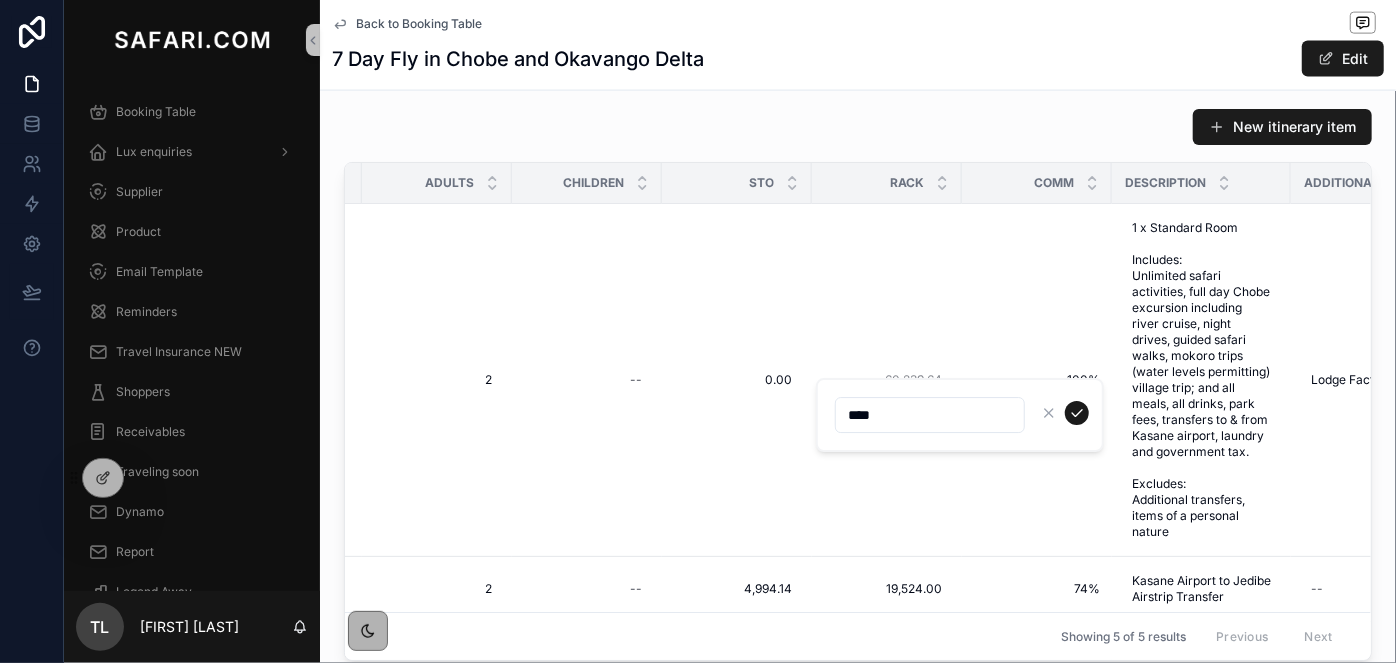 click on "****" at bounding box center (930, 415) 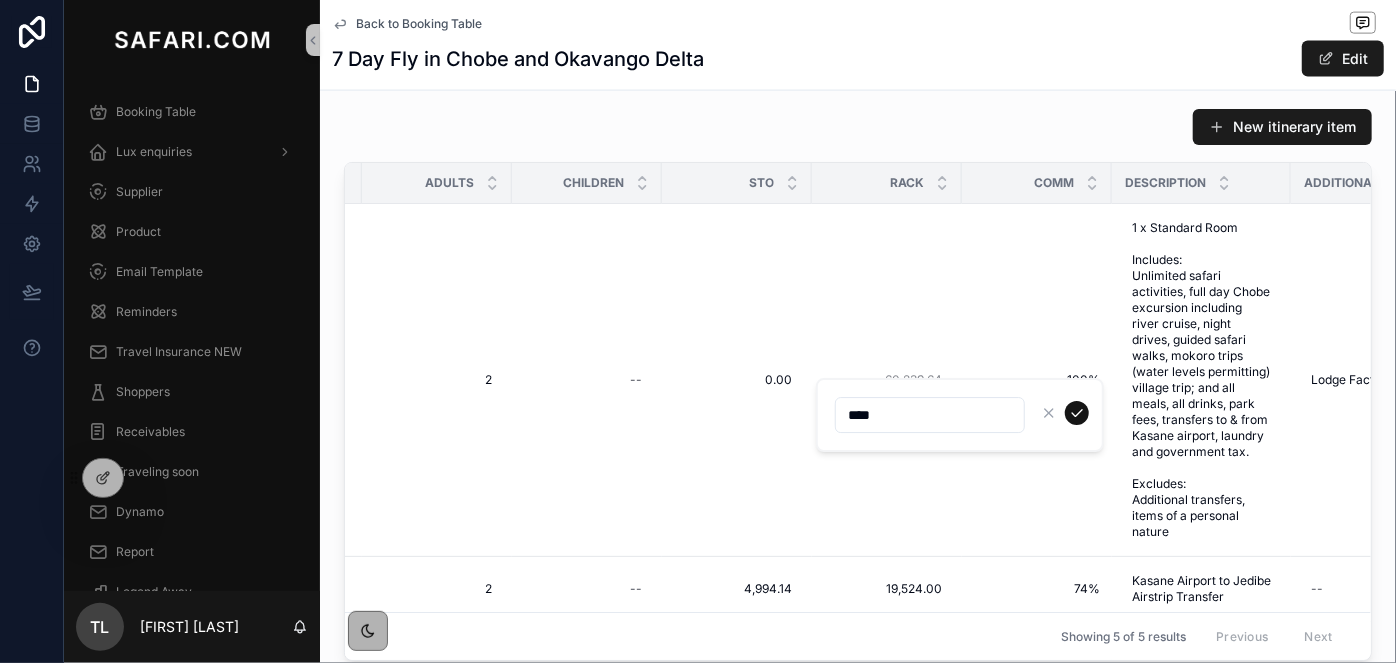 click 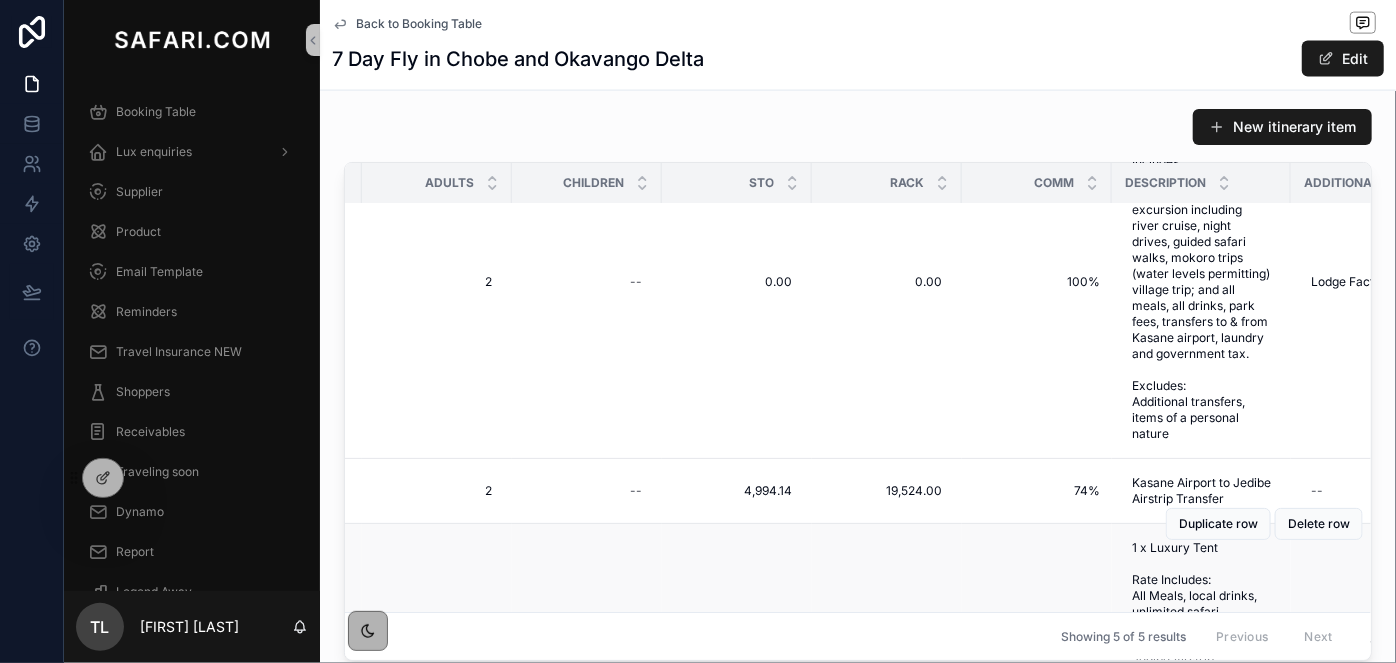 scroll, scrollTop: 181, scrollLeft: 797, axis: both 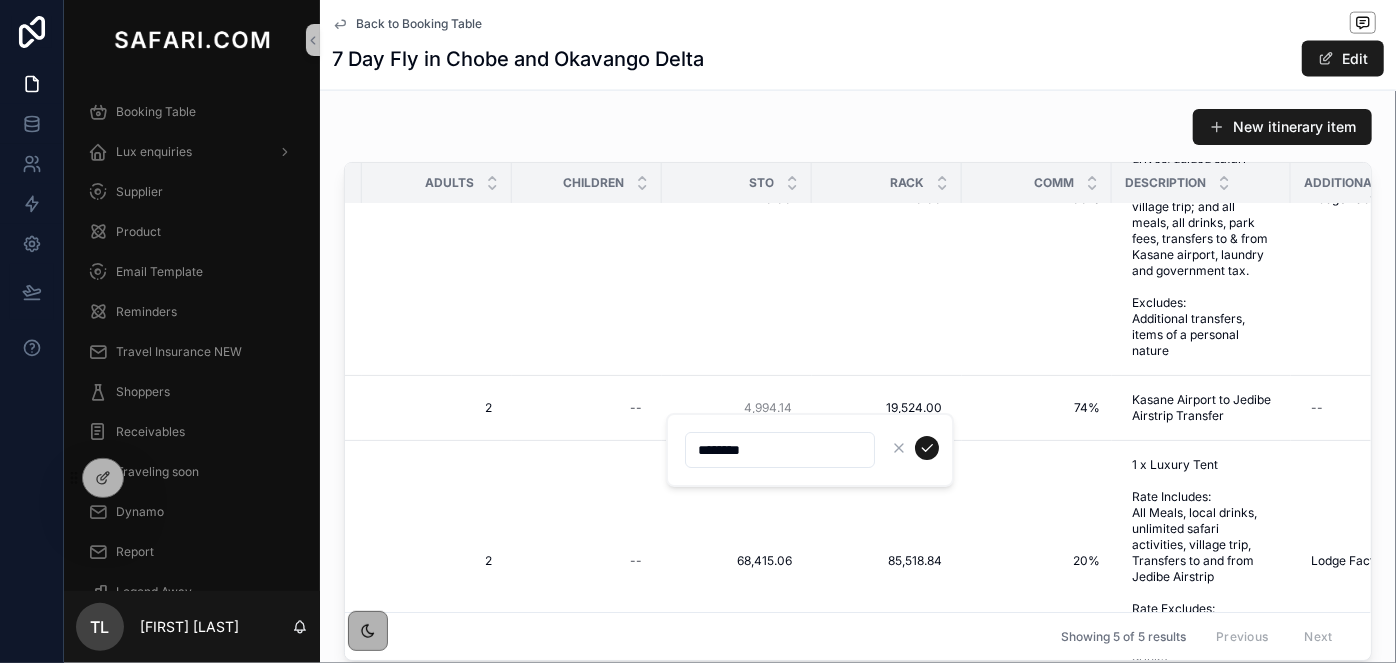 click on "********" at bounding box center (810, 450) 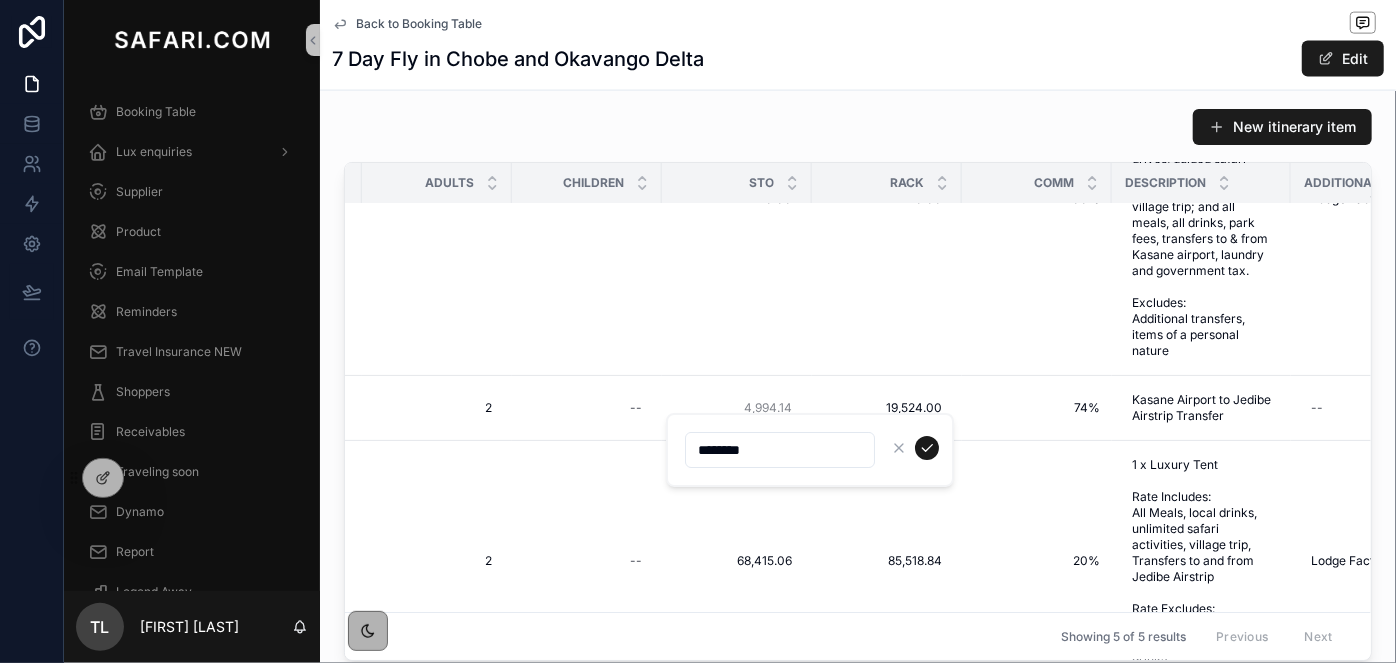 click on "********" at bounding box center (780, 450) 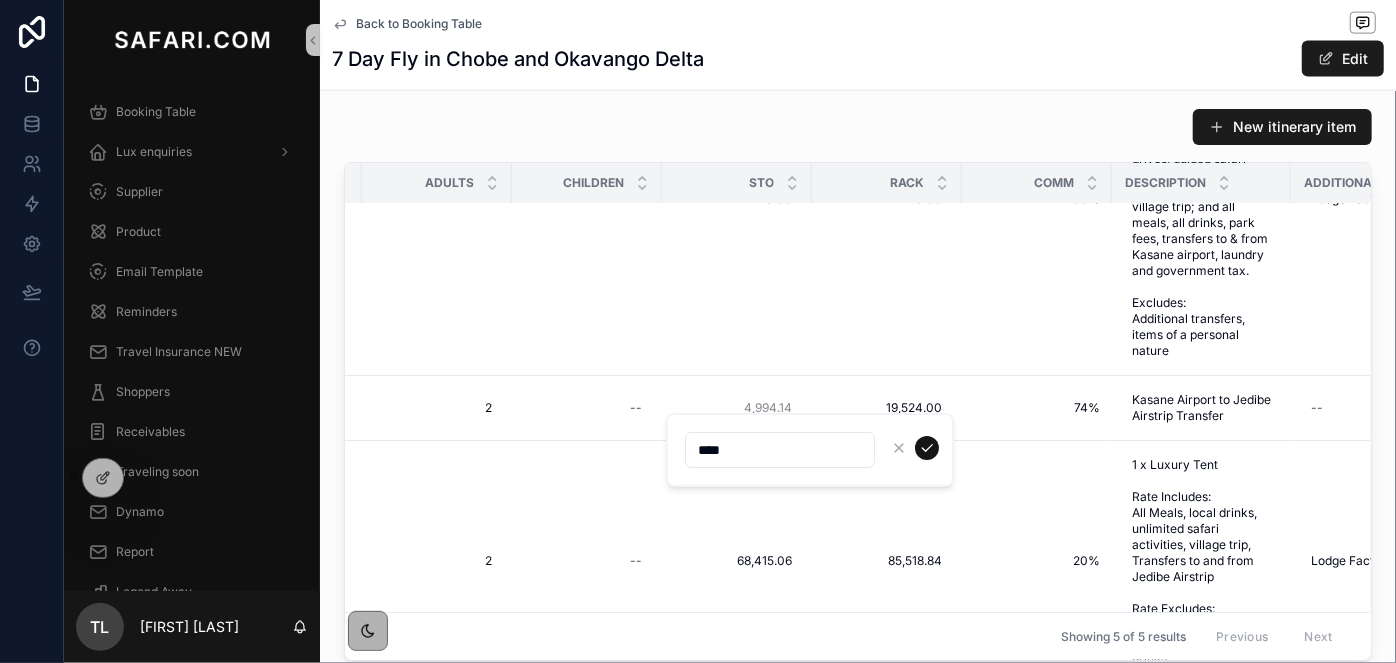 type on "****" 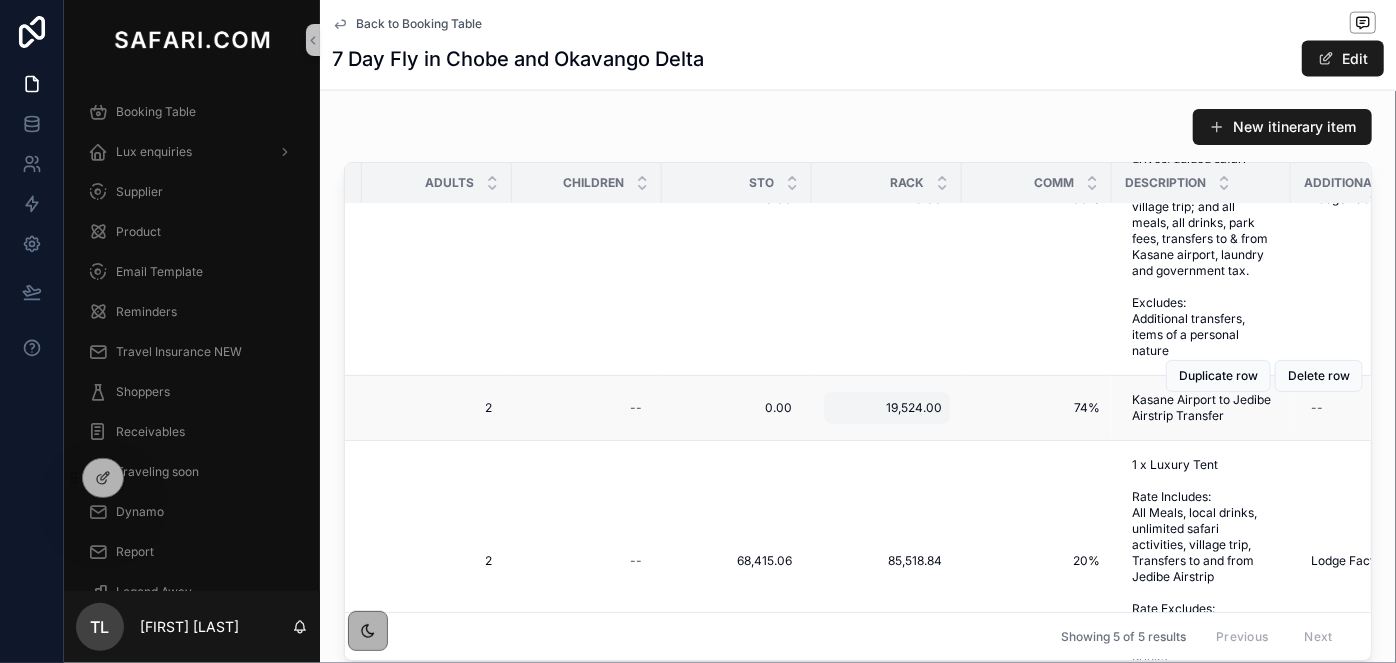 click on "19,524.00" at bounding box center [887, 408] 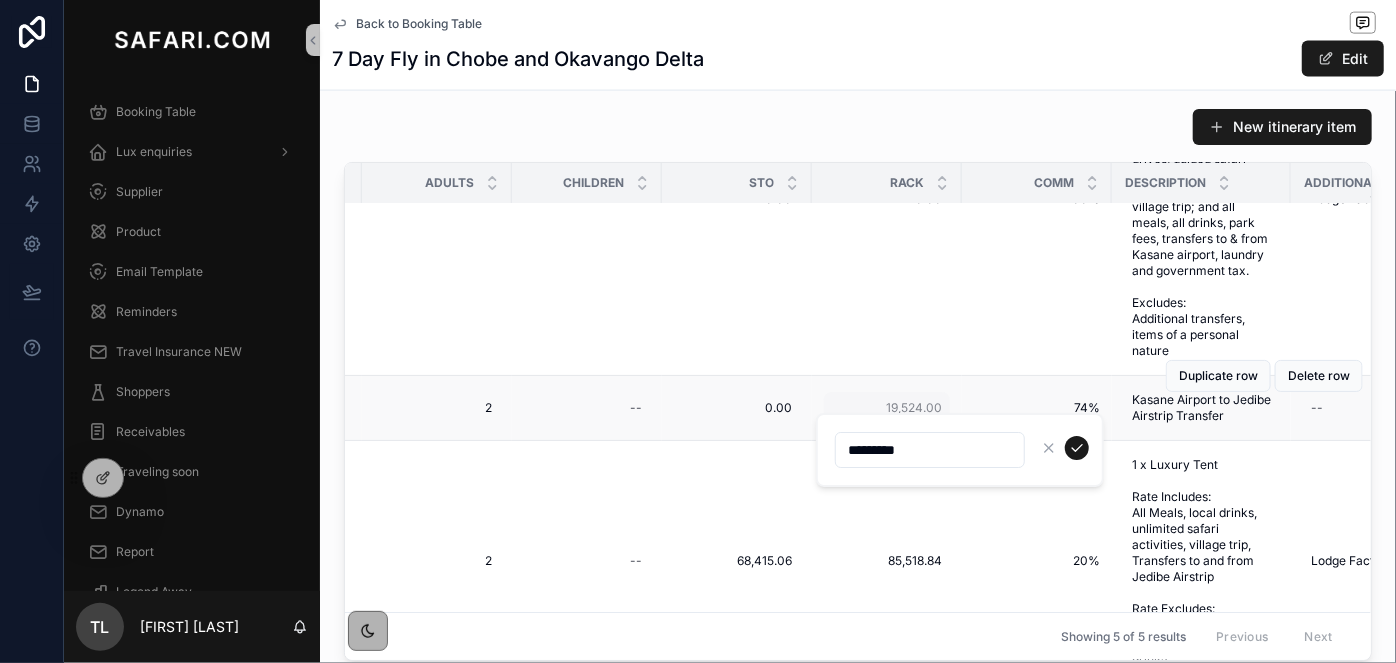 click on "*********" at bounding box center [960, 450] 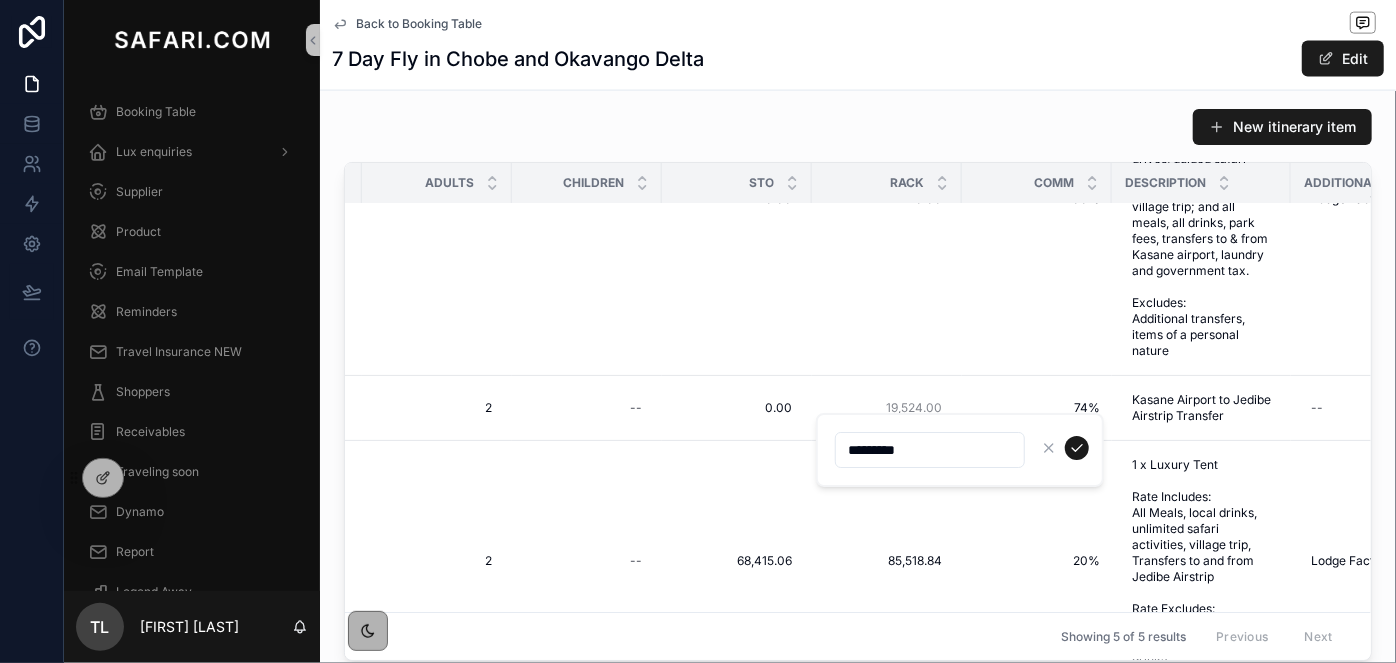 click on "*********" at bounding box center [930, 450] 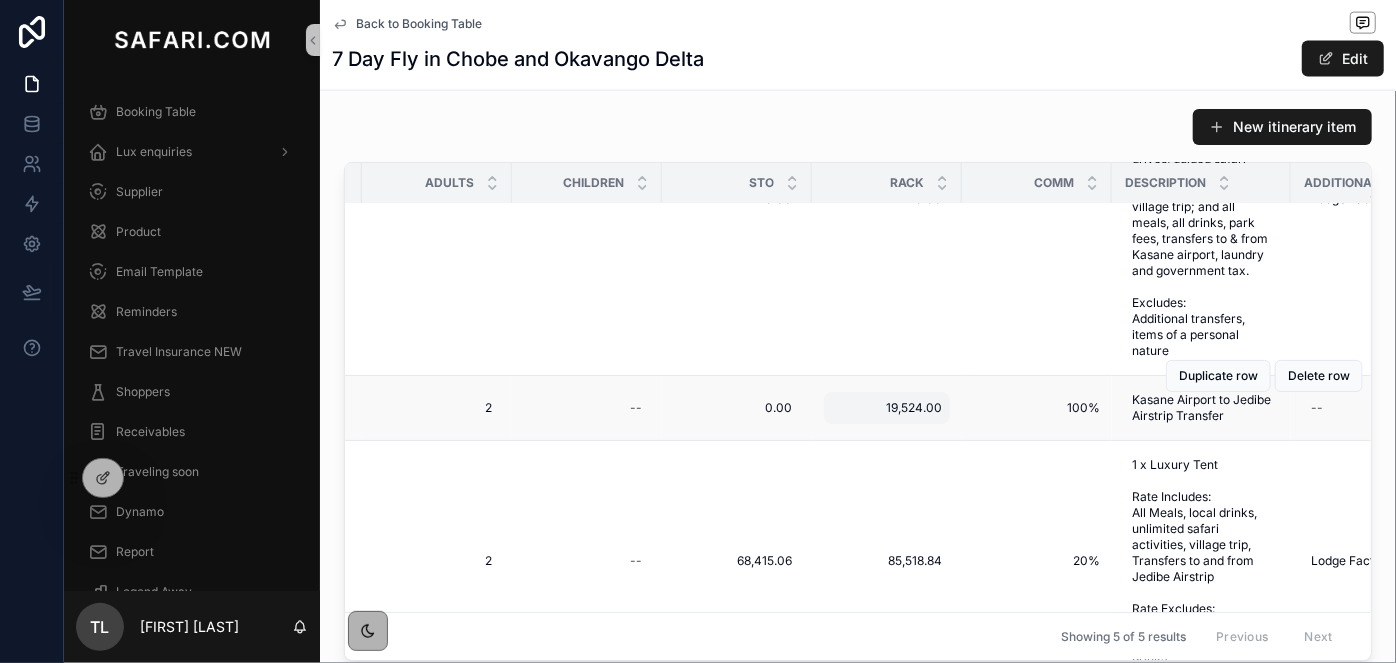 click on "19,524.00" at bounding box center [887, 408] 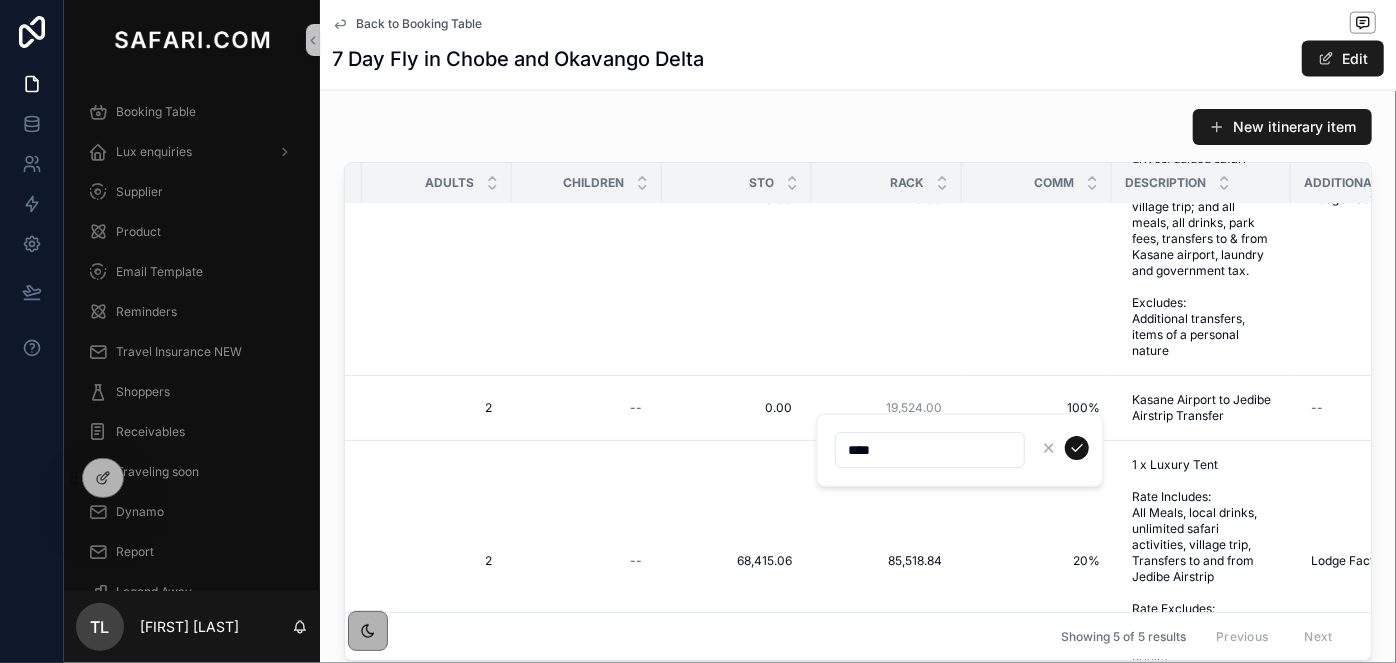 click 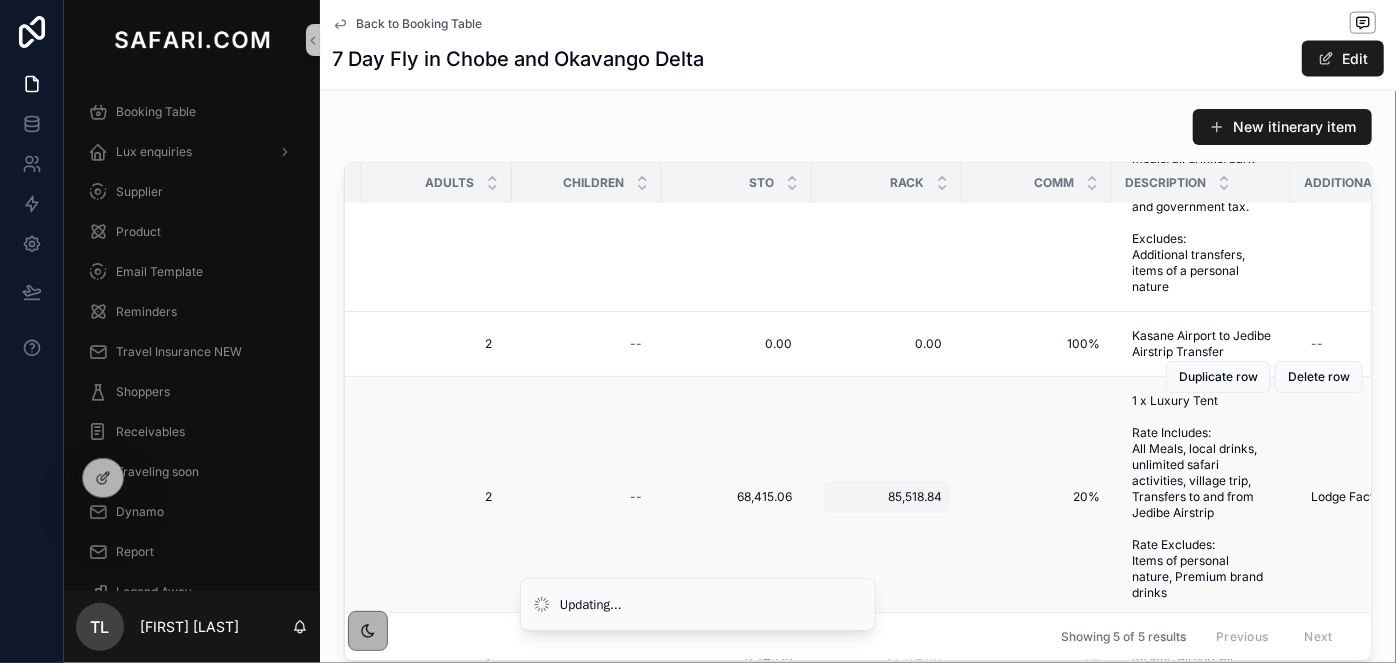 scroll, scrollTop: 272, scrollLeft: 797, axis: both 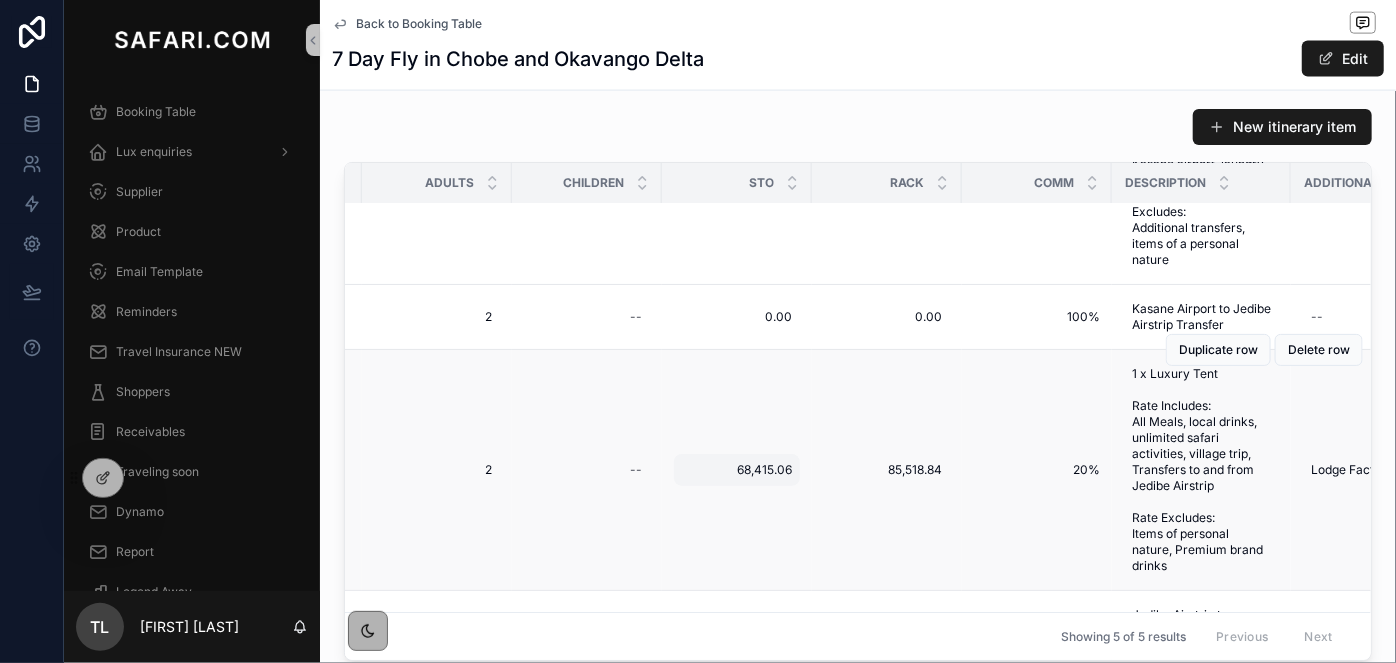 click on "68,415.06" at bounding box center [737, 470] 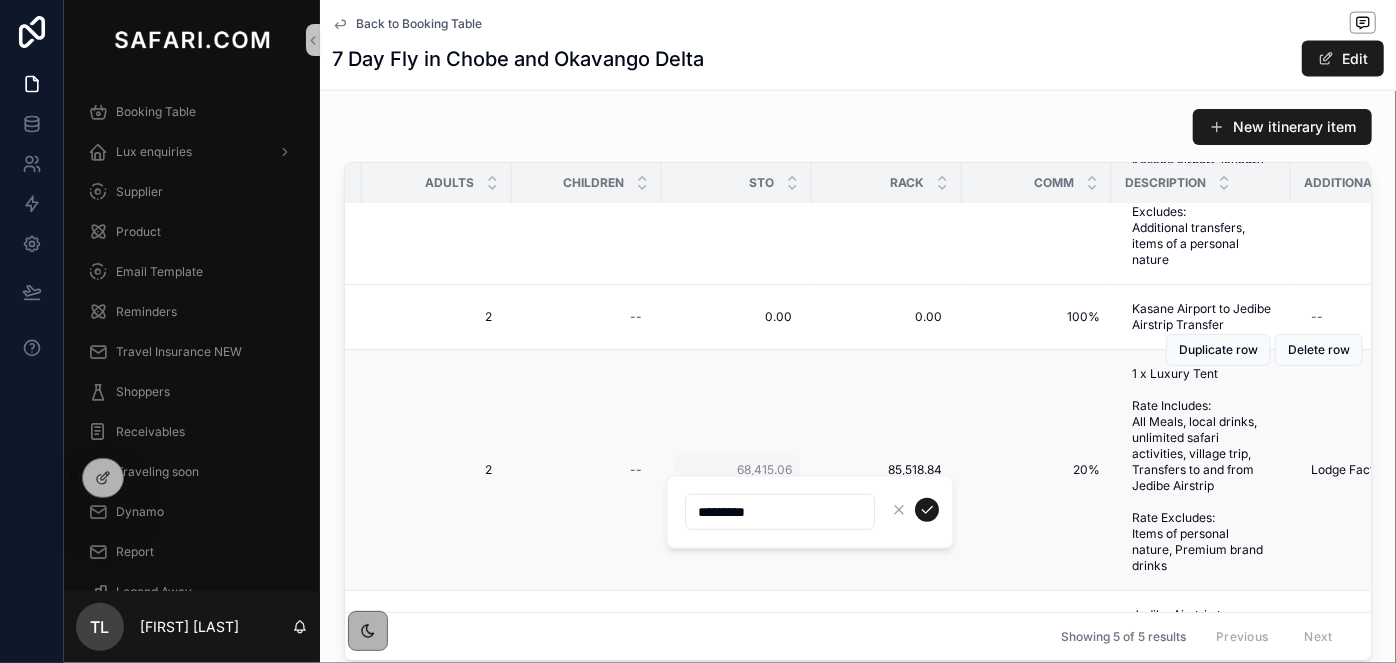 click on "*********" at bounding box center (810, 512) 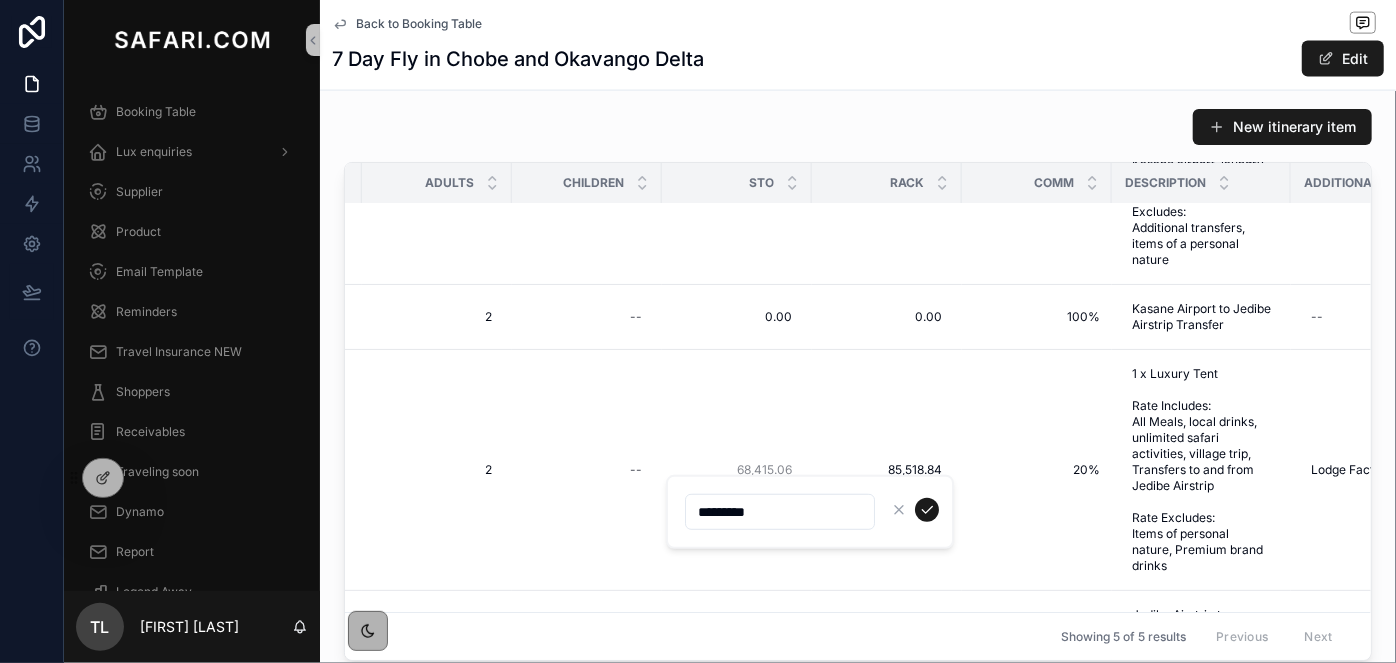 click on "*********" at bounding box center (780, 512) 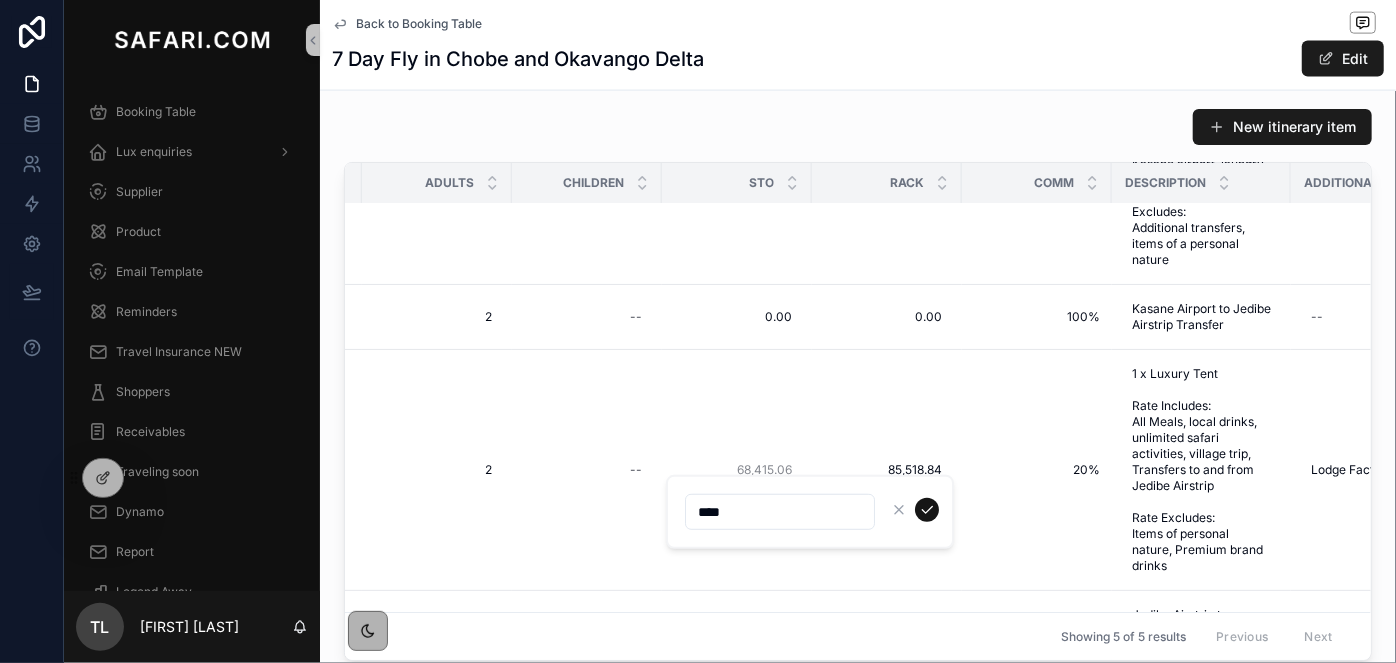 type on "****" 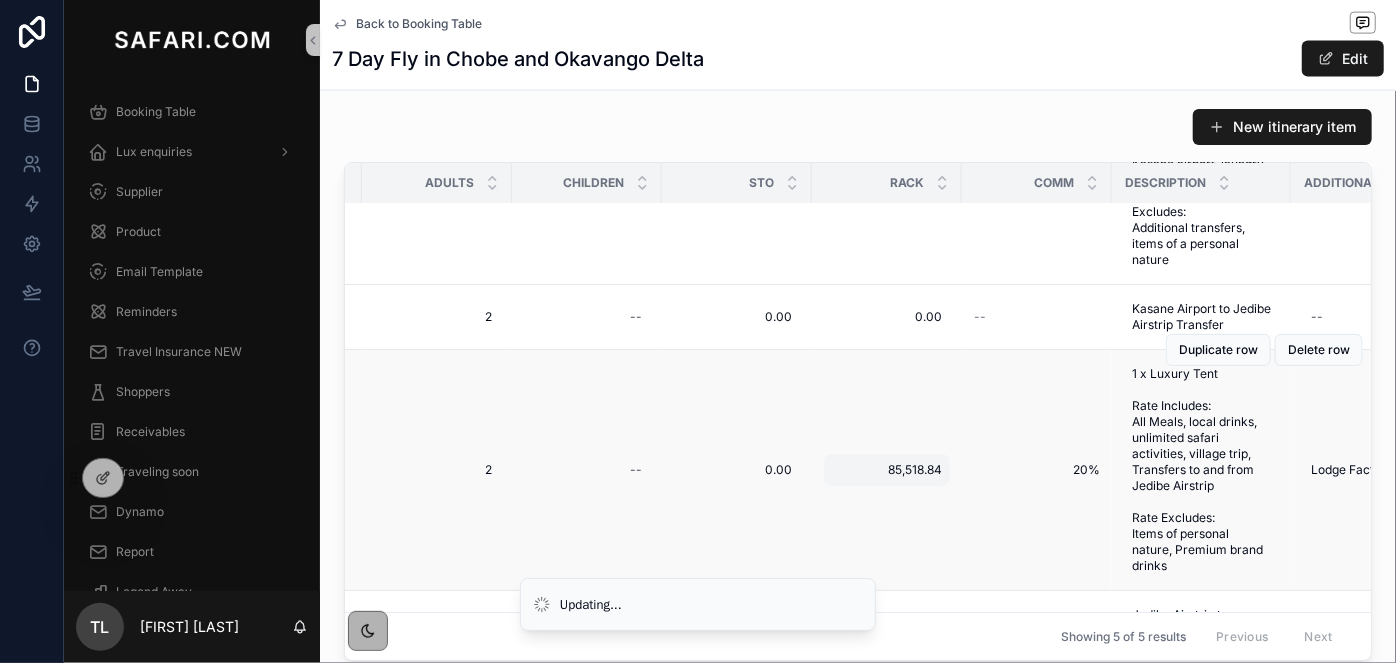 click on "85,518.84 85,518.84" at bounding box center [887, 470] 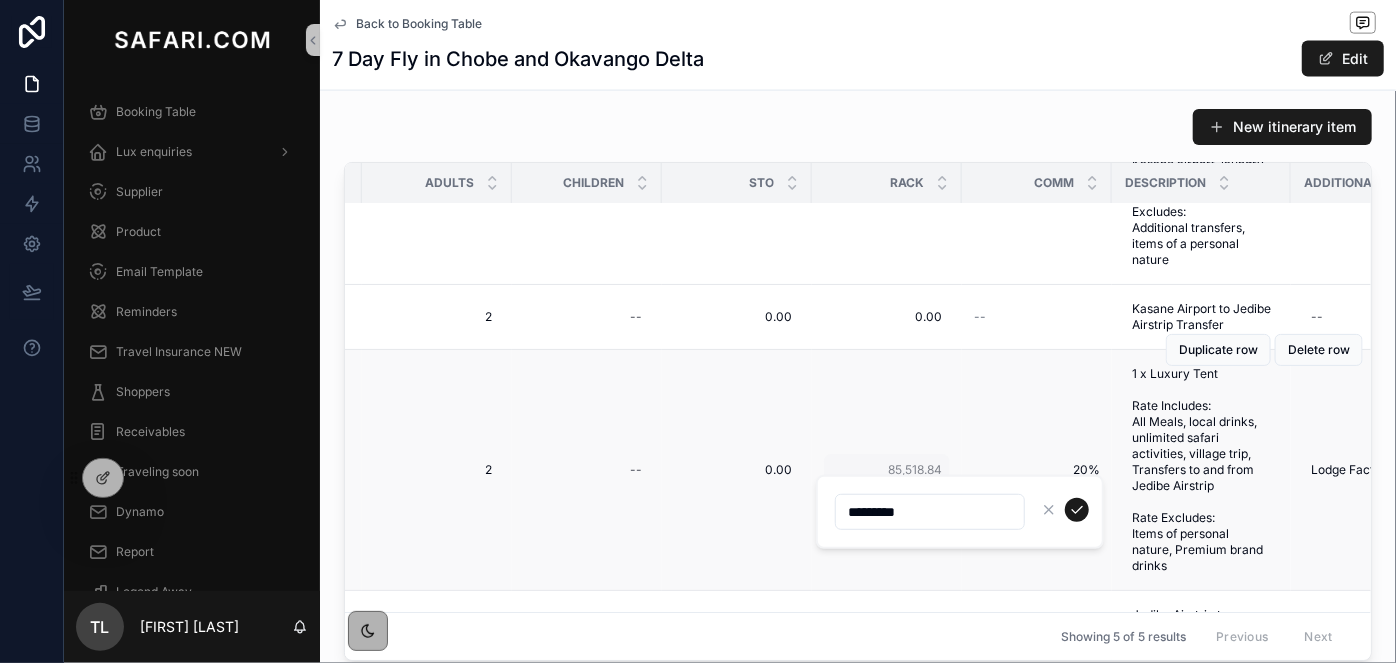 click on "*********" at bounding box center (930, 512) 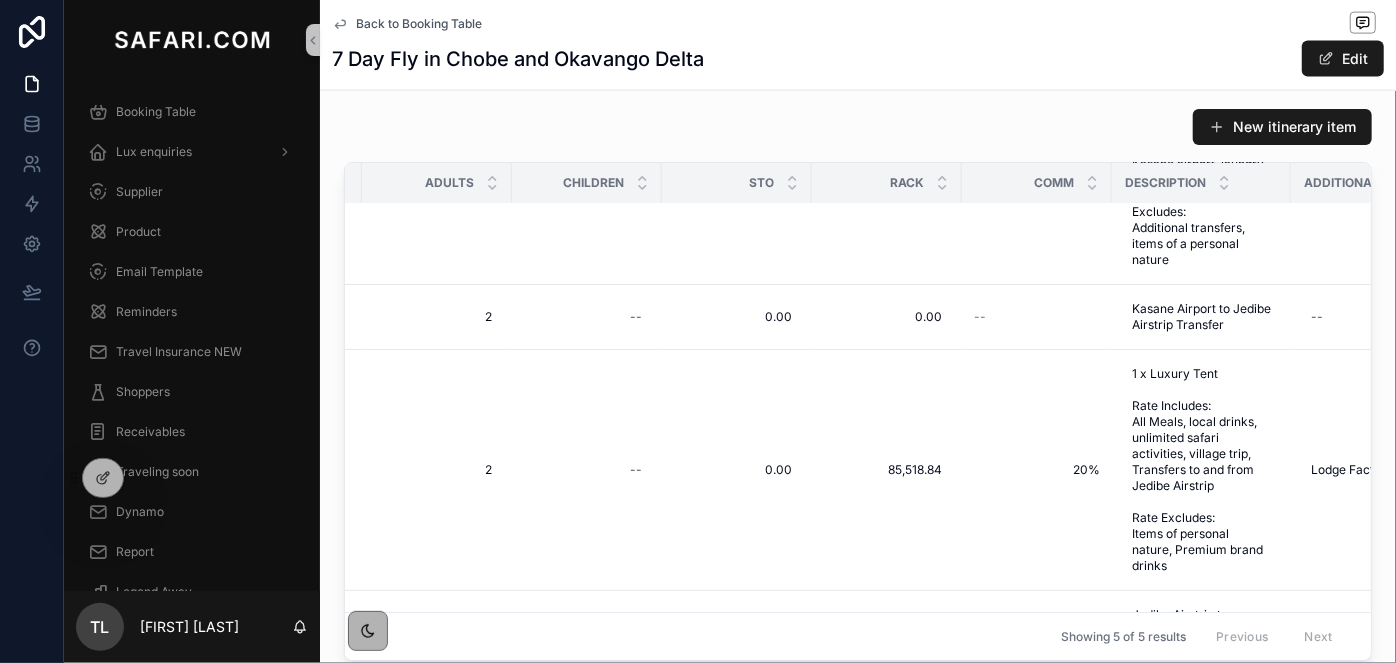 click on "85,518.84 85,518.84" at bounding box center (887, 470) 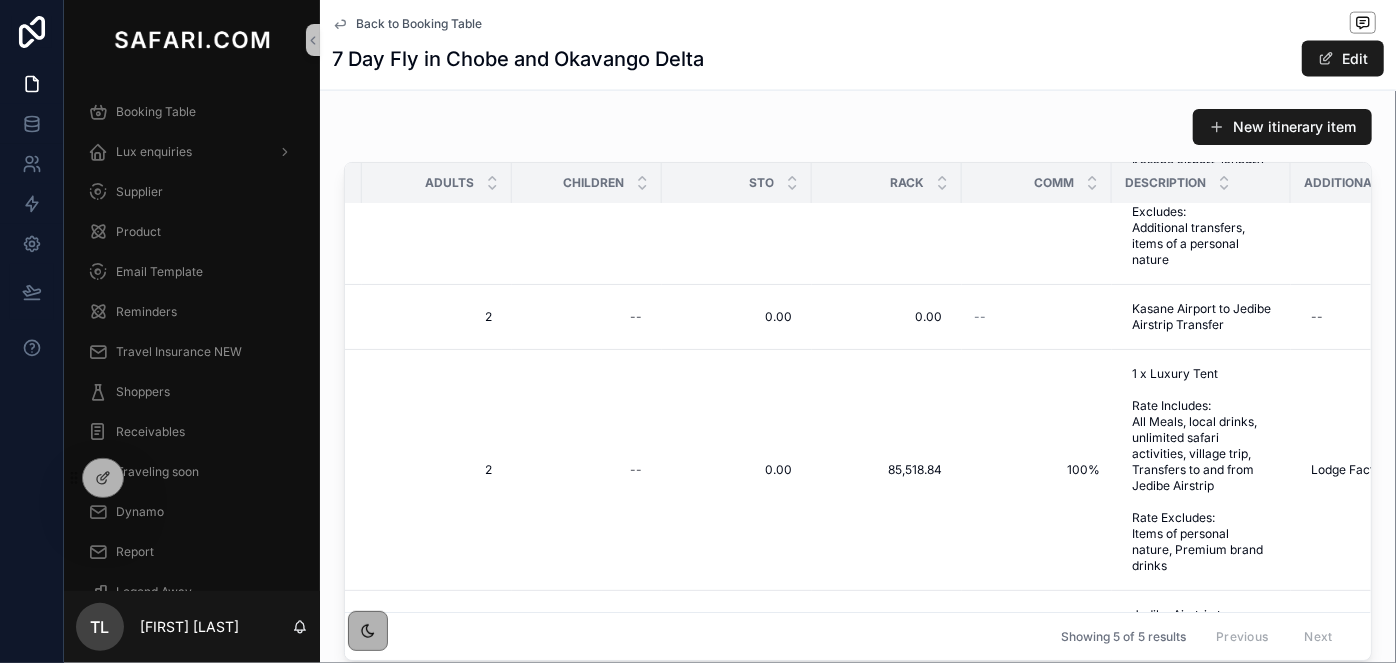 click on "85,518.84" at bounding box center (887, 470) 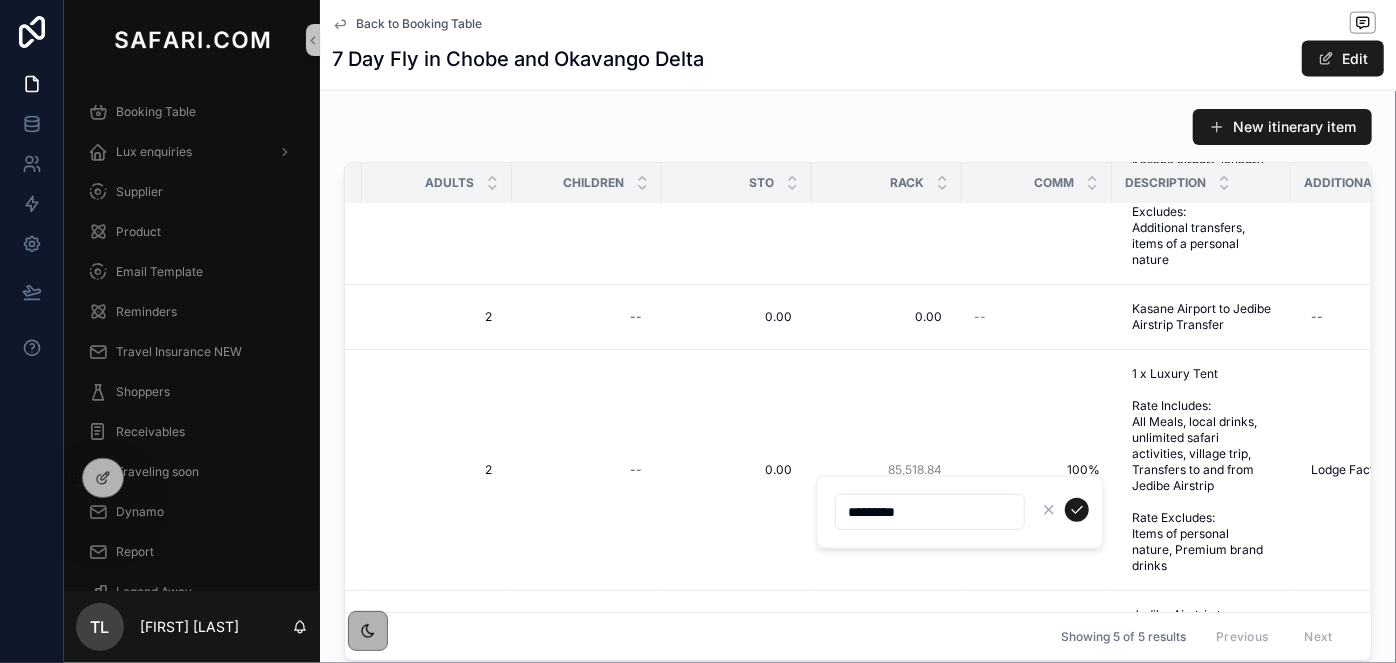 click on "*********" at bounding box center (930, 512) 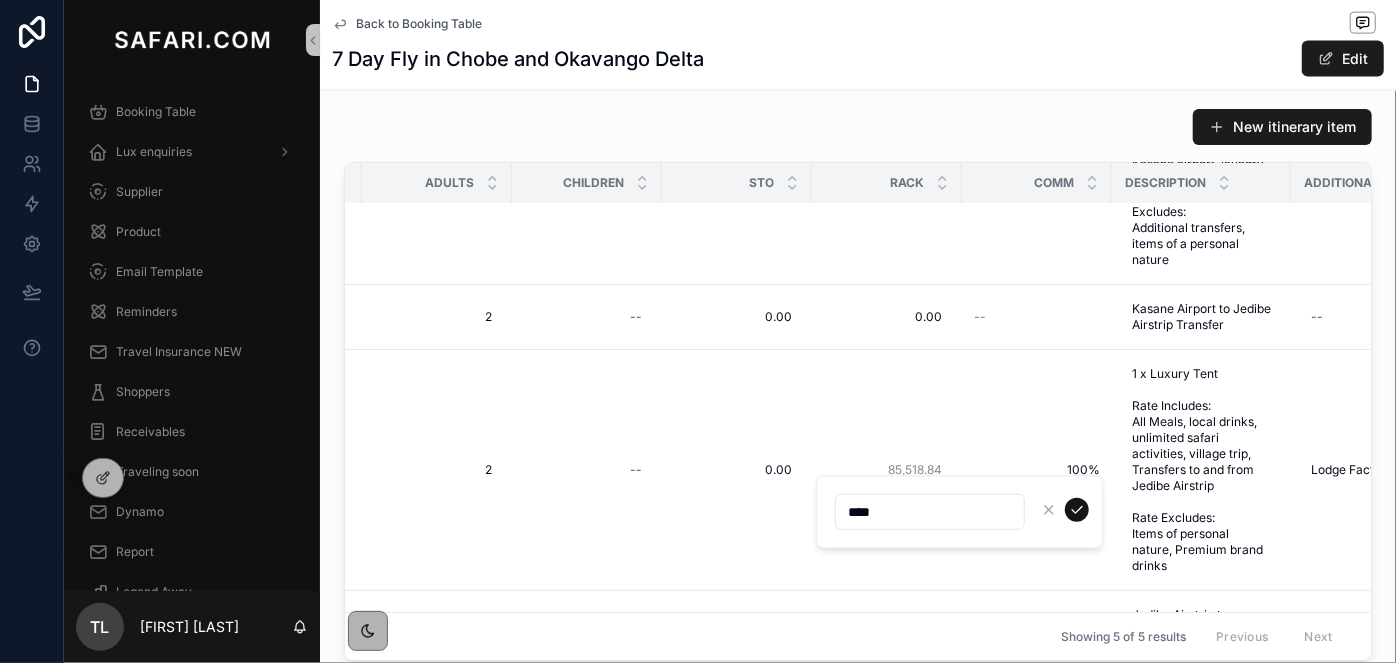 type on "****" 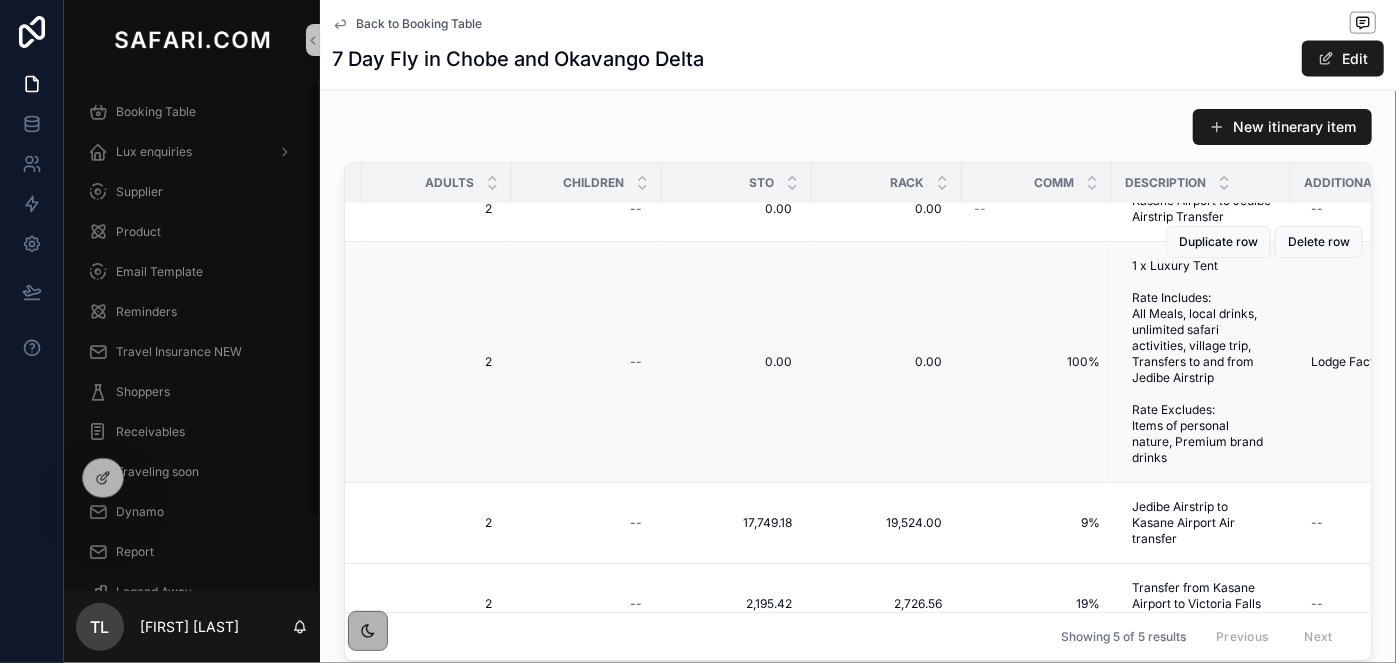 scroll, scrollTop: 438, scrollLeft: 797, axis: both 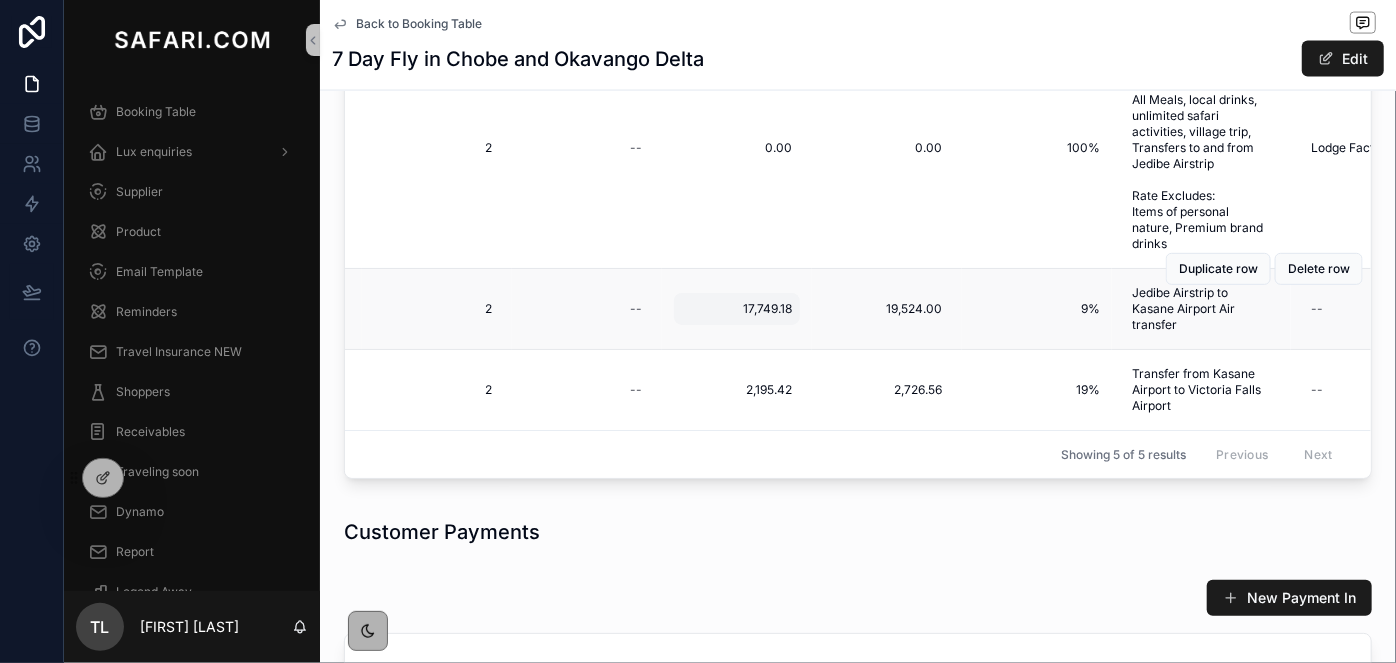 click on "17,749.18" at bounding box center [737, 309] 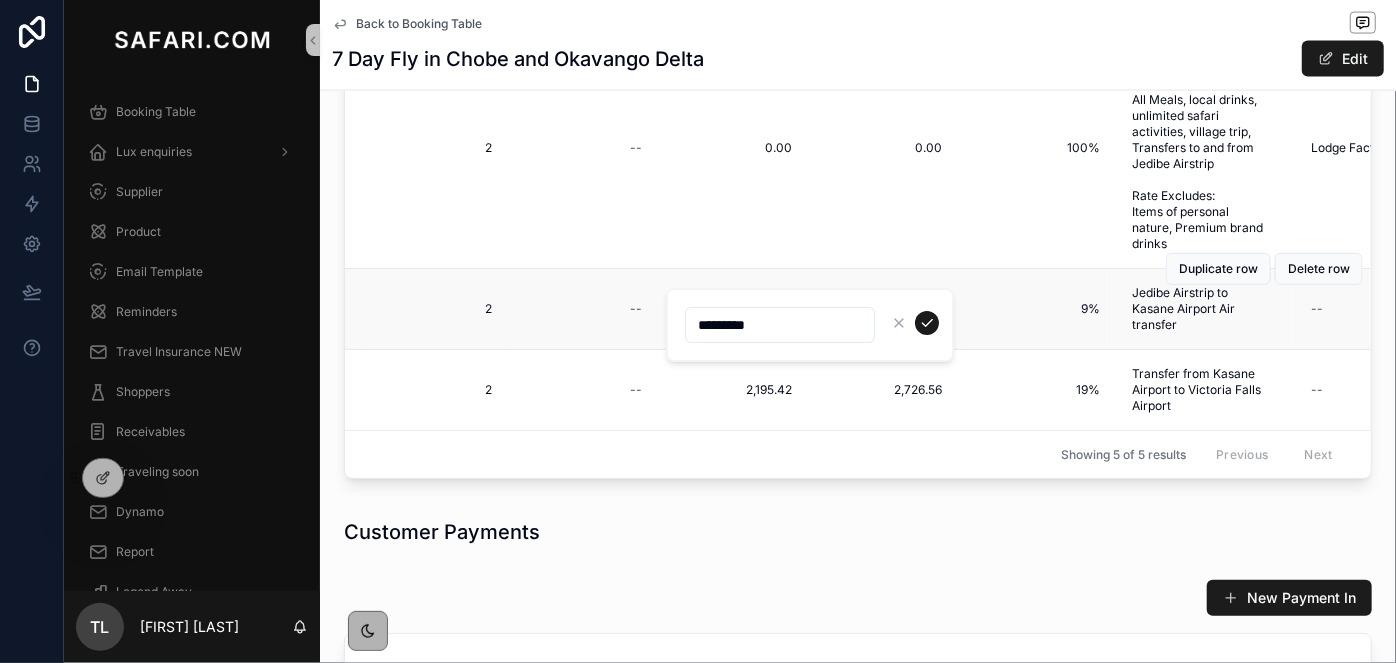 click on "*********" at bounding box center (810, 325) 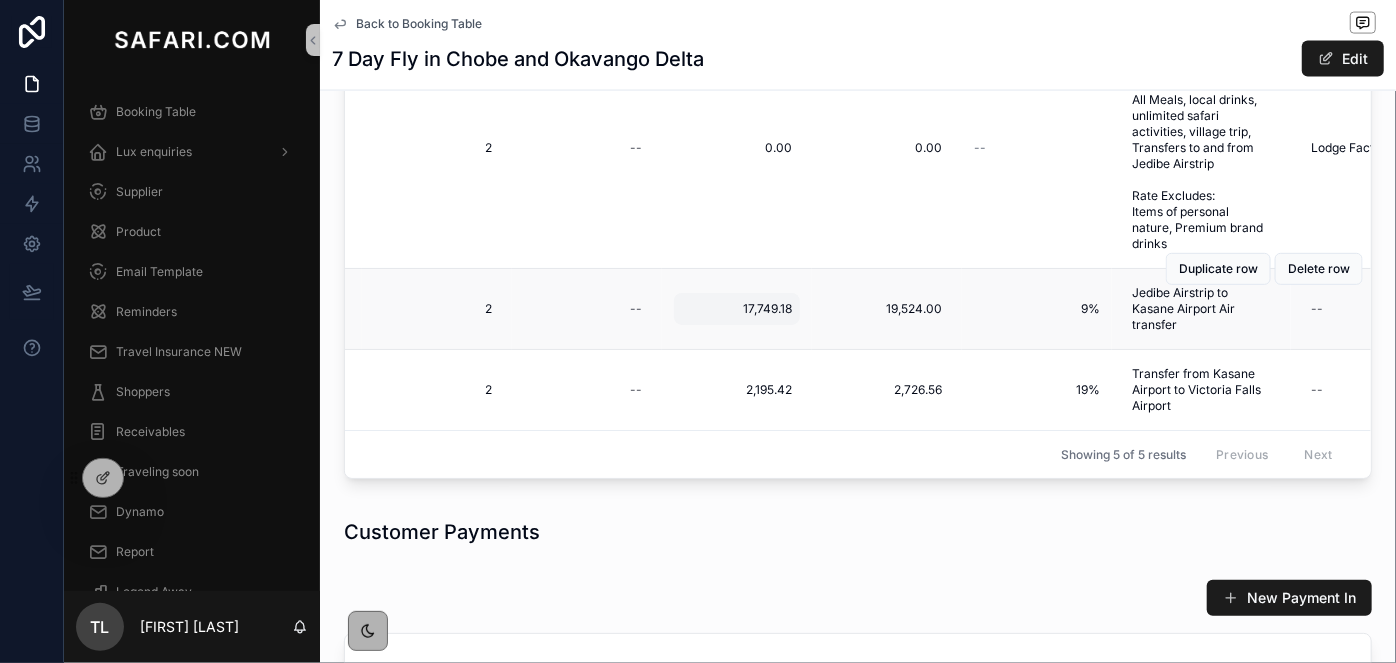 click on "17,749.18" at bounding box center [737, 309] 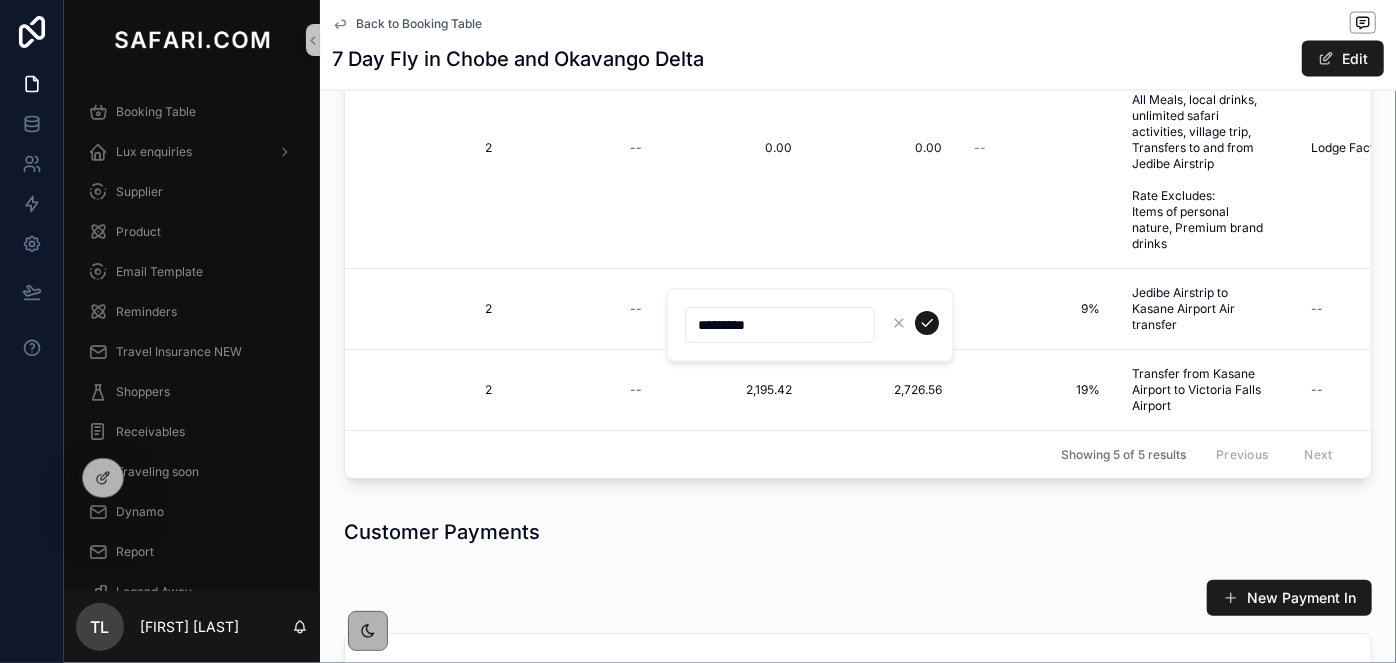drag, startPoint x: 760, startPoint y: 319, endPoint x: 691, endPoint y: 319, distance: 69 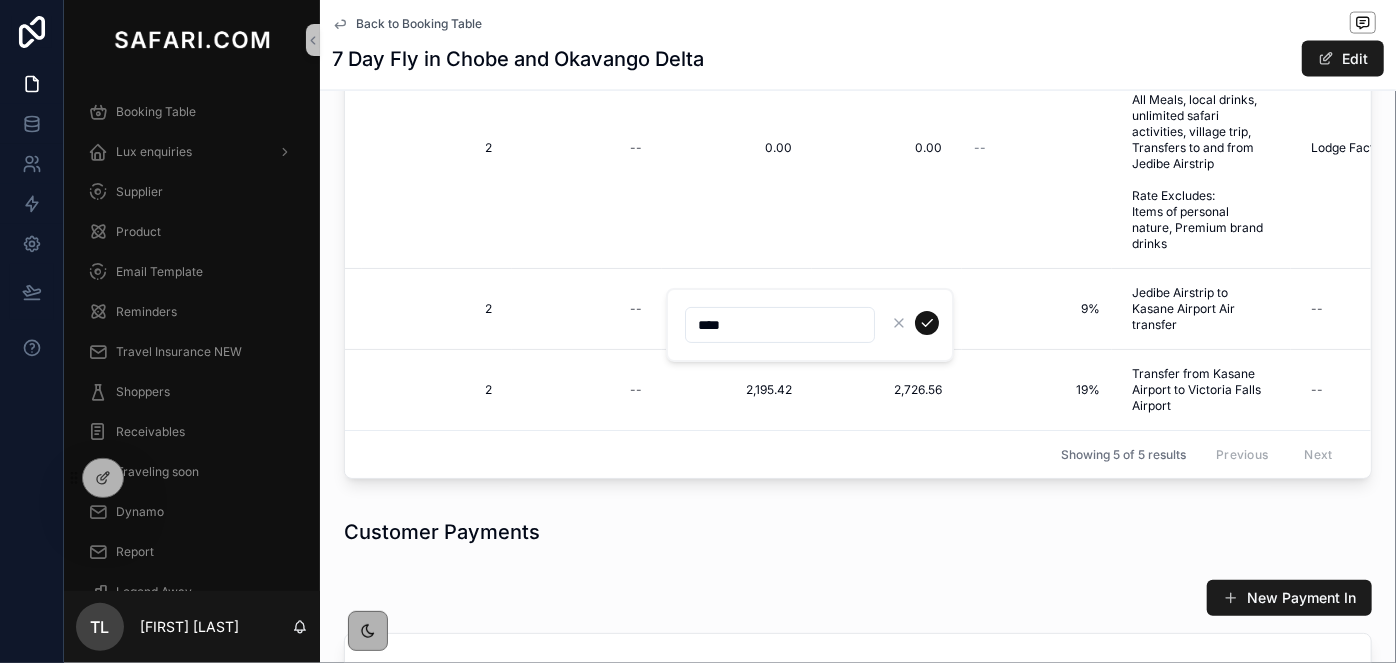type on "****" 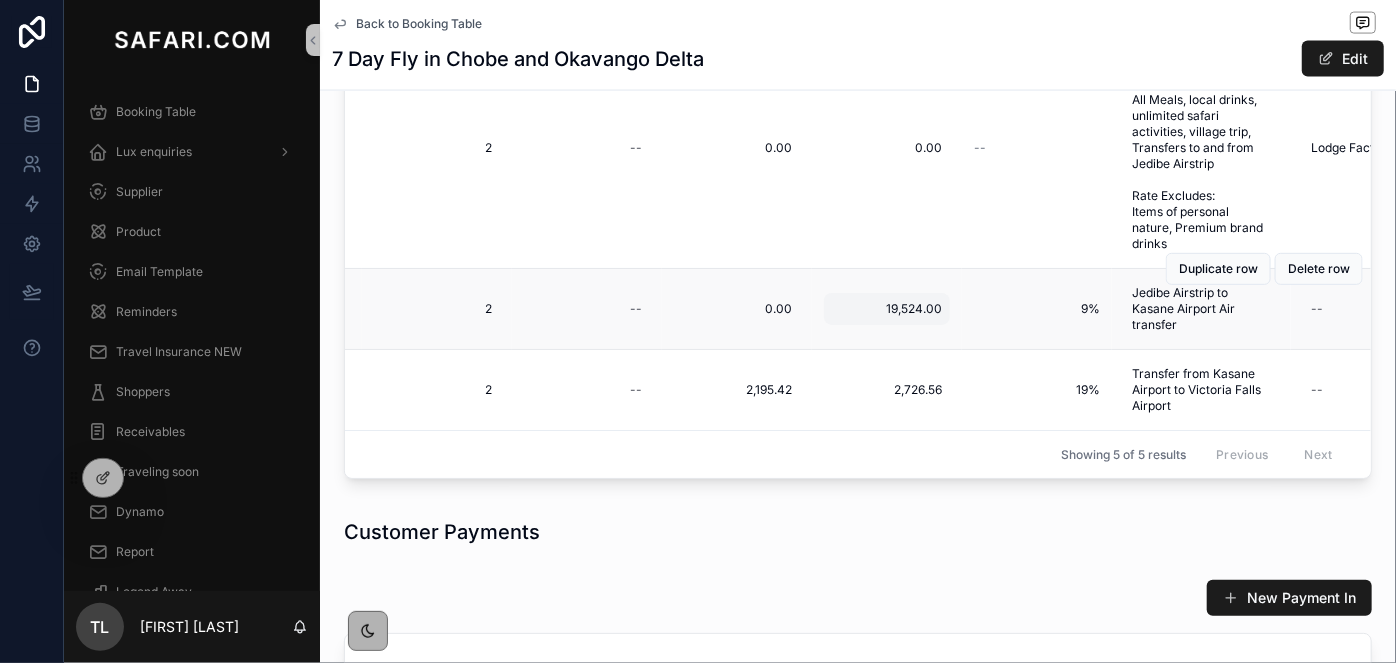 click on "19,524.00" at bounding box center [887, 309] 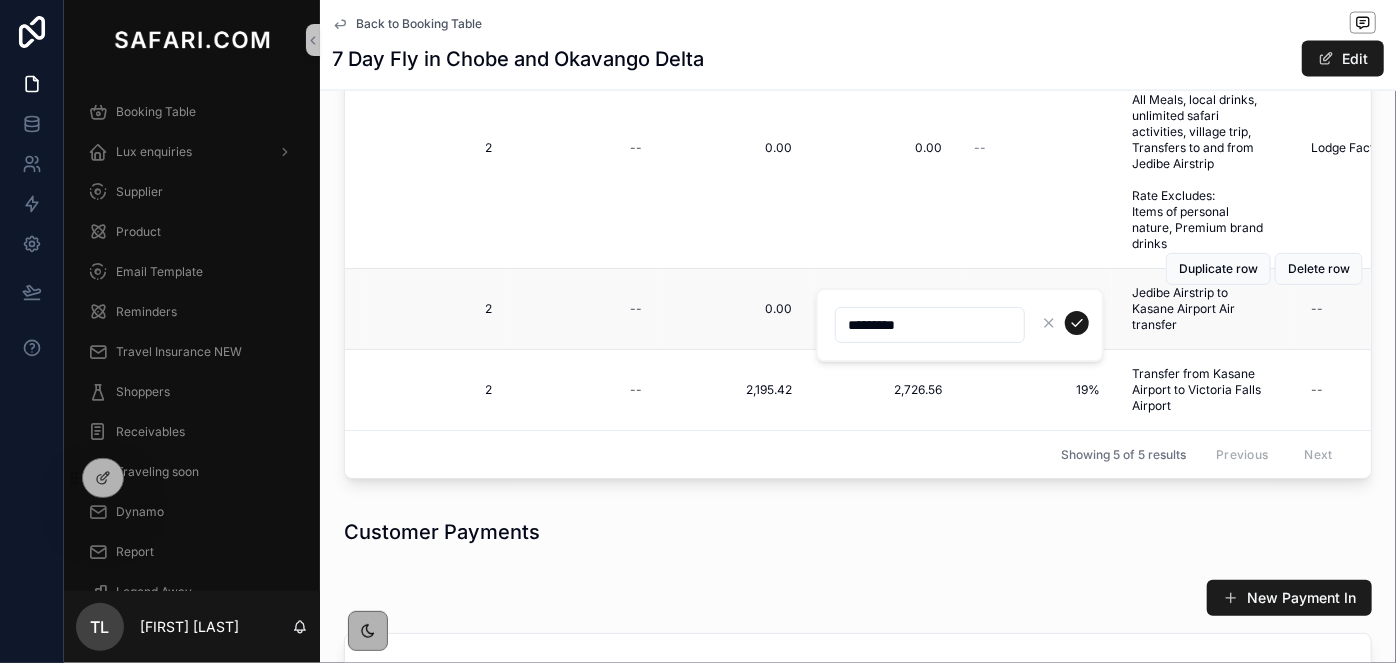 click on "*********" at bounding box center [960, 325] 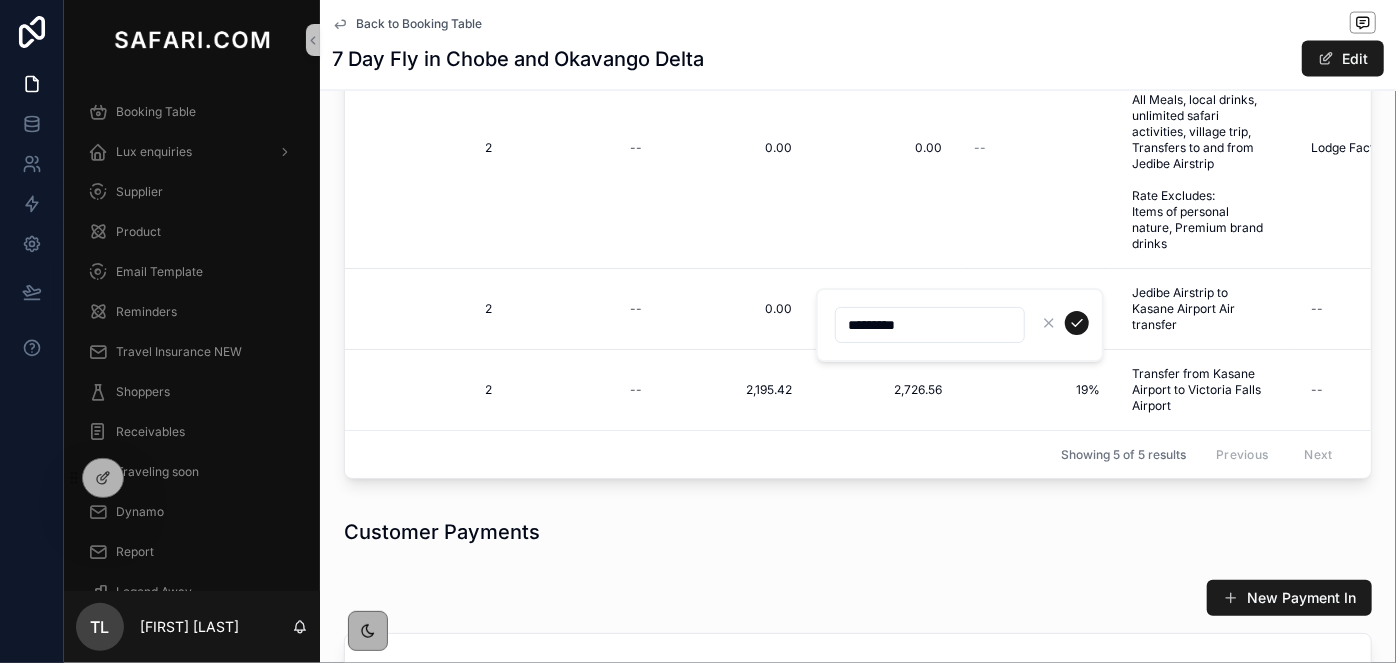 click on "*********" at bounding box center (930, 325) 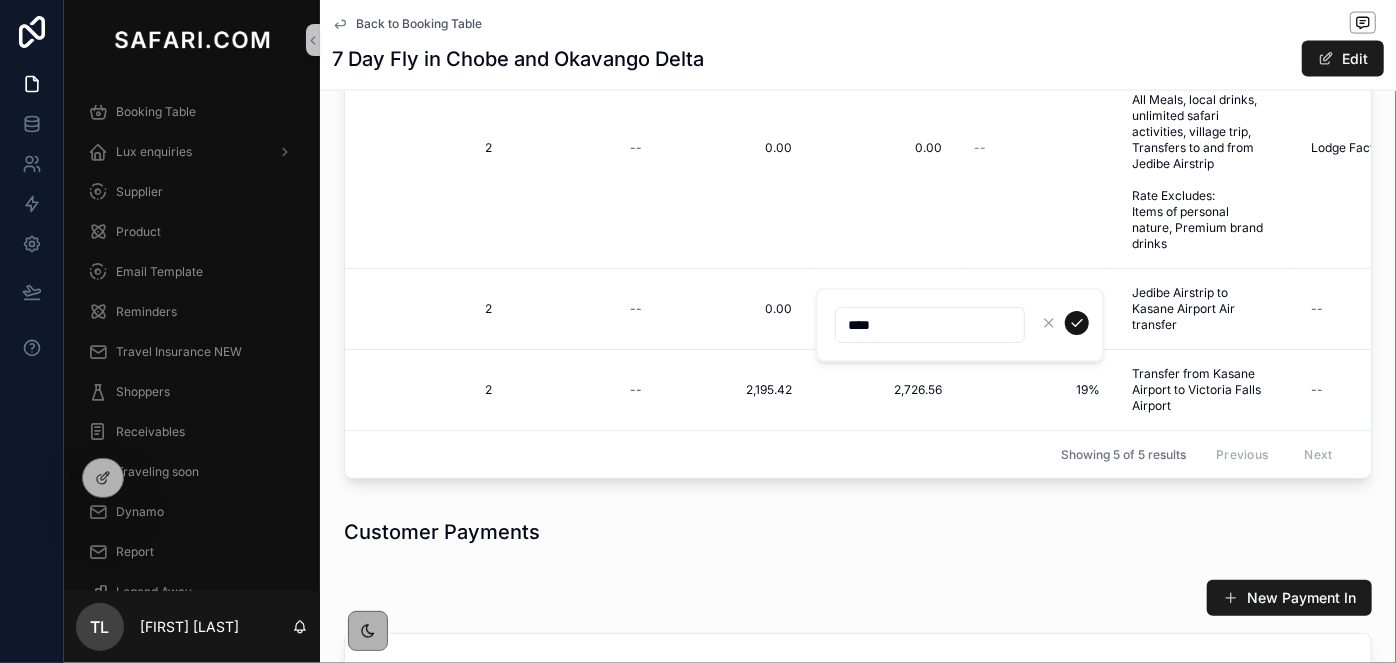 type on "****" 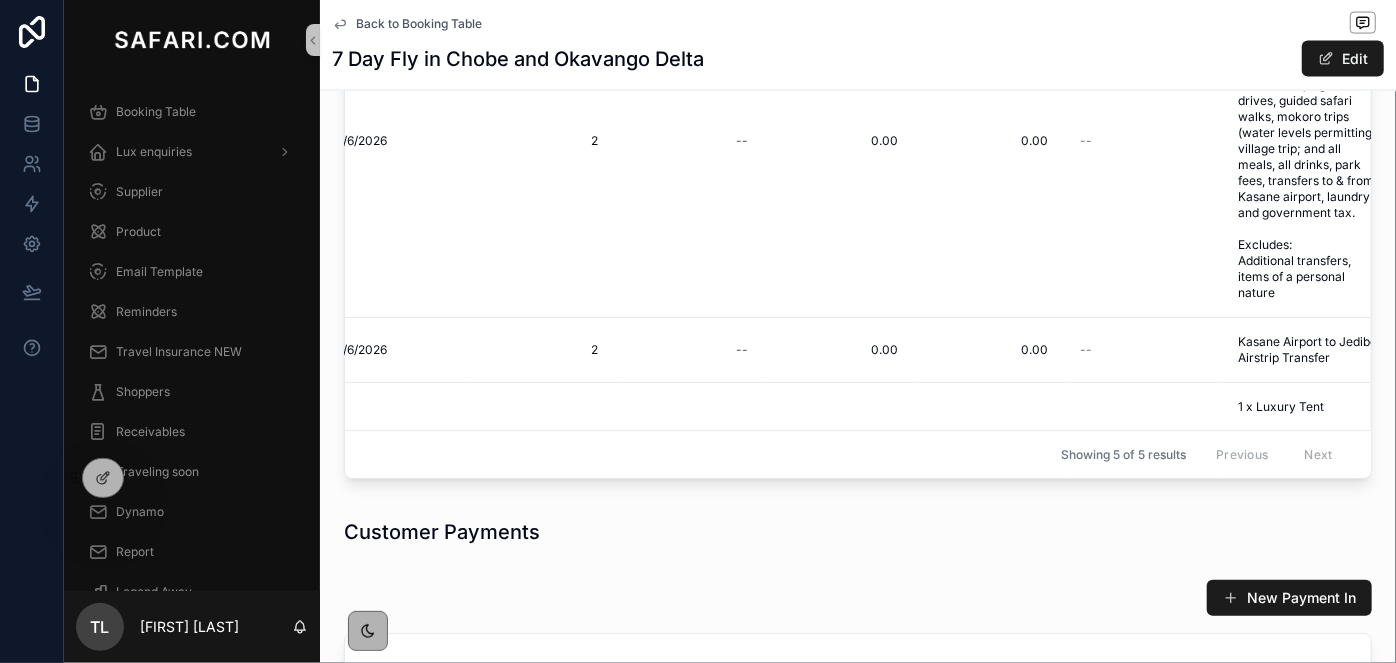 scroll, scrollTop: 0, scrollLeft: 691, axis: horizontal 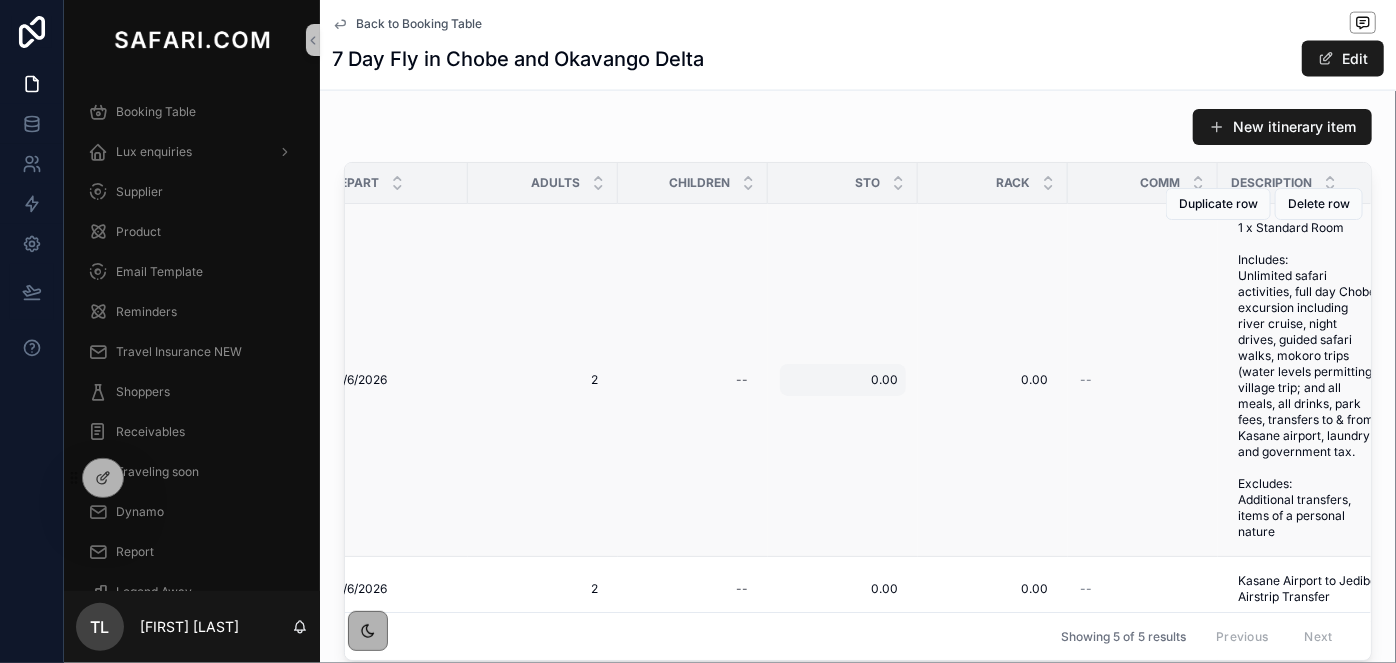 click on "0.00" at bounding box center [843, 380] 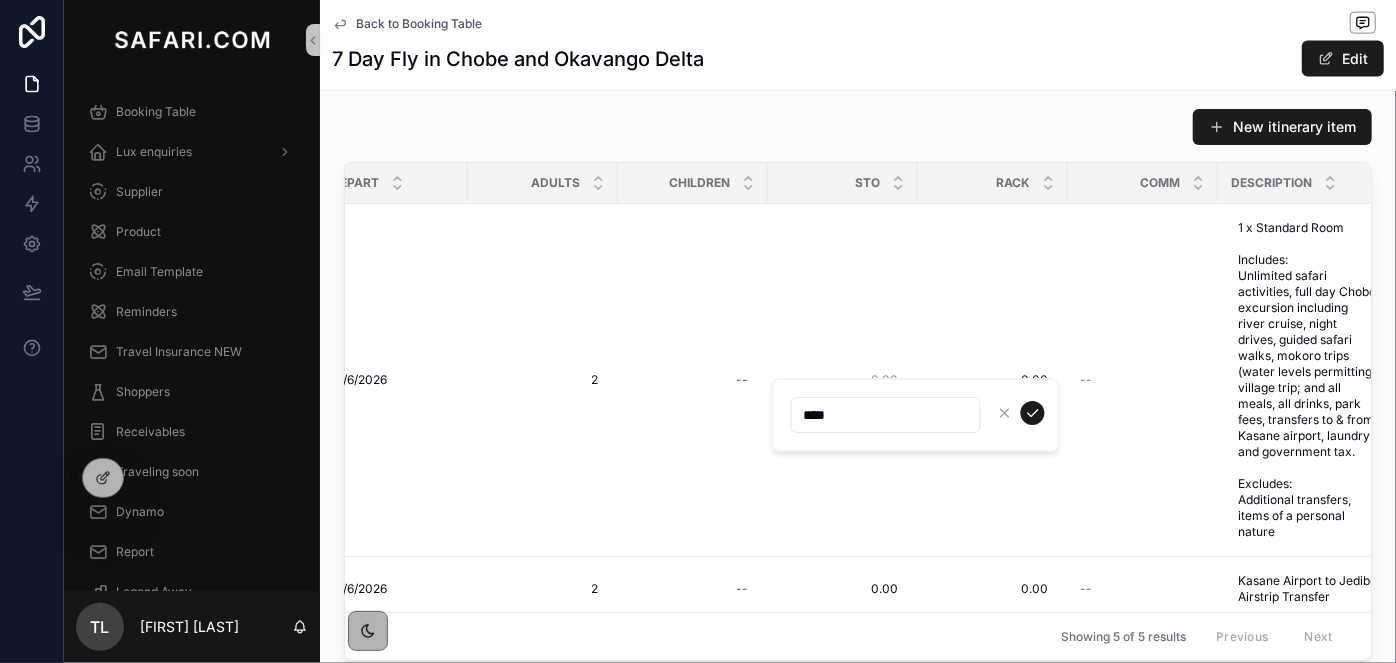 click on "****" at bounding box center (886, 415) 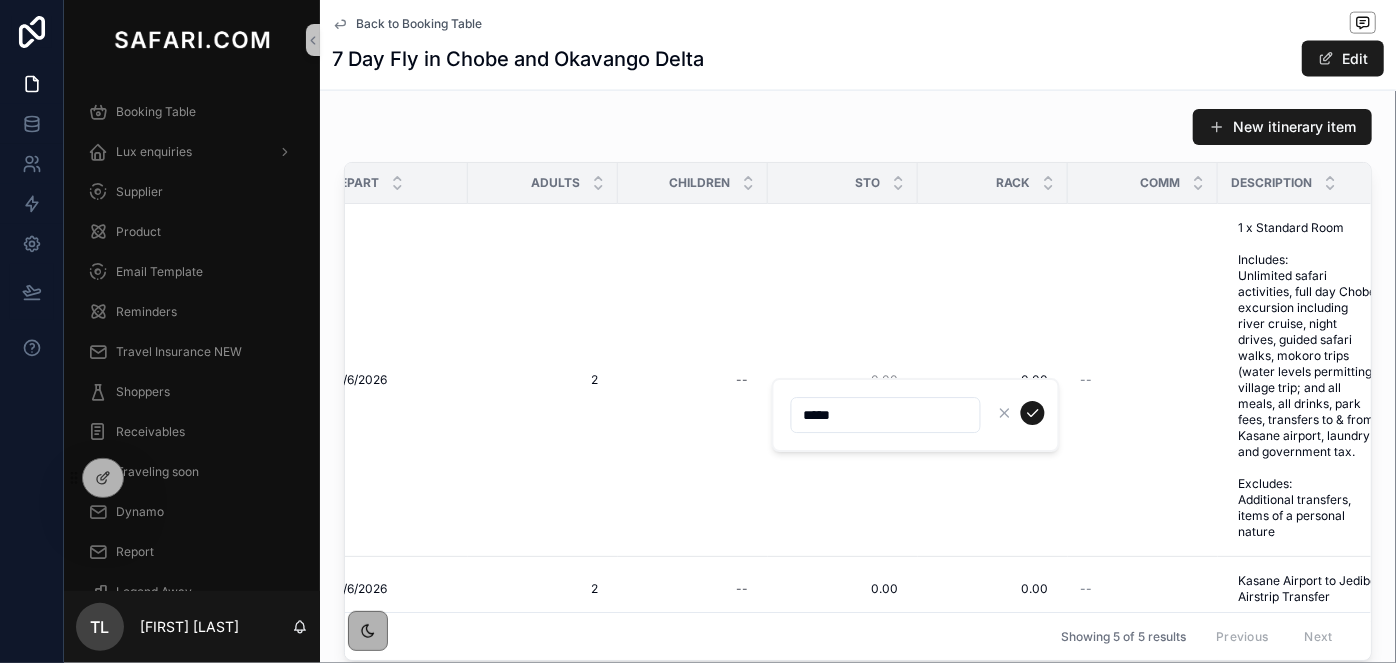 type on "*****" 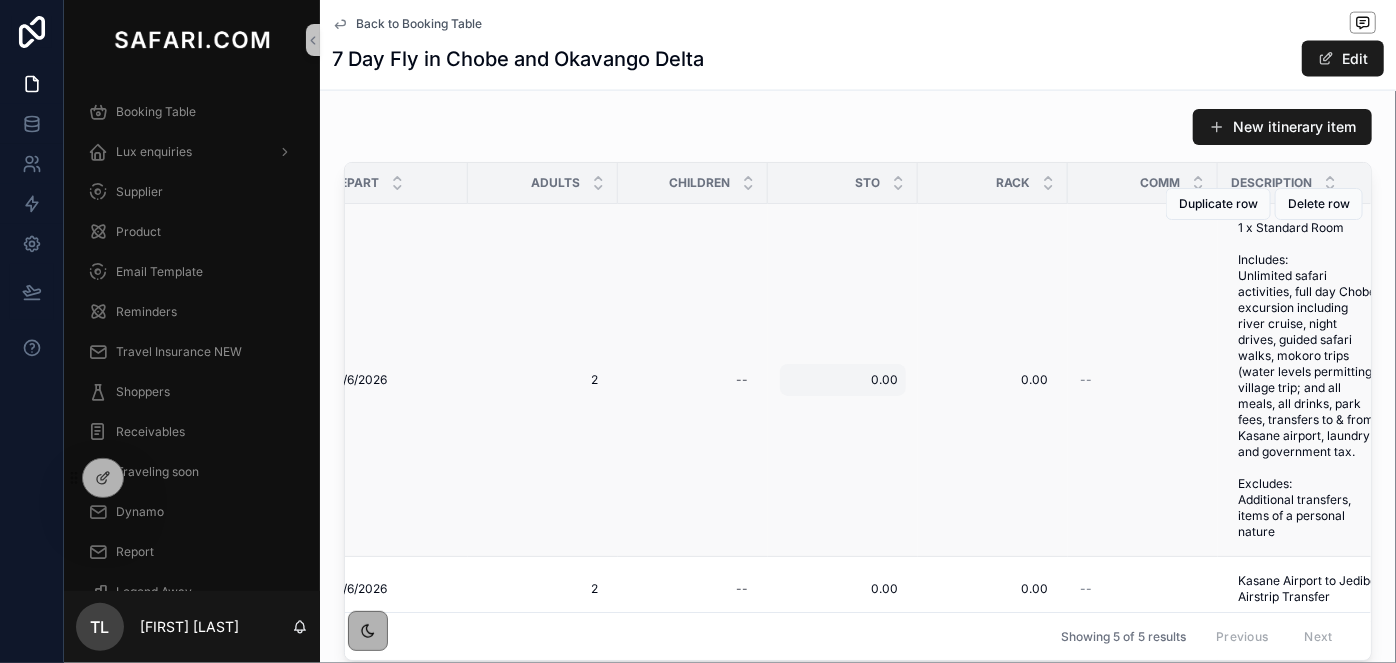 click on "0.00" at bounding box center (843, 380) 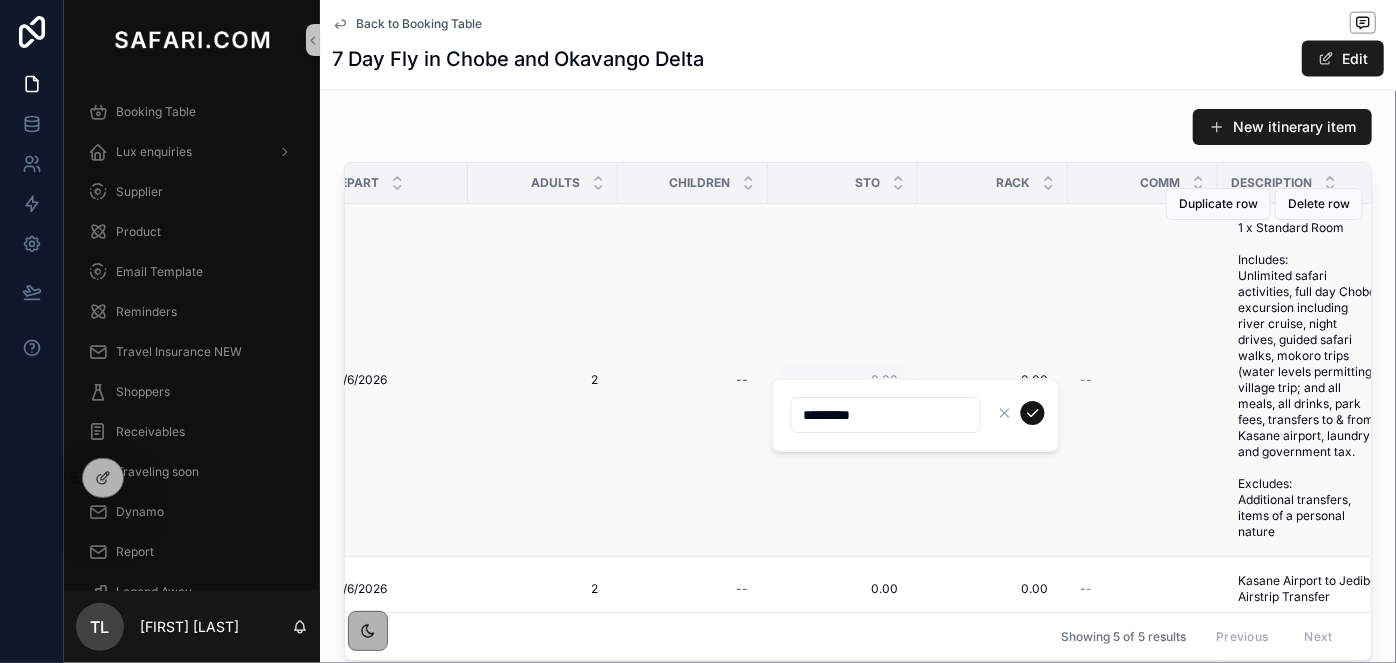 type on "*********" 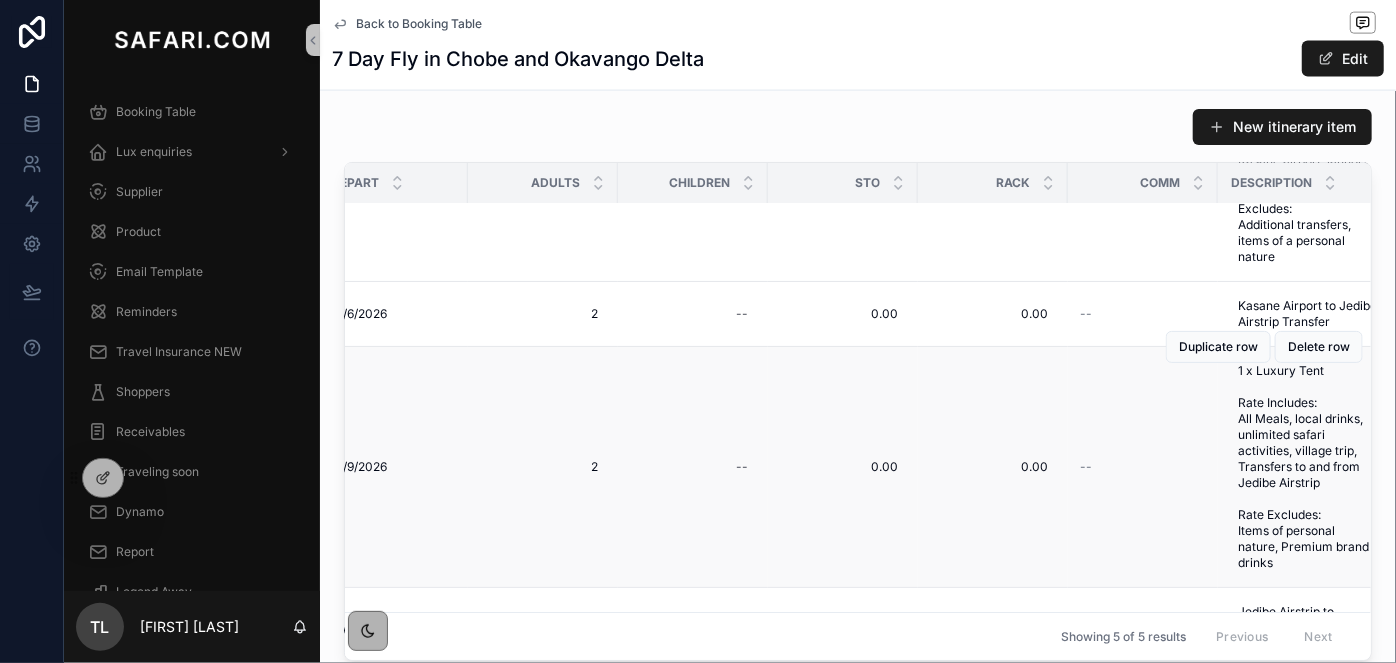 scroll, scrollTop: 438, scrollLeft: 691, axis: both 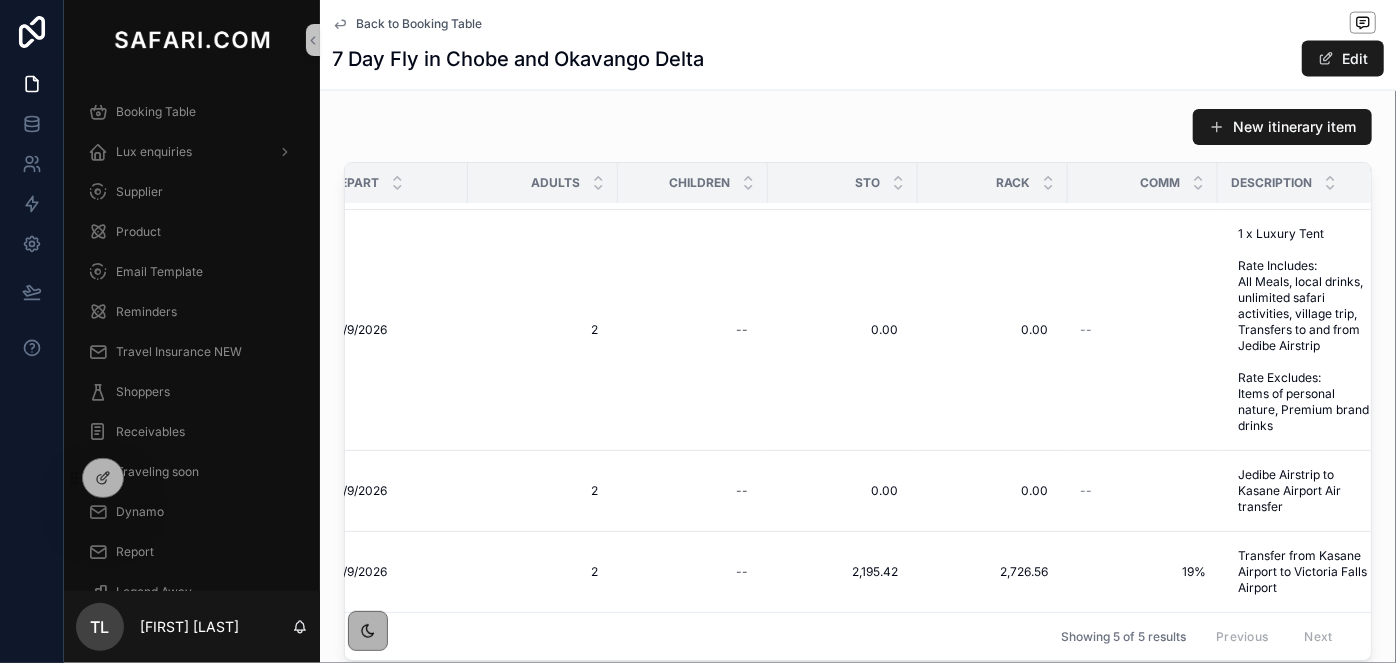 drag, startPoint x: 807, startPoint y: 104, endPoint x: 842, endPoint y: 154, distance: 61.03278 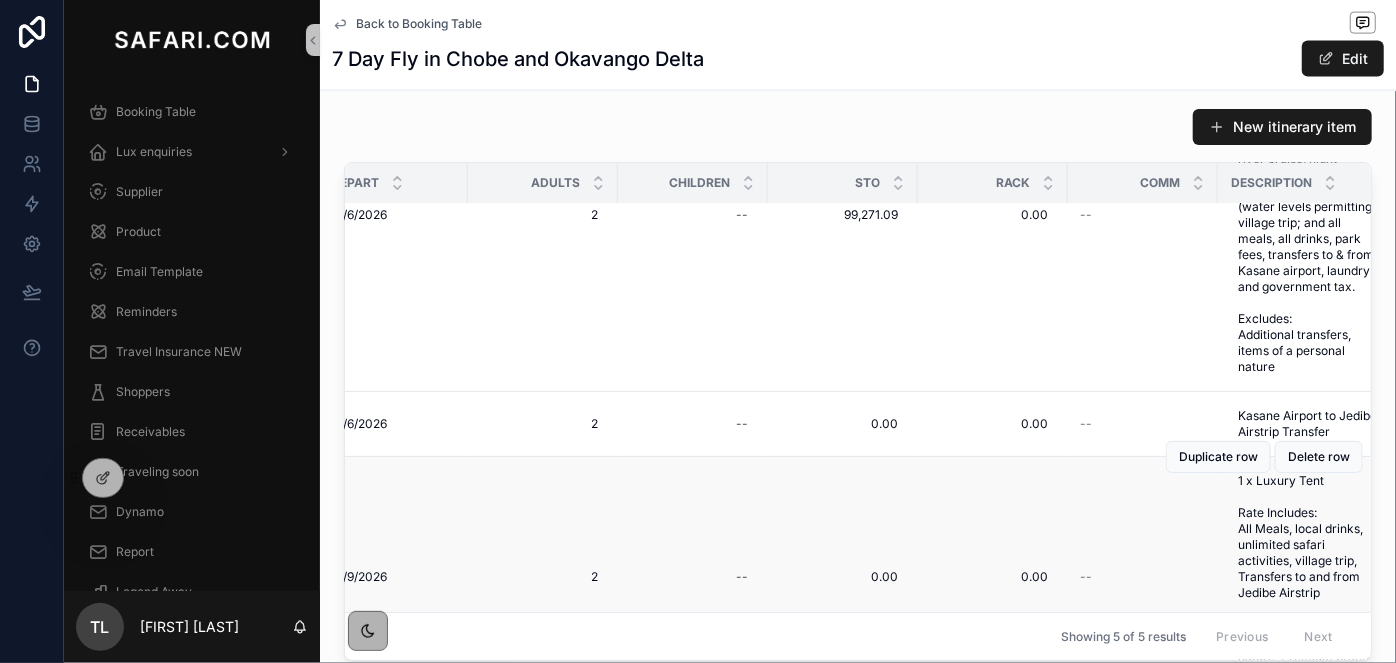 scroll, scrollTop: 0, scrollLeft: 691, axis: horizontal 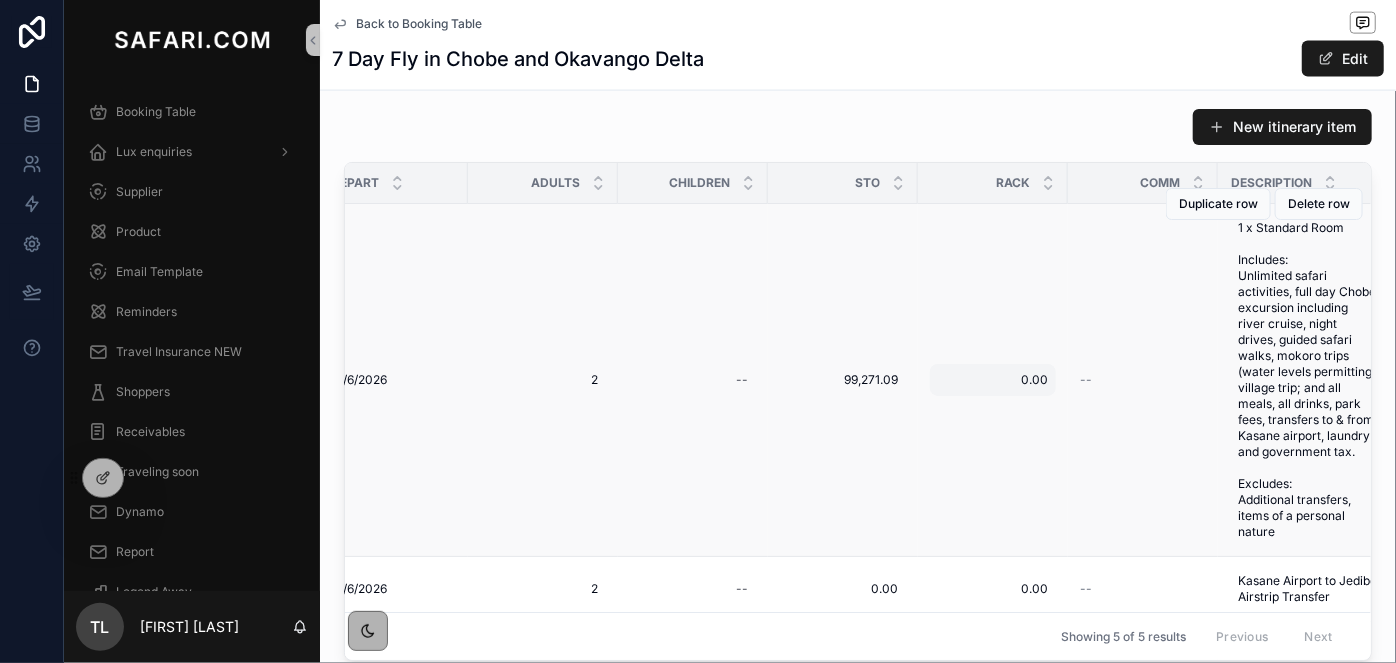click on "0.00" at bounding box center (993, 380) 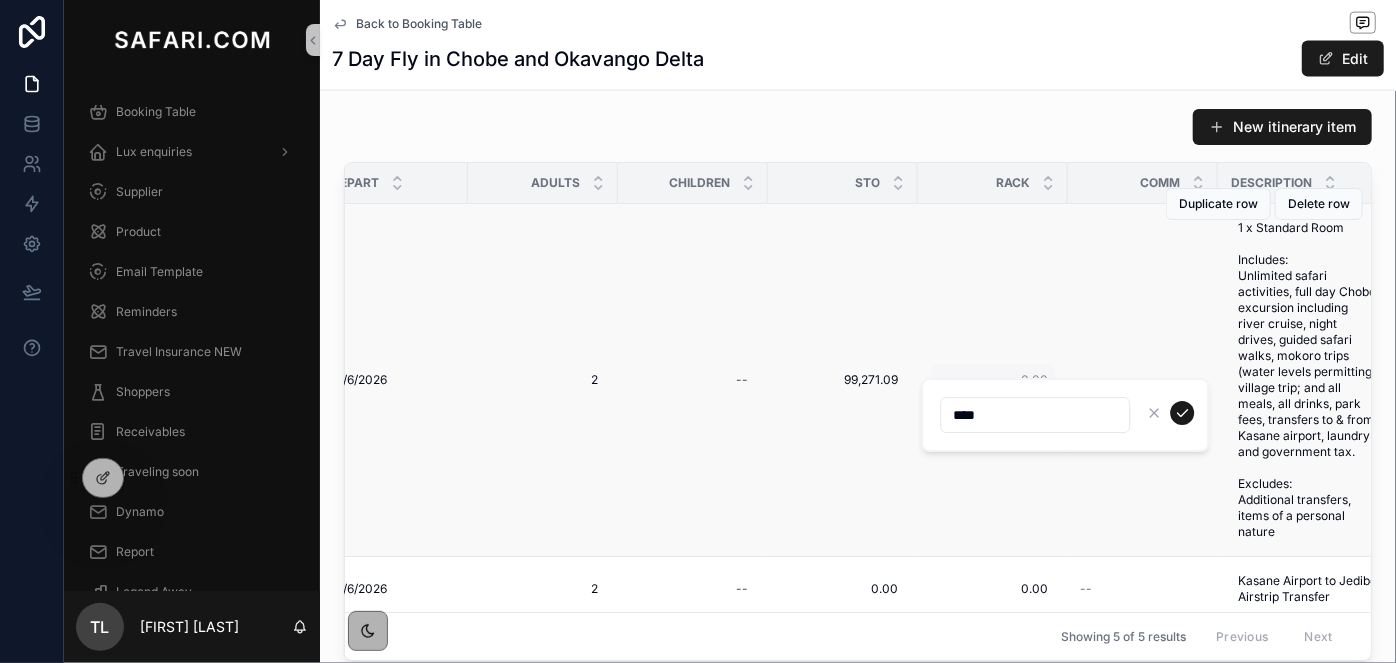 click on "****" at bounding box center (1065, 415) 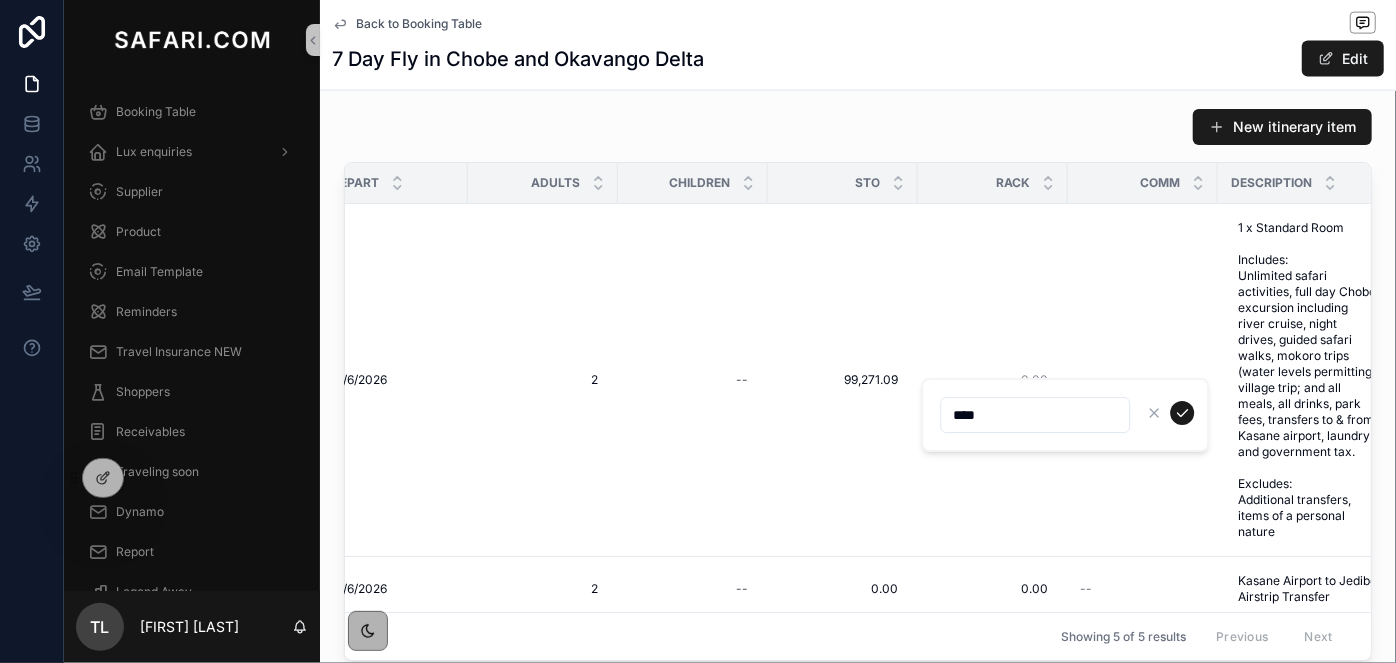 click on "****" at bounding box center (1035, 415) 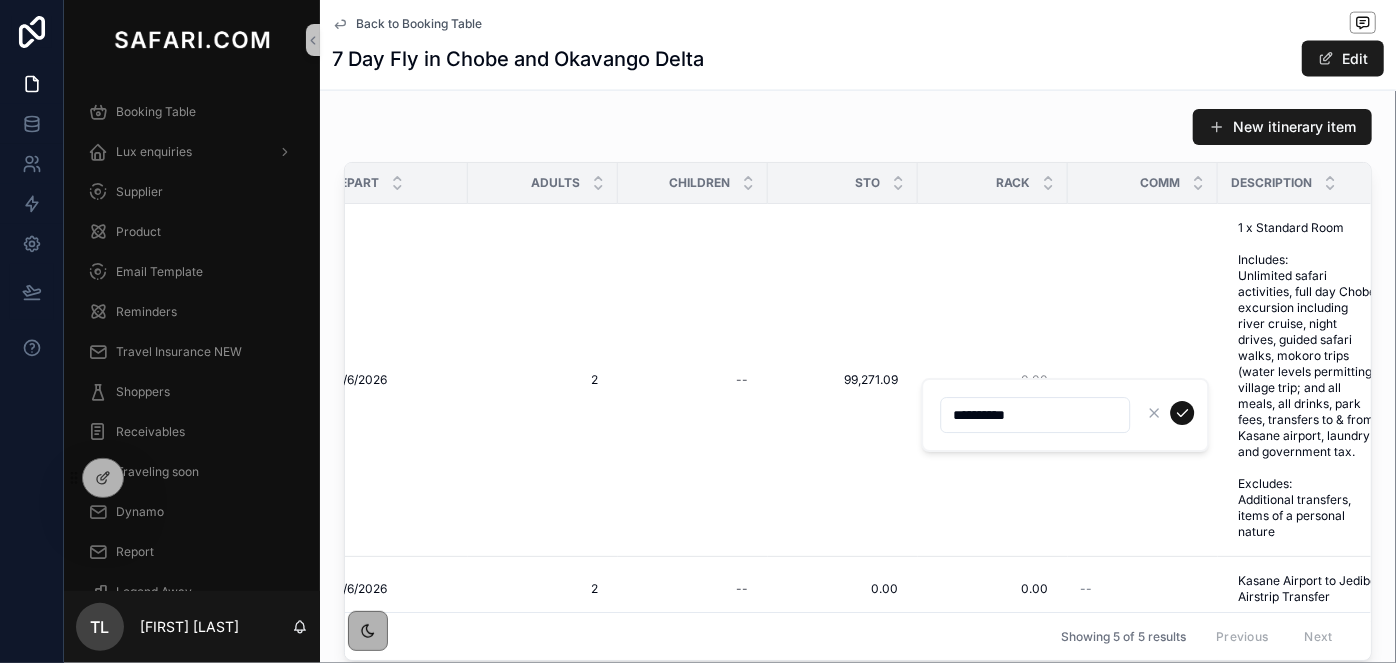 type on "**********" 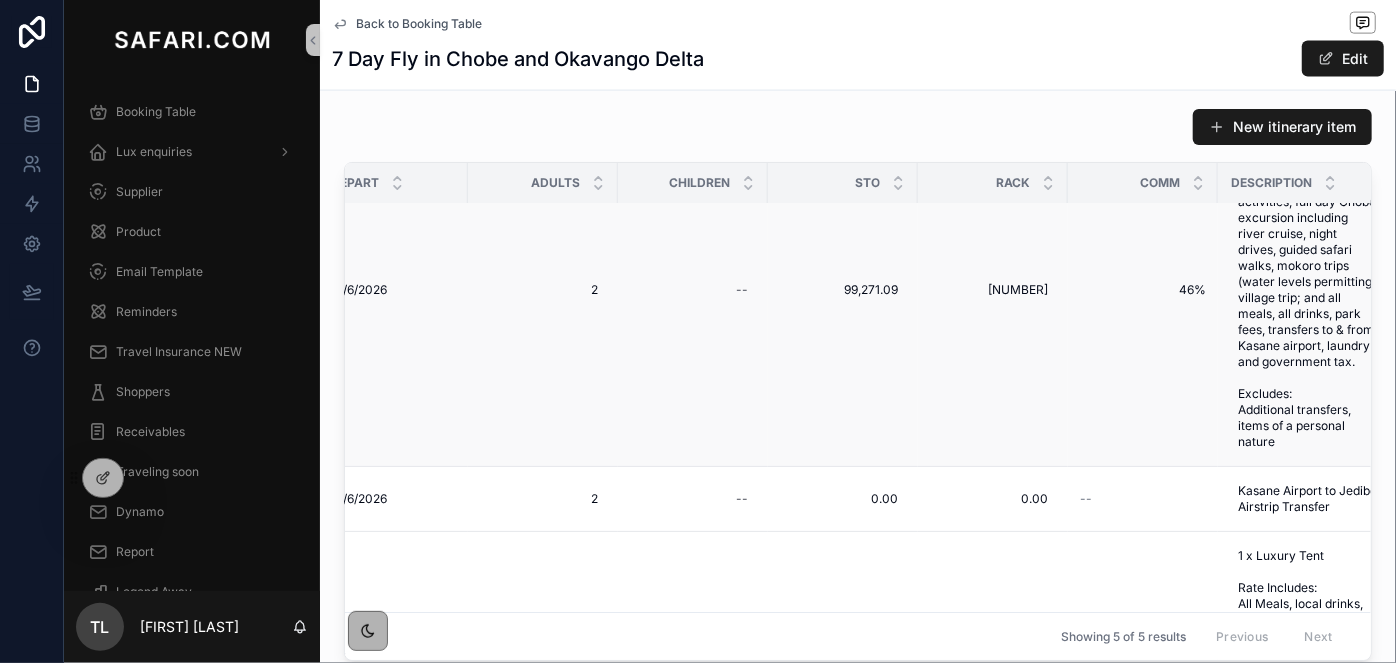 scroll, scrollTop: 272, scrollLeft: 691, axis: both 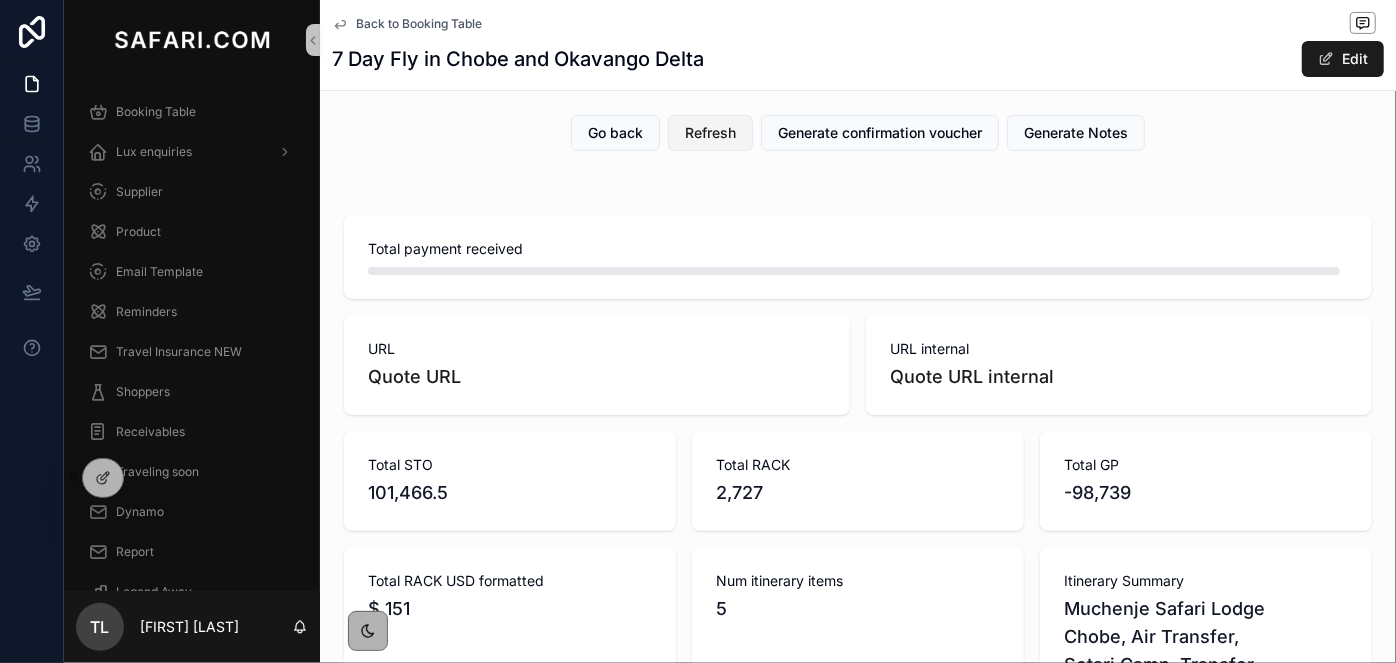 click on "Refresh" at bounding box center [710, 133] 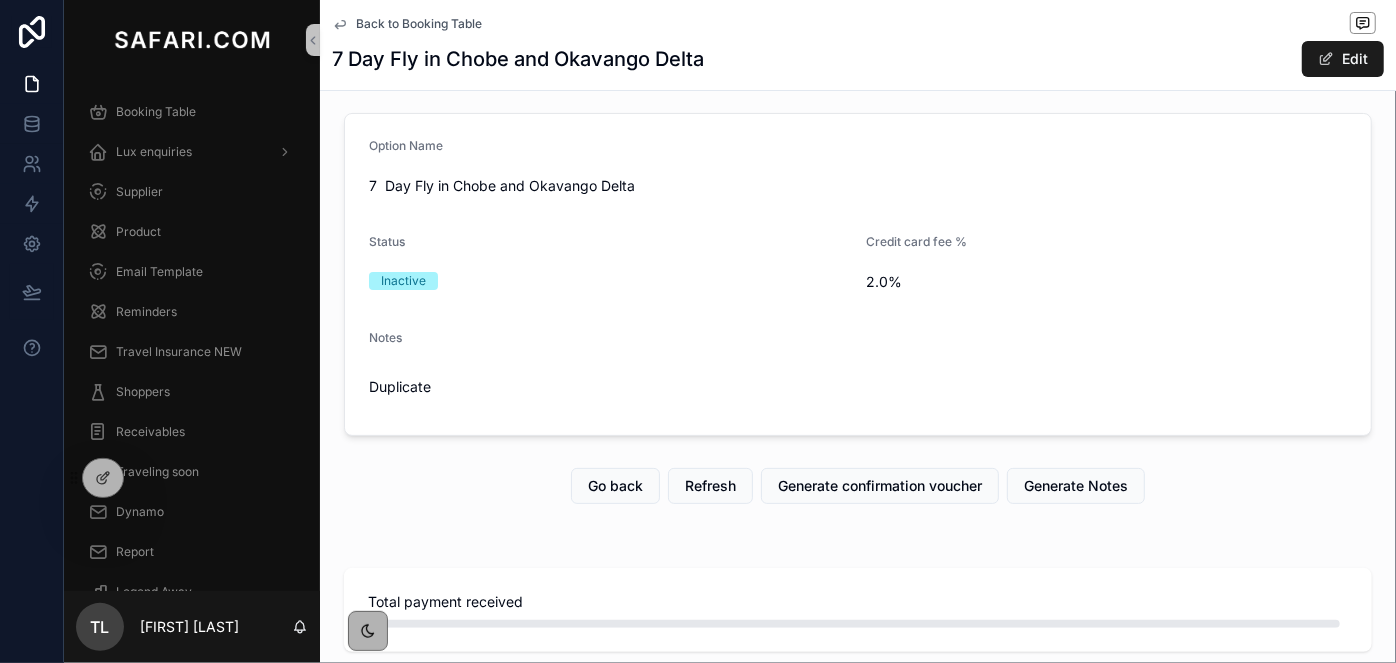 scroll, scrollTop: 0, scrollLeft: 0, axis: both 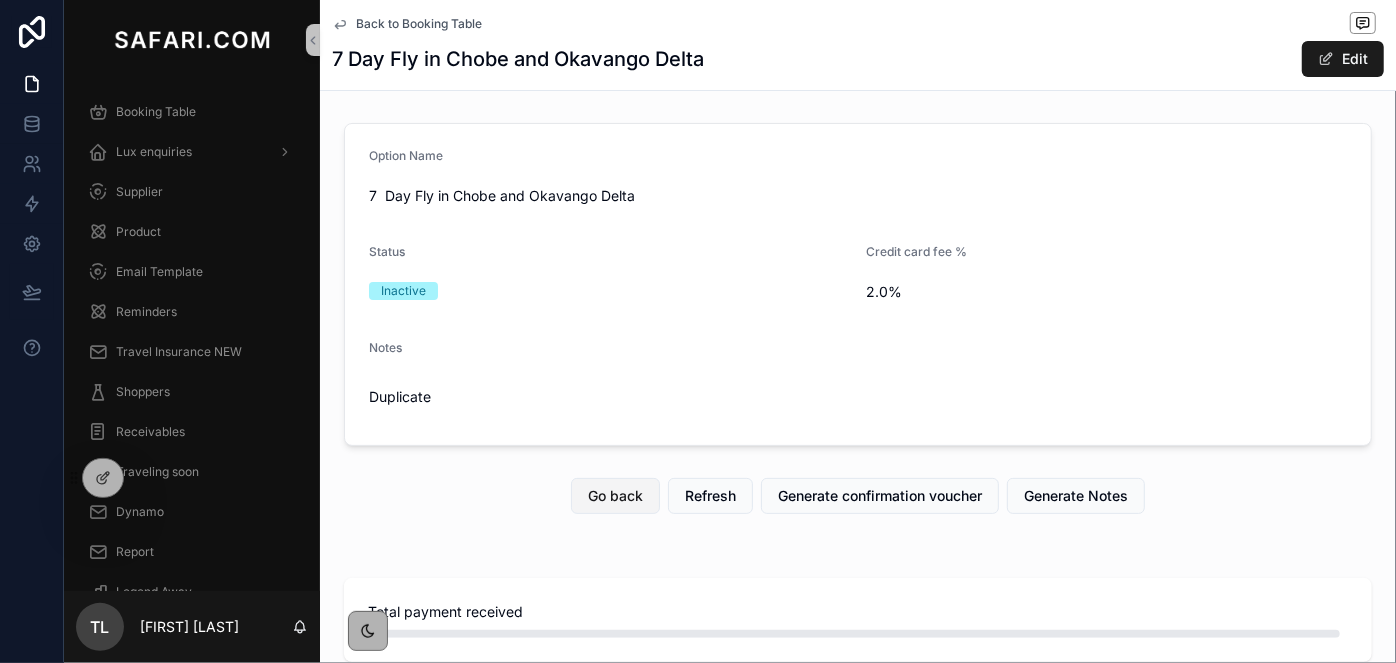 click on "Go back" at bounding box center (615, 496) 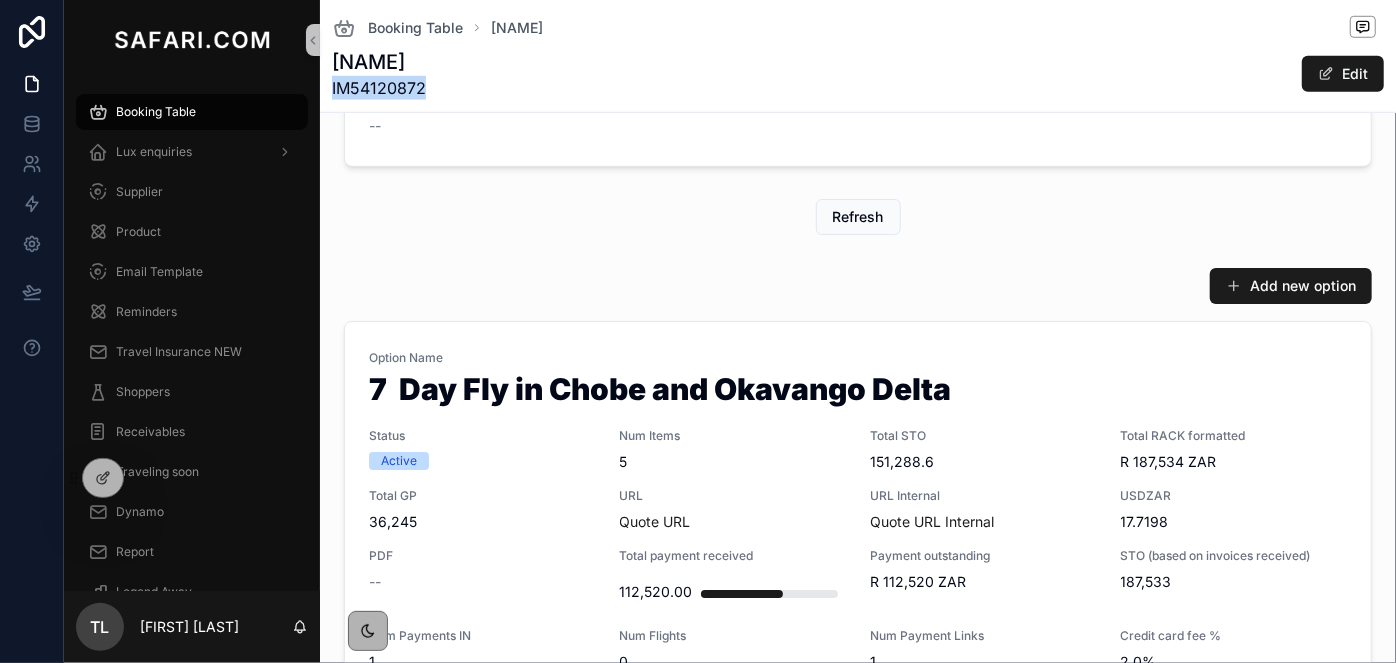 scroll, scrollTop: 1000, scrollLeft: 0, axis: vertical 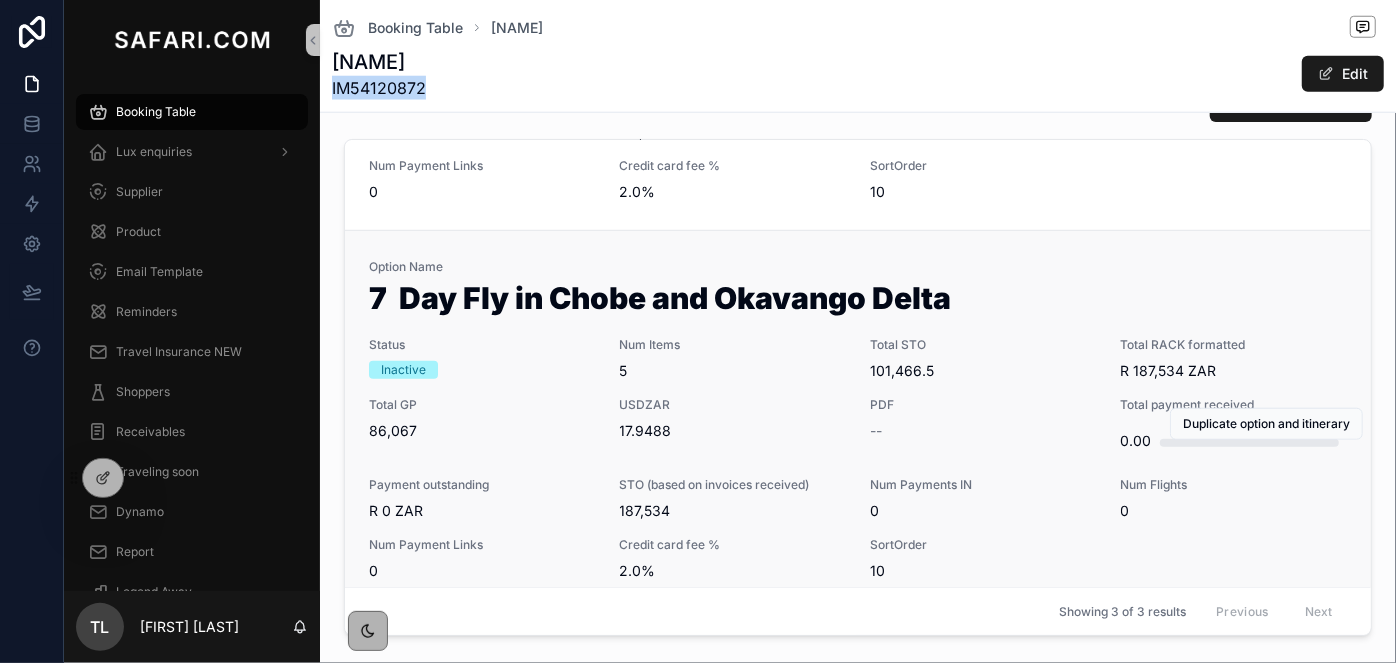 click on "17.9488" at bounding box center (733, 431) 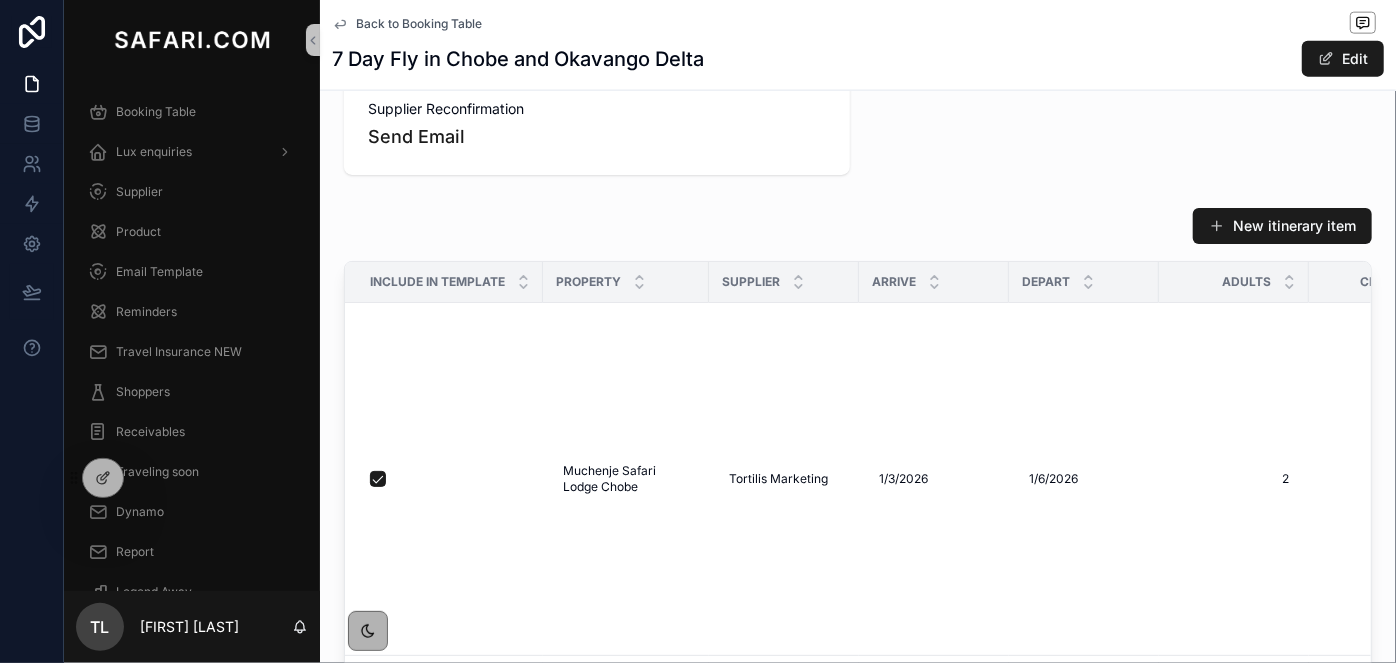 scroll, scrollTop: 1454, scrollLeft: 0, axis: vertical 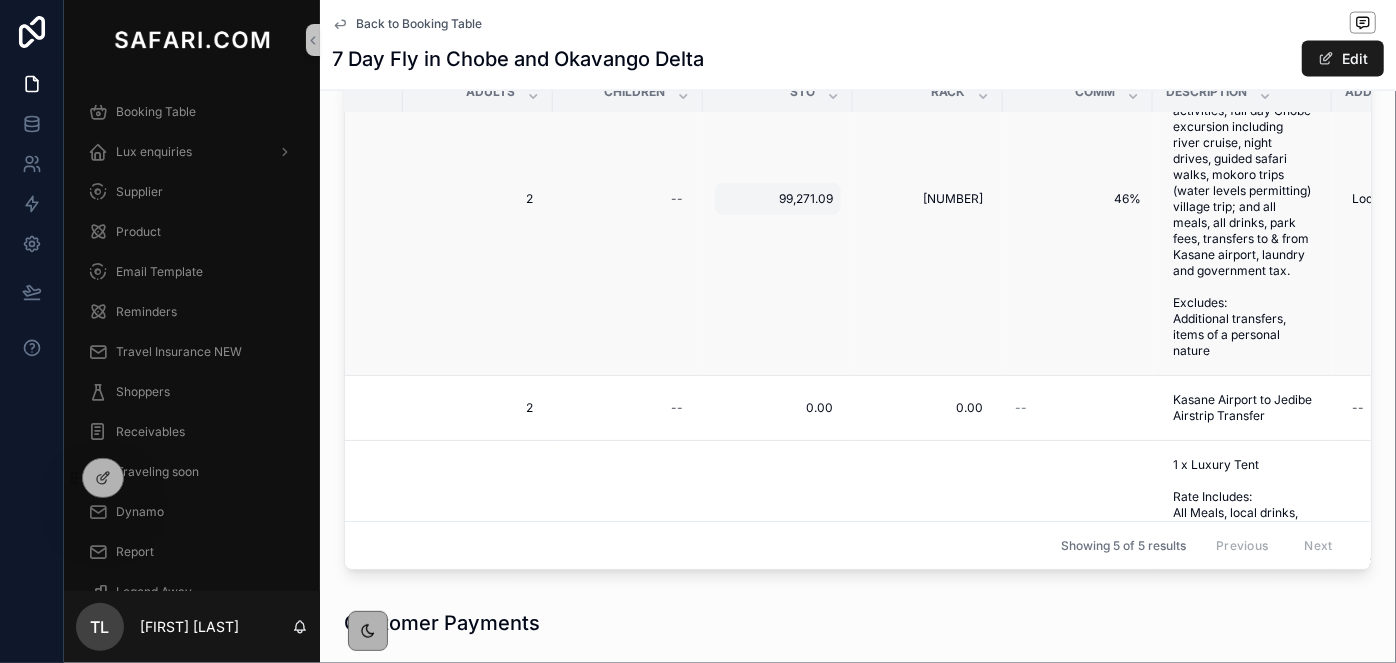 click on "99,271.09" at bounding box center [778, 199] 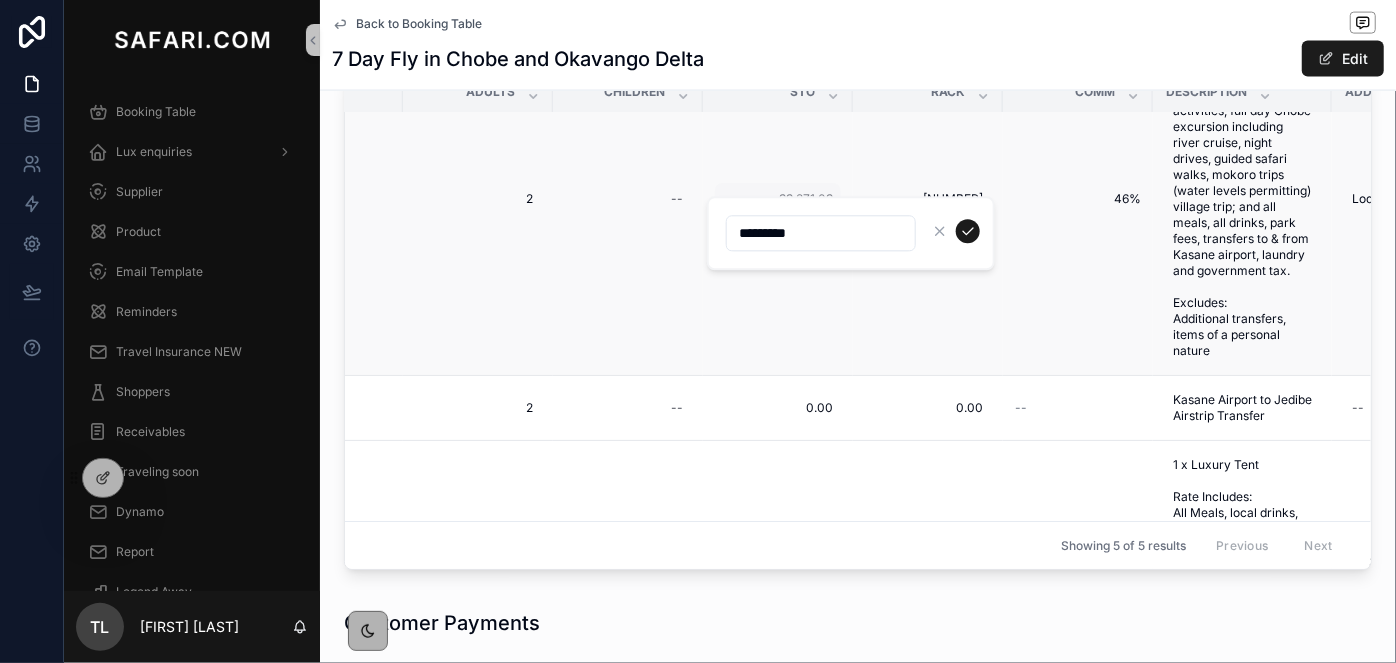 click on "*********" at bounding box center (851, 233) 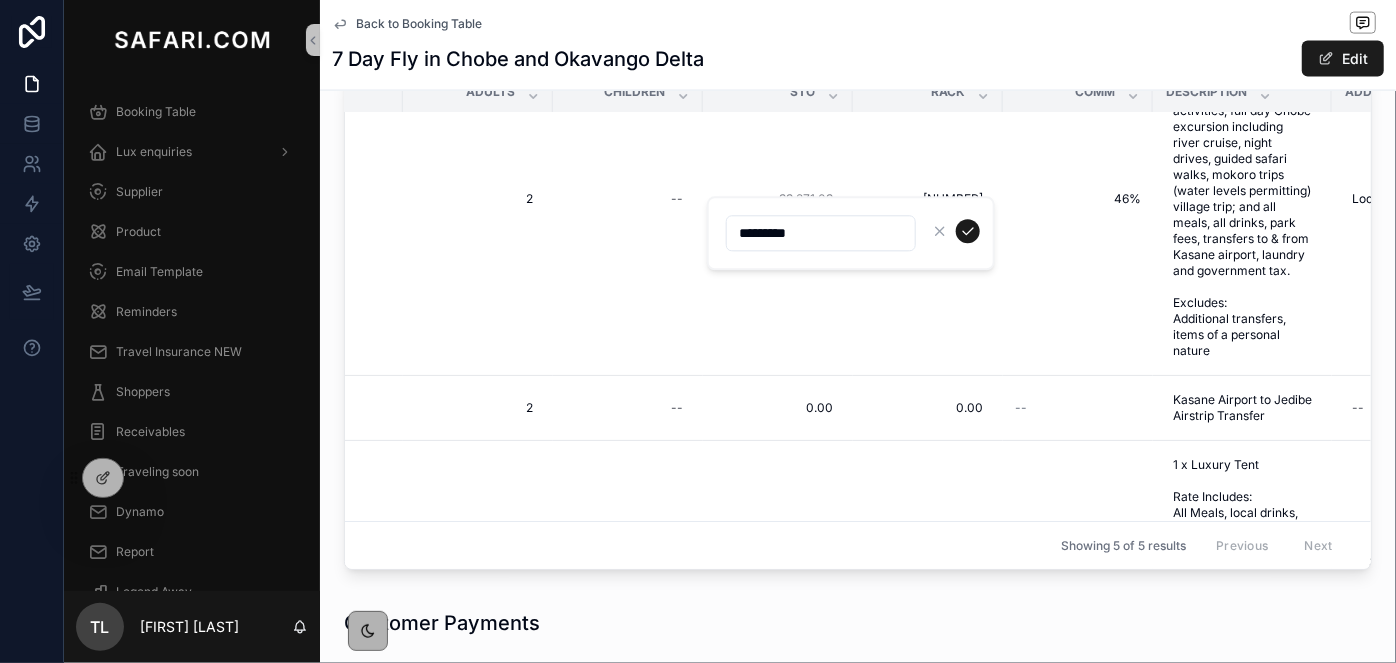 click on "*********" at bounding box center (821, 233) 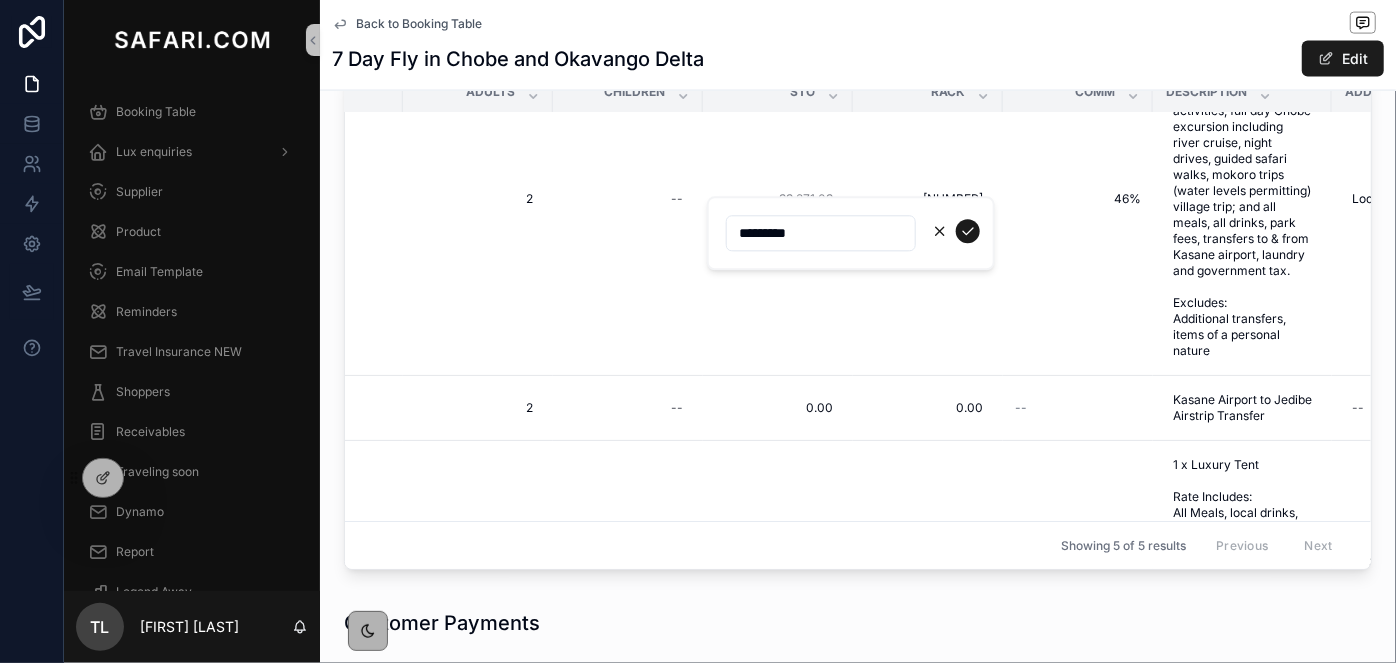 click 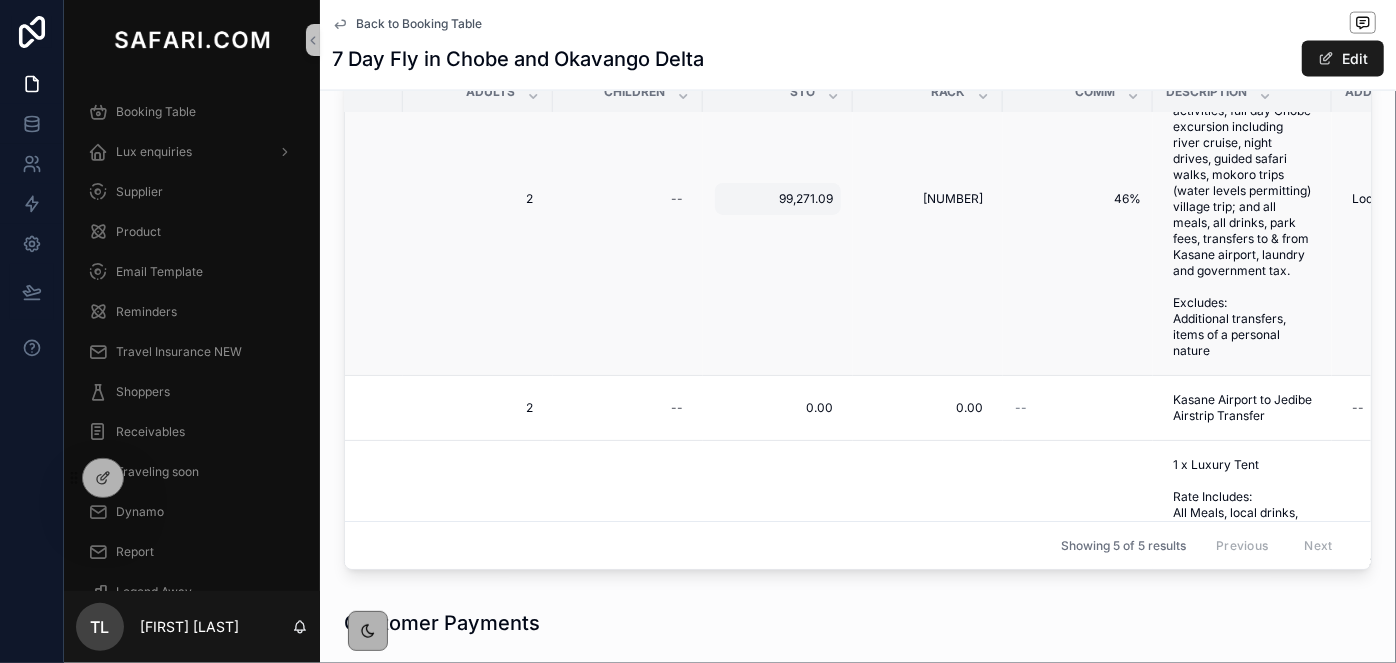 click on "99,271.09" at bounding box center (778, 199) 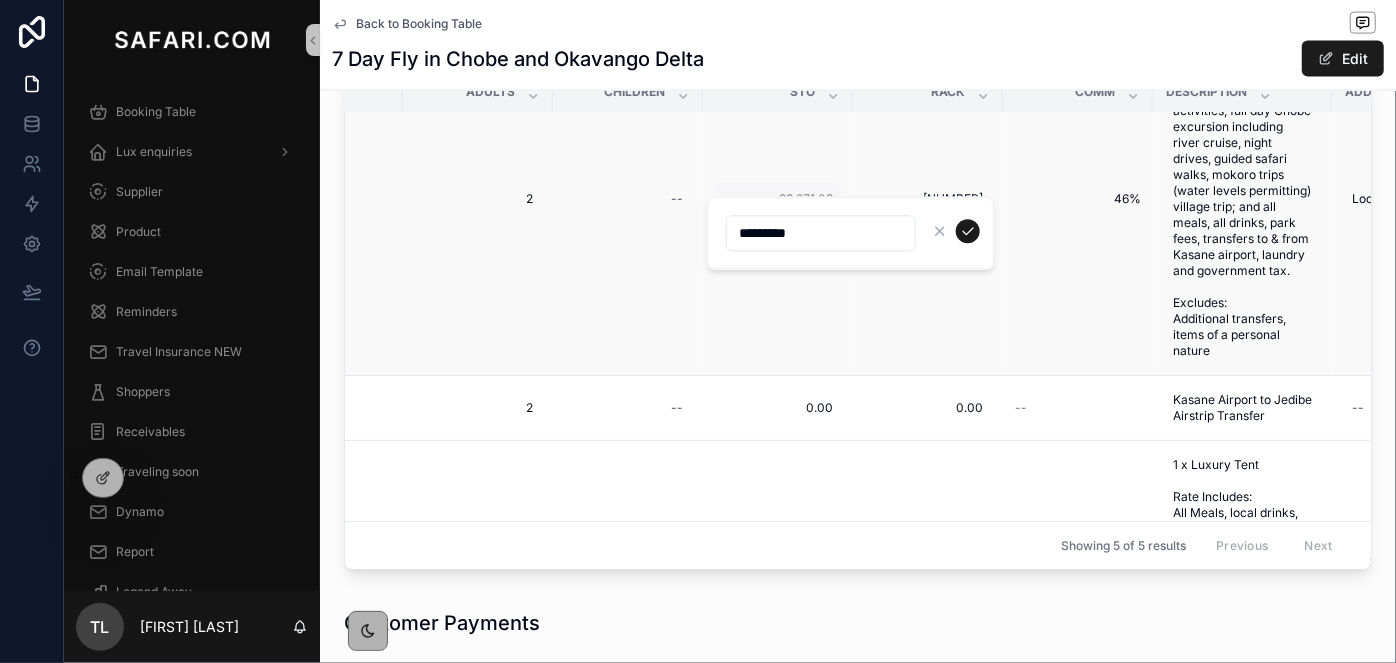 click on "*********" at bounding box center (851, 233) 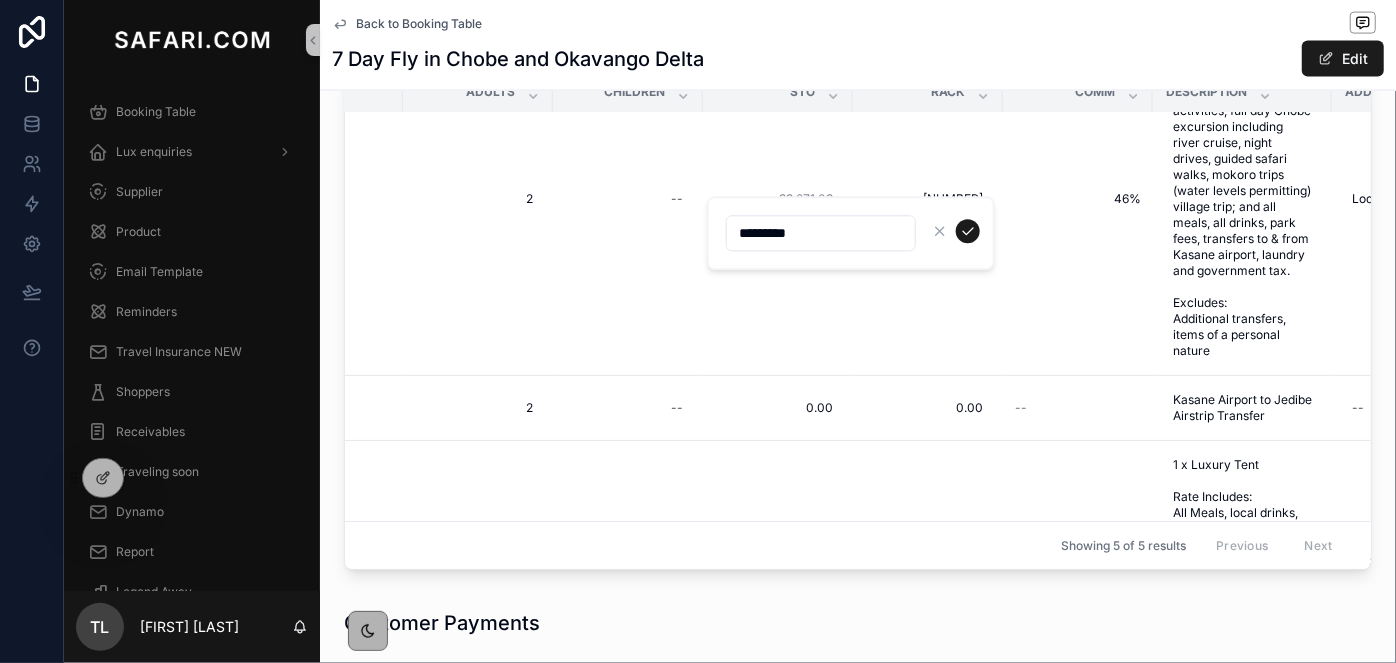 click on "Back to Booking Table 7  Day Fly in Chobe and Okavango Delta Edit" at bounding box center (858, 45) 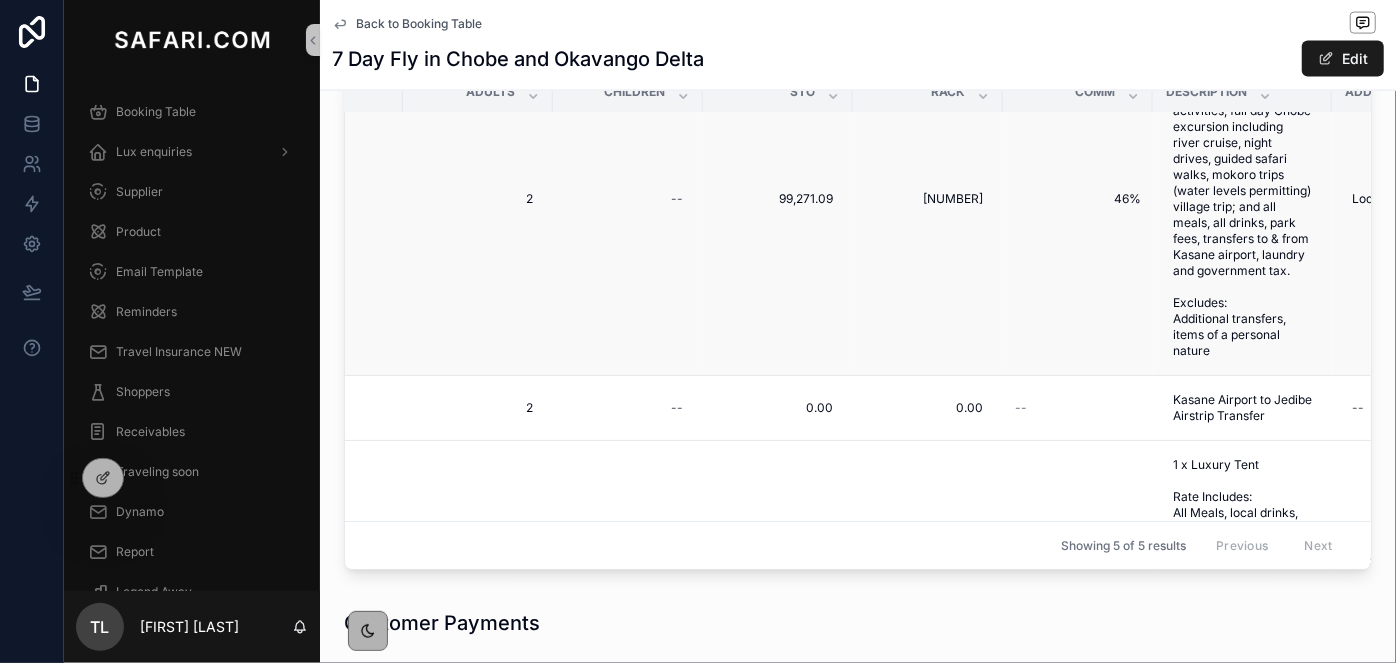 click on "184,807.44 184,807.44" at bounding box center (928, 199) 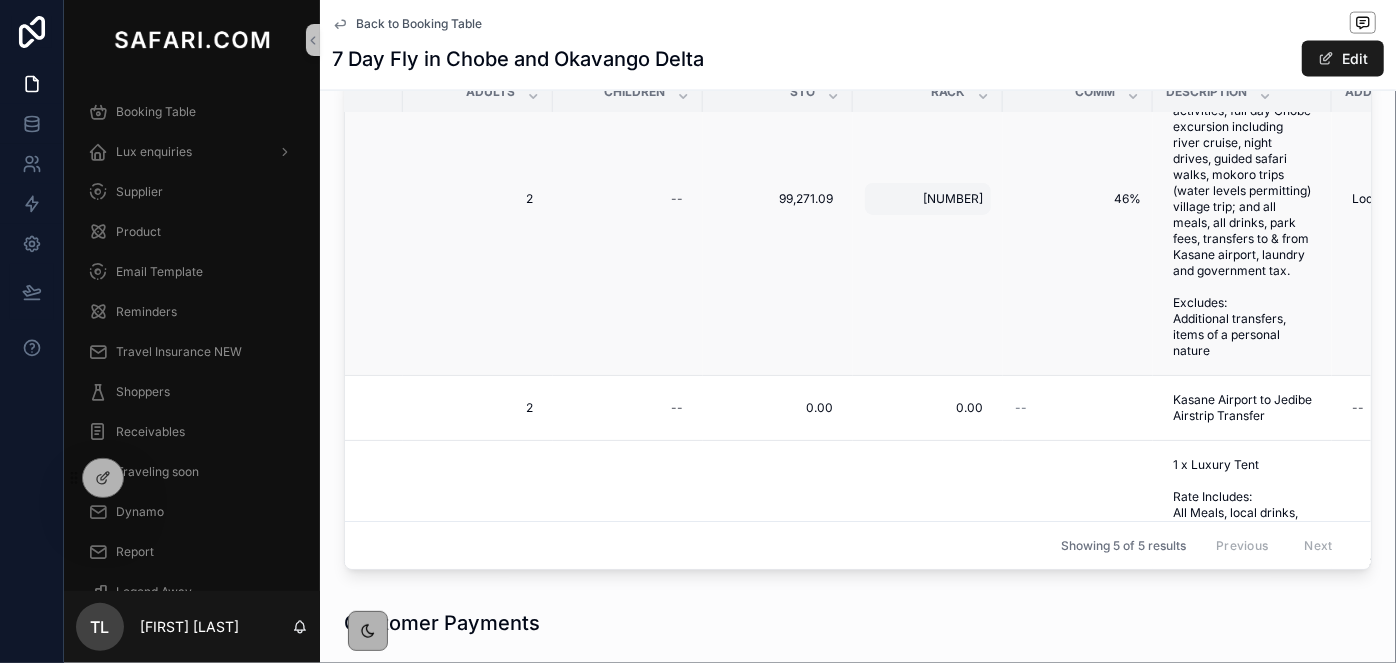 click on "184,807.44 184,807.44" at bounding box center (928, 199) 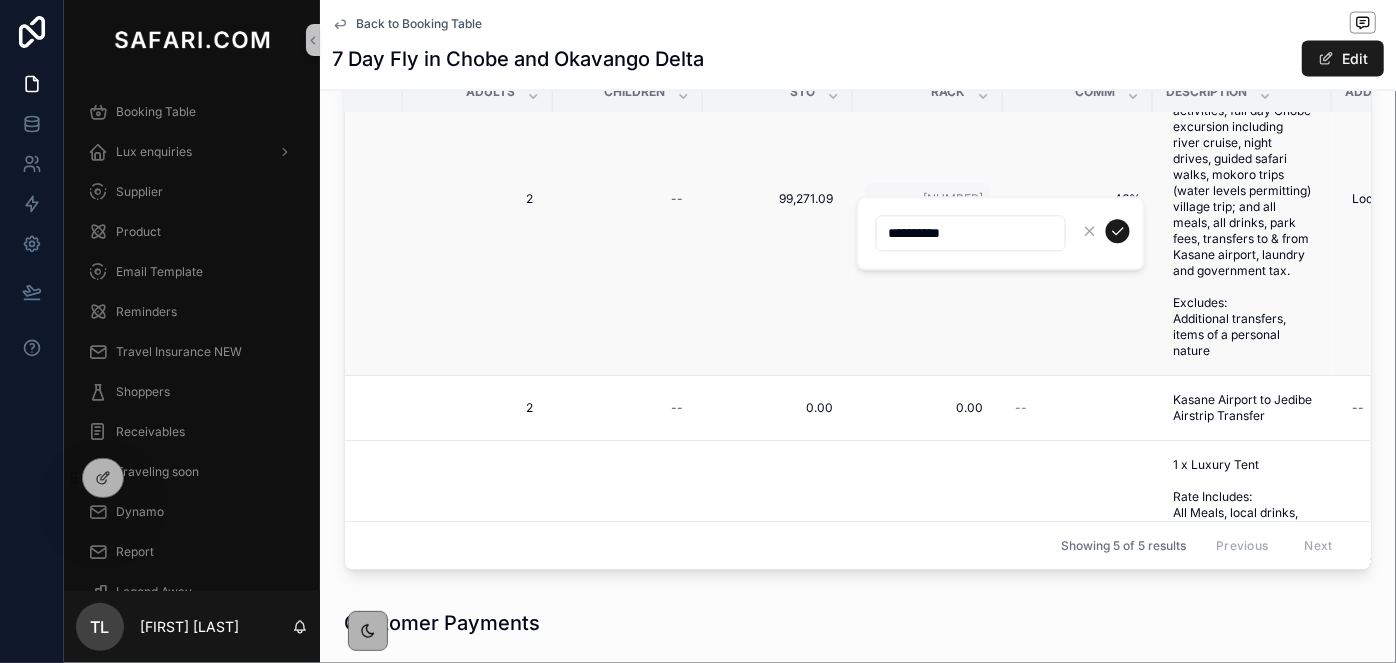 click on "**********" at bounding box center [1003, 233] 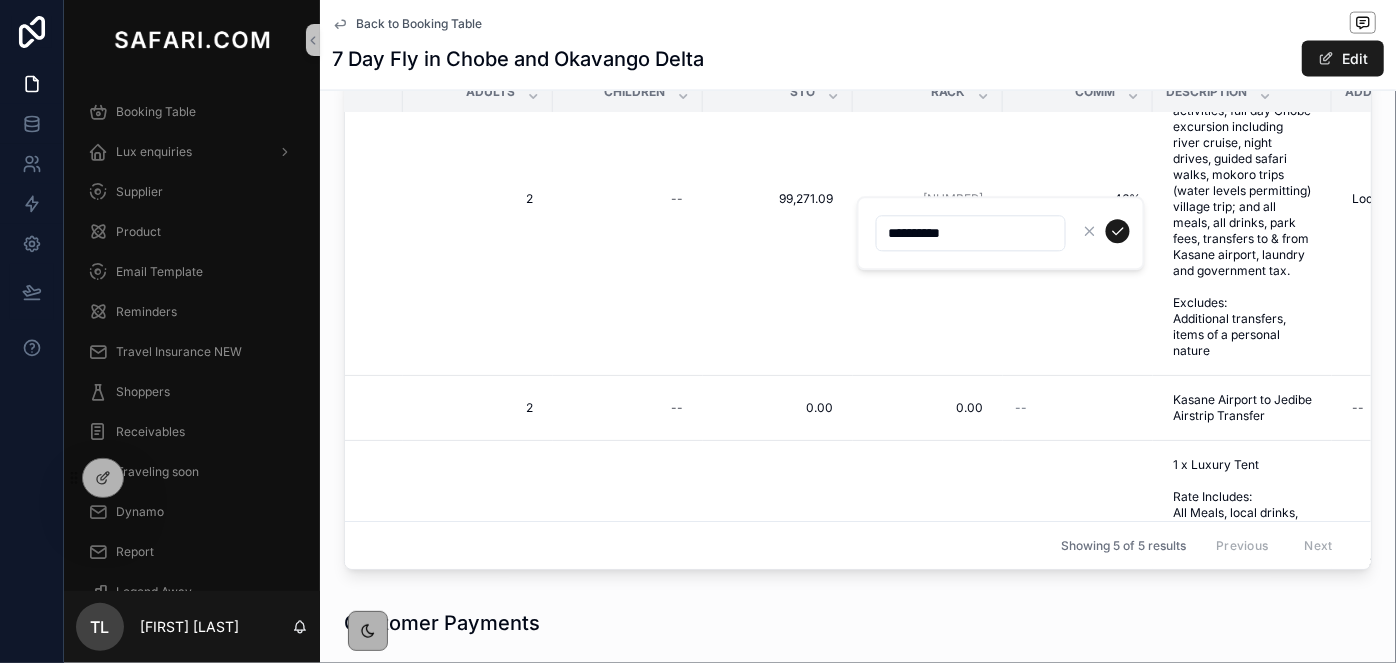 click on "**********" at bounding box center (971, 233) 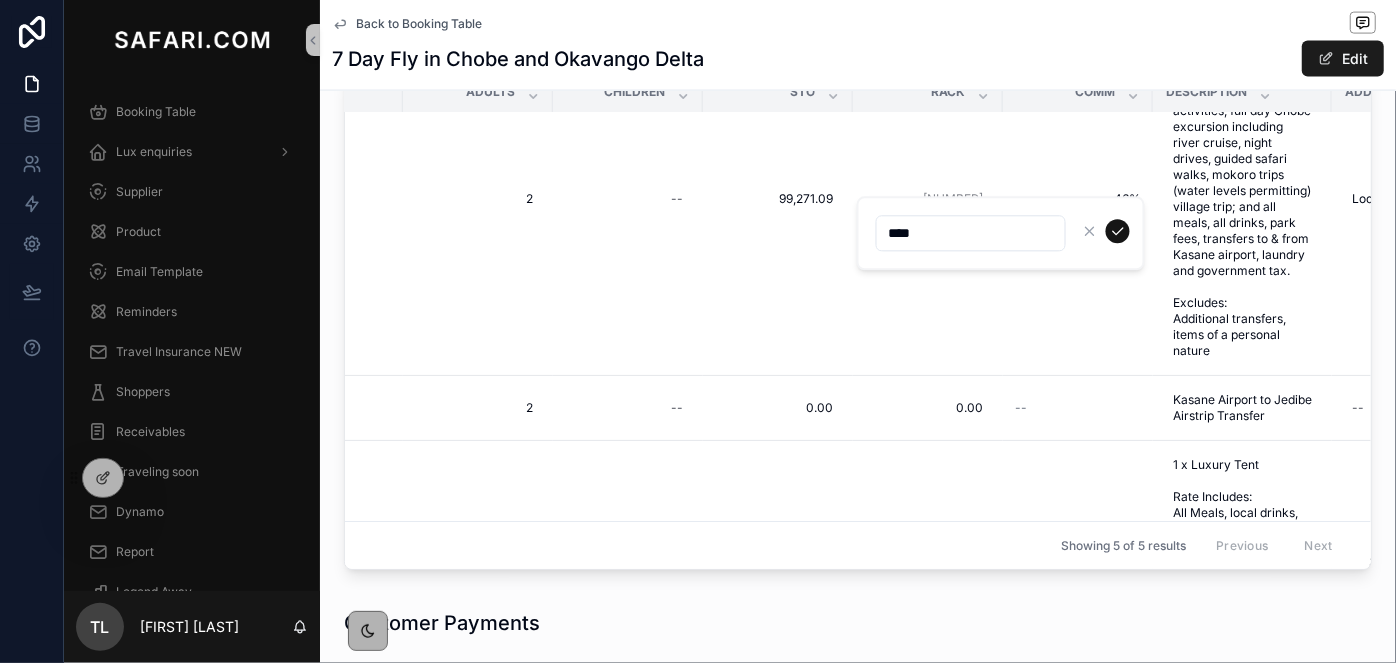 type on "****" 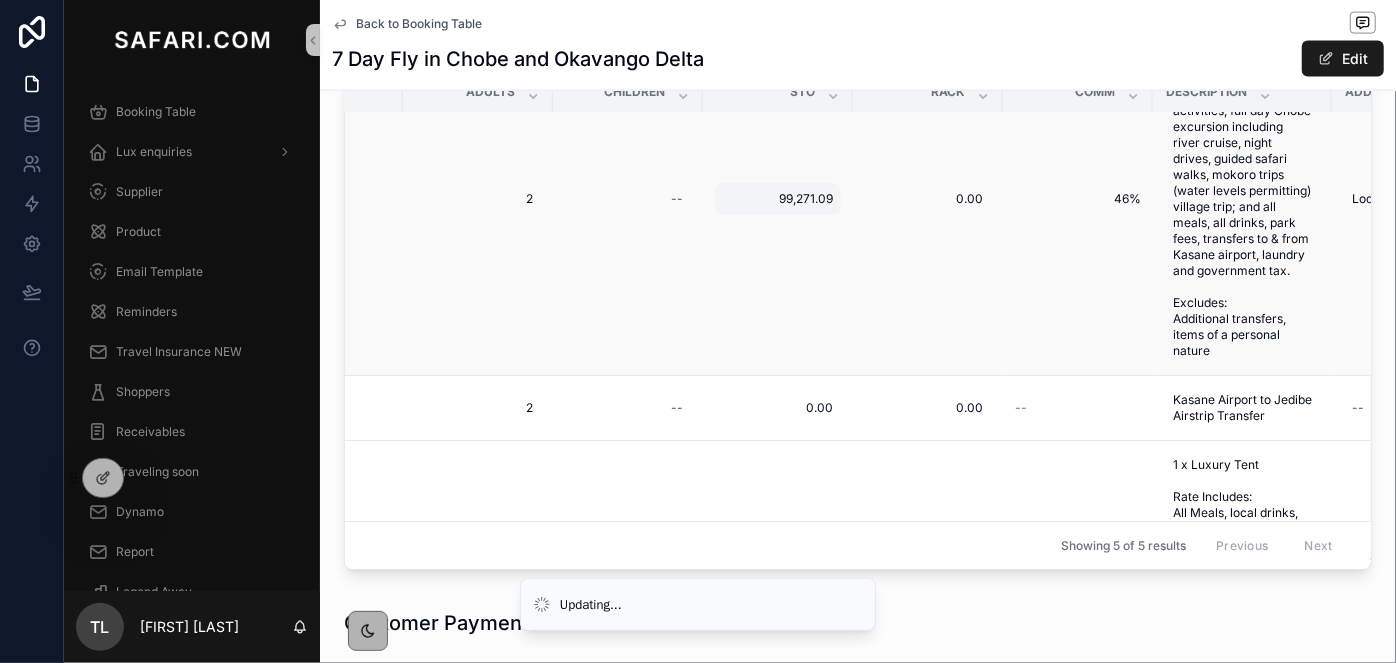 click on "99,271.09" at bounding box center [778, 199] 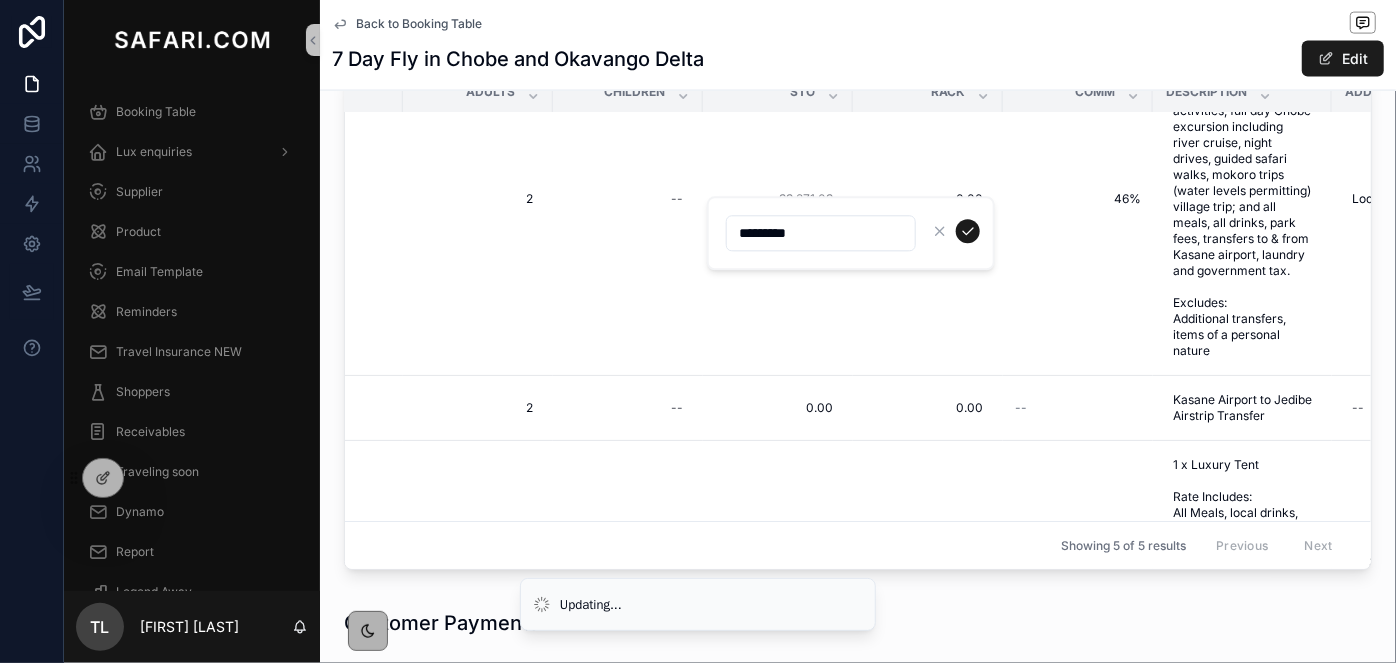click on "*********" at bounding box center (821, 233) 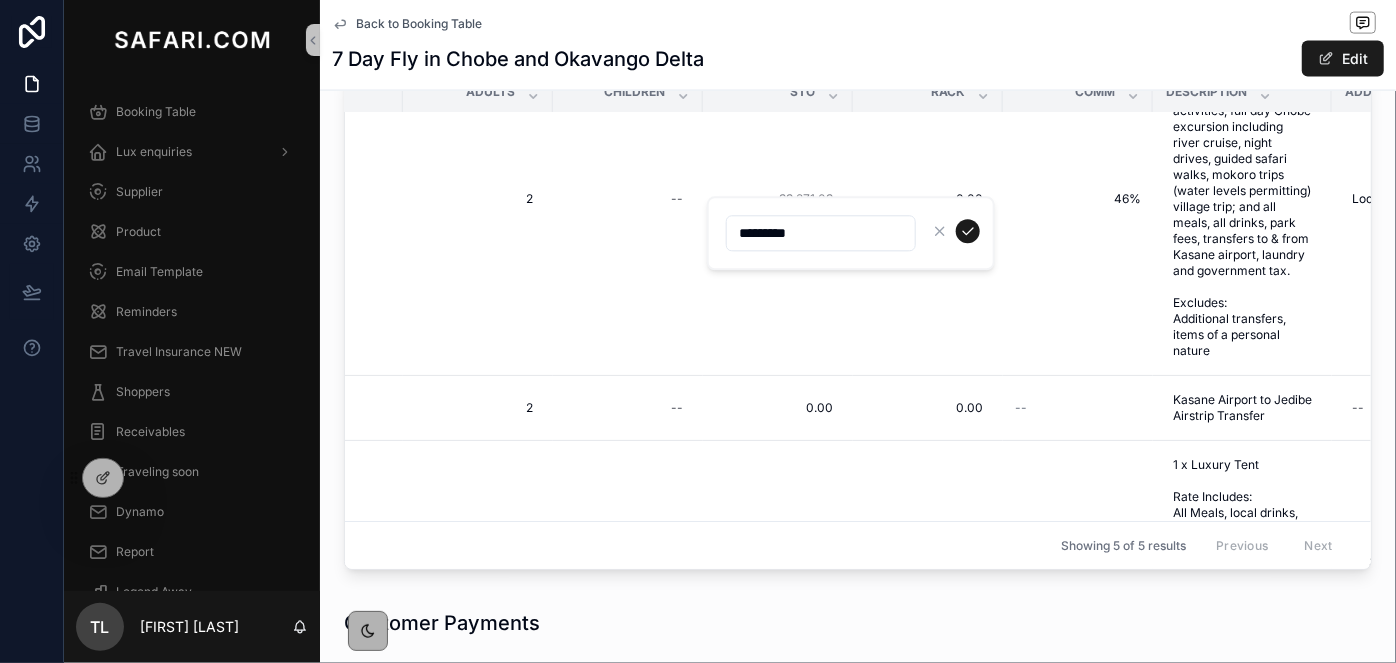 paste 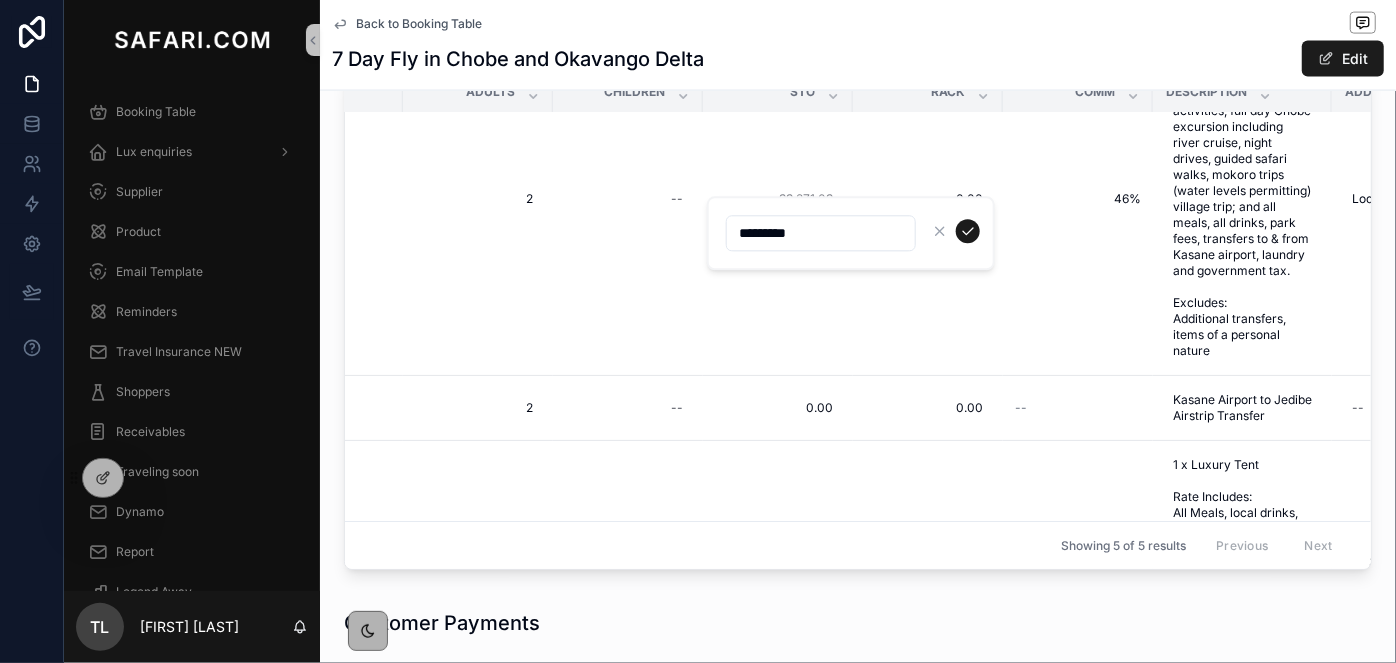 type on "*********" 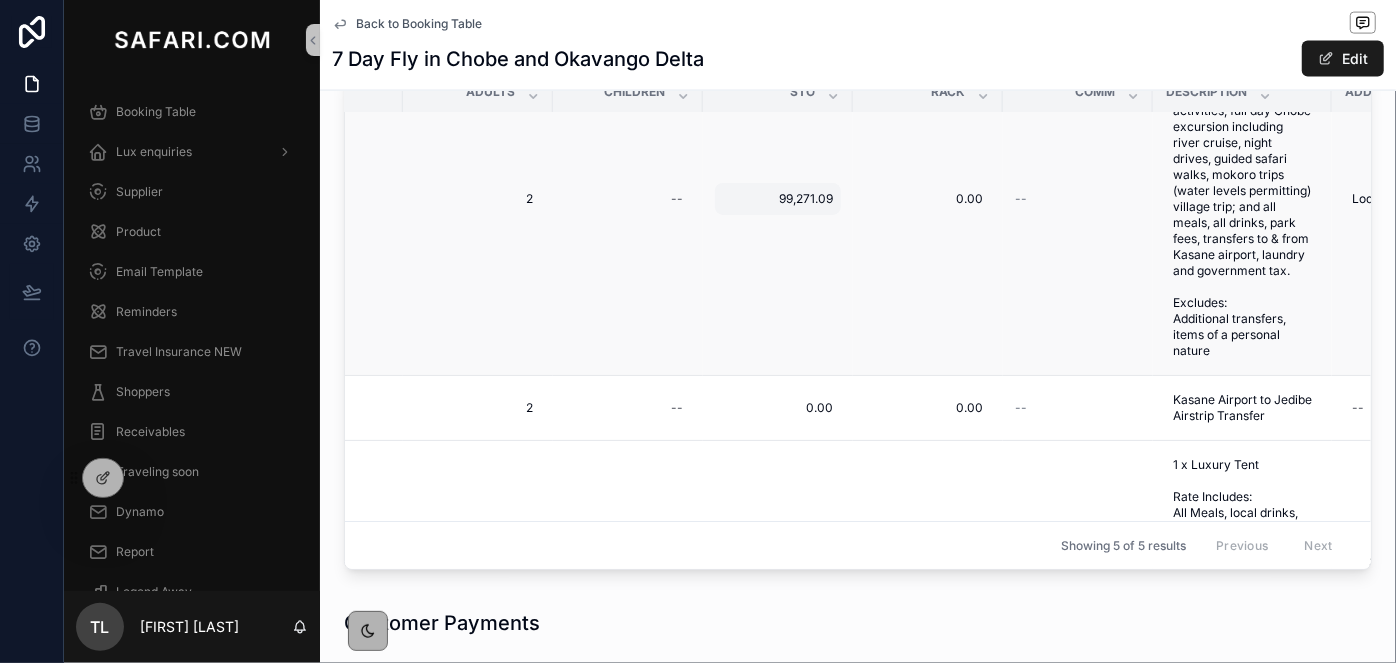click on "99,271.09" at bounding box center (778, 199) 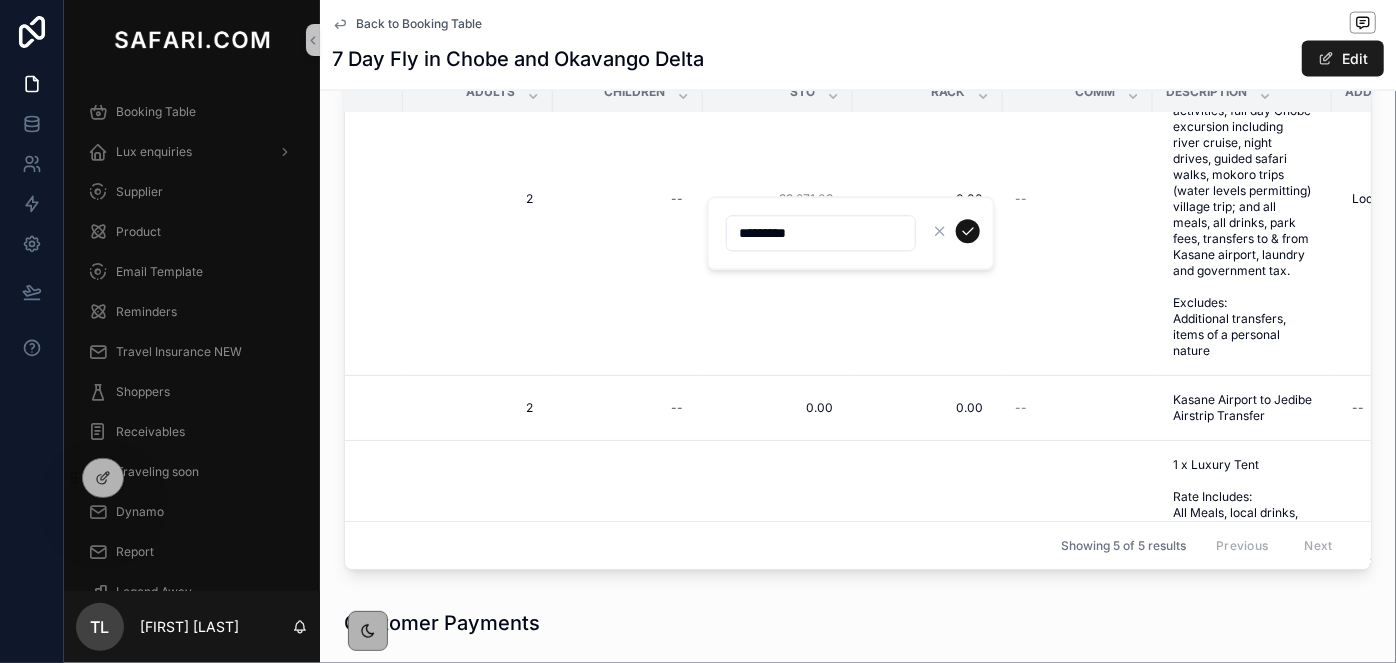 click 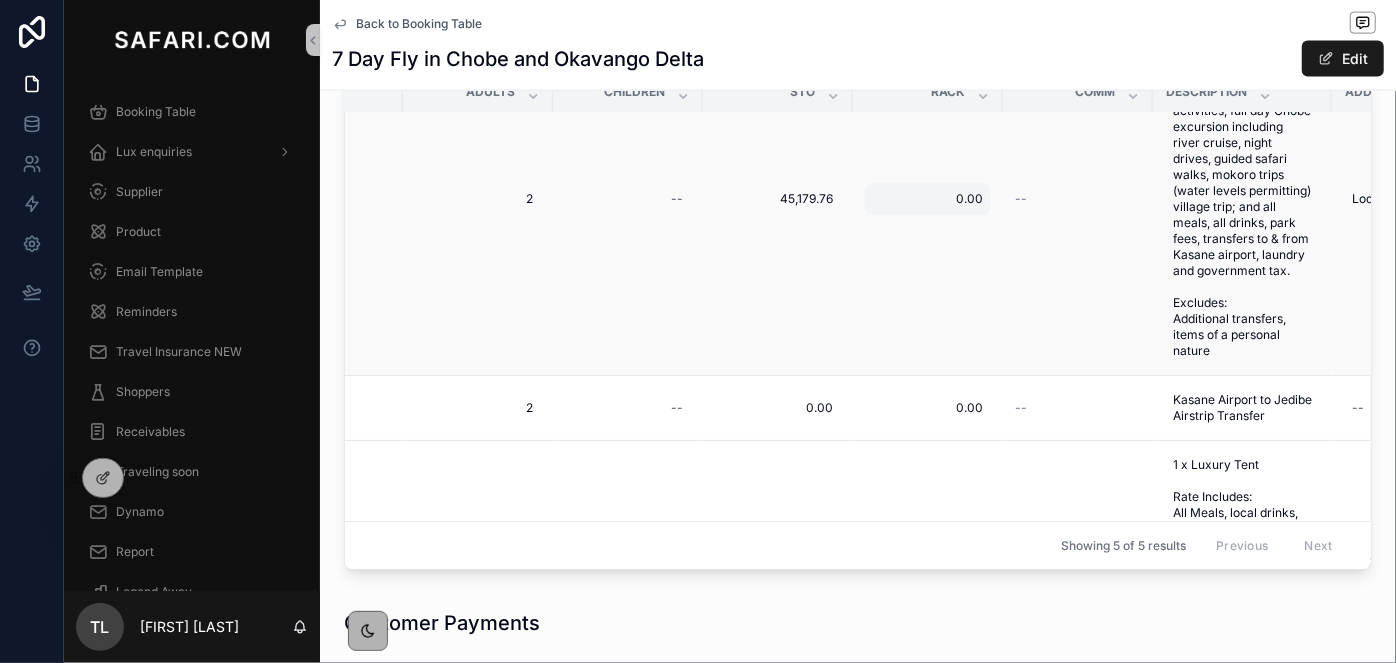 click on "0.00" at bounding box center (928, 199) 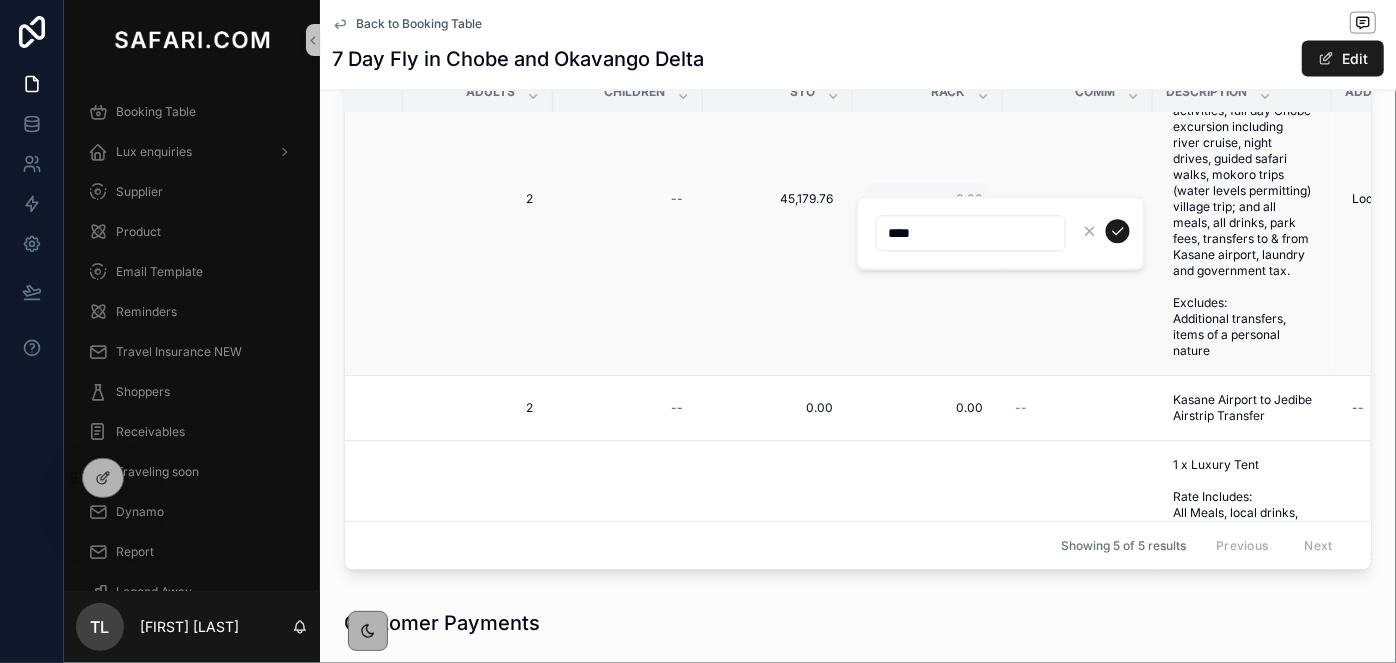 click on "****" at bounding box center [1001, 233] 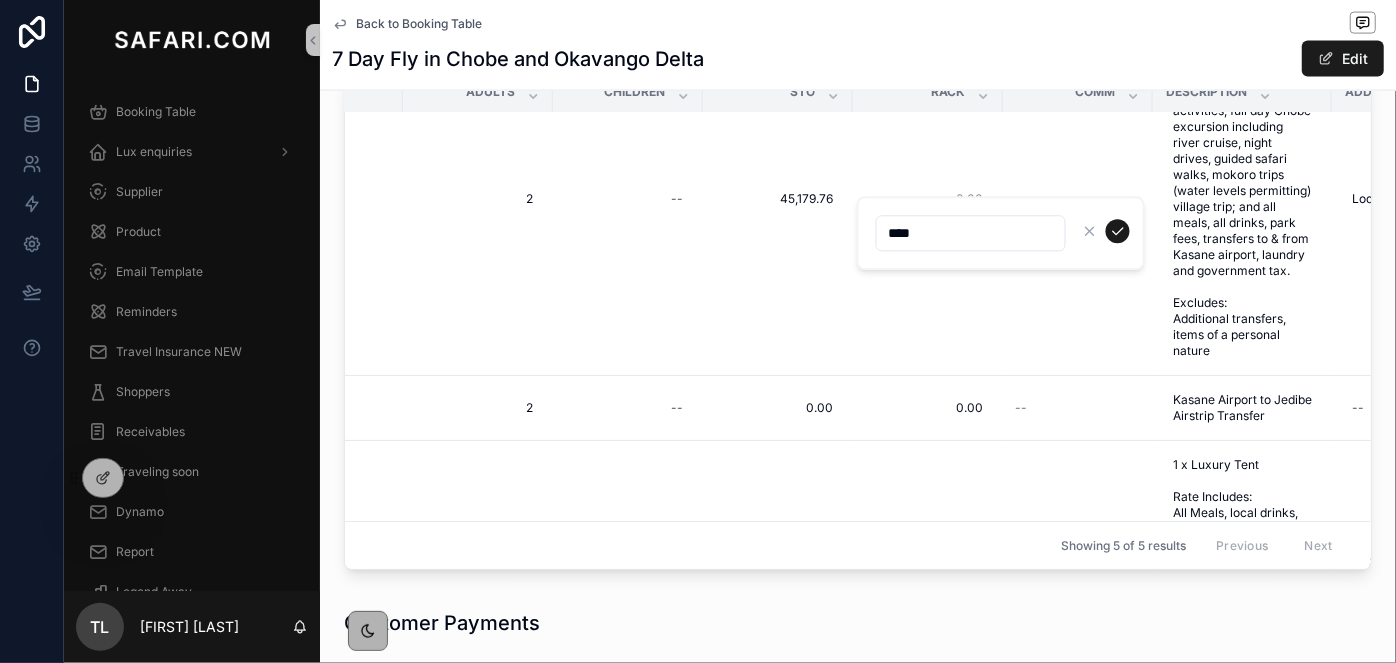 click on "****" at bounding box center [971, 233] 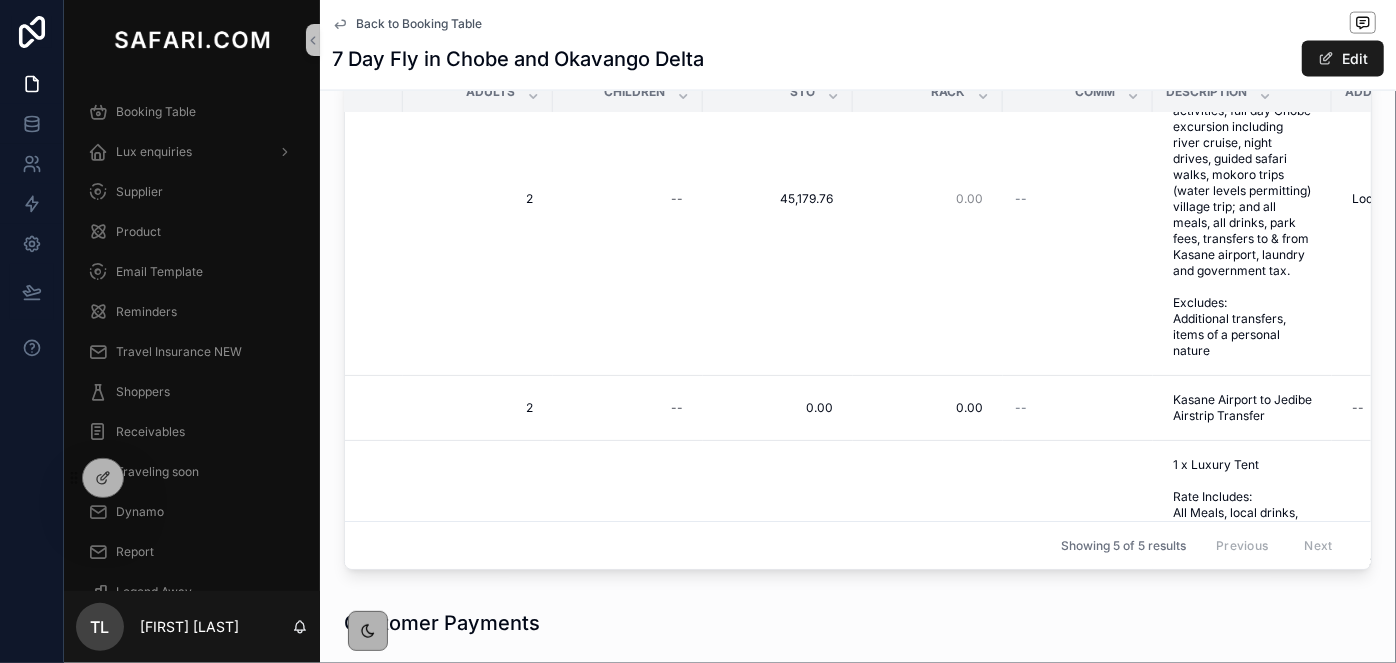 click on "0.00" at bounding box center (928, 199) 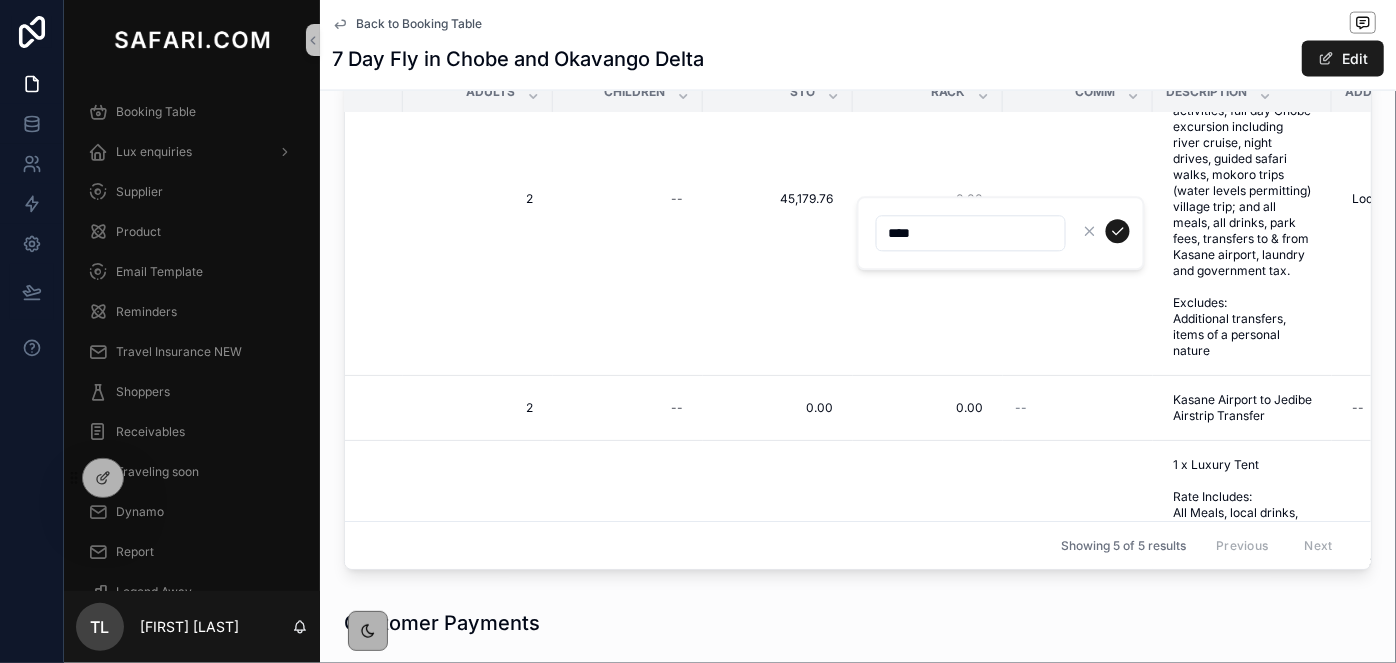 drag, startPoint x: 936, startPoint y: 232, endPoint x: 882, endPoint y: 235, distance: 54.08327 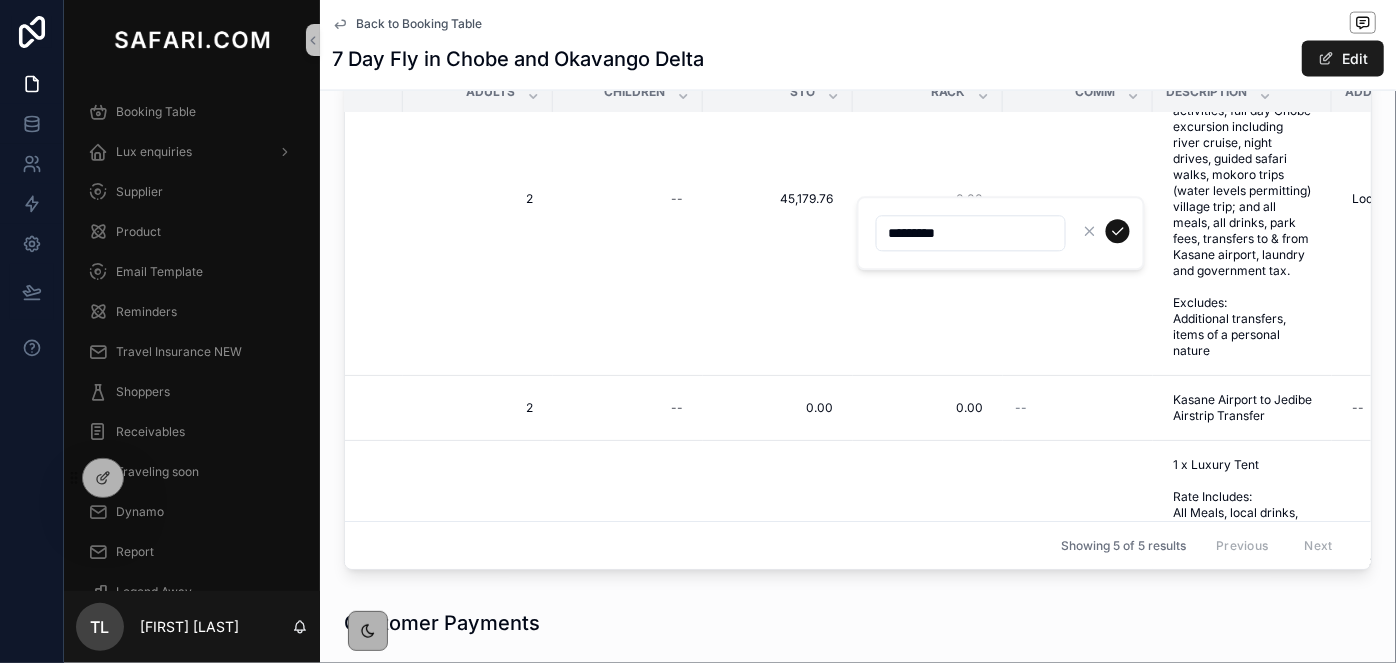 type on "*********" 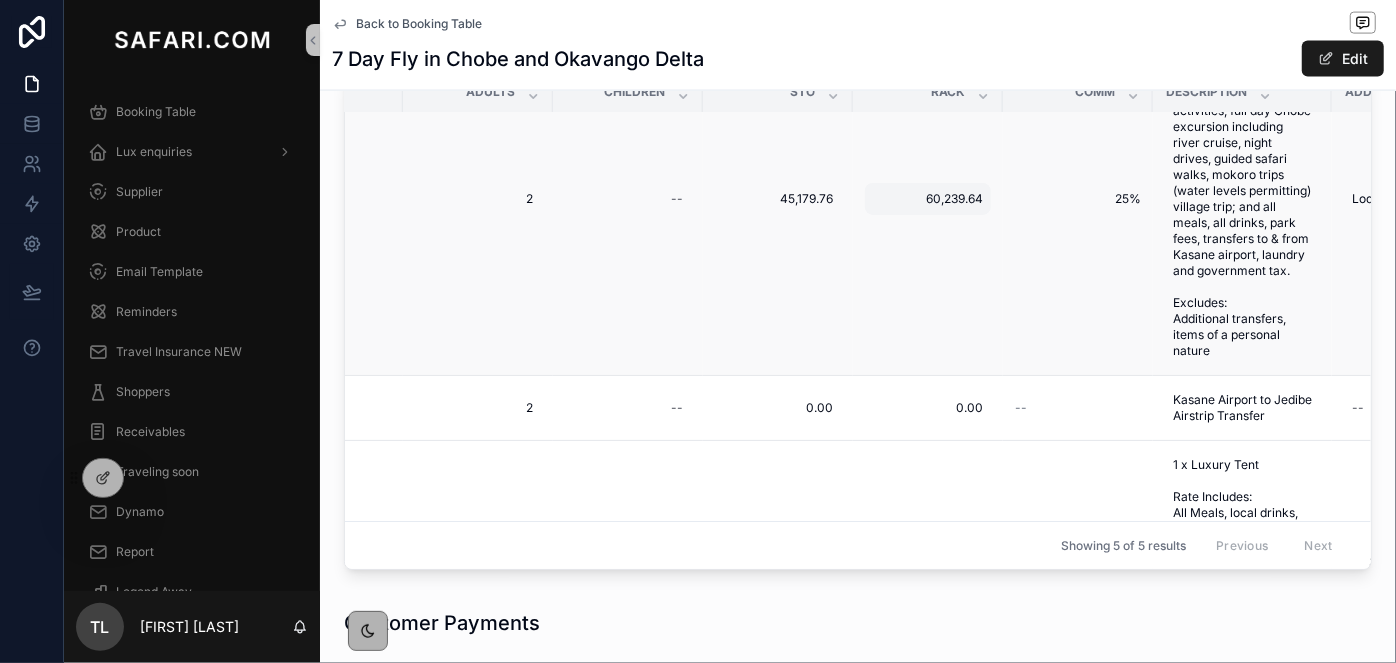 click on "60,239.64" at bounding box center (928, 199) 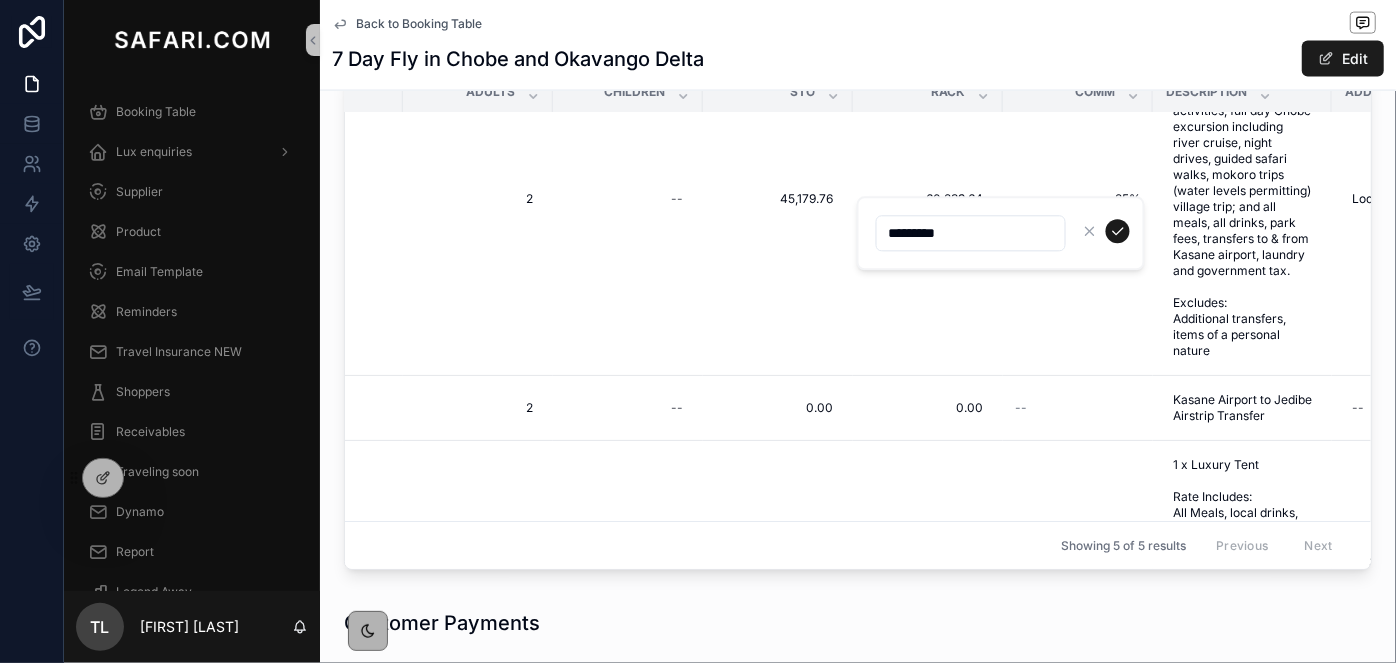 click on "RACK" at bounding box center [928, 92] 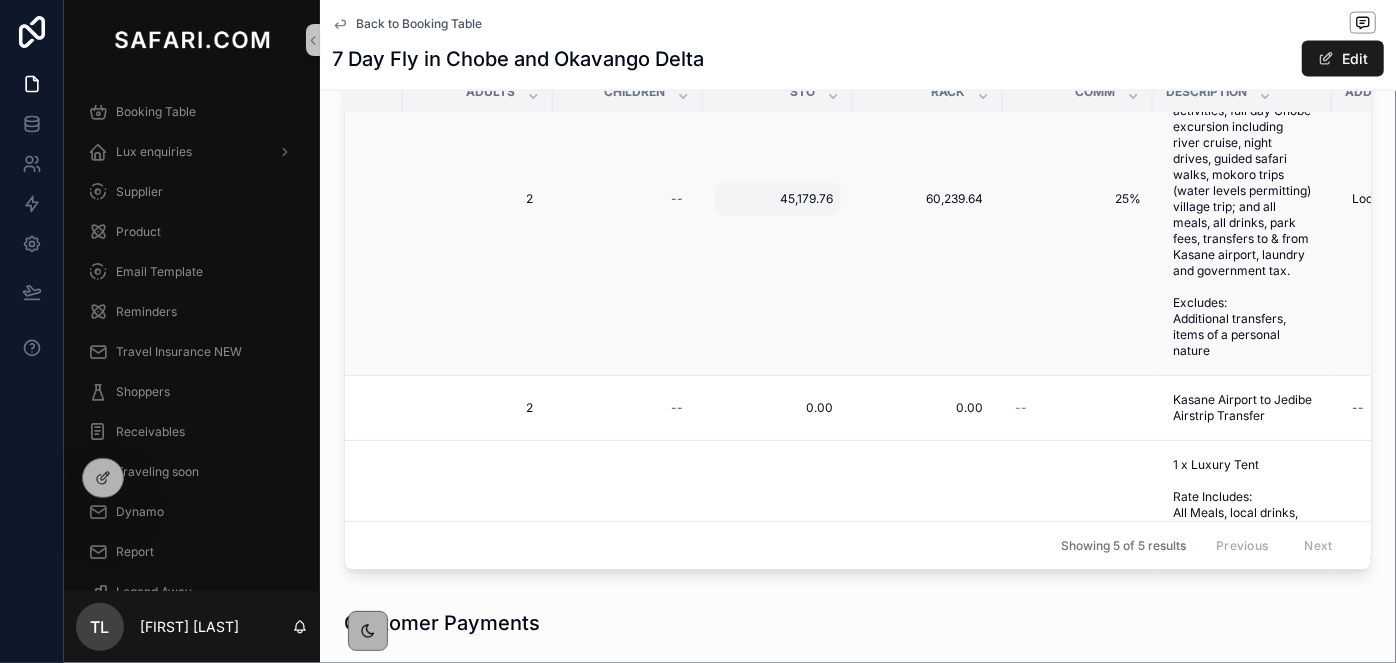 click on "45,179.76" at bounding box center (778, 199) 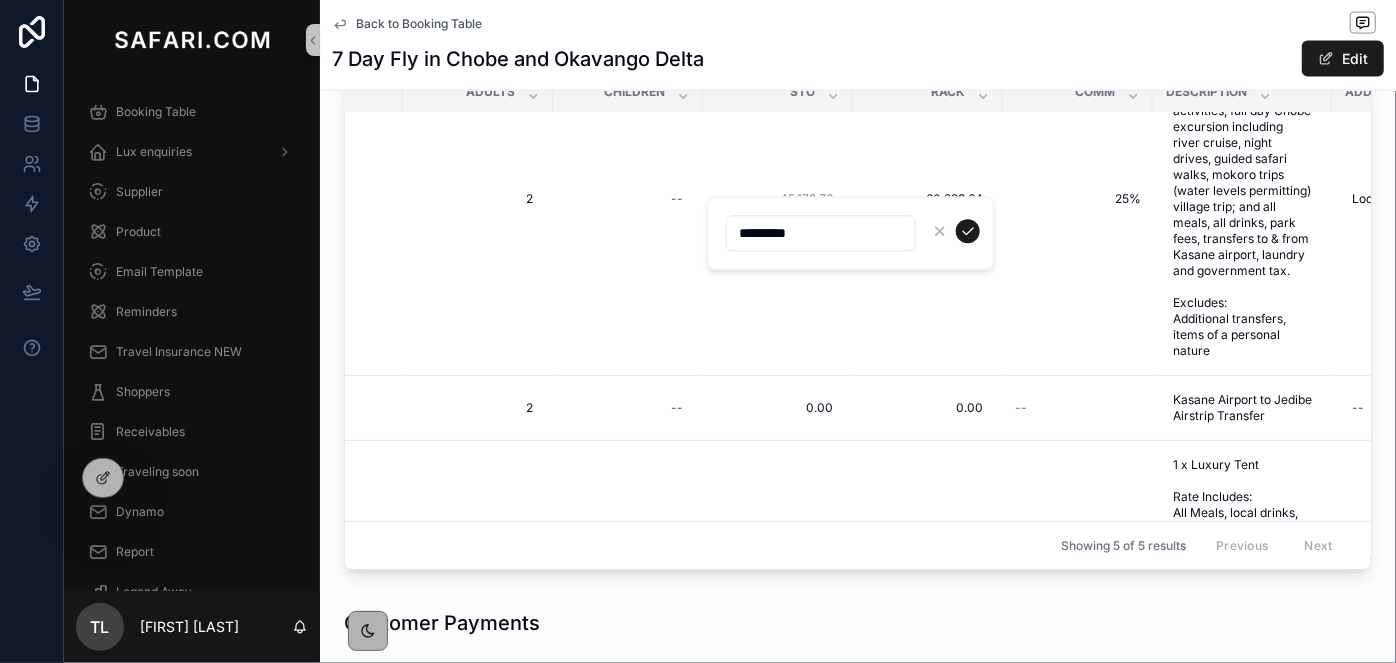 click on "*********" at bounding box center [821, 233] 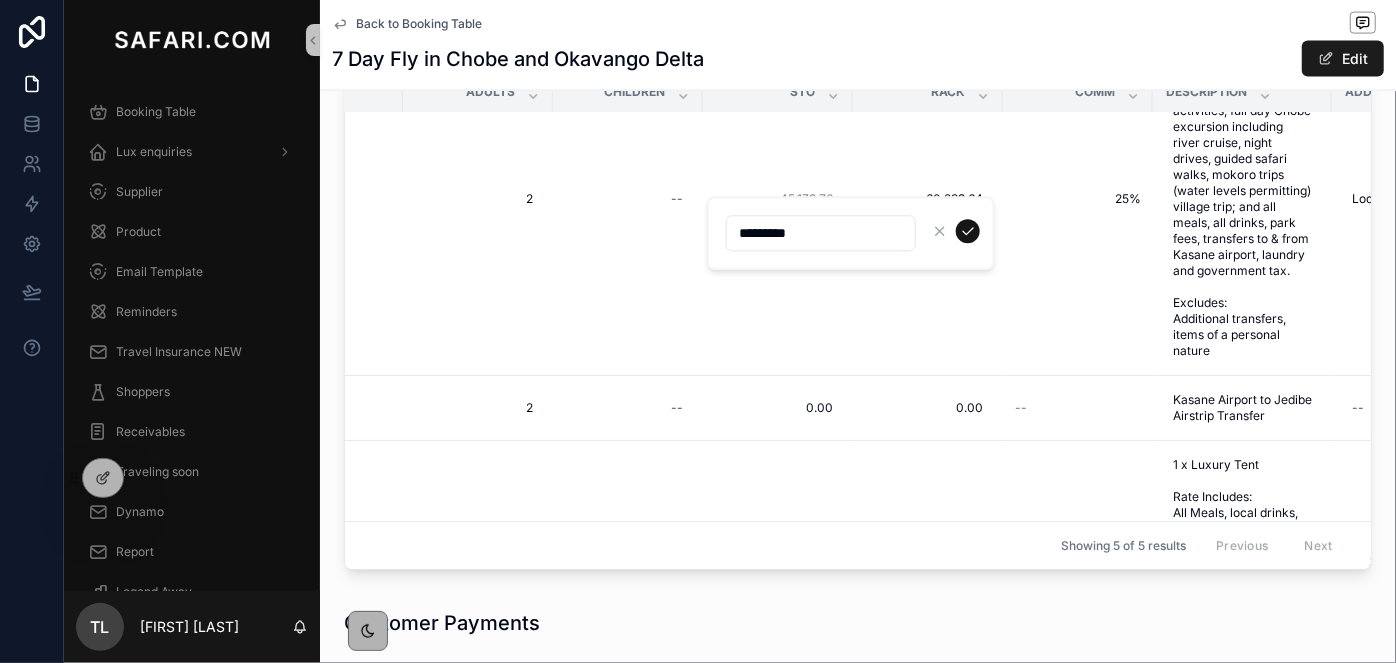 type on "*********" 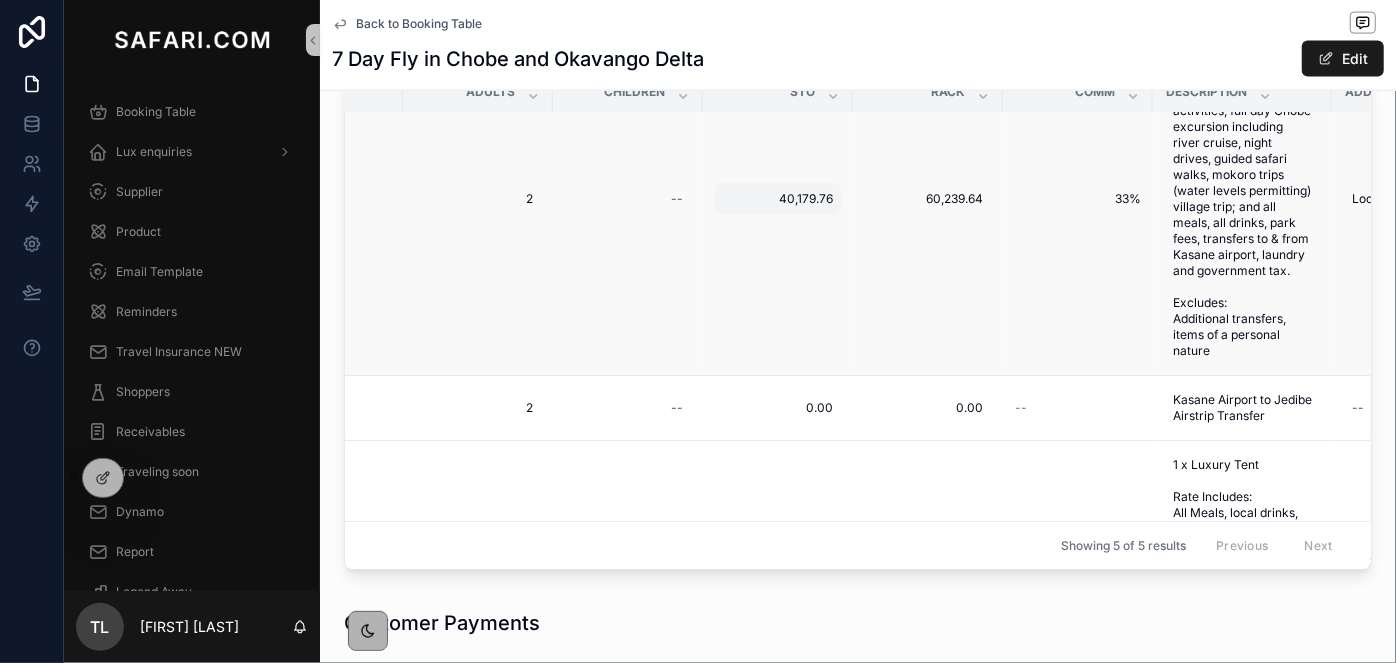 click on "40,179.76" at bounding box center [778, 199] 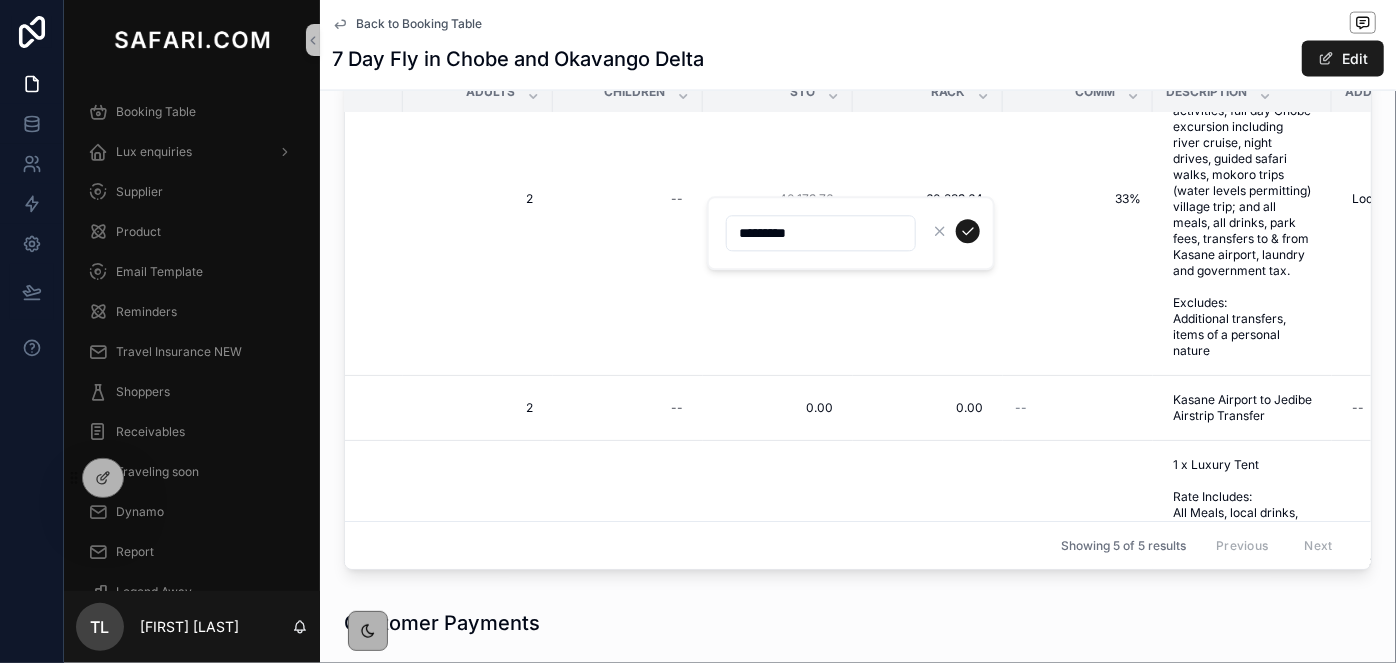 click on "*********" at bounding box center [821, 233] 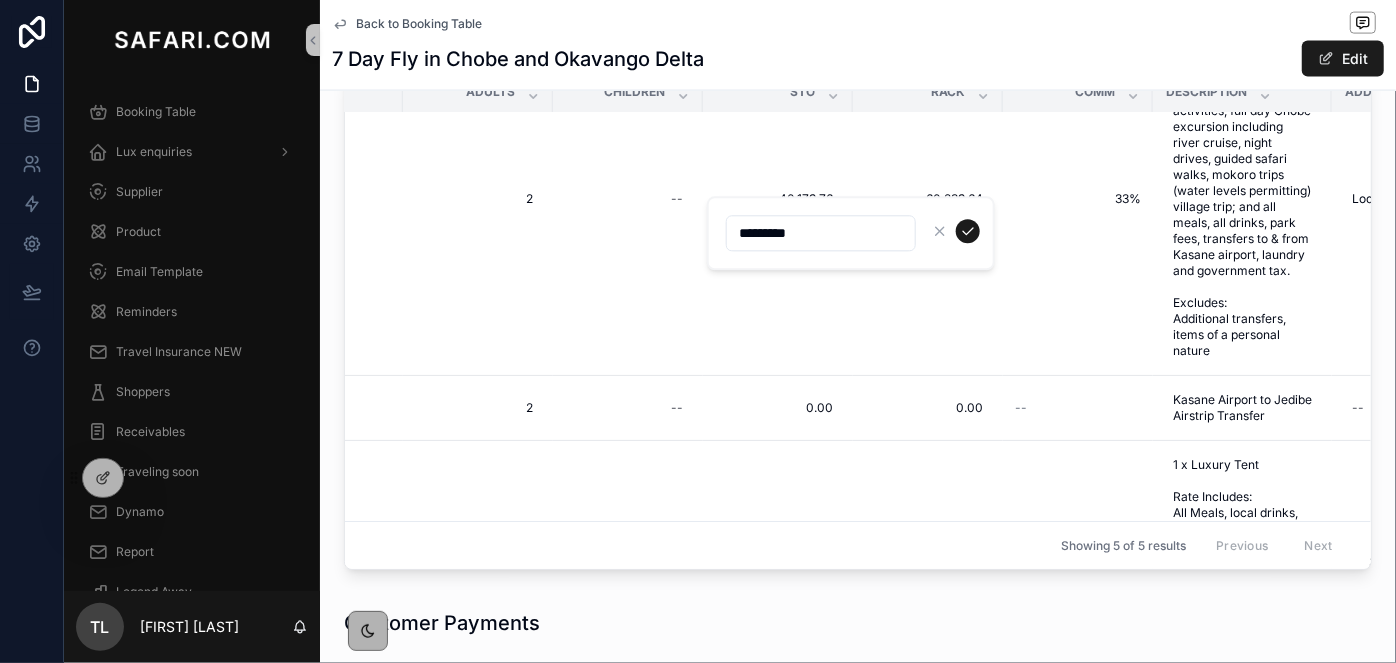 click on "7  Day Fly in Chobe and Okavango Delta Edit" at bounding box center (858, 59) 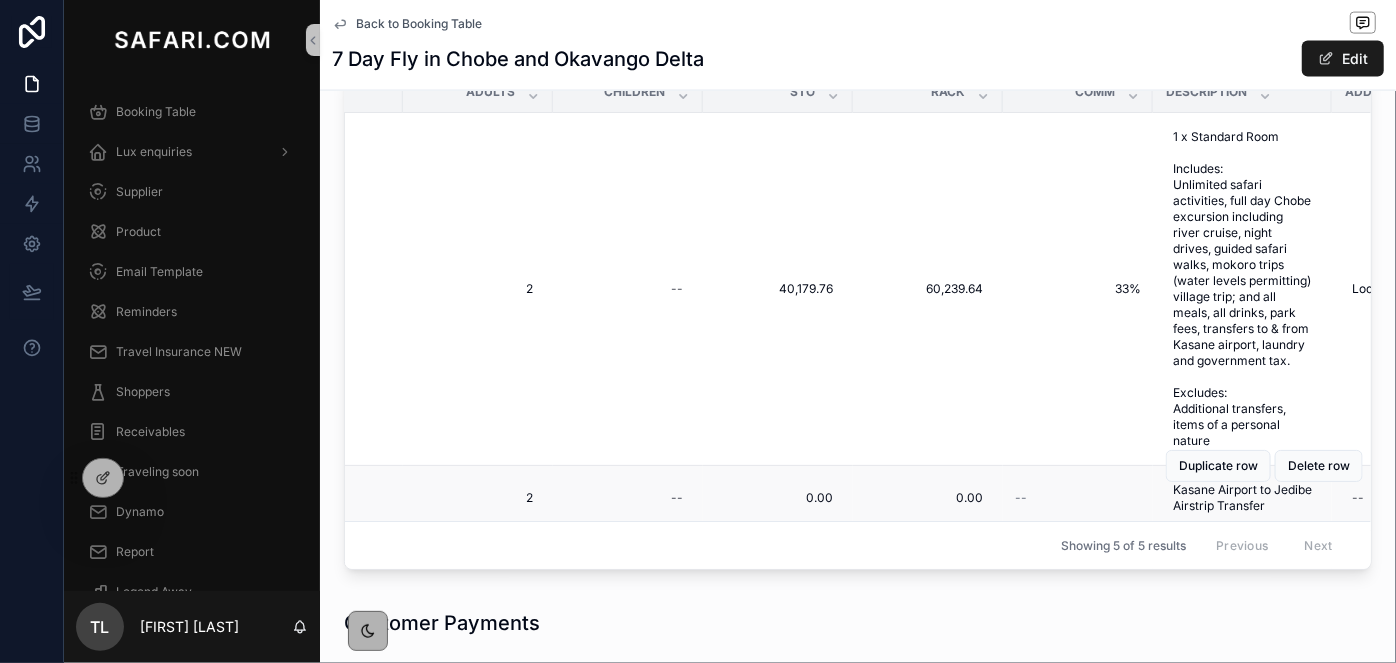 scroll, scrollTop: 90, scrollLeft: 756, axis: both 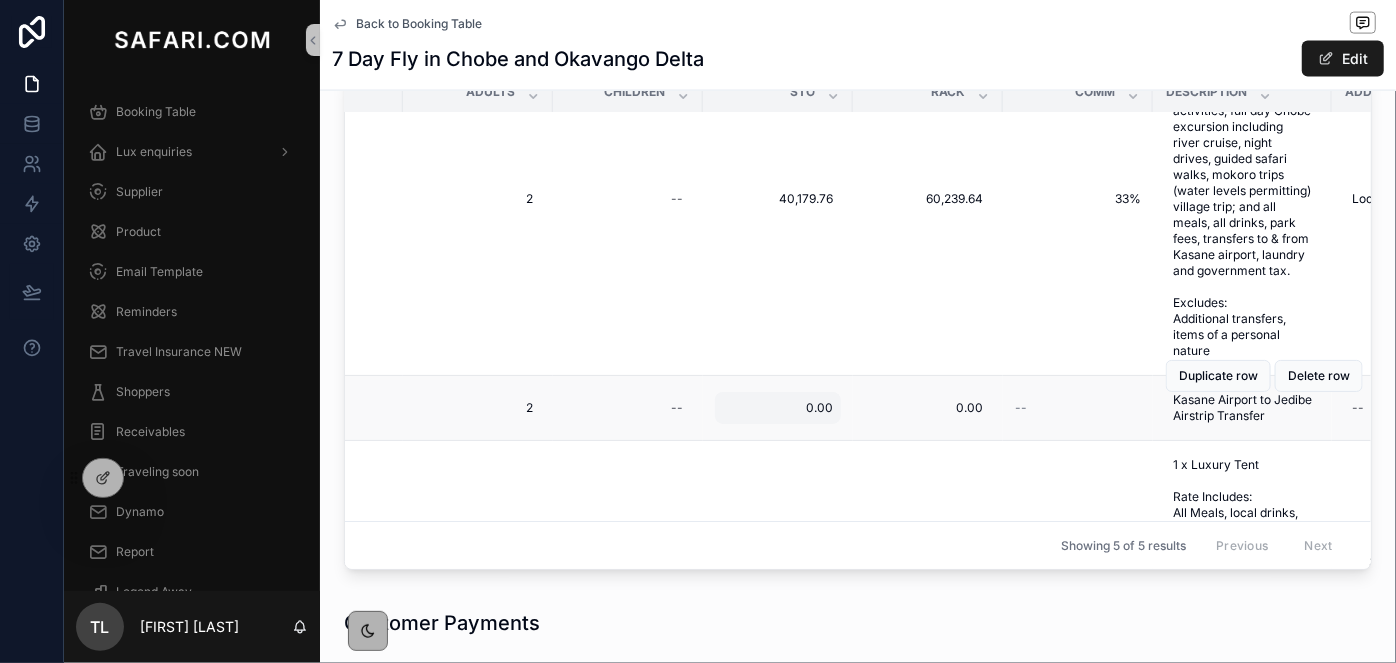 click on "0.00" at bounding box center (778, 408) 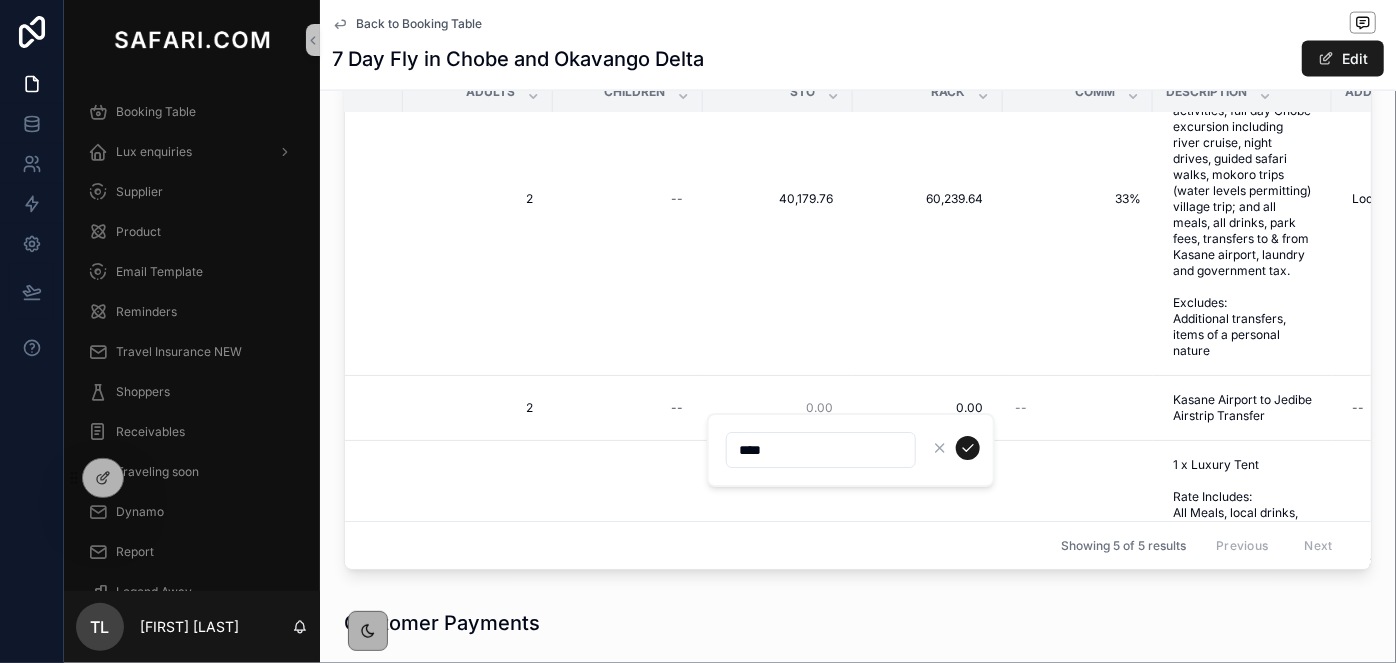 click on "****" at bounding box center [821, 450] 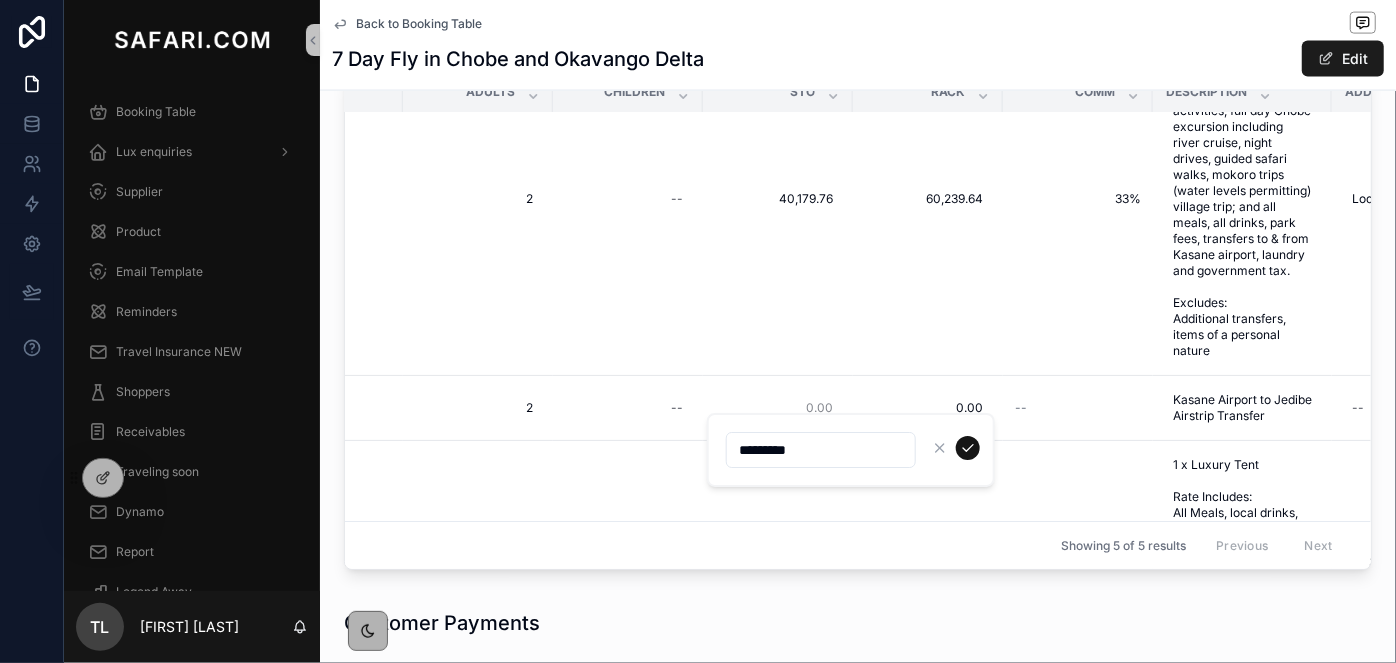 type on "*********" 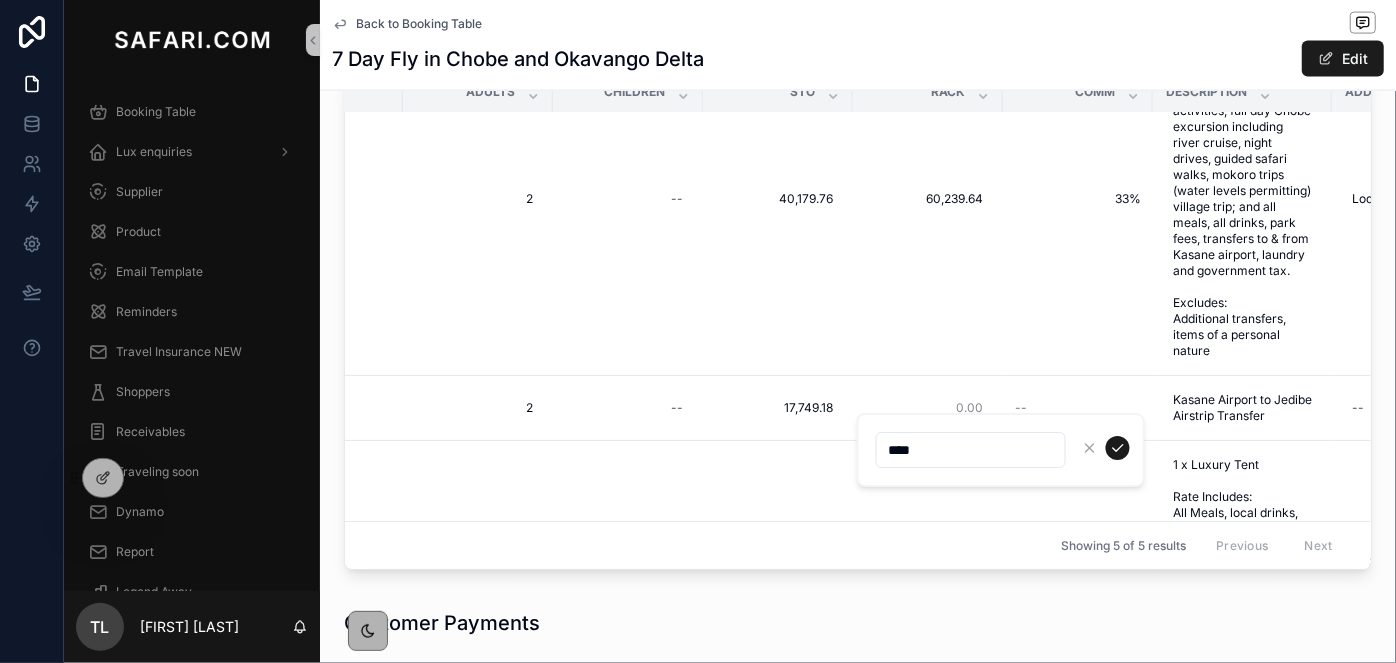 click on "****" at bounding box center [1001, 450] 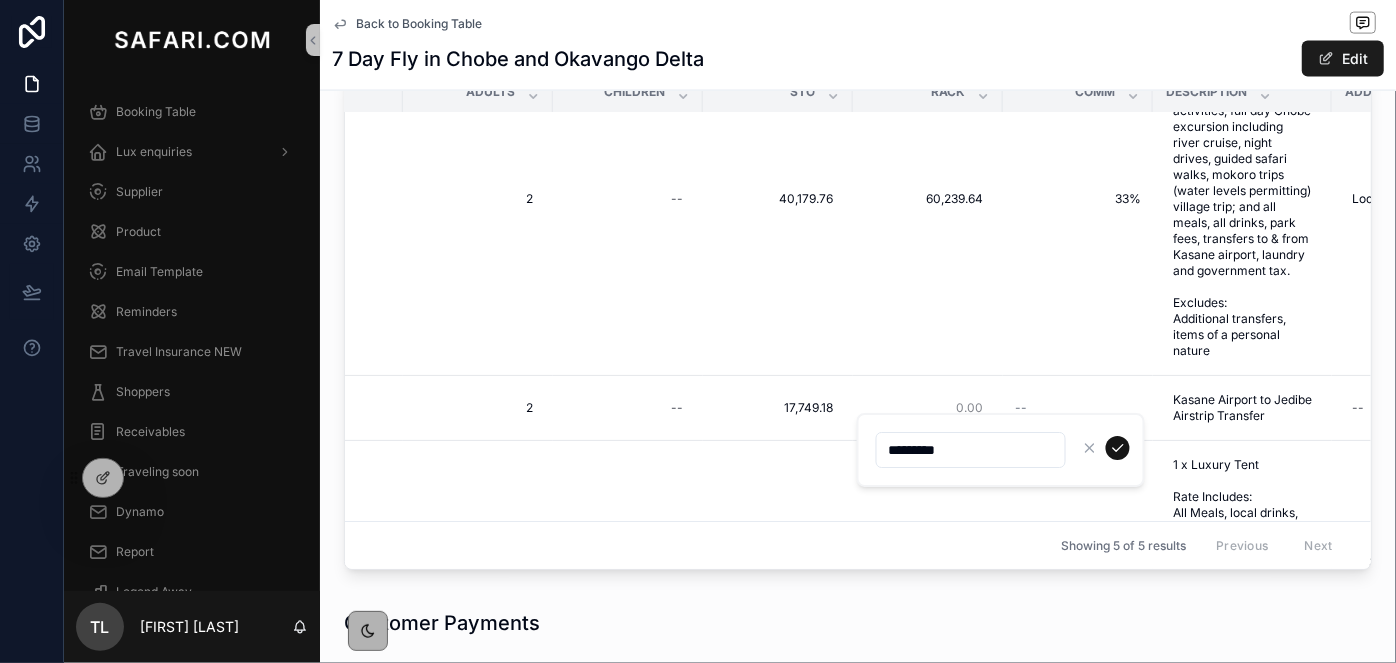 type on "*********" 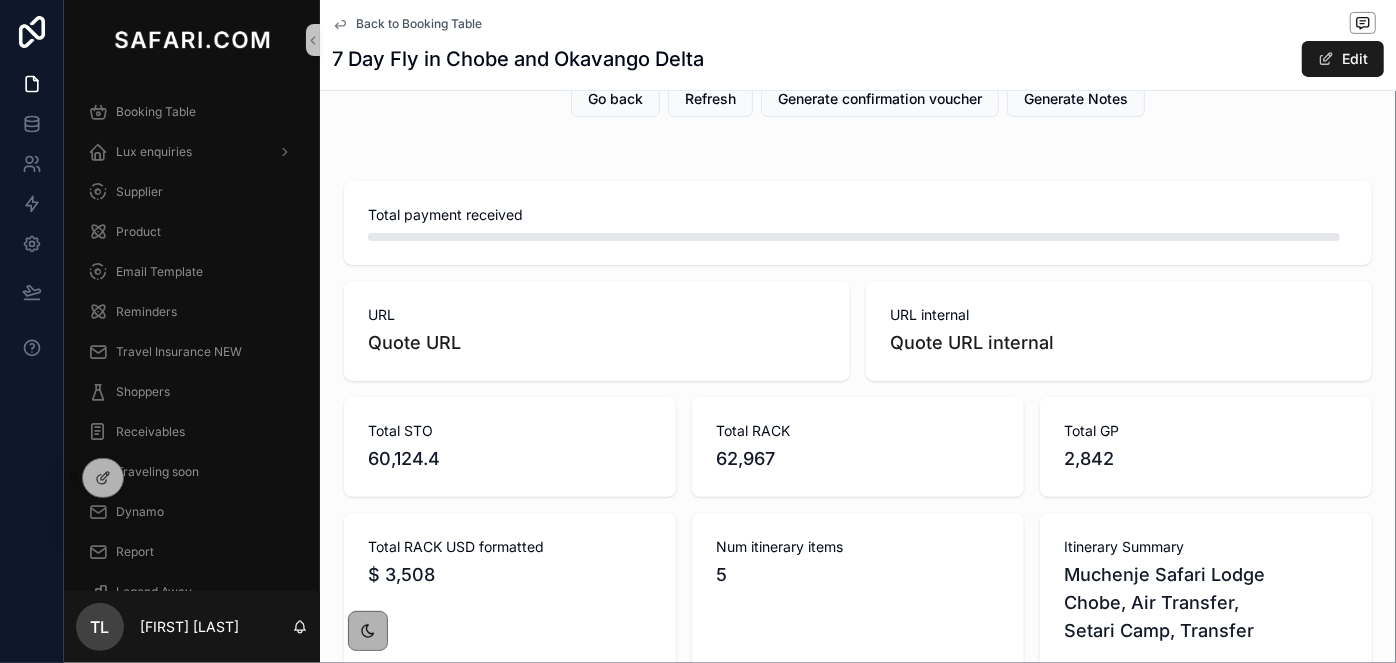 scroll, scrollTop: 381, scrollLeft: 0, axis: vertical 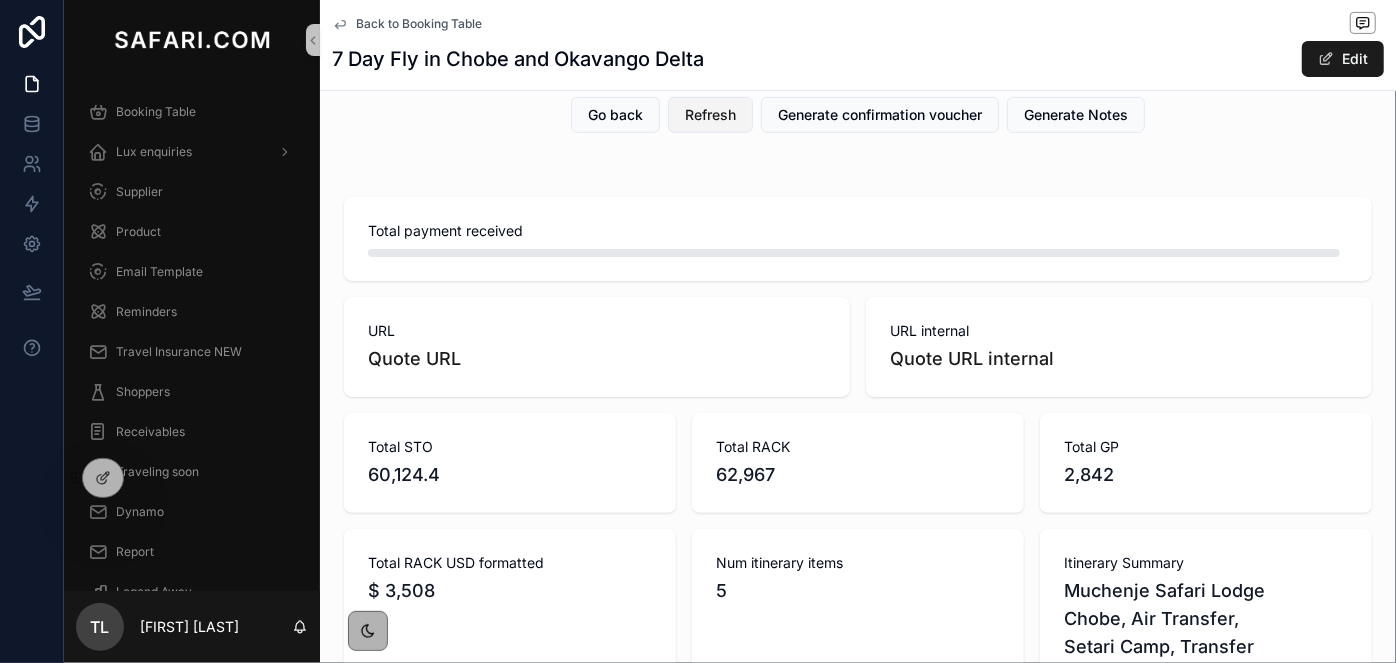 click on "Refresh" at bounding box center (710, 115) 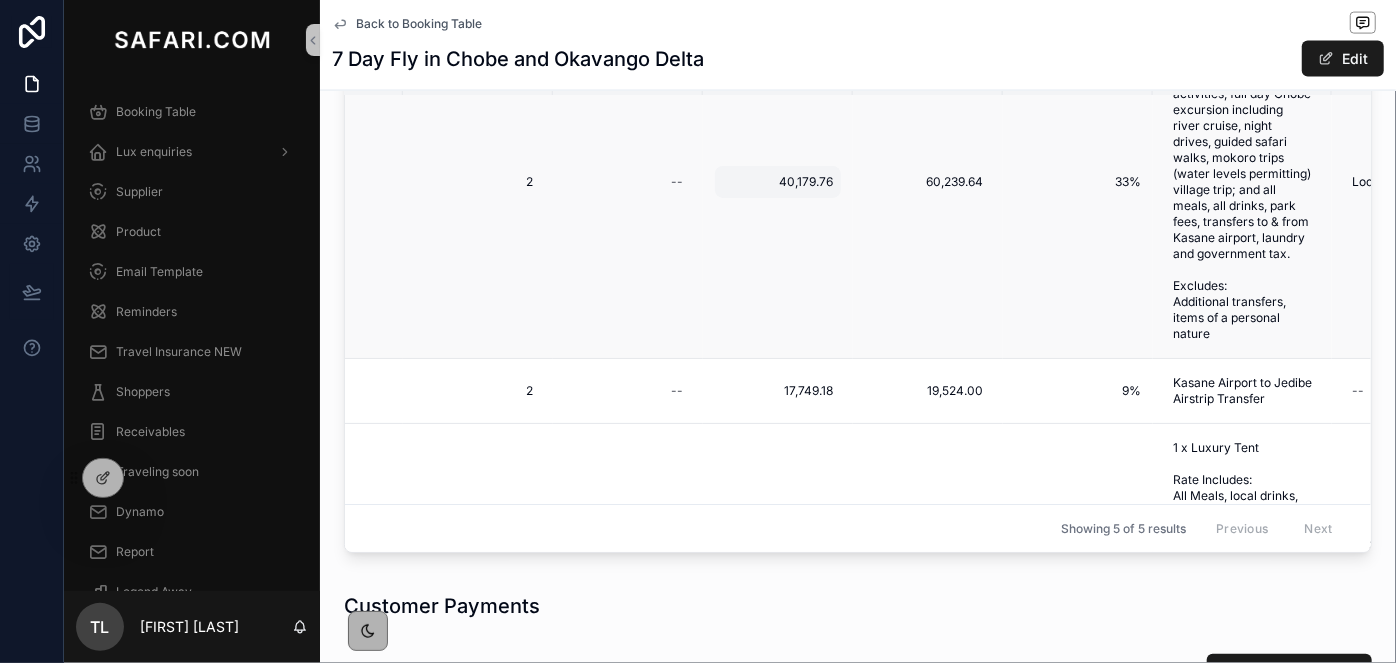 scroll, scrollTop: 1563, scrollLeft: 0, axis: vertical 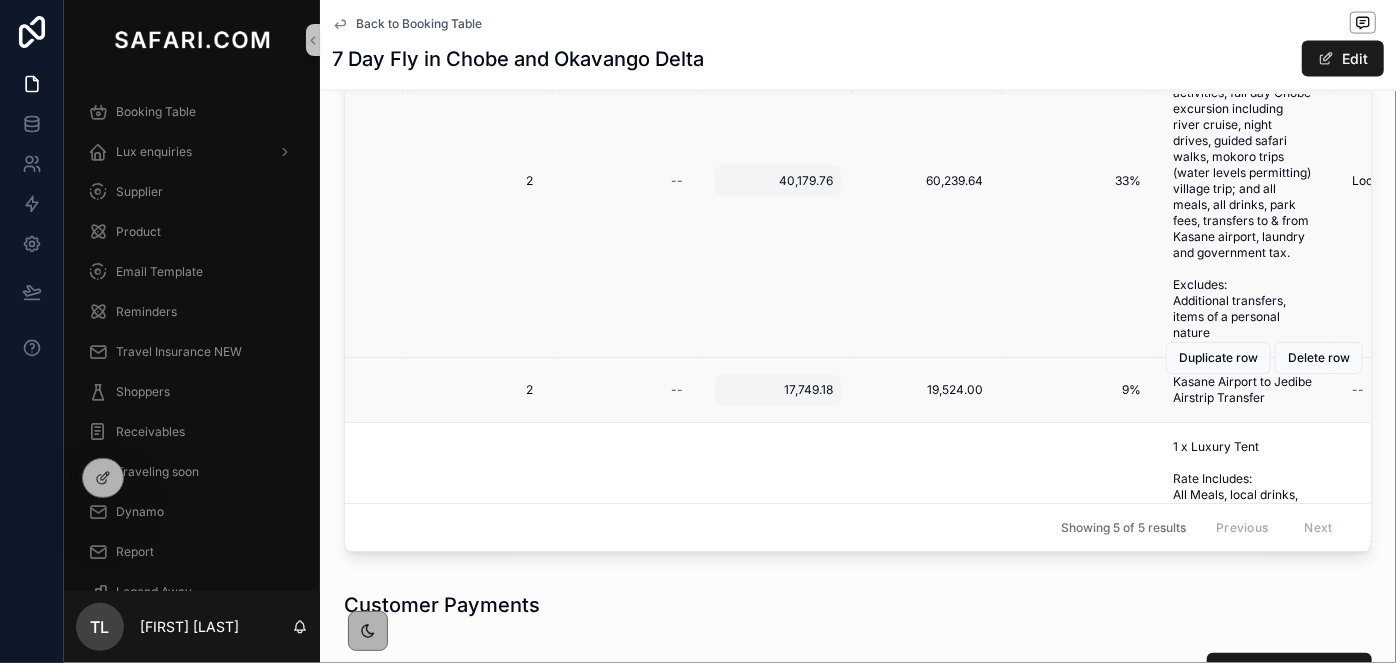 click on "17,749.18" at bounding box center [778, 390] 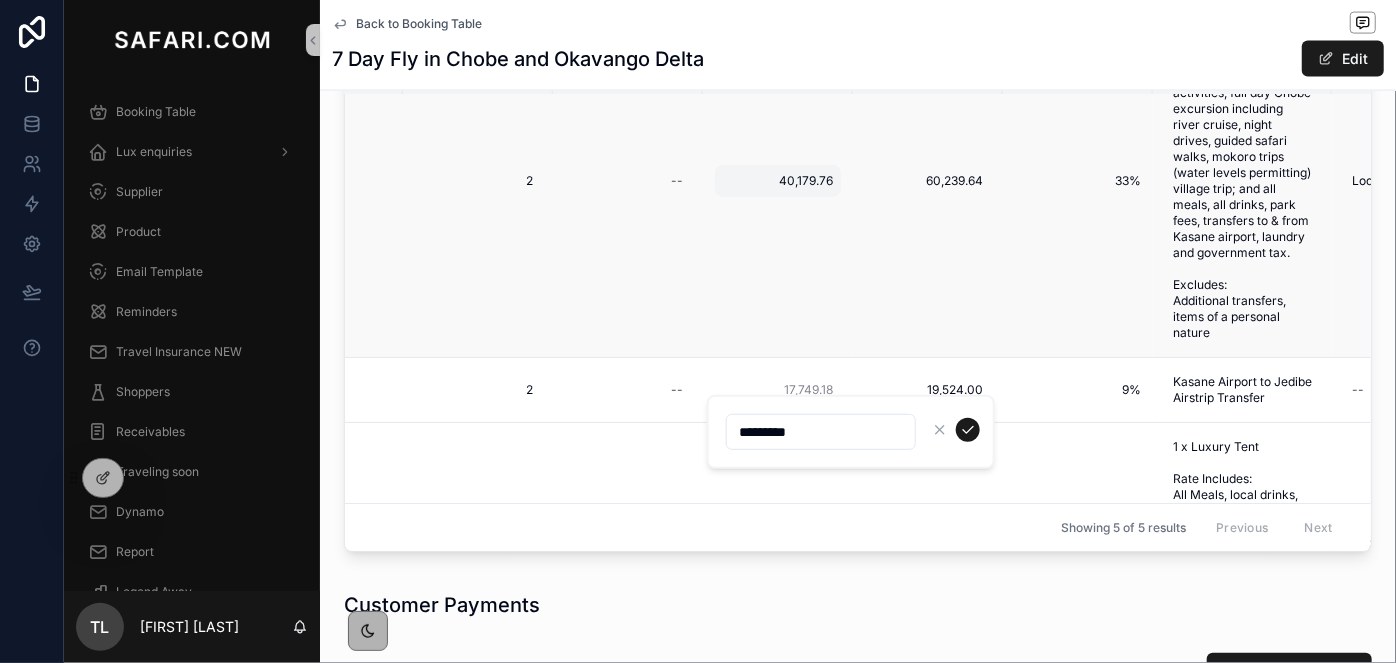 click on "*********" at bounding box center [821, 432] 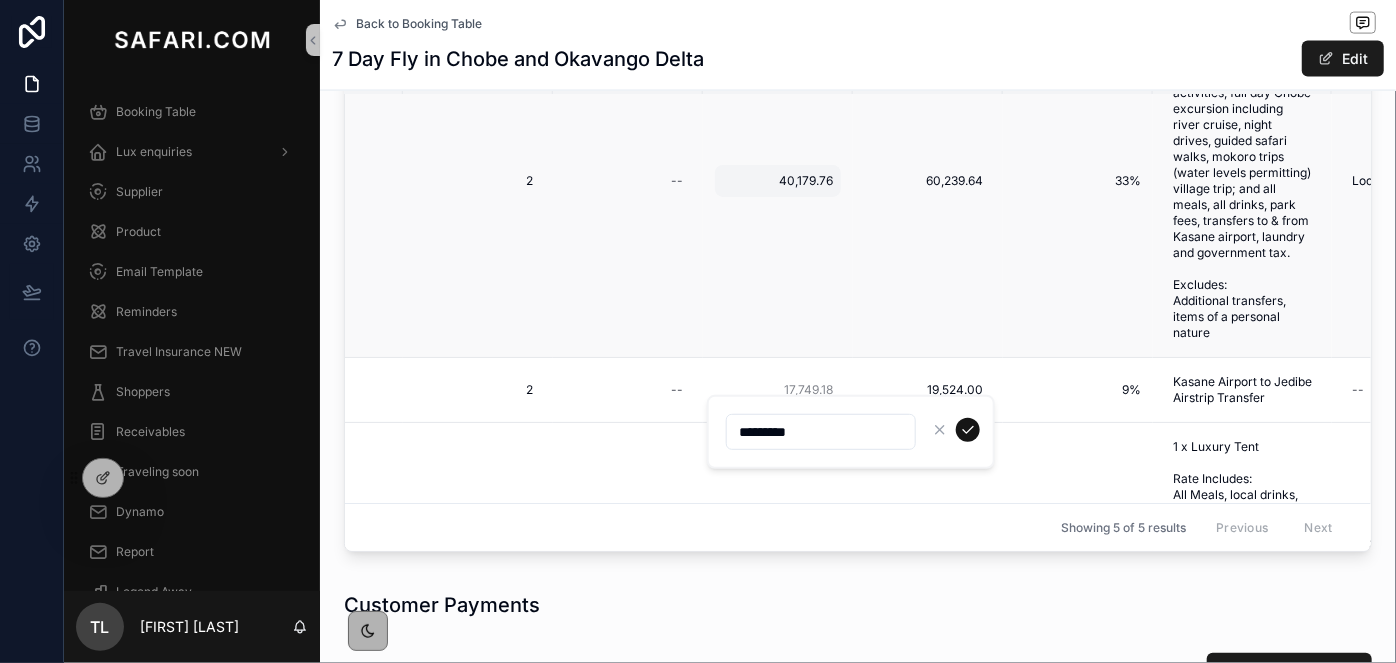 type on "*********" 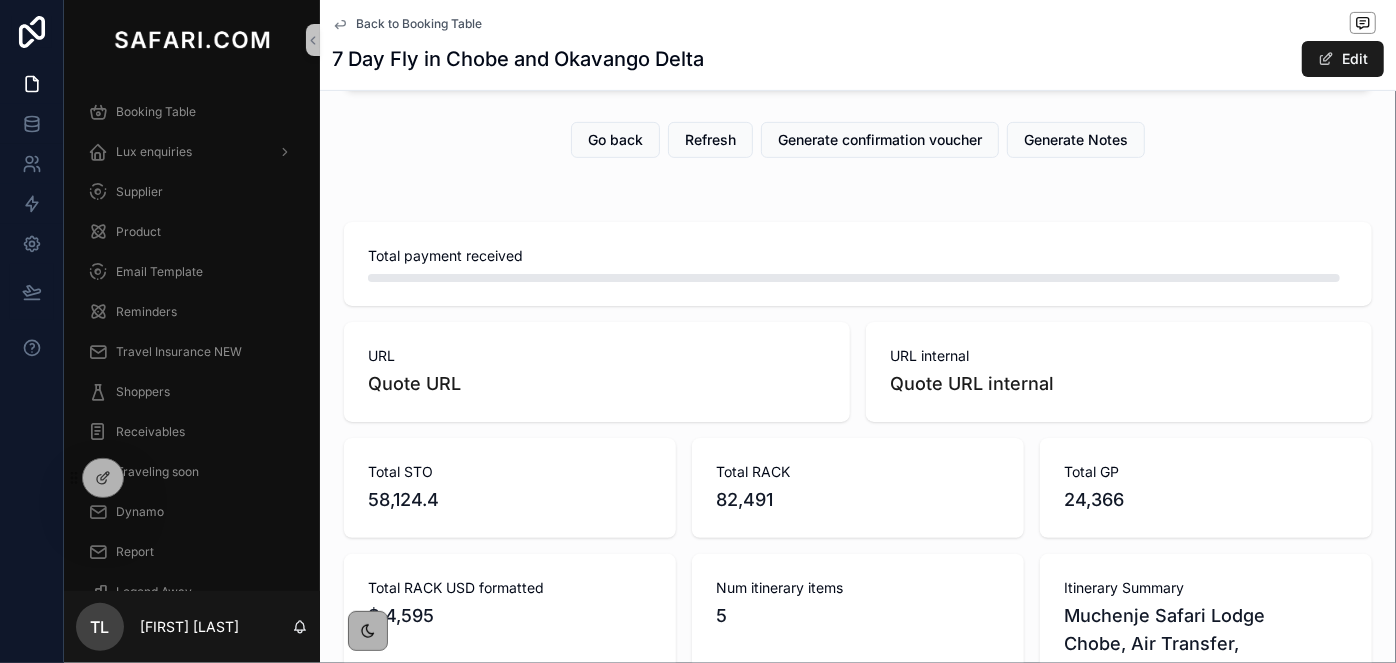 scroll, scrollTop: 200, scrollLeft: 0, axis: vertical 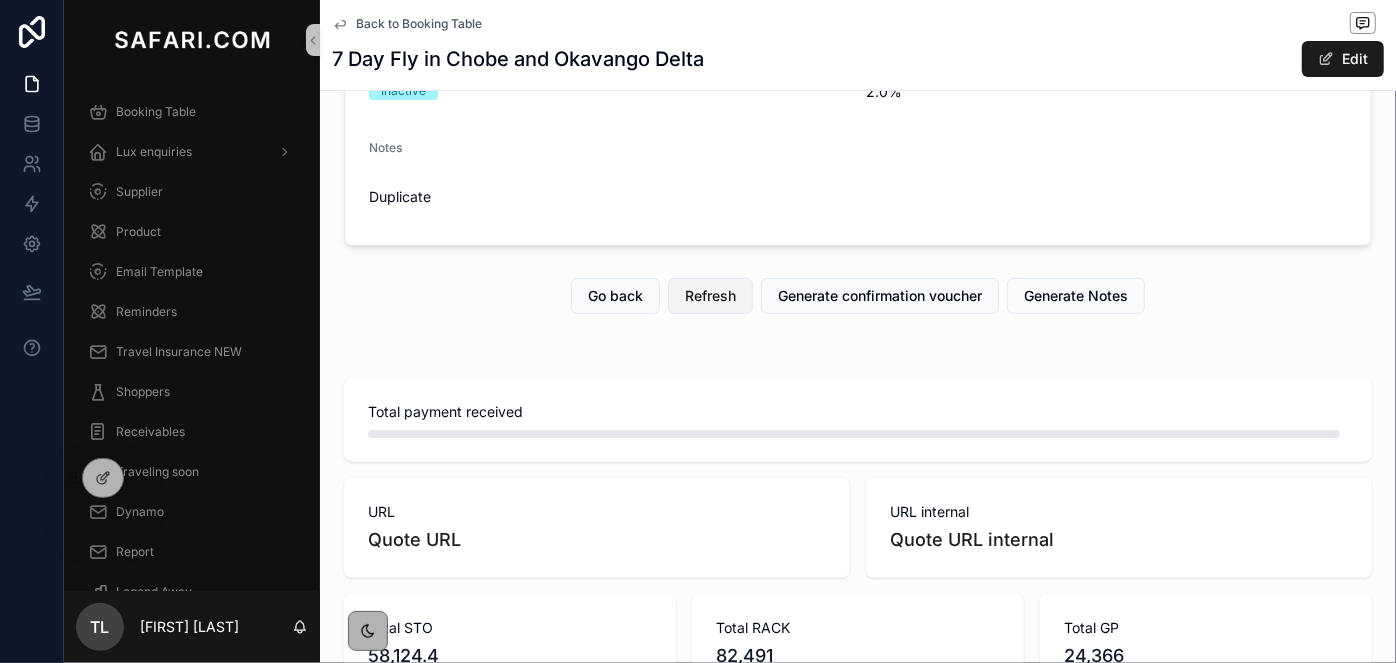 click on "Refresh" at bounding box center (710, 296) 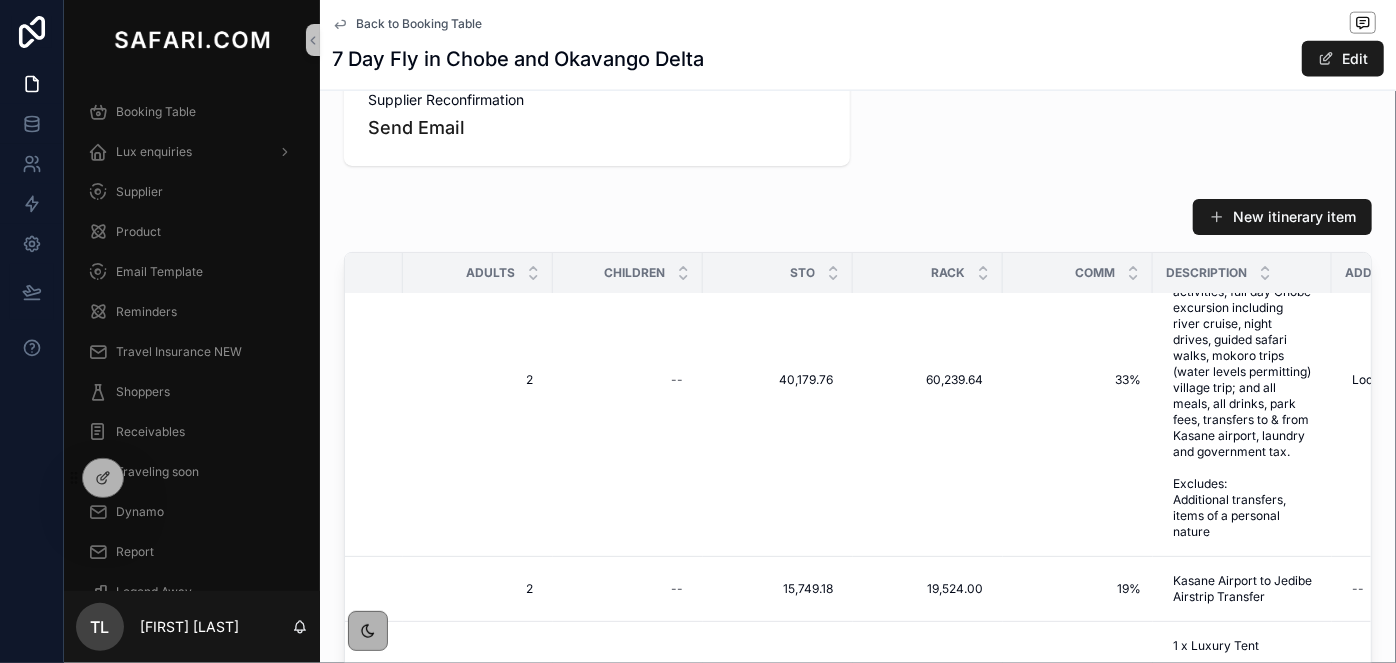 scroll, scrollTop: 1563, scrollLeft: 0, axis: vertical 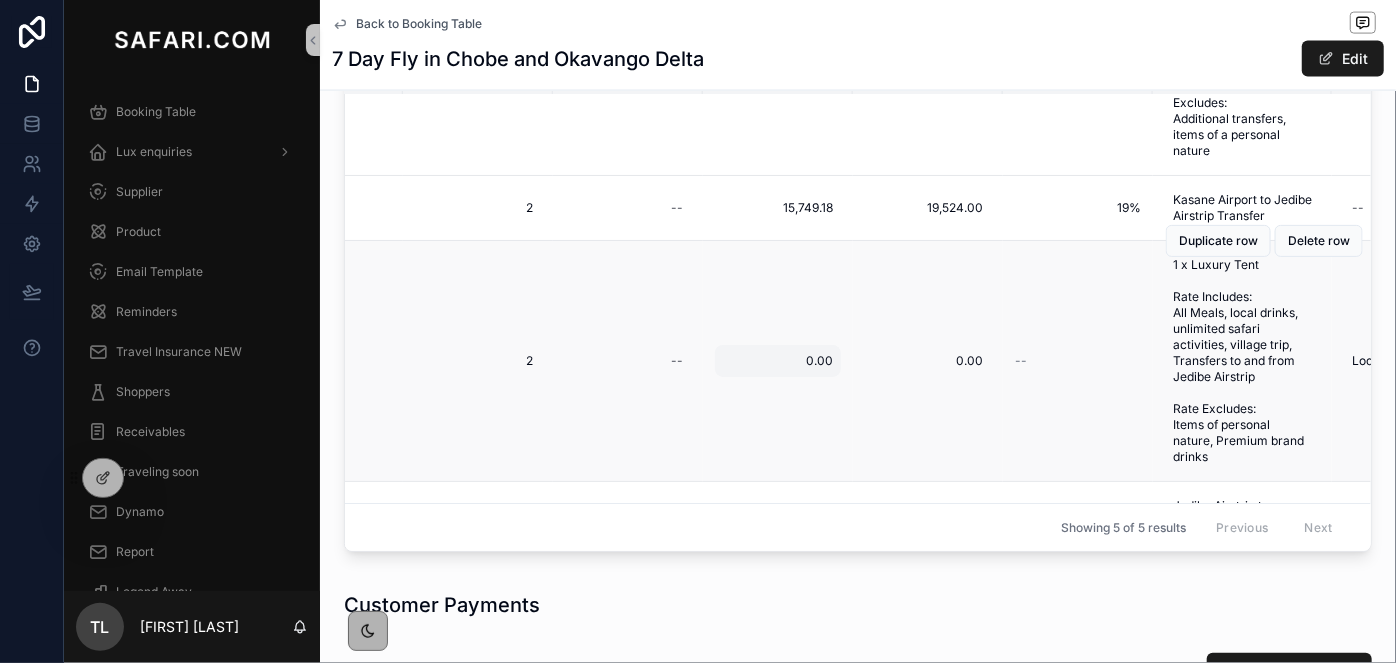 click on "0.00" at bounding box center [778, 361] 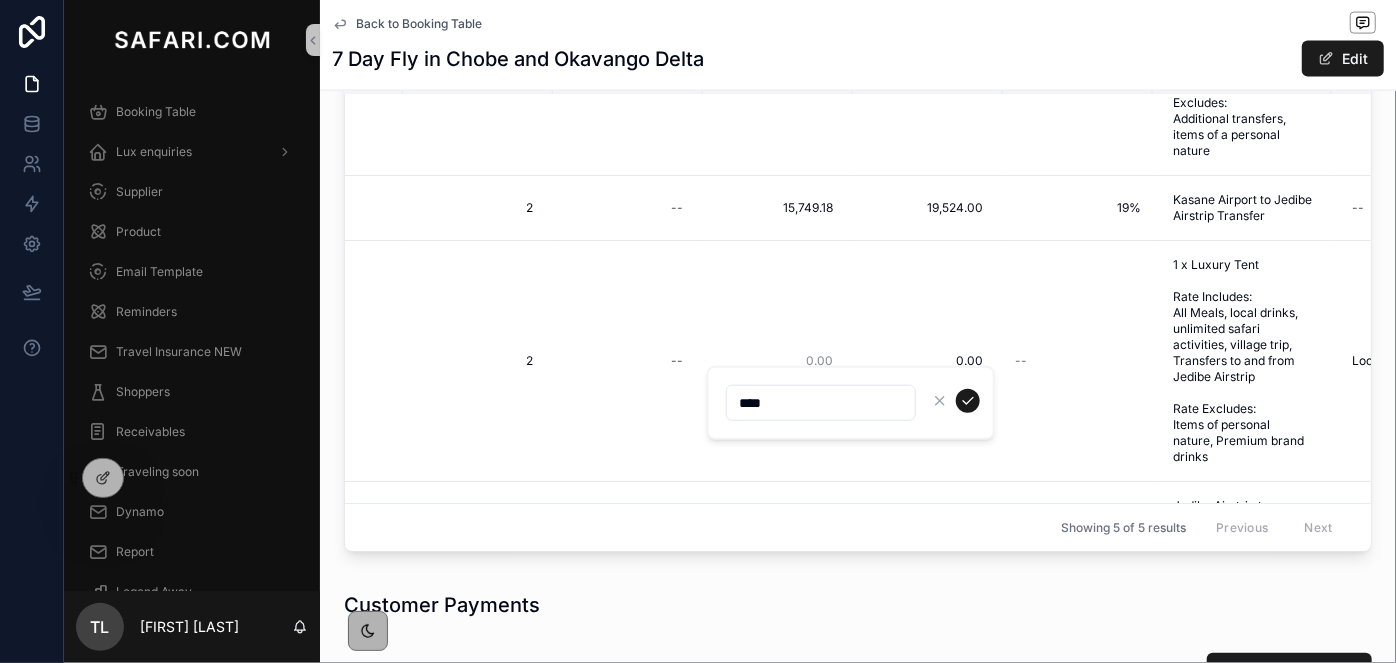 click on "****" at bounding box center (821, 403) 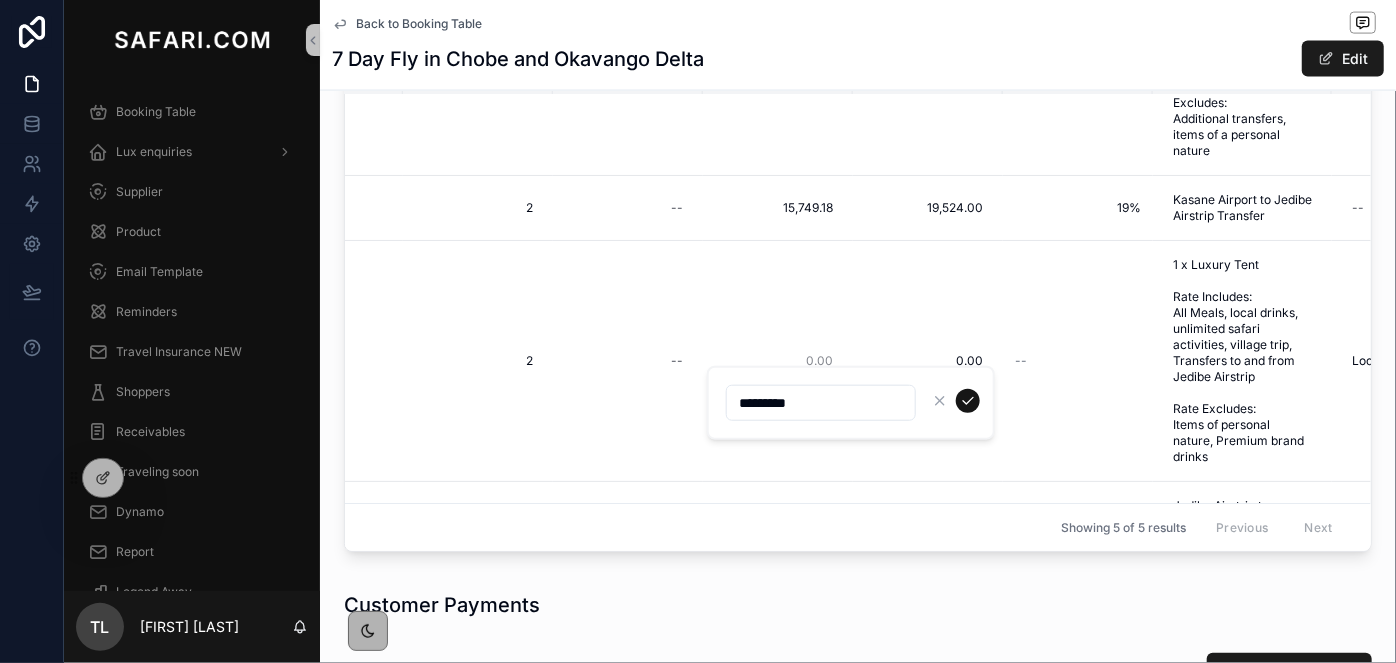 type on "*********" 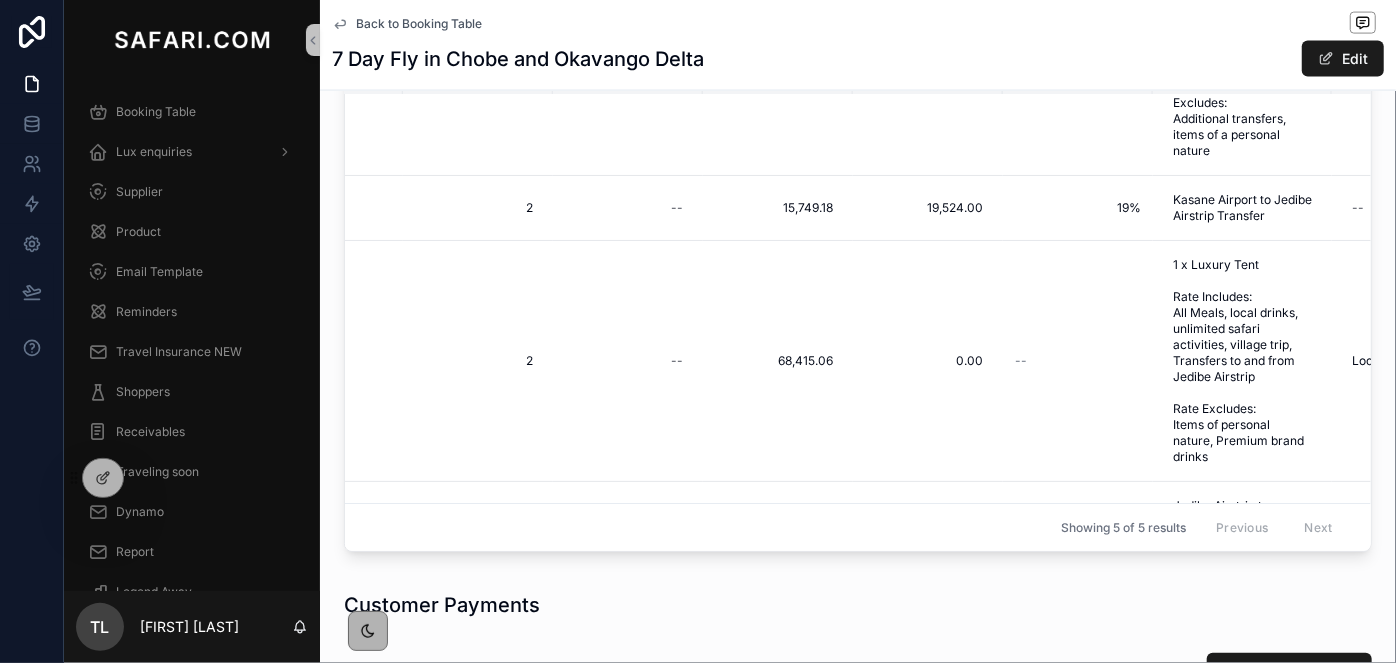 click on "0.00 0.00" at bounding box center (928, 361) 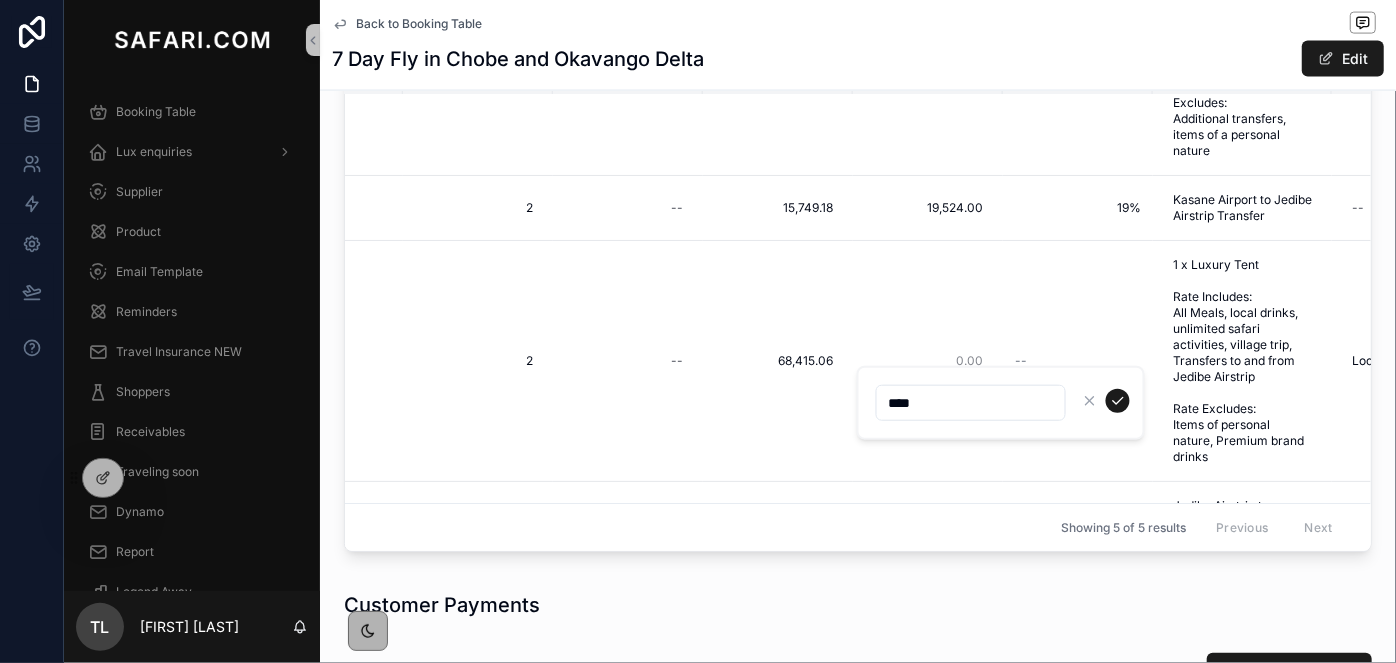 click on "****" at bounding box center (1001, 403) 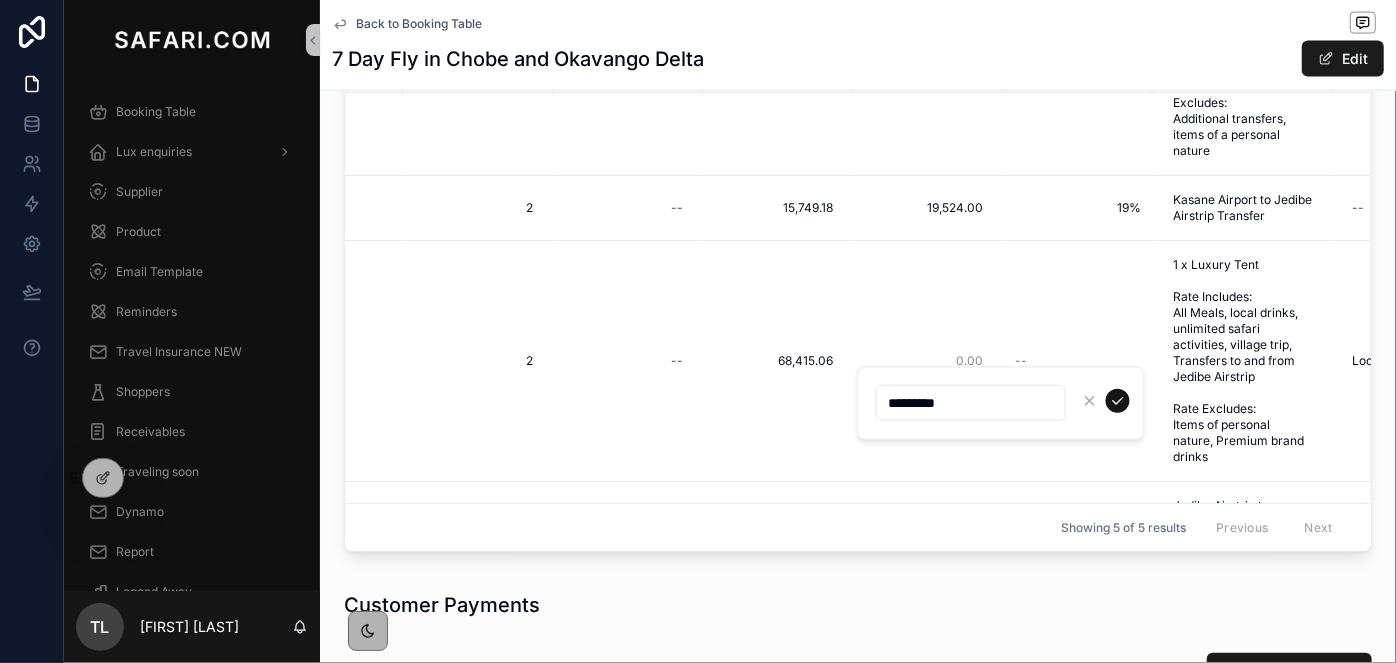 type on "*********" 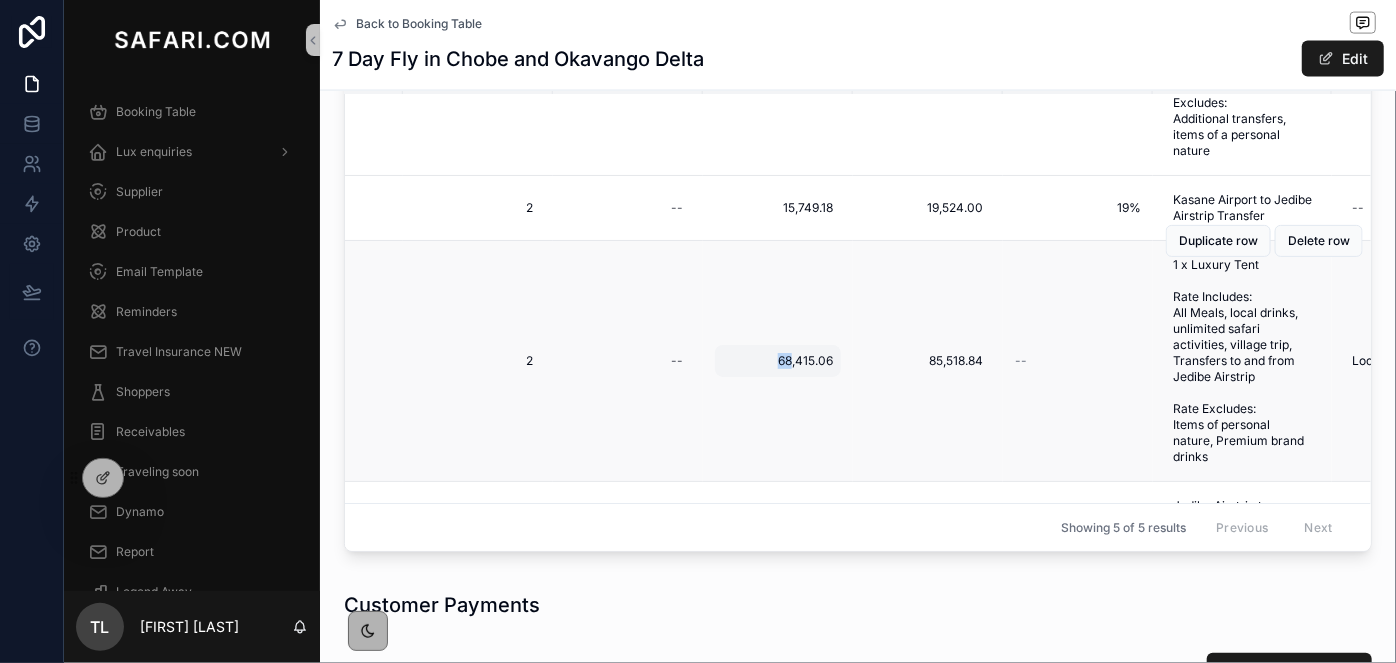 drag, startPoint x: 790, startPoint y: 375, endPoint x: 773, endPoint y: 377, distance: 17.117243 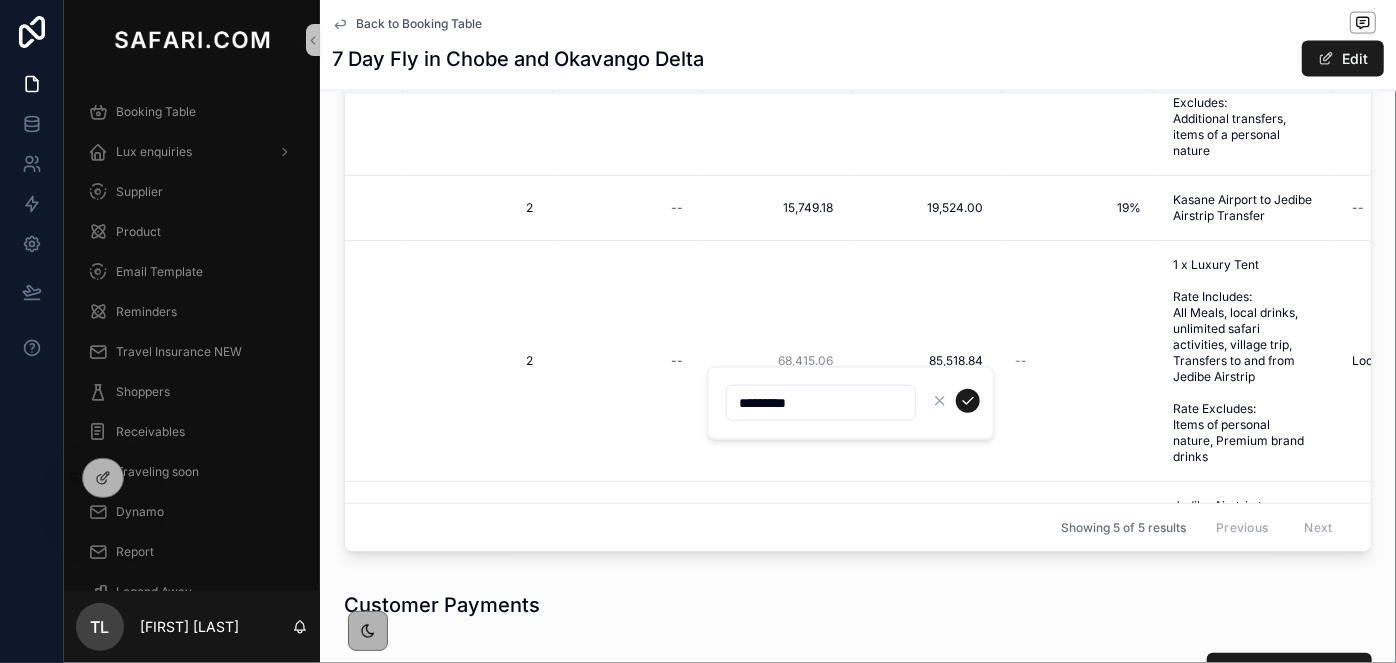 click on "*********" at bounding box center [821, 403] 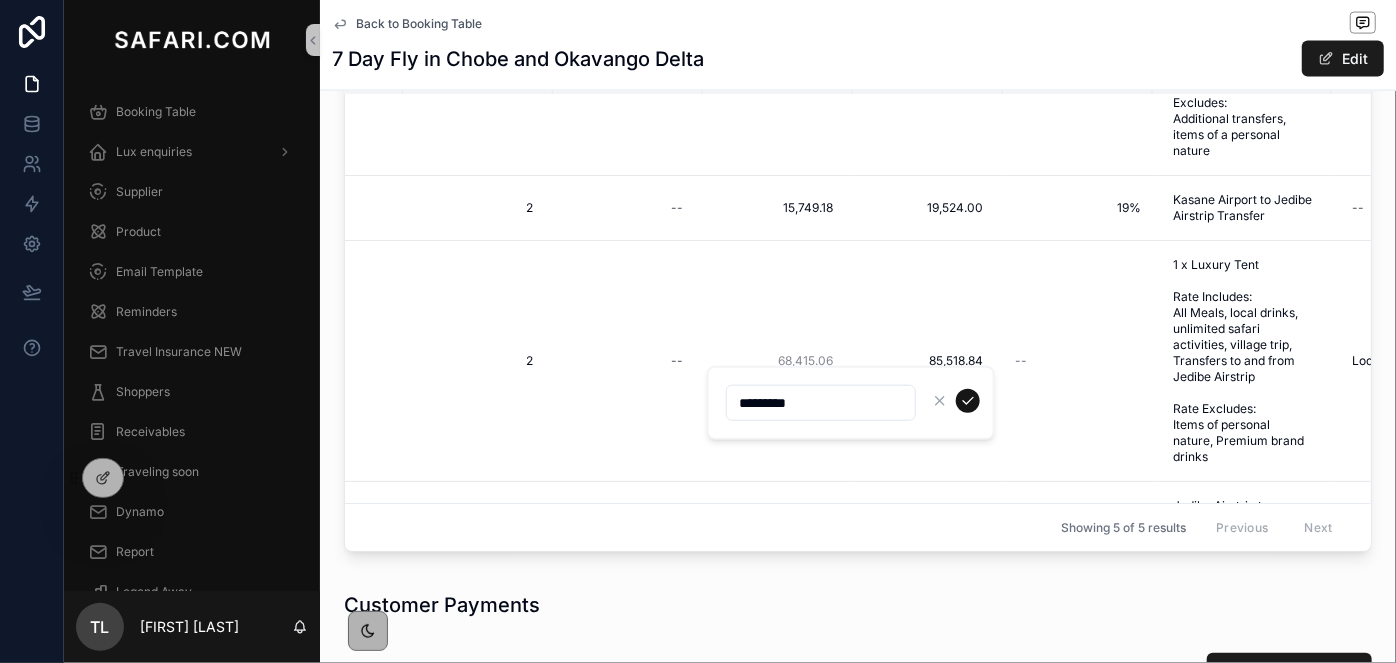 type on "*********" 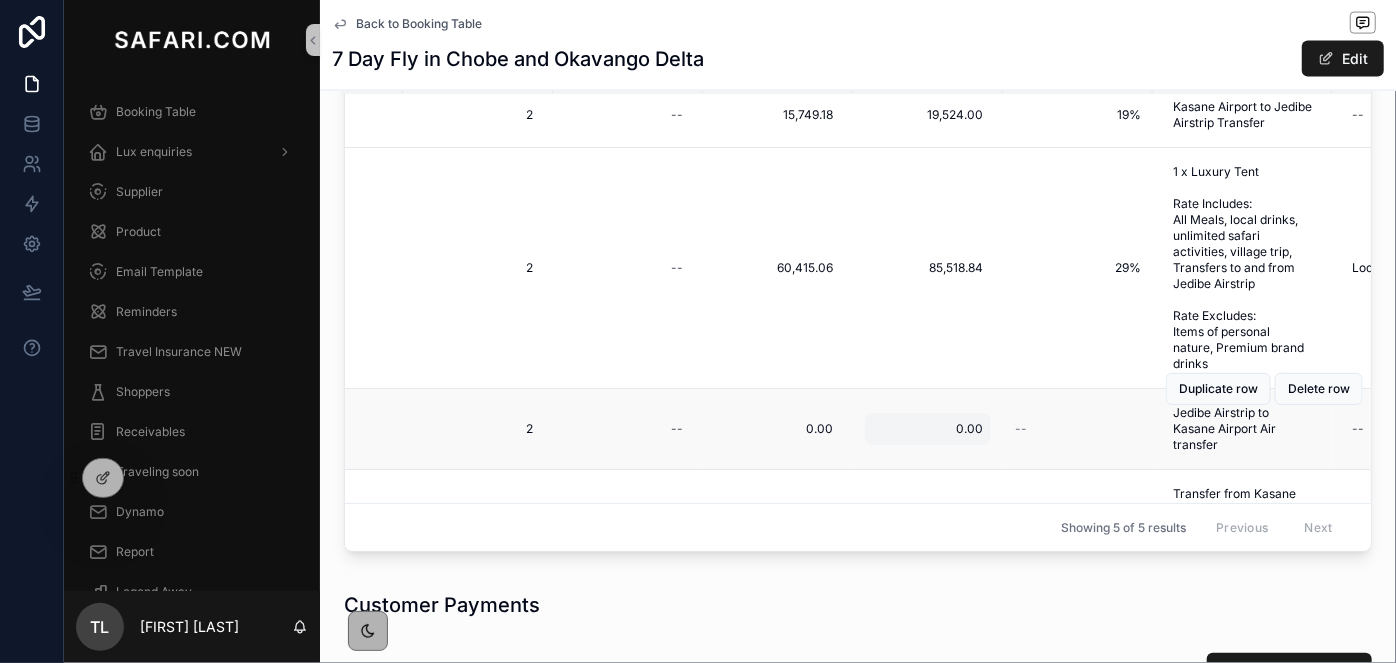 scroll, scrollTop: 438, scrollLeft: 756, axis: both 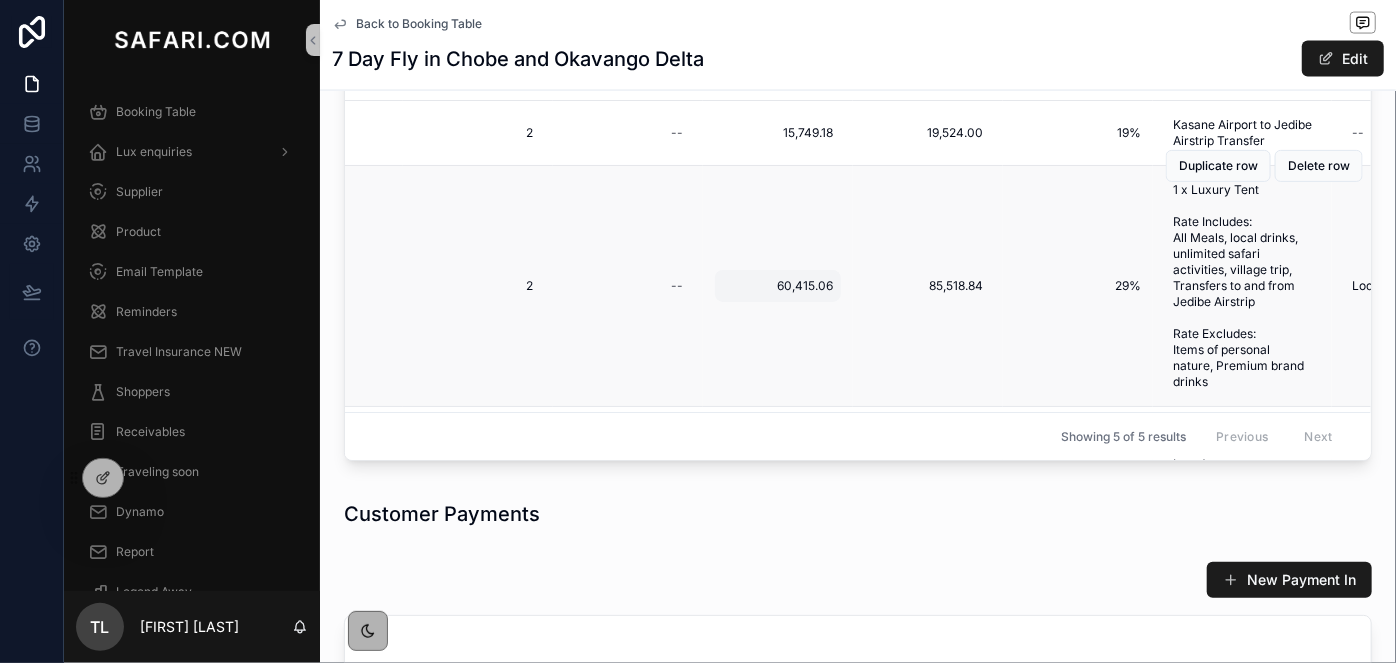 click on "60,415.06" at bounding box center [778, 286] 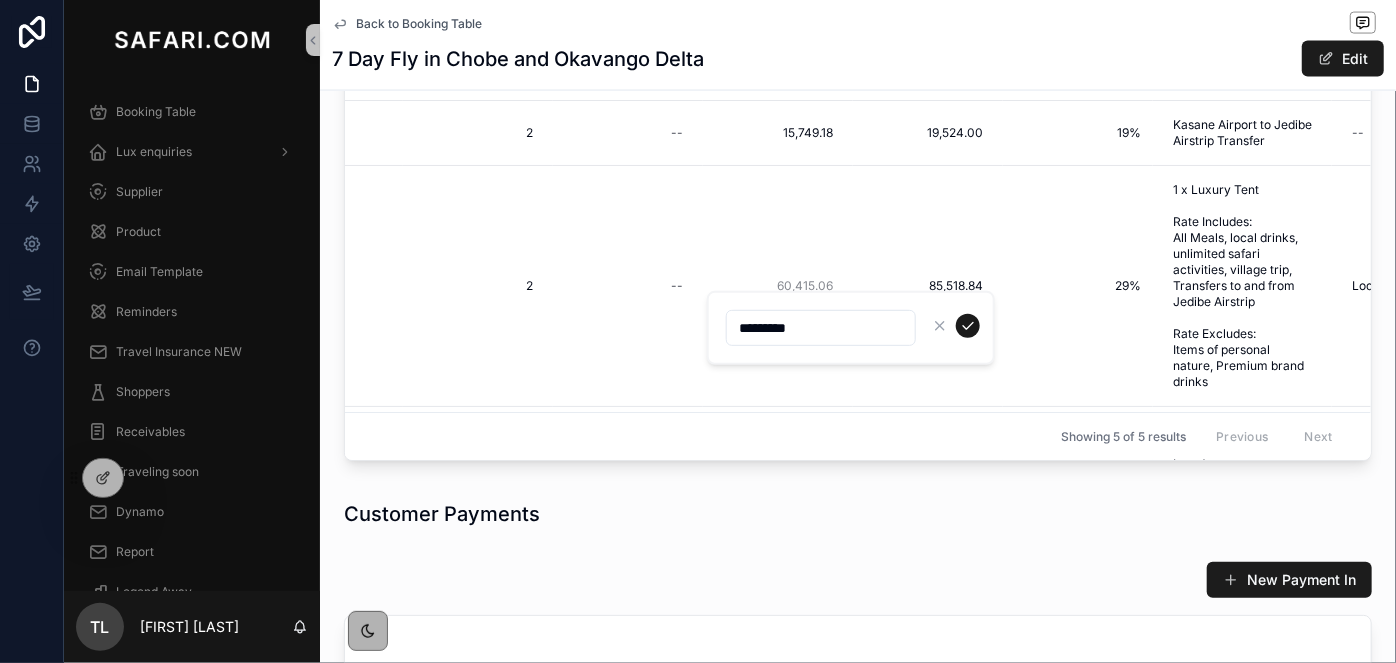 click on "*********" at bounding box center [821, 328] 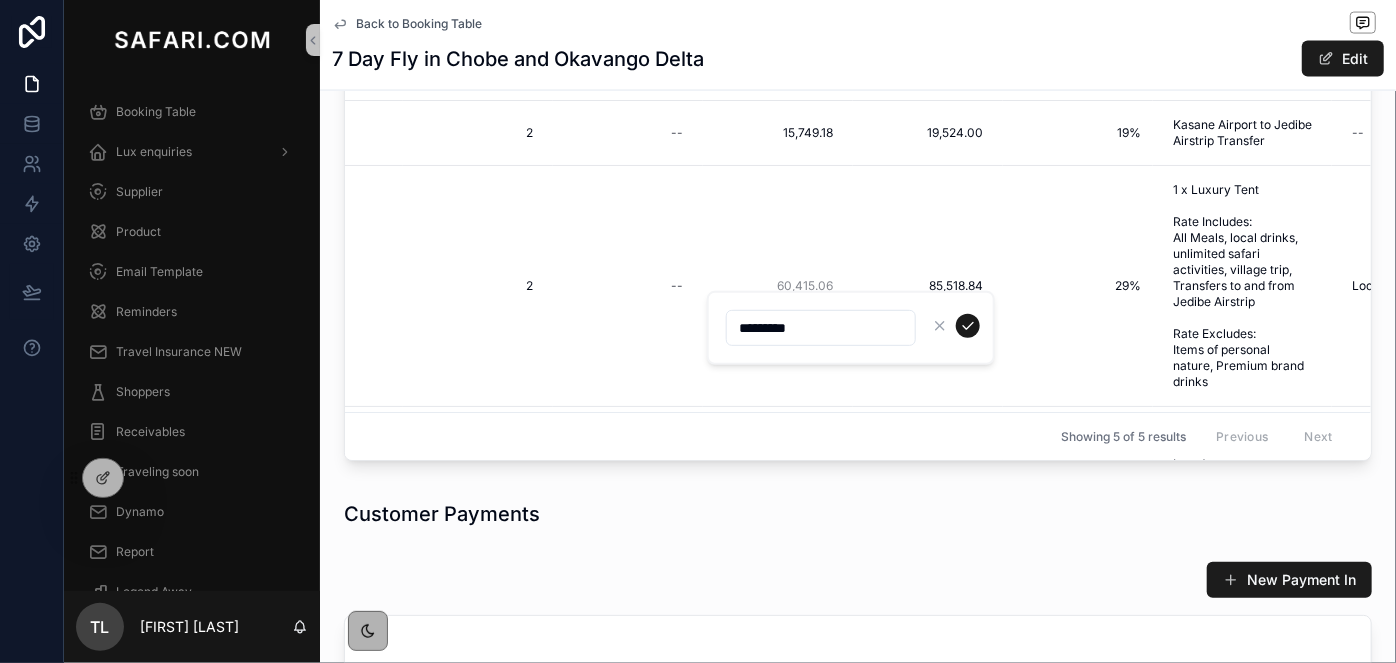 drag, startPoint x: 783, startPoint y: 323, endPoint x: 763, endPoint y: 324, distance: 20.024984 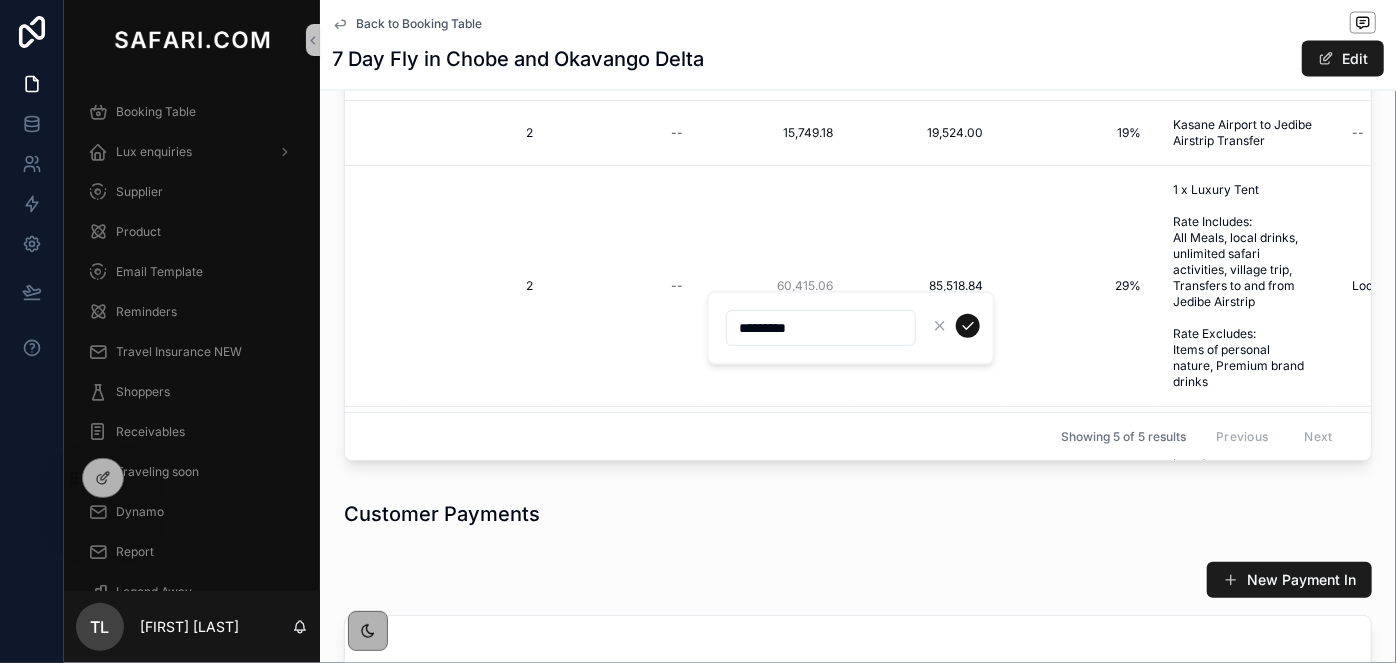type on "*********" 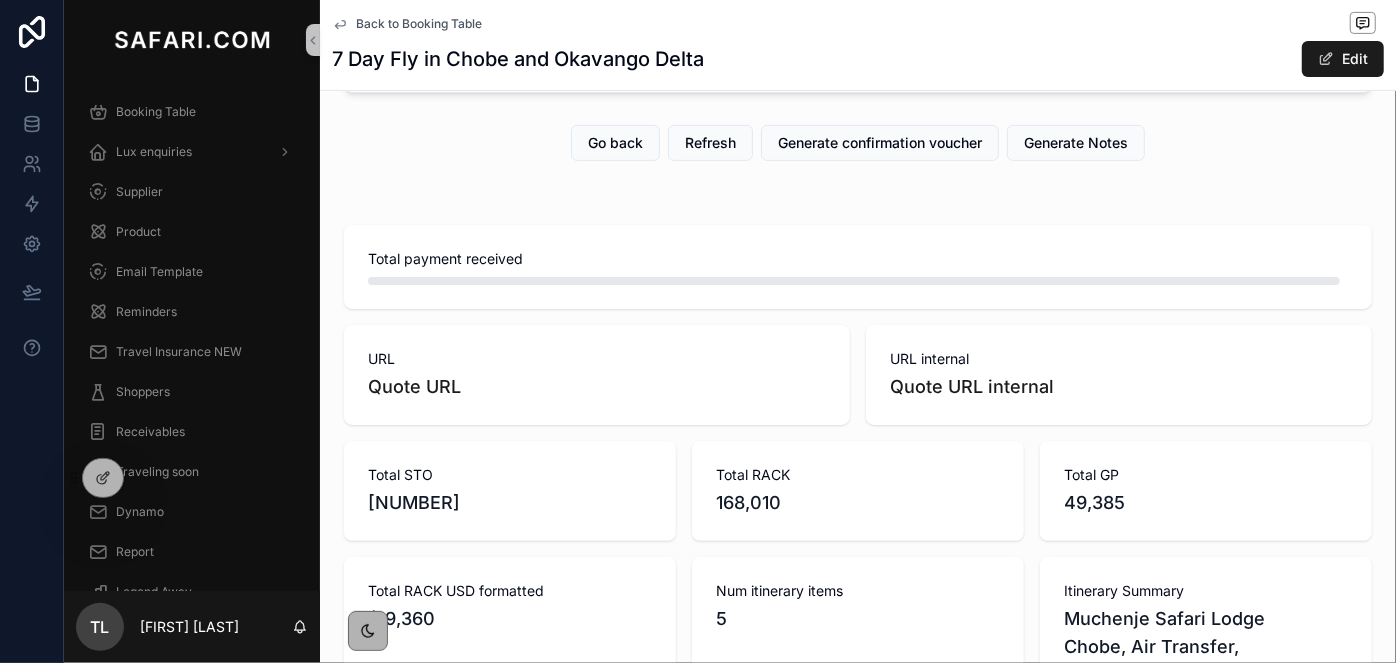 scroll, scrollTop: 109, scrollLeft: 0, axis: vertical 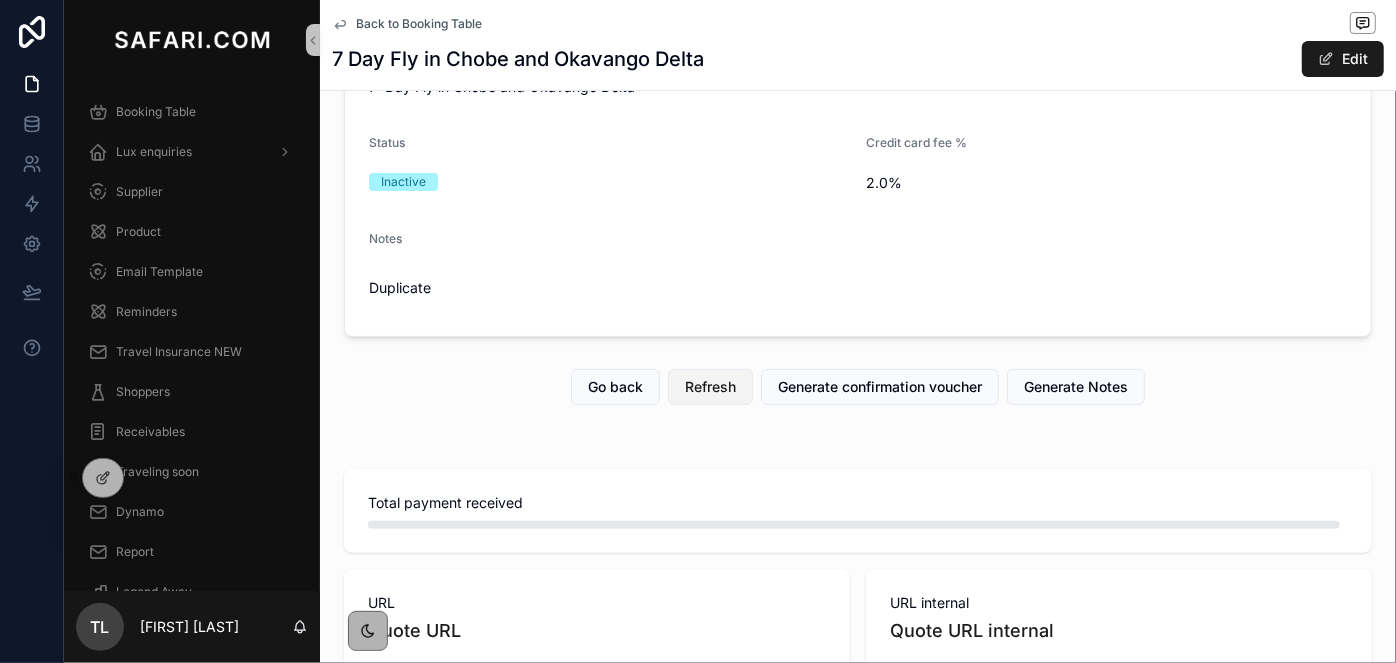 click on "Refresh" at bounding box center (710, 387) 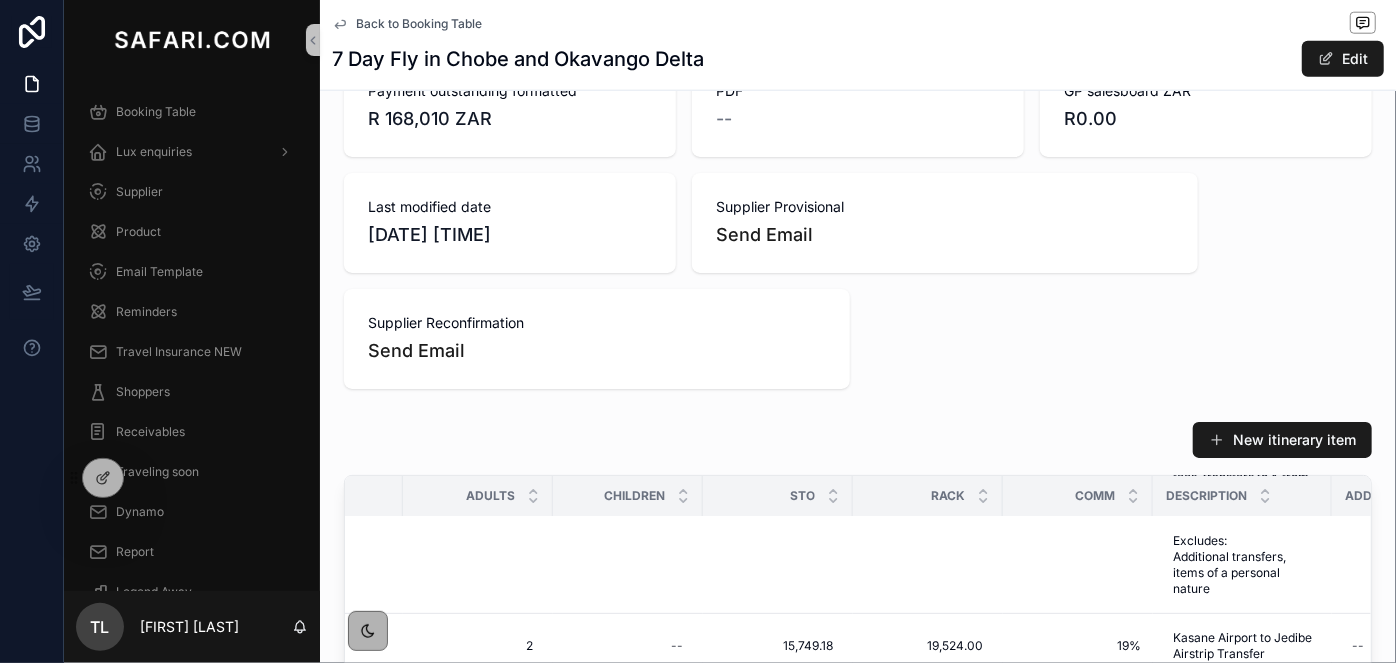 scroll, scrollTop: 1381, scrollLeft: 0, axis: vertical 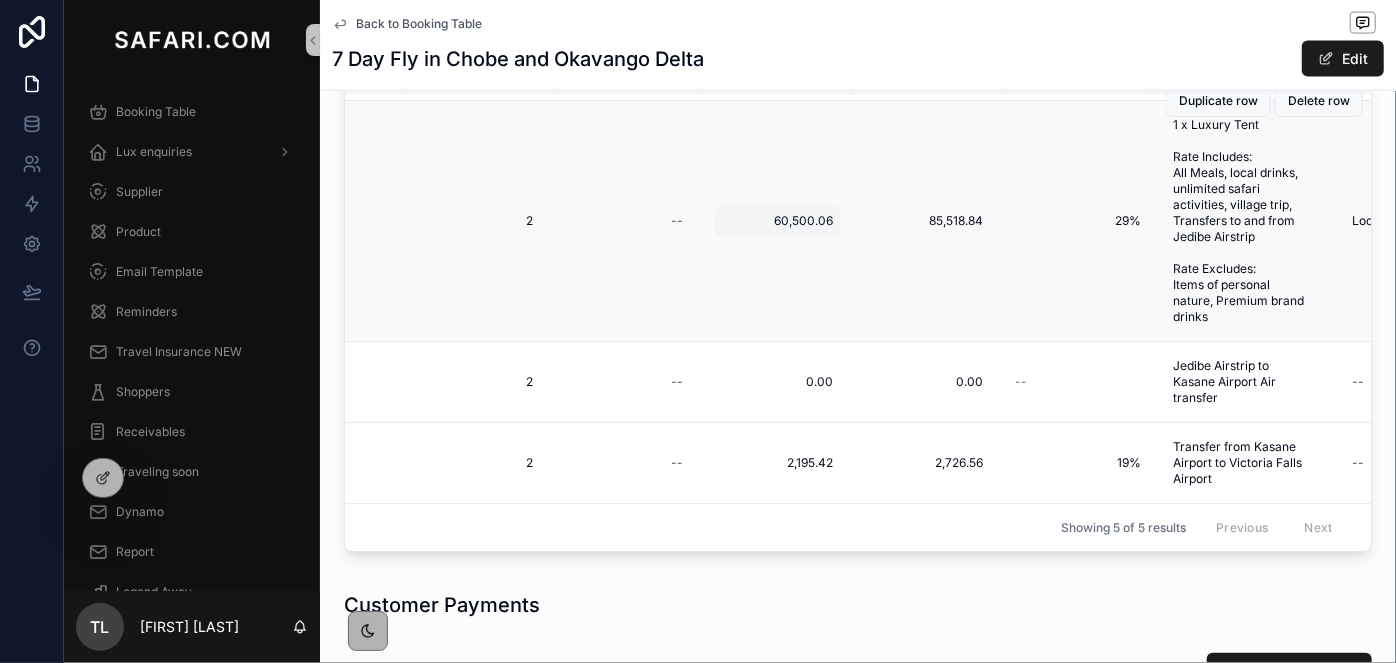 click on "60,500.06" at bounding box center (778, 221) 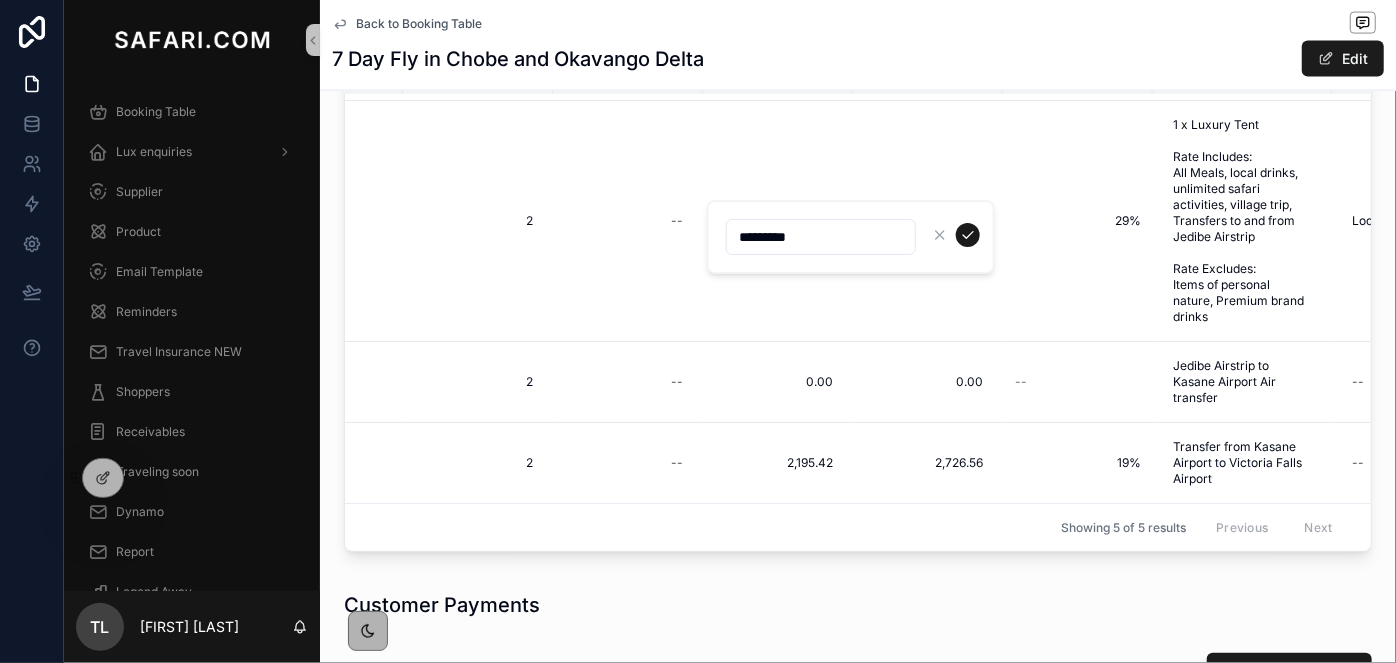 click on "*********" at bounding box center [821, 237] 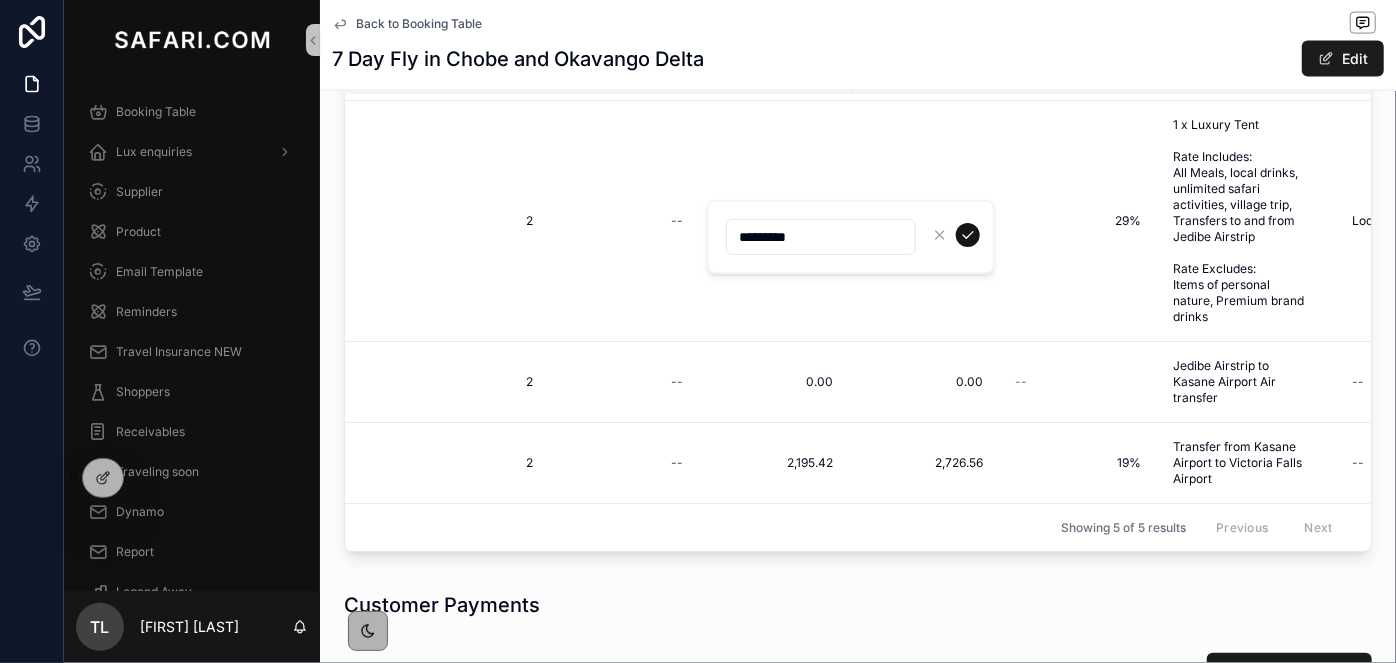 type on "*********" 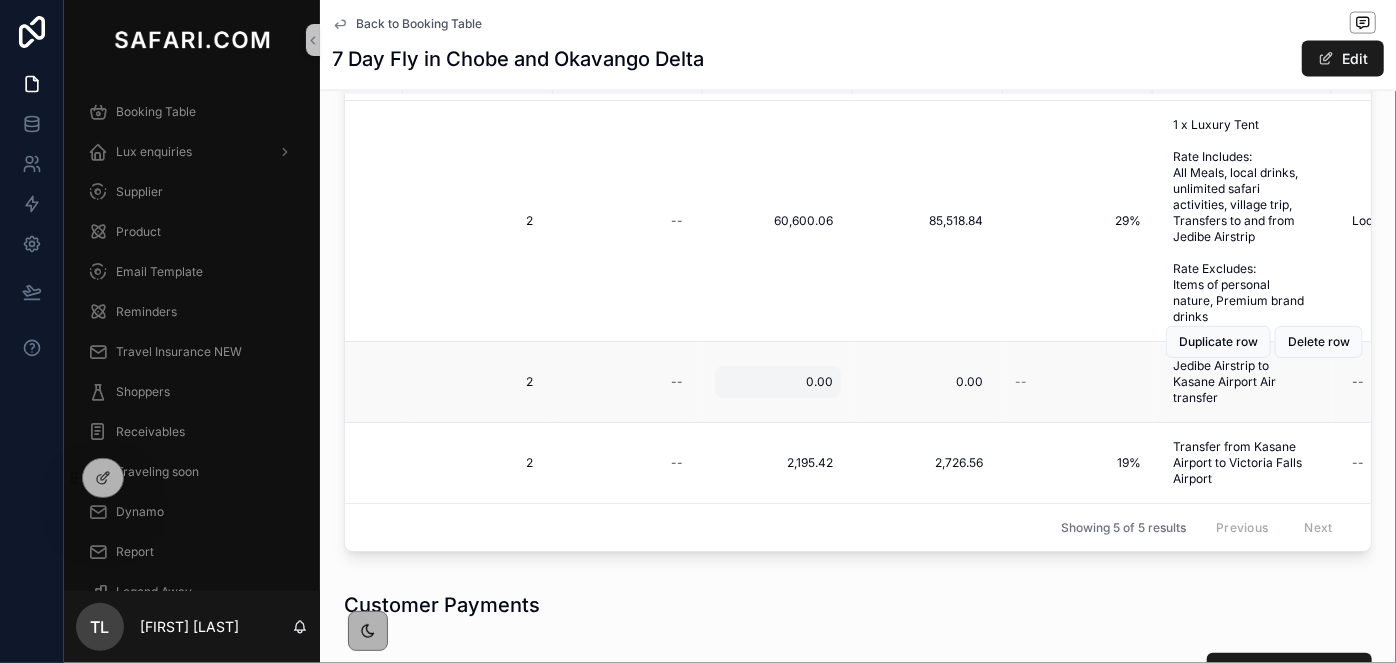 click on "0.00" at bounding box center [778, 382] 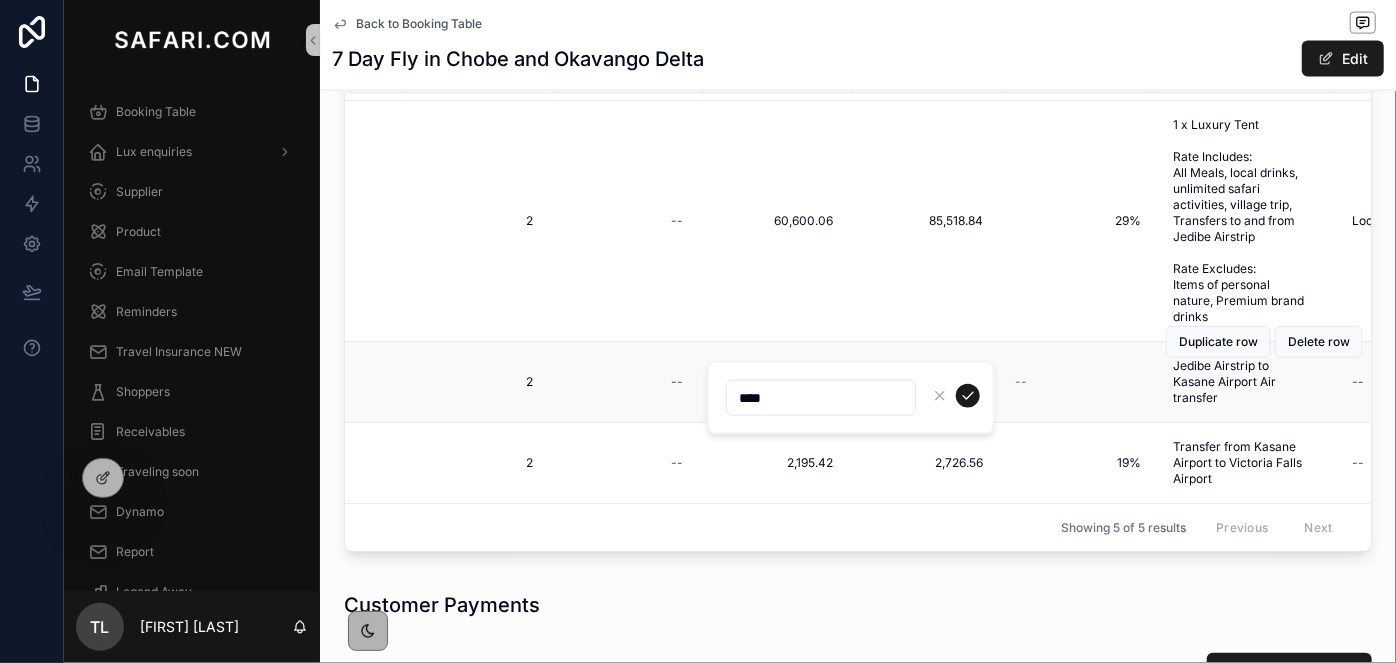click on "****" at bounding box center (851, 398) 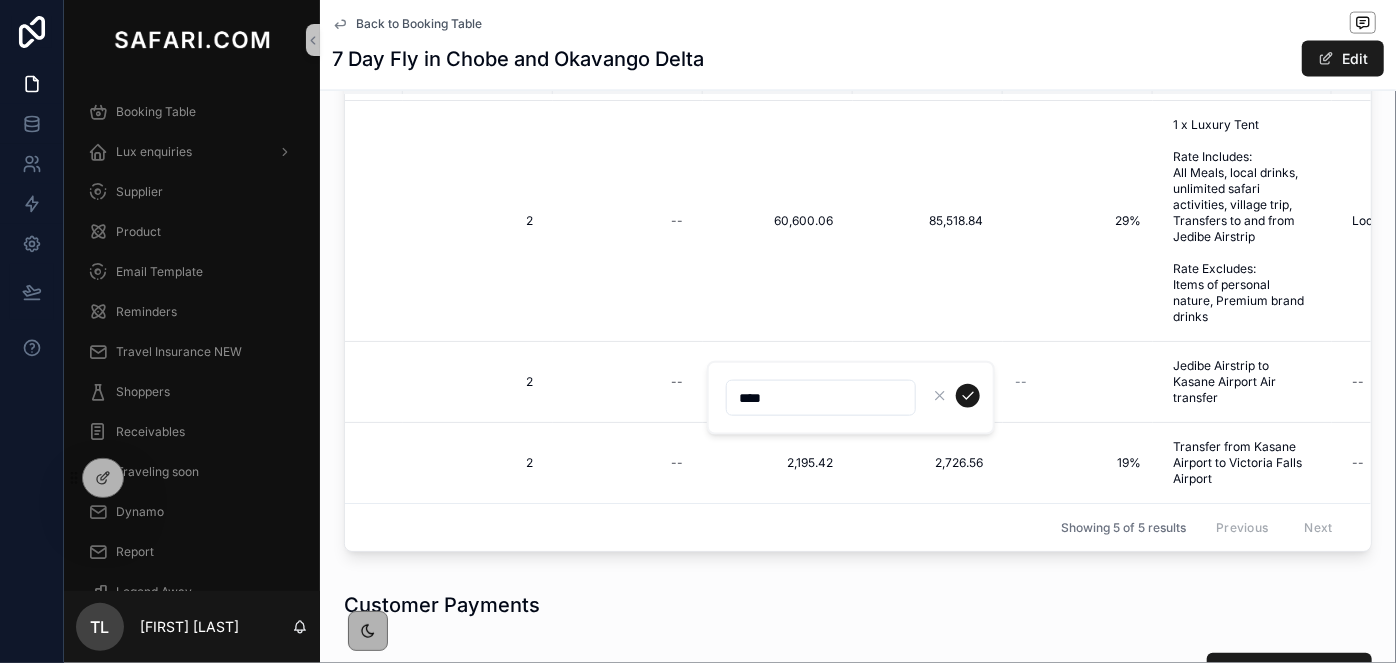 drag, startPoint x: 786, startPoint y: 393, endPoint x: 735, endPoint y: 399, distance: 51.351727 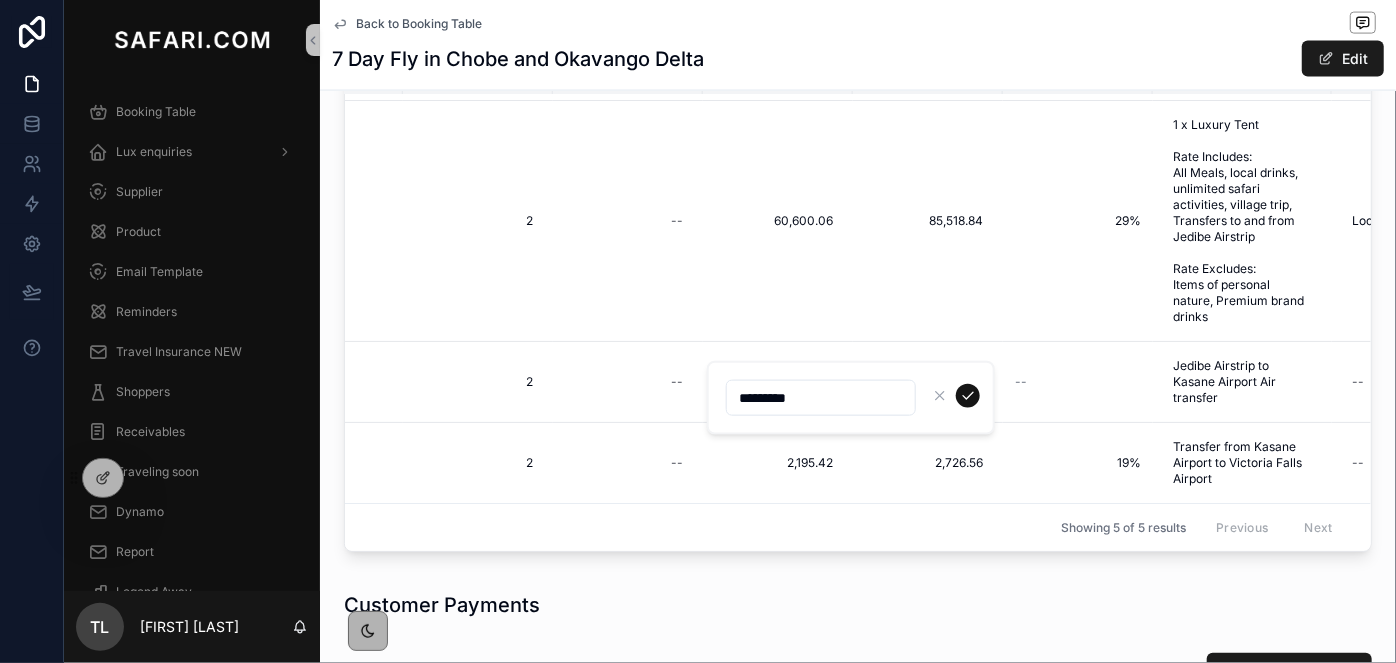type on "*********" 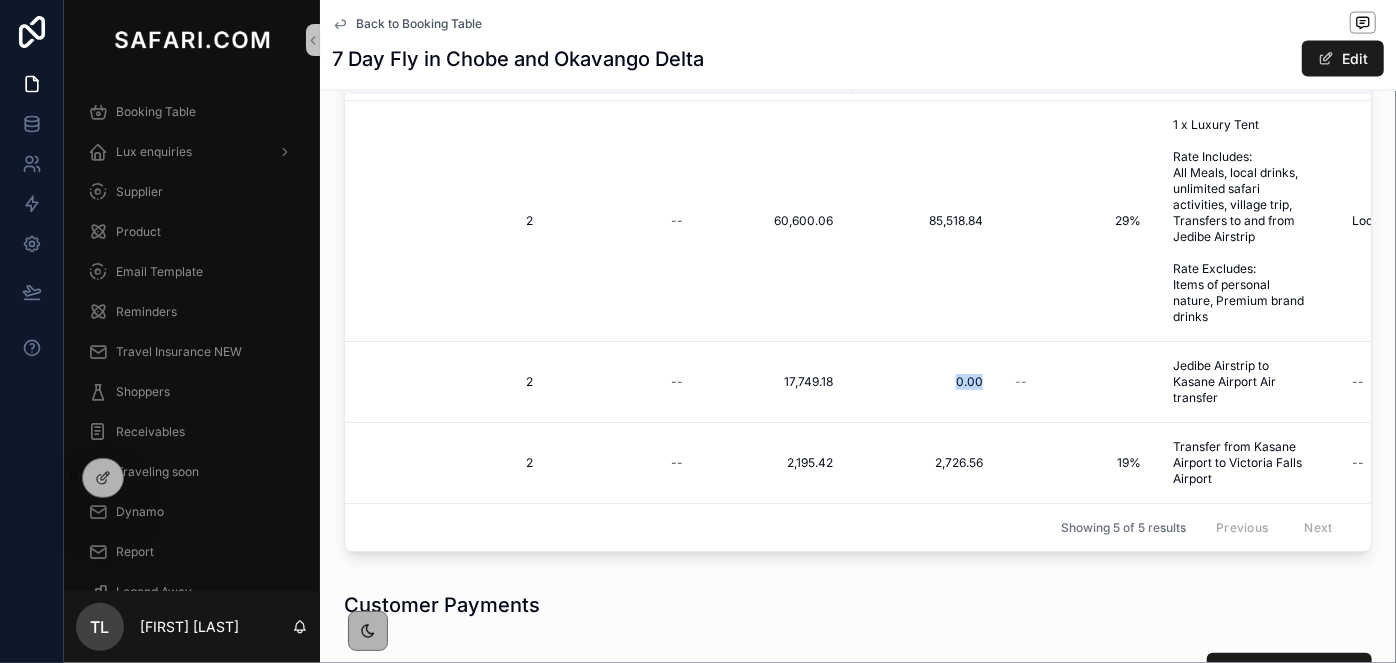 click on "0.00" at bounding box center (928, 382) 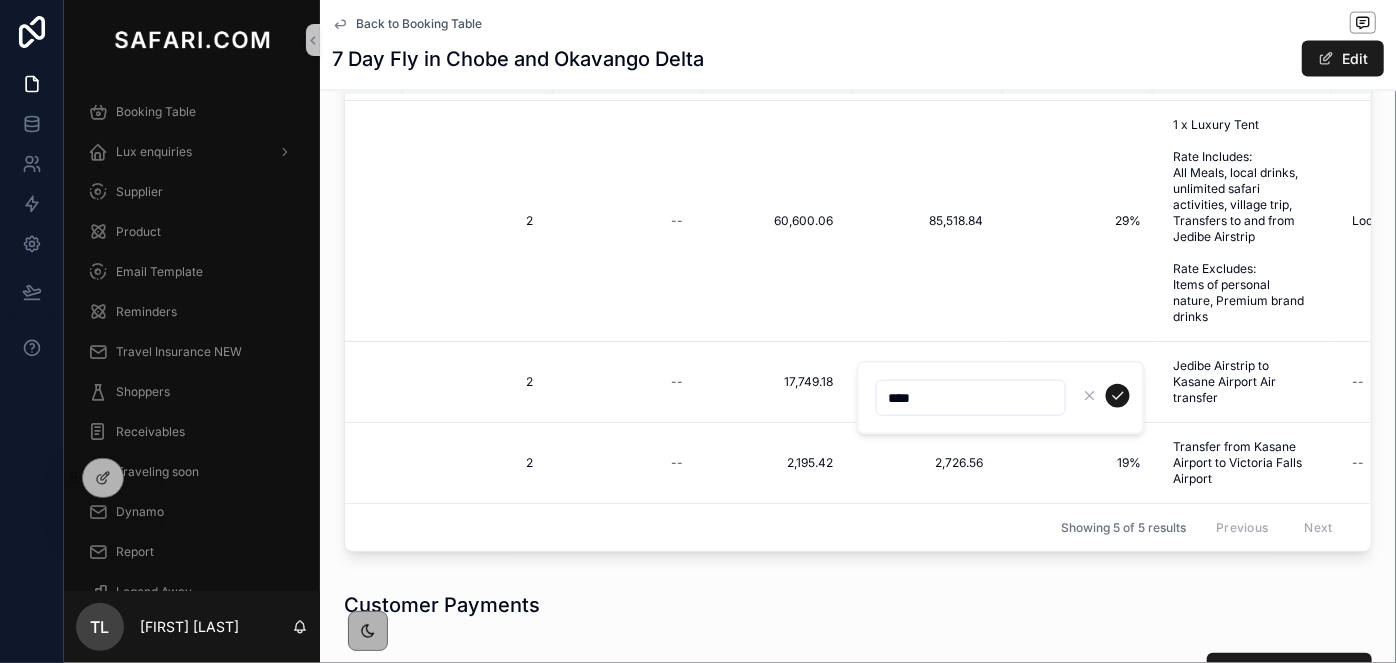 drag, startPoint x: 922, startPoint y: 409, endPoint x: 859, endPoint y: 404, distance: 63.1981 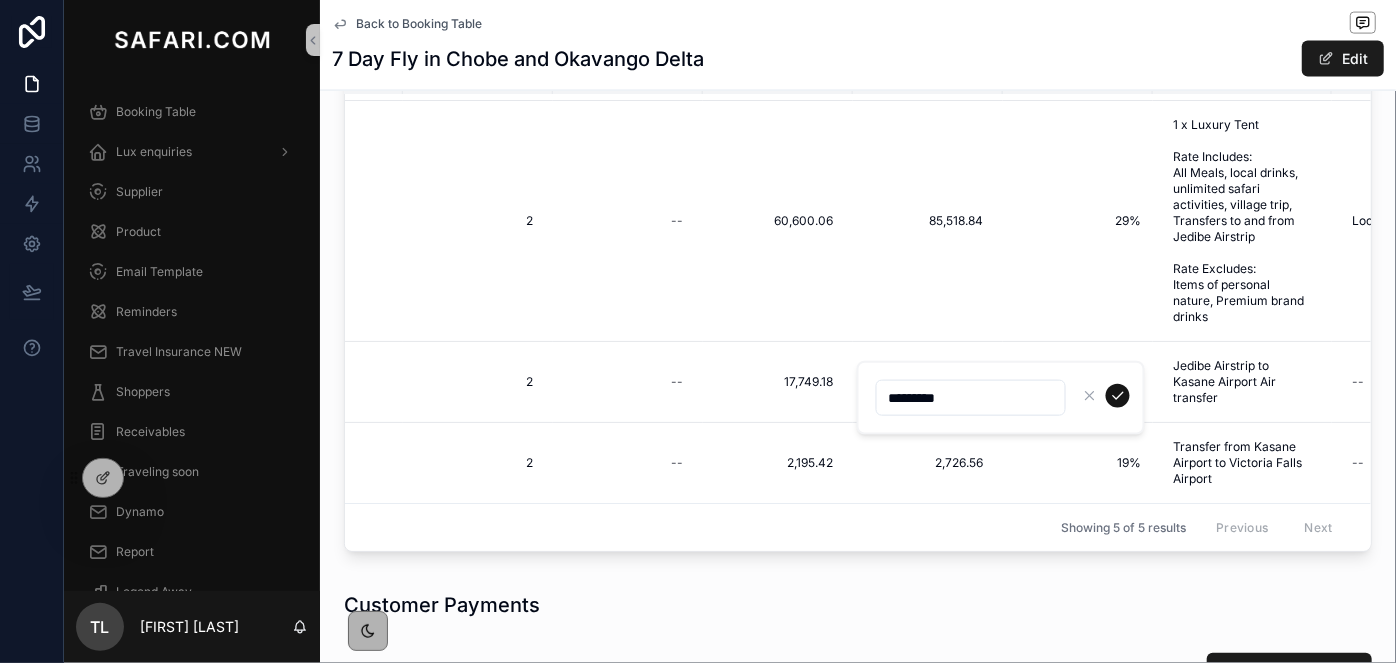 type on "*********" 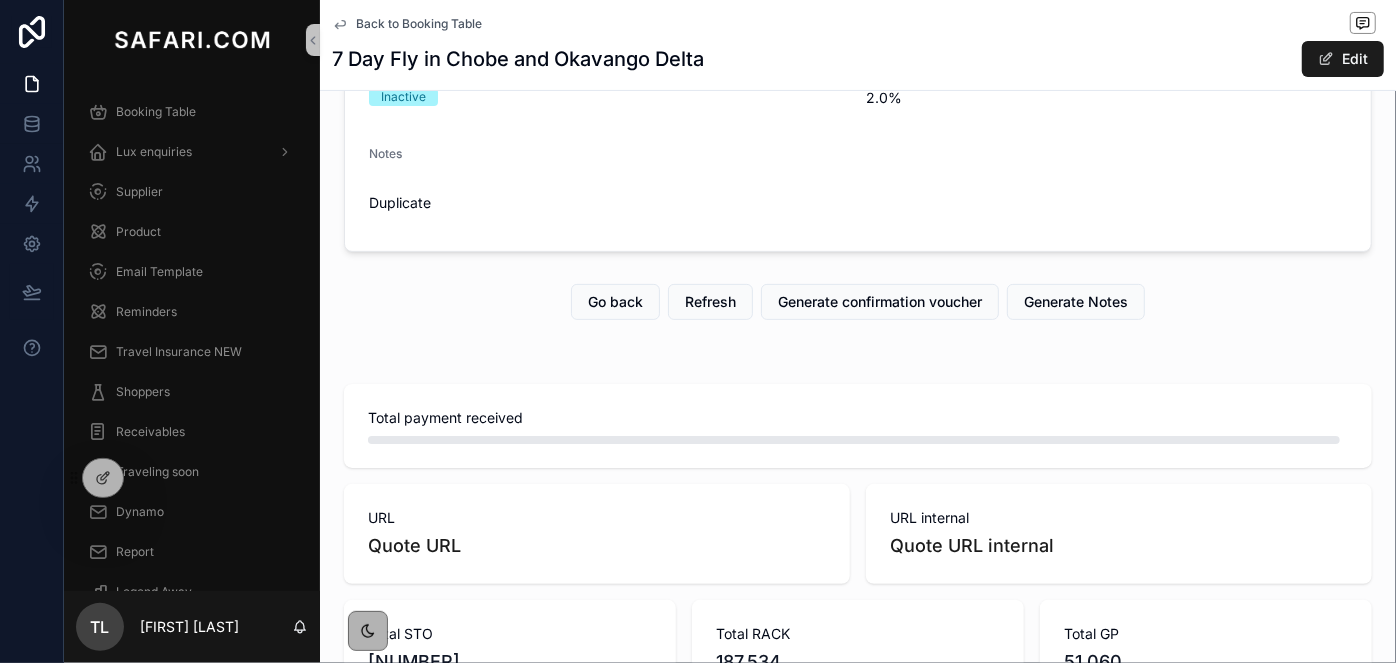 scroll, scrollTop: 109, scrollLeft: 0, axis: vertical 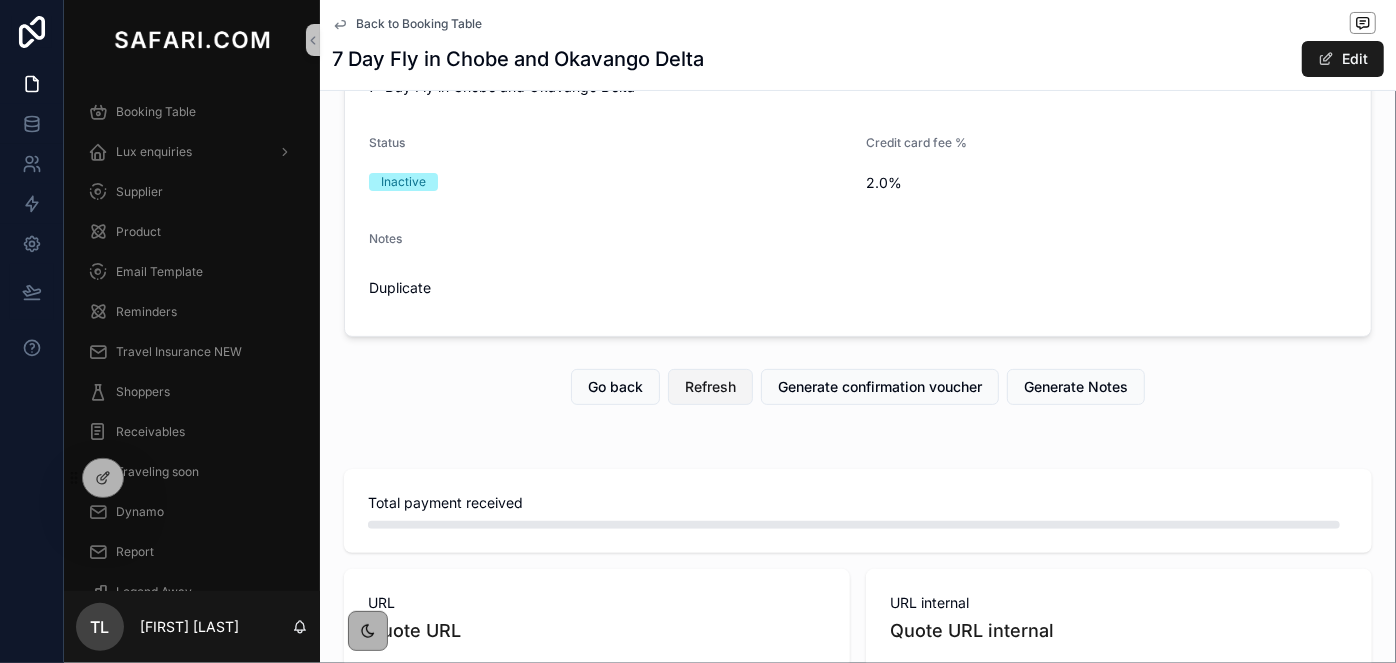 click on "Refresh" at bounding box center (710, 387) 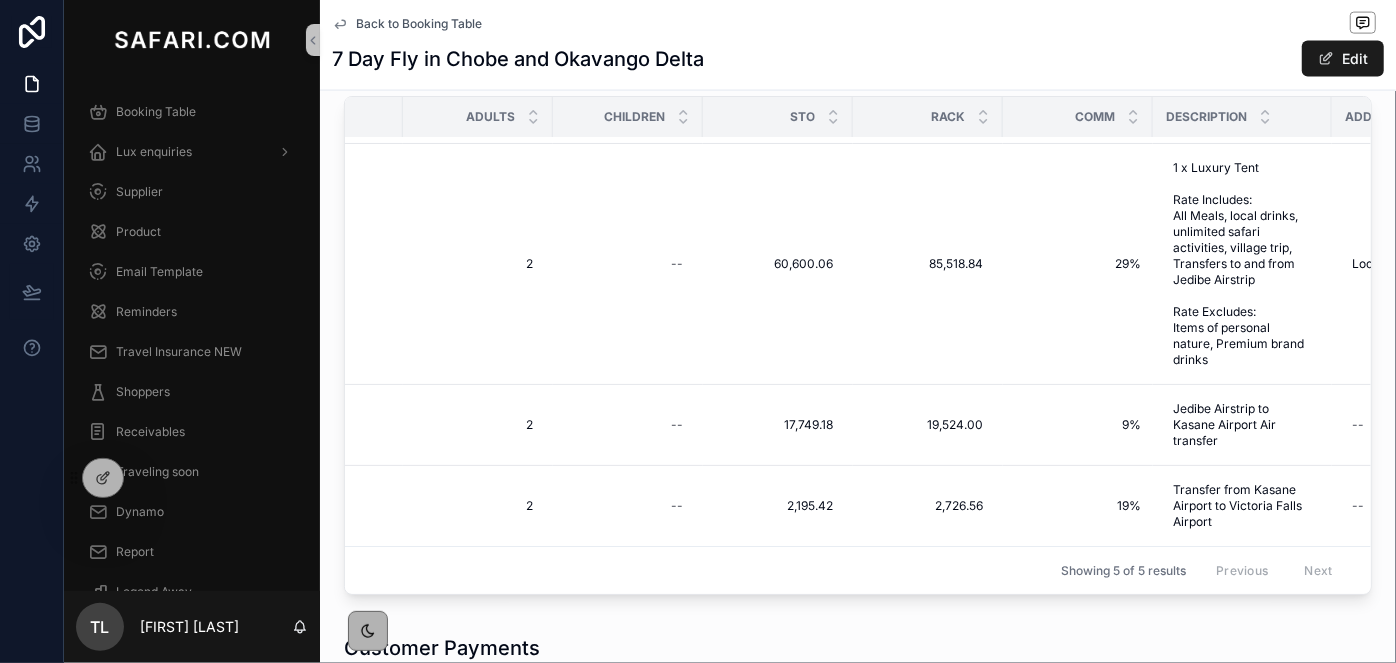 scroll, scrollTop: 1472, scrollLeft: 0, axis: vertical 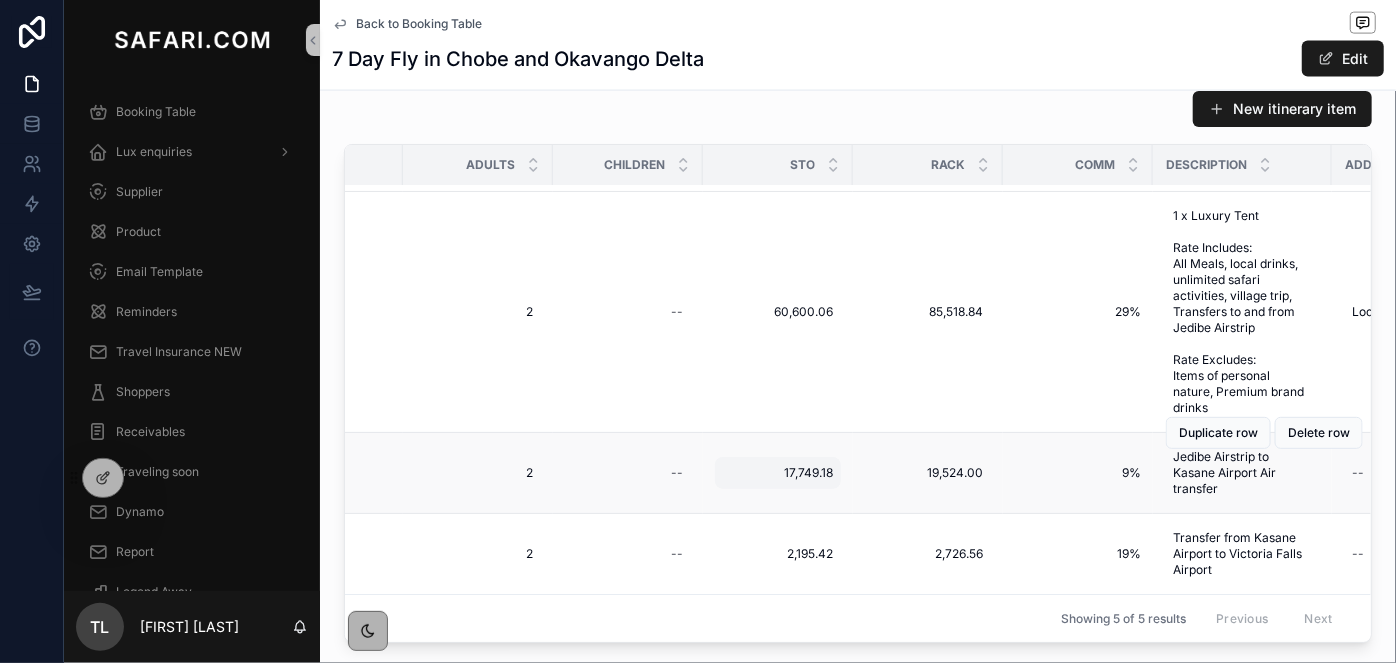 click on "17,749.18" at bounding box center (778, 473) 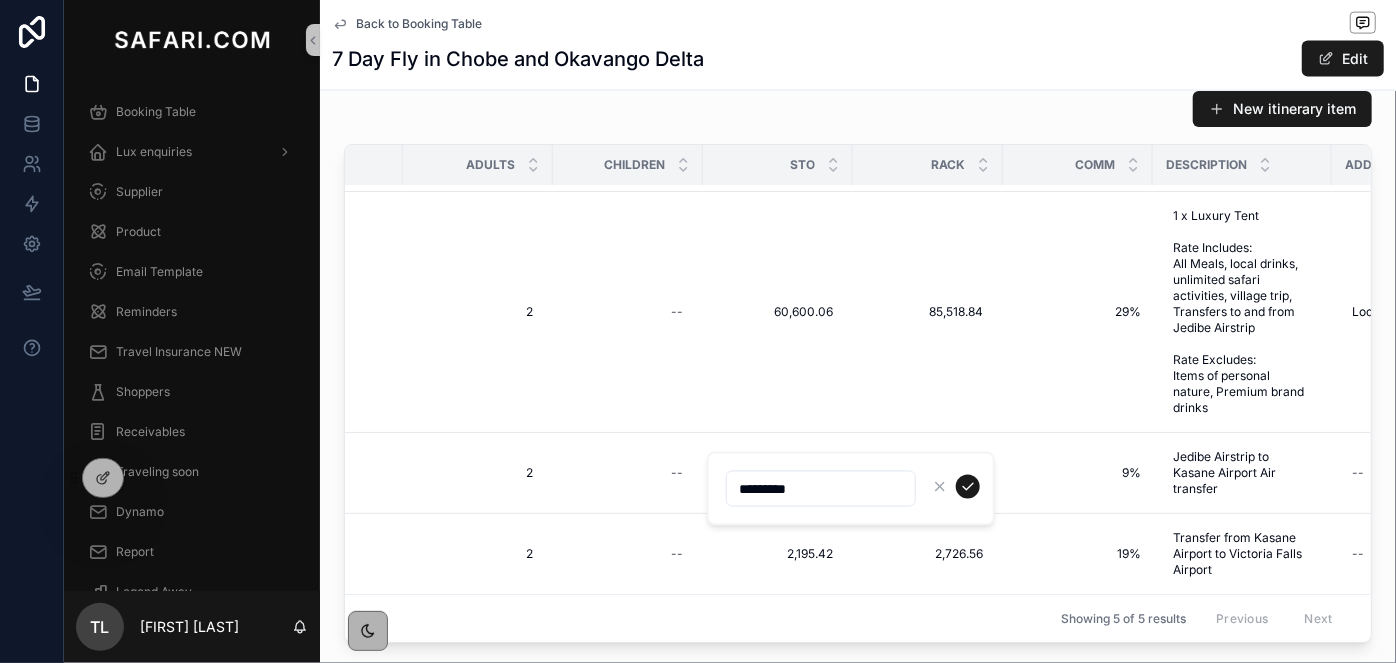 drag, startPoint x: 752, startPoint y: 487, endPoint x: 720, endPoint y: 487, distance: 32 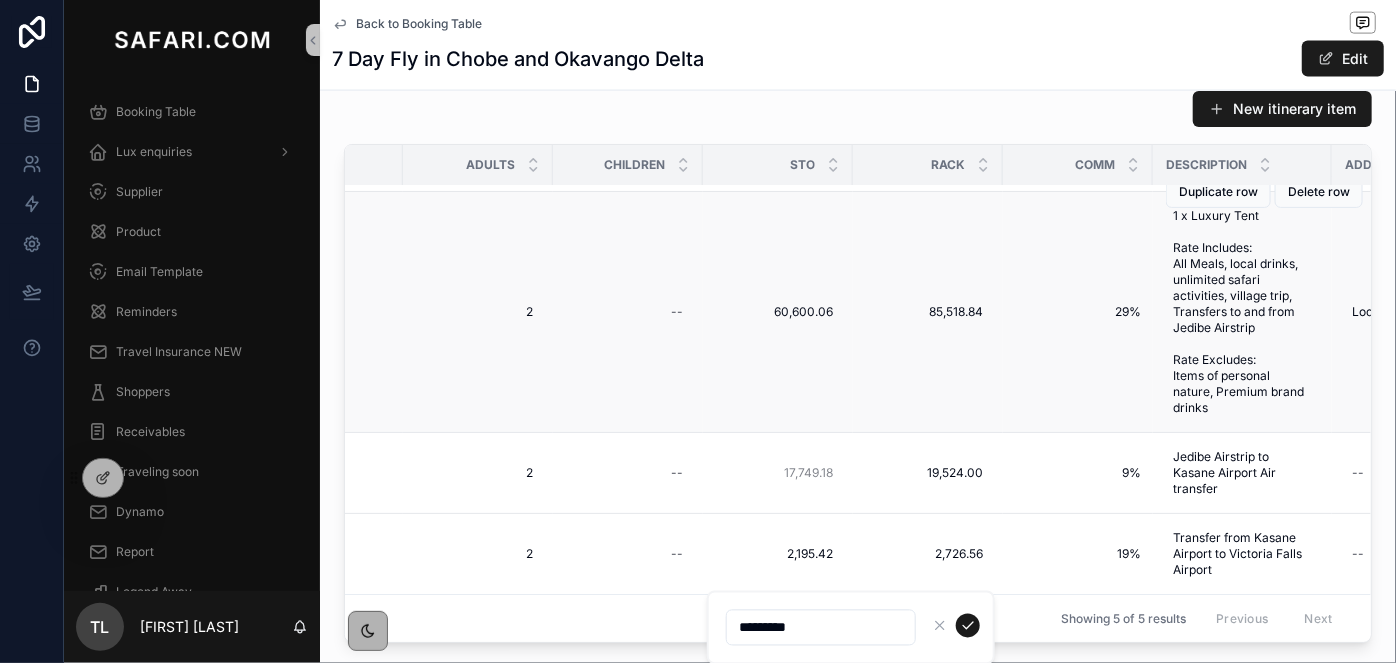 scroll, scrollTop: 256, scrollLeft: 756, axis: both 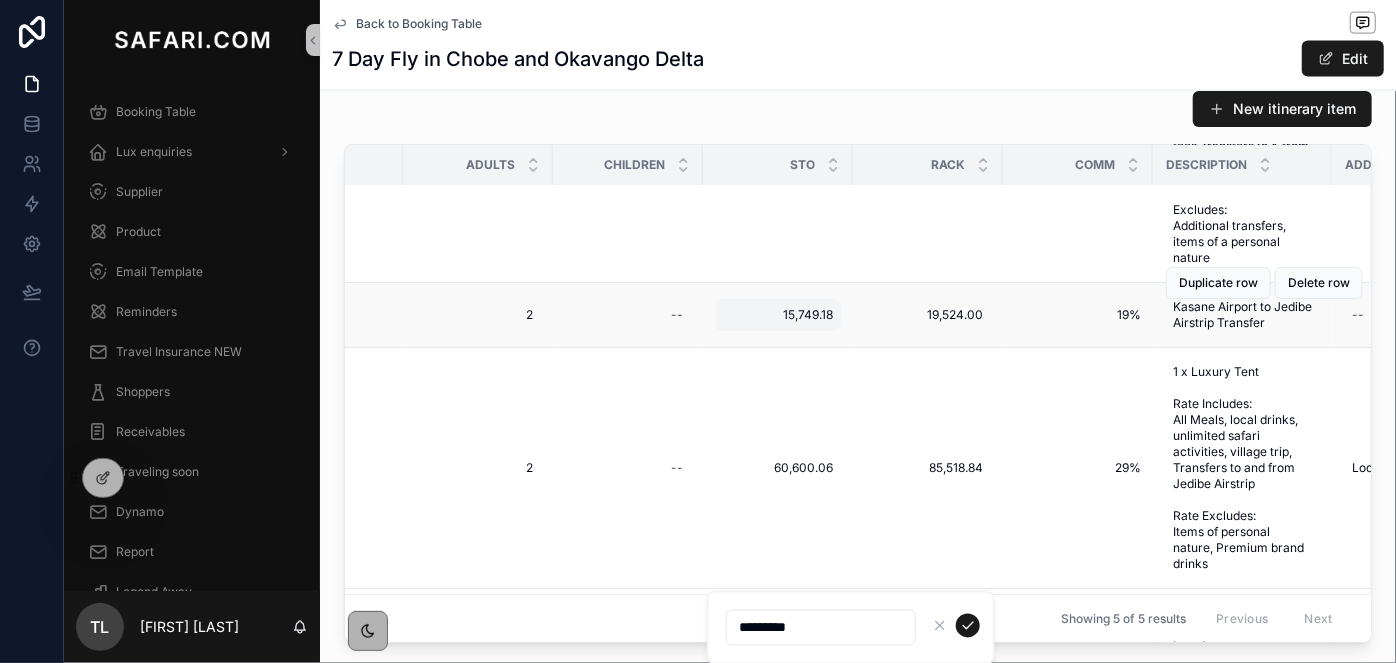 click on "15,749.18" at bounding box center [778, 315] 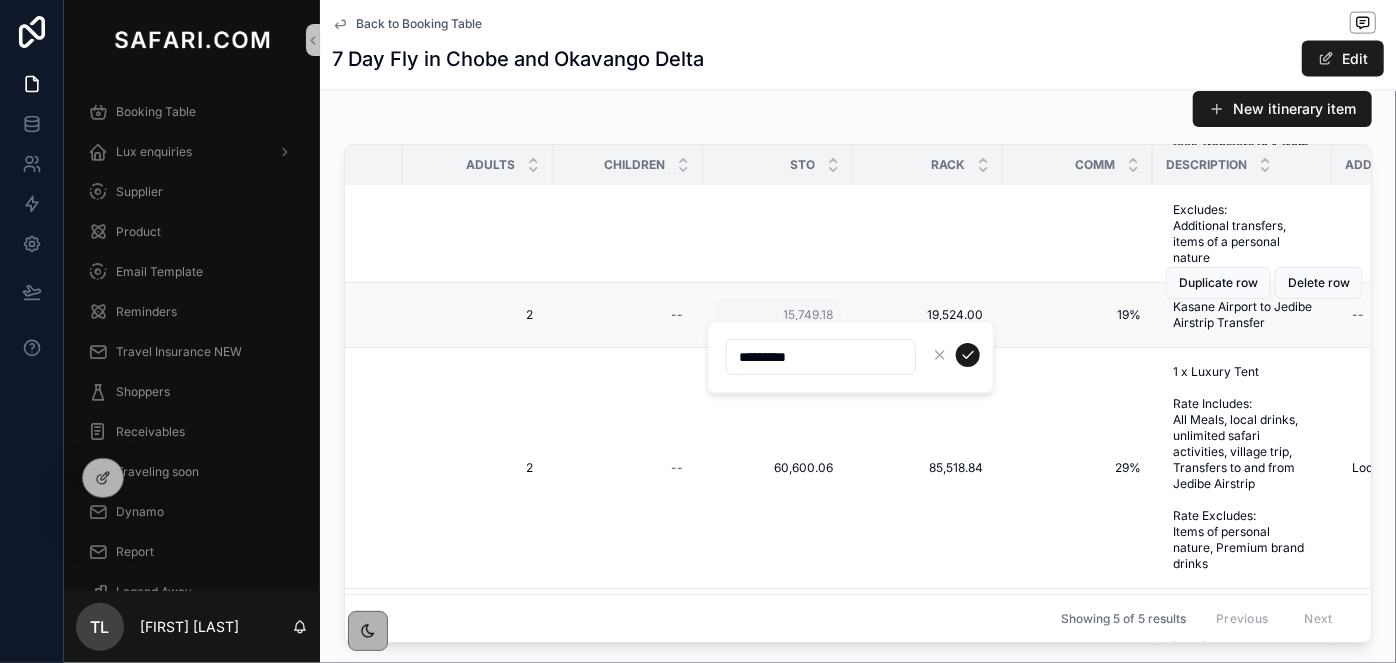 click on "*********" at bounding box center [851, 357] 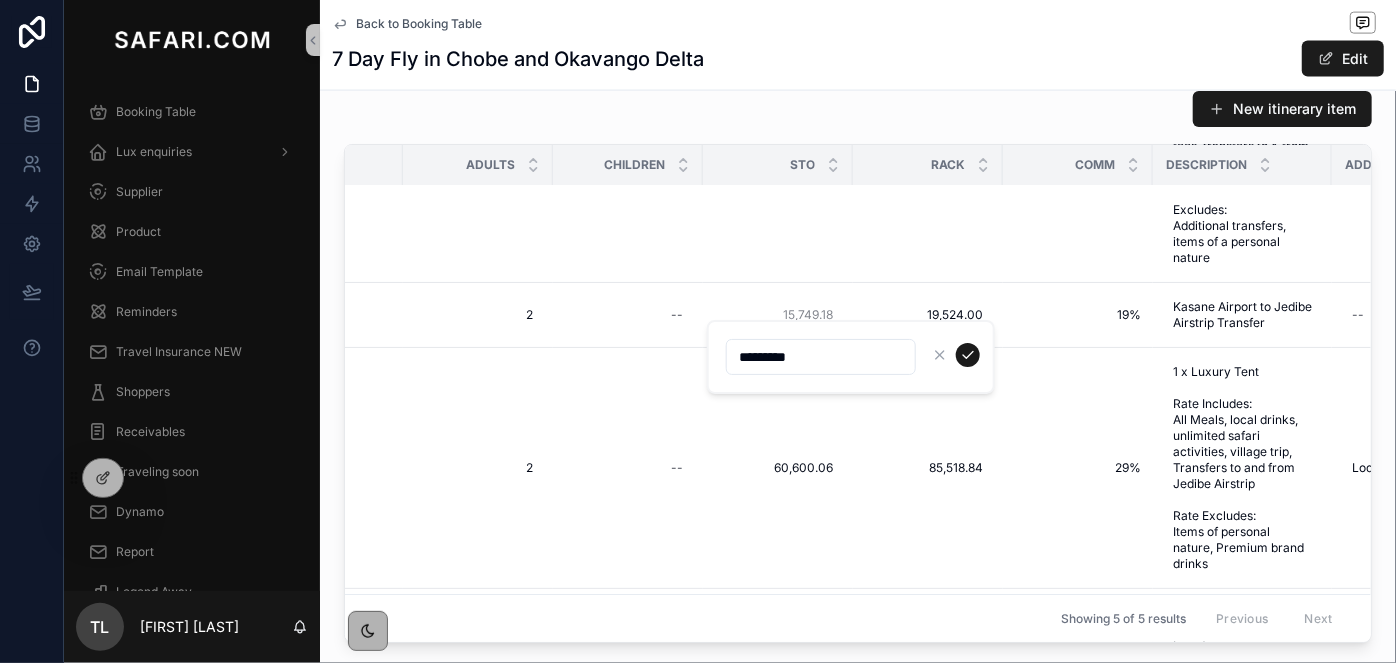 click on "*********" at bounding box center (821, 357) 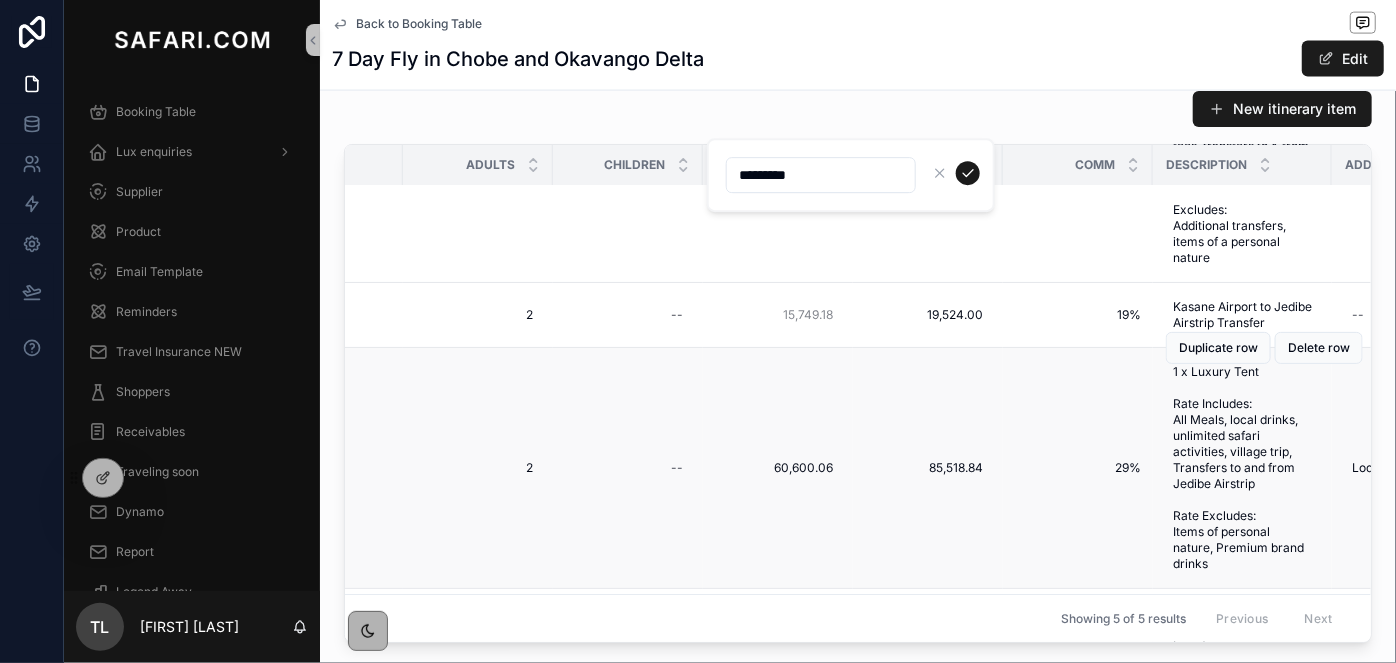 scroll, scrollTop: 438, scrollLeft: 756, axis: both 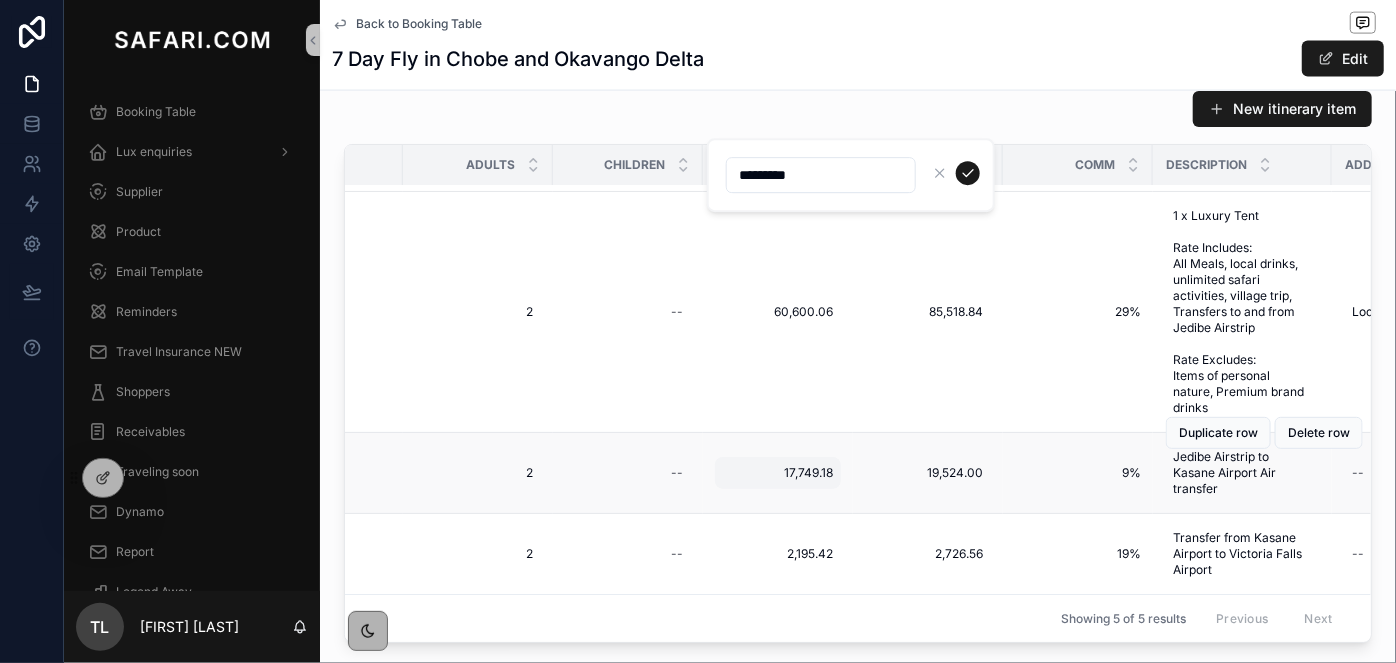 click on "17,749.18" at bounding box center [778, 473] 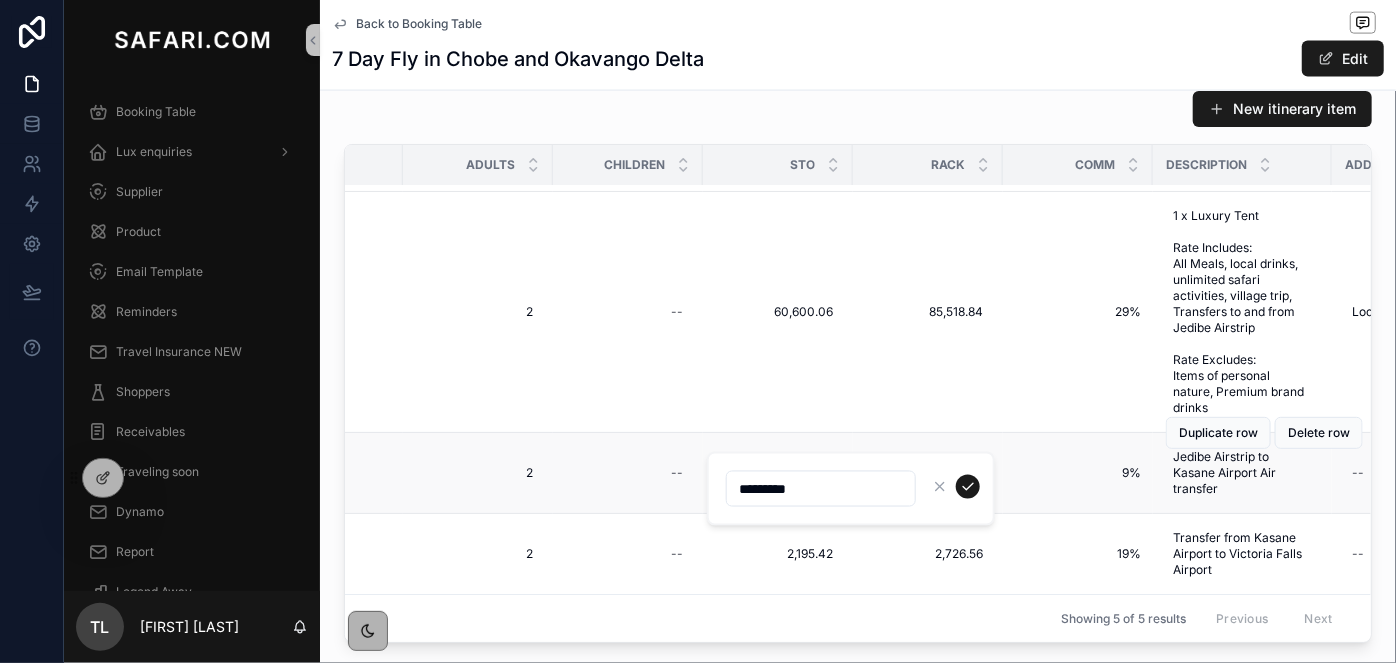 click on "*********" at bounding box center [851, 489] 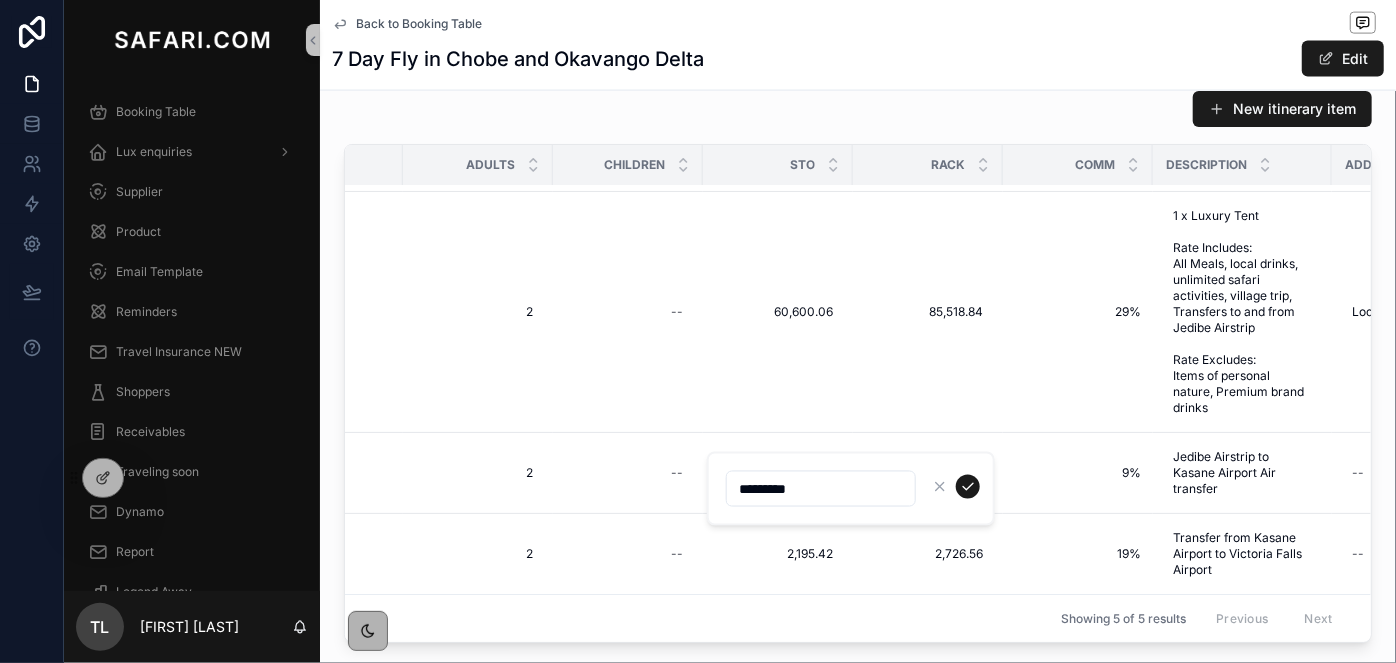 click on "*********" at bounding box center [821, 489] 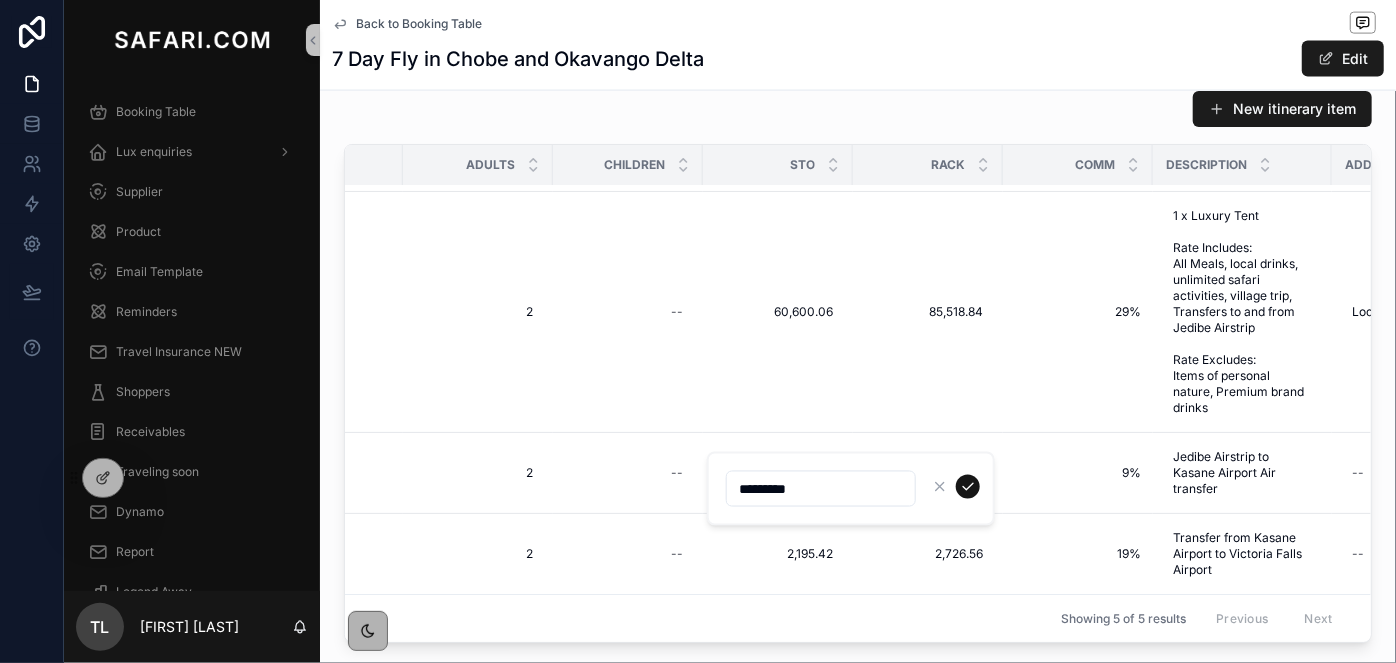 type on "*********" 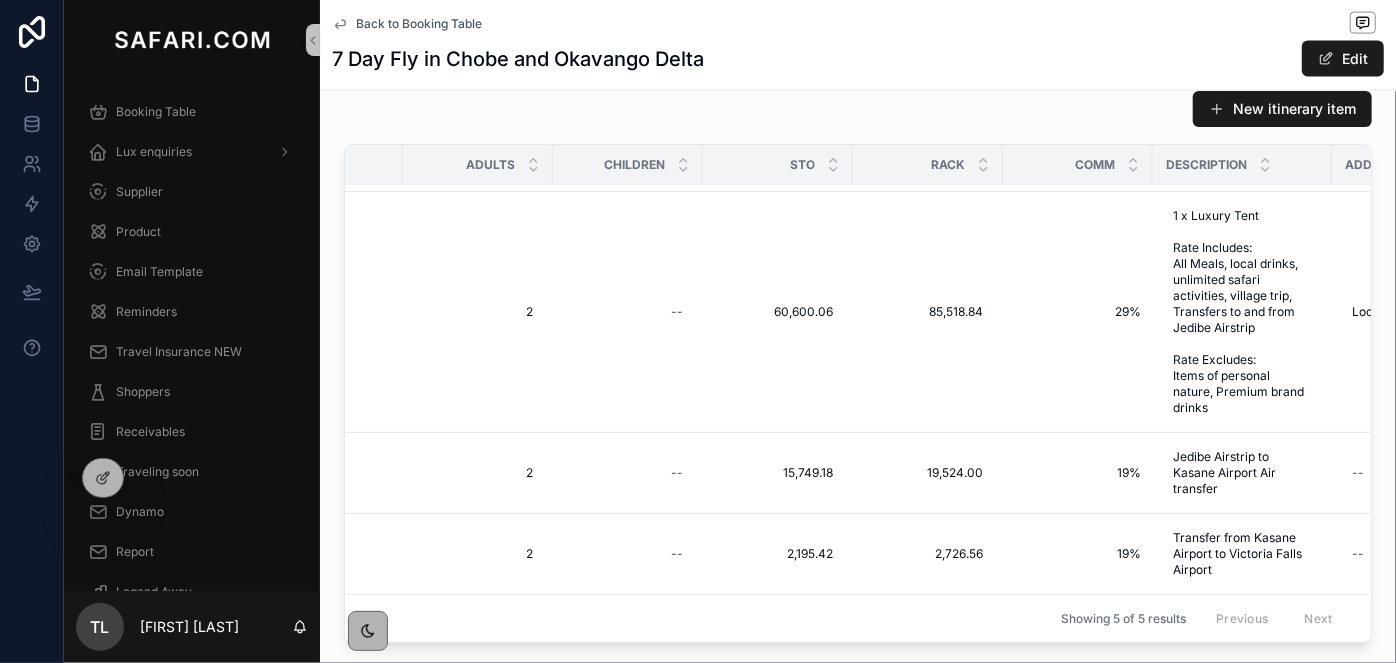 click on "New itinerary item" at bounding box center [858, 109] 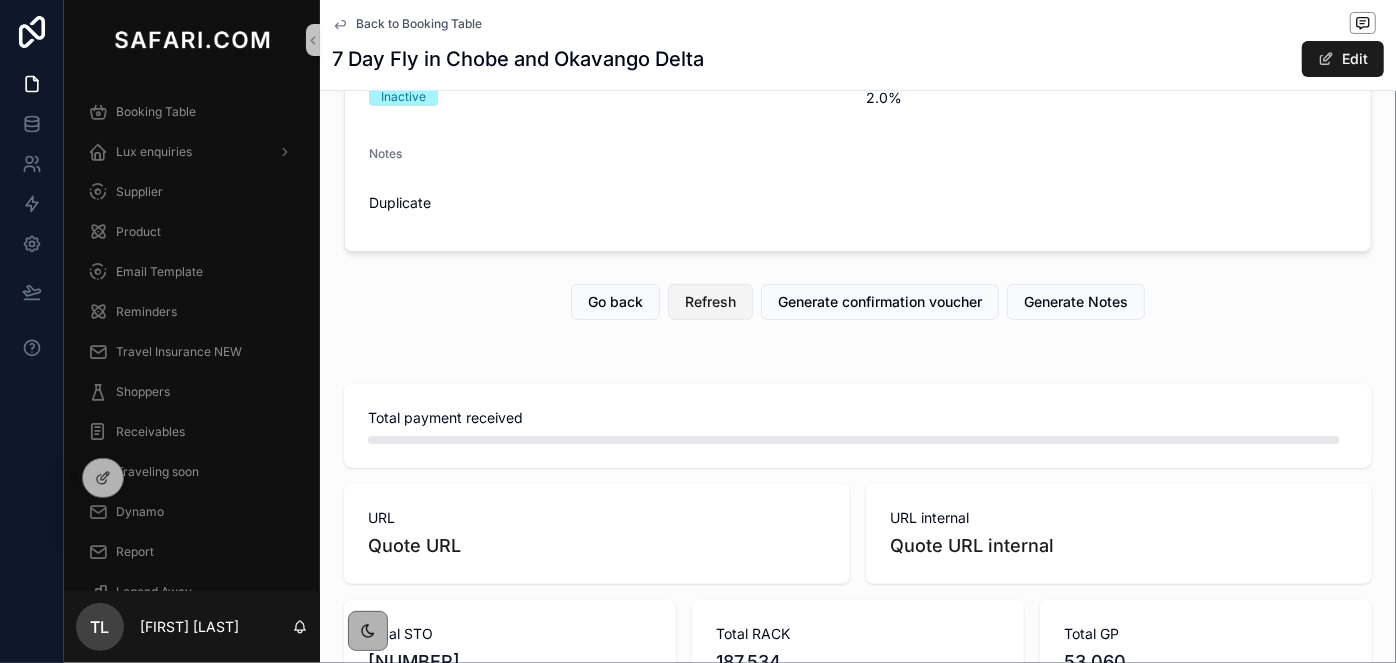 scroll, scrollTop: 200, scrollLeft: 0, axis: vertical 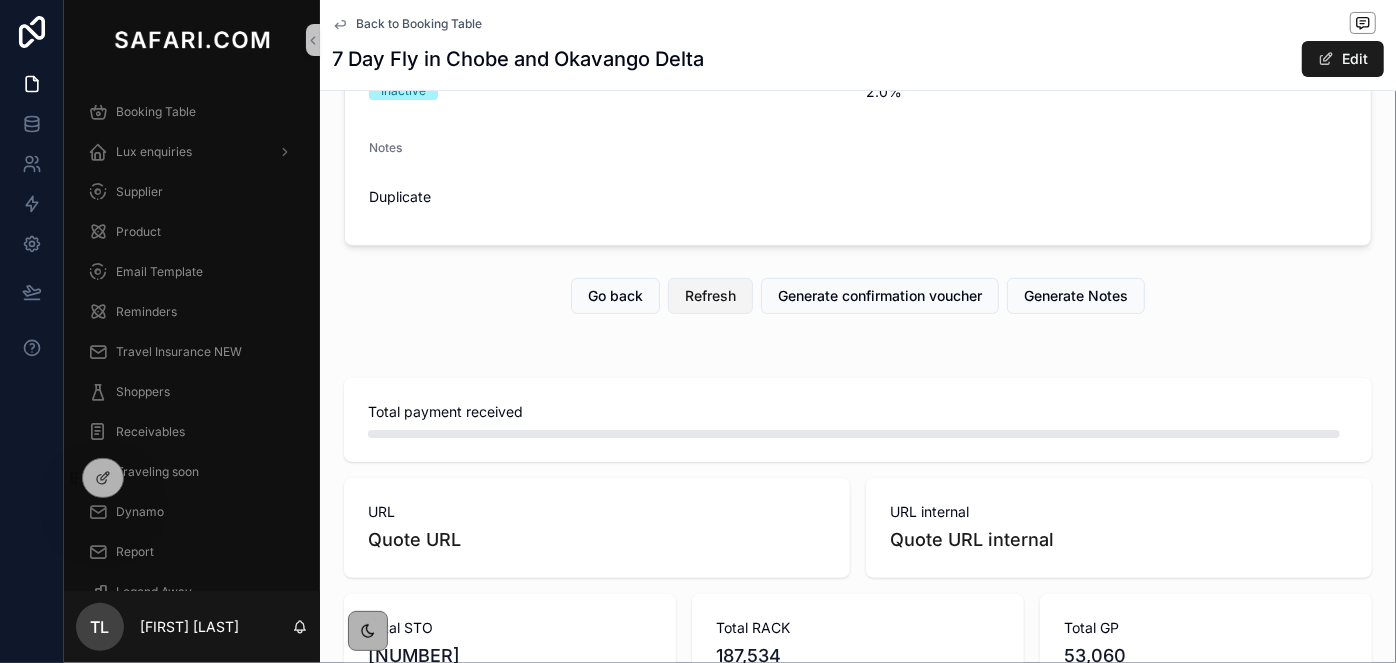 click on "Refresh" at bounding box center (710, 296) 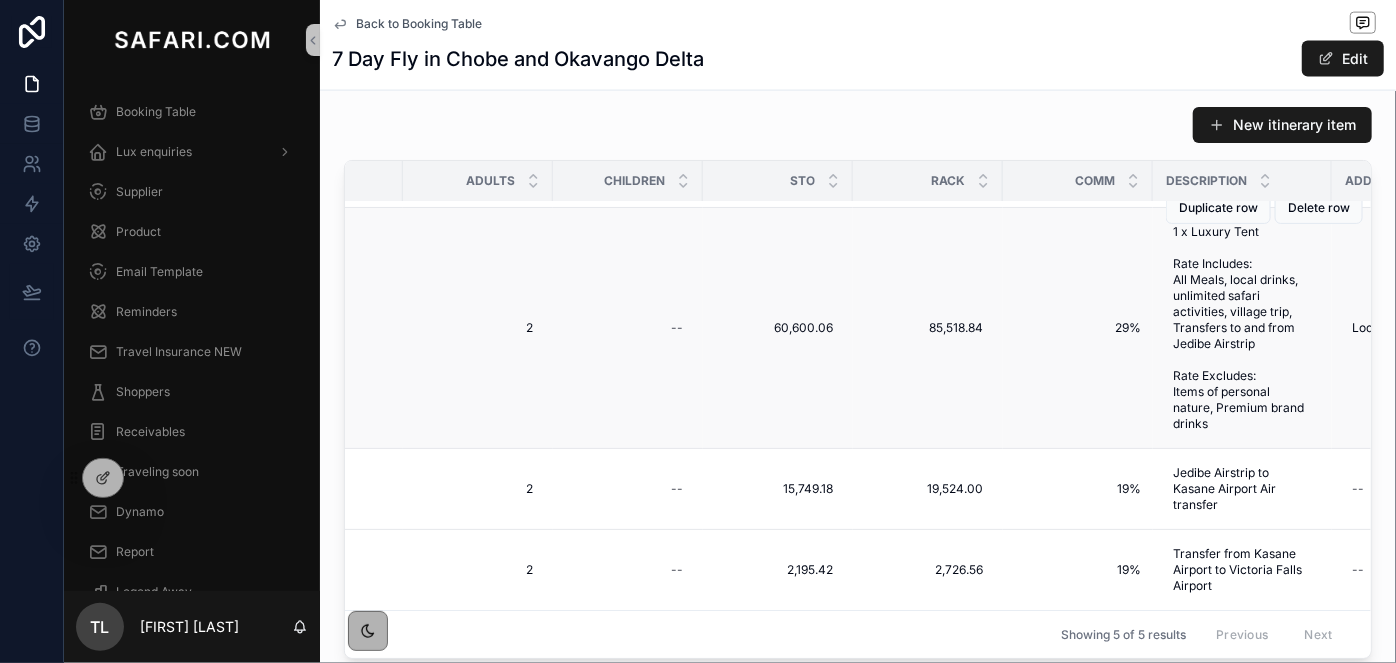 scroll, scrollTop: 1472, scrollLeft: 0, axis: vertical 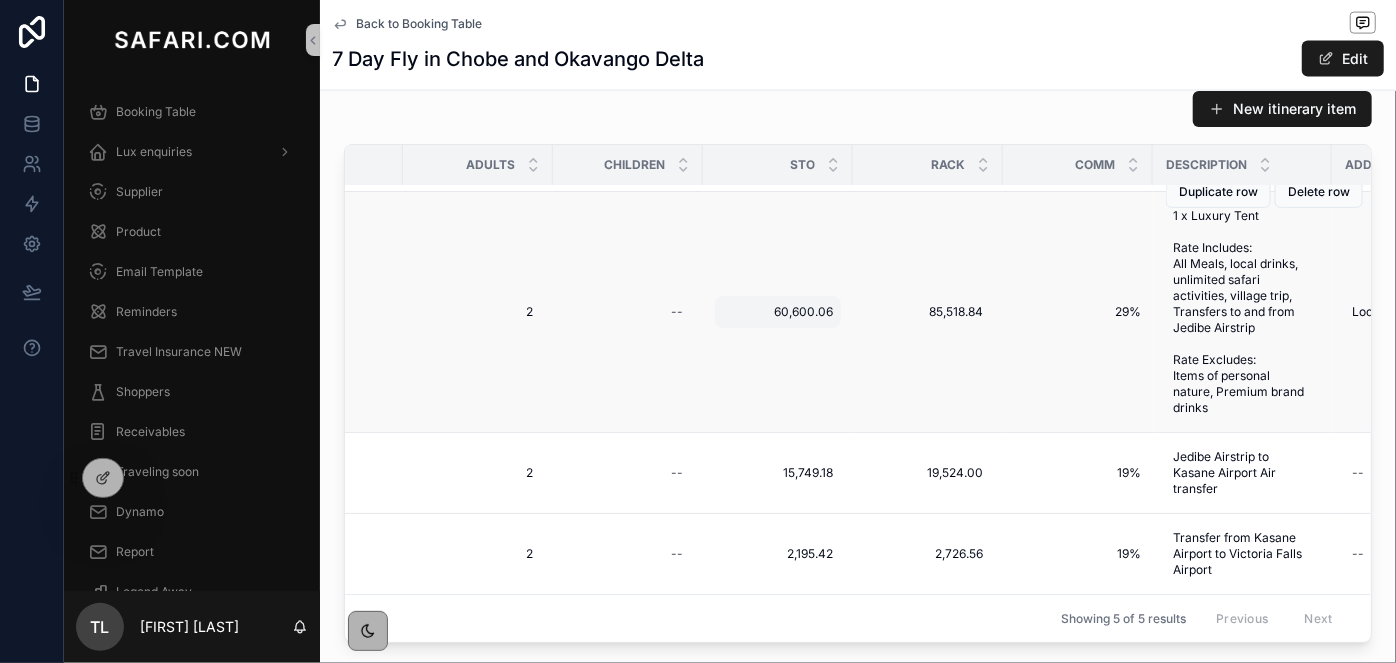 click on "60,600.06" at bounding box center (778, 312) 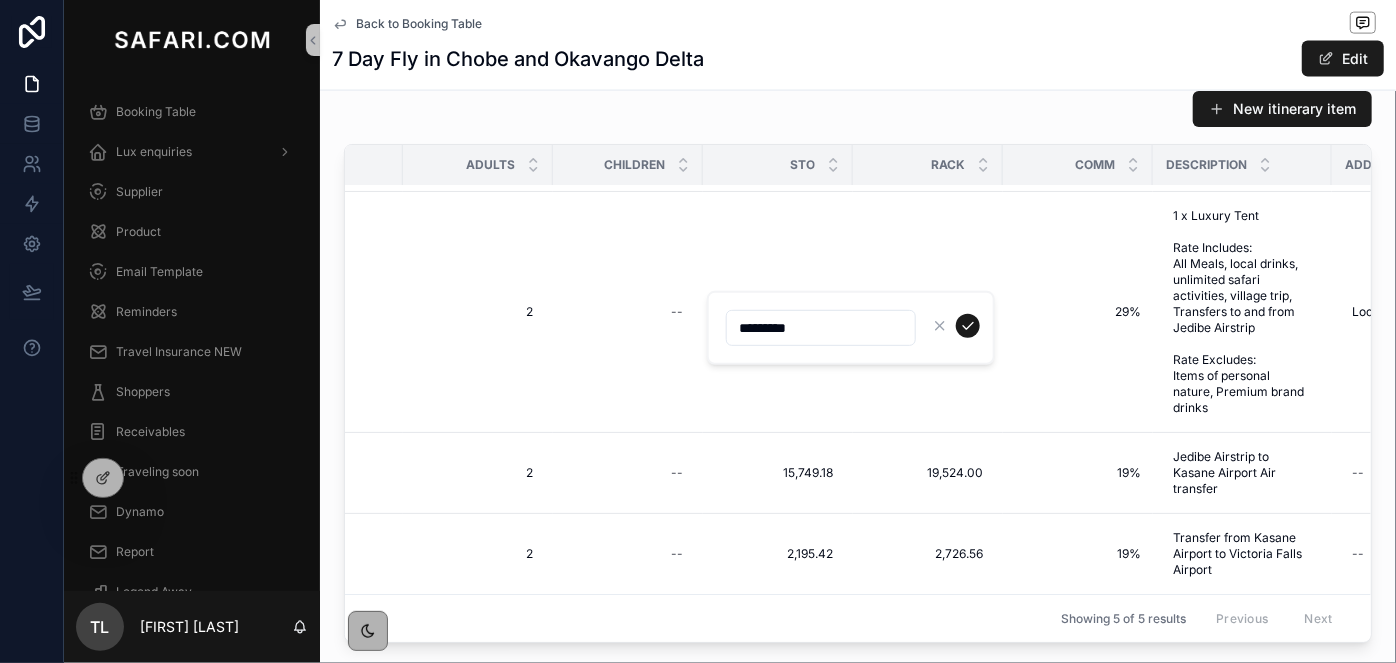 click on "*********" at bounding box center (821, 328) 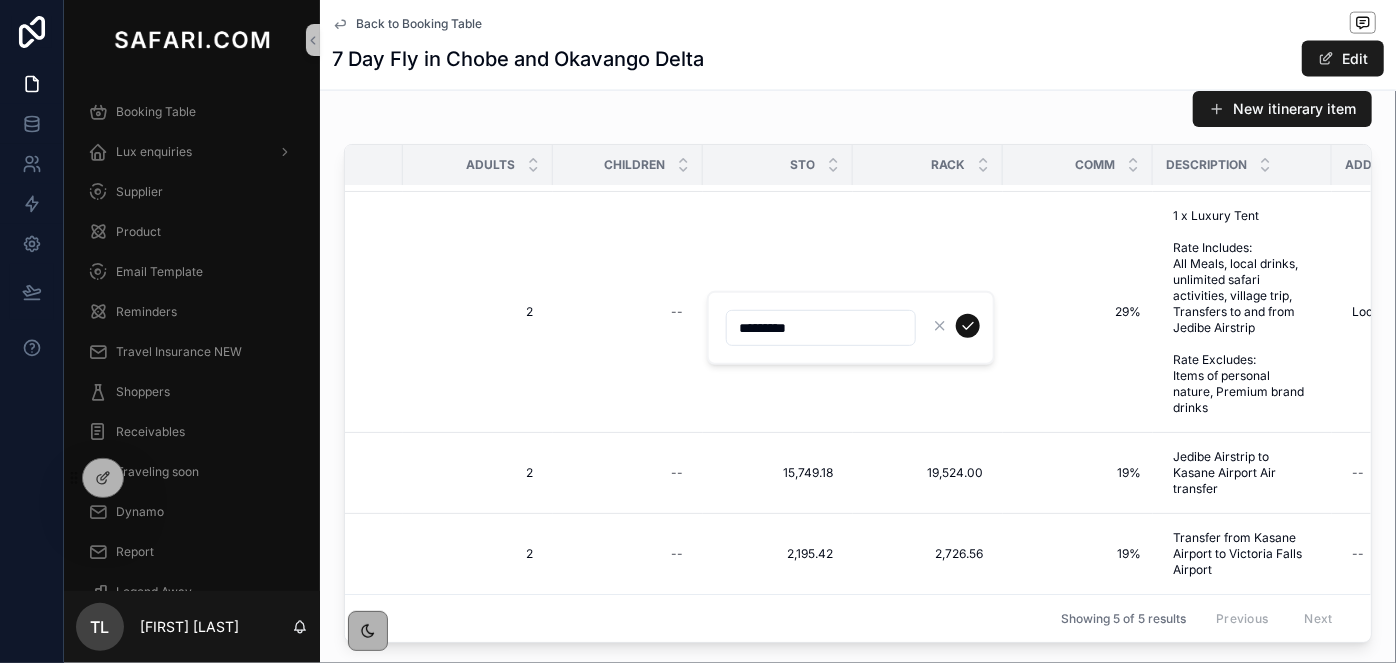 type on "*********" 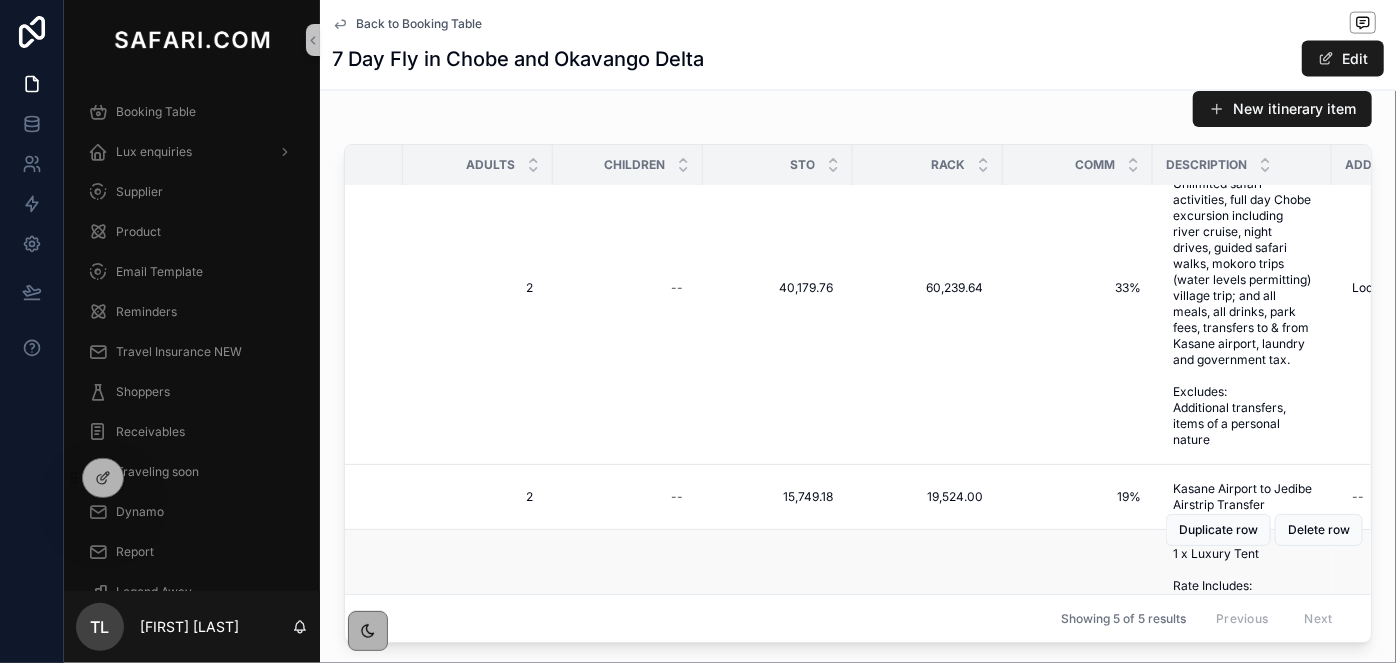 scroll, scrollTop: 0, scrollLeft: 756, axis: horizontal 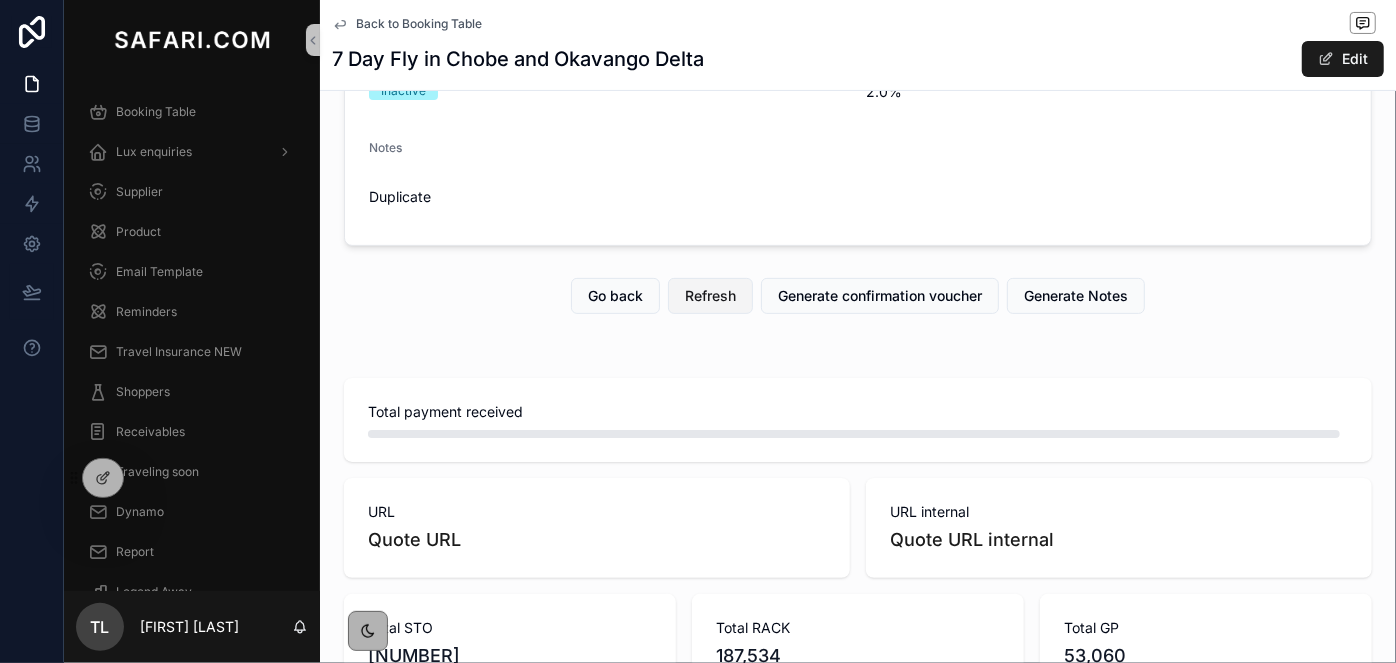 click on "Refresh" at bounding box center [710, 296] 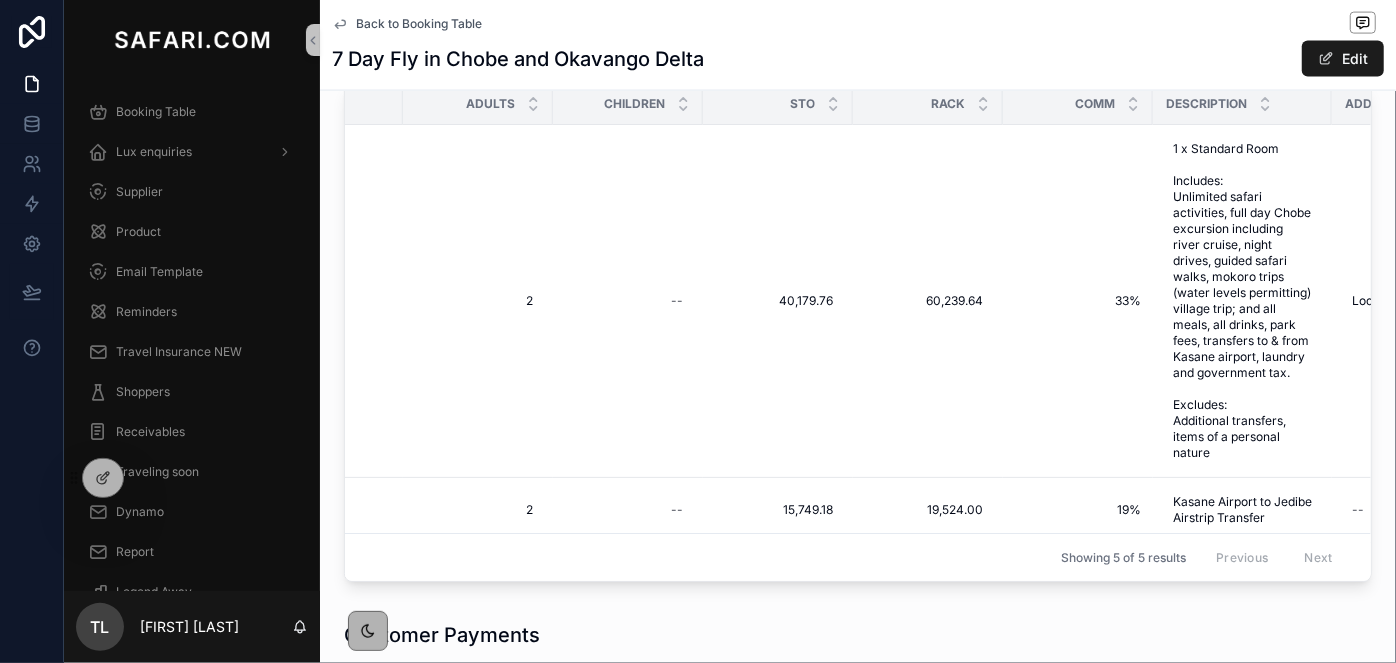 scroll, scrollTop: 1563, scrollLeft: 0, axis: vertical 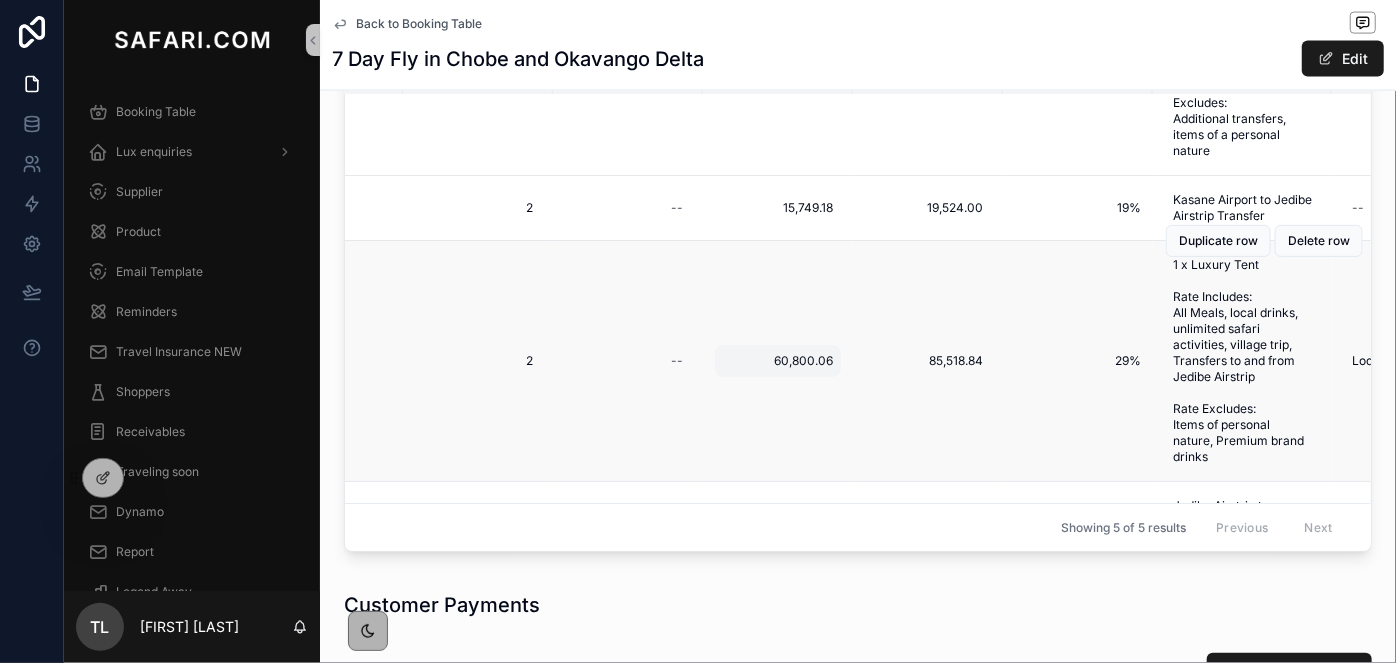 click on "60,800.06" at bounding box center [778, 361] 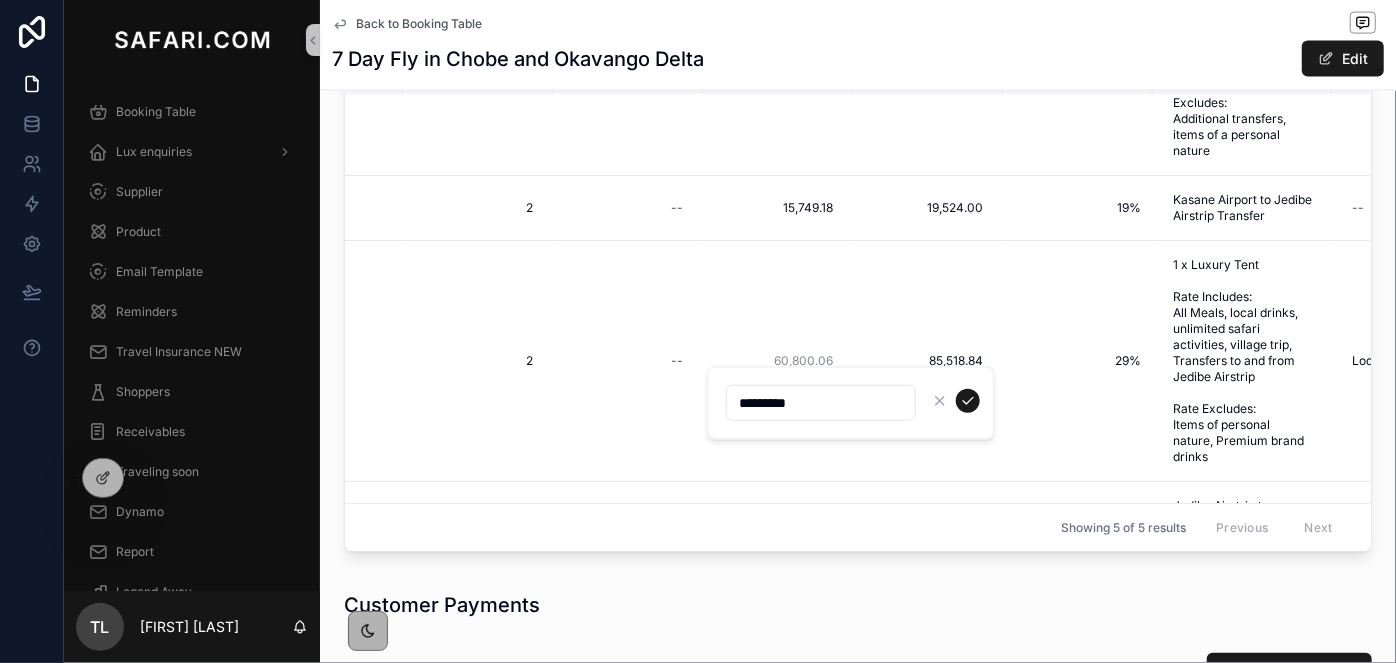 drag, startPoint x: 753, startPoint y: 396, endPoint x: 714, endPoint y: 398, distance: 39.051247 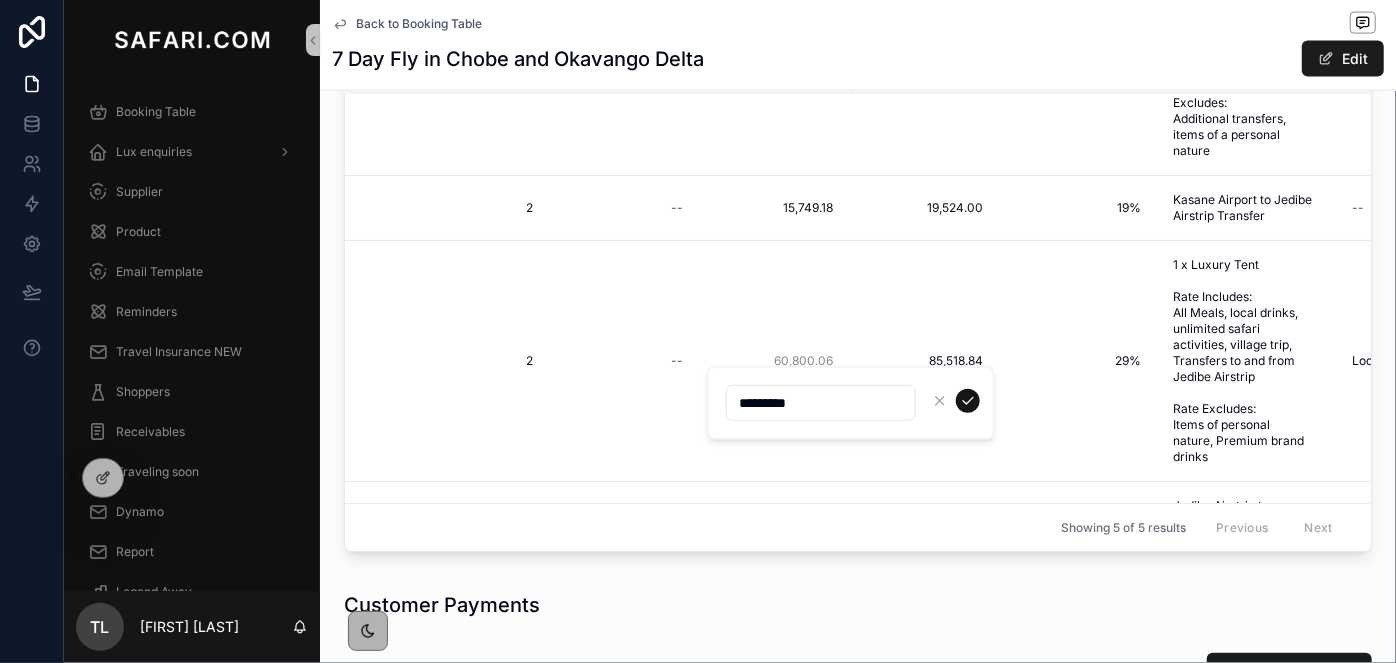 type on "*********" 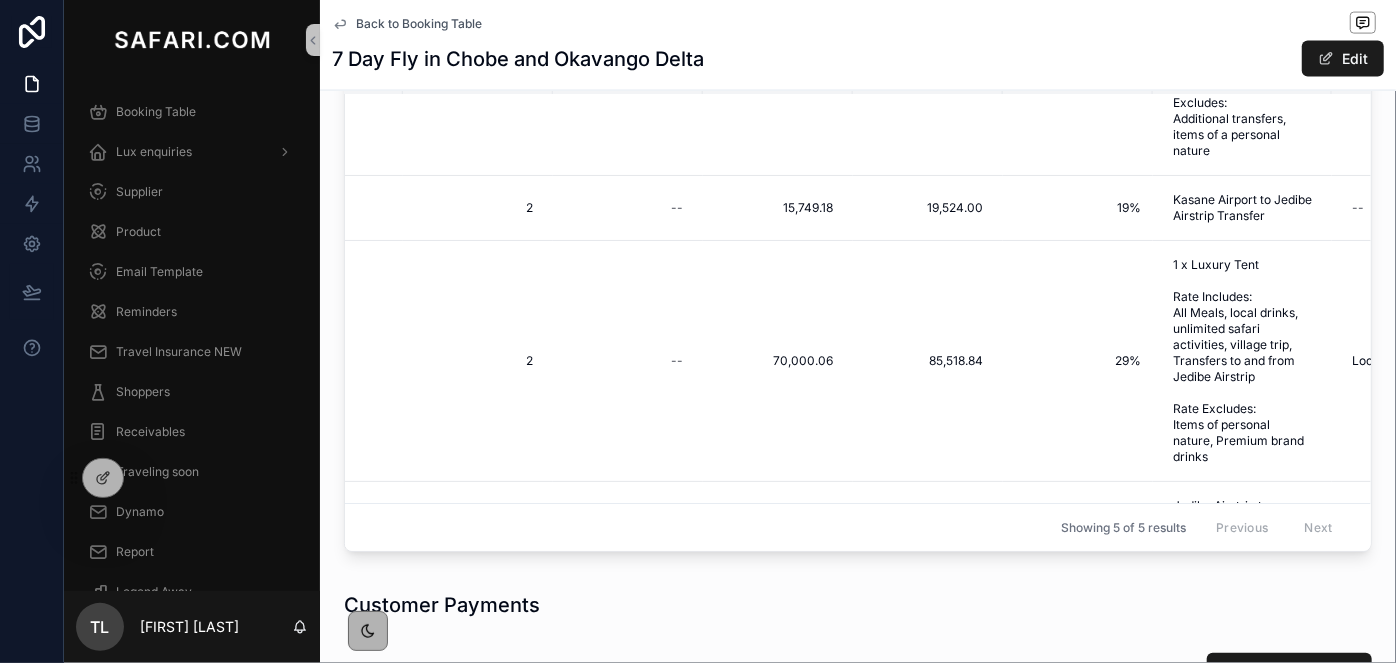 scroll, scrollTop: 1290, scrollLeft: 0, axis: vertical 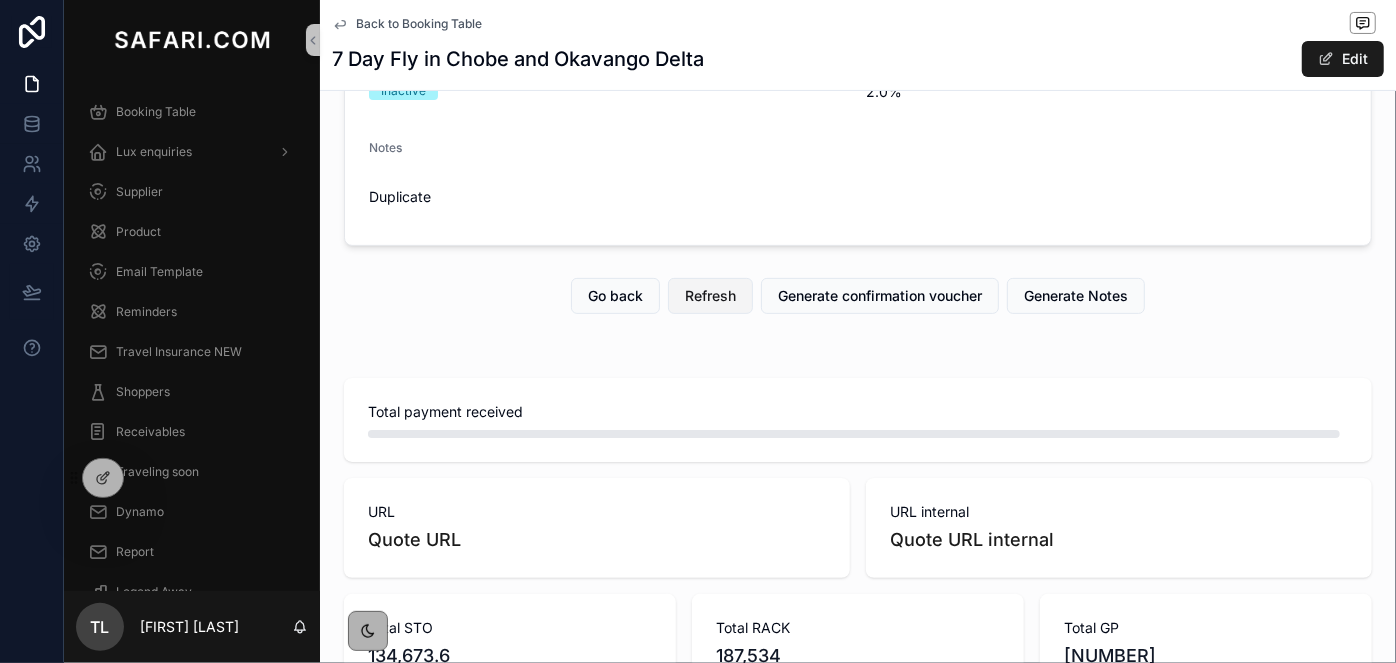 click on "Refresh" at bounding box center (710, 296) 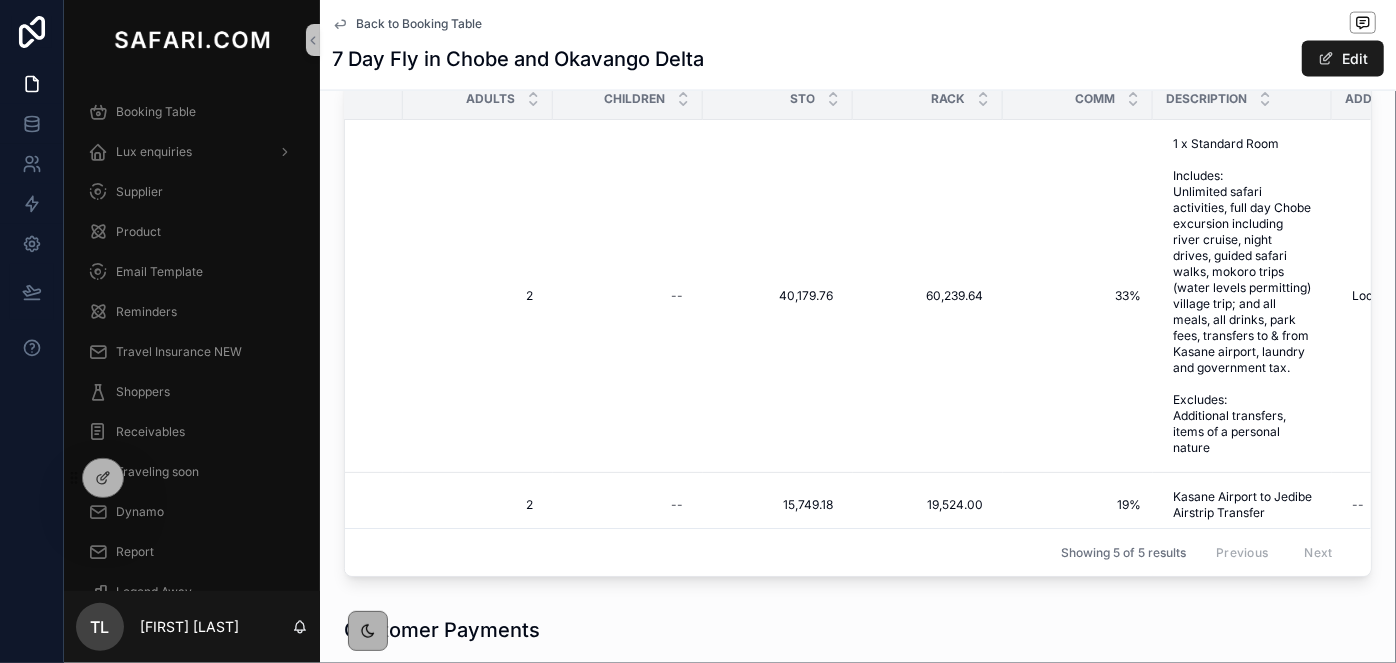 scroll, scrollTop: 1563, scrollLeft: 0, axis: vertical 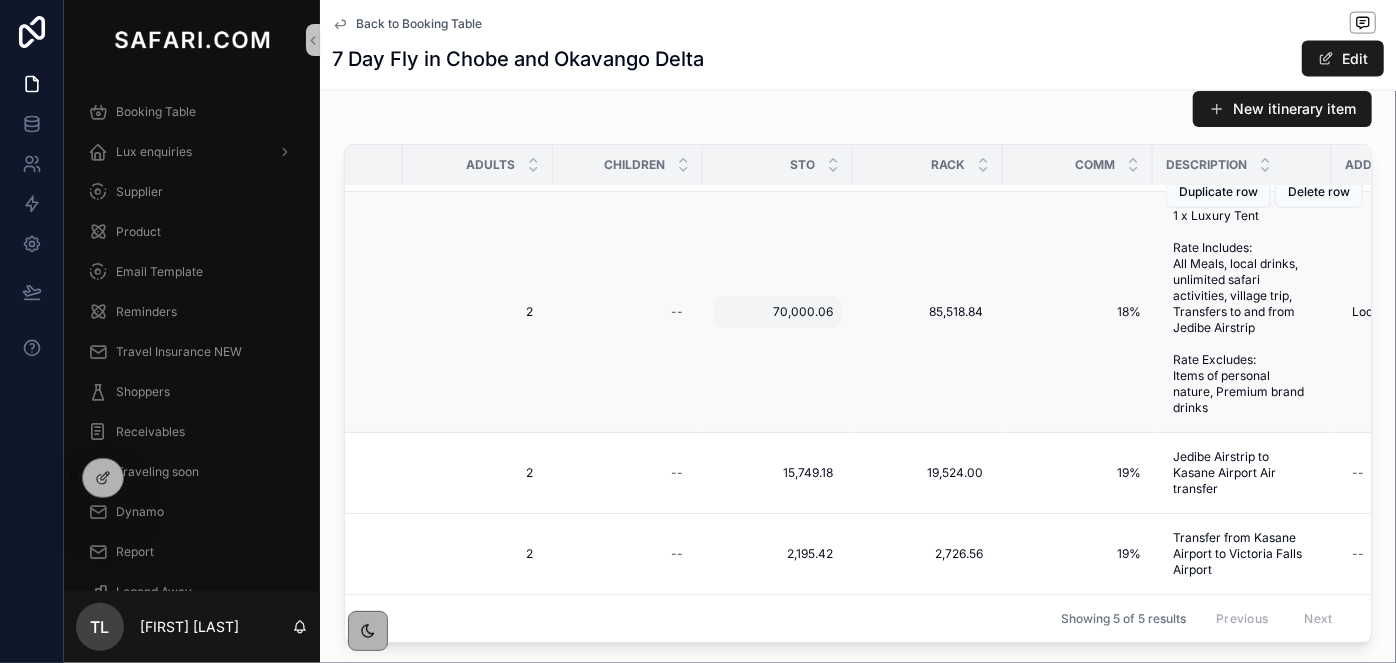 click on "70,000.06" at bounding box center [778, 312] 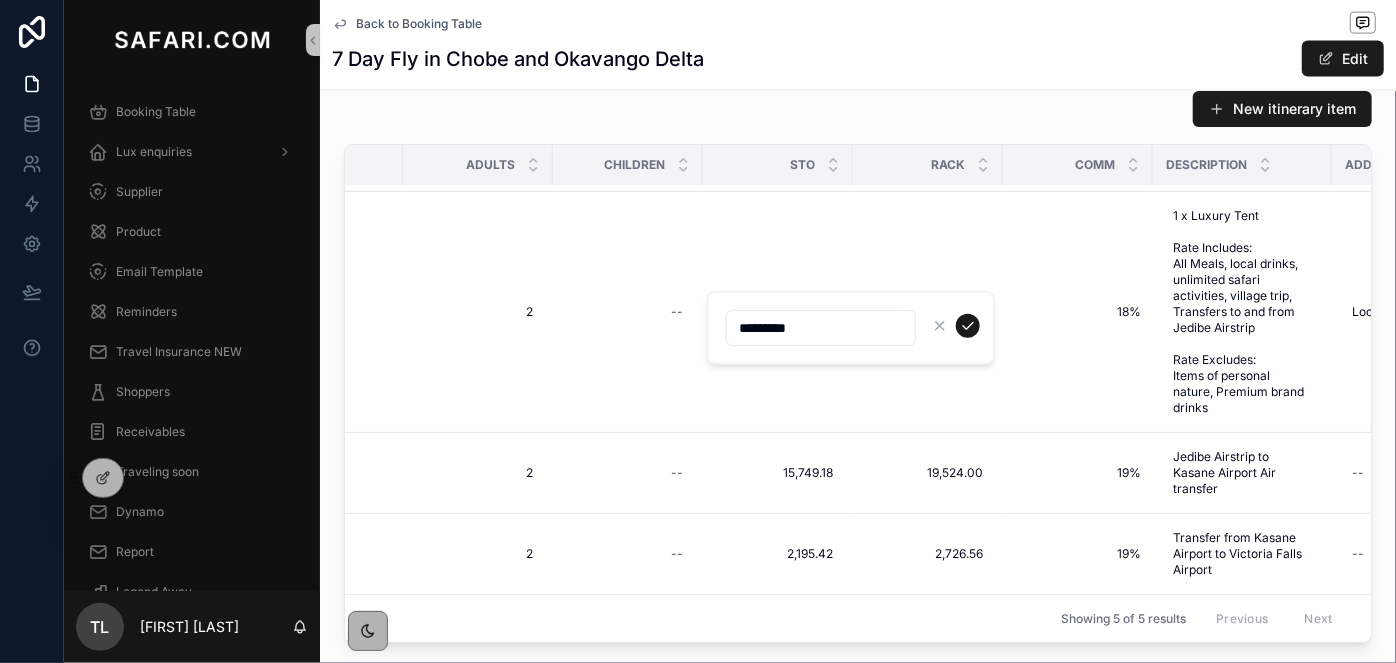 click on "*********" at bounding box center (821, 328) 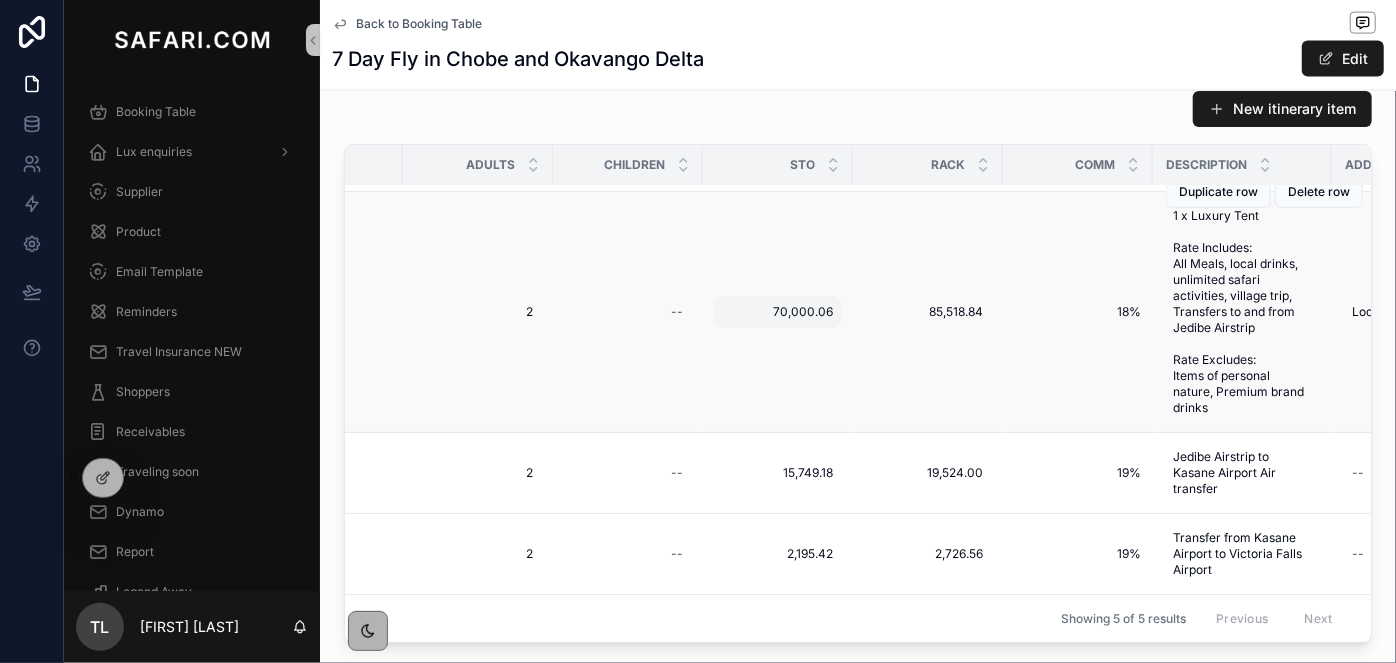 click on "70,000.06" at bounding box center [778, 312] 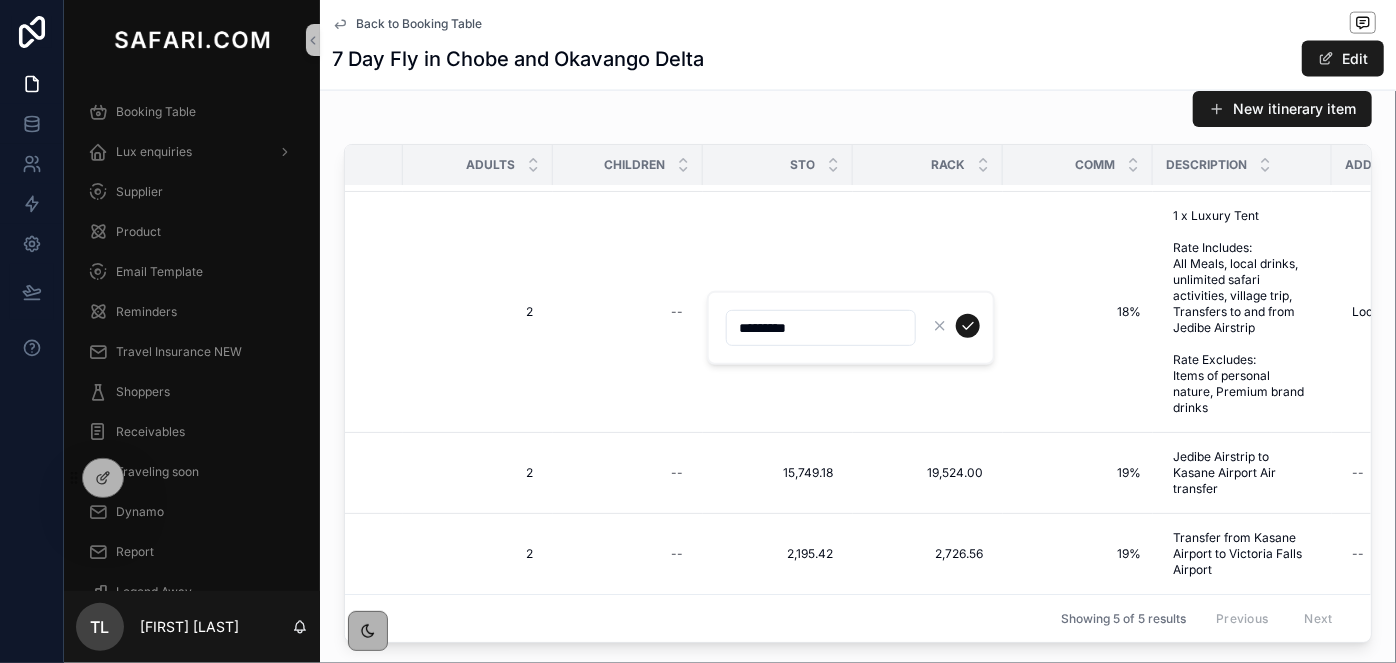 click on "*********" at bounding box center (821, 328) 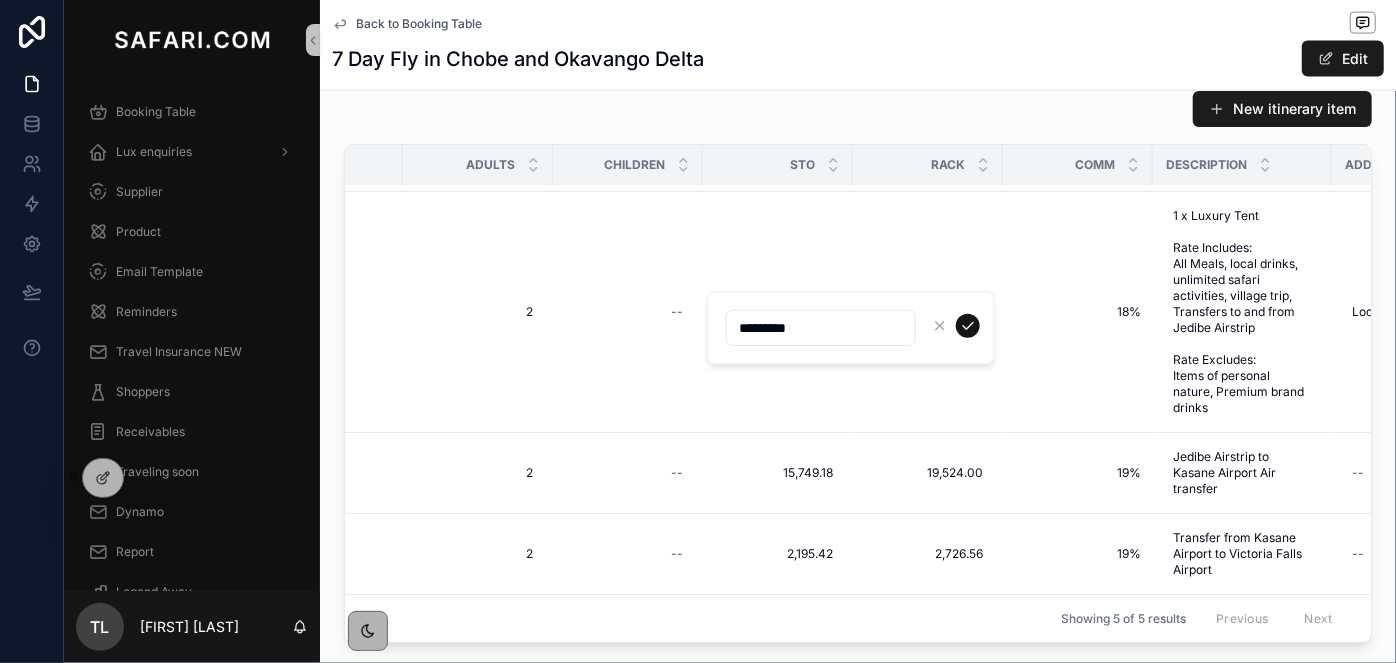 type on "*********" 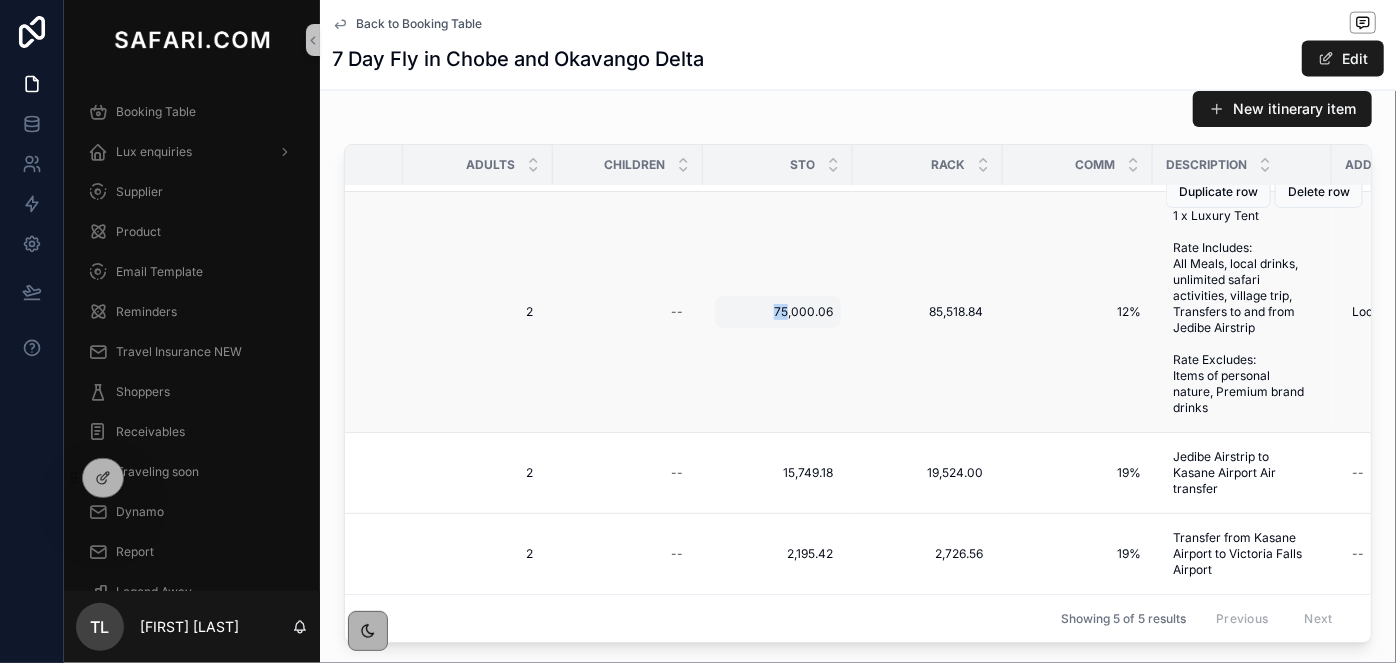 drag, startPoint x: 788, startPoint y: 300, endPoint x: 767, endPoint y: 299, distance: 21.023796 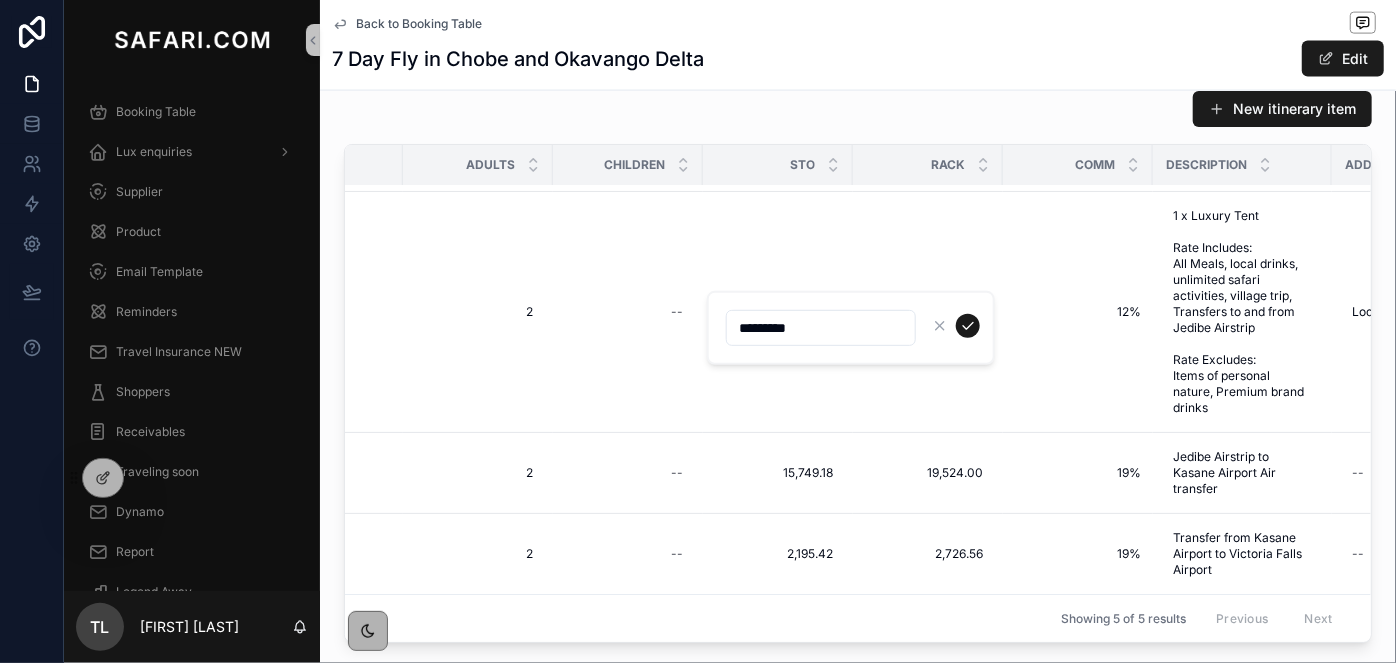 drag, startPoint x: 859, startPoint y: 126, endPoint x: 859, endPoint y: 144, distance: 18 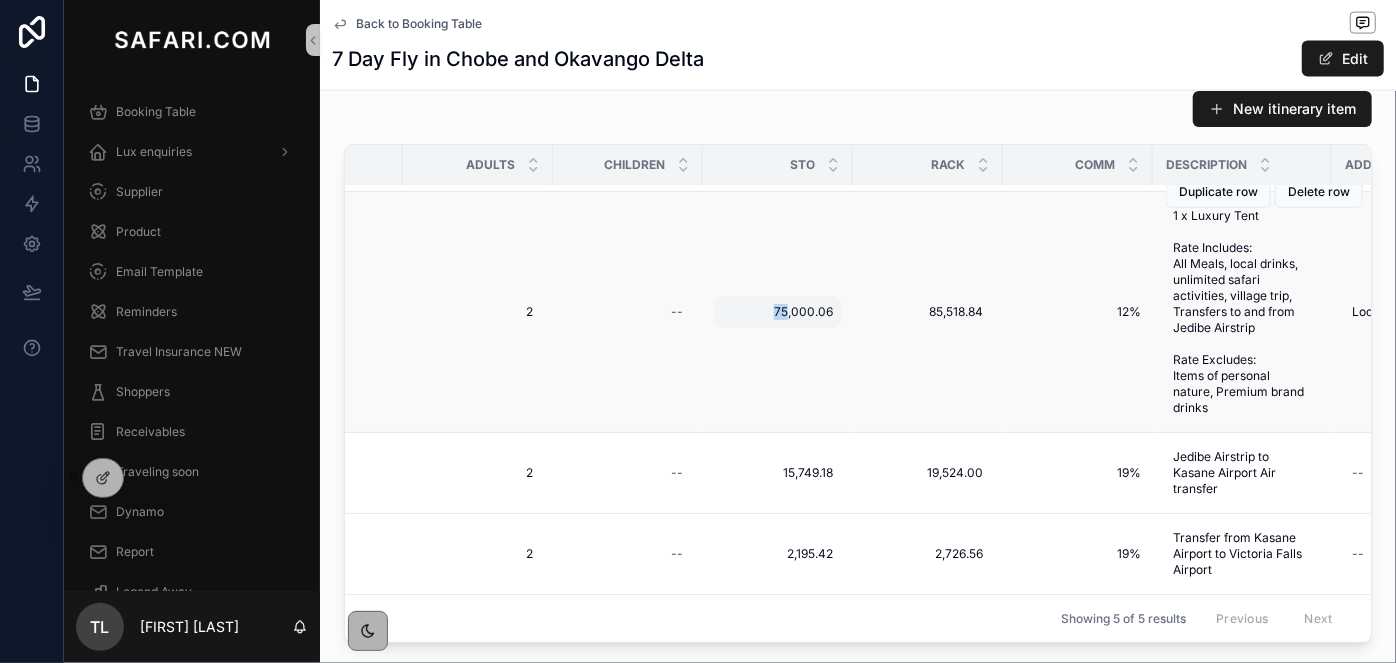 drag, startPoint x: 786, startPoint y: 299, endPoint x: 768, endPoint y: 302, distance: 18.248287 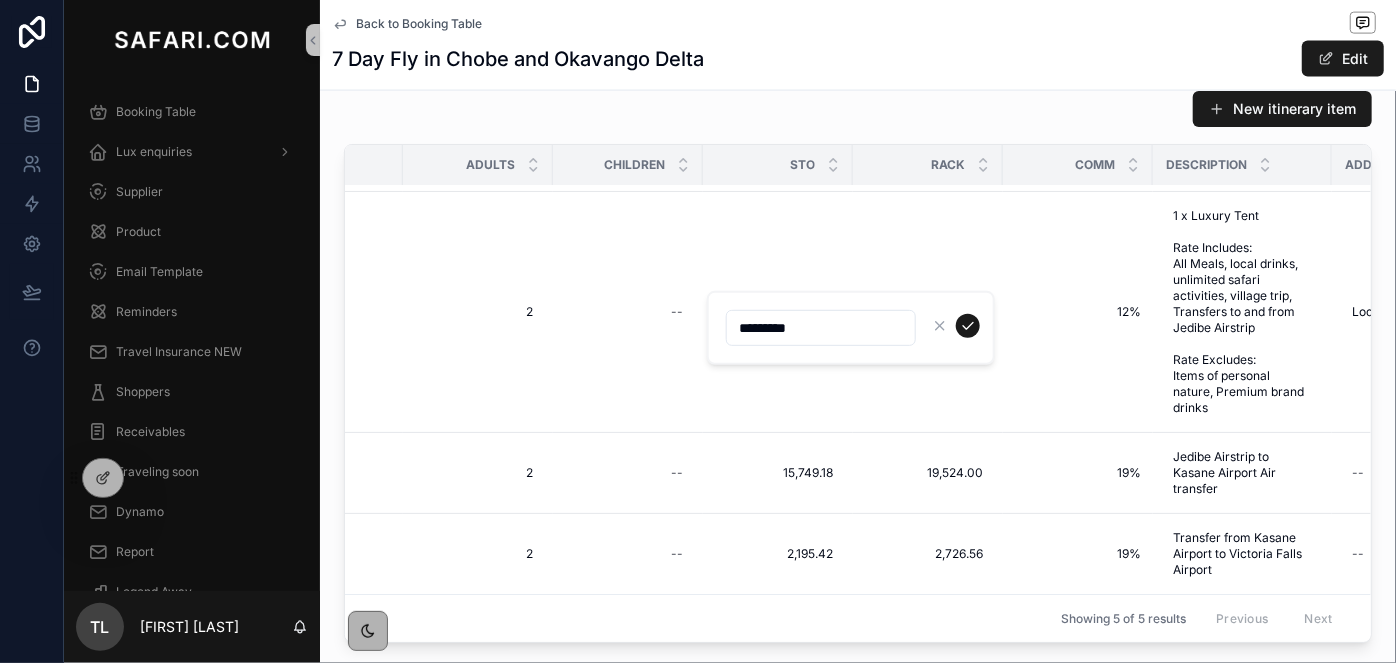 drag, startPoint x: 755, startPoint y: 328, endPoint x: 733, endPoint y: 328, distance: 22 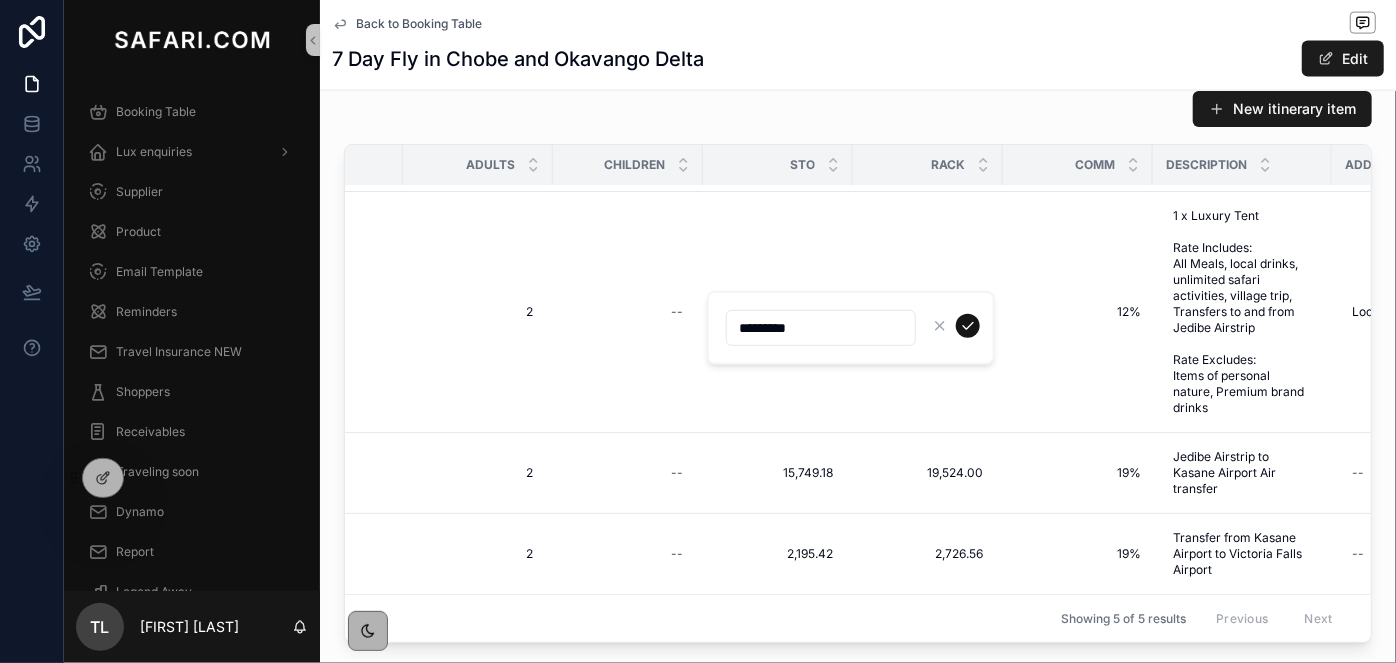 type on "*********" 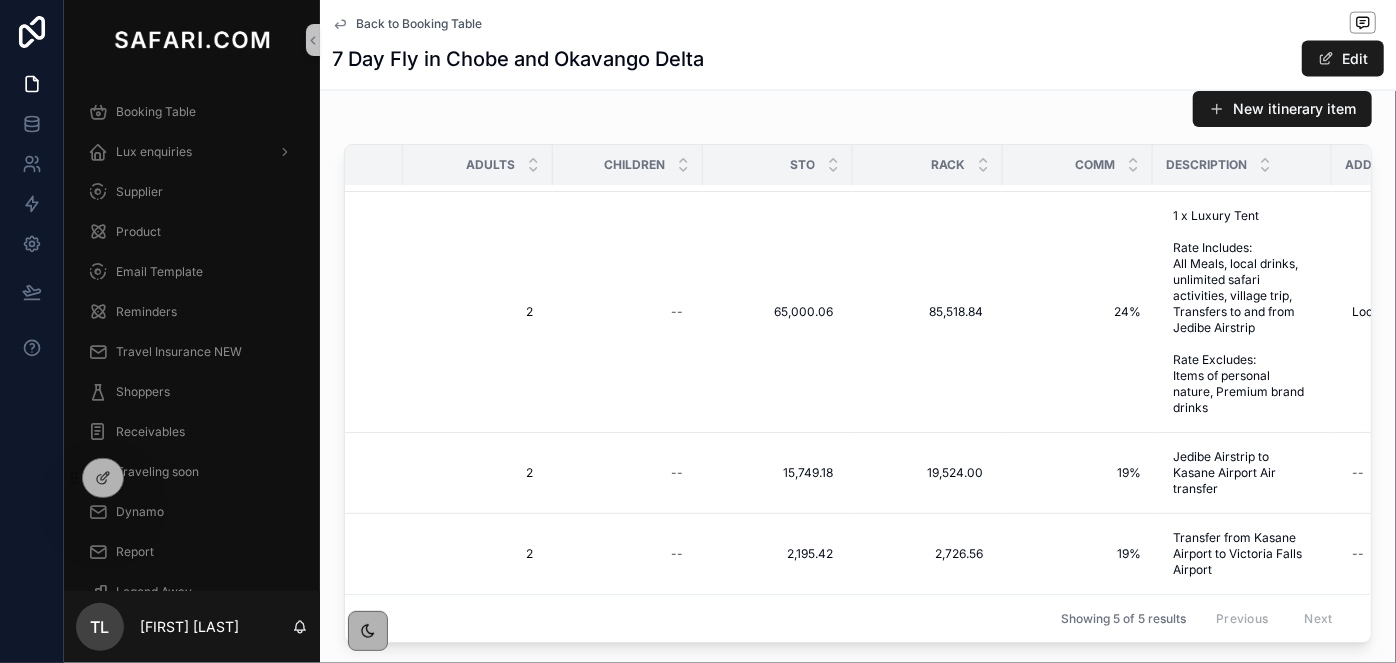 scroll, scrollTop: 438, scrollLeft: 818, axis: both 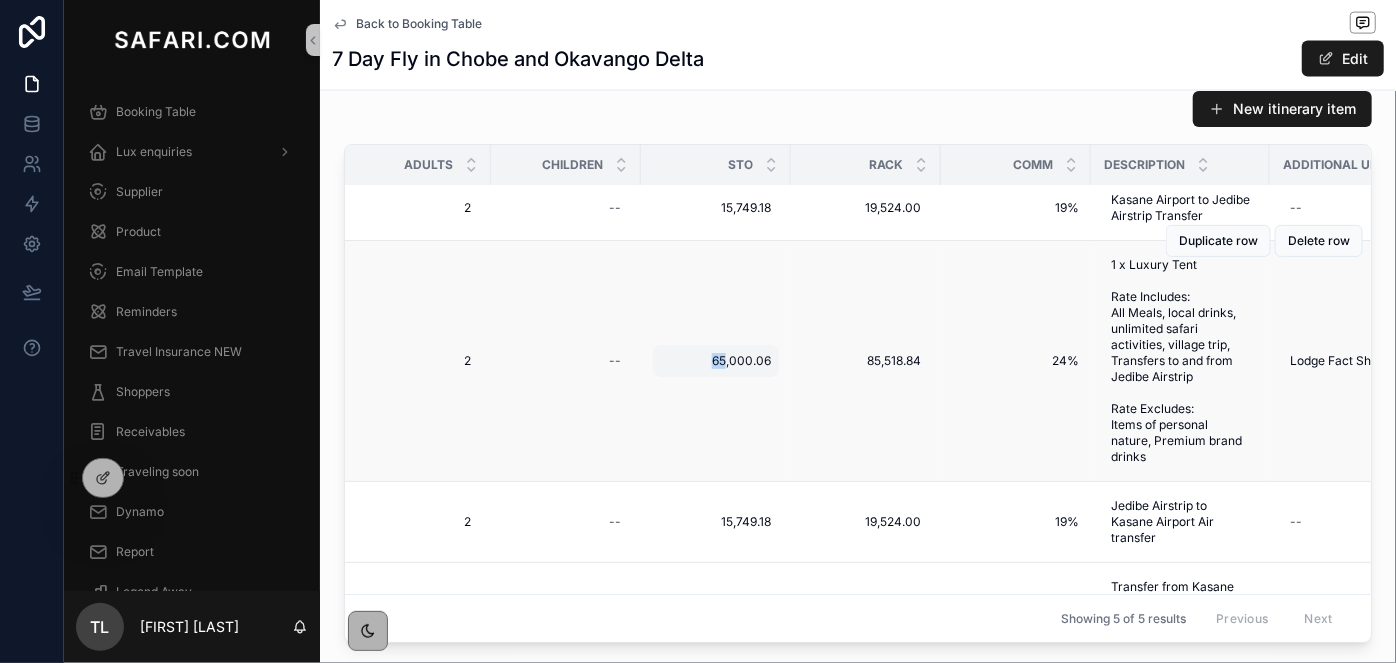drag, startPoint x: 724, startPoint y: 371, endPoint x: 709, endPoint y: 372, distance: 15.033297 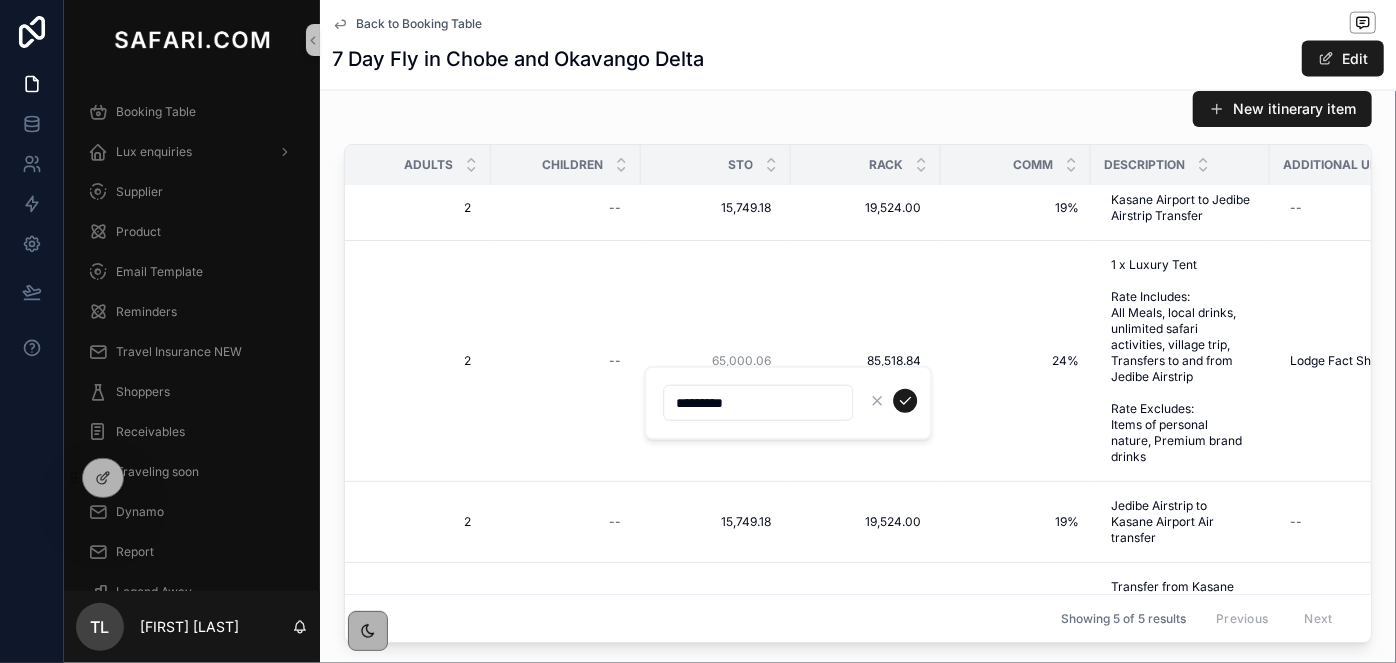 click on "*********" at bounding box center [758, 403] 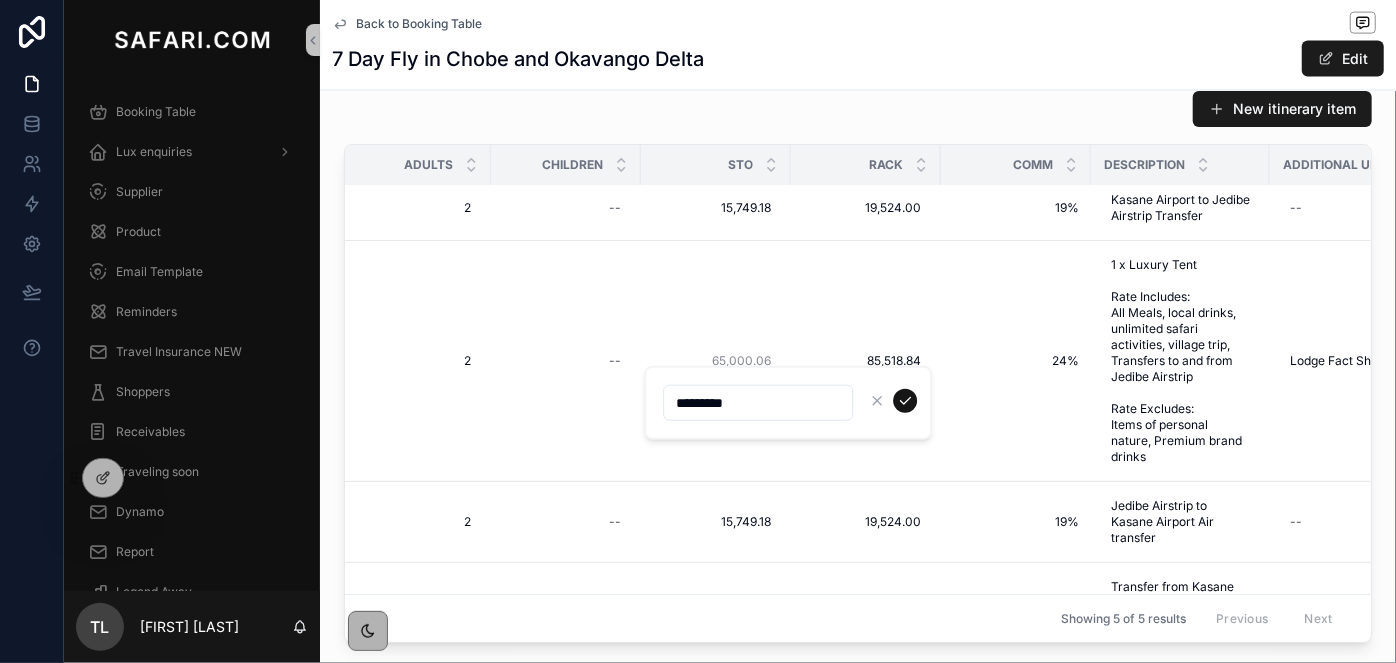 type on "*********" 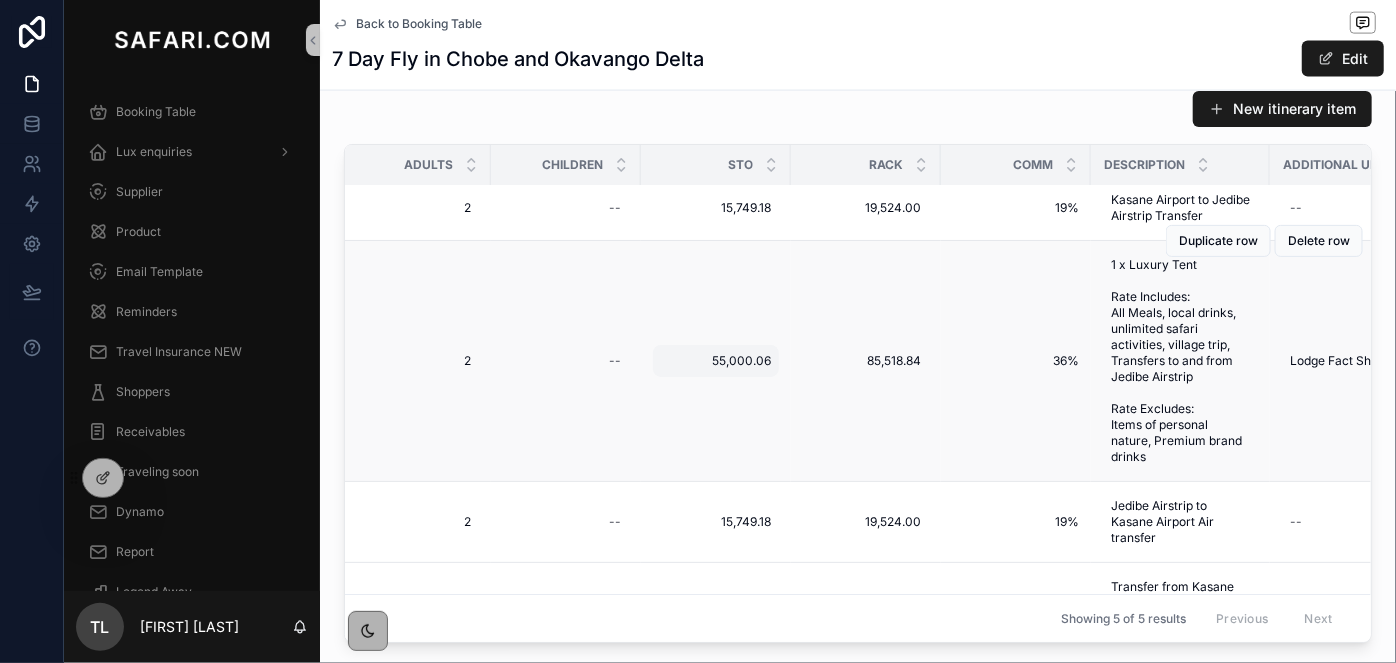 click on "55,000.06" at bounding box center (716, 361) 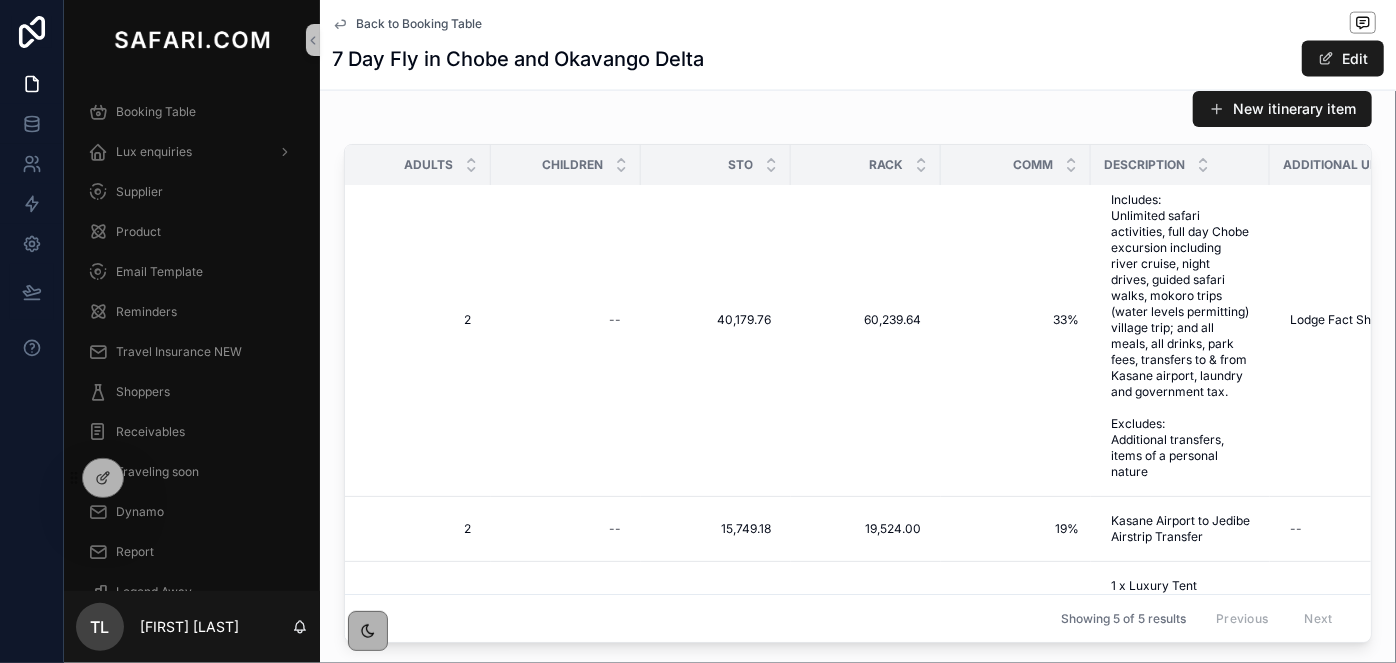 scroll, scrollTop: 0, scrollLeft: 818, axis: horizontal 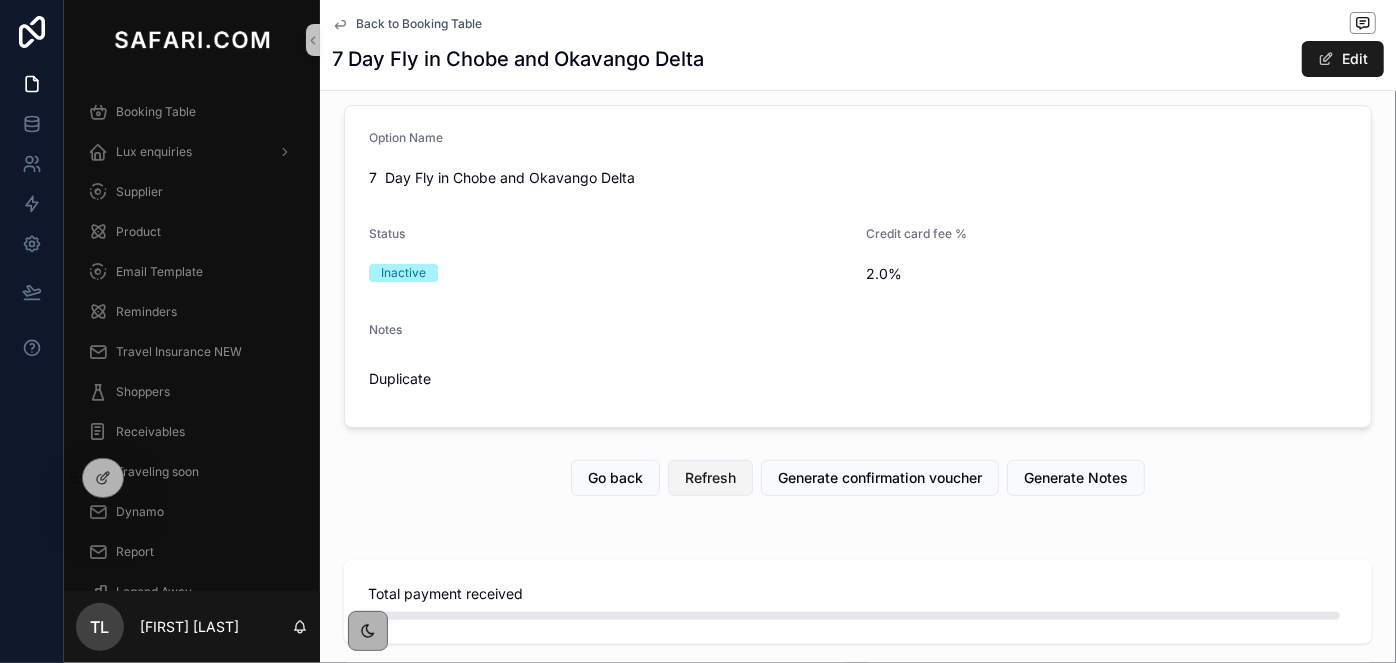click on "Refresh" at bounding box center (710, 478) 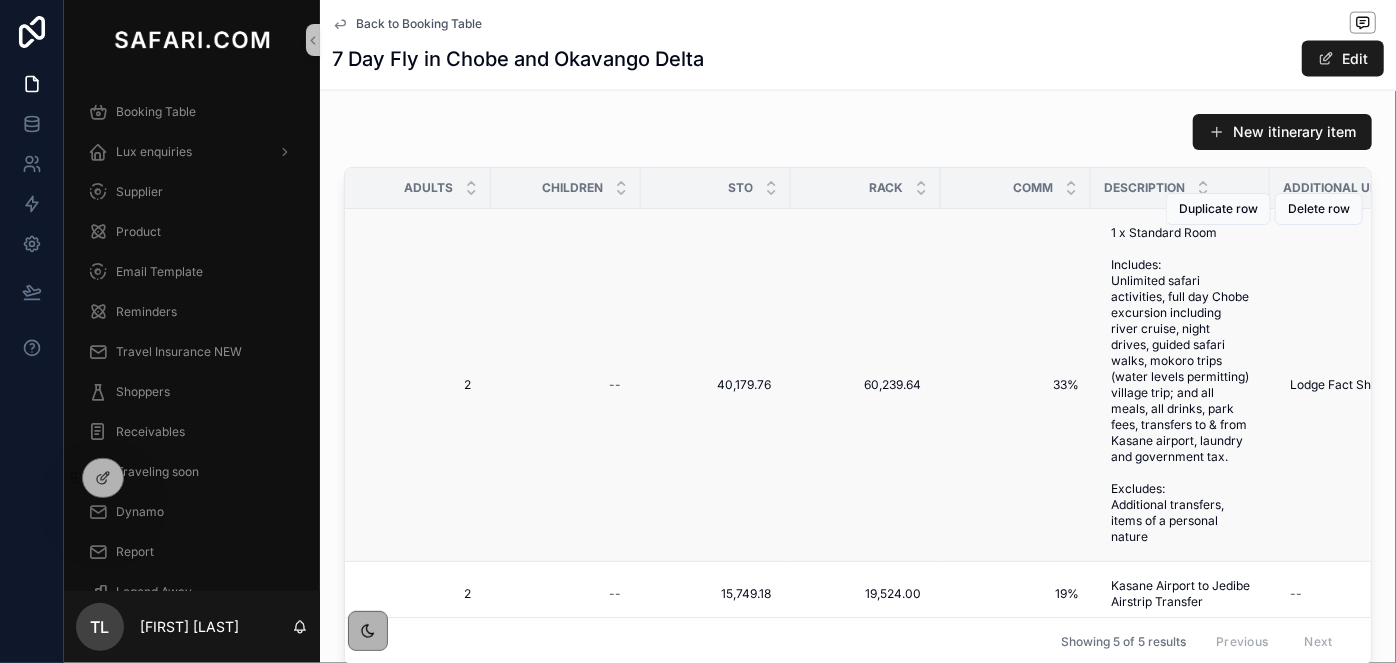 scroll, scrollTop: 1563, scrollLeft: 0, axis: vertical 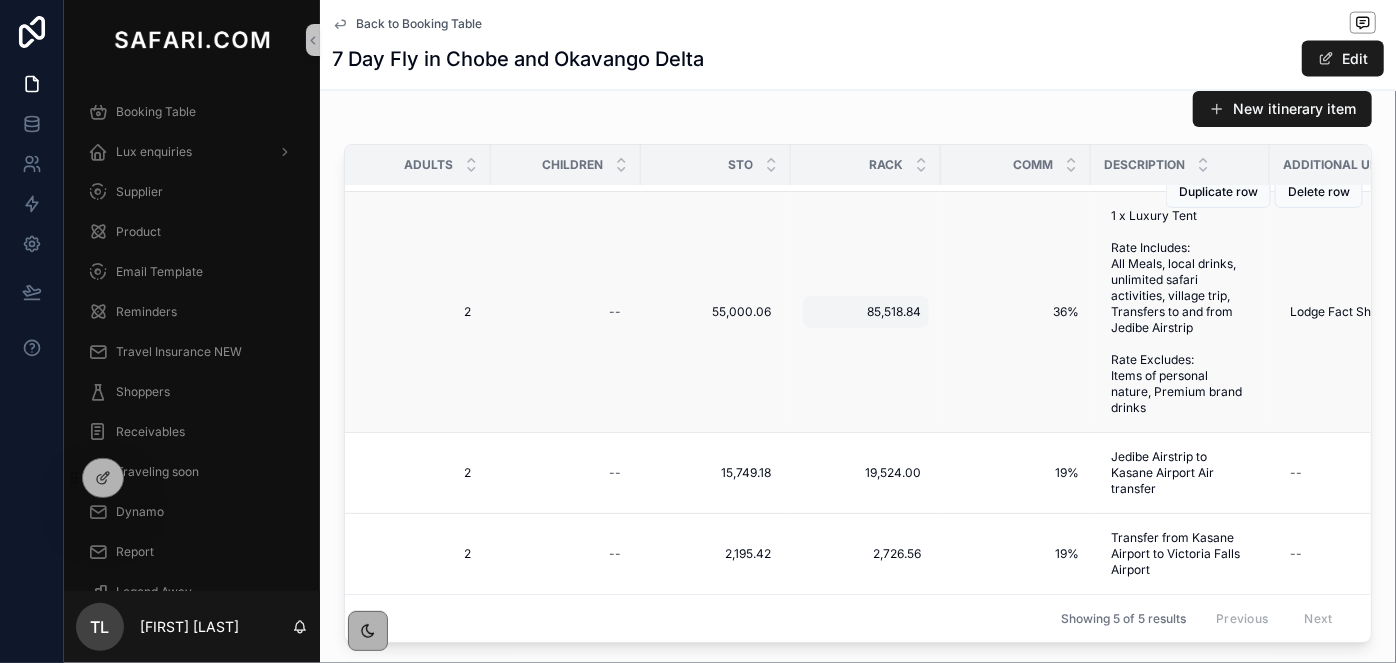 click on "85,518.84" at bounding box center [866, 312] 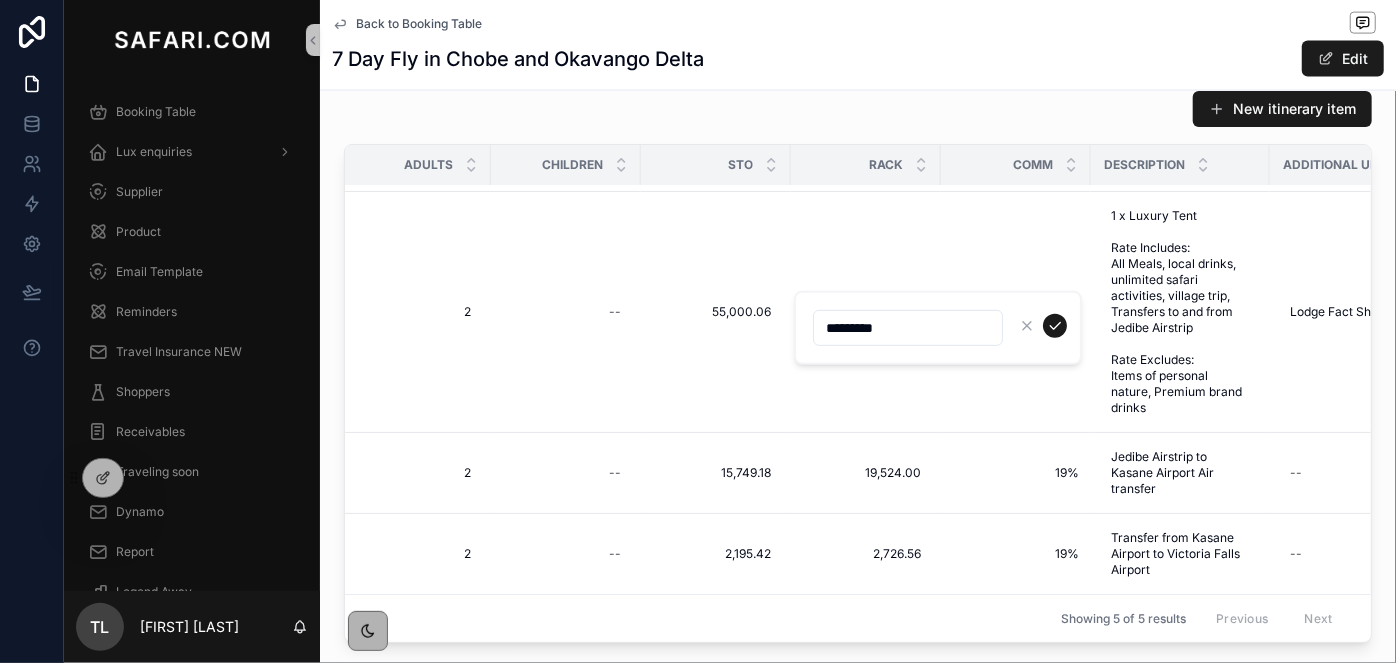 click on "*********" at bounding box center [908, 328] 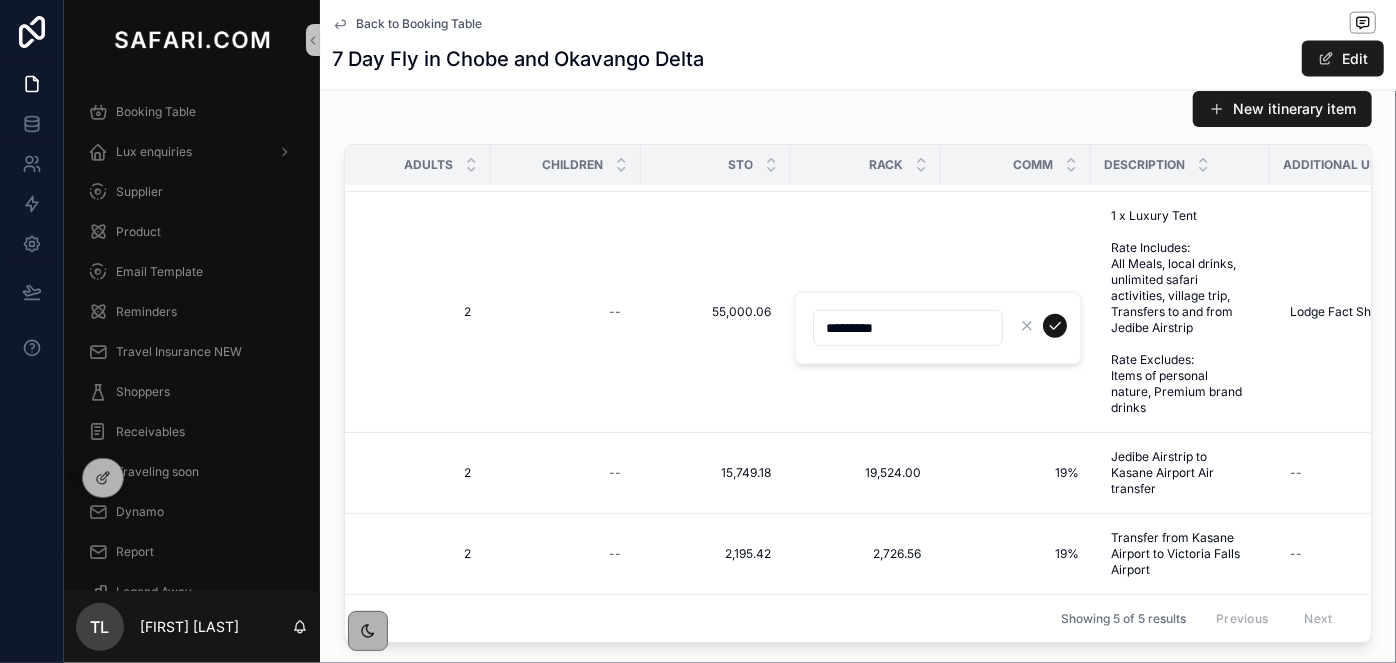 type on "*********" 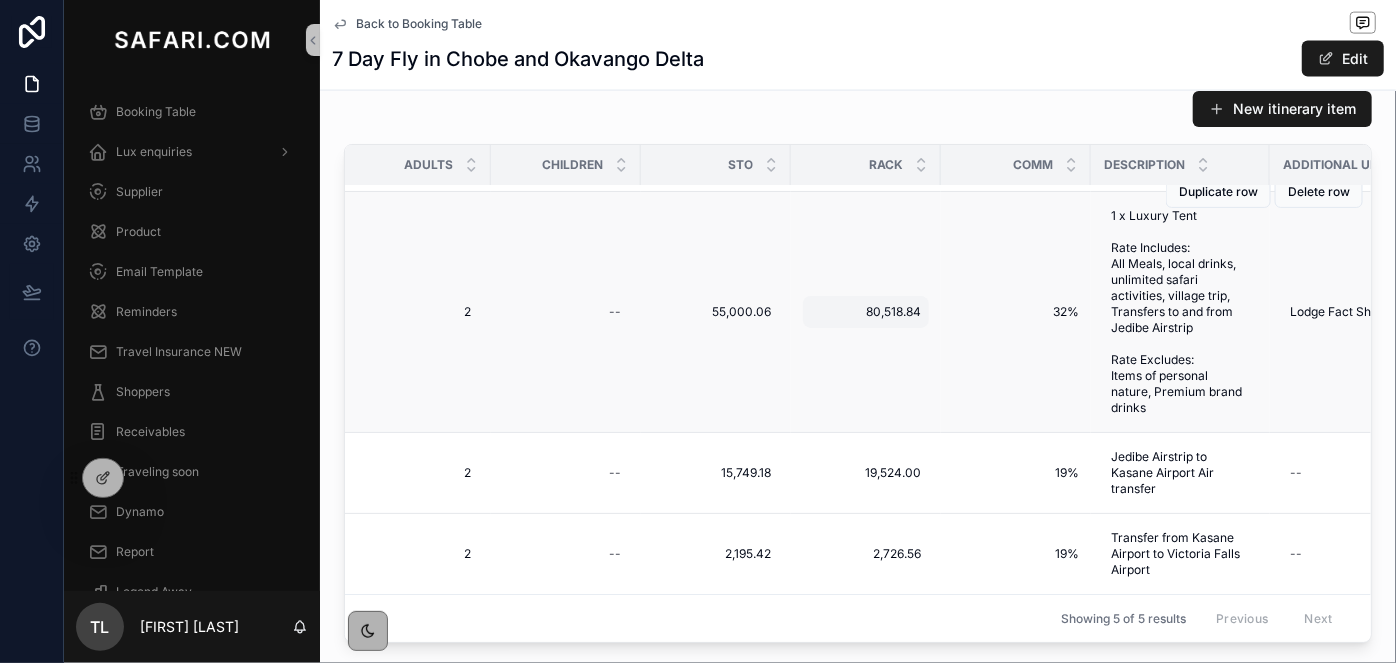 click on "80,518.84" at bounding box center [866, 312] 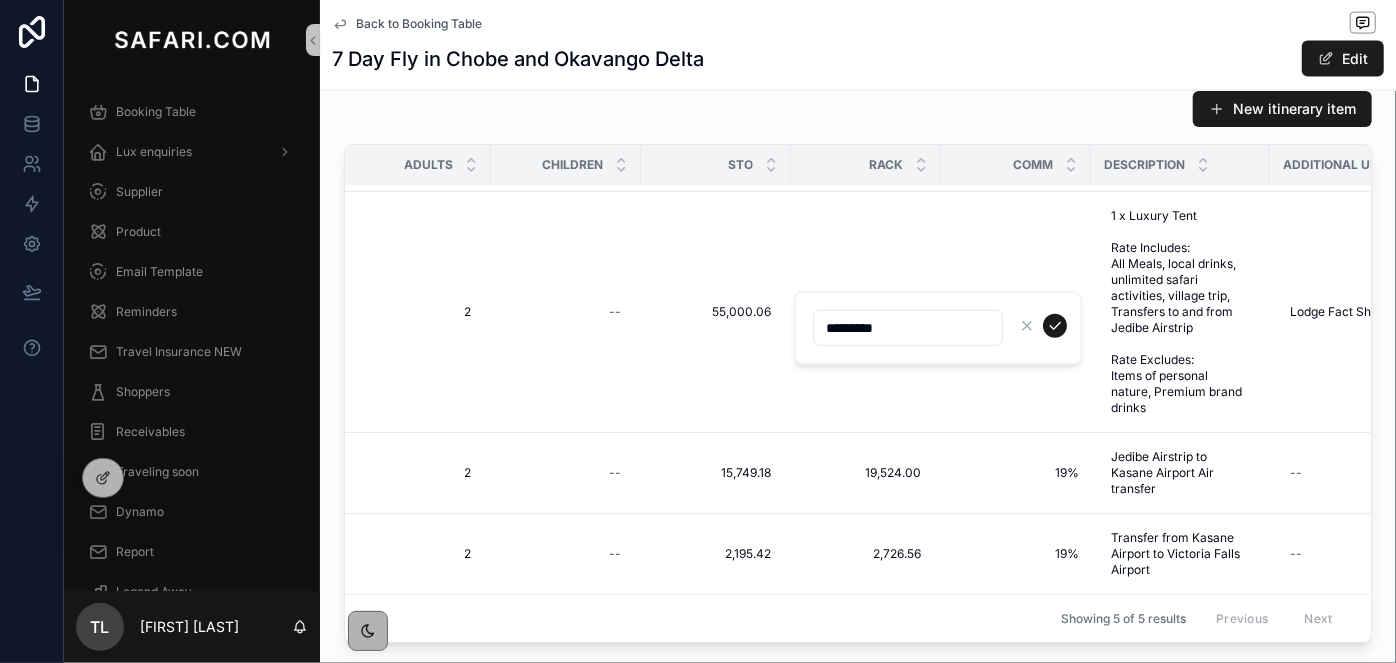 drag, startPoint x: 842, startPoint y: 326, endPoint x: 821, endPoint y: 324, distance: 21.095022 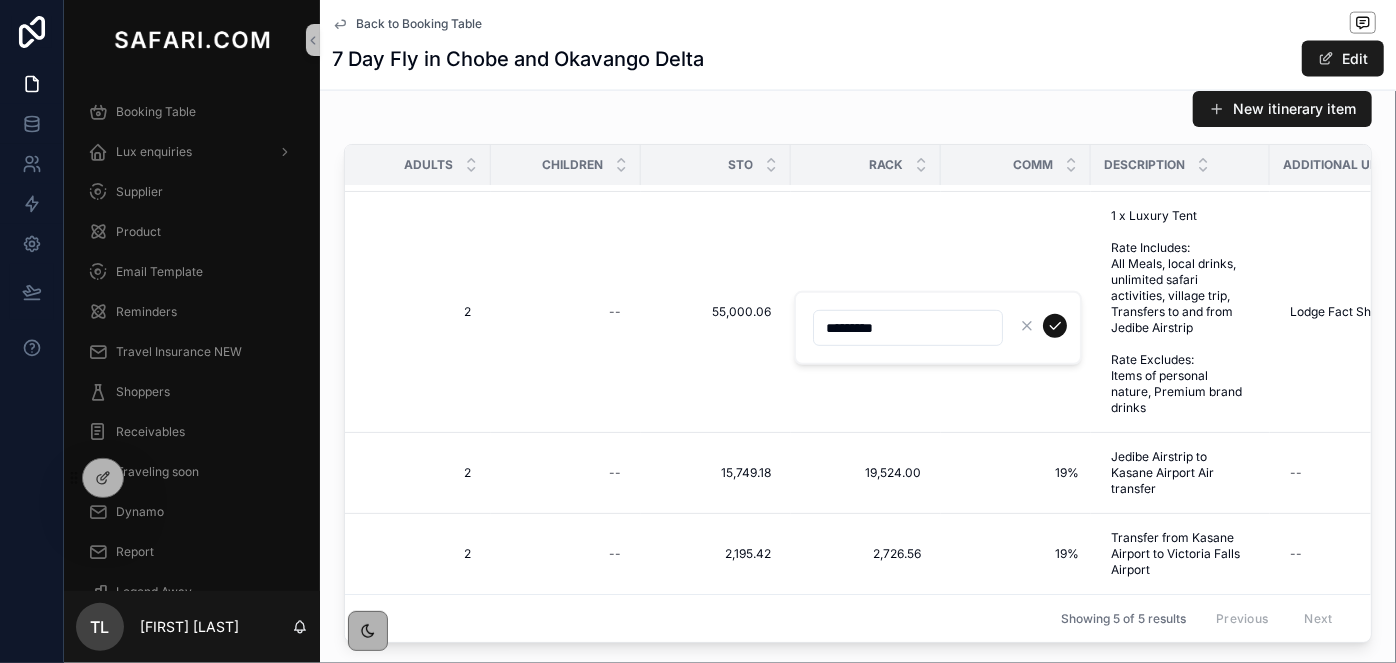 type on "*********" 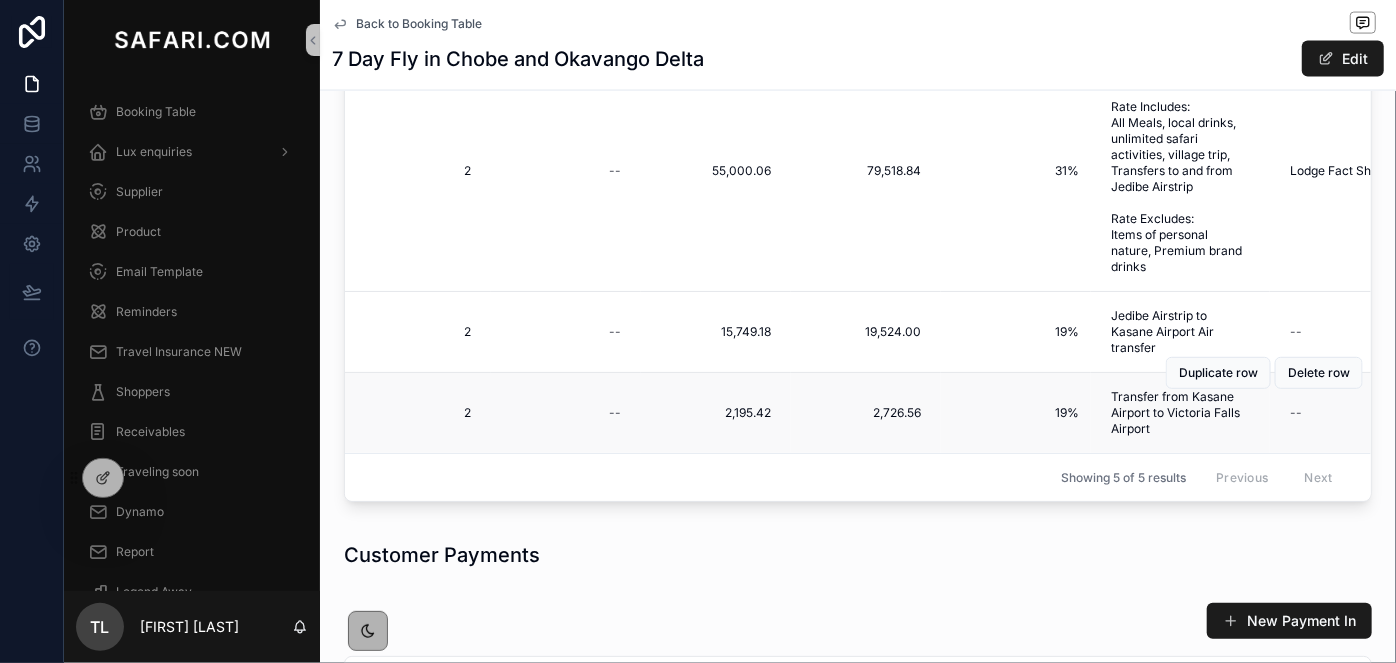 scroll, scrollTop: 1654, scrollLeft: 0, axis: vertical 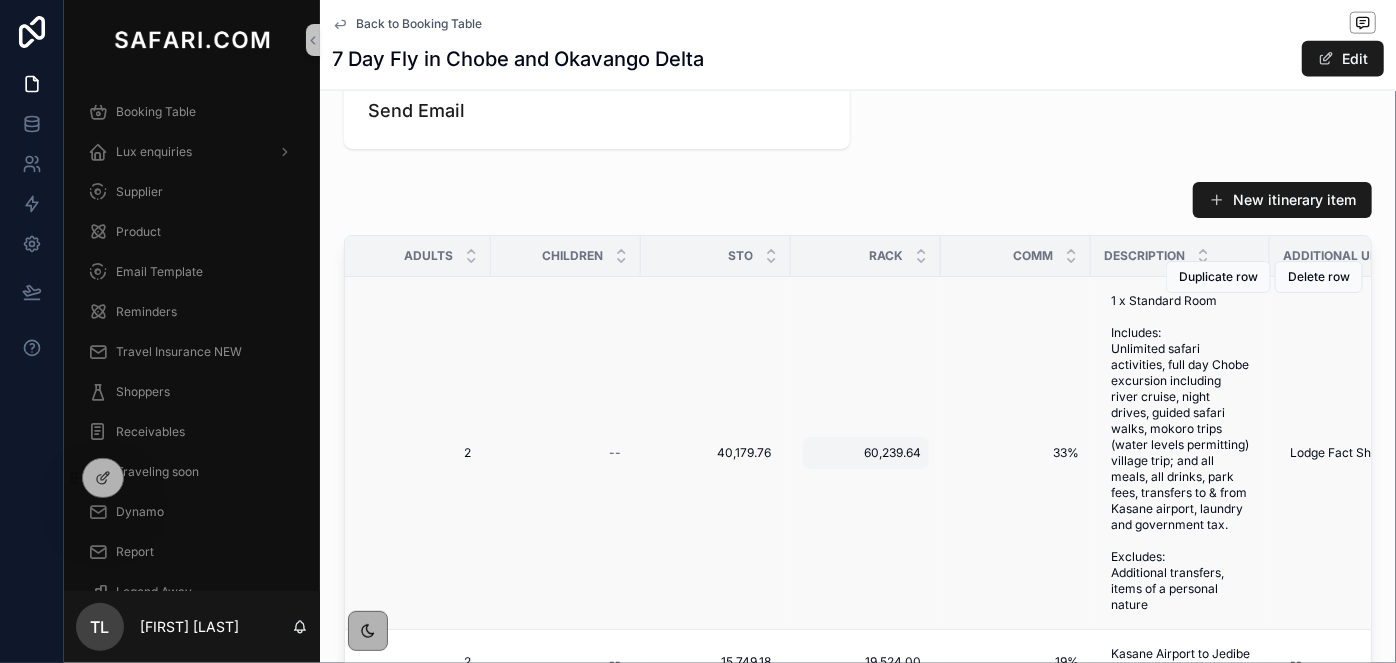 click on "60,239.64" at bounding box center (866, 453) 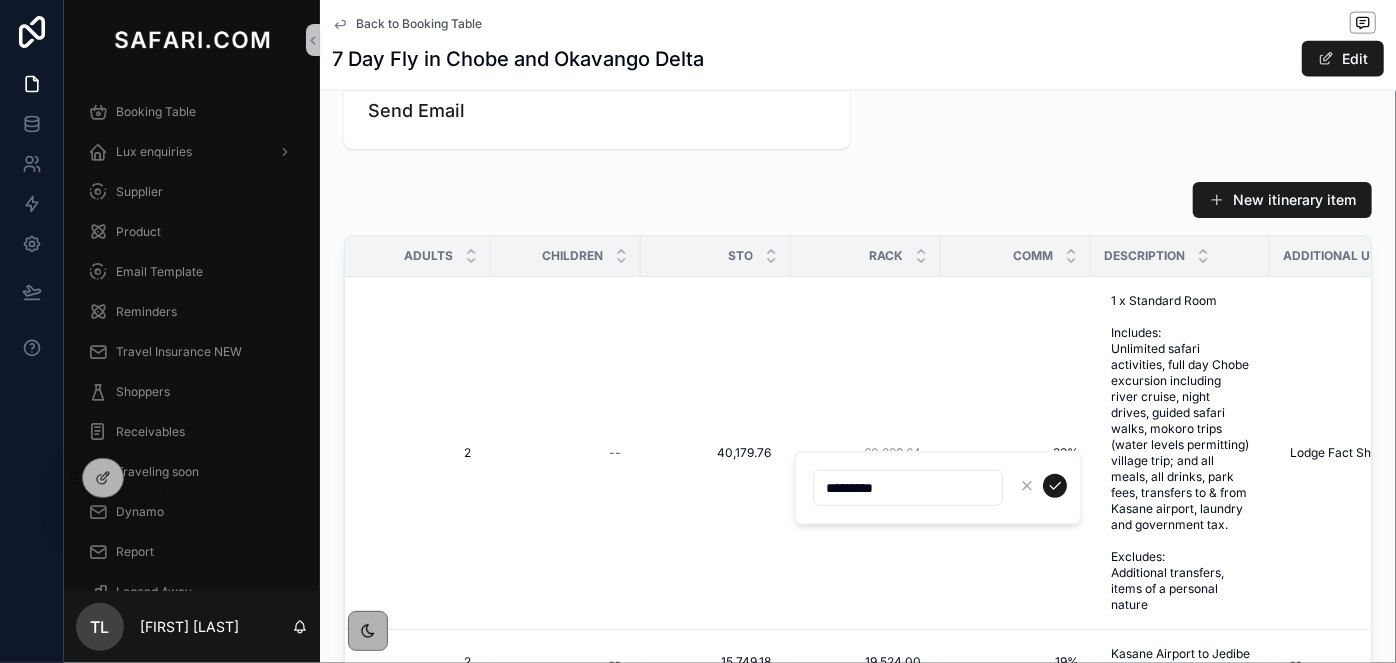 drag, startPoint x: 840, startPoint y: 485, endPoint x: 821, endPoint y: 485, distance: 19 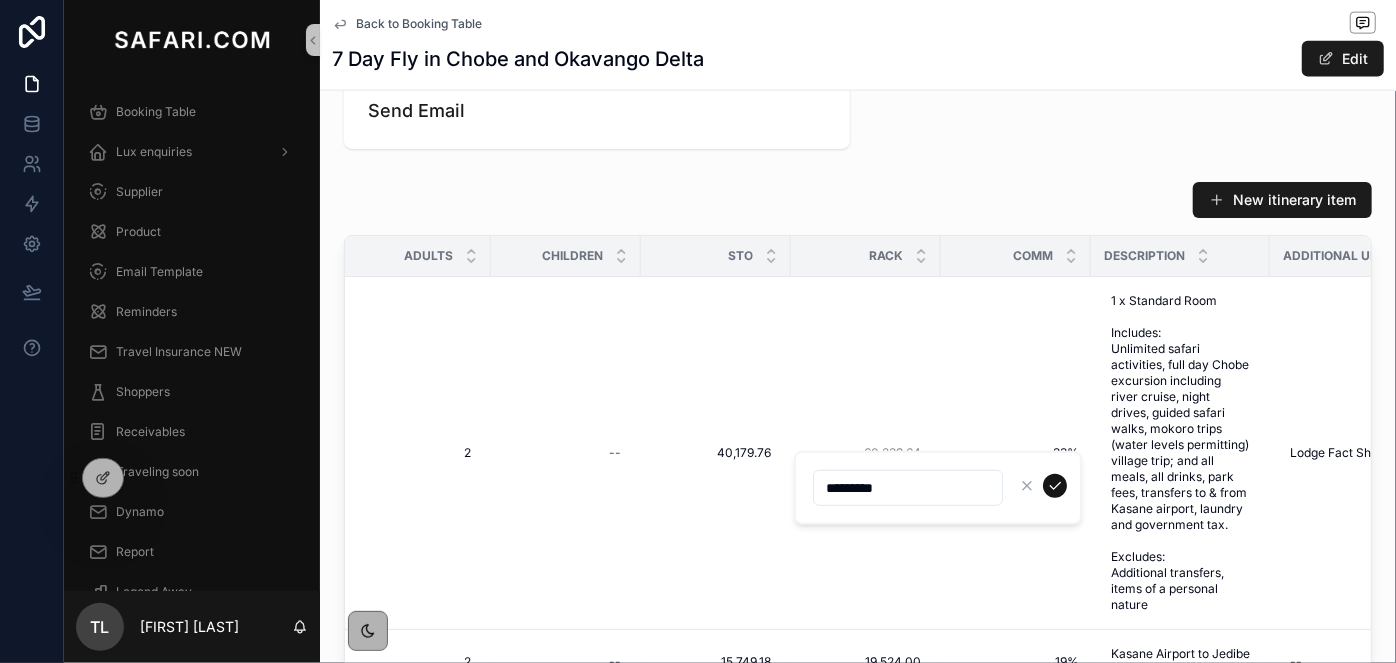 type on "*********" 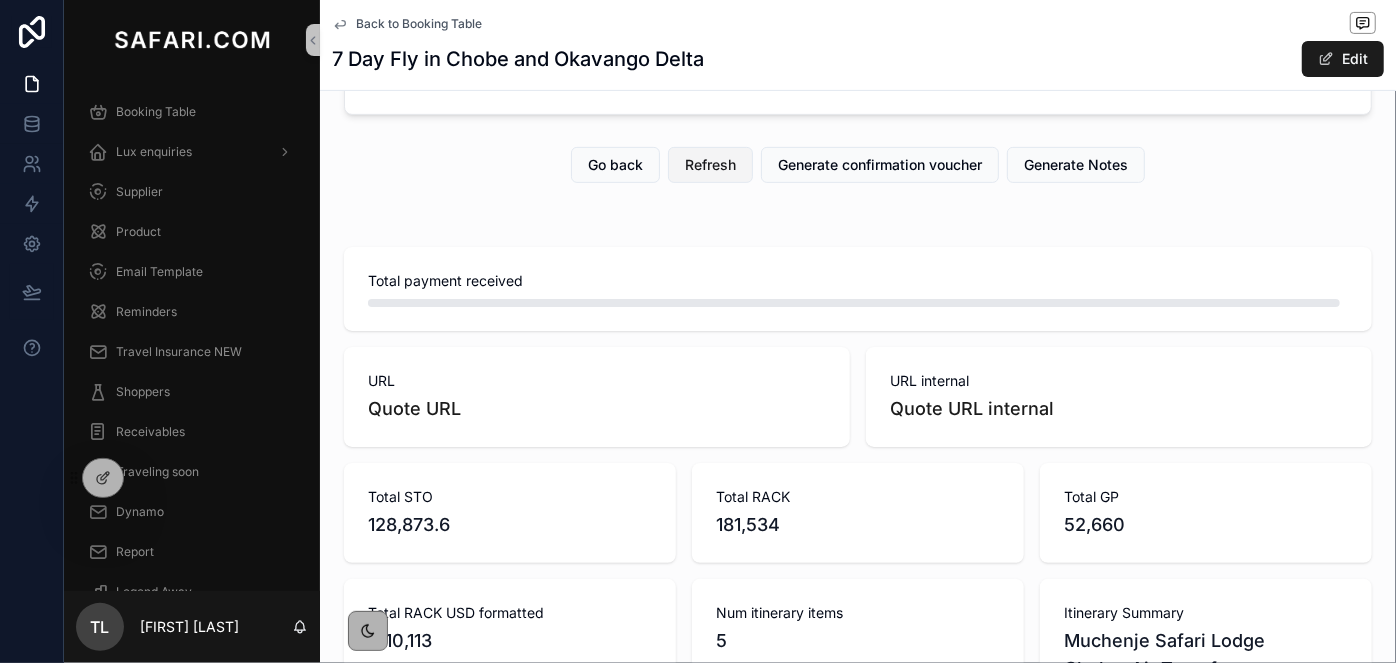 scroll, scrollTop: 290, scrollLeft: 0, axis: vertical 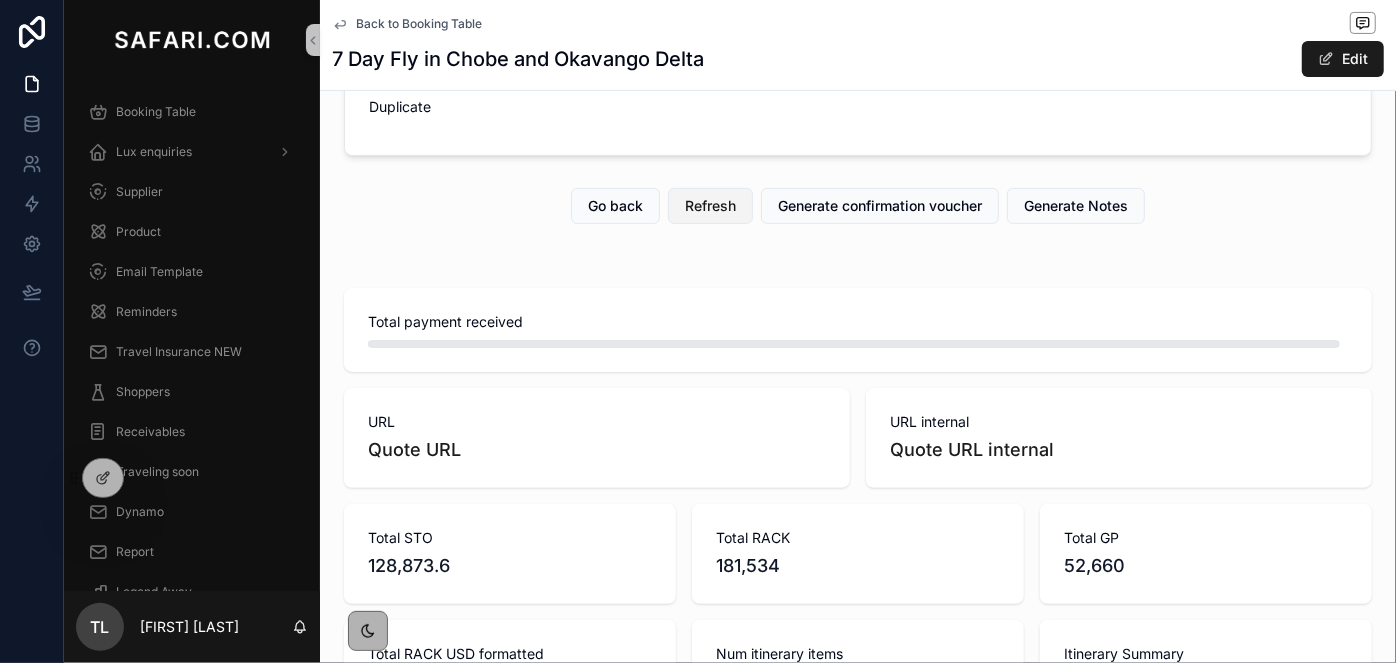 click on "Refresh" at bounding box center (710, 206) 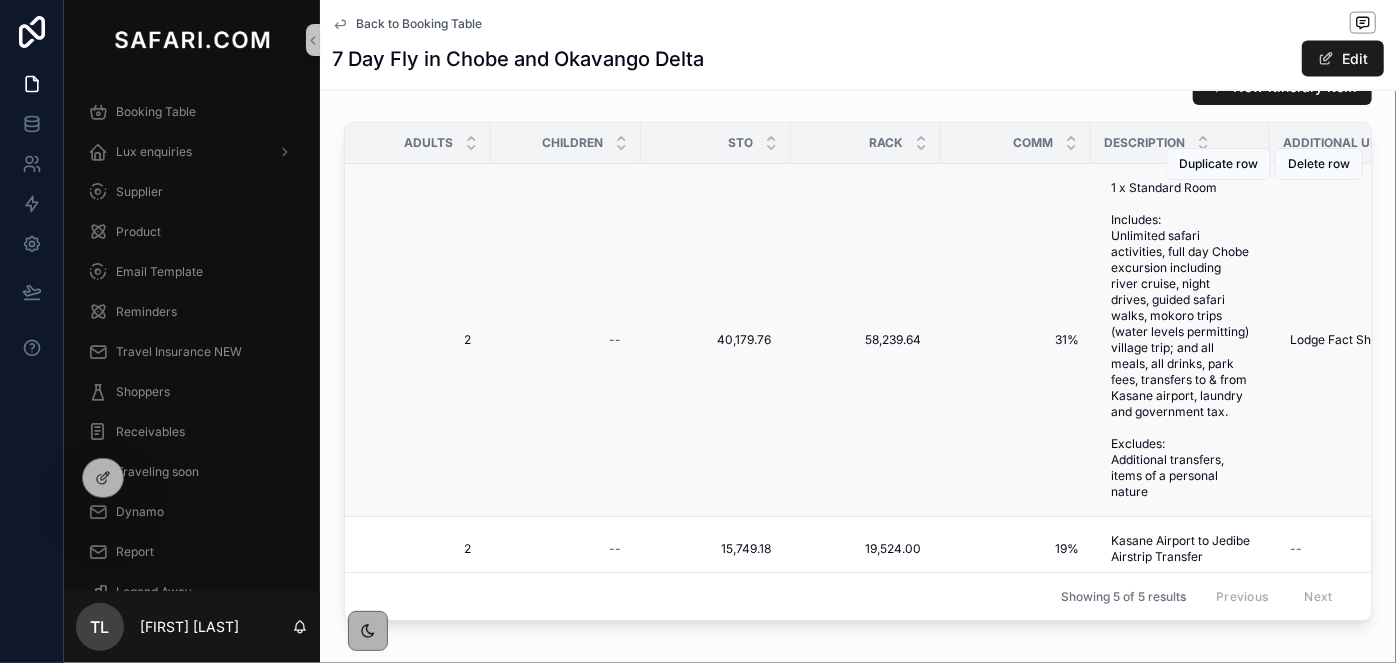 scroll, scrollTop: 1545, scrollLeft: 0, axis: vertical 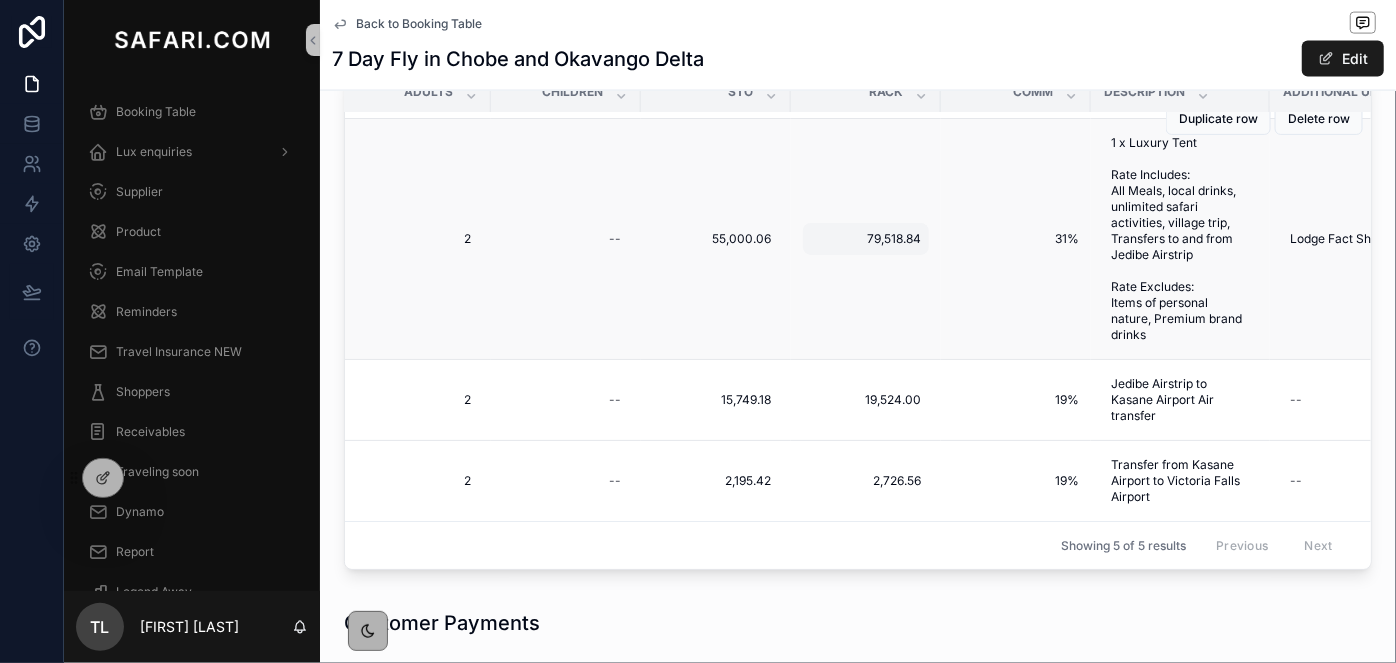 click on "79,518.84" at bounding box center (866, 239) 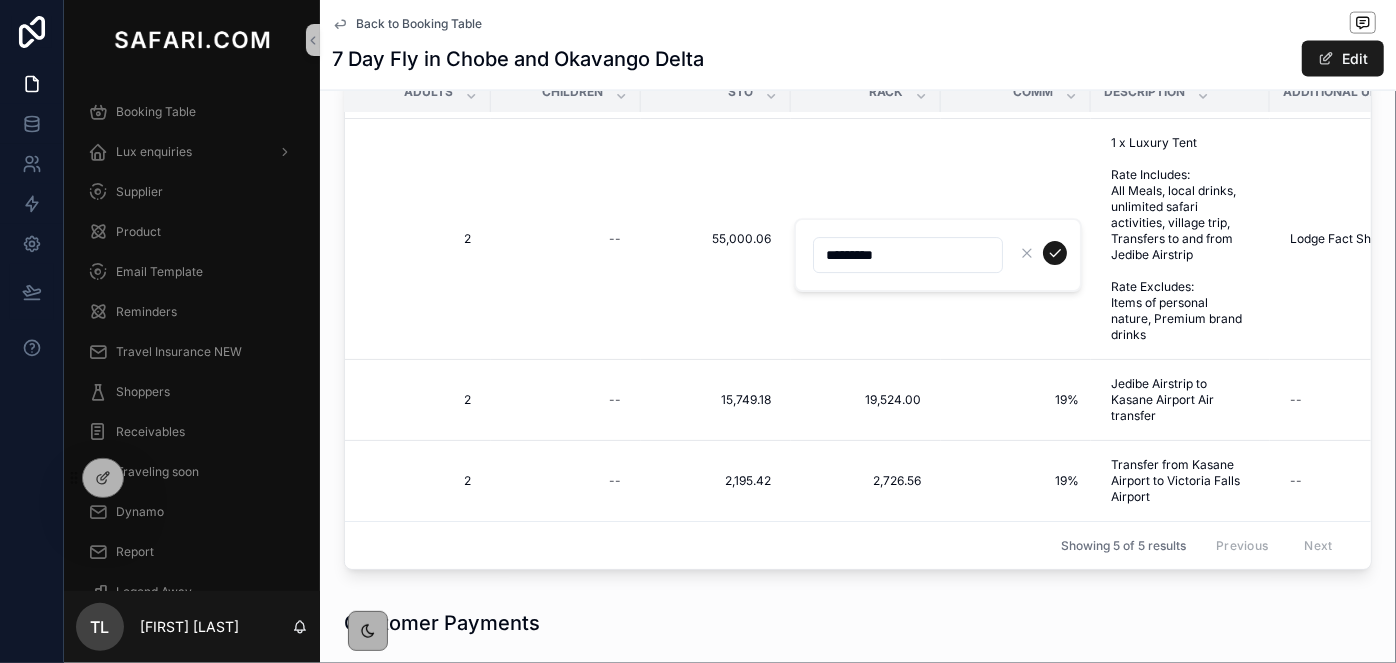 click on "*********" at bounding box center (908, 255) 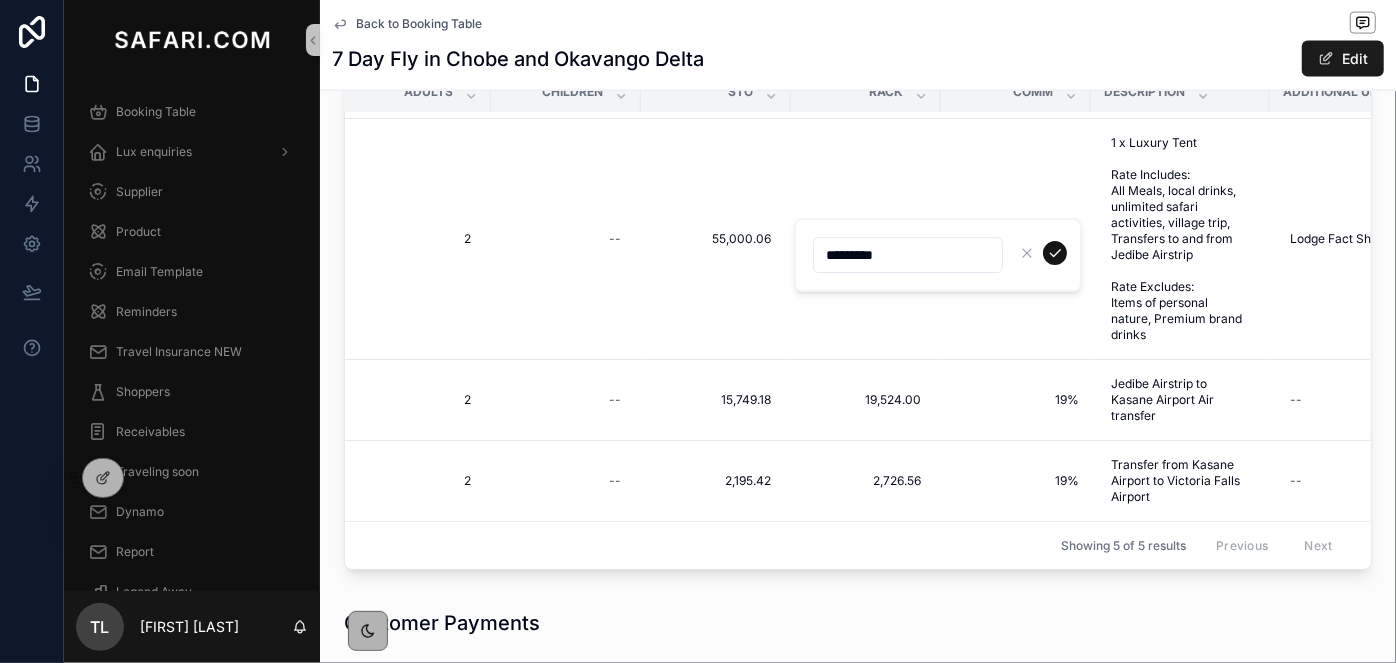 type on "*********" 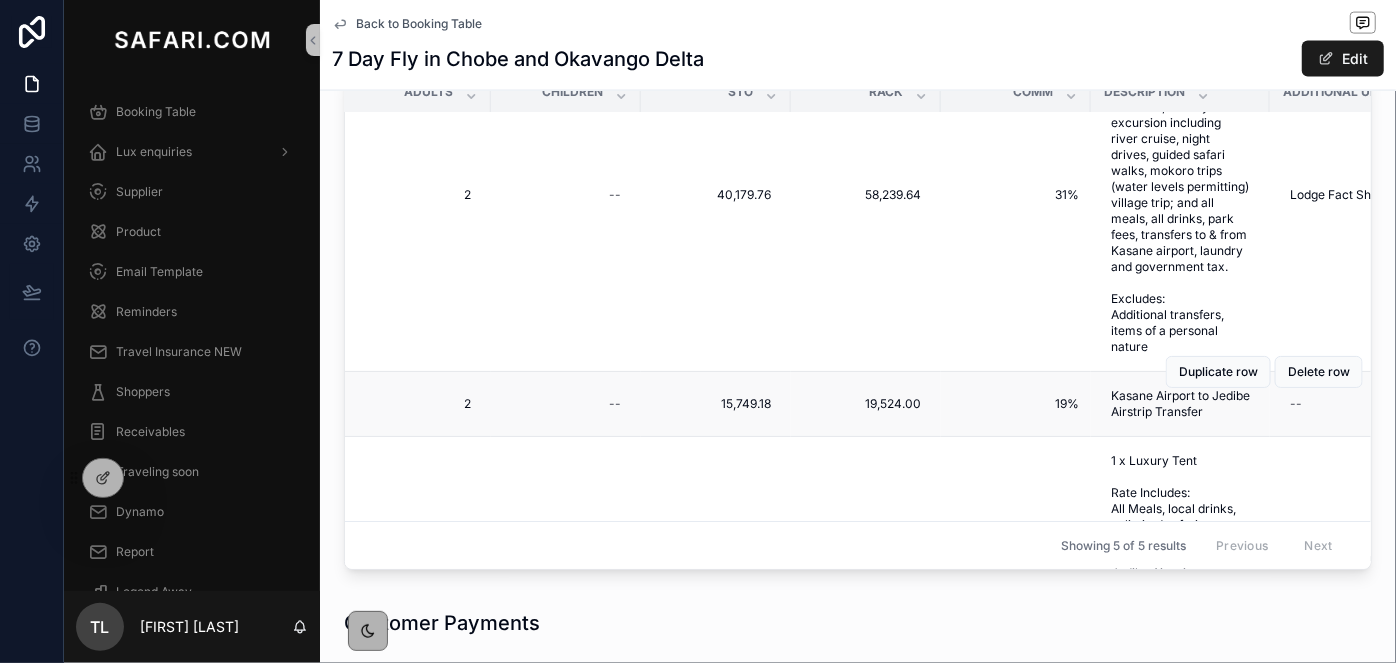 scroll, scrollTop: 74, scrollLeft: 818, axis: both 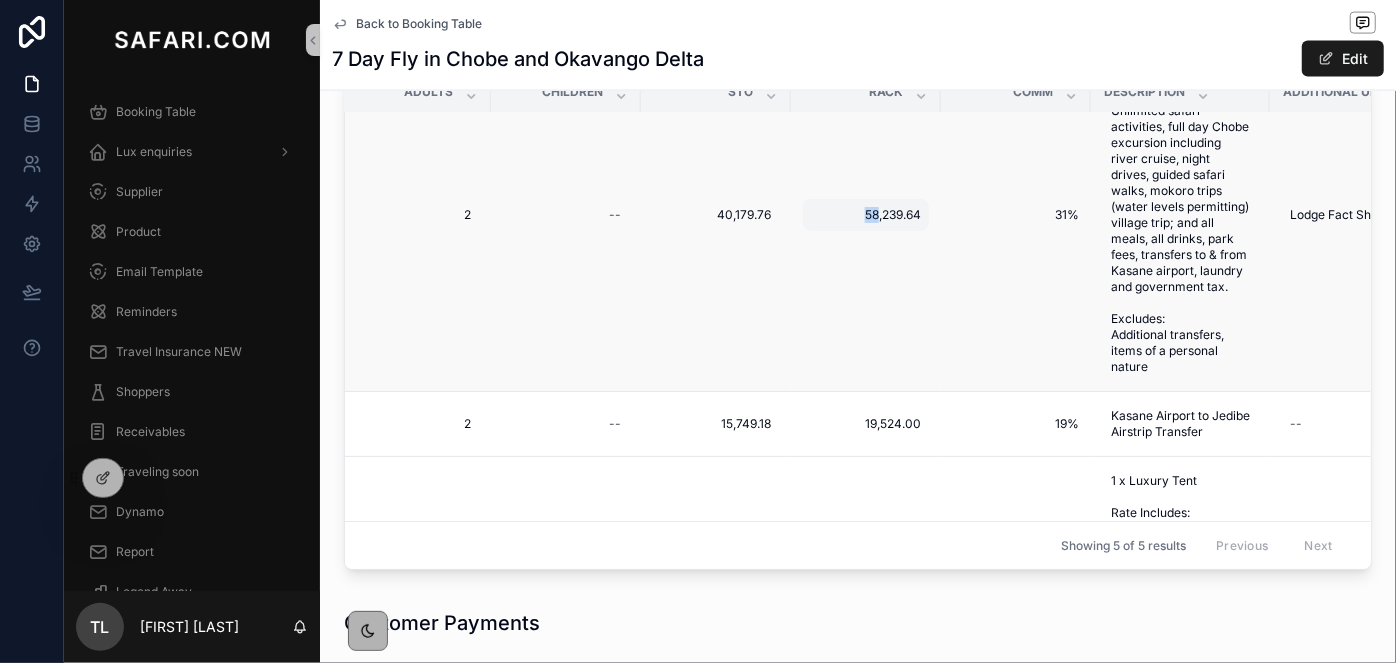 drag, startPoint x: 872, startPoint y: 217, endPoint x: 853, endPoint y: 219, distance: 19.104973 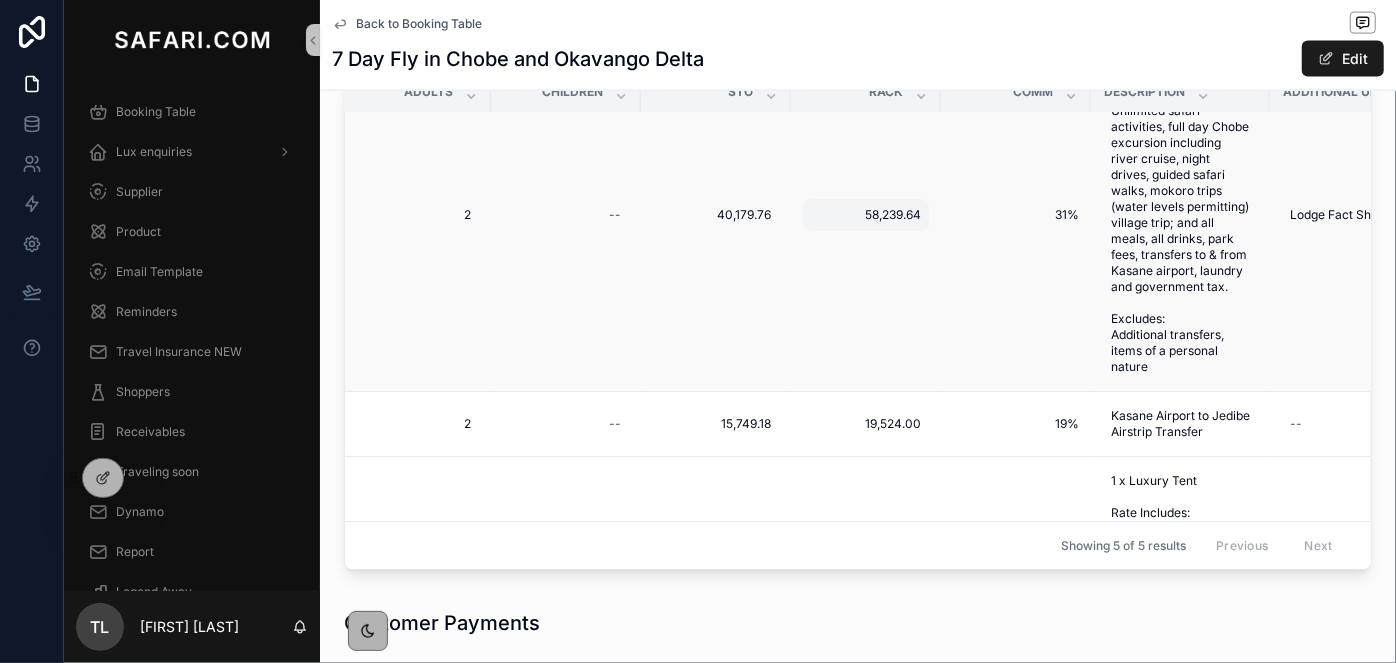 click on "58,239.64" at bounding box center [866, 215] 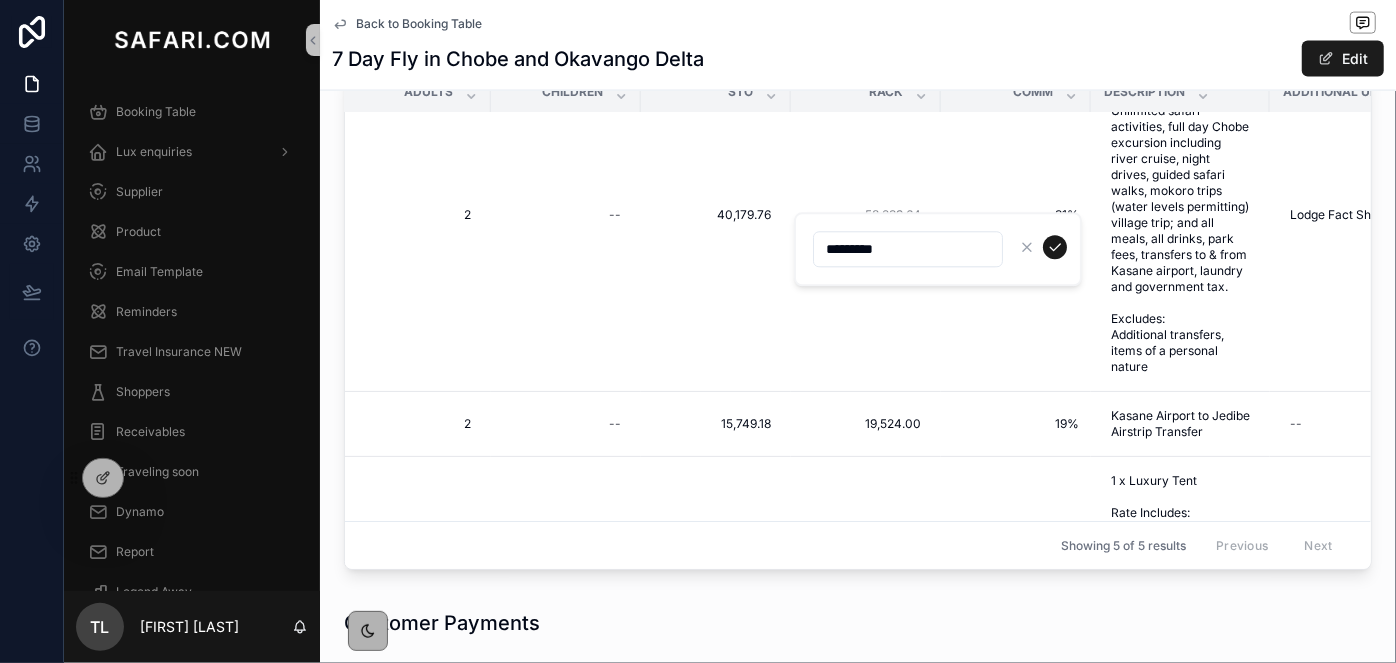 click on "*********" at bounding box center [908, 249] 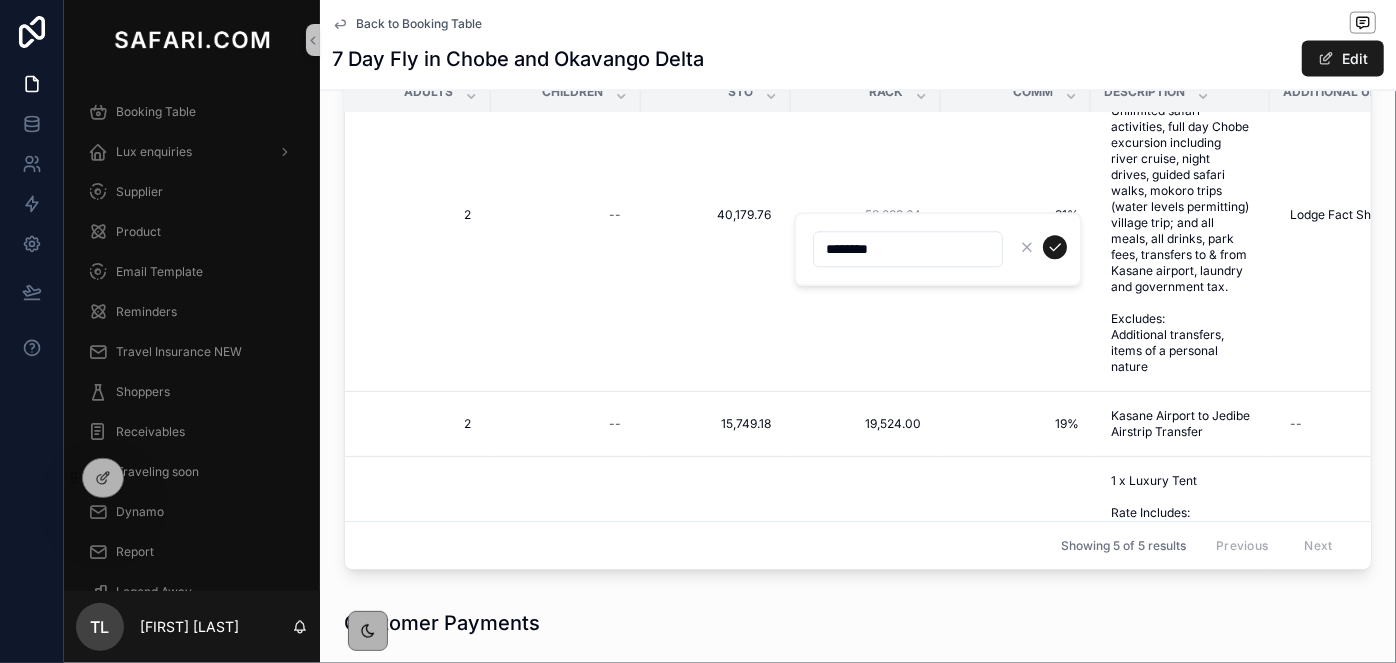 type on "*********" 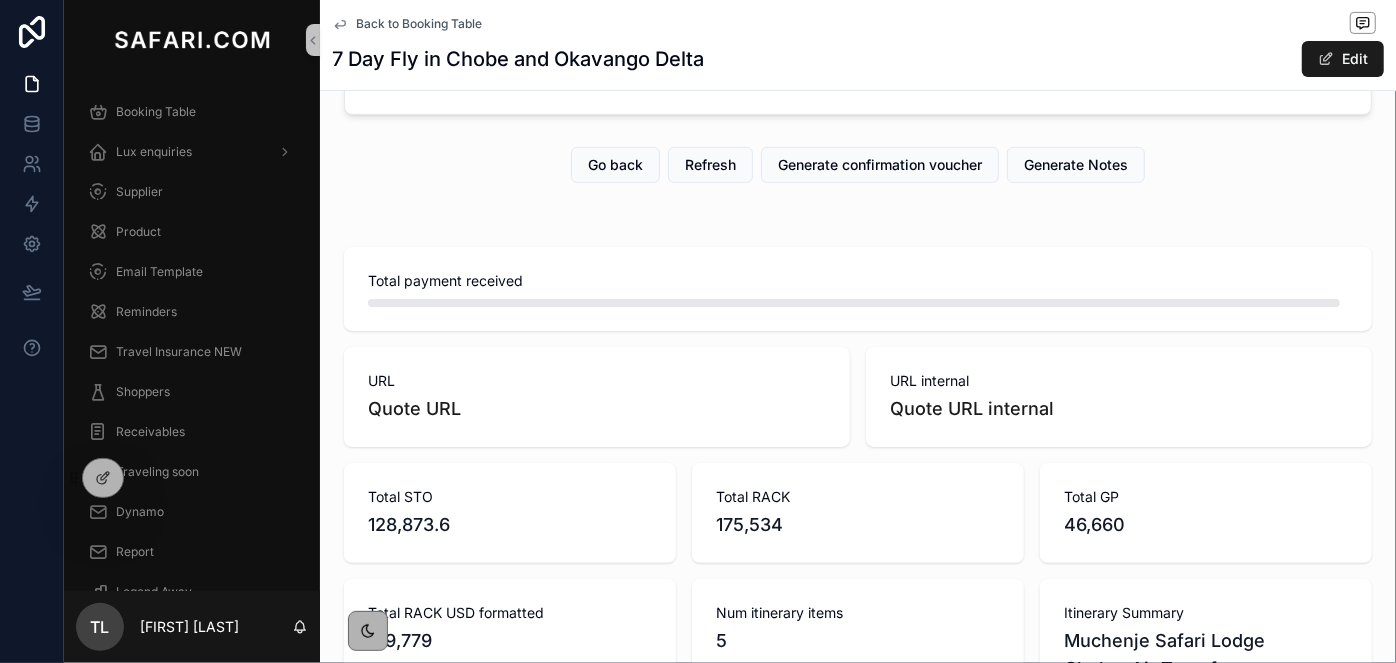 scroll, scrollTop: 181, scrollLeft: 0, axis: vertical 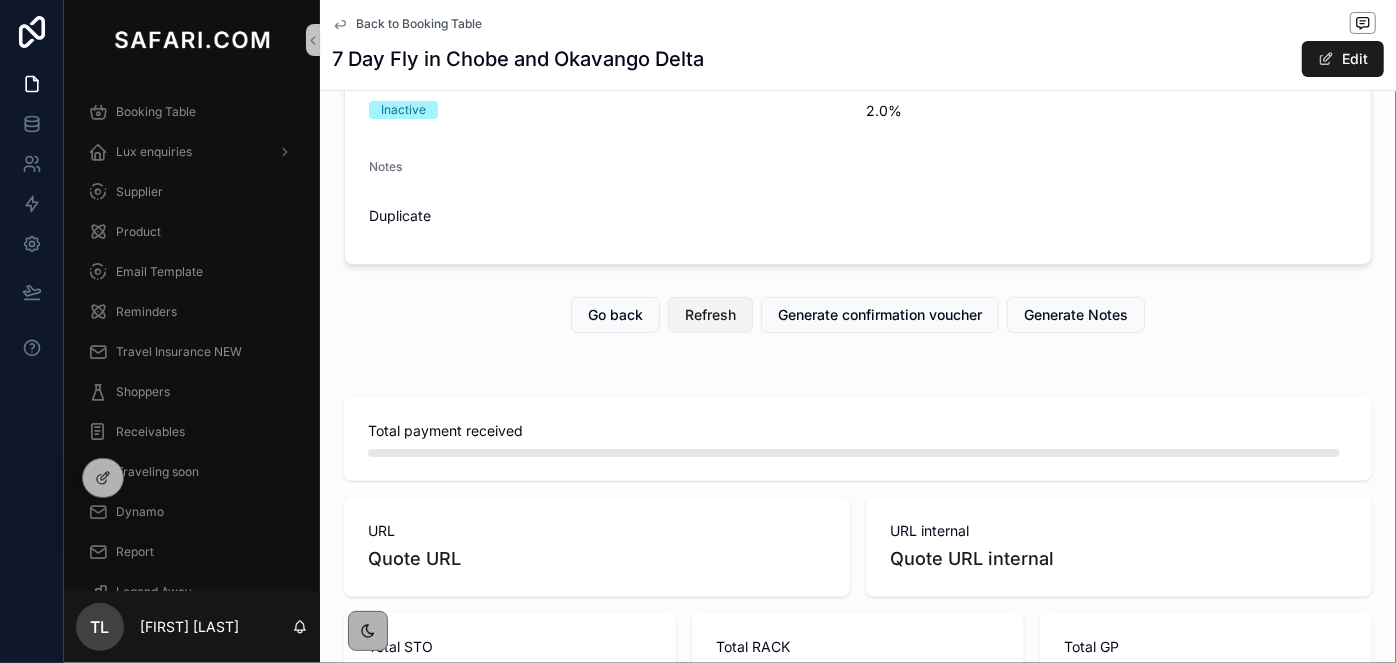click on "Refresh" at bounding box center (710, 315) 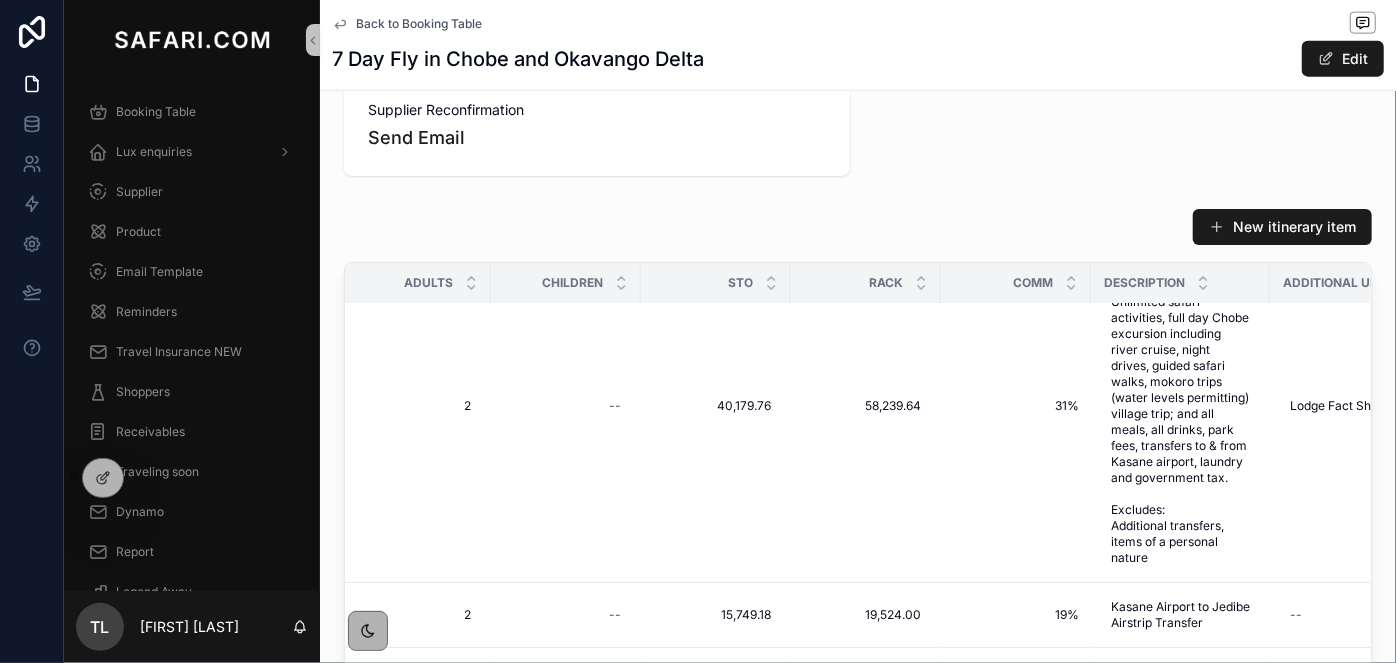 scroll, scrollTop: 1362, scrollLeft: 0, axis: vertical 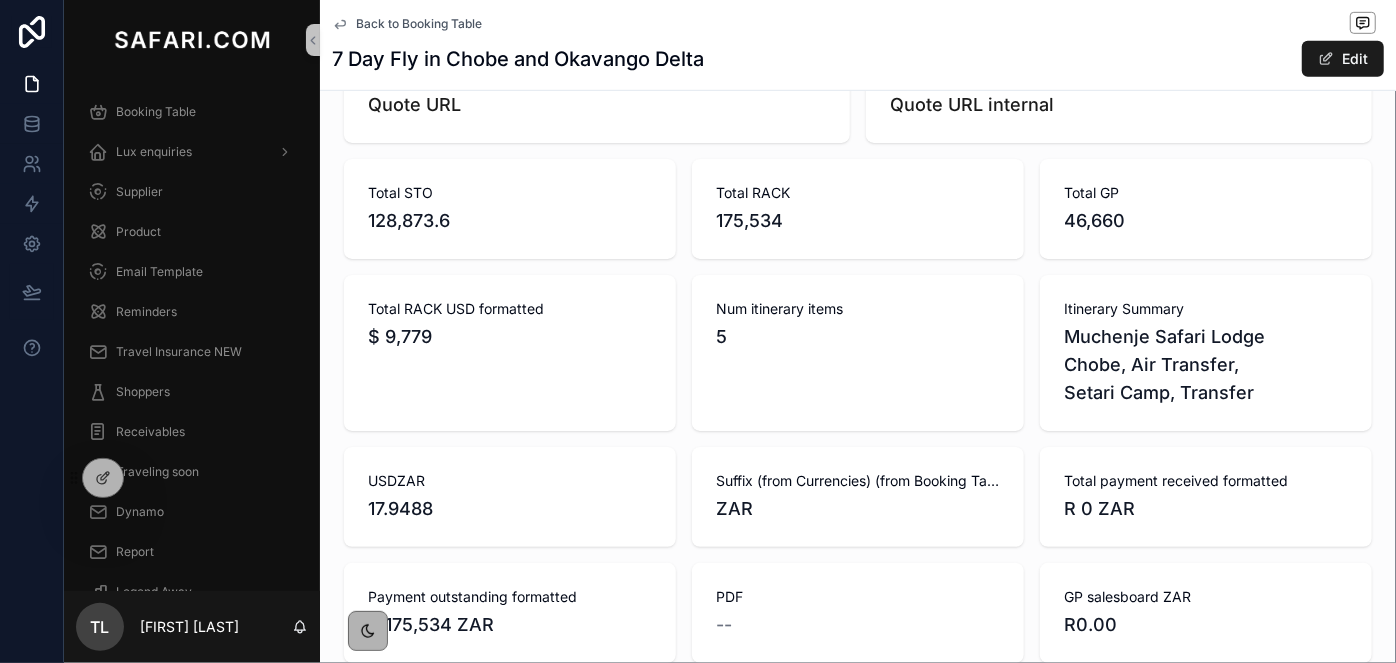 click on "Suffix (from Currencies) (from Booking Table)" at bounding box center [858, 481] 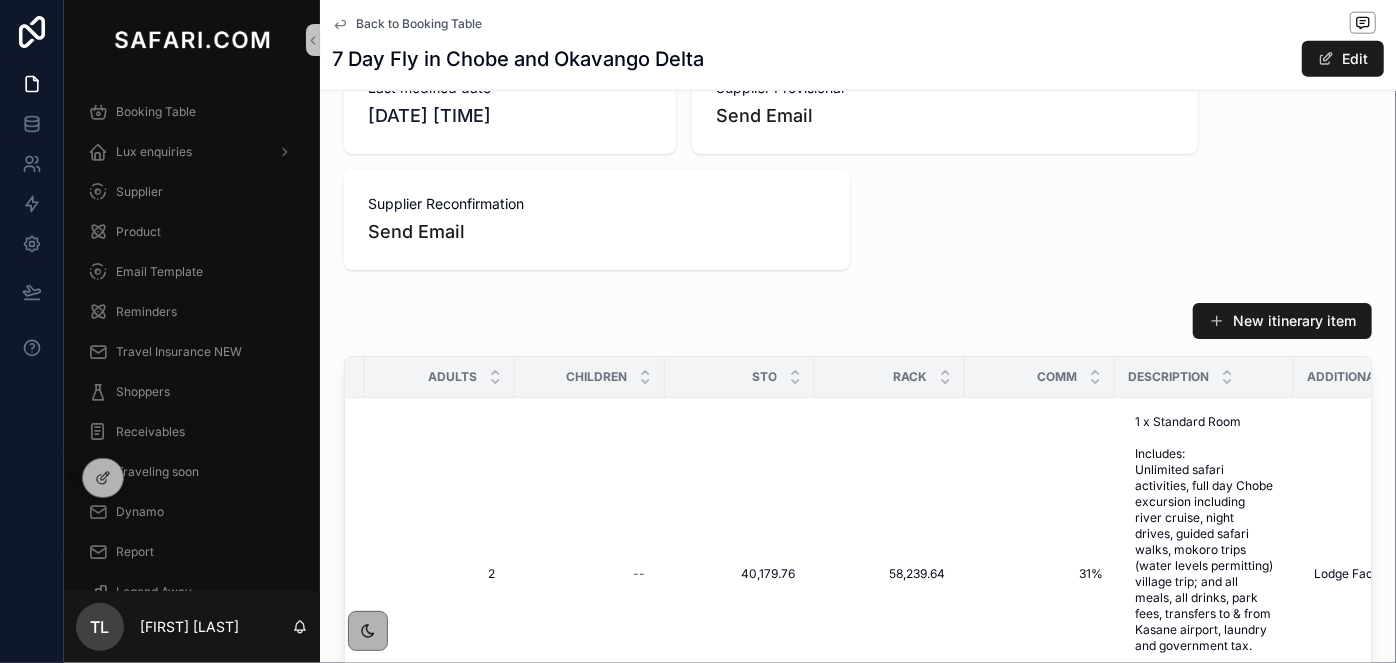 scroll, scrollTop: 1272, scrollLeft: 0, axis: vertical 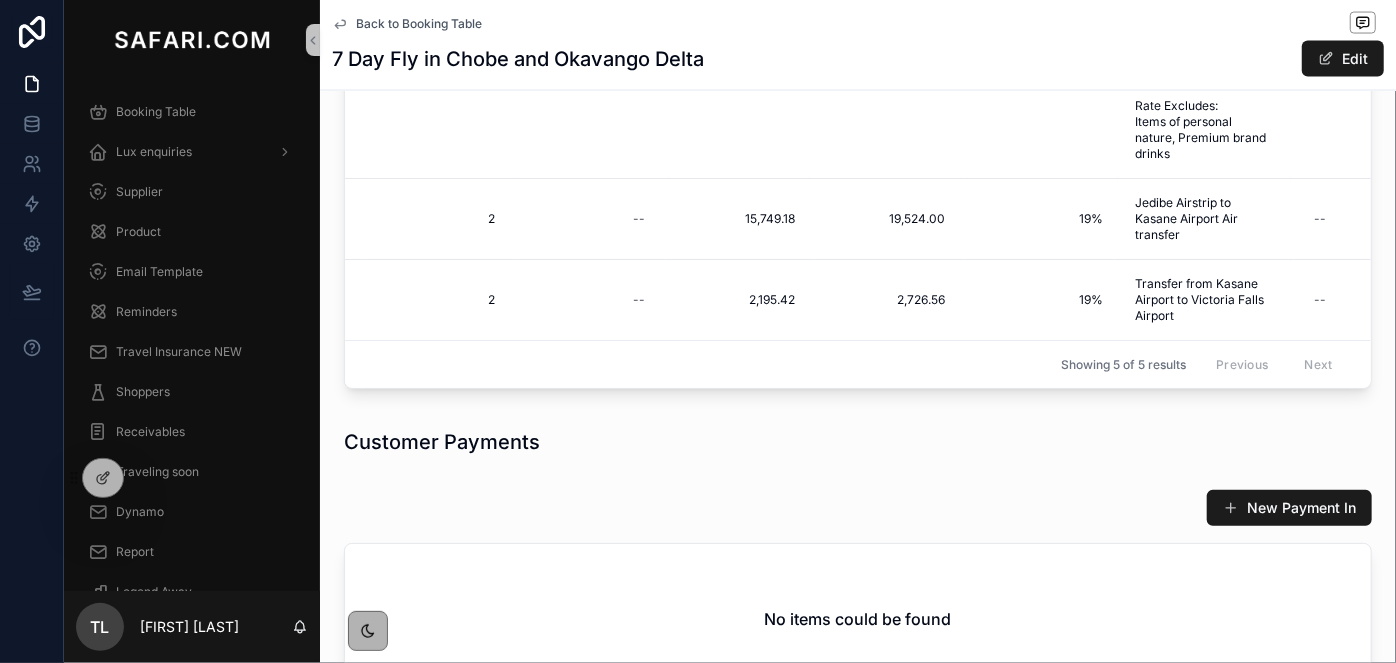 click on "Customer Payments" at bounding box center [858, 443] 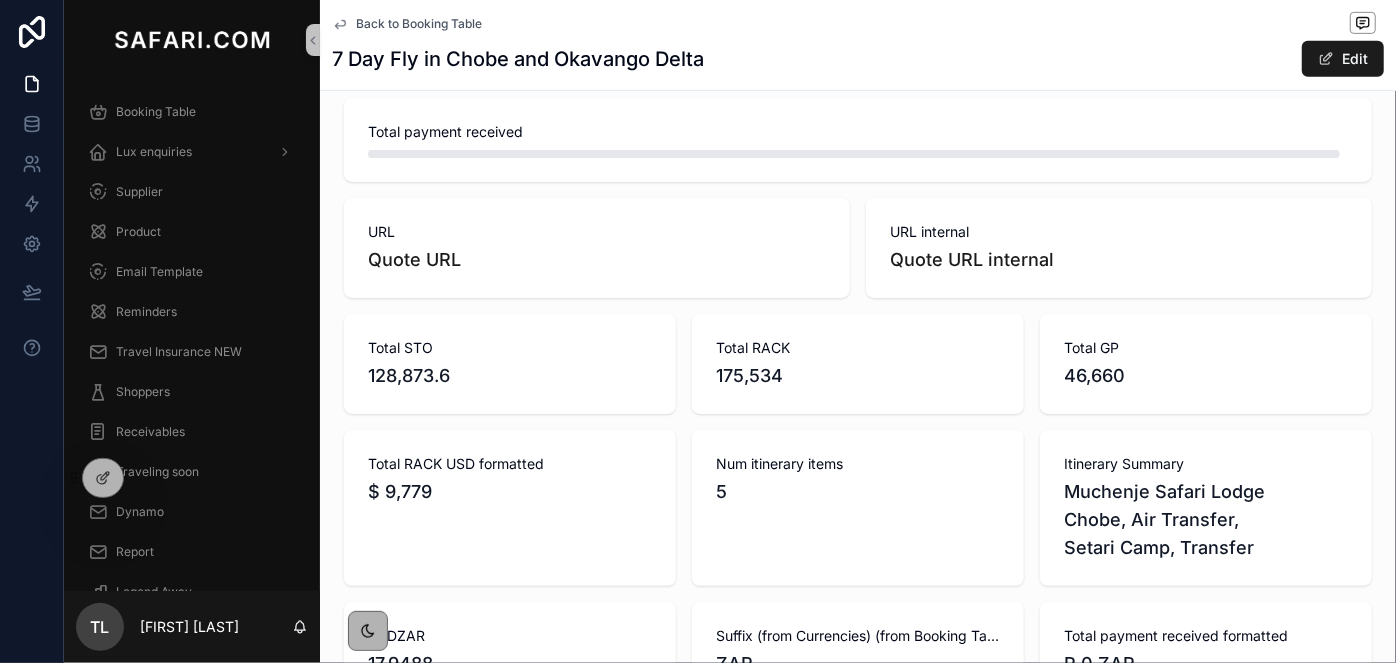 scroll, scrollTop: 453, scrollLeft: 0, axis: vertical 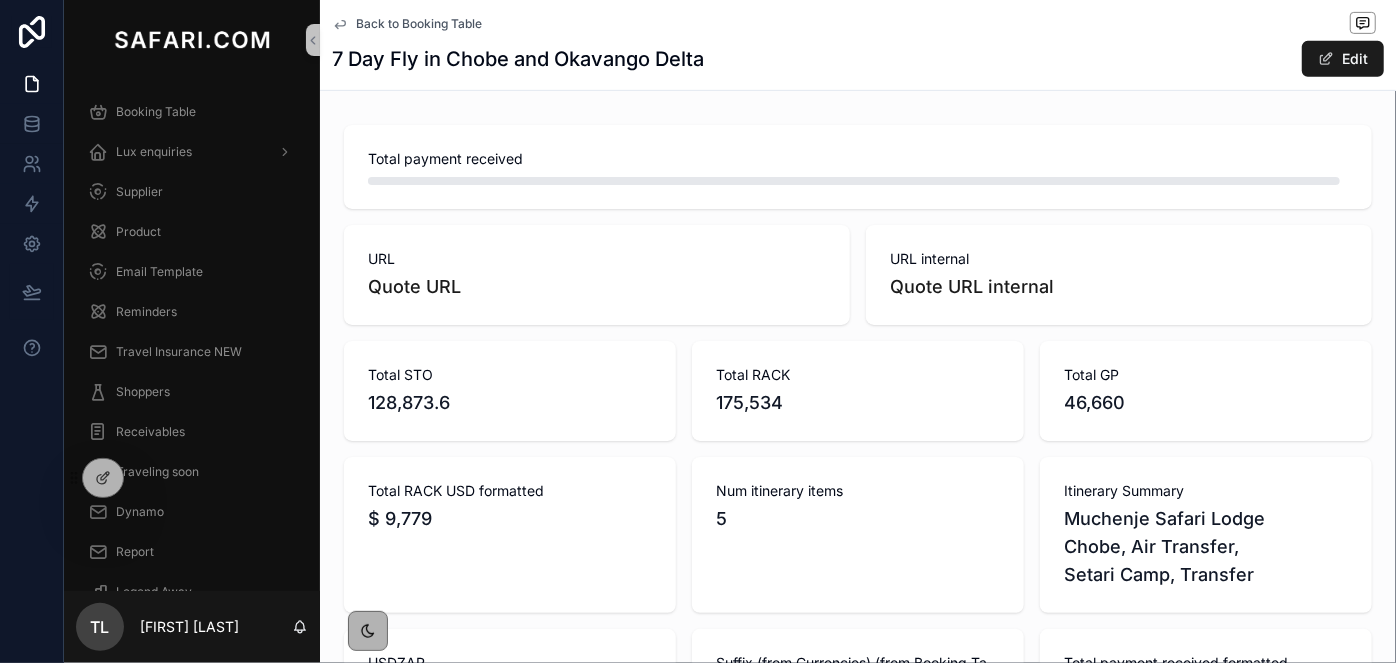 click on "Quote URL internal" at bounding box center [1119, 287] 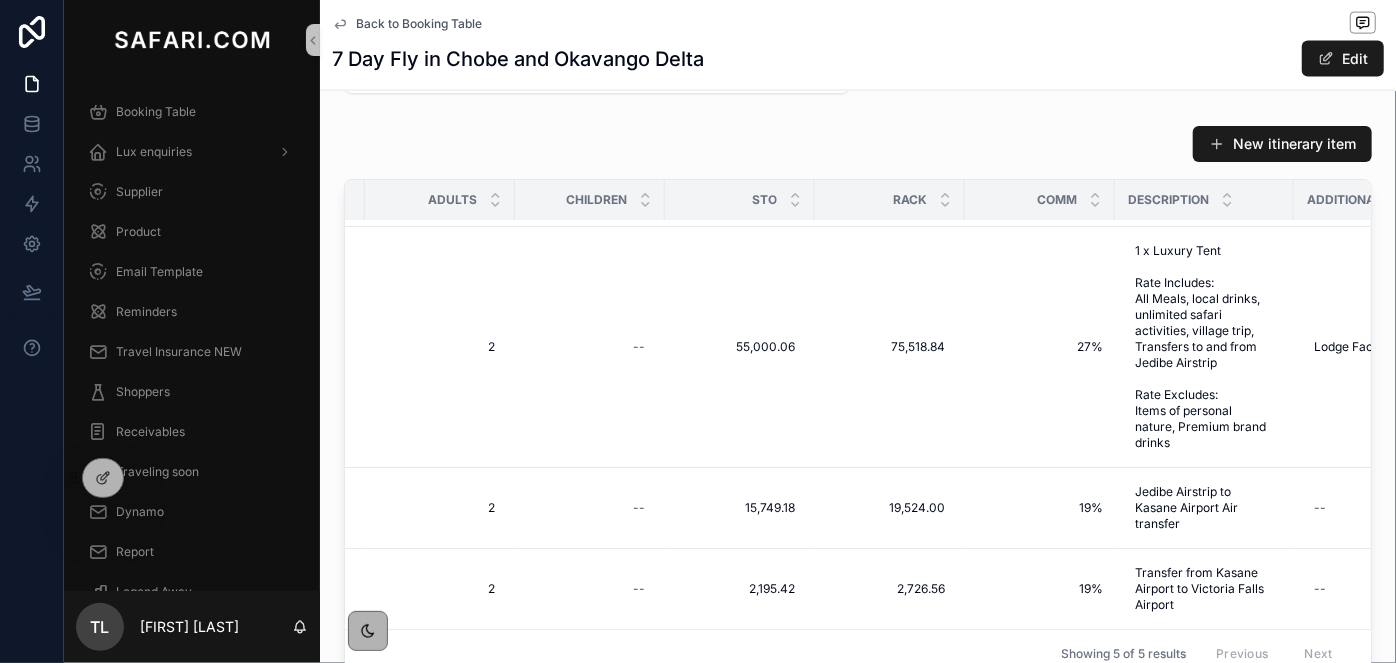 scroll, scrollTop: 1453, scrollLeft: 0, axis: vertical 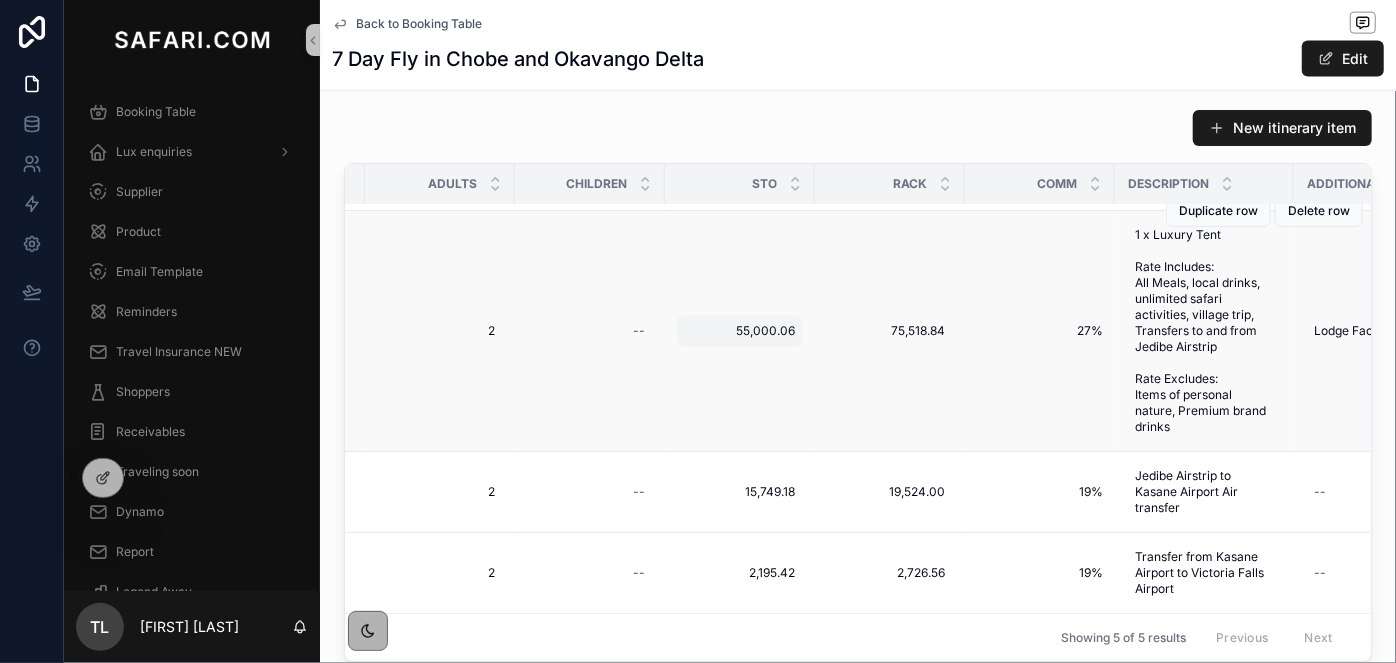 click on "55,000.06" at bounding box center [740, 331] 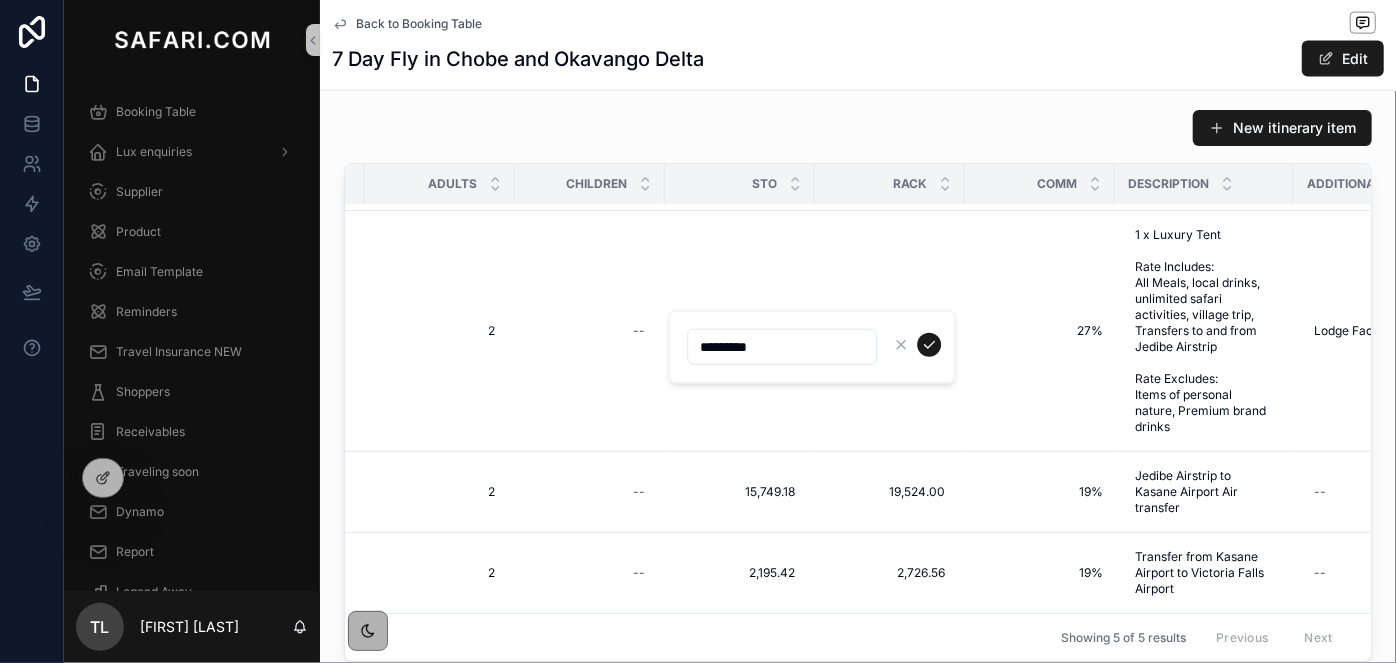 drag, startPoint x: 712, startPoint y: 350, endPoint x: 691, endPoint y: 350, distance: 21 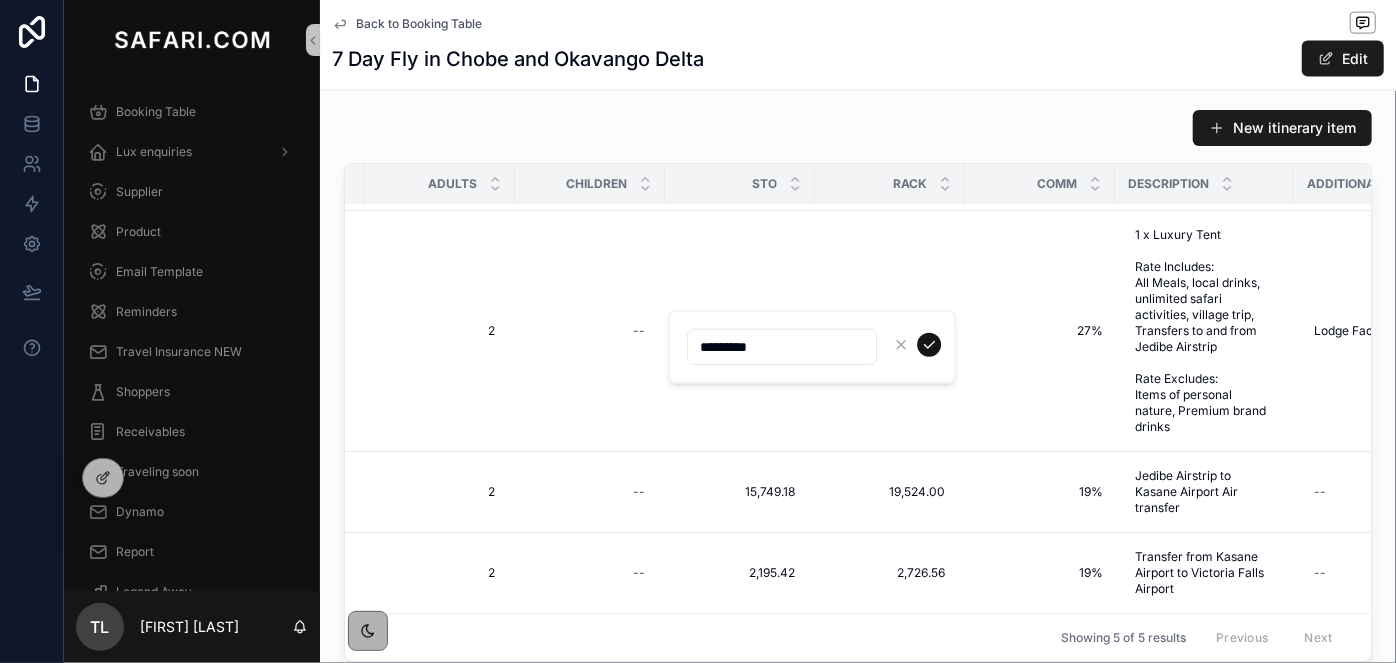 type on "*********" 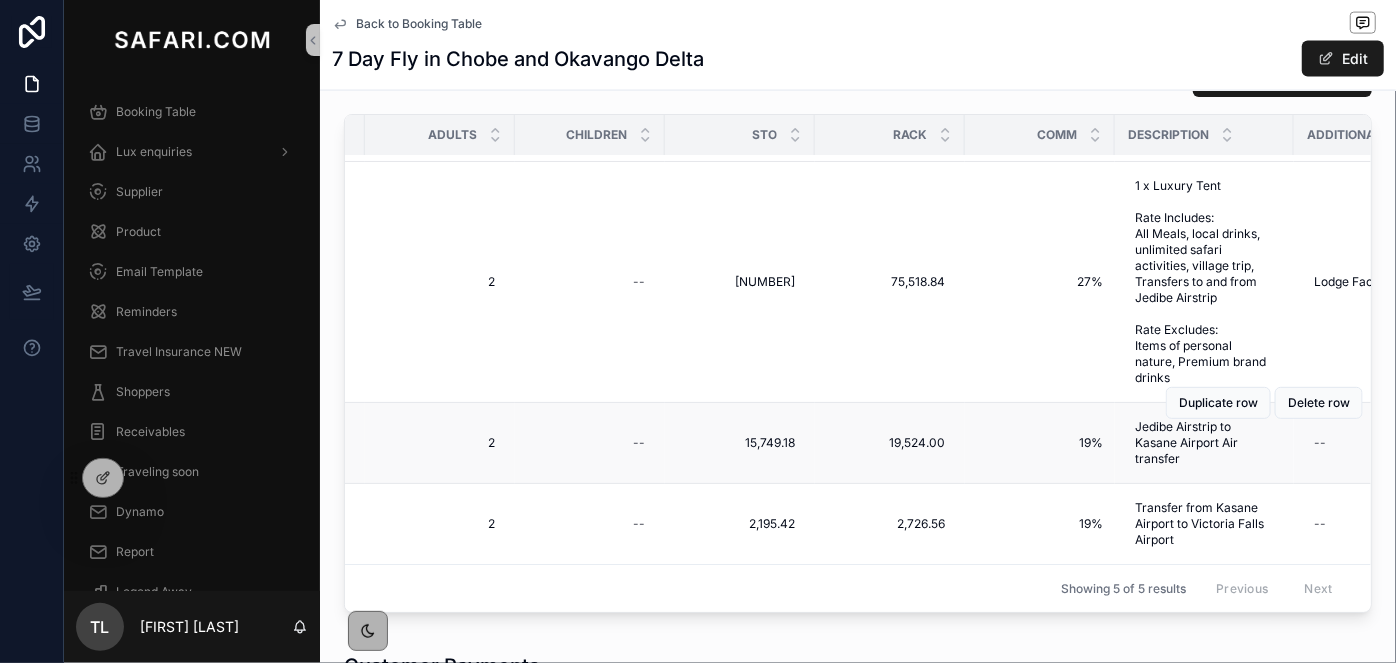 scroll, scrollTop: 1544, scrollLeft: 0, axis: vertical 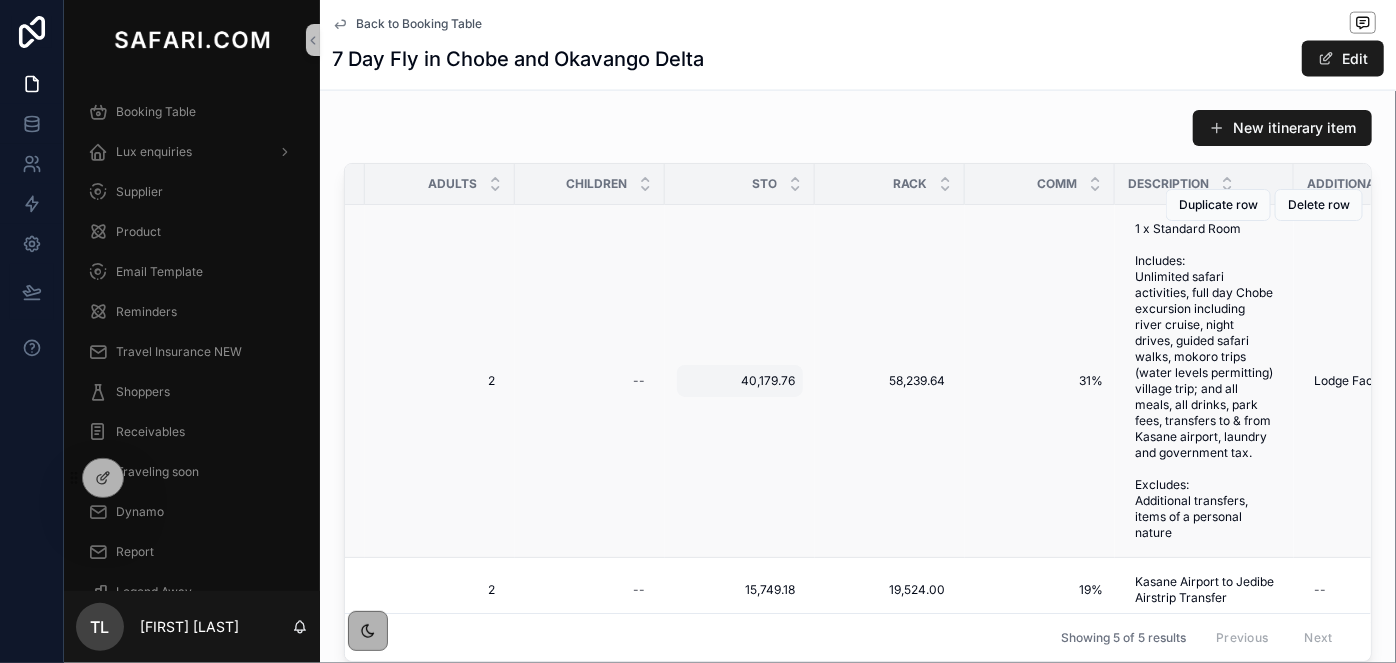 click on "40,179.76" at bounding box center [740, 381] 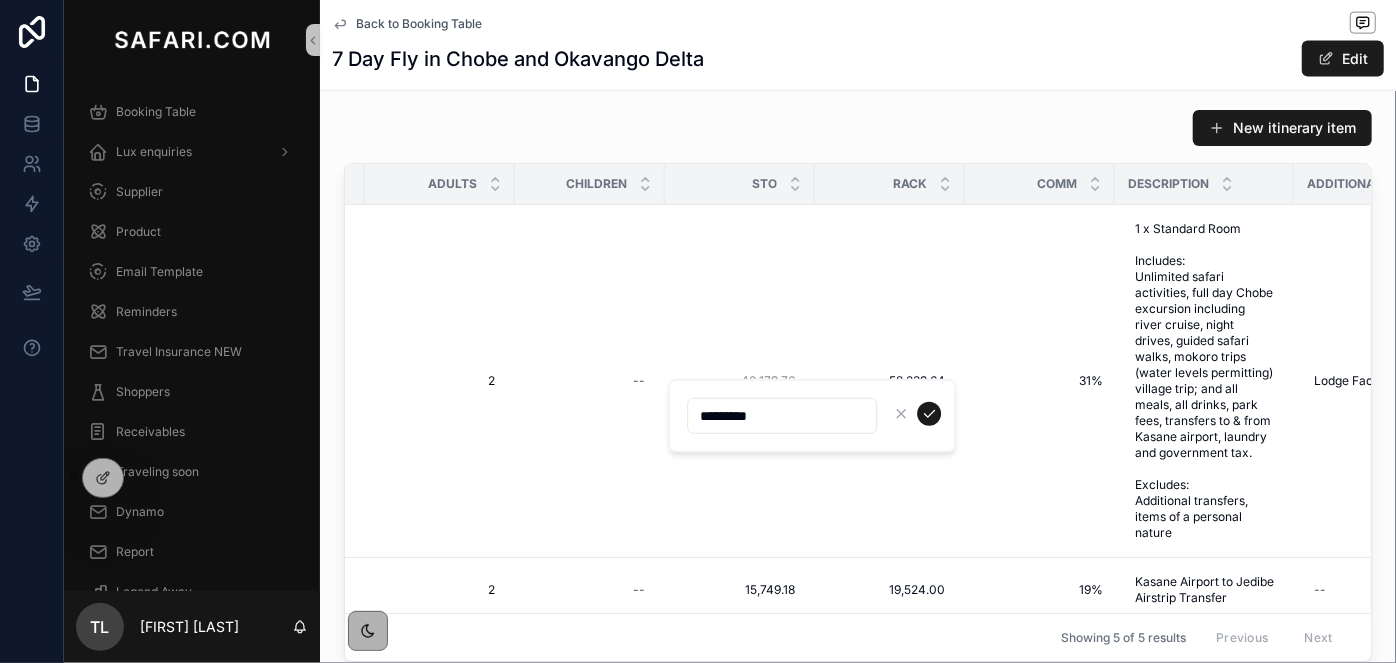 drag, startPoint x: 716, startPoint y: 416, endPoint x: 688, endPoint y: 416, distance: 28 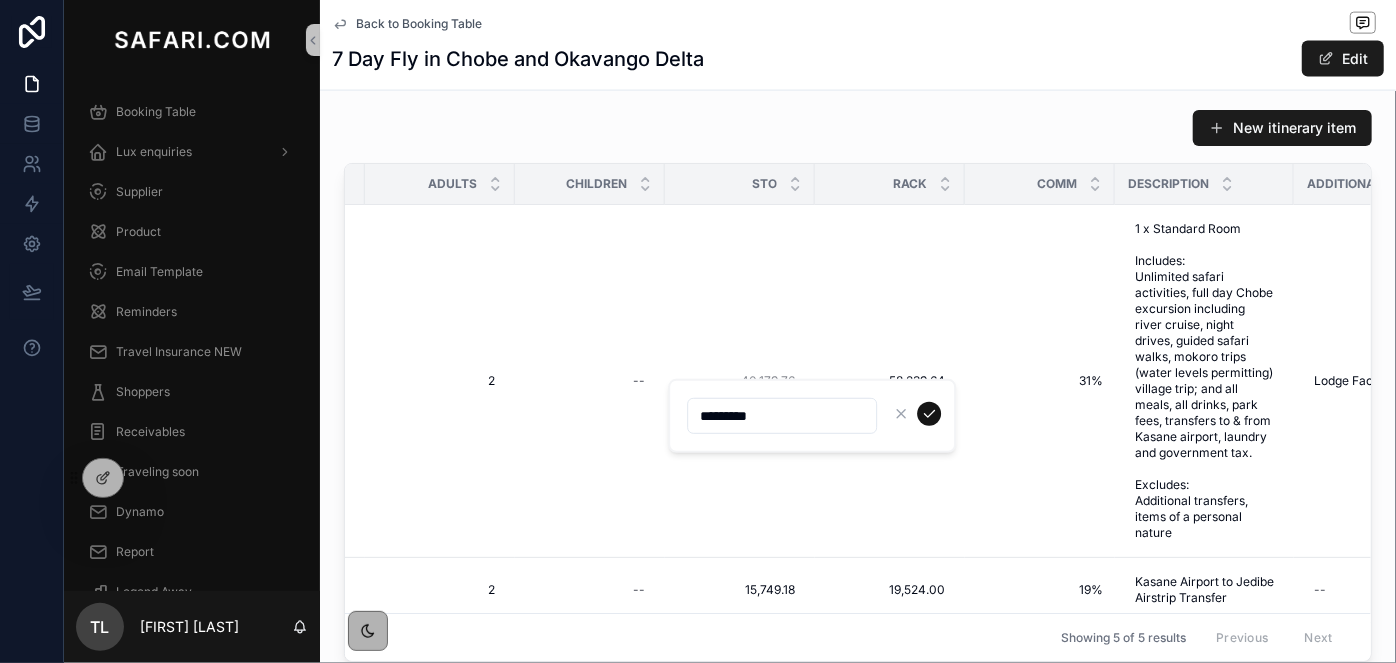 type on "*********" 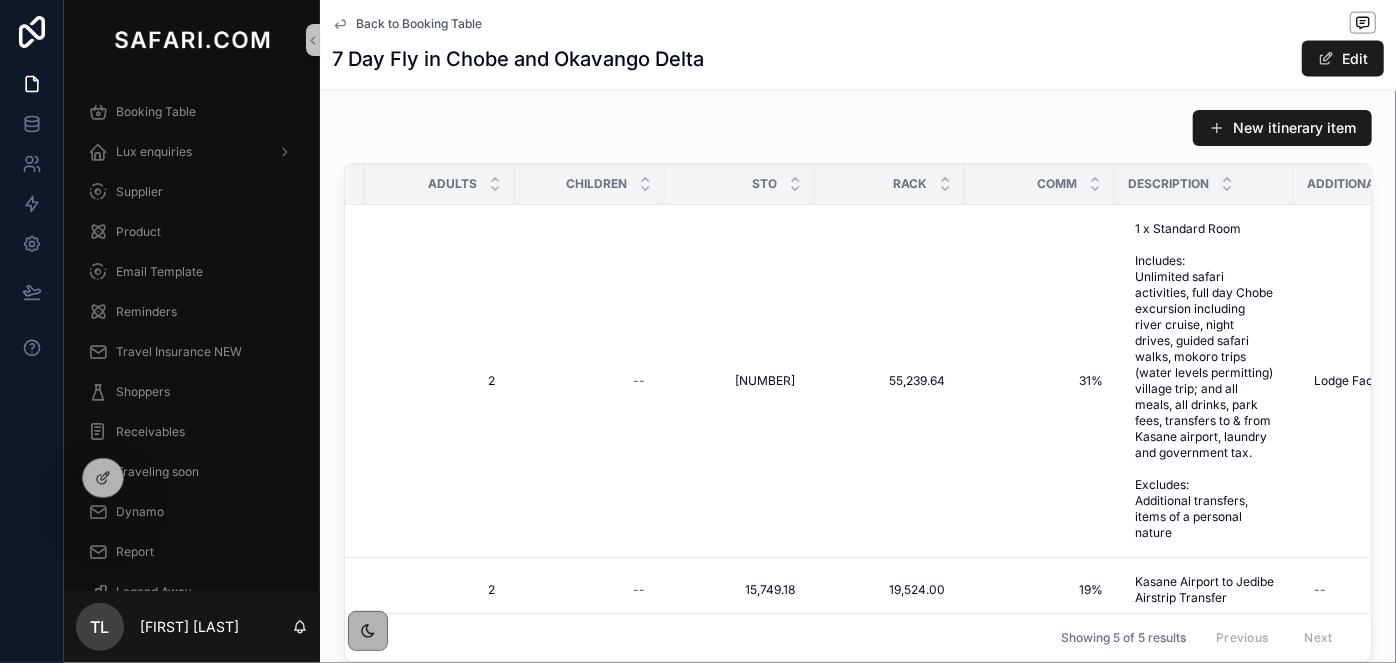 click on "New itinerary item" at bounding box center (858, 128) 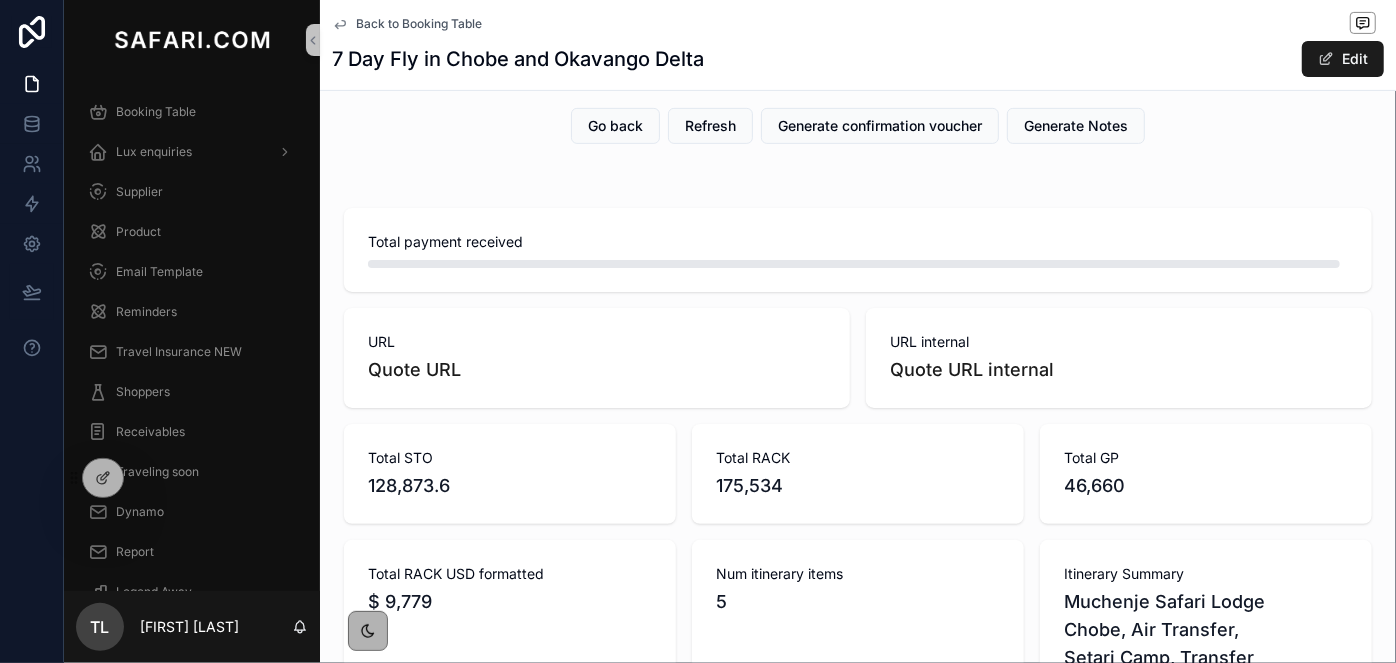 scroll, scrollTop: 362, scrollLeft: 0, axis: vertical 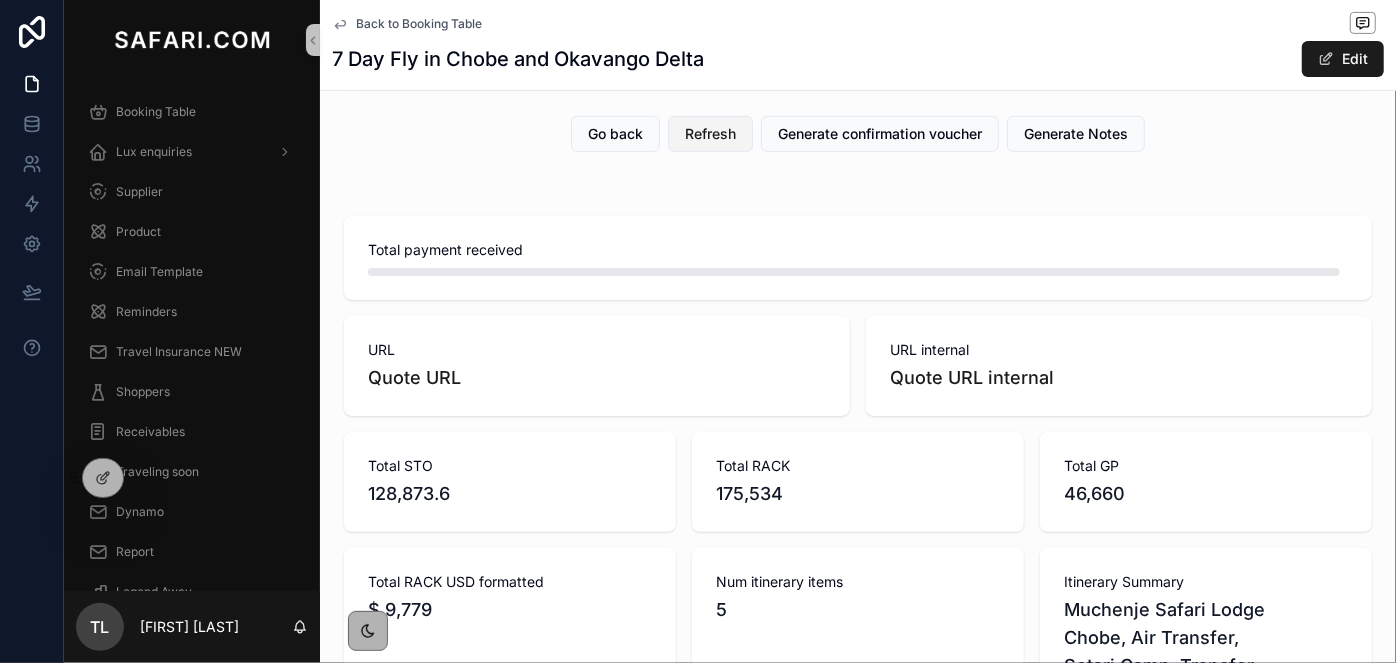 click on "Refresh" at bounding box center [710, 134] 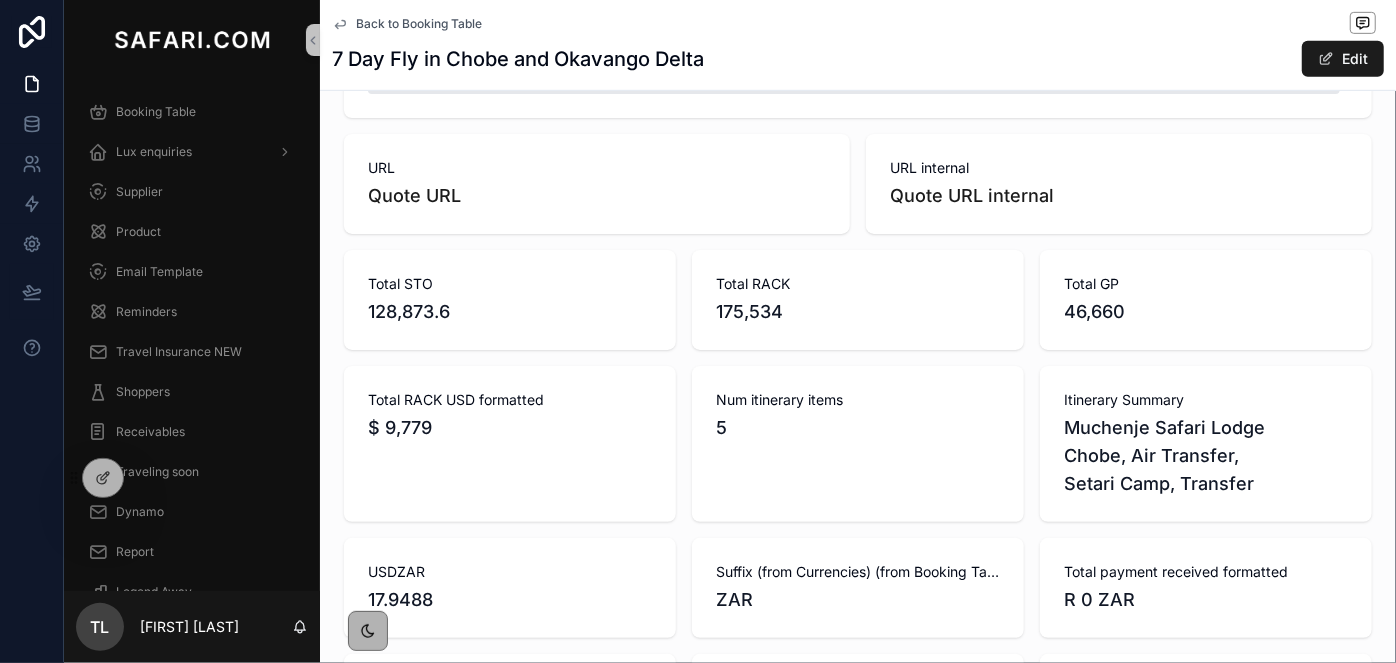 scroll, scrollTop: 362, scrollLeft: 0, axis: vertical 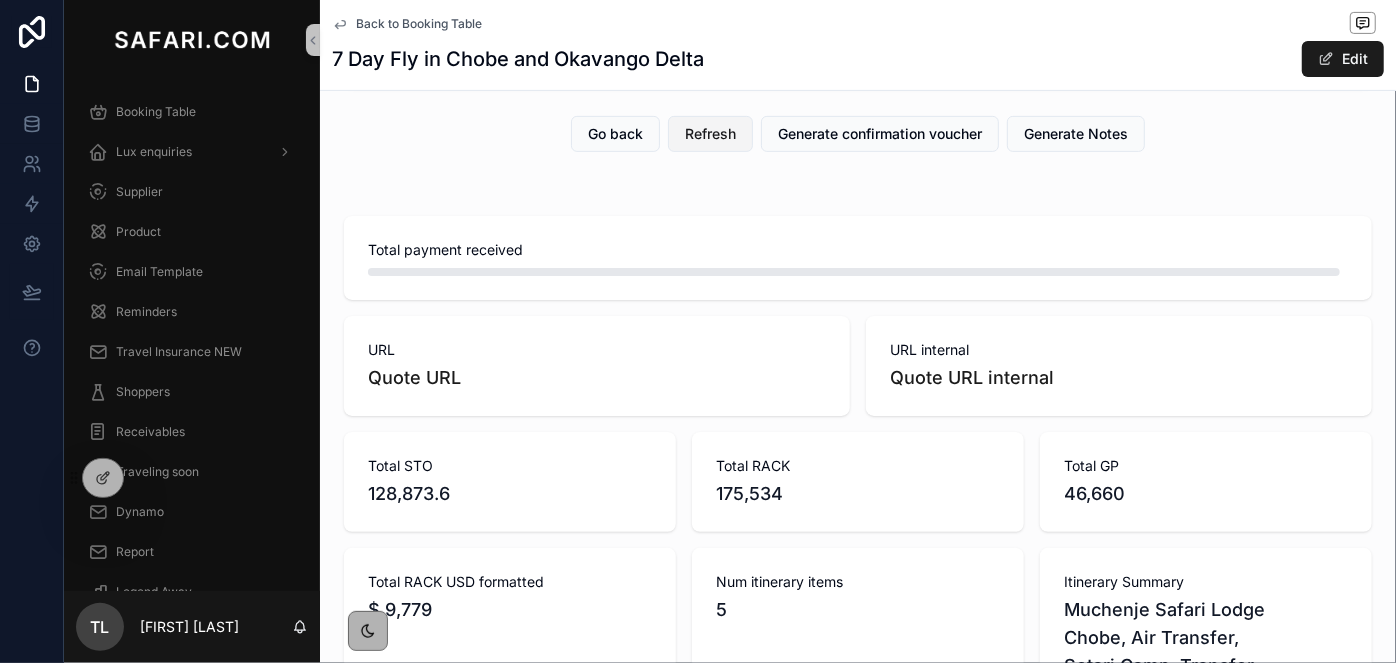 click on "Refresh" at bounding box center [710, 134] 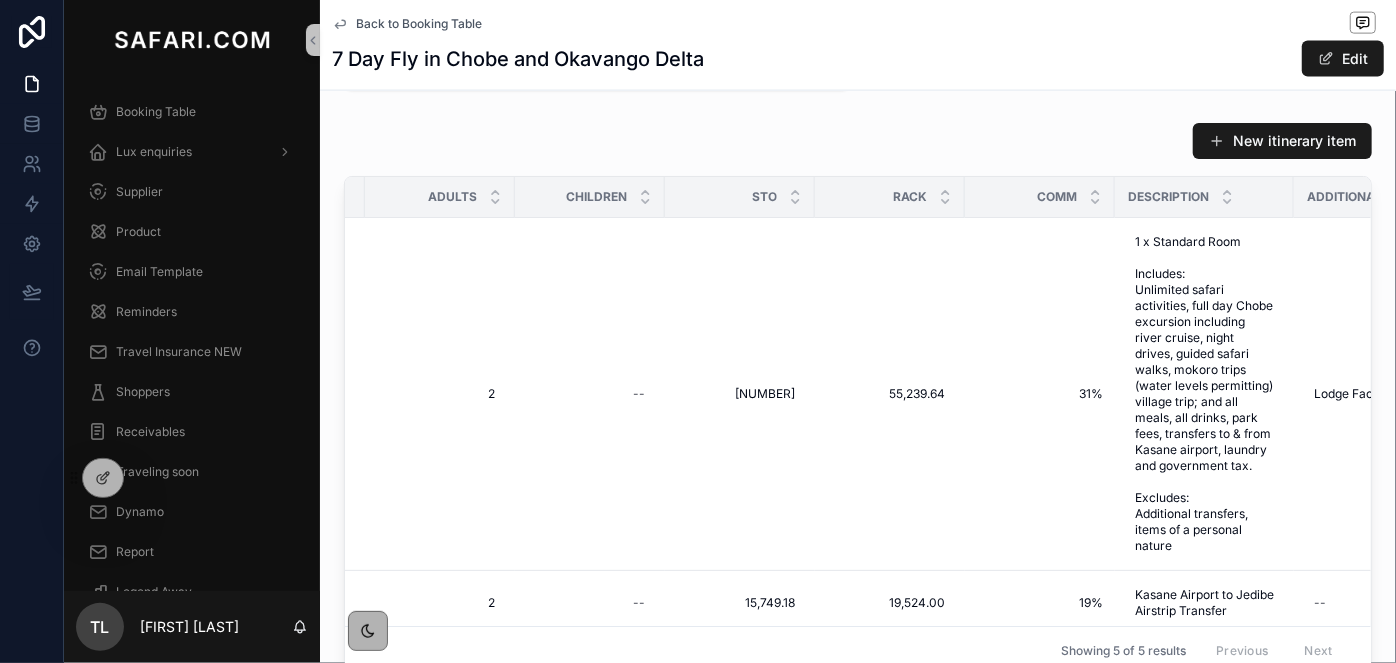 scroll, scrollTop: 1453, scrollLeft: 0, axis: vertical 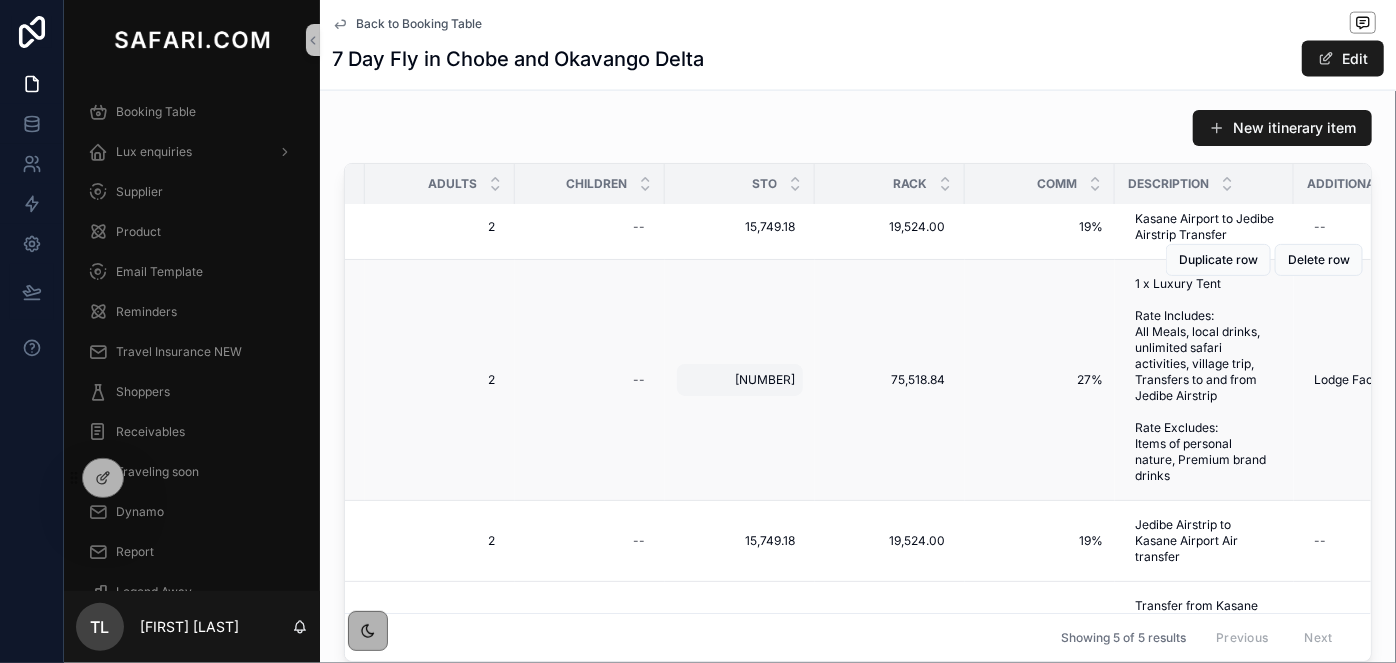 click on "45,000.06" at bounding box center [740, 380] 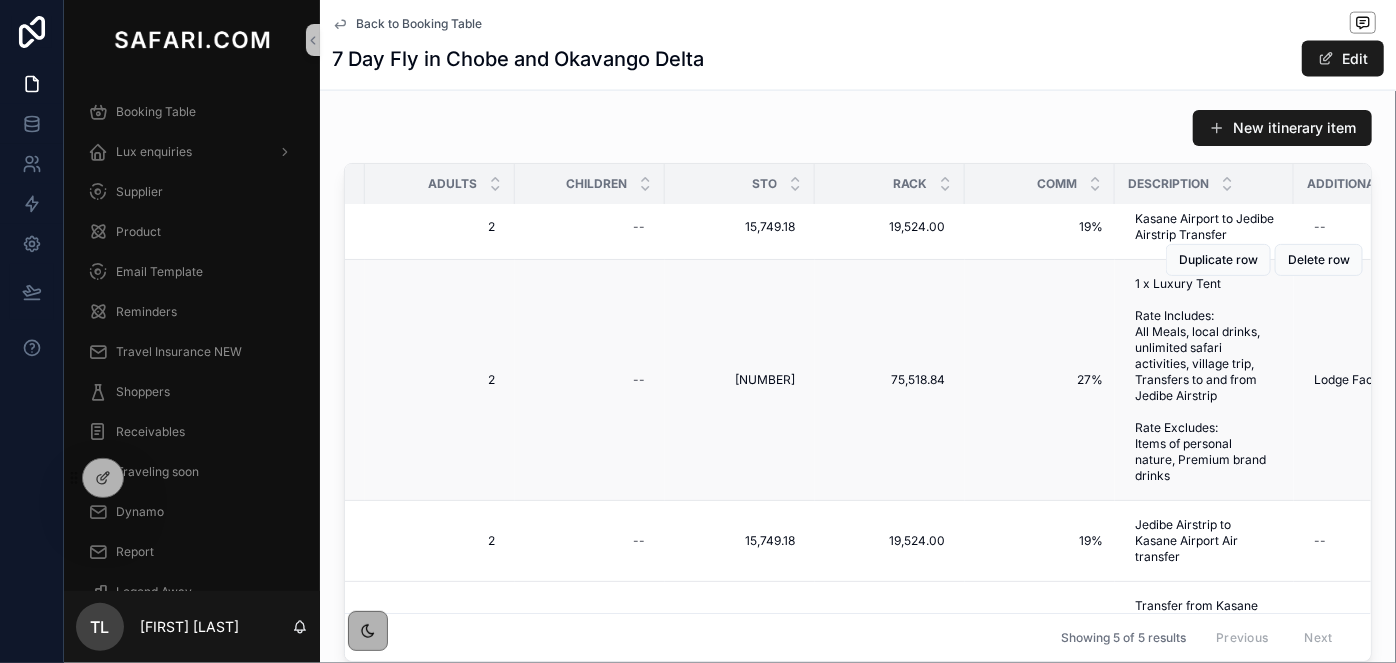 click on "45,000.06 45,000.06" at bounding box center (740, 380) 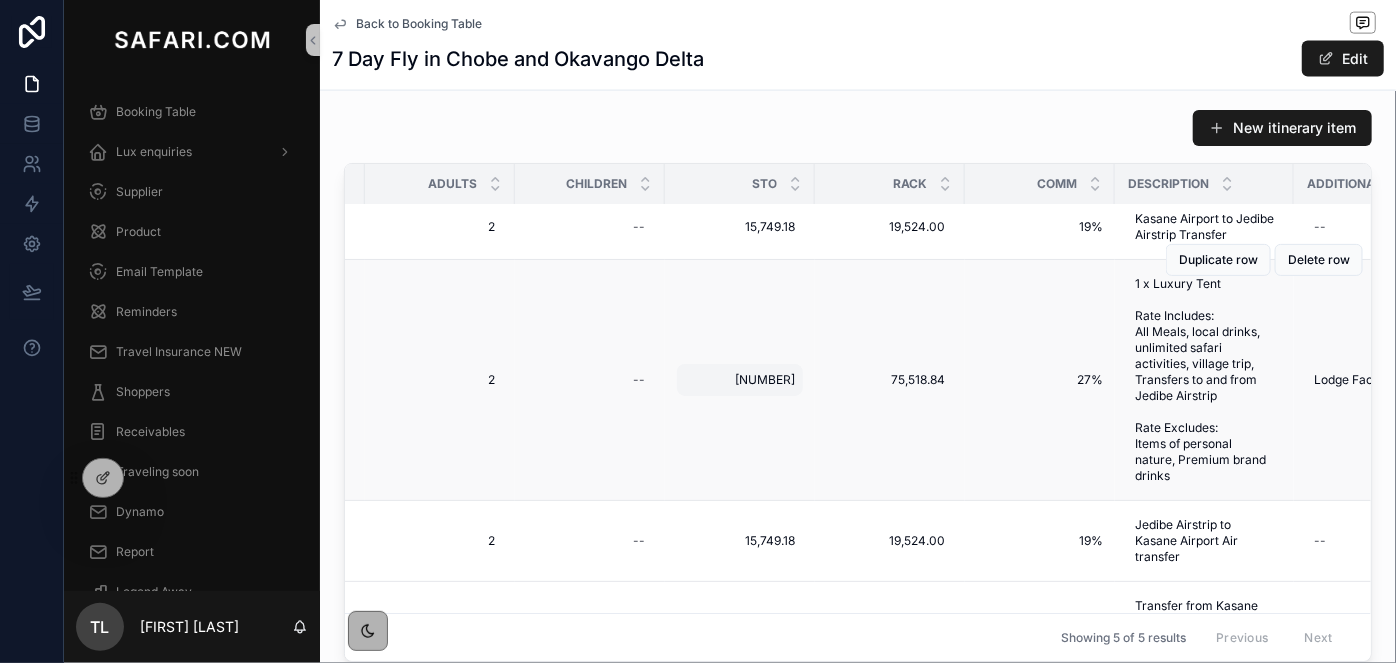 click on "45,000.06" at bounding box center [740, 380] 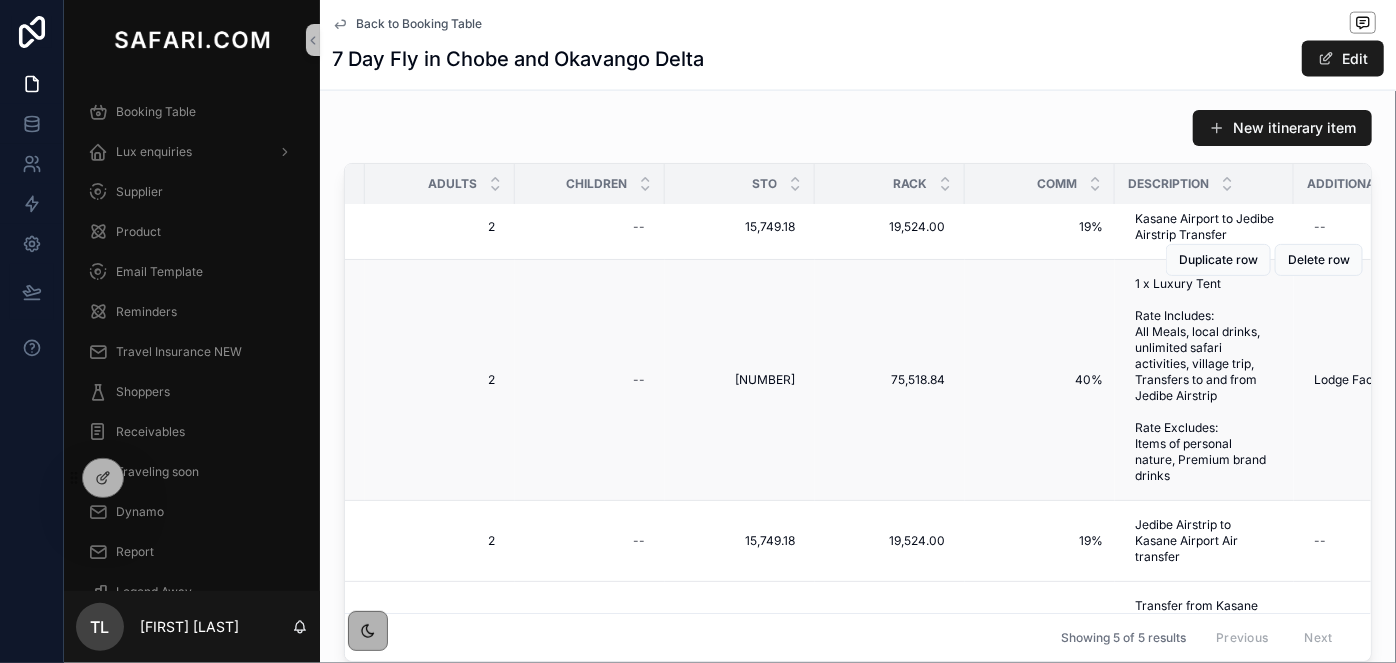 drag, startPoint x: 717, startPoint y: 419, endPoint x: 702, endPoint y: 420, distance: 15.033297 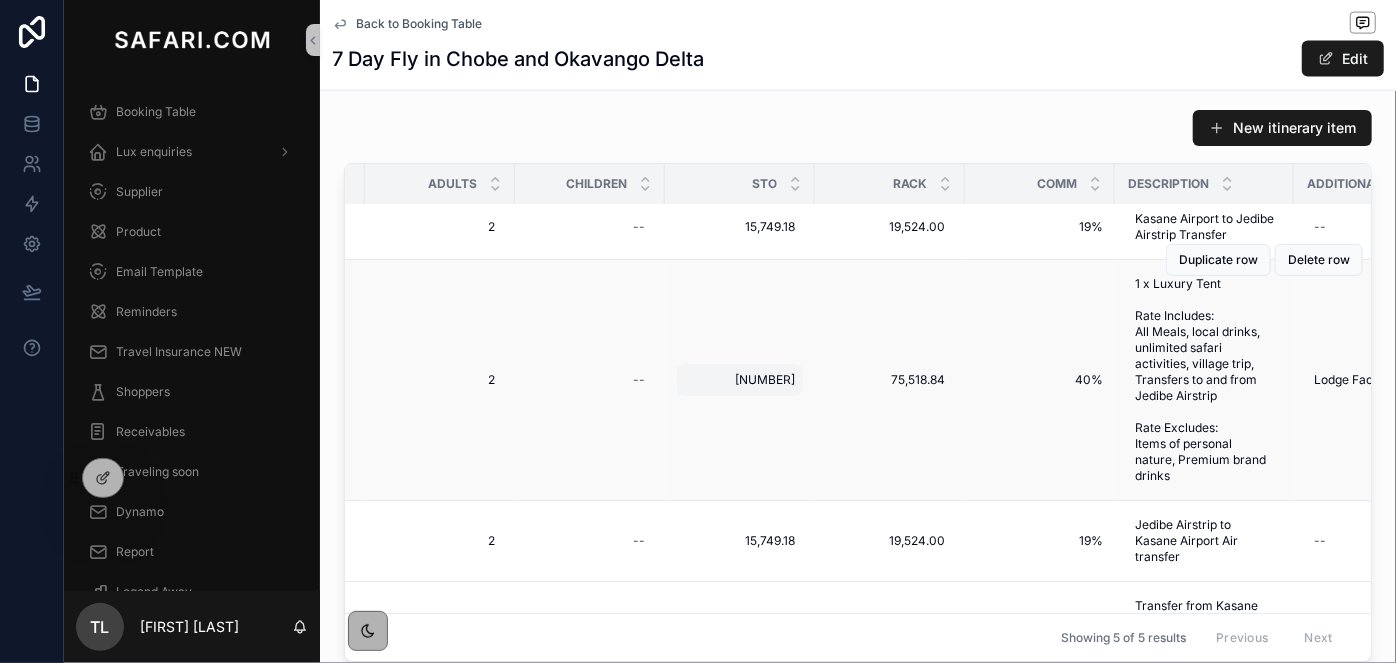 click on "45,000.06 45,000.06" at bounding box center (740, 380) 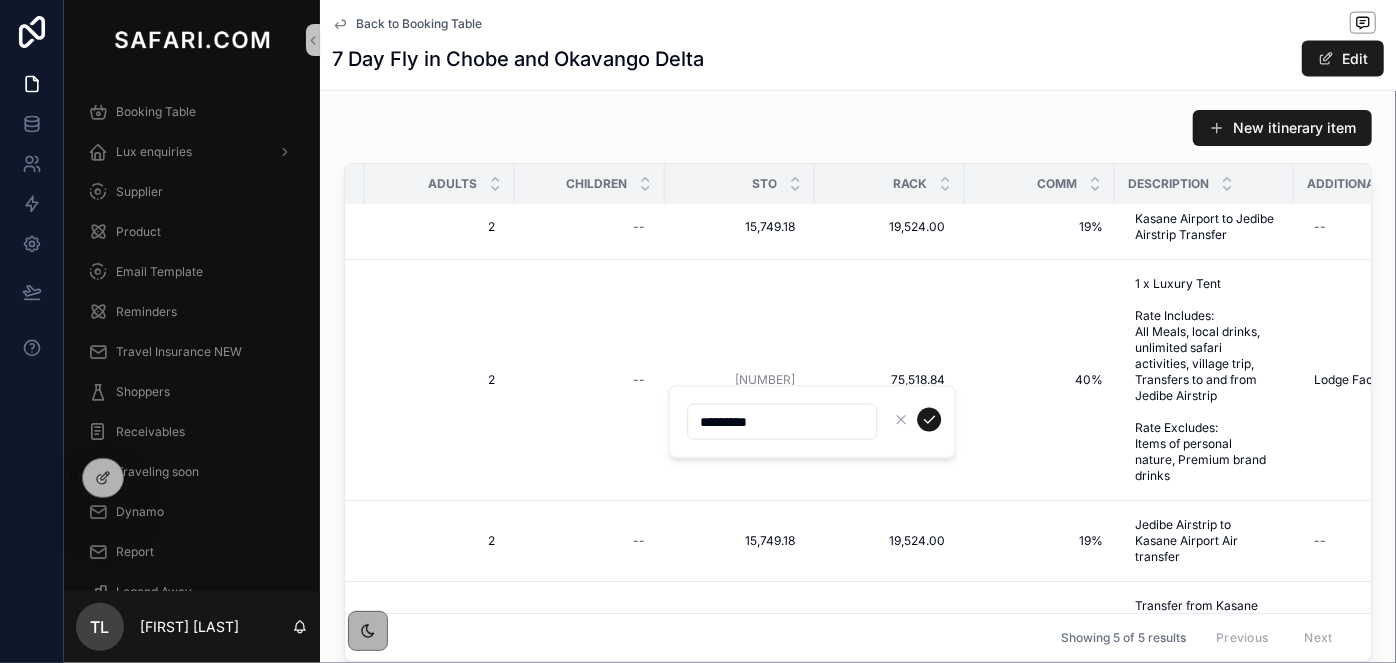 click on "*********" at bounding box center (782, 422) 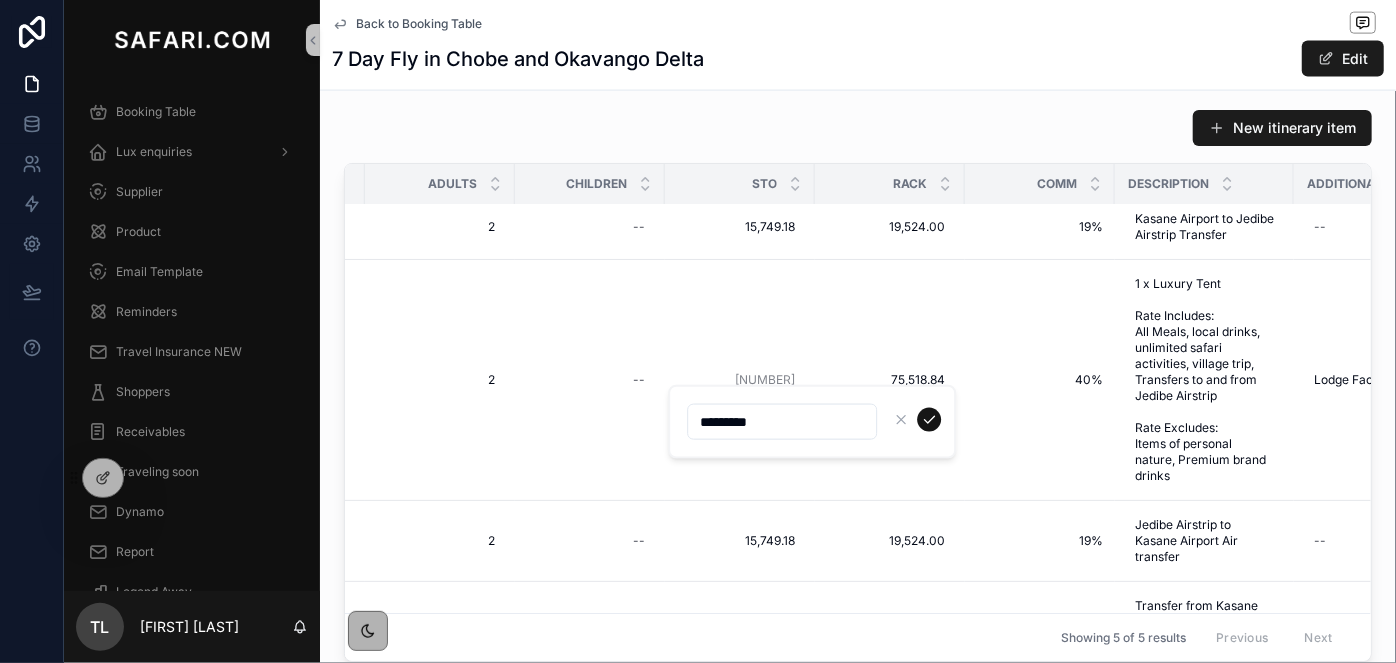 type on "*********" 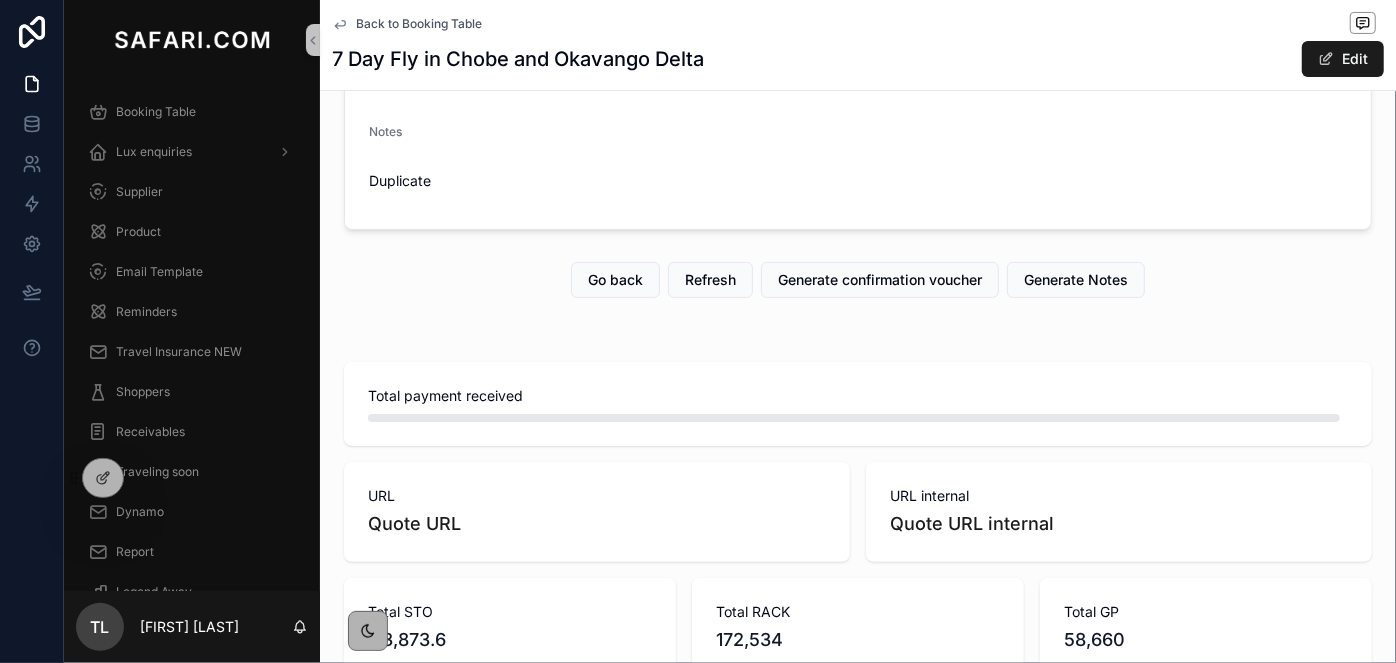 scroll, scrollTop: 181, scrollLeft: 0, axis: vertical 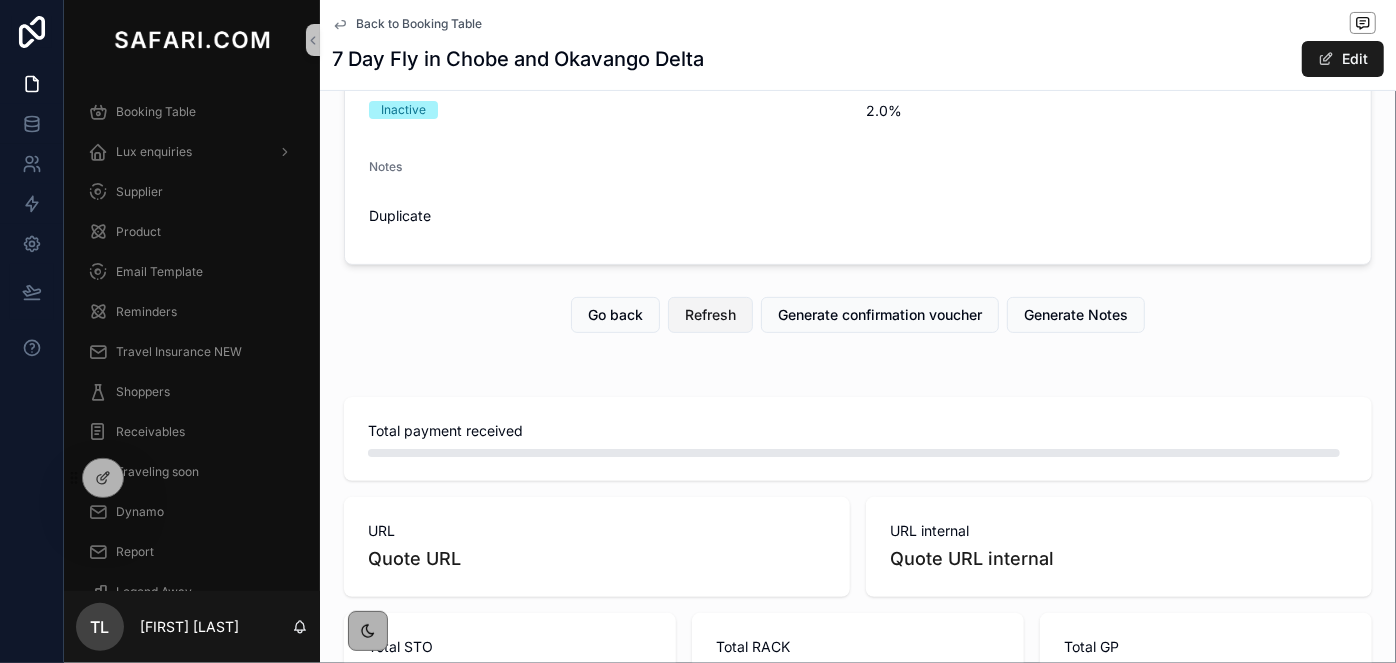 click on "Refresh" at bounding box center (710, 315) 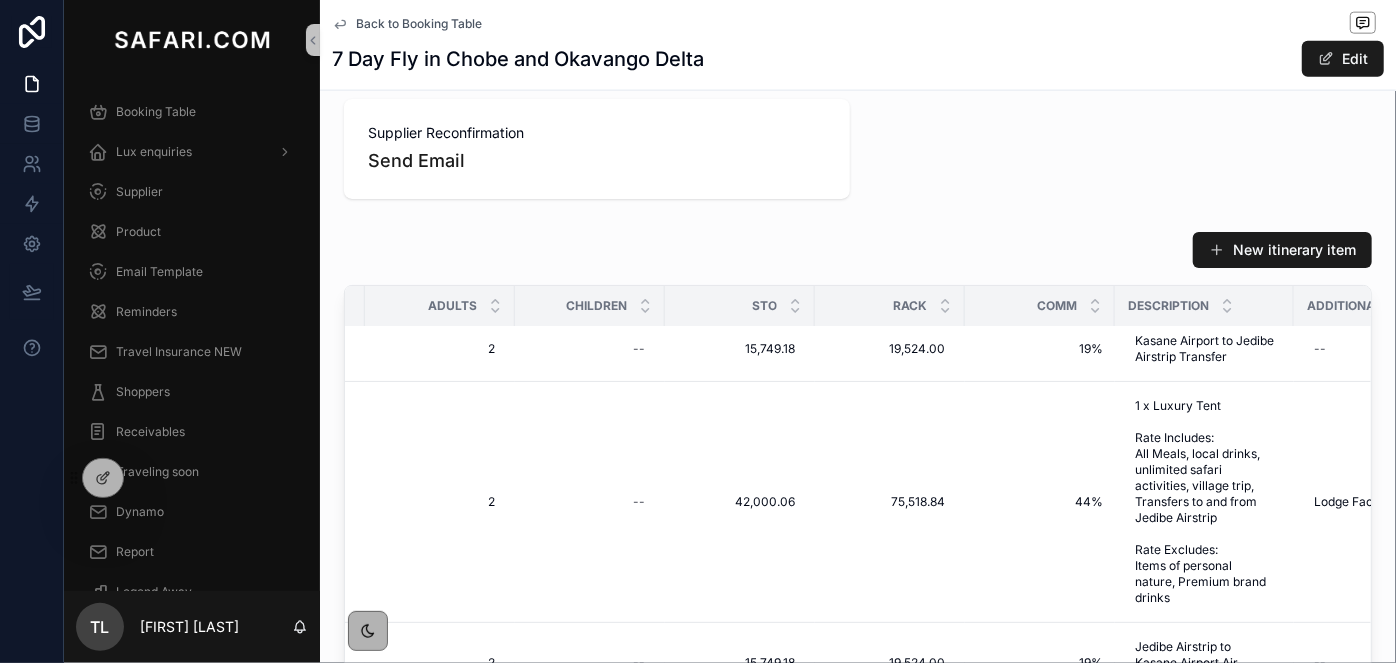 scroll, scrollTop: 1362, scrollLeft: 0, axis: vertical 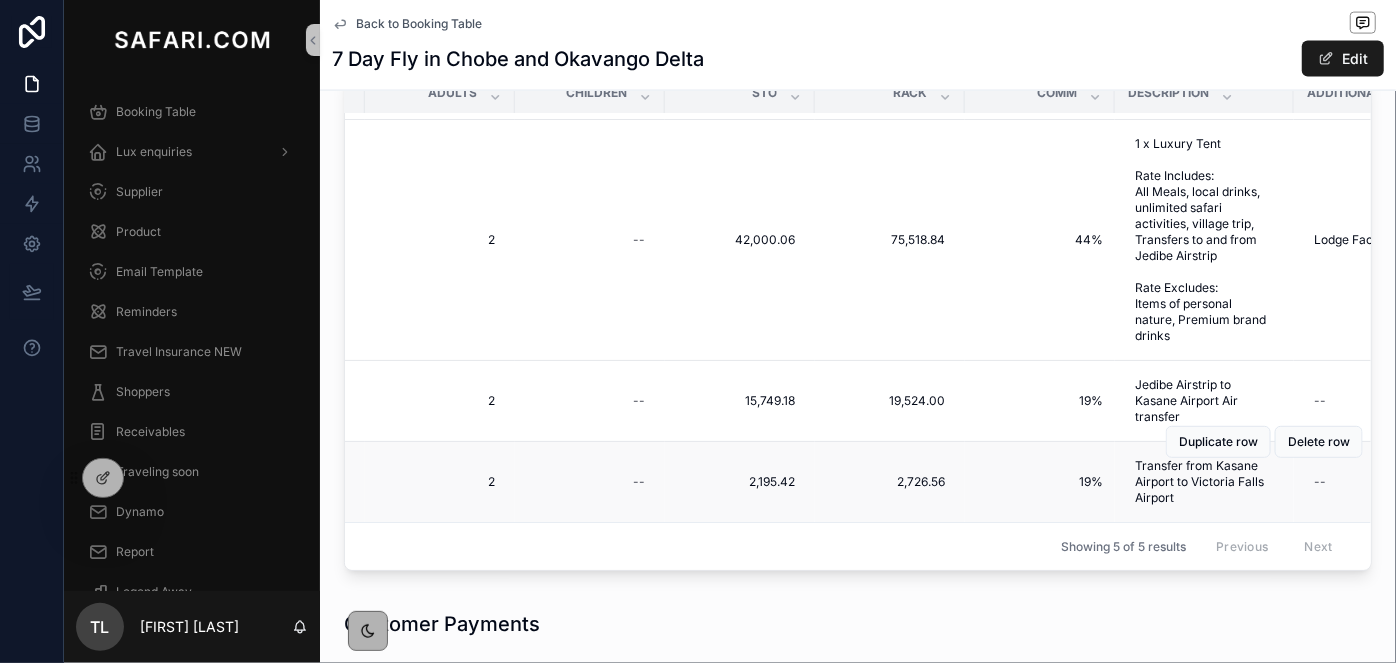 click on "19%" at bounding box center [1040, 482] 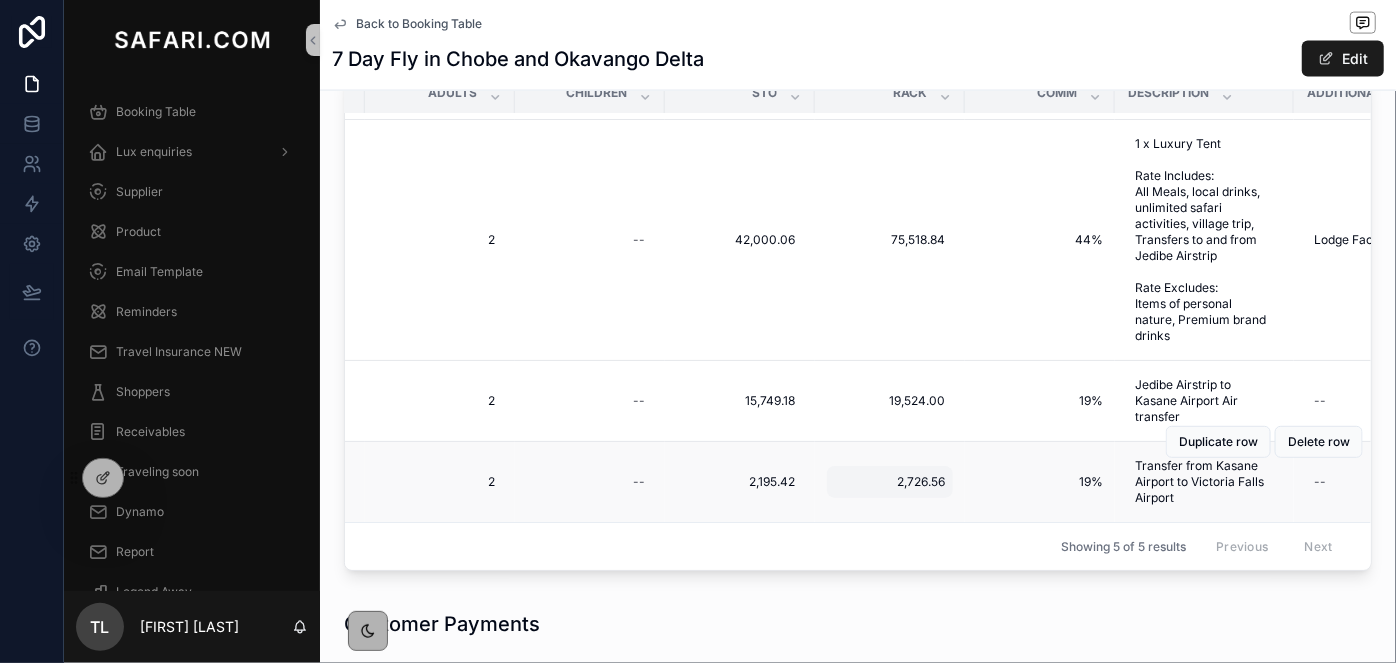 click on "2,726.56" at bounding box center [890, 482] 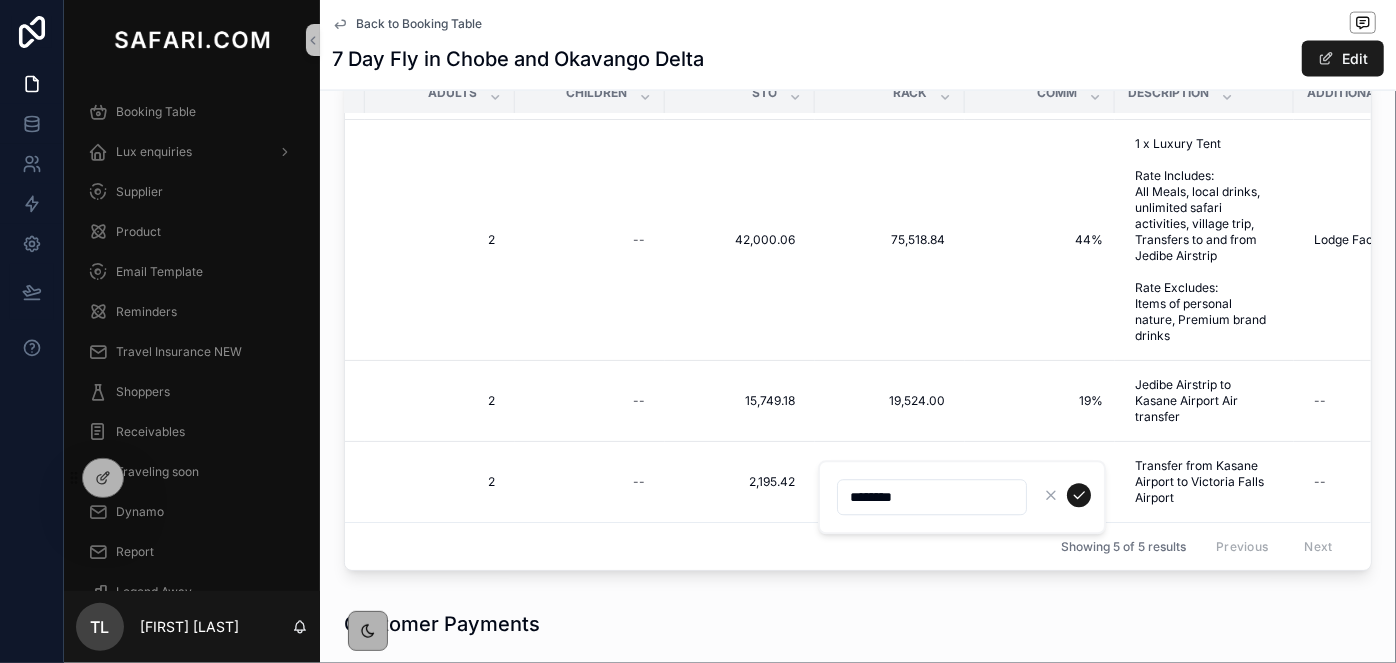 click on "********" at bounding box center (932, 497) 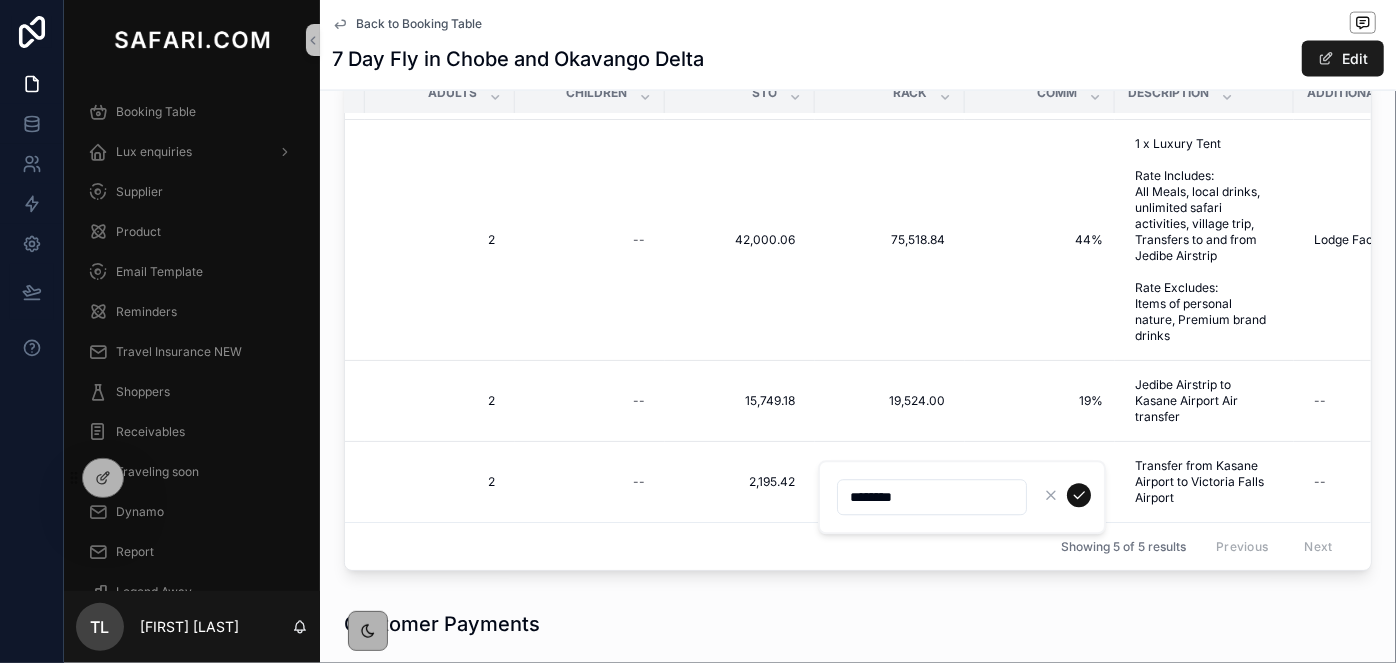 type on "********" 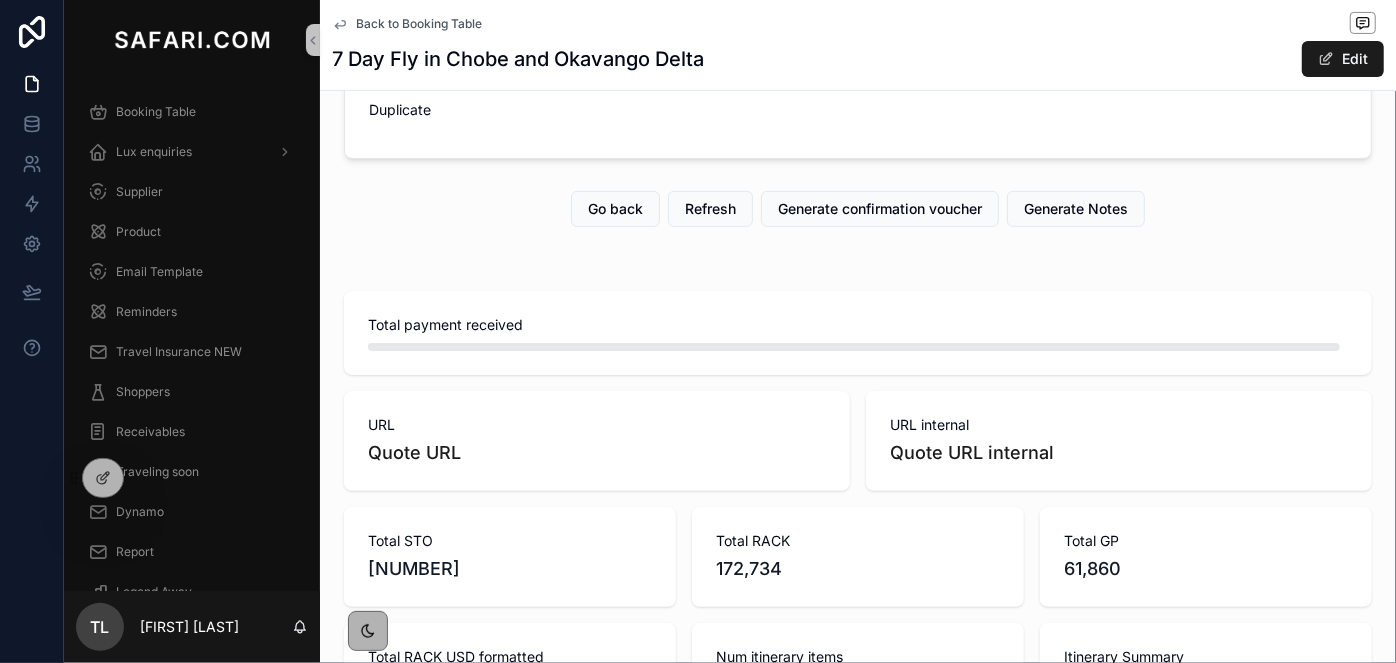 scroll, scrollTop: 282, scrollLeft: 0, axis: vertical 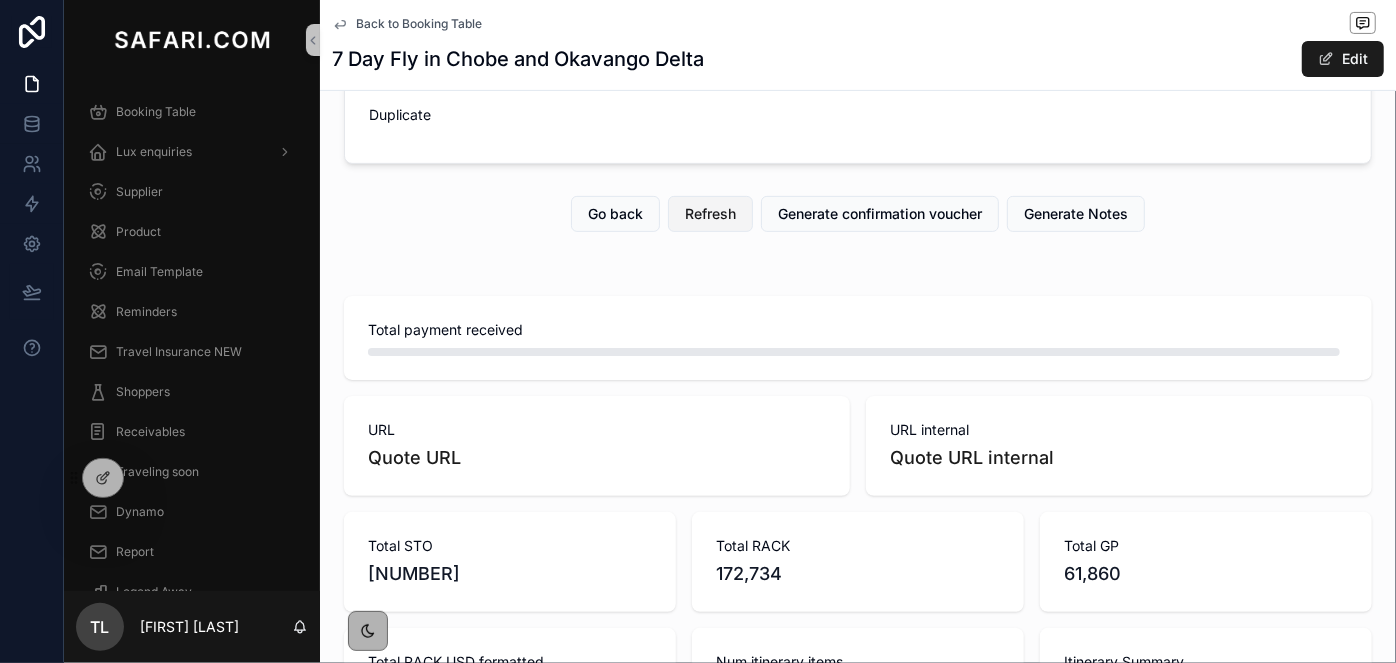 click on "Refresh" at bounding box center (710, 214) 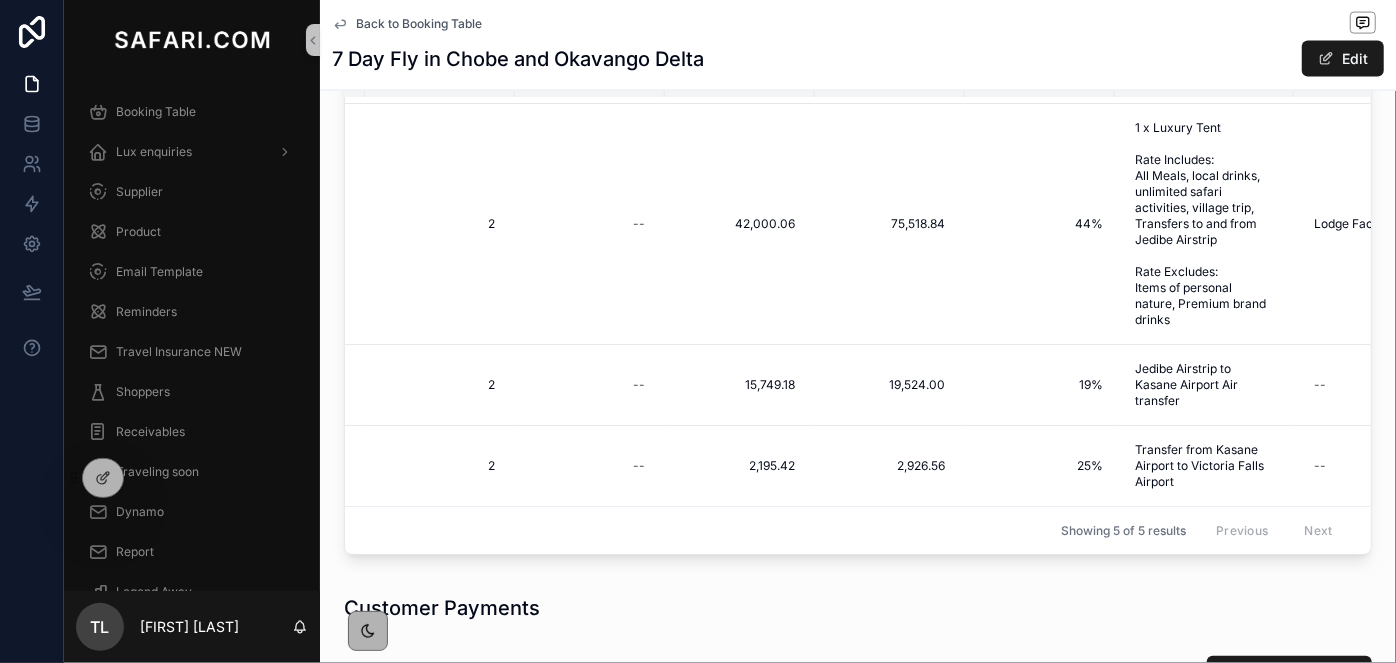 scroll, scrollTop: 1555, scrollLeft: 0, axis: vertical 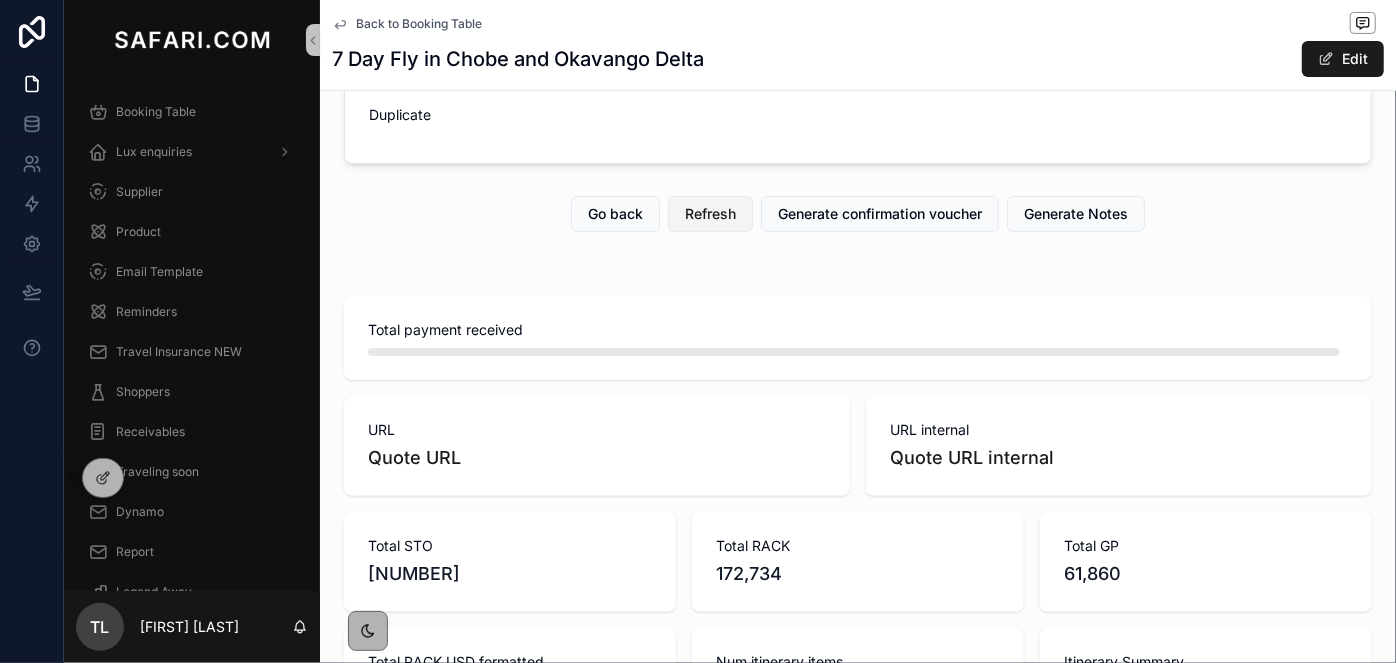 click on "Refresh" at bounding box center (710, 214) 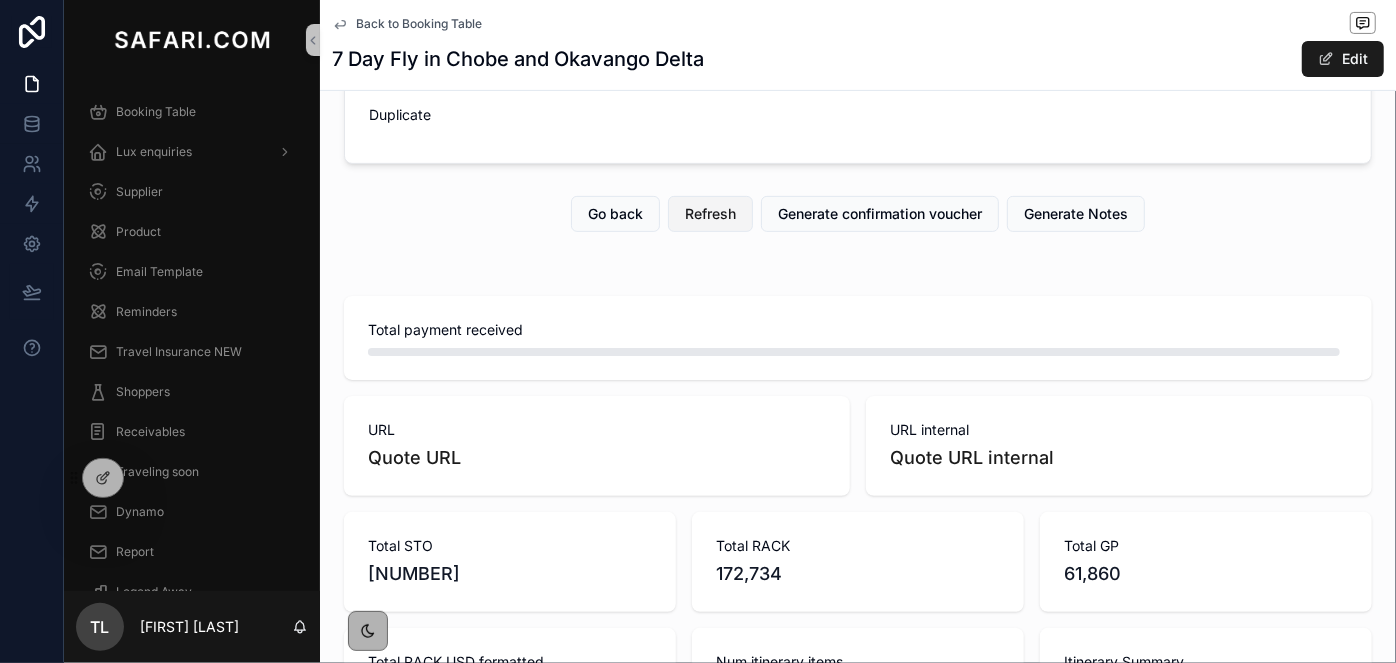 click on "Refresh" at bounding box center [710, 214] 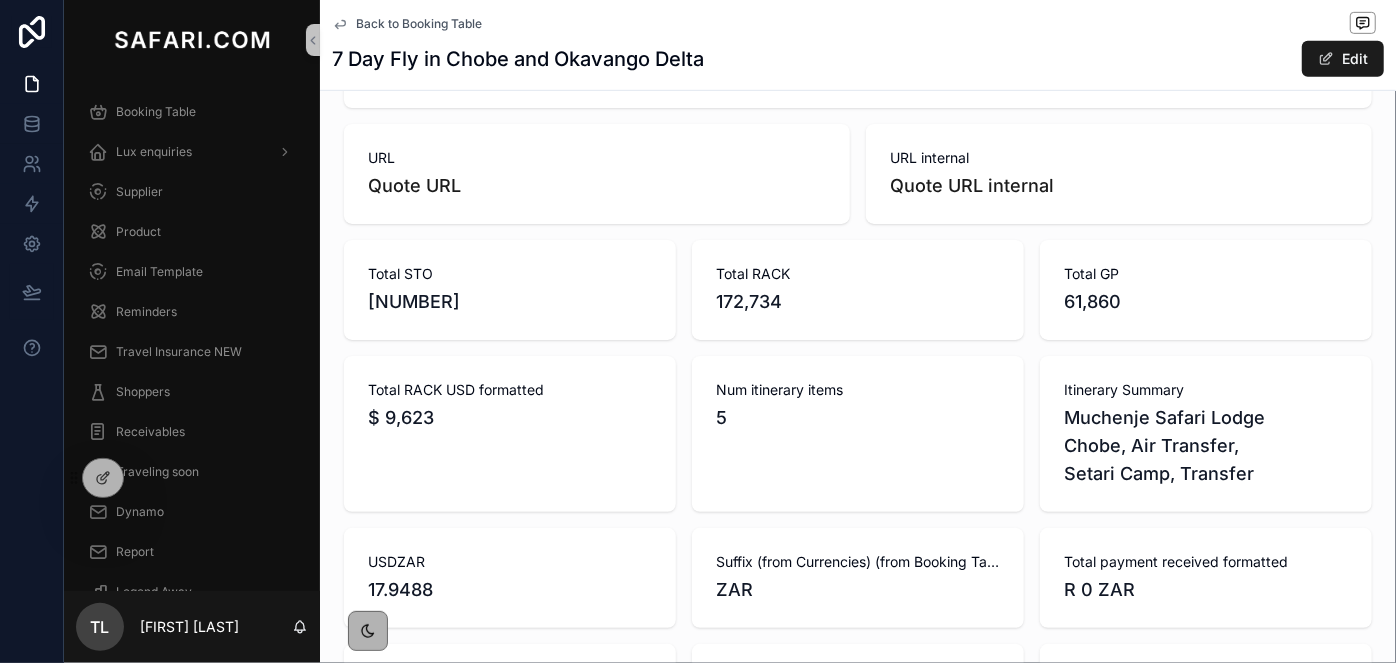 scroll, scrollTop: 555, scrollLeft: 0, axis: vertical 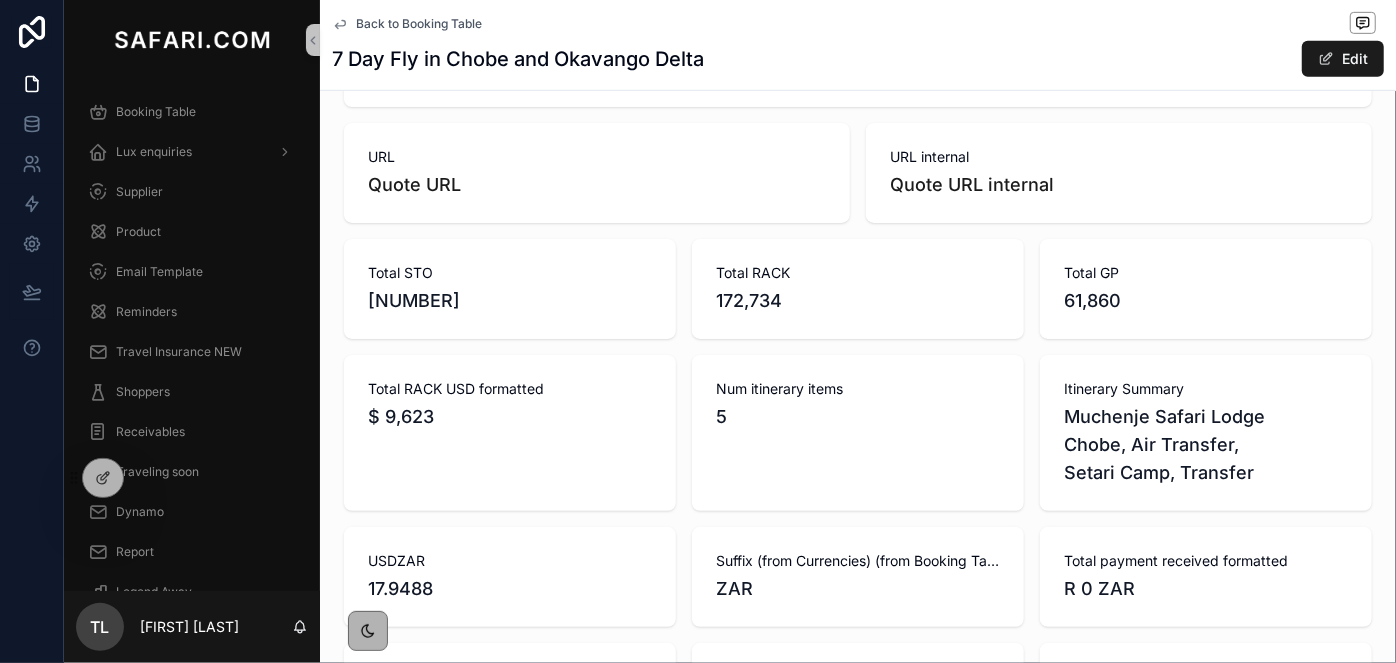 click on "Total GP 61,860" at bounding box center [1206, 289] 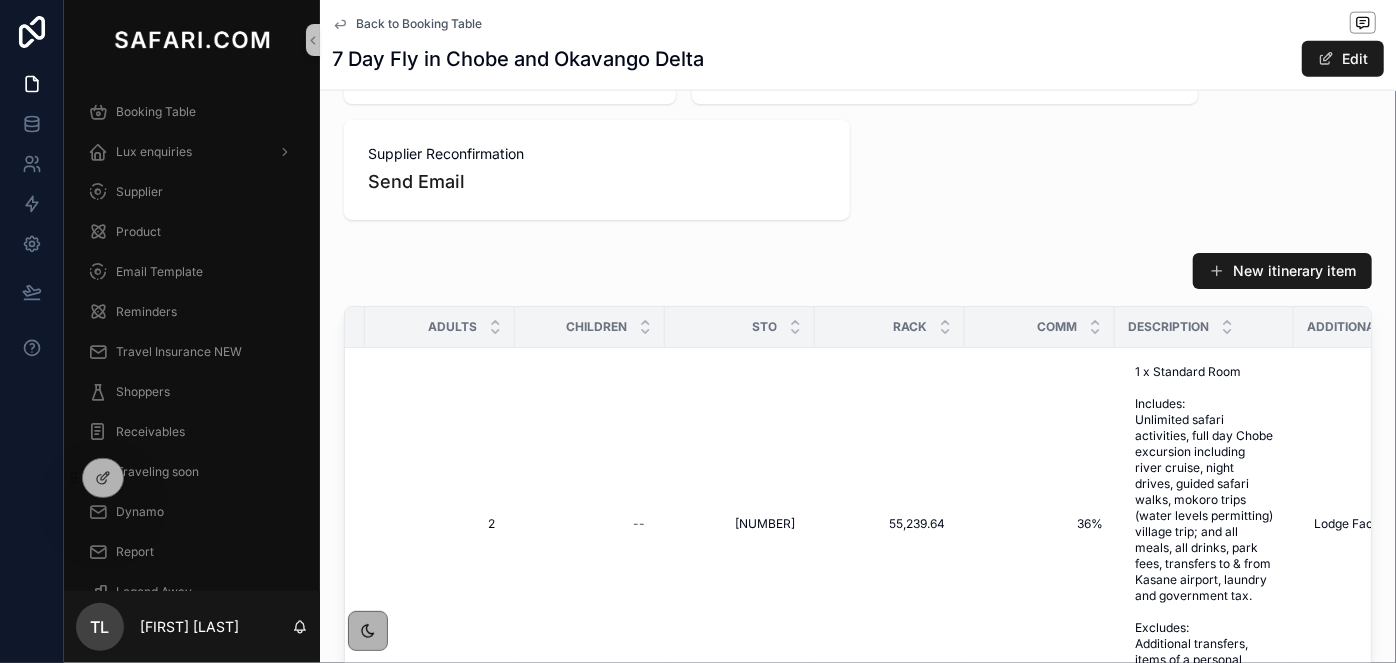 scroll, scrollTop: 1555, scrollLeft: 0, axis: vertical 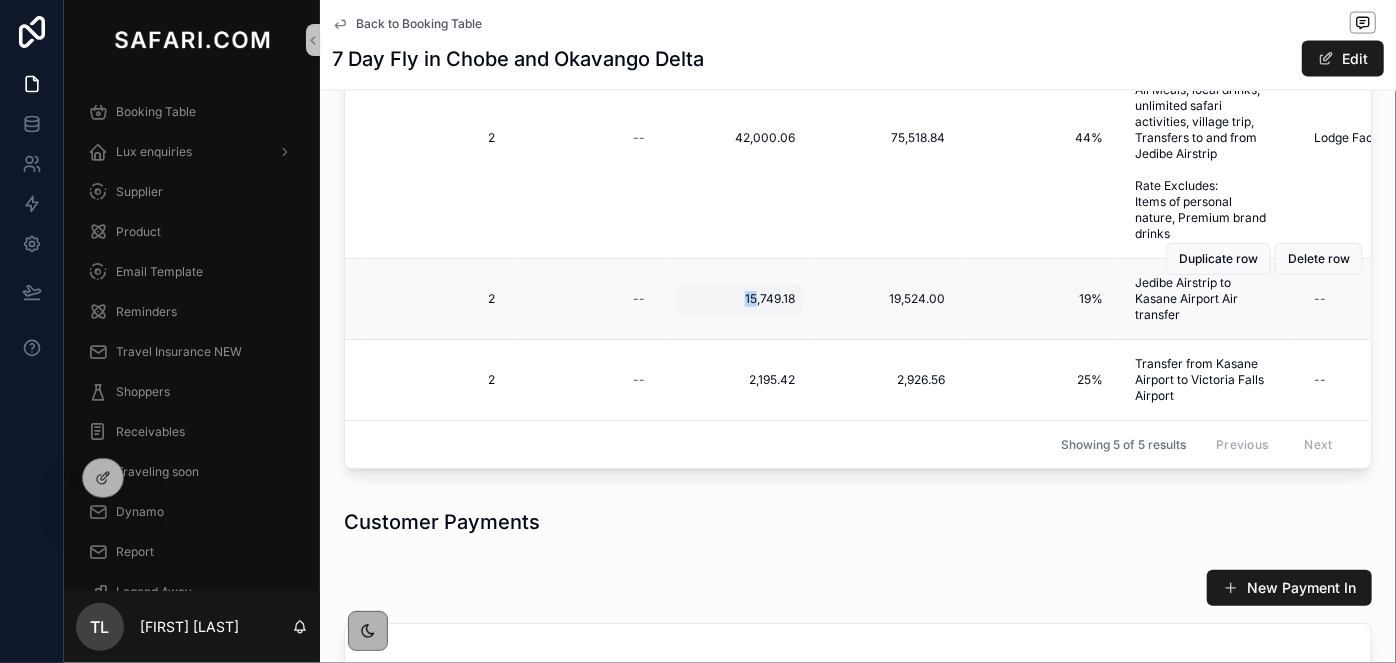 drag, startPoint x: 754, startPoint y: 288, endPoint x: 738, endPoint y: 288, distance: 16 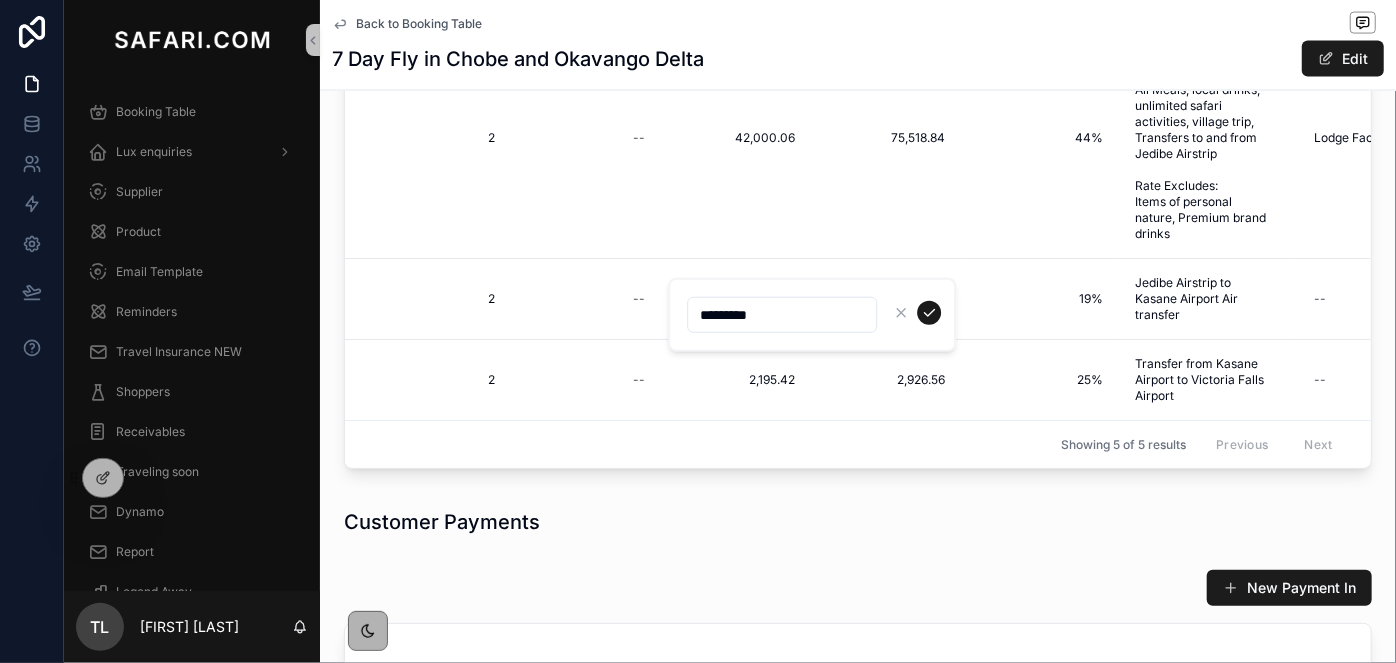 drag, startPoint x: 711, startPoint y: 320, endPoint x: 695, endPoint y: 314, distance: 17.088007 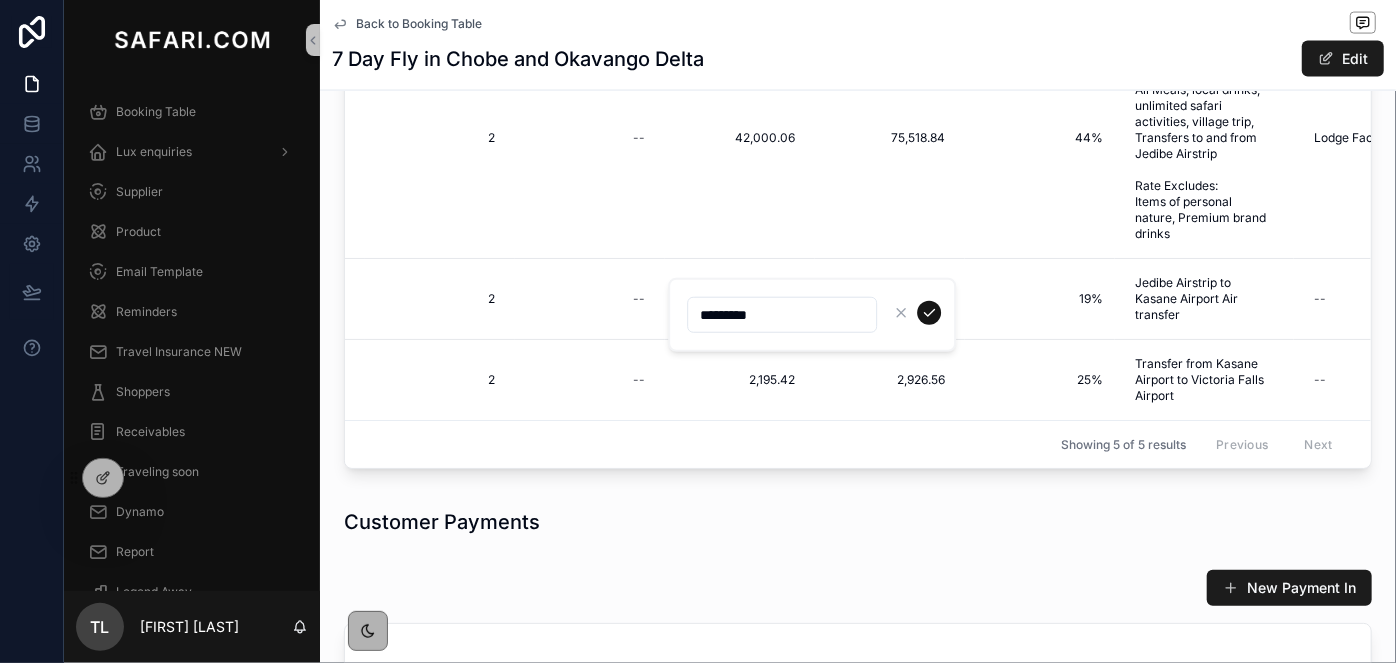 type on "*********" 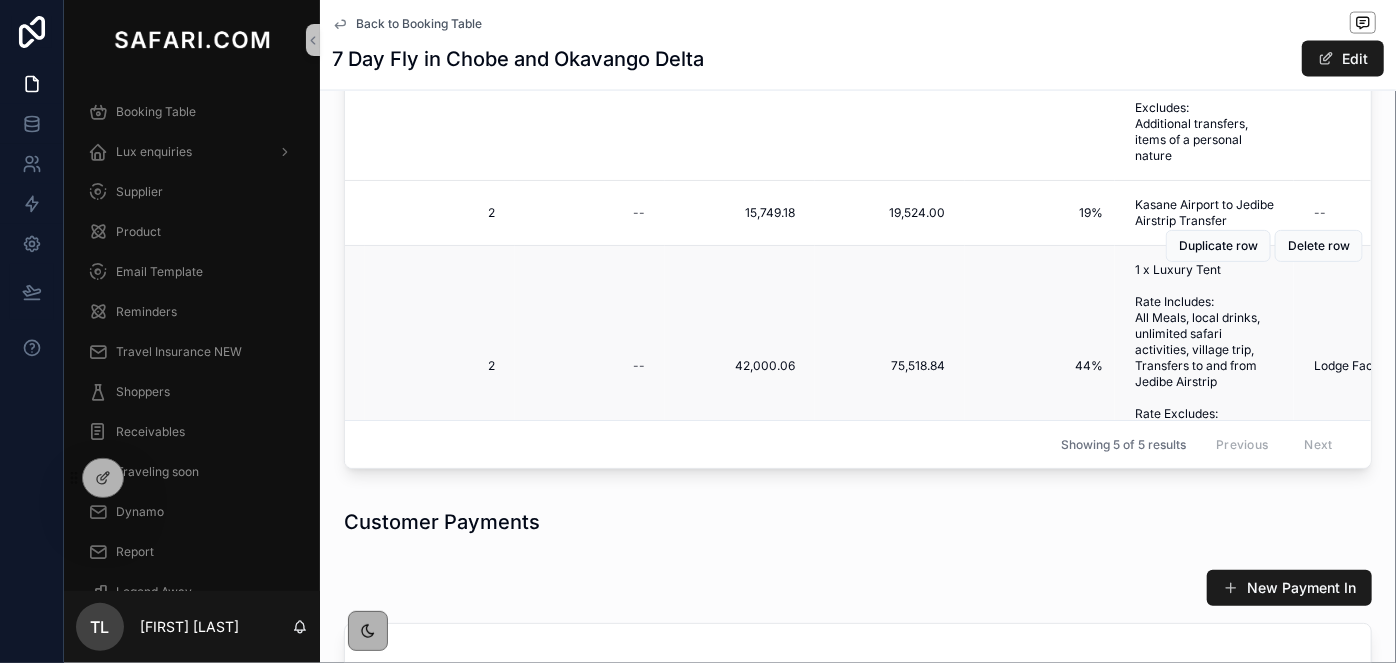 scroll, scrollTop: 165, scrollLeft: 794, axis: both 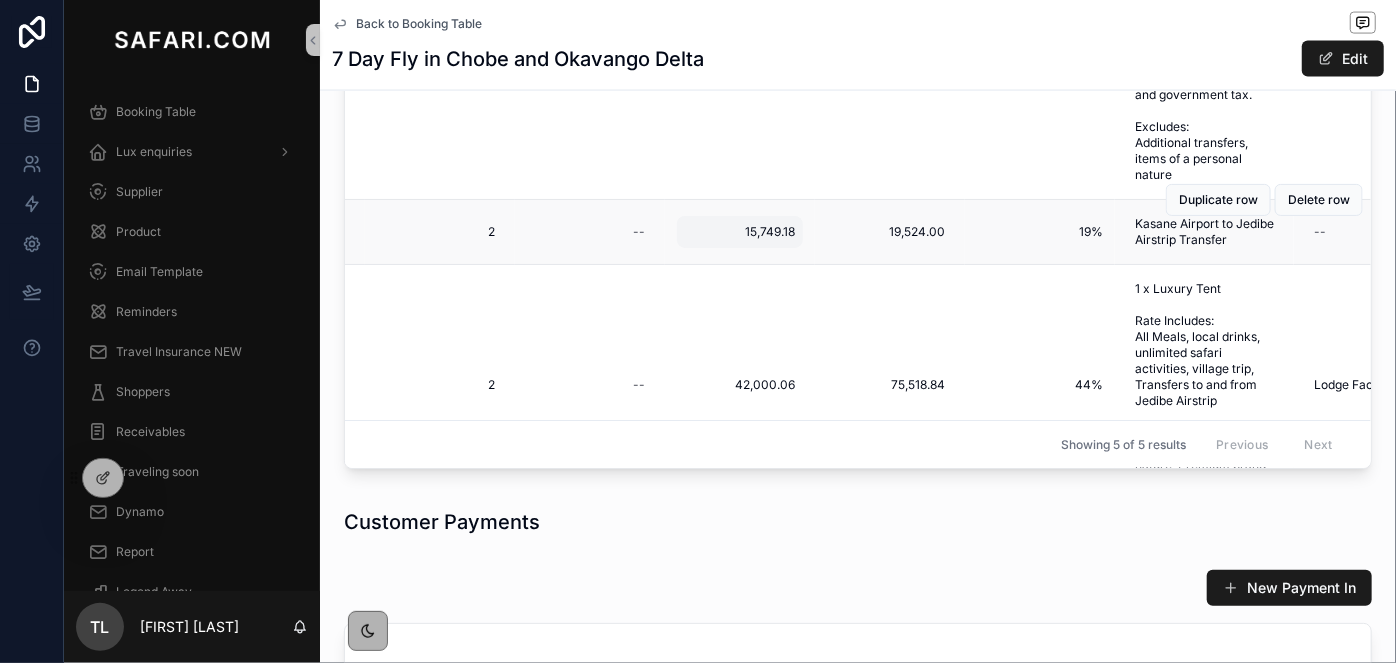 click on "15,749.18" at bounding box center [740, 232] 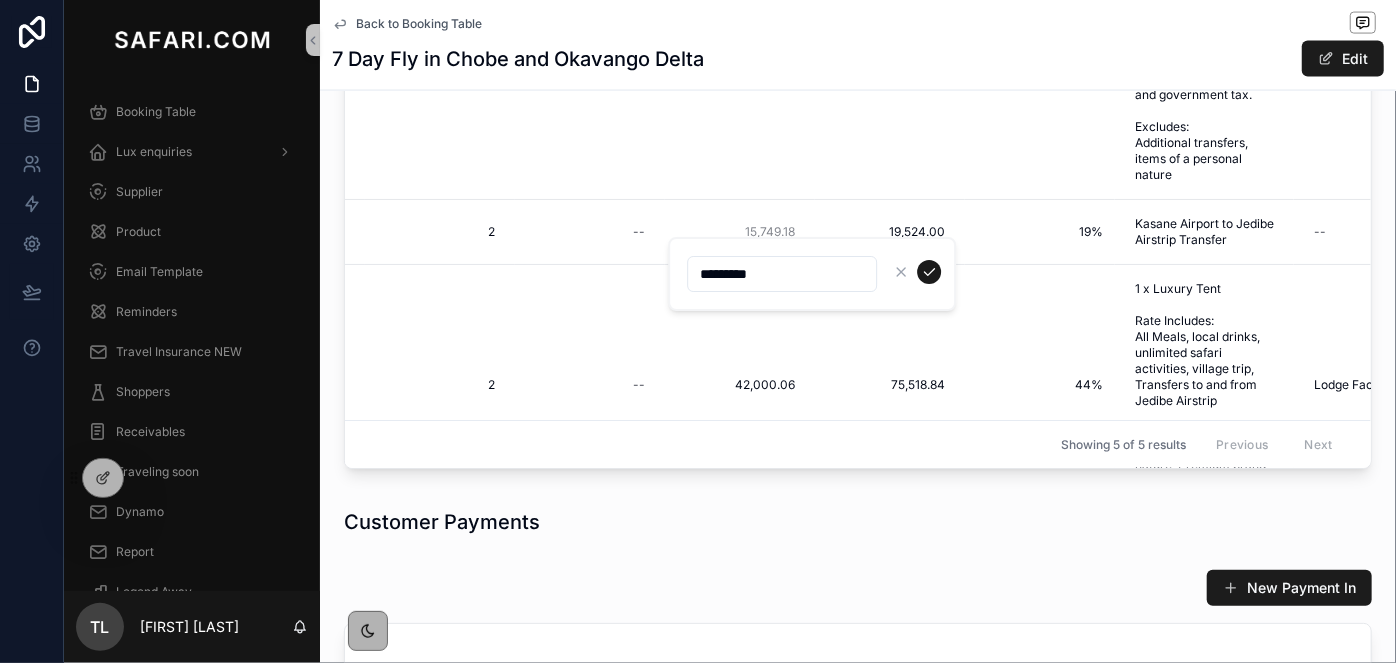 click on "*********" at bounding box center [782, 274] 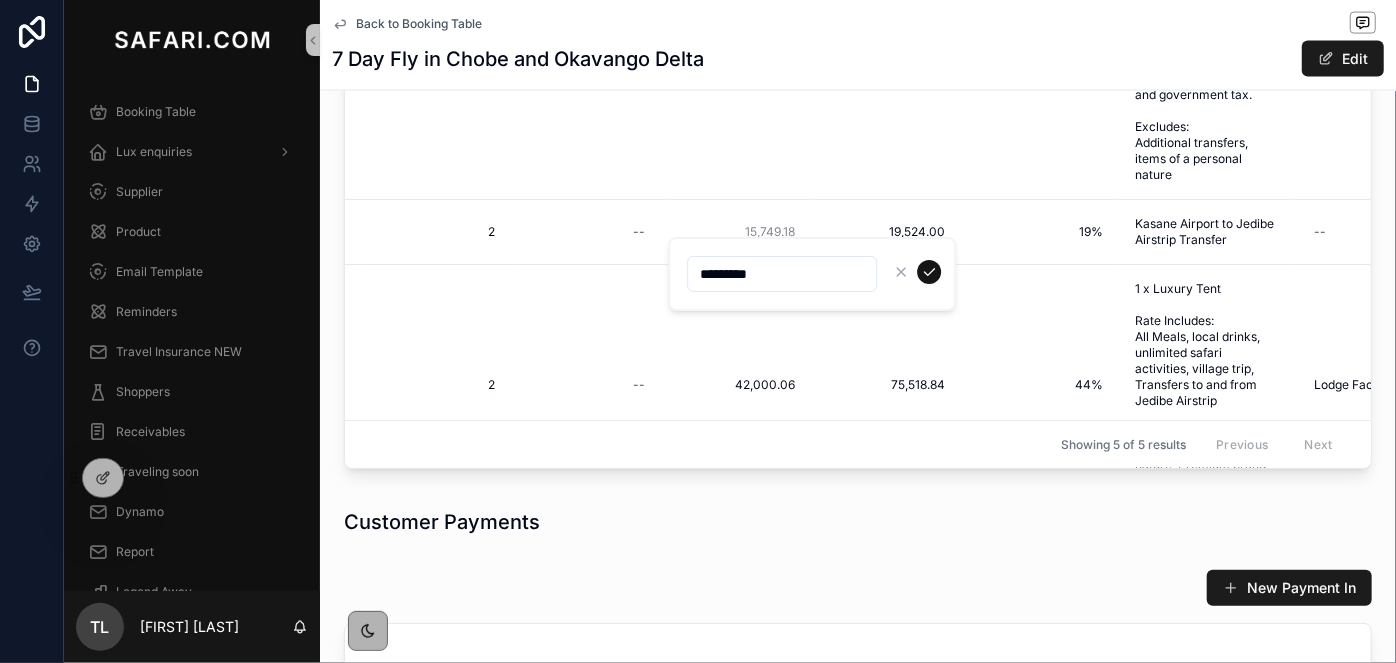 type on "*********" 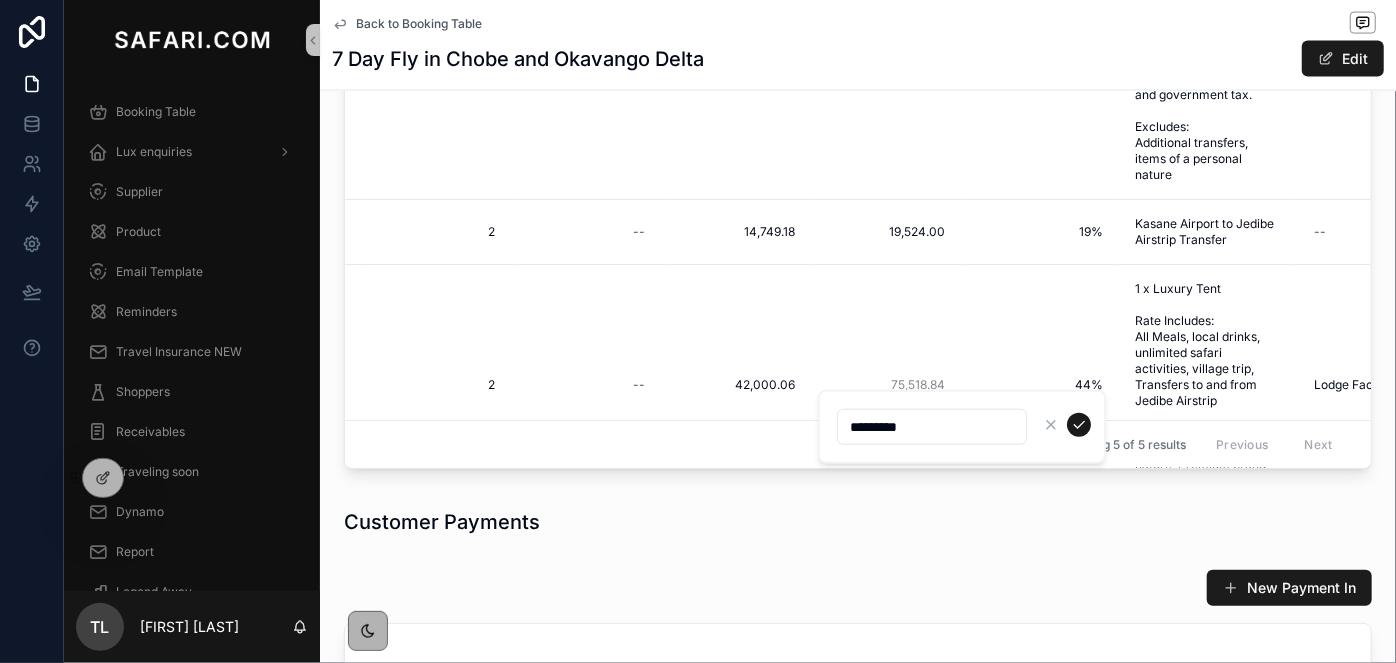 drag, startPoint x: 896, startPoint y: 390, endPoint x: 1032, endPoint y: 422, distance: 139.71399 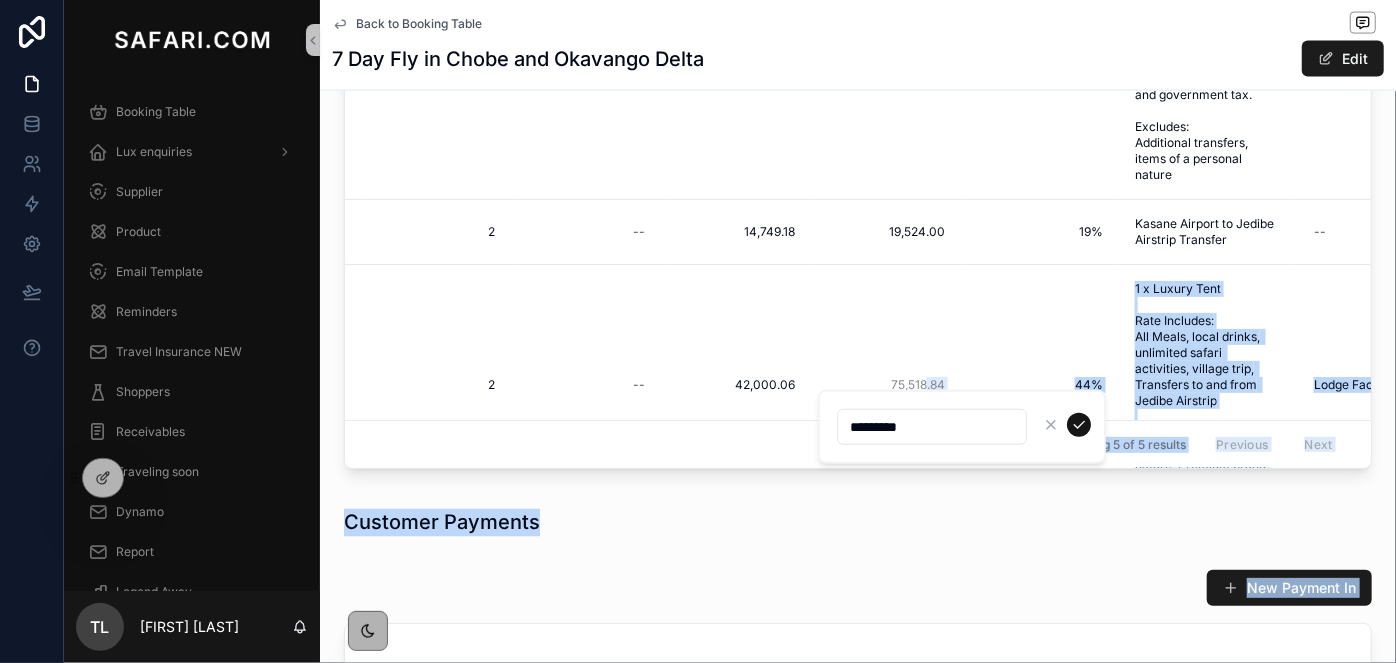 click at bounding box center [1079, 425] 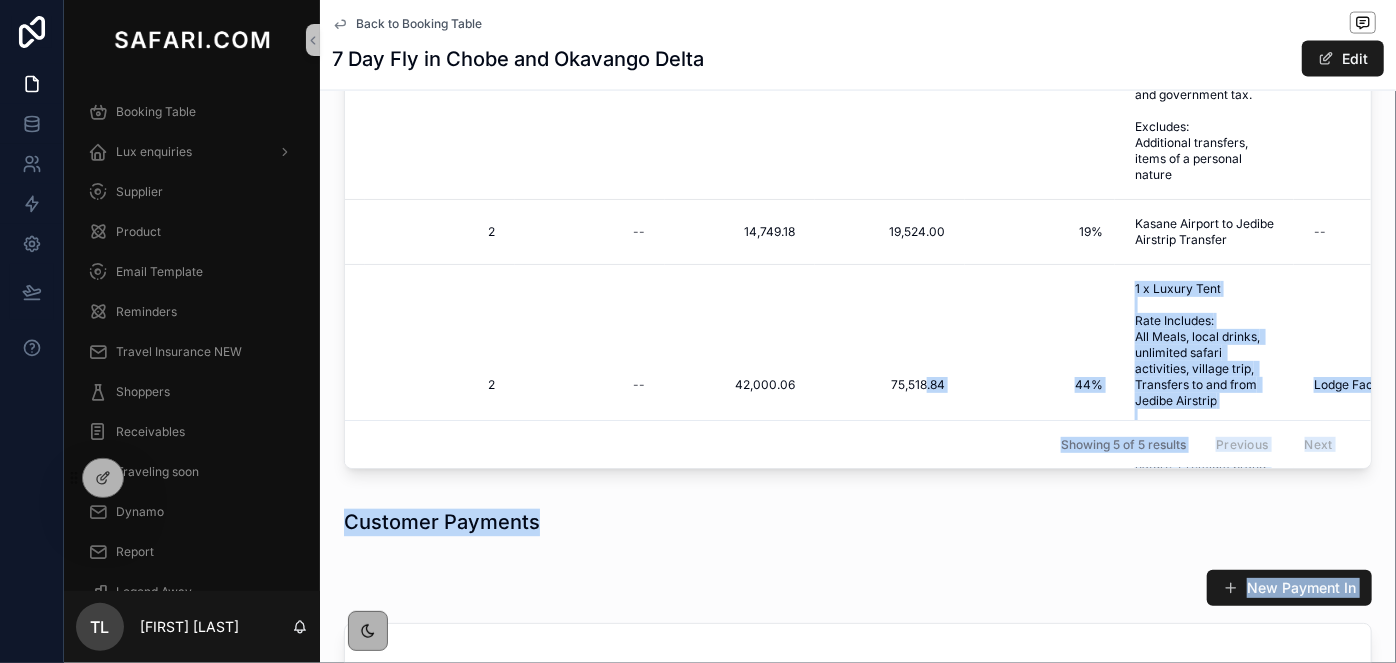 click on "Customer Payments" at bounding box center (858, 523) 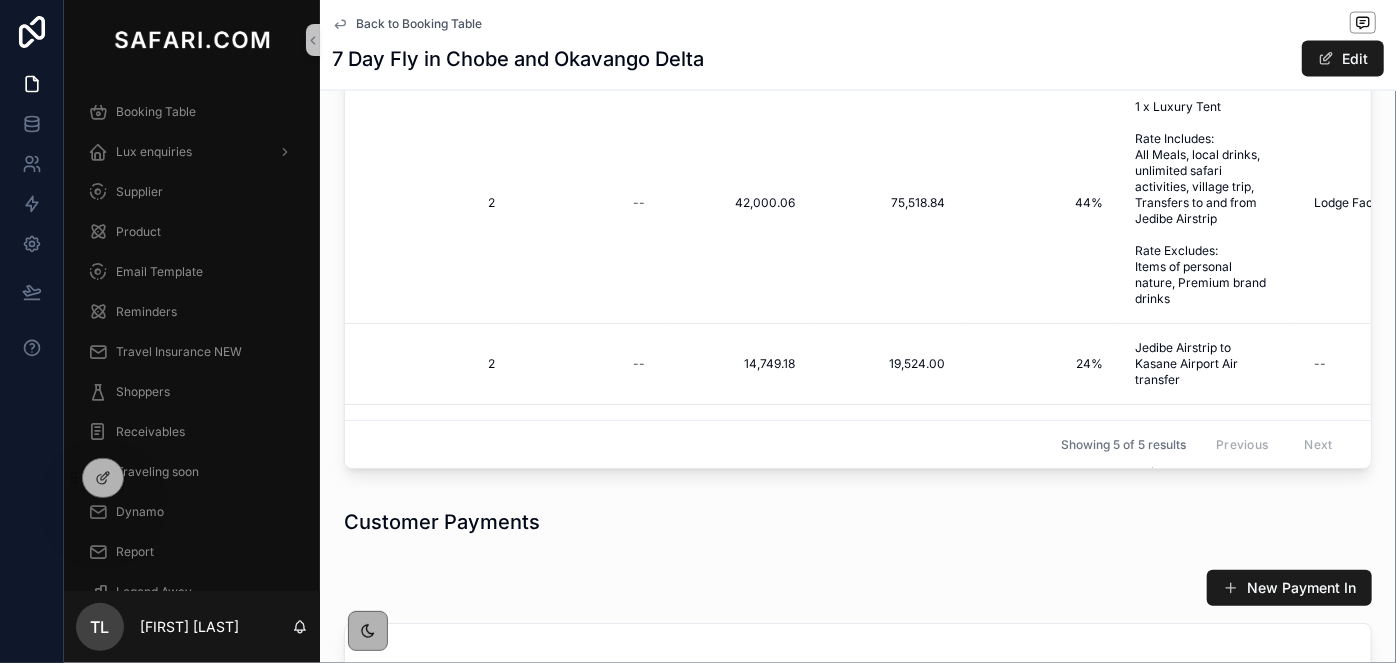 scroll, scrollTop: 256, scrollLeft: 794, axis: both 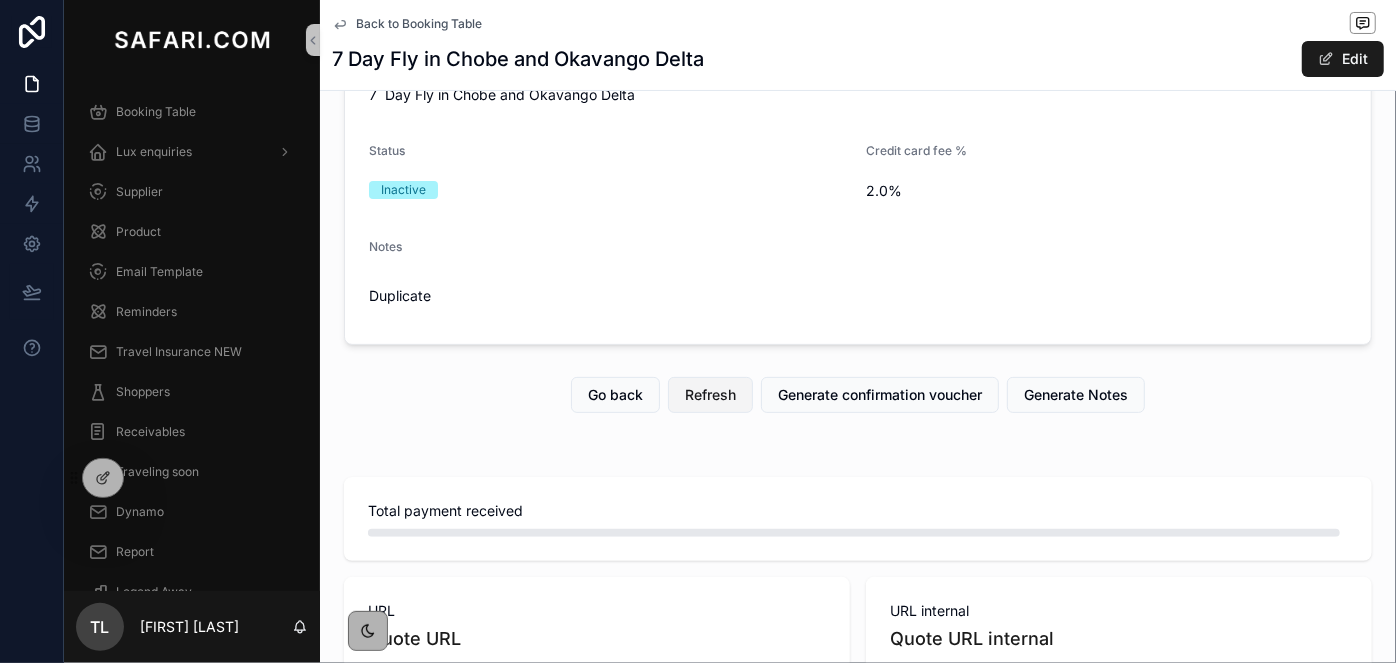 click on "Refresh" at bounding box center [710, 395] 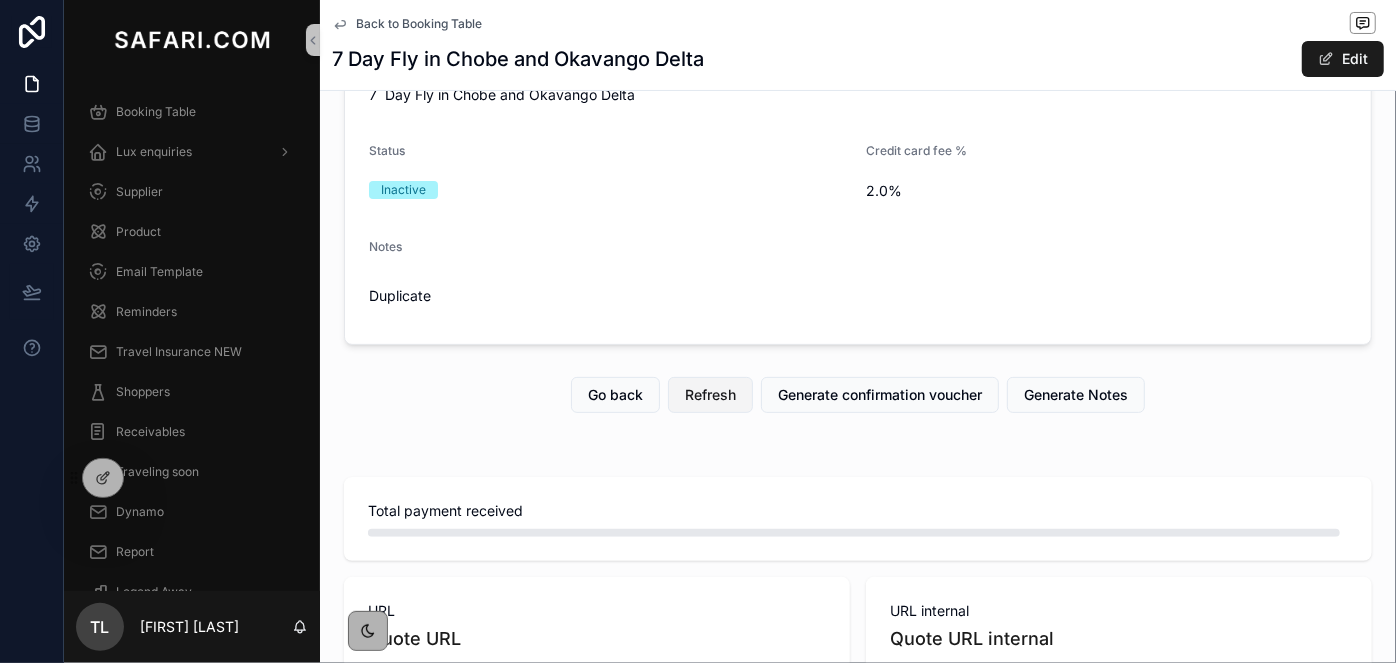 click on "Refresh" at bounding box center [710, 395] 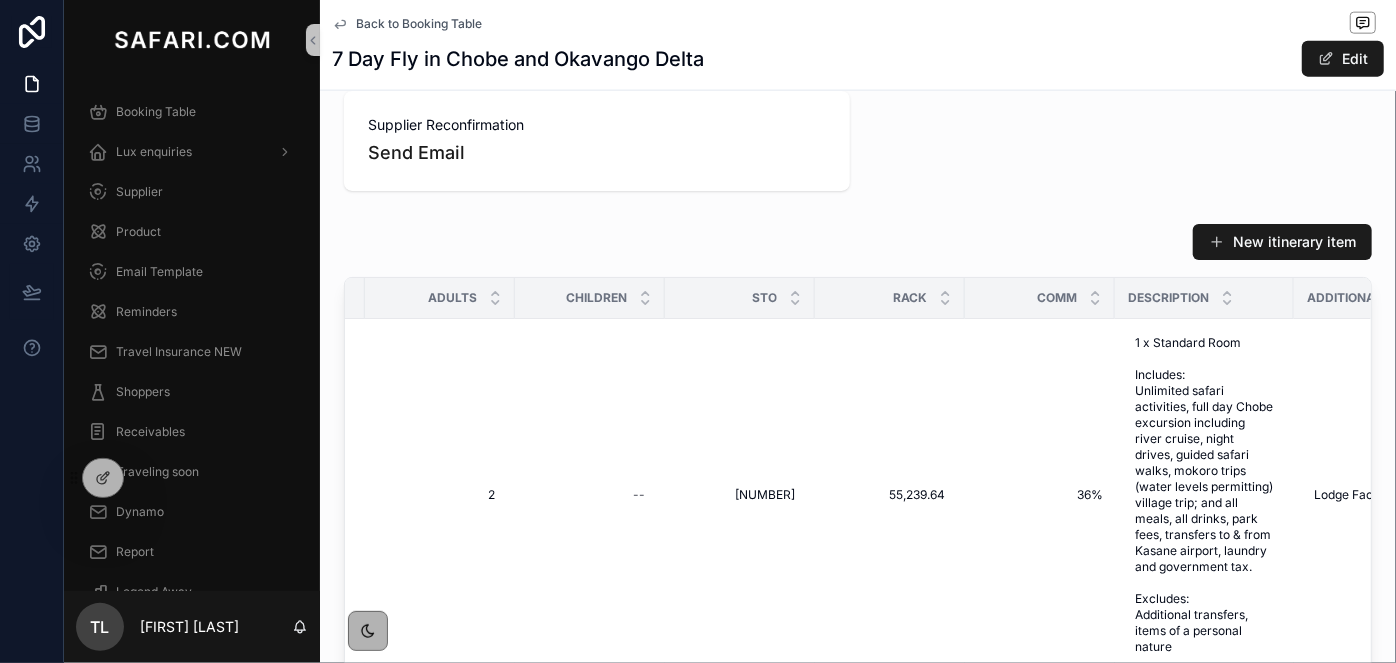 scroll, scrollTop: 1555, scrollLeft: 0, axis: vertical 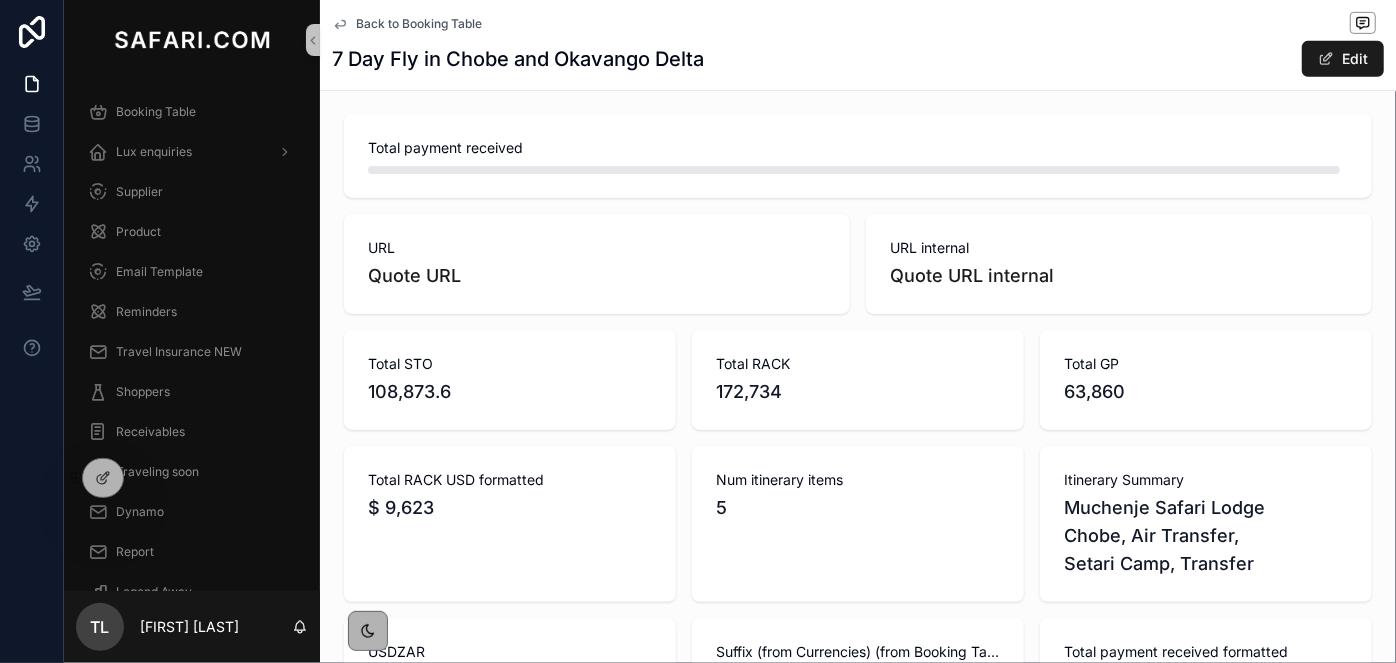 click on "172,734" at bounding box center [858, 392] 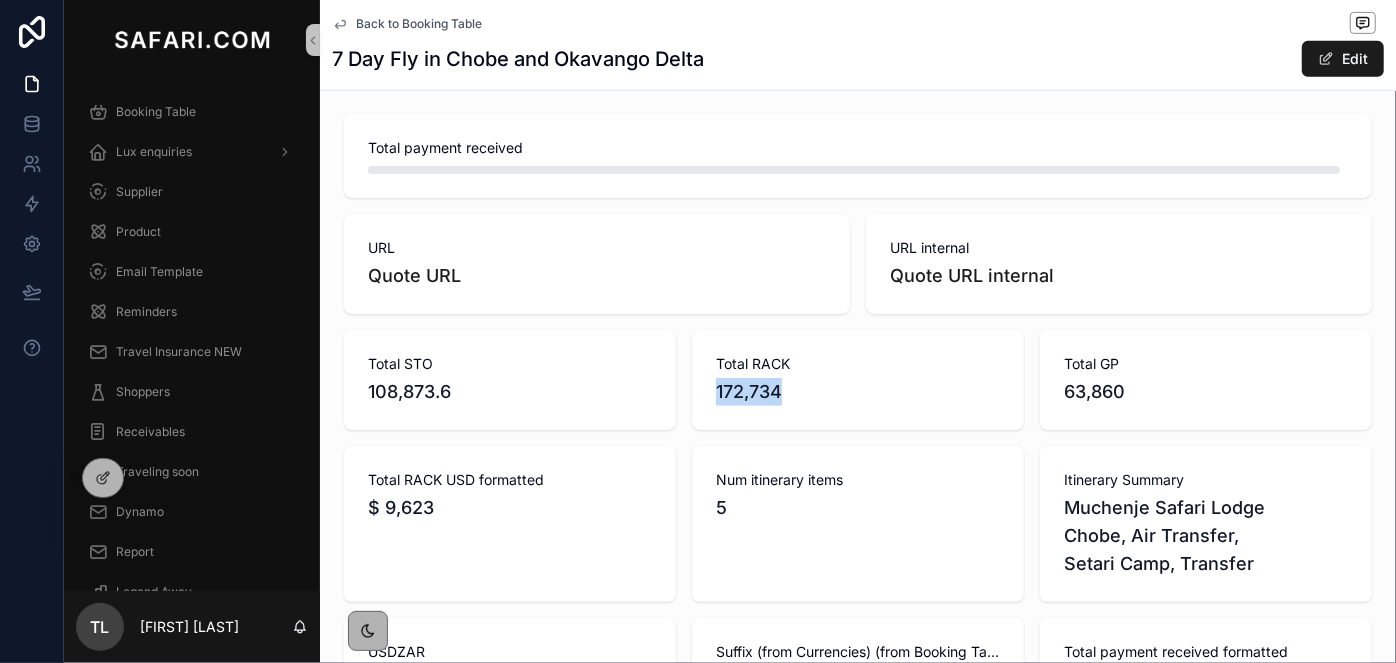 click on "172,734" at bounding box center (858, 392) 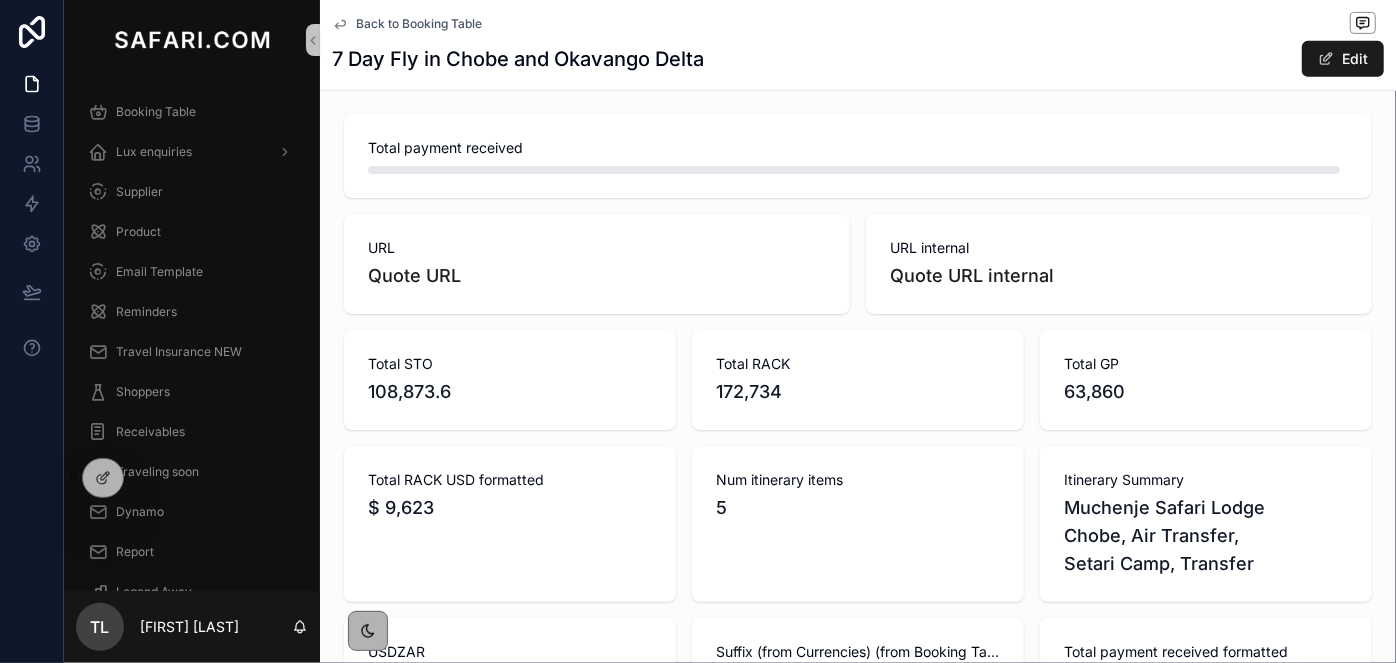 click on "63,860" at bounding box center (1206, 392) 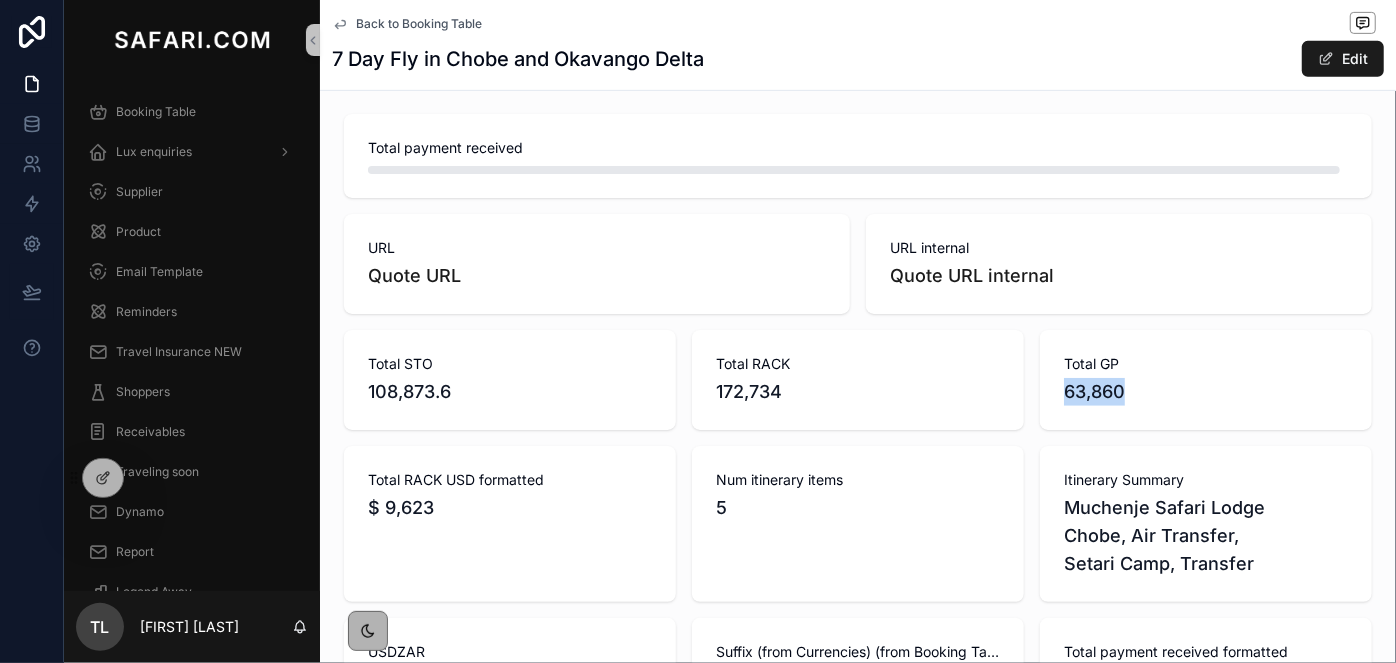 click on "63,860" at bounding box center [1206, 392] 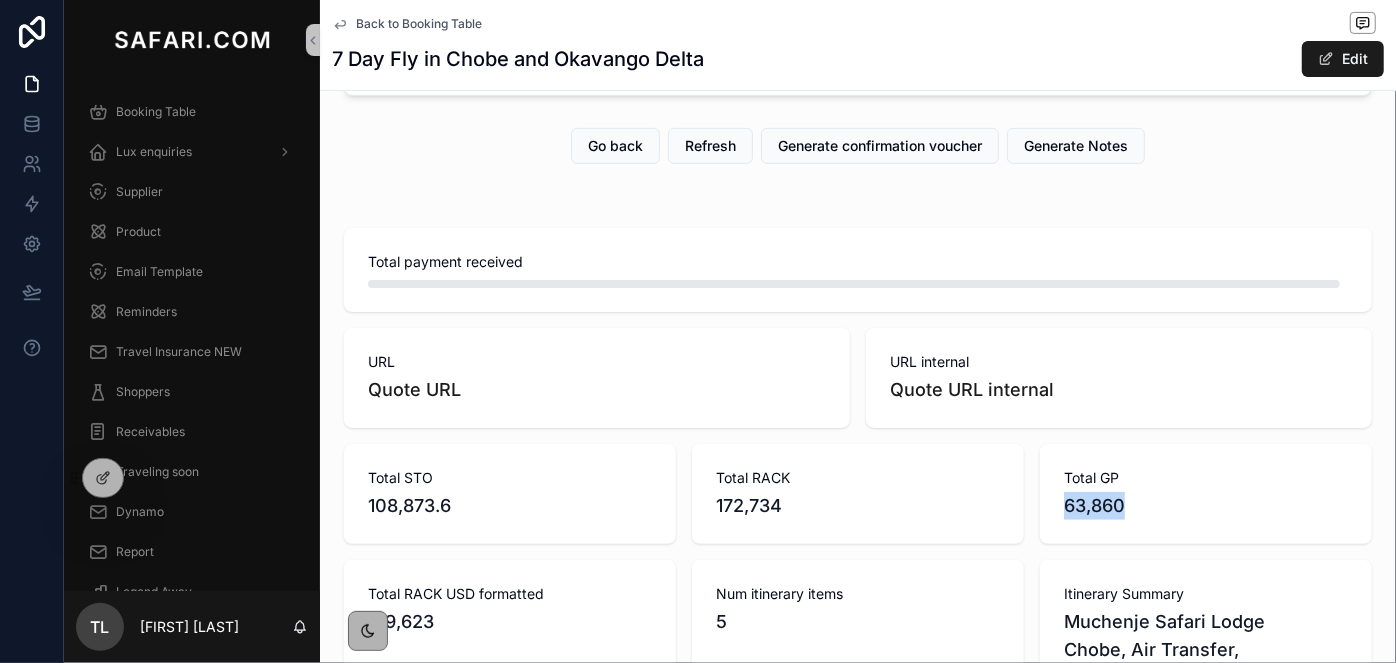 scroll, scrollTop: 464, scrollLeft: 0, axis: vertical 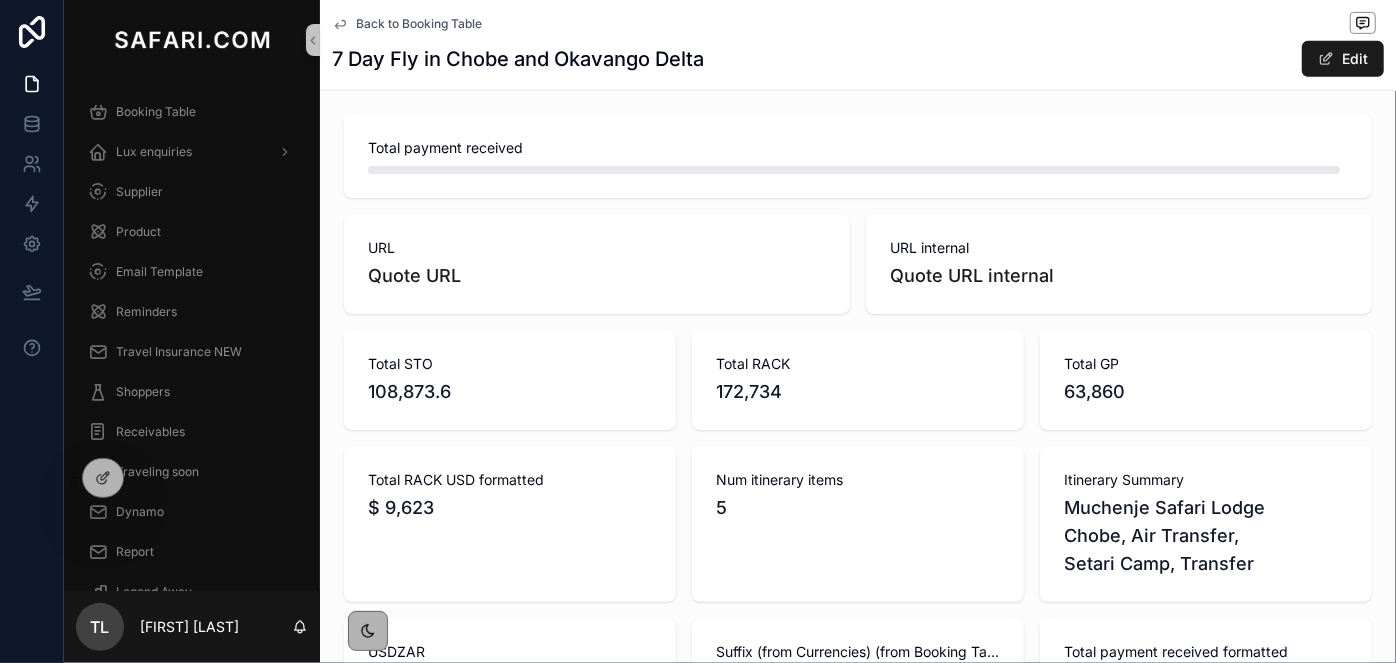 click on "108,873.6" at bounding box center (510, 392) 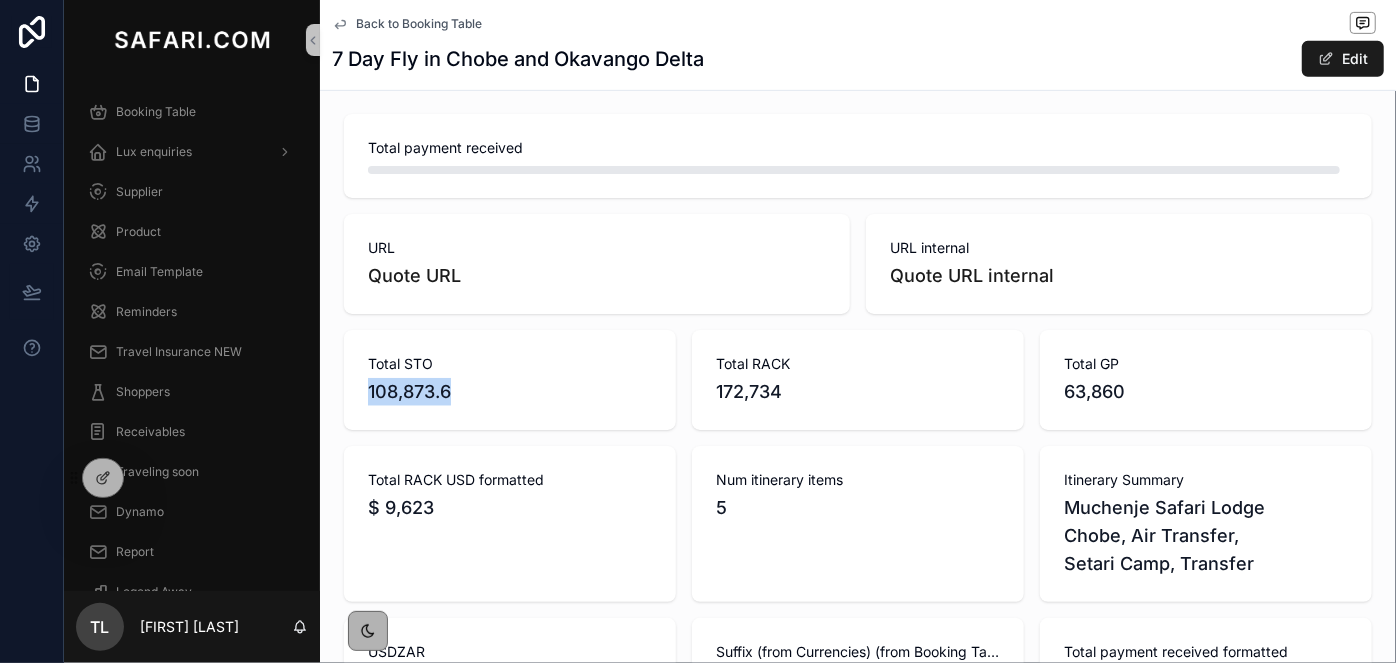 click on "108,873.6" at bounding box center (510, 392) 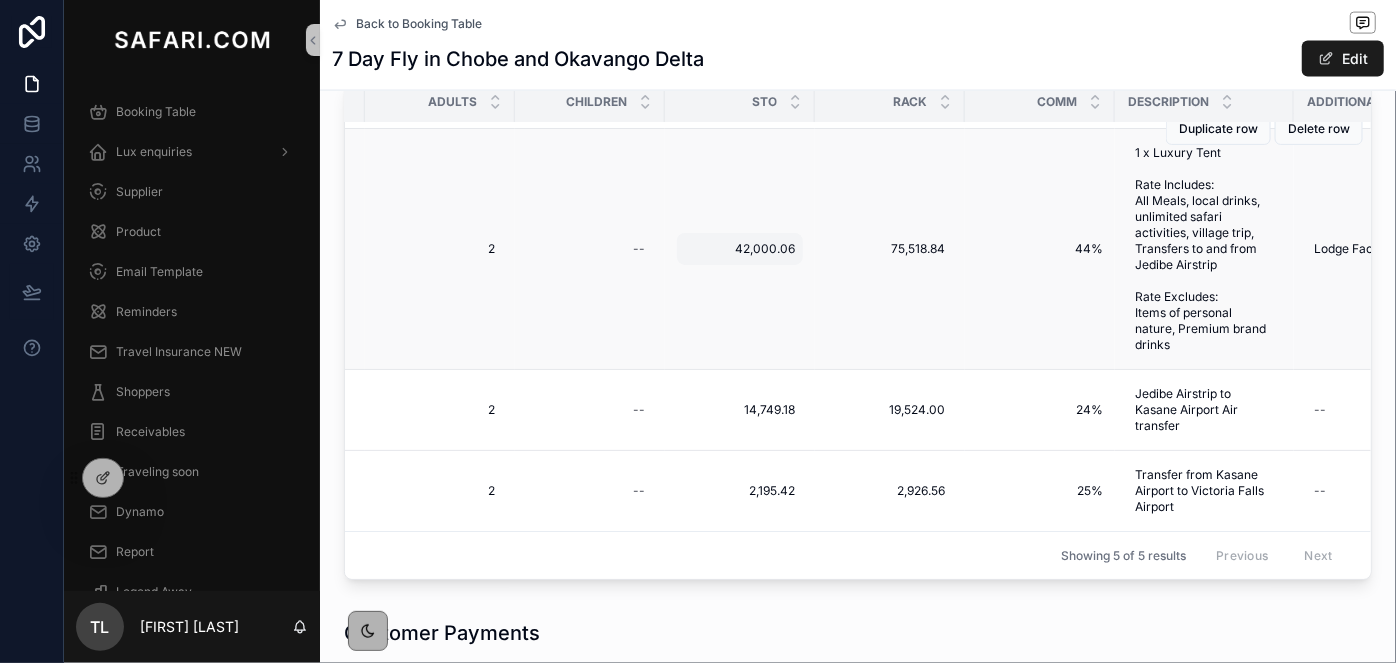 scroll, scrollTop: 1555, scrollLeft: 0, axis: vertical 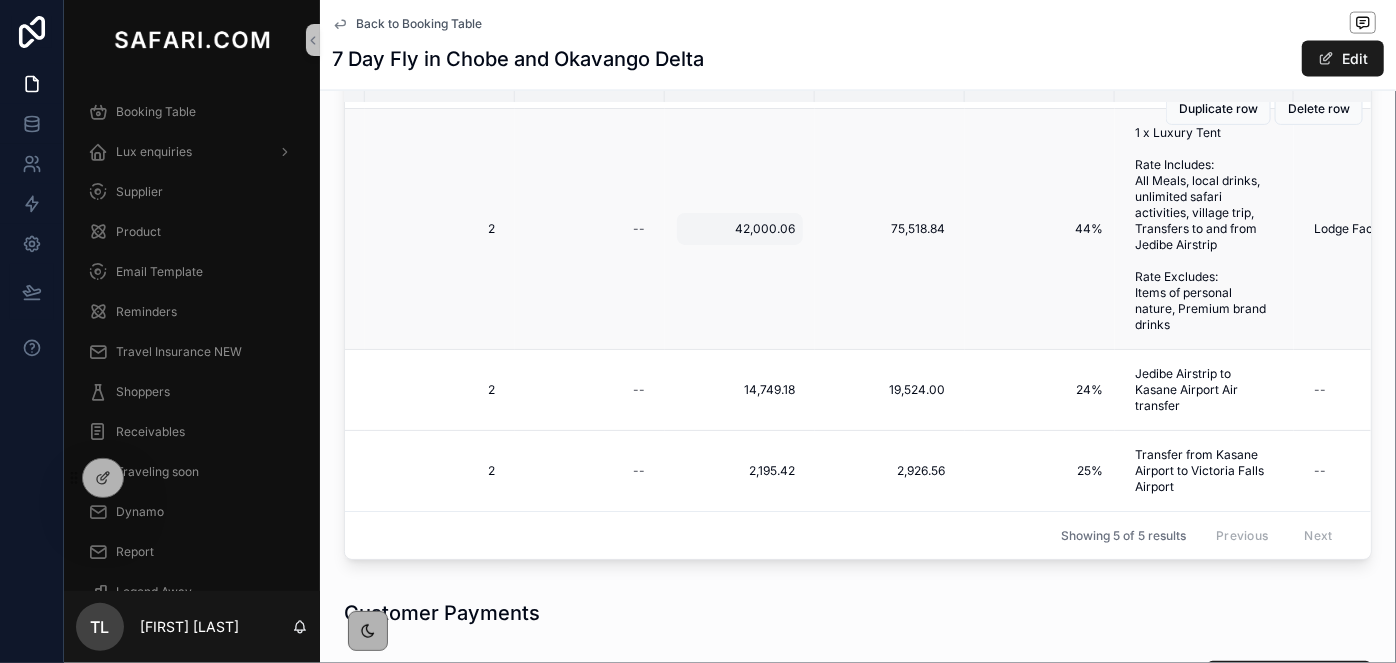 click on "42,000.06" at bounding box center [740, 229] 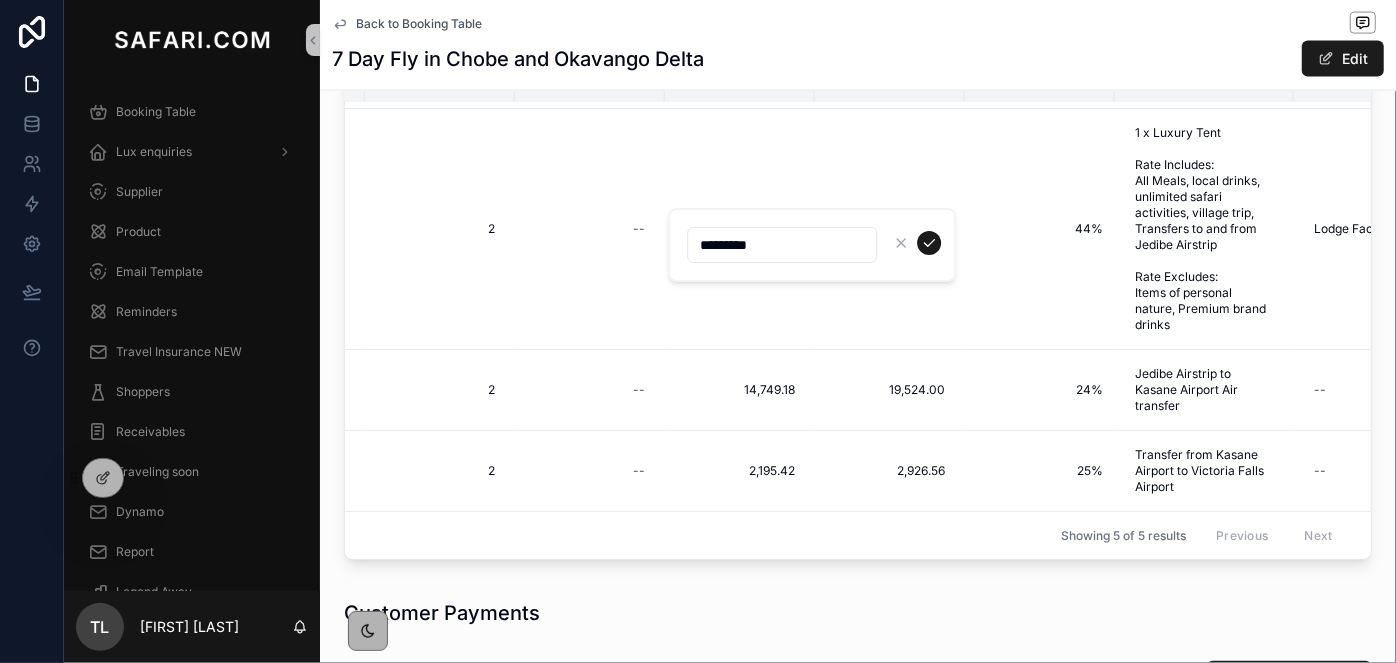 click on "*********" at bounding box center (782, 245) 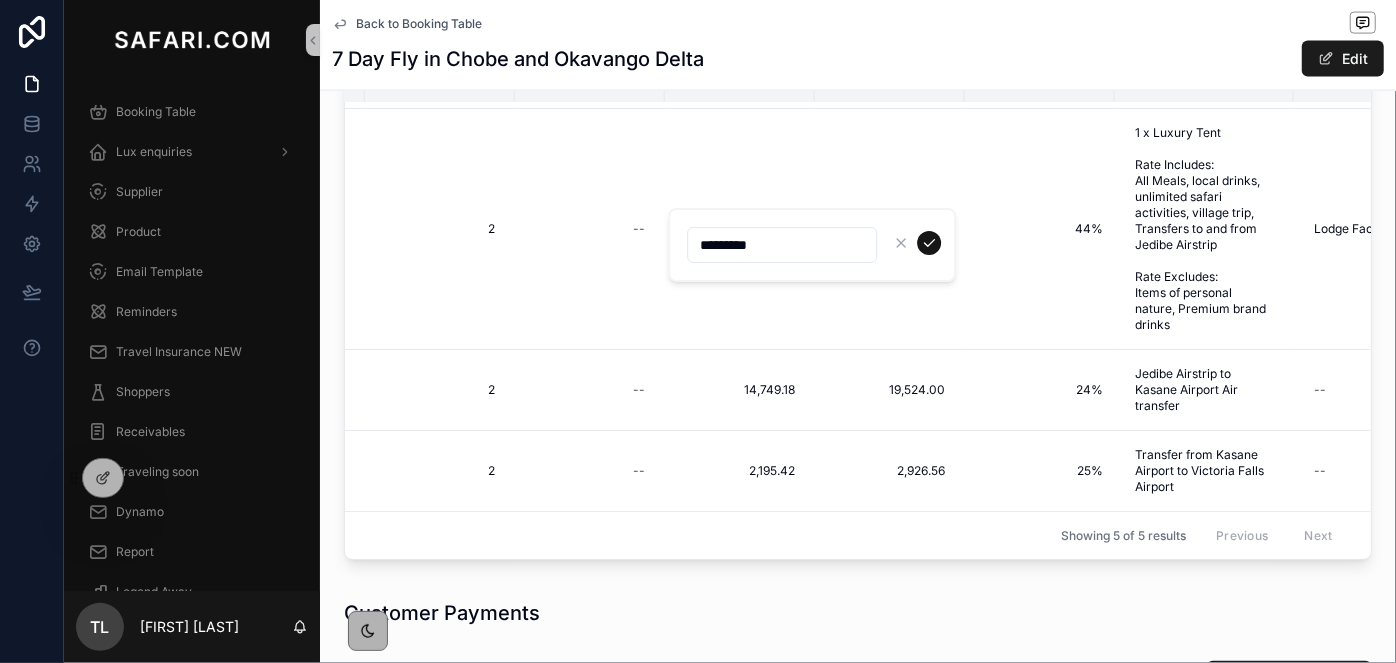 type on "*********" 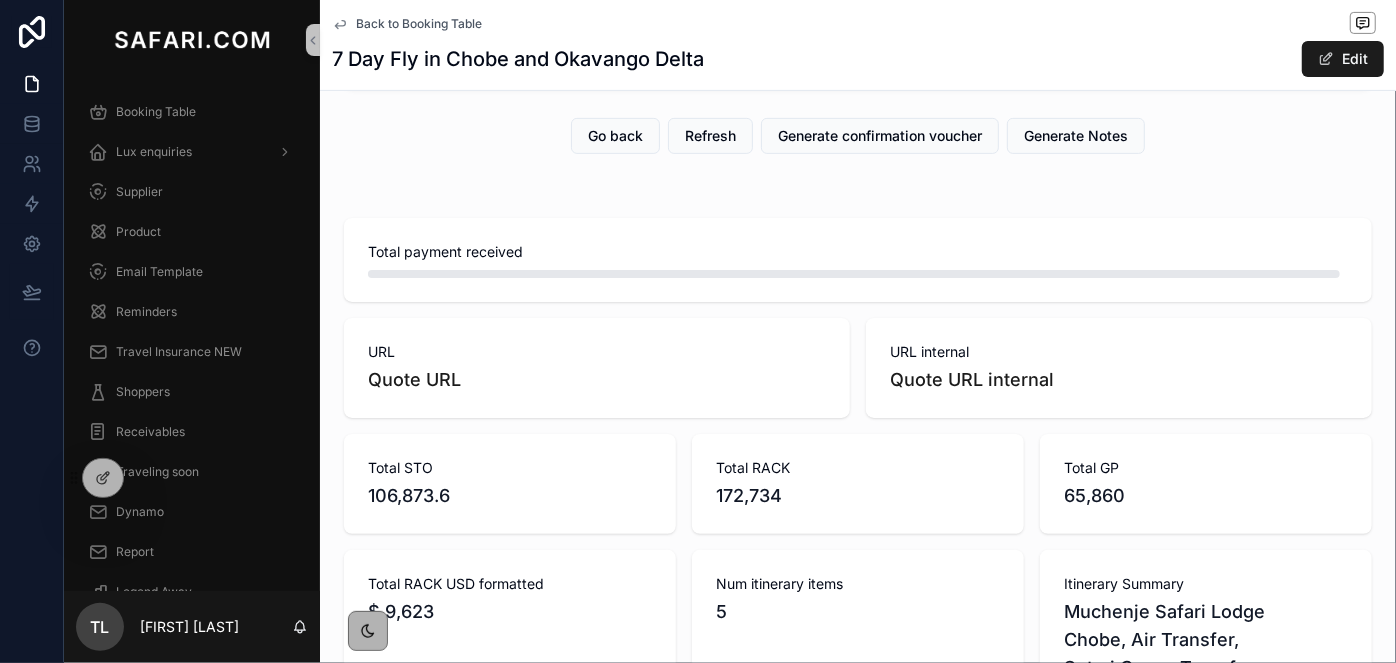 scroll, scrollTop: 282, scrollLeft: 0, axis: vertical 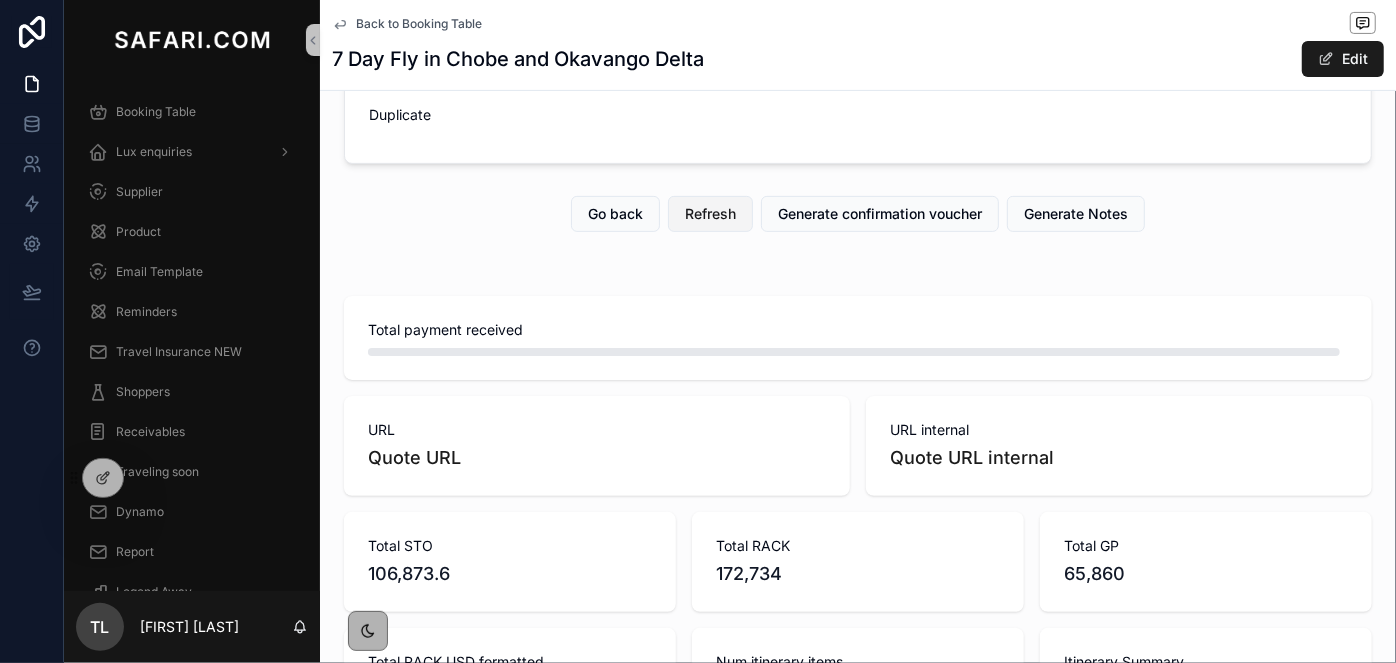 click on "Refresh" at bounding box center (710, 214) 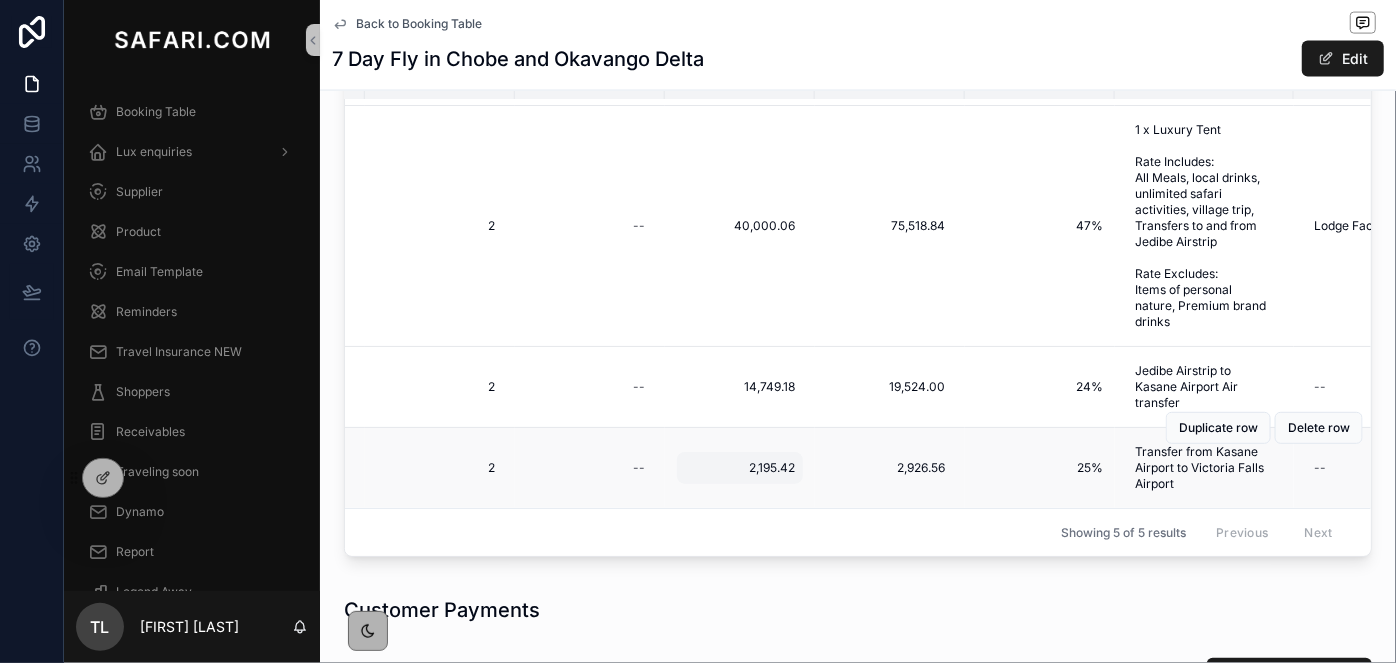 scroll, scrollTop: 1555, scrollLeft: 0, axis: vertical 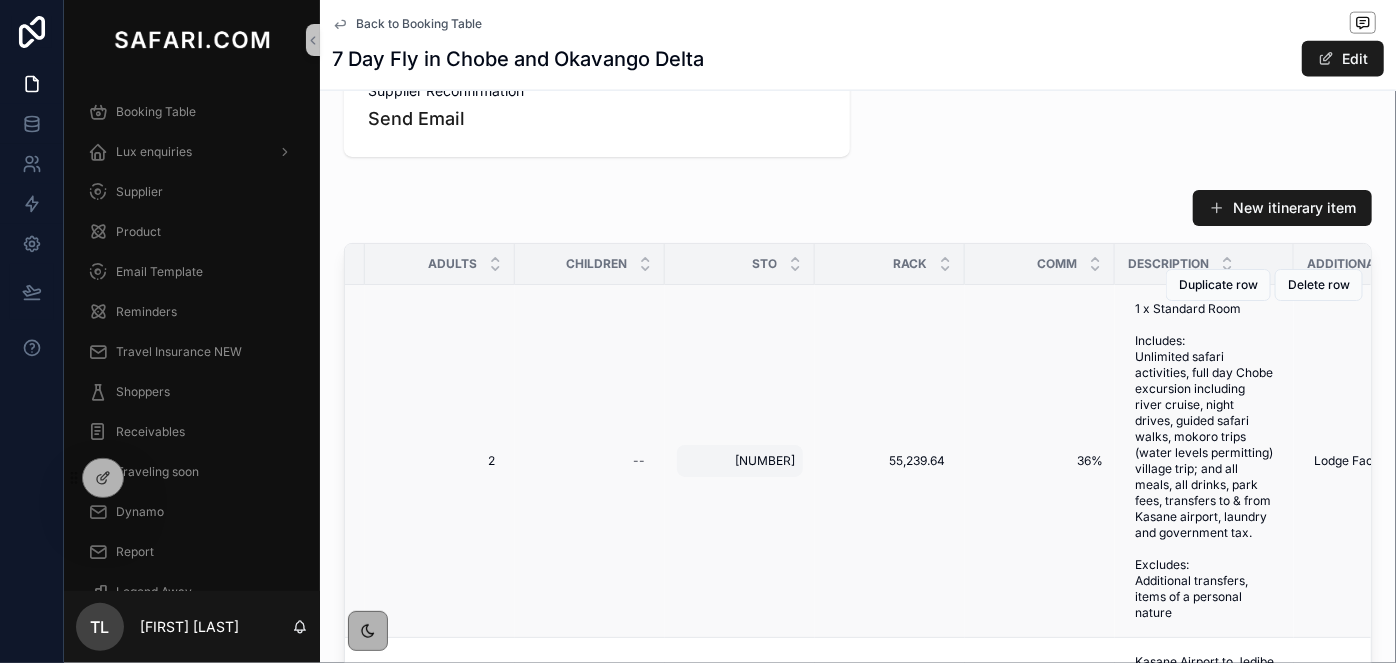 click on "35,179.76" at bounding box center (740, 461) 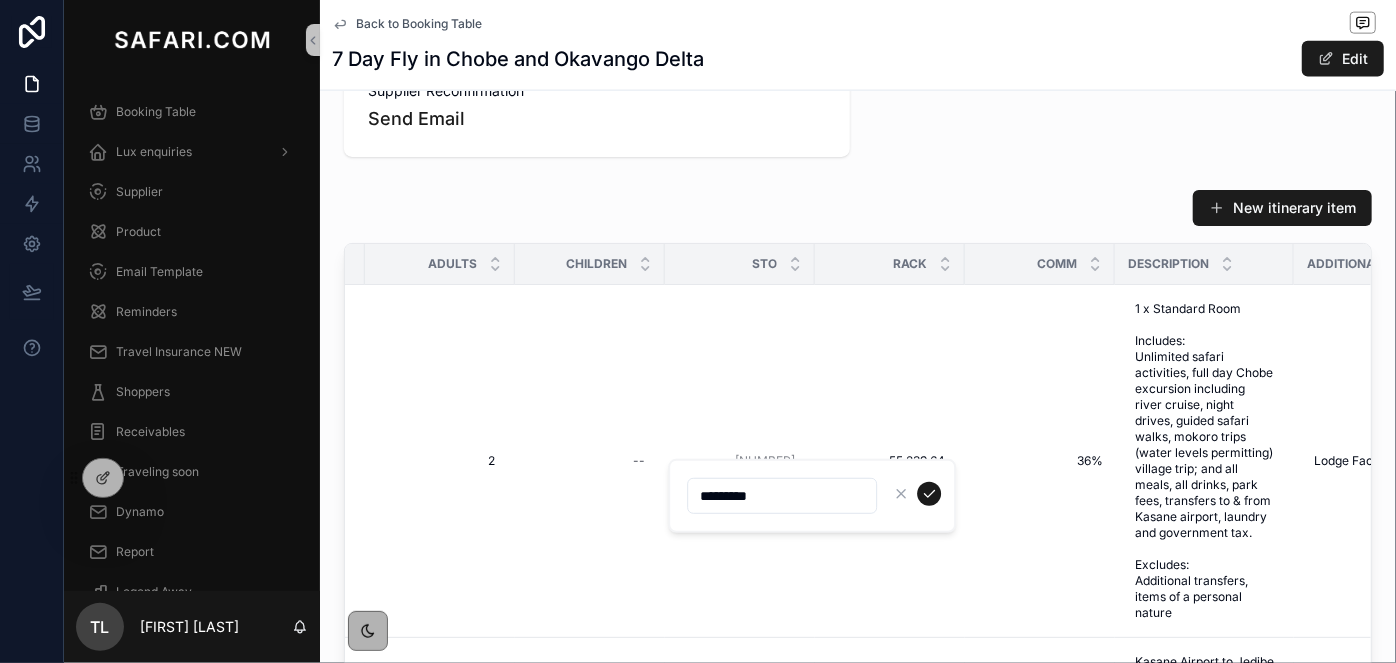 click on "*********" at bounding box center [782, 496] 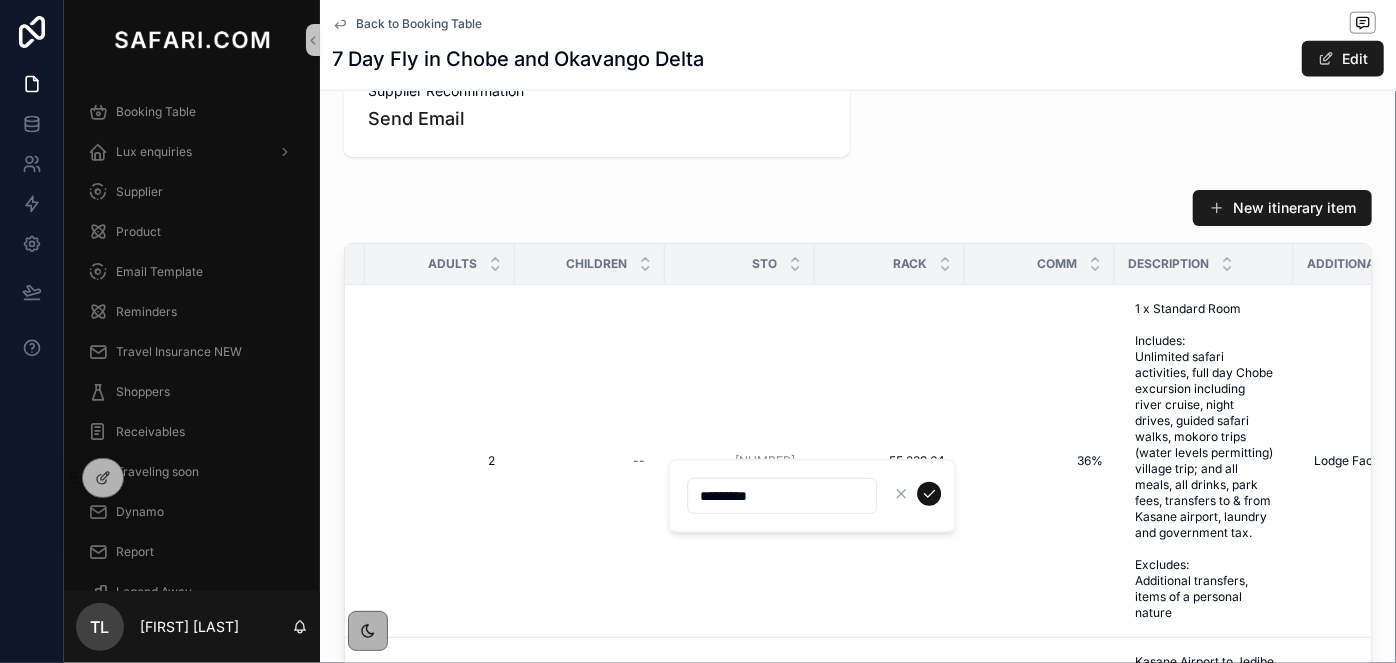 type on "*********" 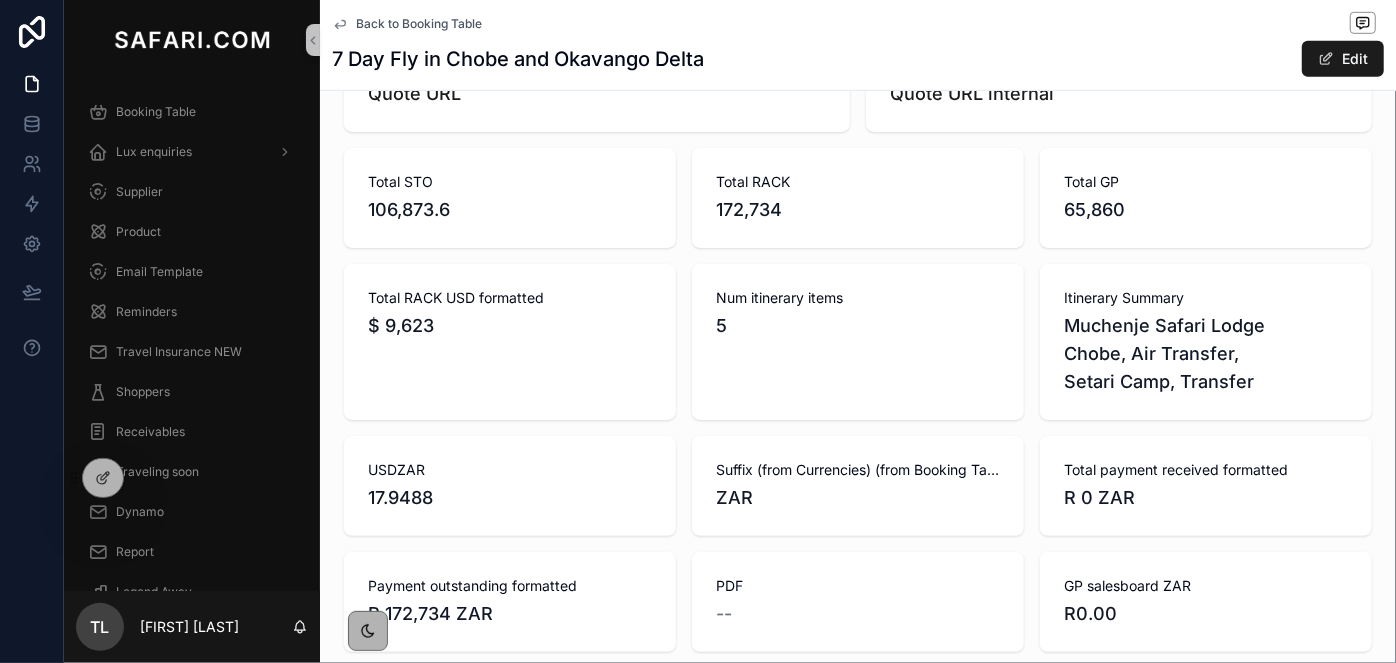 scroll, scrollTop: 282, scrollLeft: 0, axis: vertical 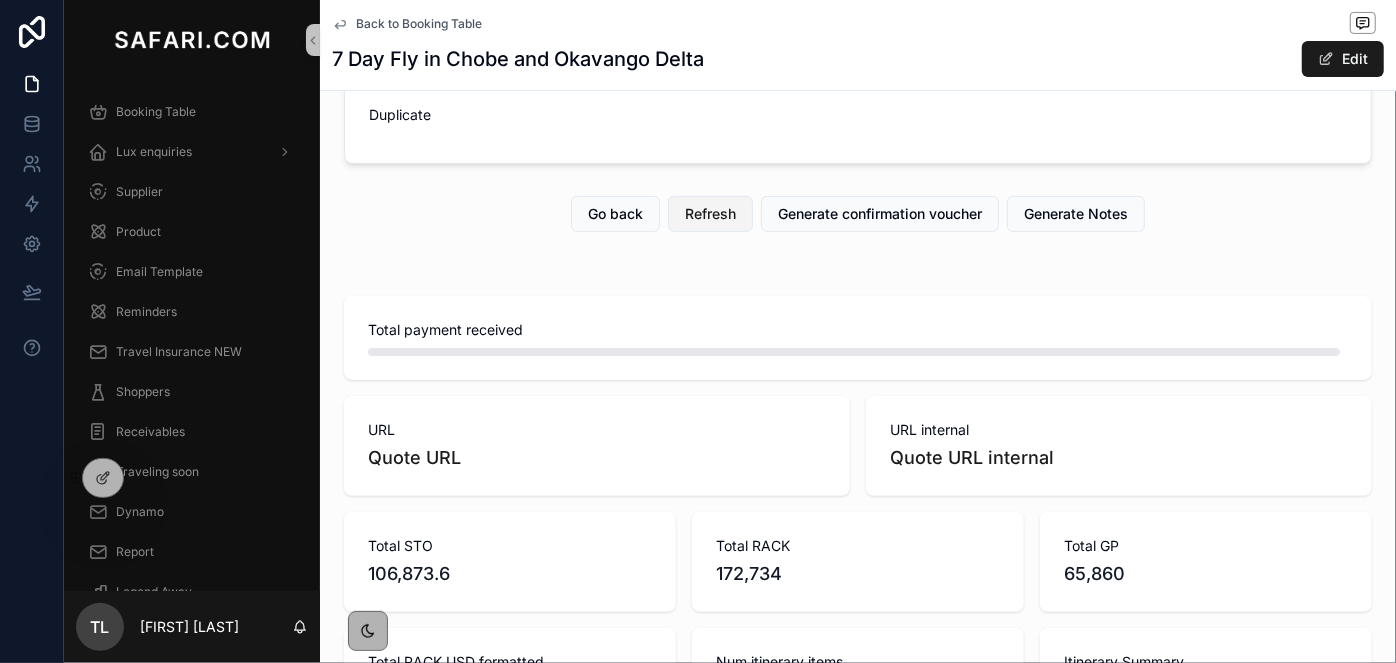 click on "Refresh" at bounding box center (710, 214) 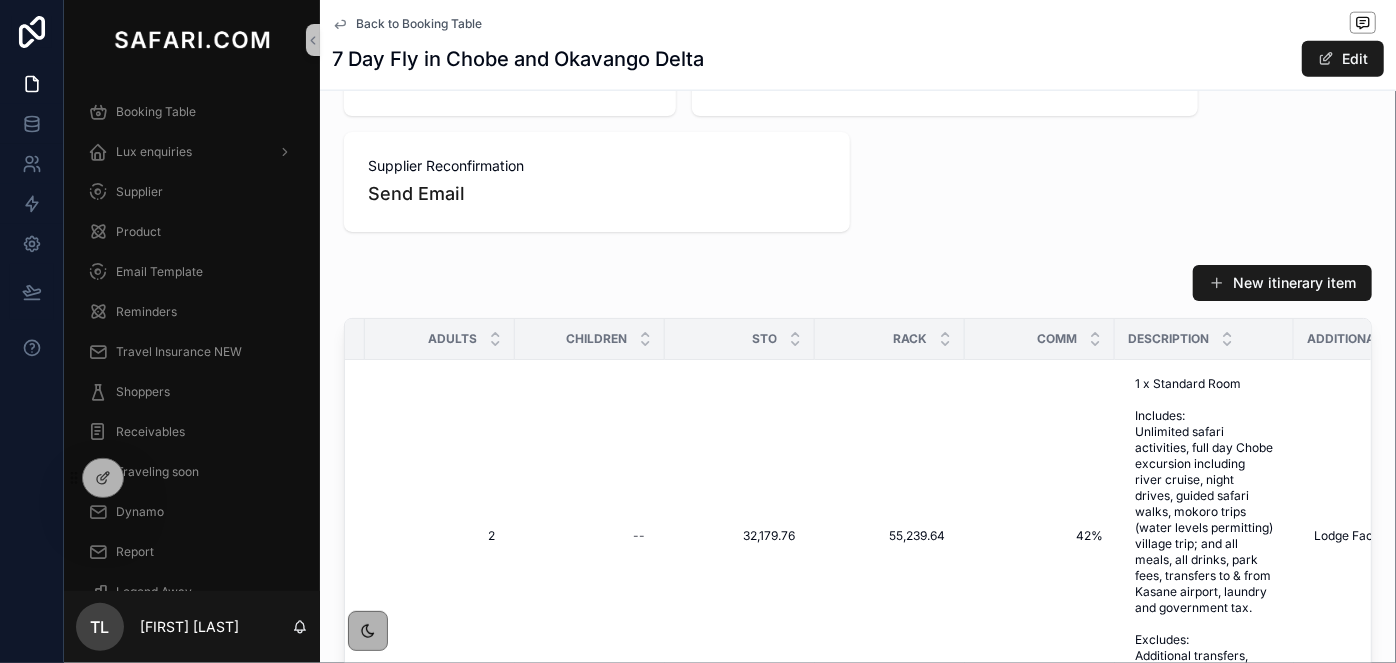 scroll, scrollTop: 1464, scrollLeft: 0, axis: vertical 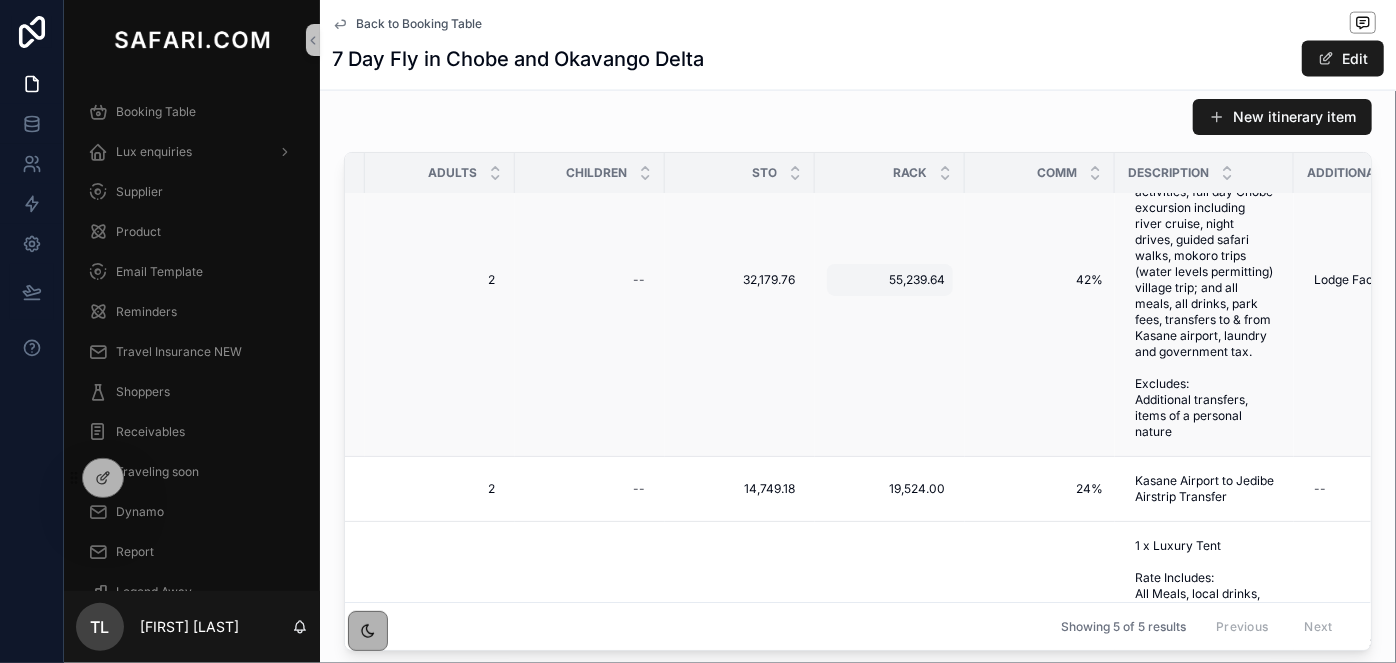 click on "55,239.64" at bounding box center (890, 280) 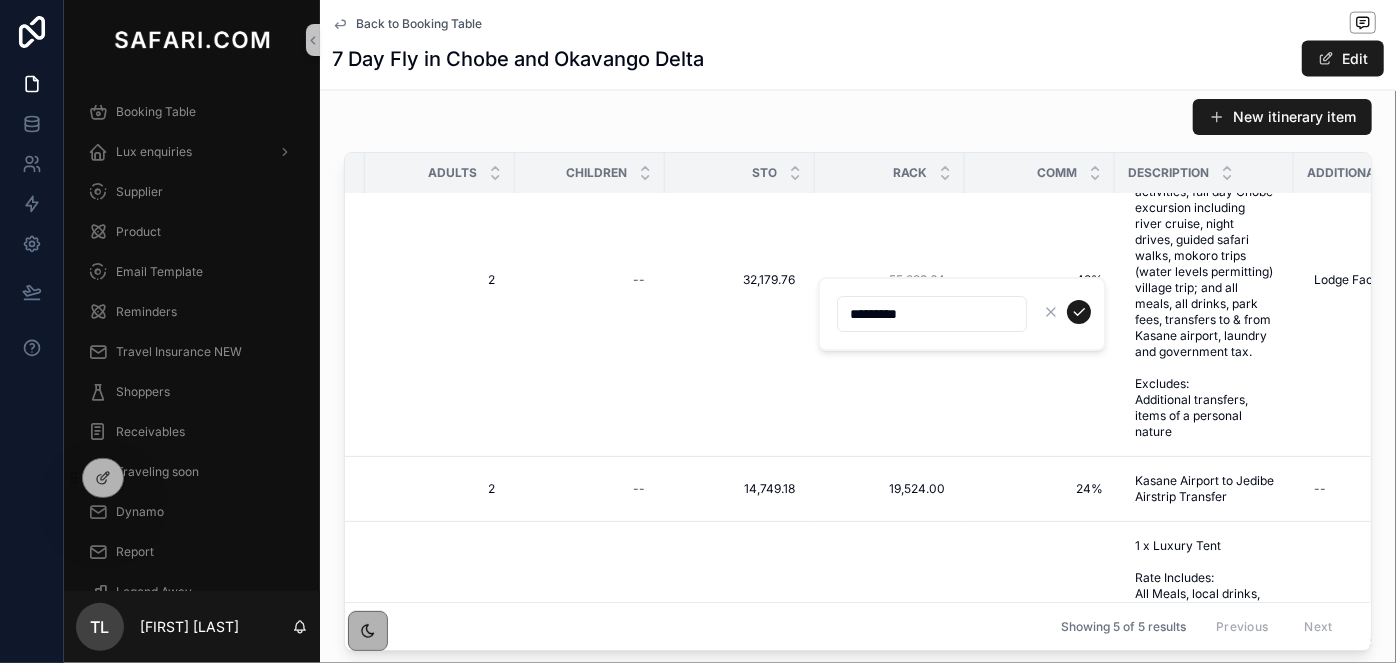 drag, startPoint x: 872, startPoint y: 311, endPoint x: 973, endPoint y: 311, distance: 101 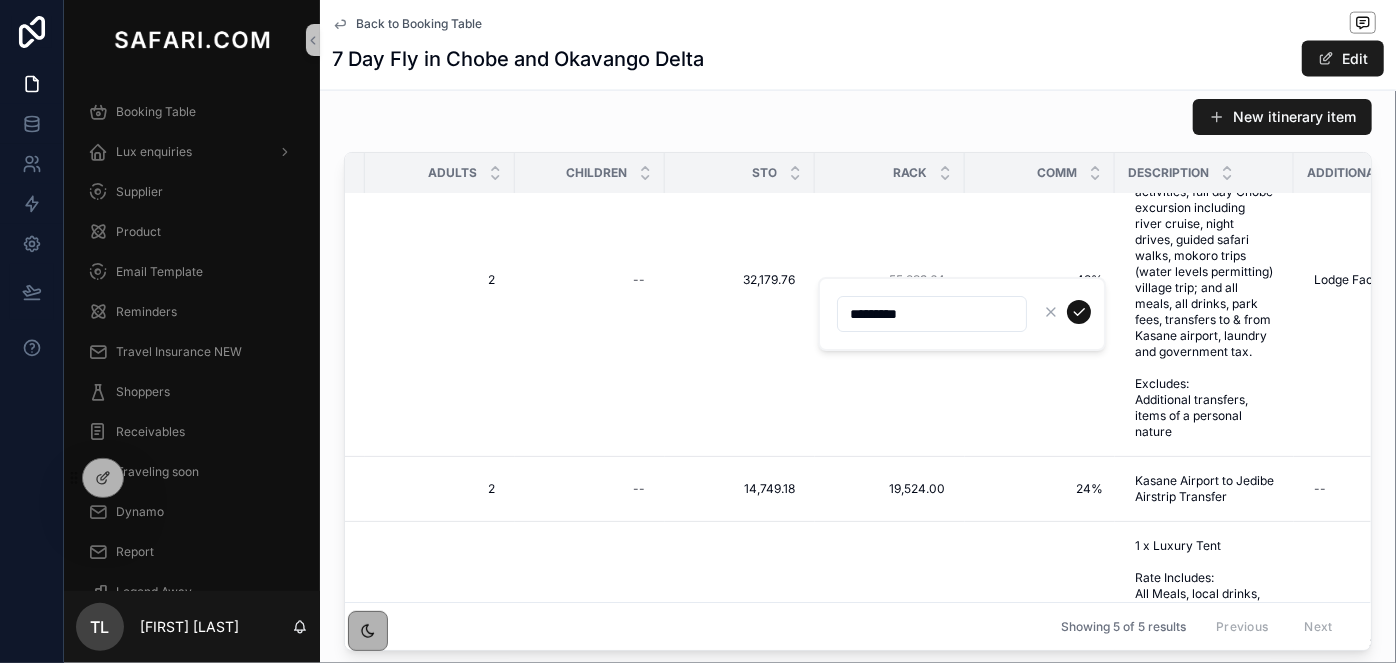 type on "*********" 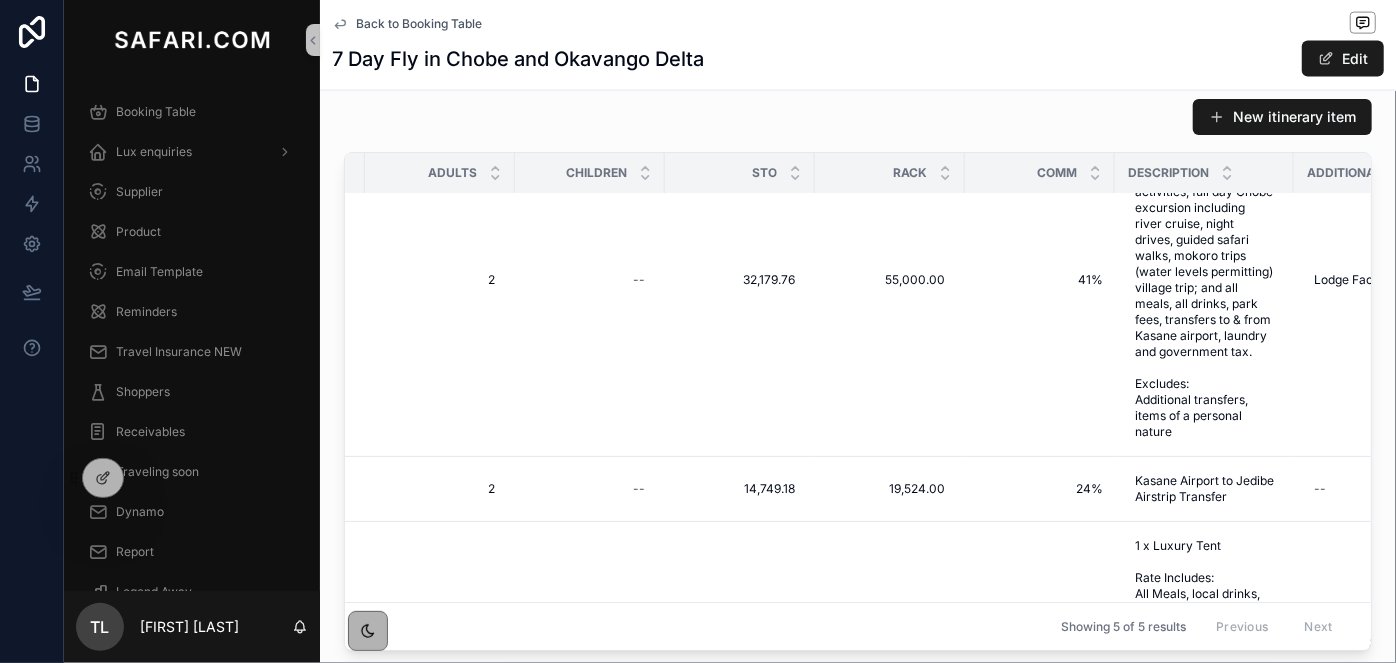 scroll, scrollTop: 363, scrollLeft: 794, axis: both 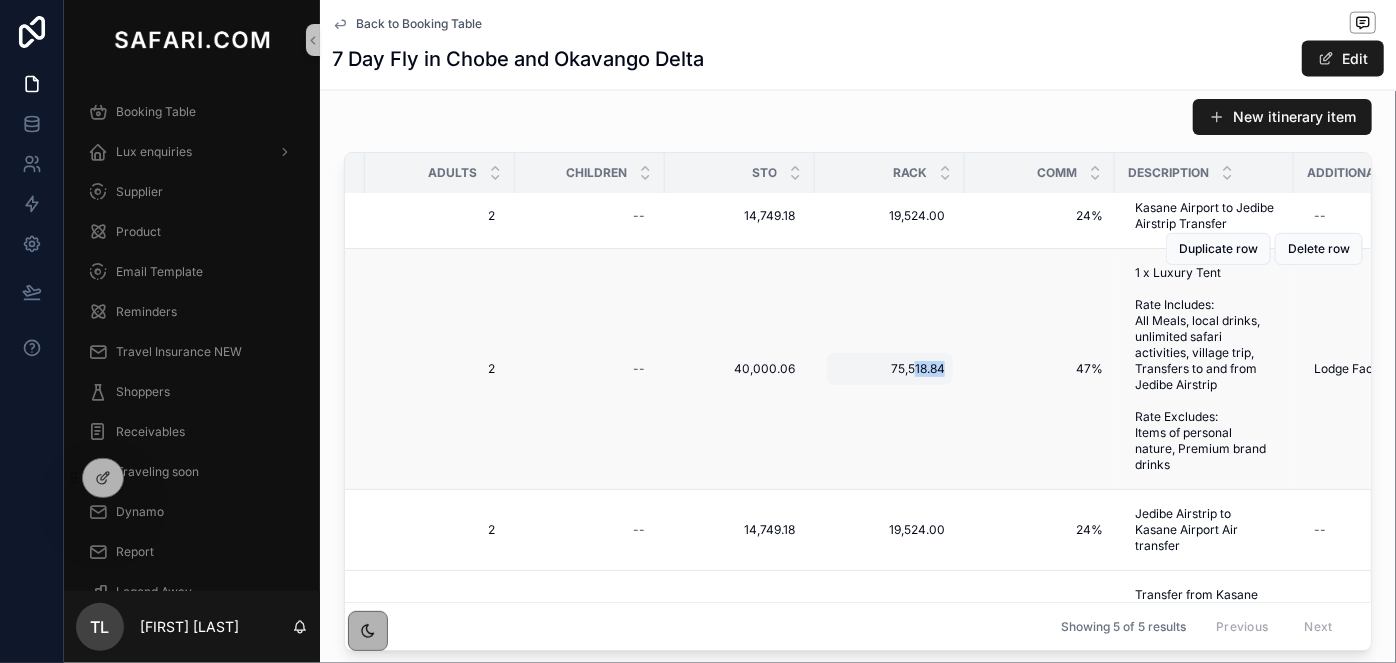 drag, startPoint x: 912, startPoint y: 382, endPoint x: 950, endPoint y: 382, distance: 38 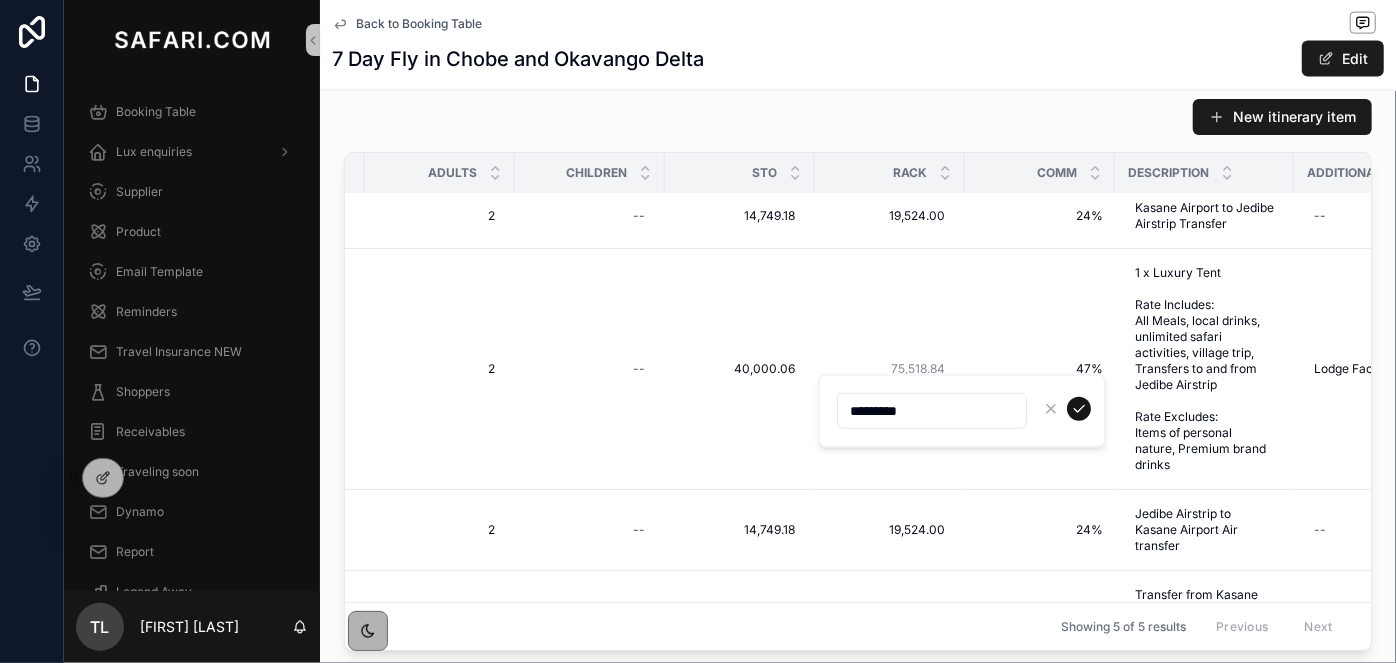 type on "*********" 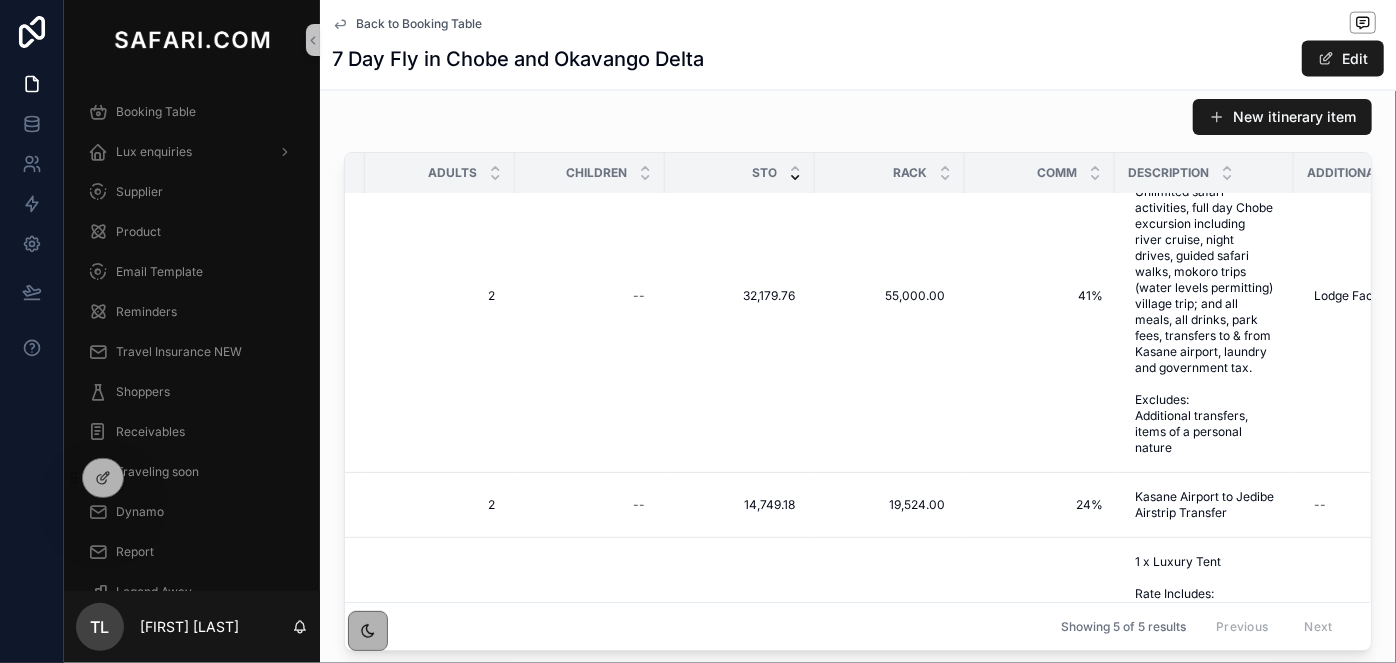 scroll, scrollTop: 0, scrollLeft: 794, axis: horizontal 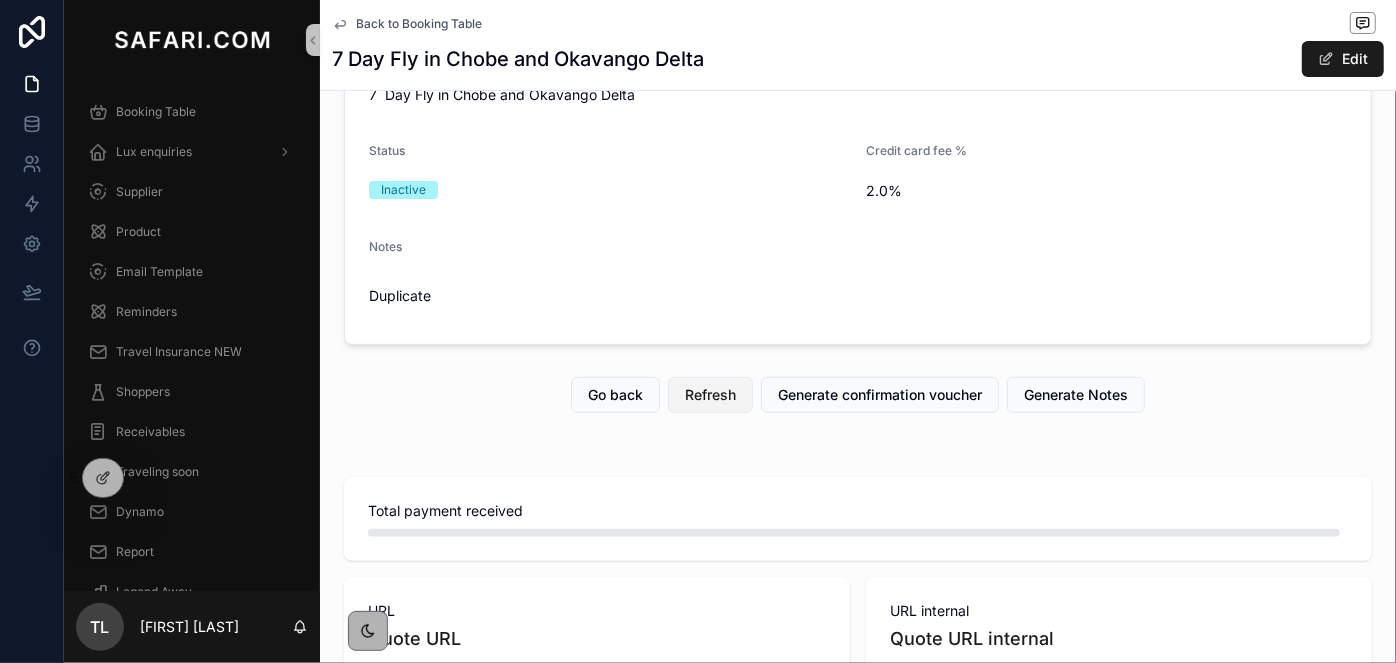 click on "Refresh" at bounding box center [710, 395] 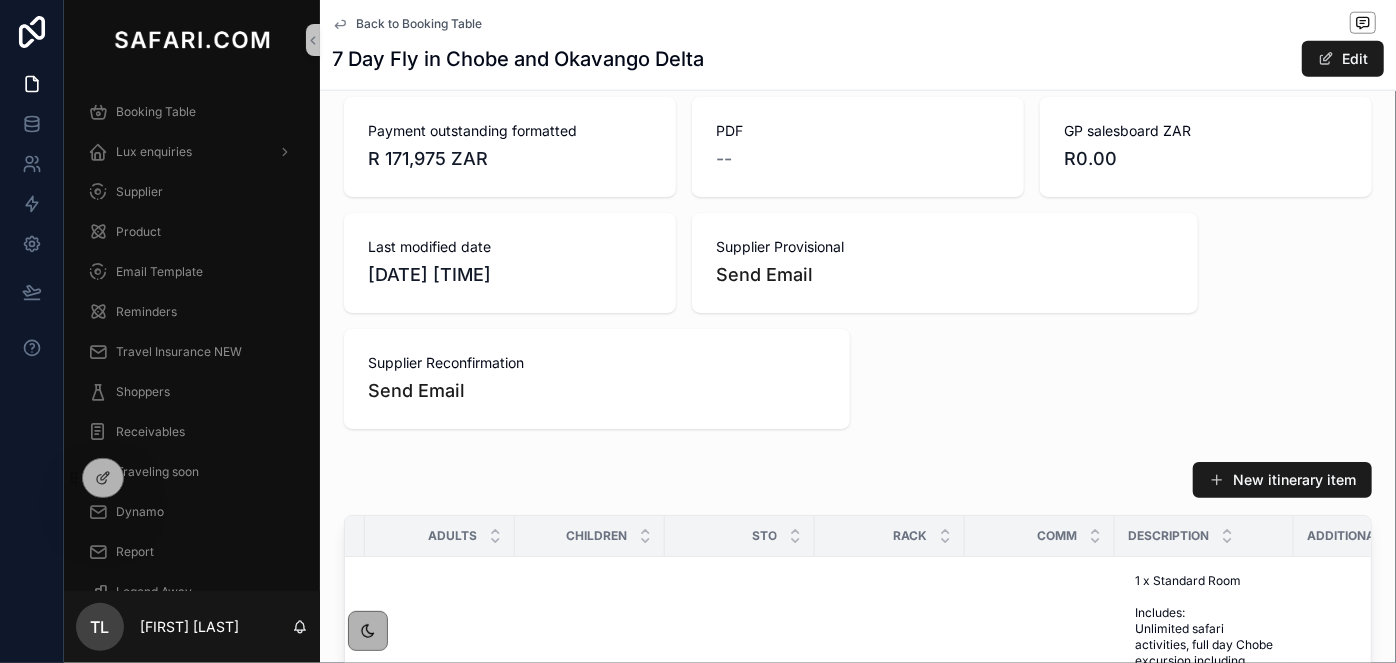 scroll, scrollTop: 1464, scrollLeft: 0, axis: vertical 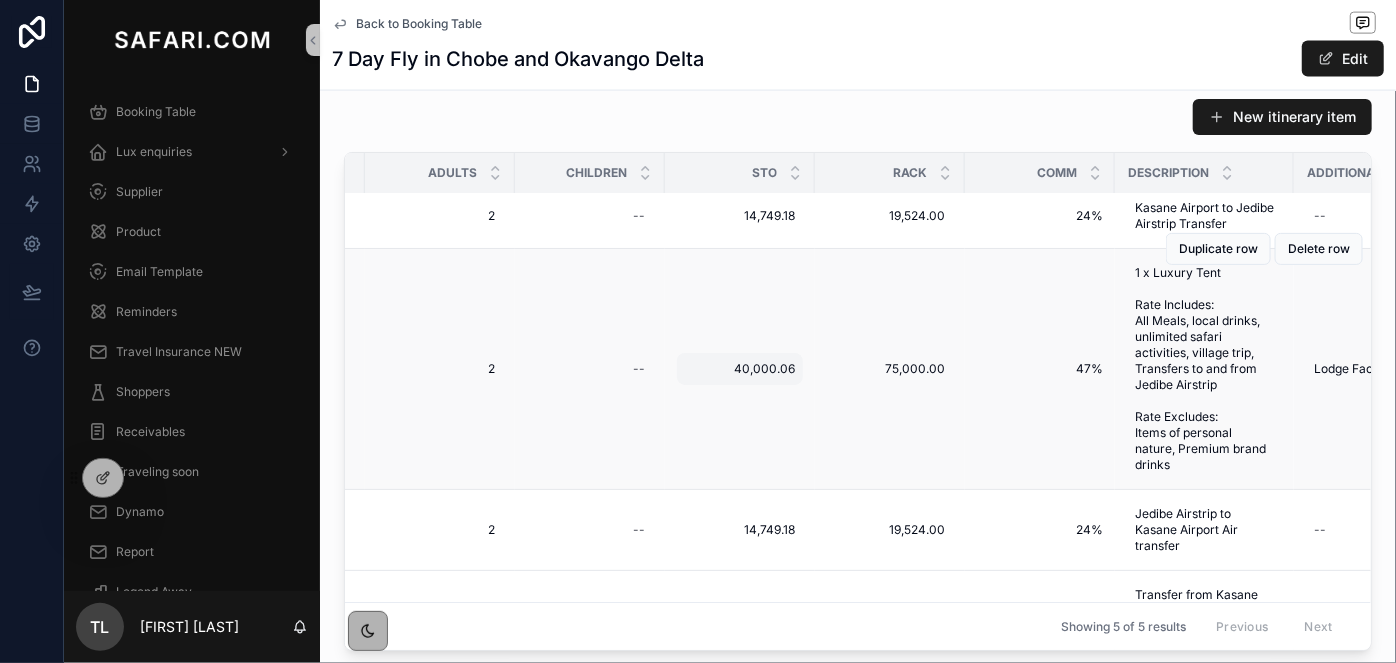 click on "40,000.06" at bounding box center [740, 369] 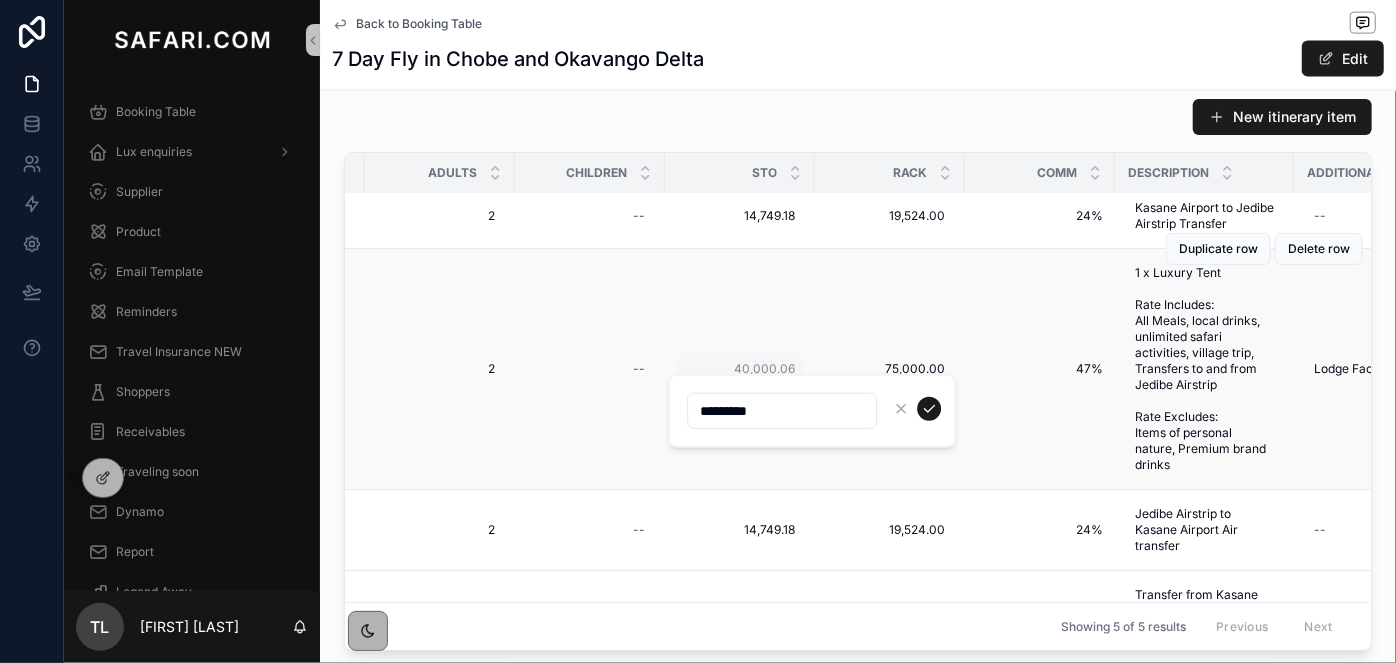 click on "*********" at bounding box center [812, 411] 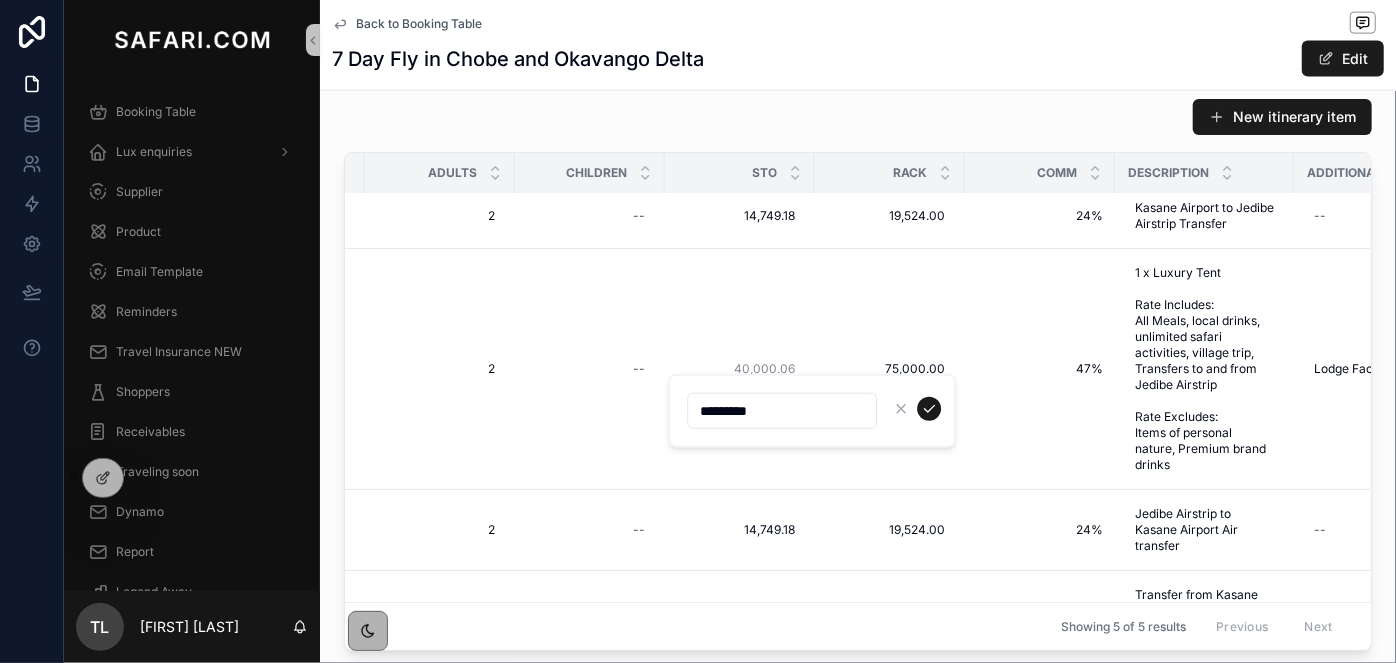 click on "*********" at bounding box center (782, 411) 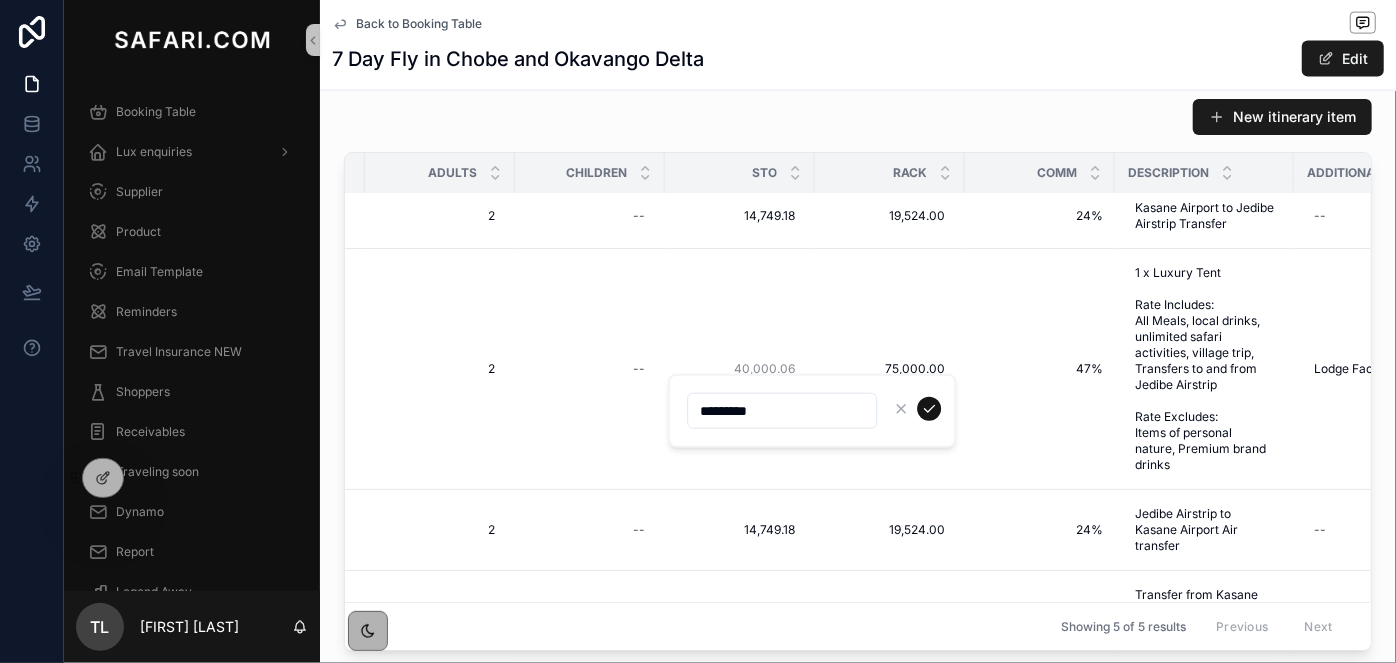 type on "*********" 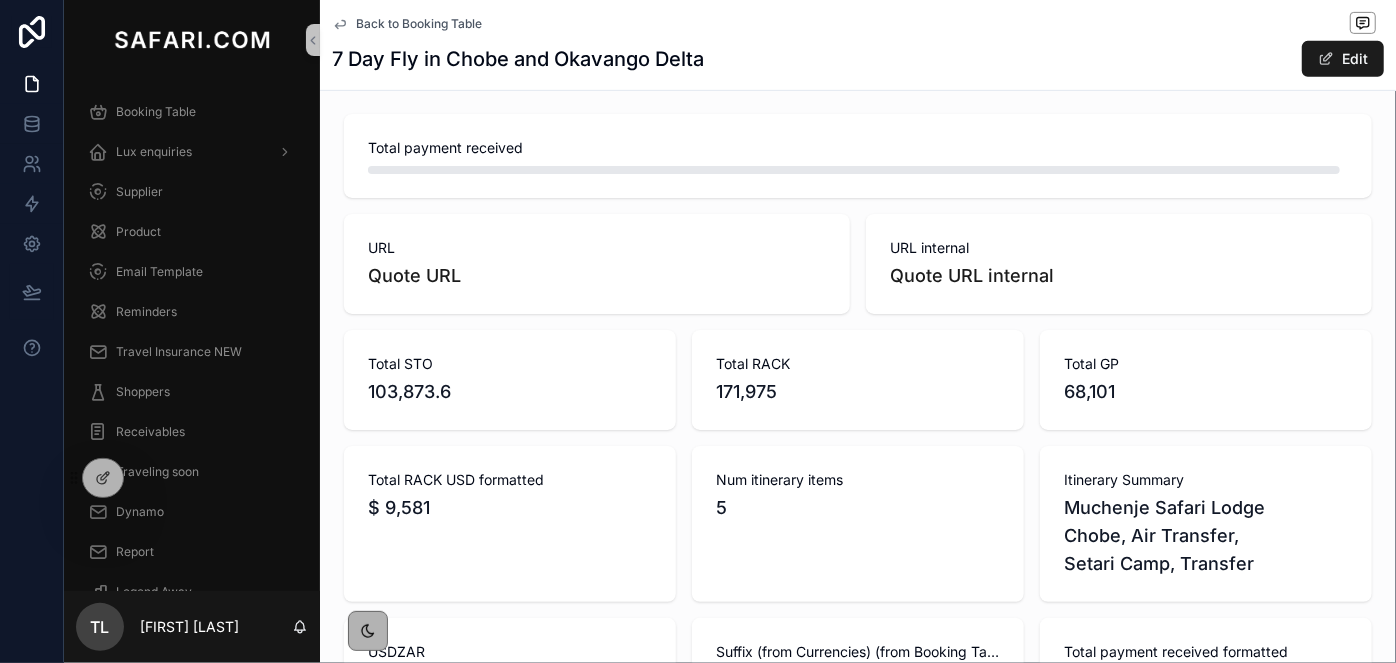 scroll, scrollTop: 192, scrollLeft: 0, axis: vertical 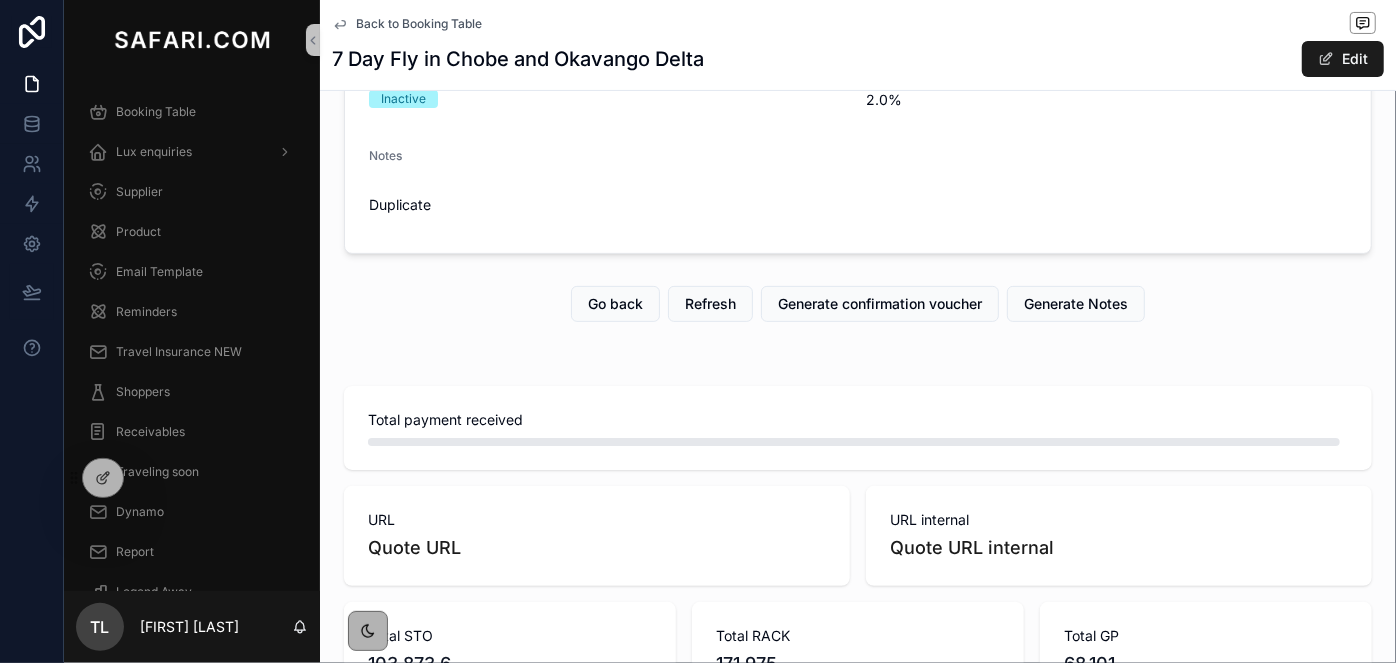 drag, startPoint x: 717, startPoint y: 299, endPoint x: 714, endPoint y: 362, distance: 63.07139 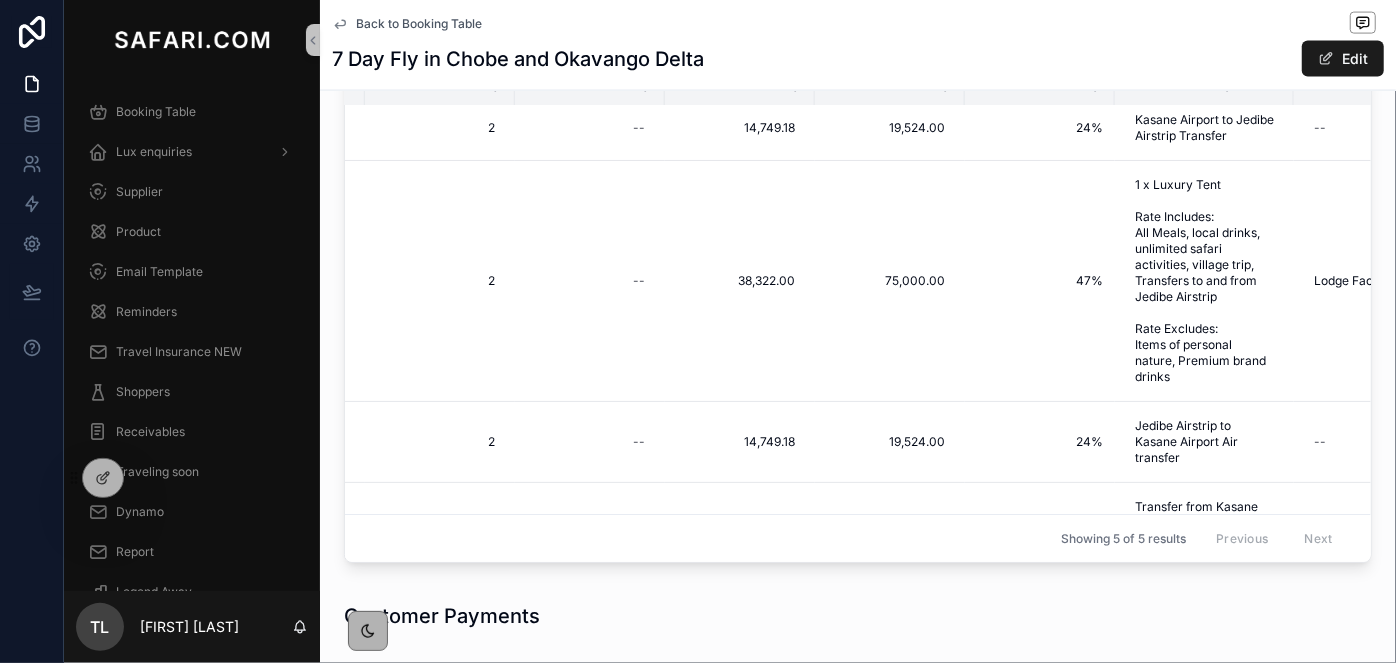 scroll, scrollTop: 1555, scrollLeft: 0, axis: vertical 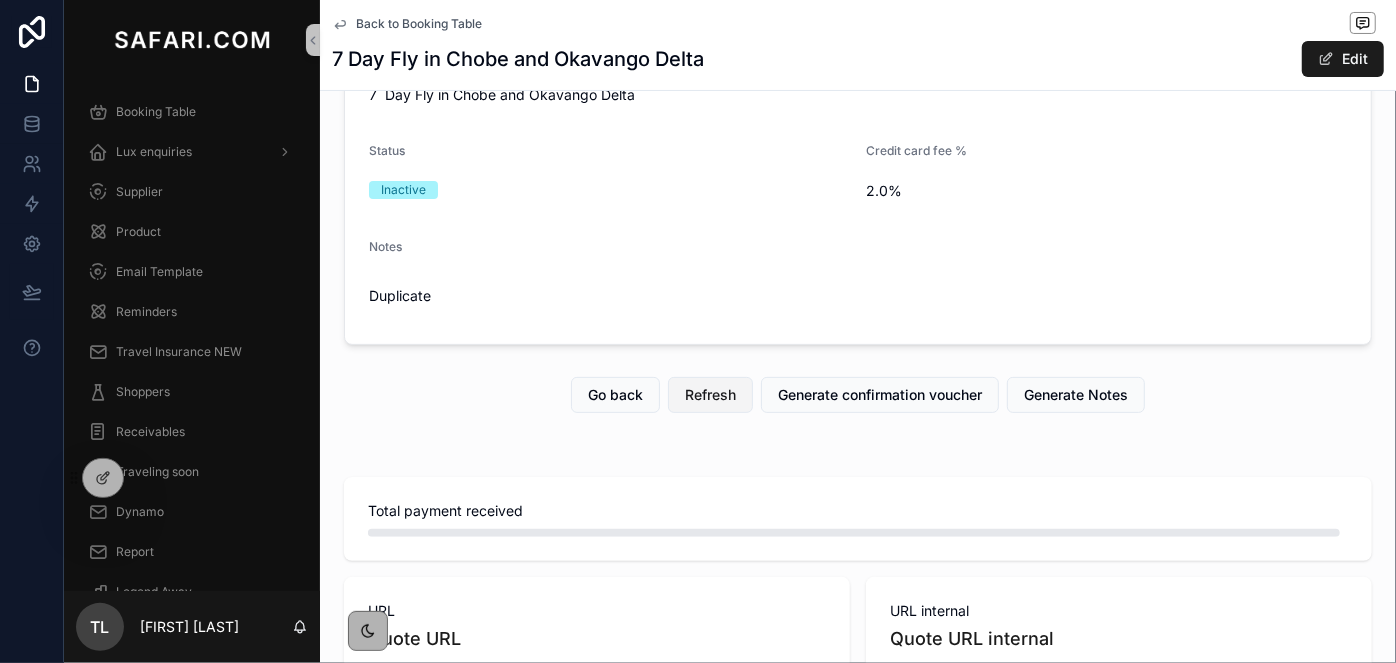 click on "Refresh" at bounding box center [710, 395] 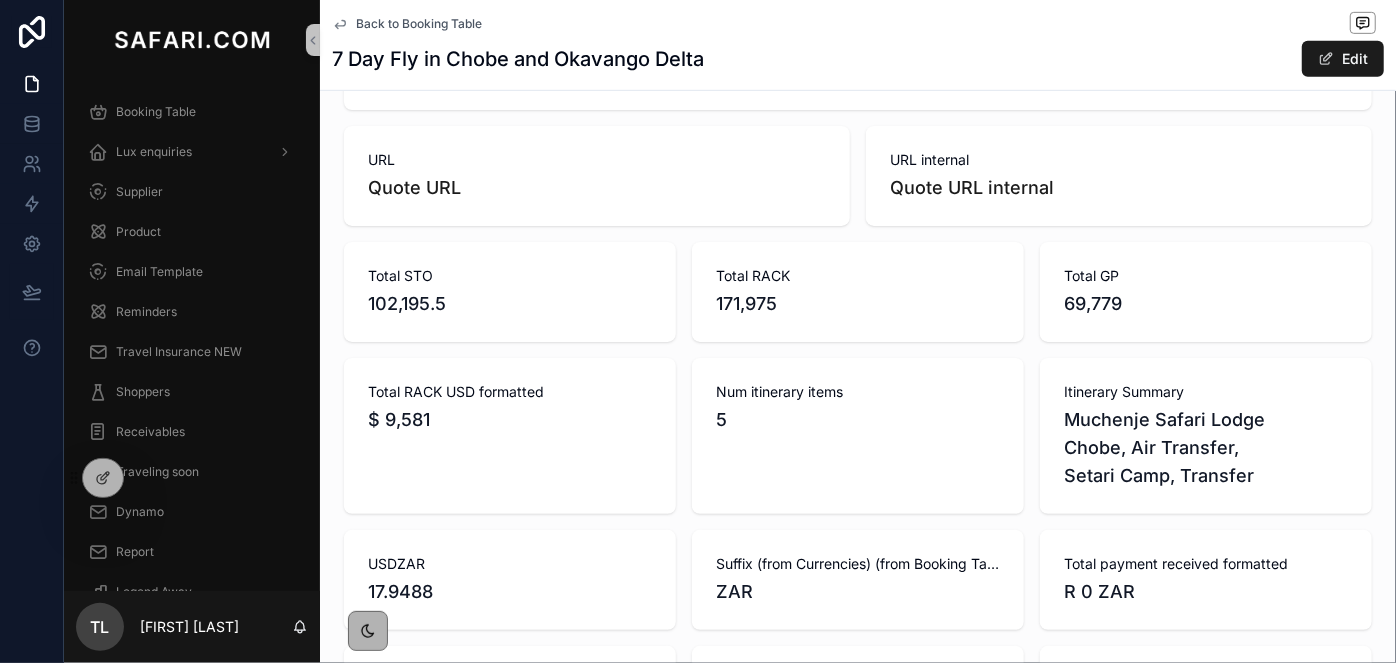 scroll, scrollTop: 555, scrollLeft: 0, axis: vertical 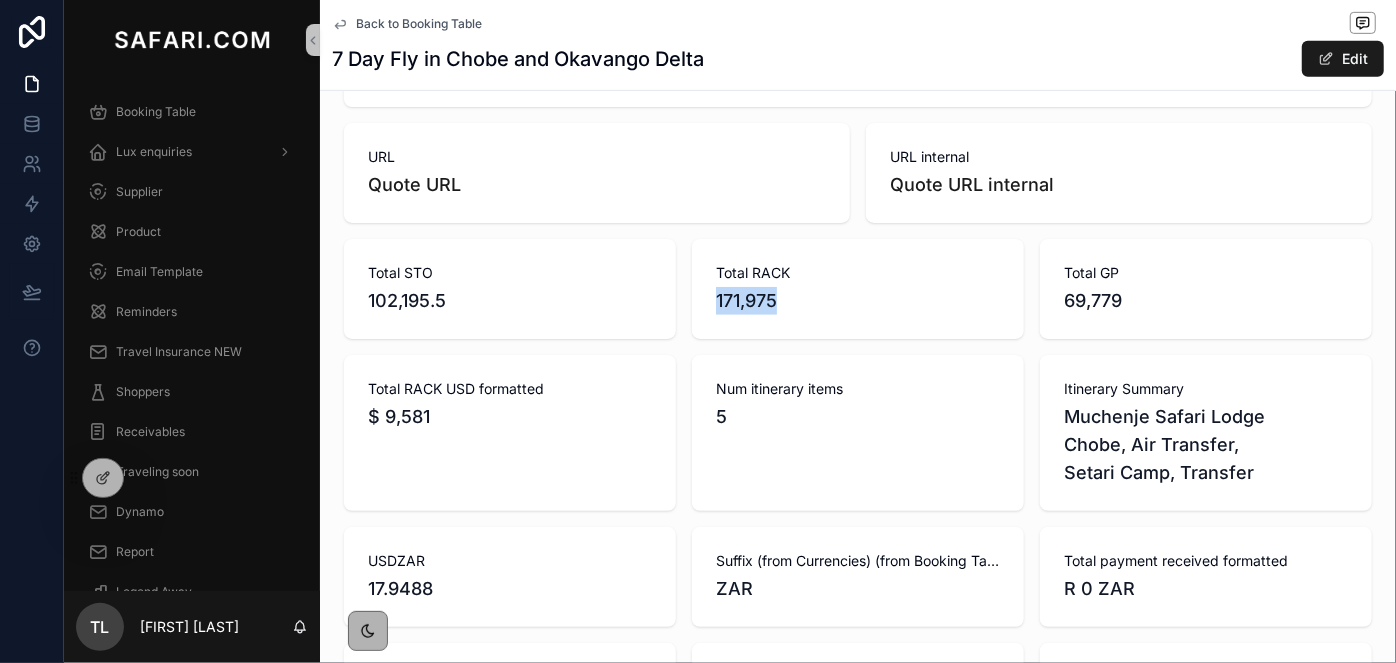 drag, startPoint x: 763, startPoint y: 298, endPoint x: 714, endPoint y: 298, distance: 49 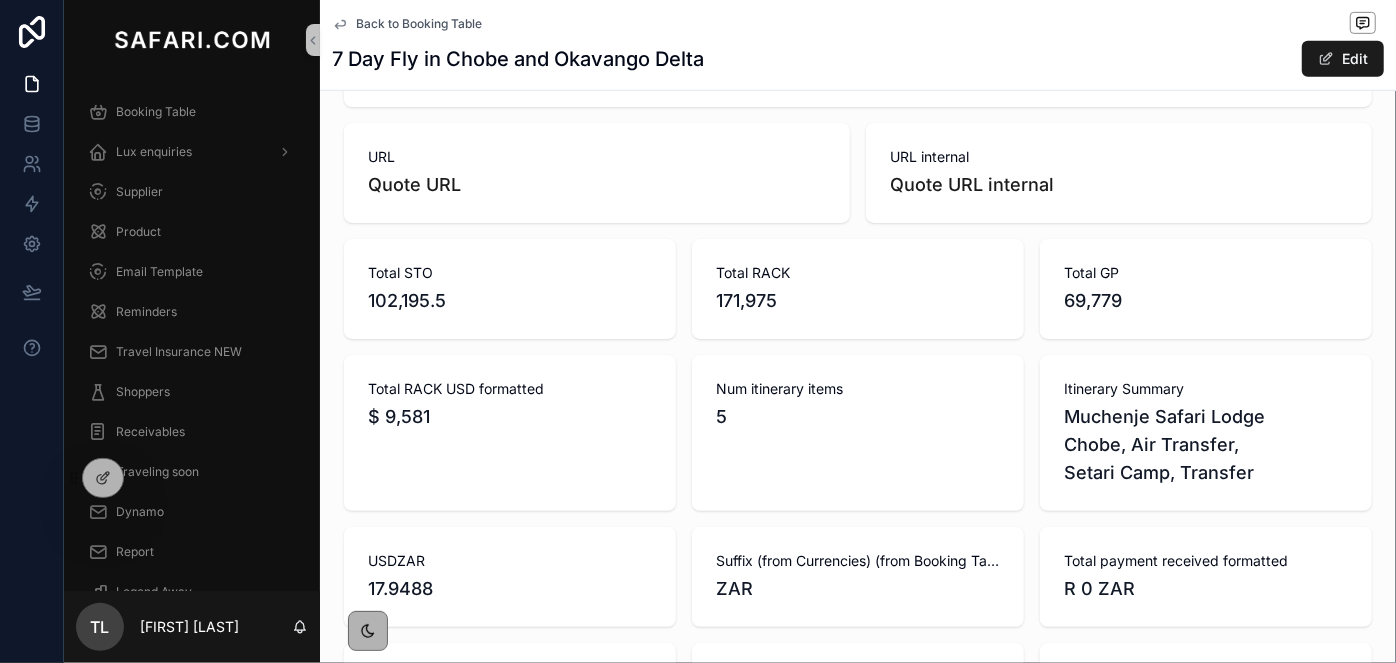 click on "Total payment received" at bounding box center [858, 65] 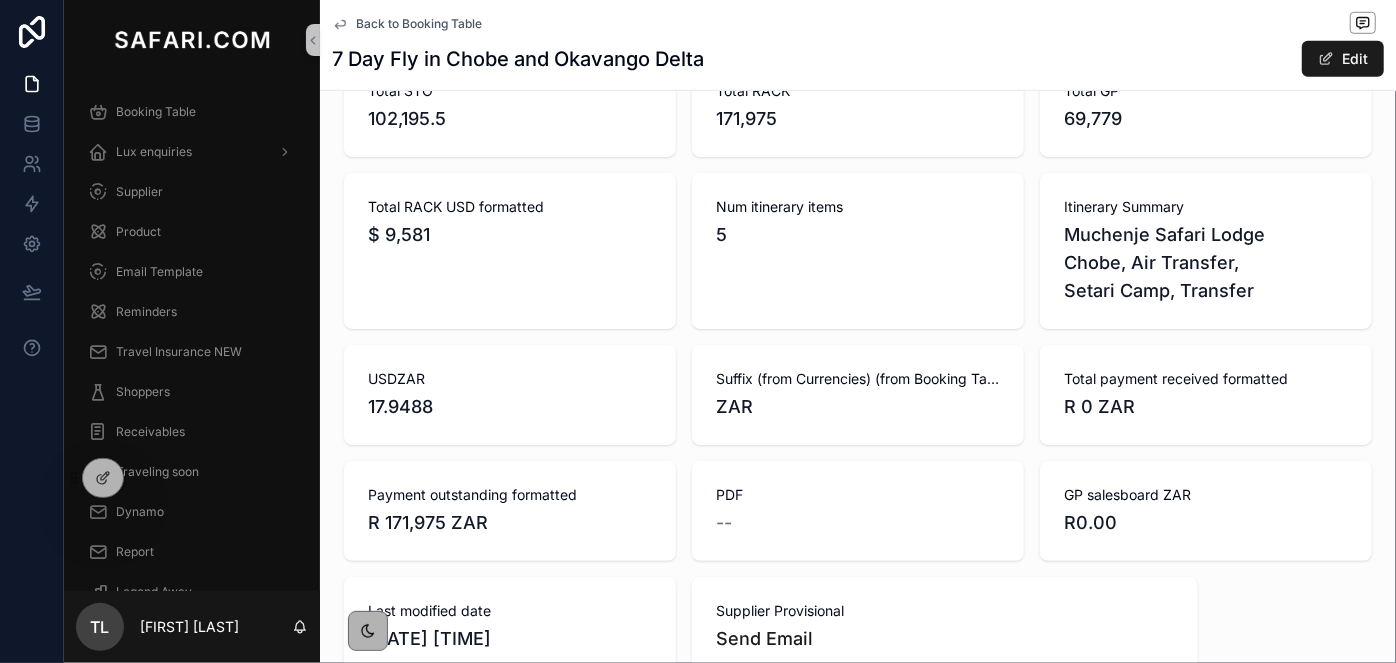 scroll, scrollTop: 646, scrollLeft: 0, axis: vertical 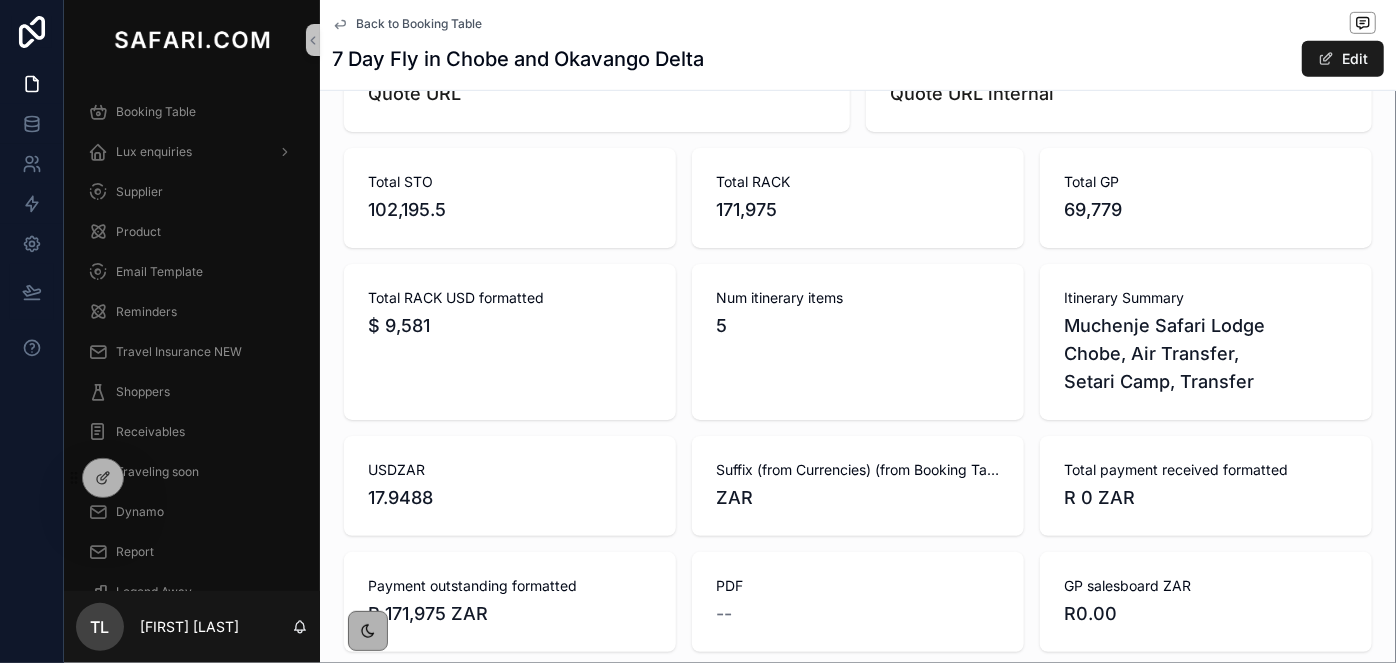 click on "171,975" at bounding box center (858, 210) 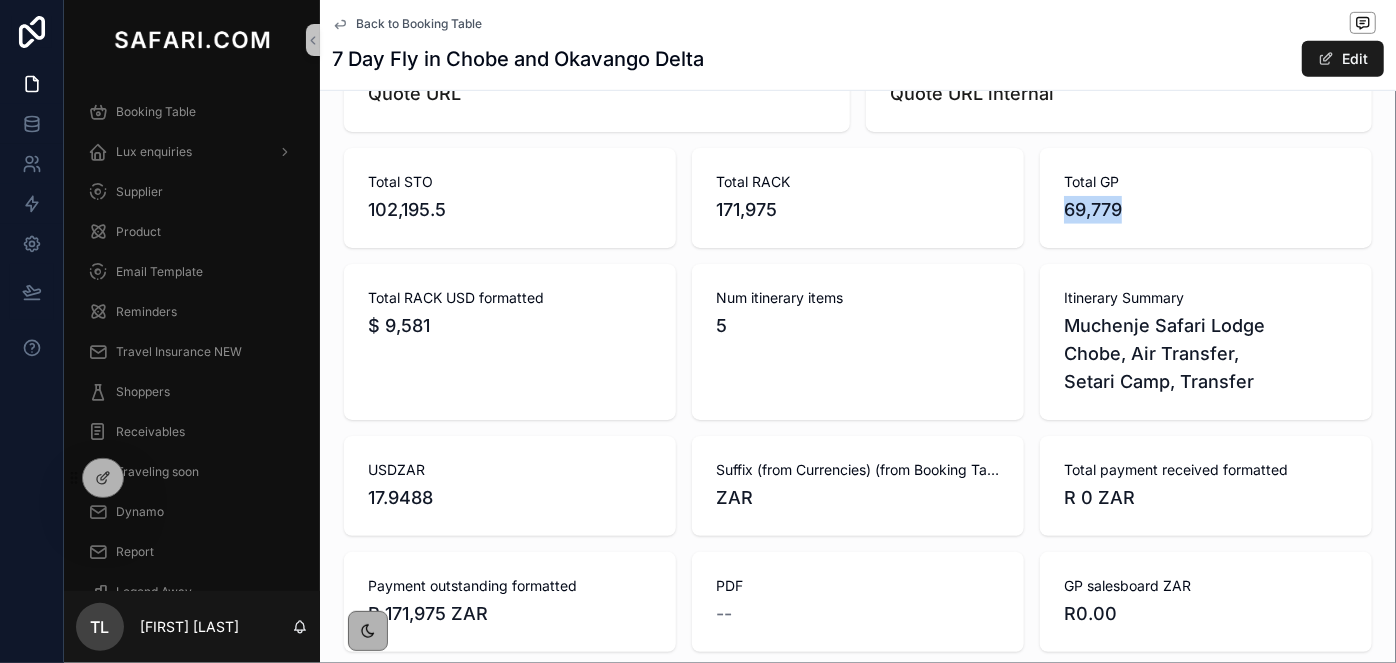 click on "69,779" at bounding box center [1206, 210] 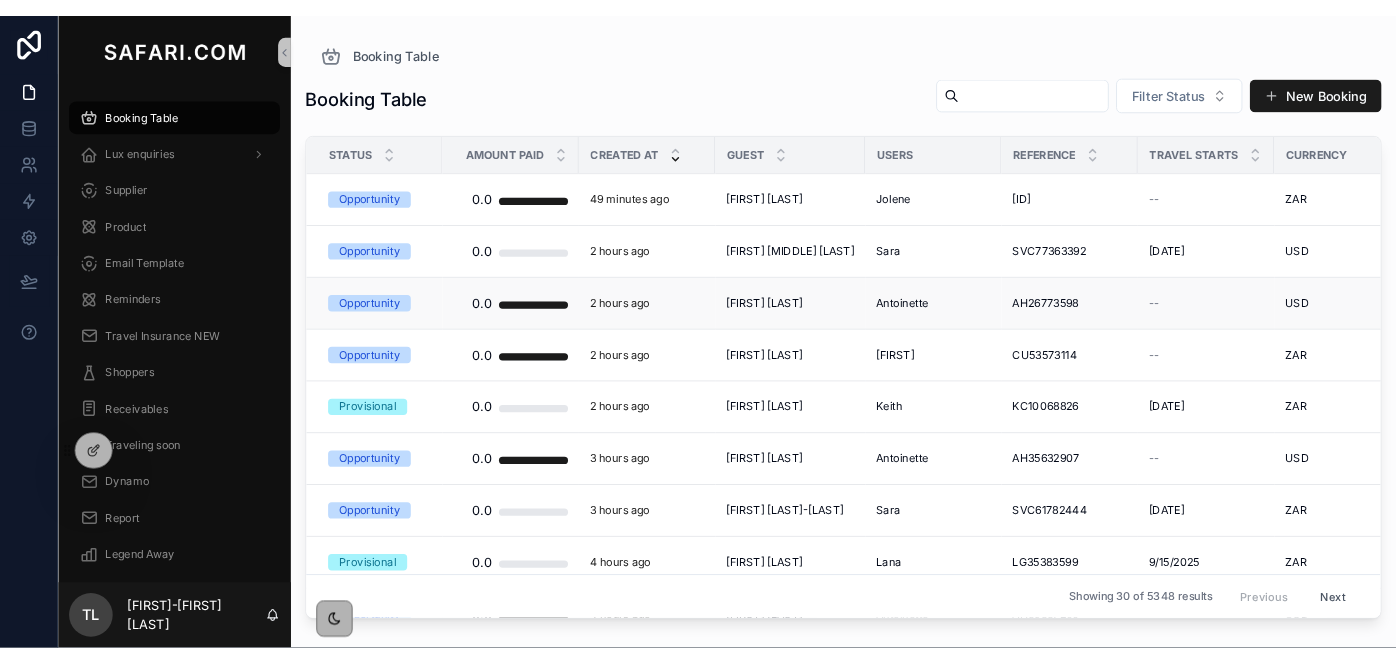 scroll, scrollTop: 0, scrollLeft: 0, axis: both 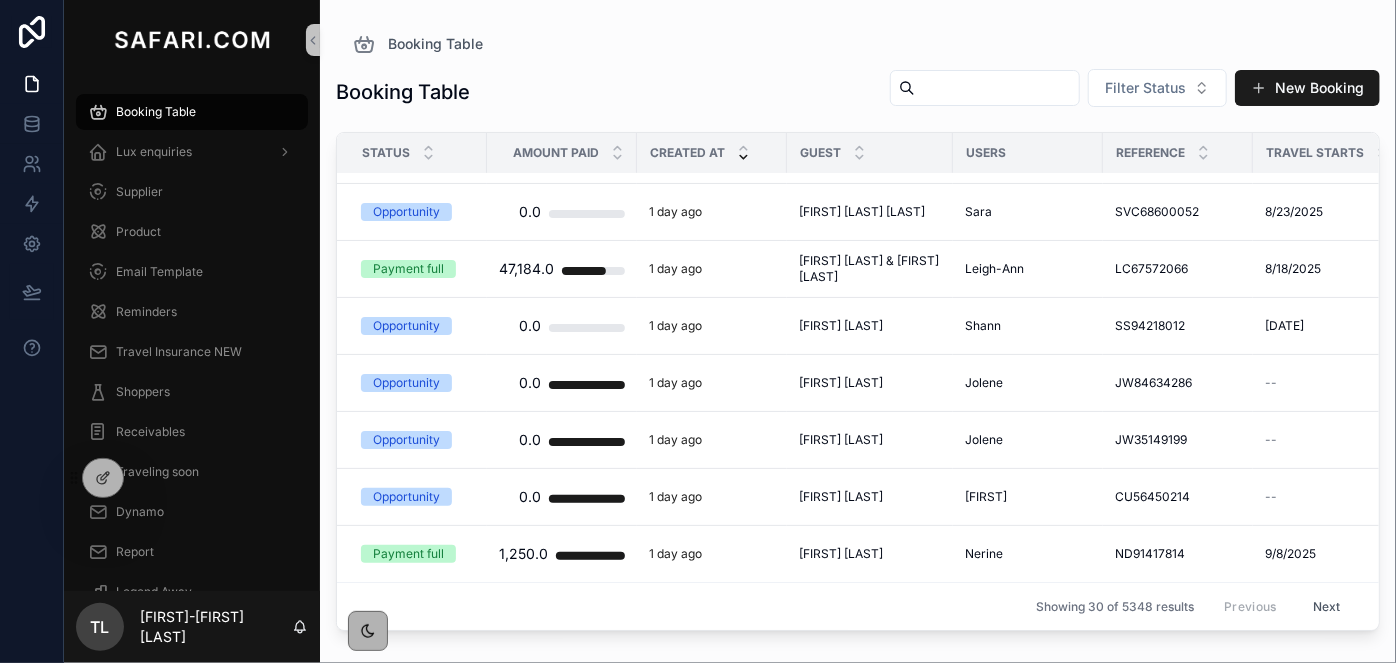click at bounding box center (997, 88) 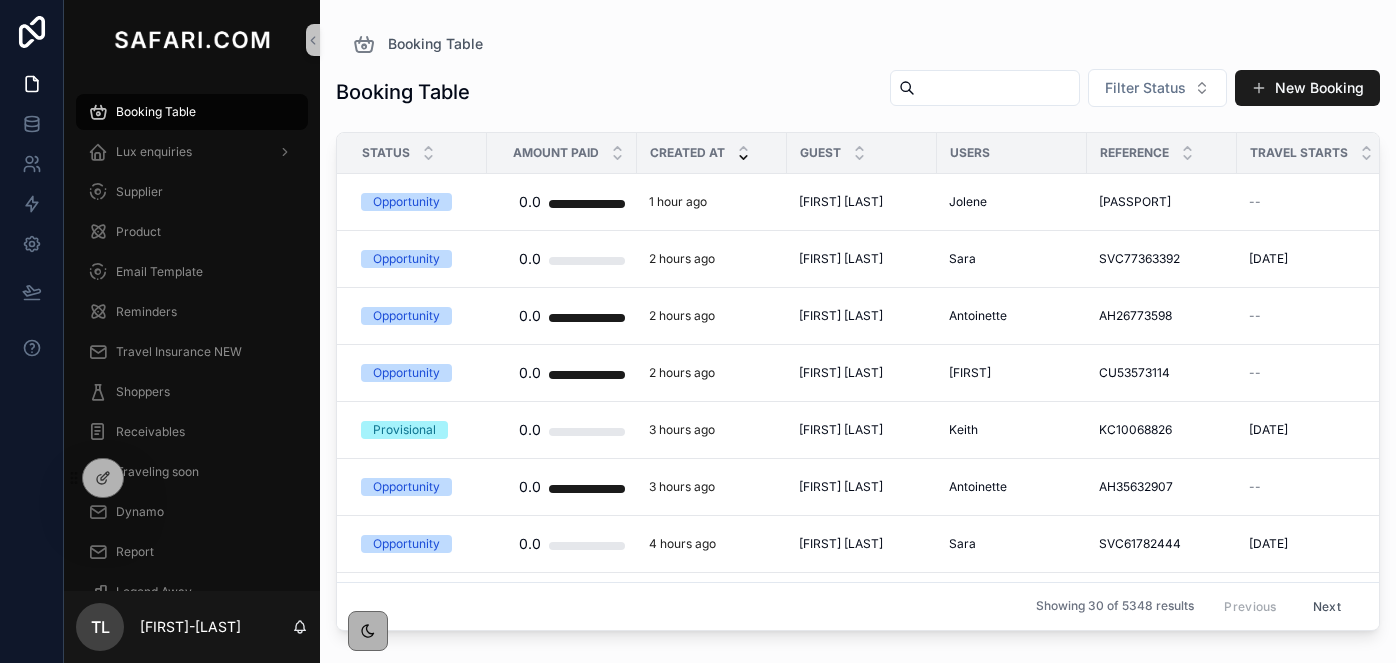 scroll, scrollTop: 0, scrollLeft: 0, axis: both 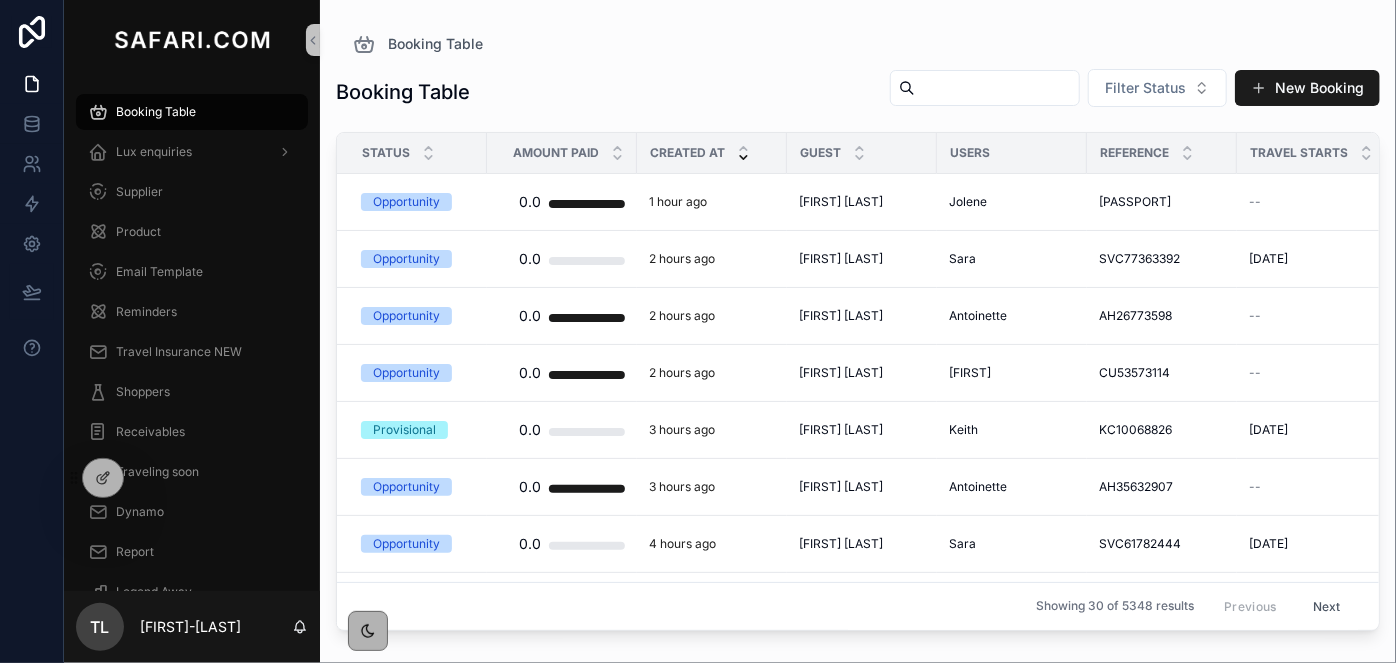 click at bounding box center [997, 88] 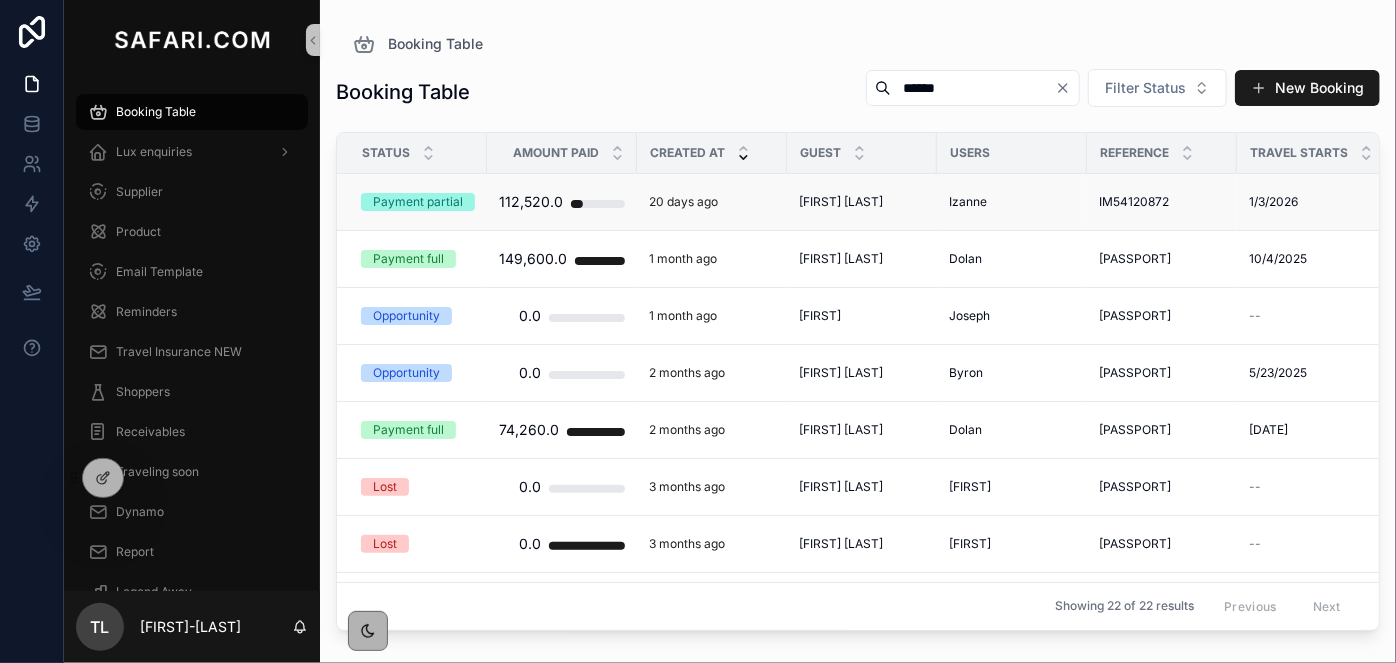 type on "******" 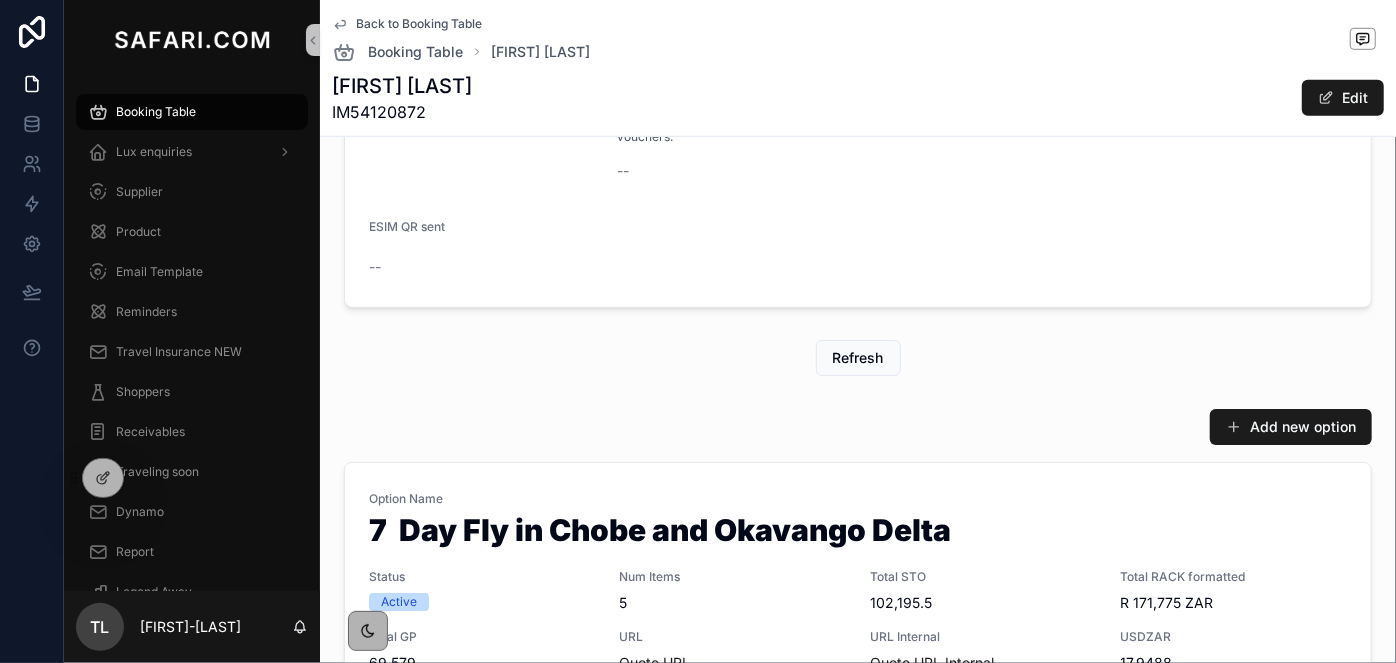 scroll, scrollTop: 909, scrollLeft: 0, axis: vertical 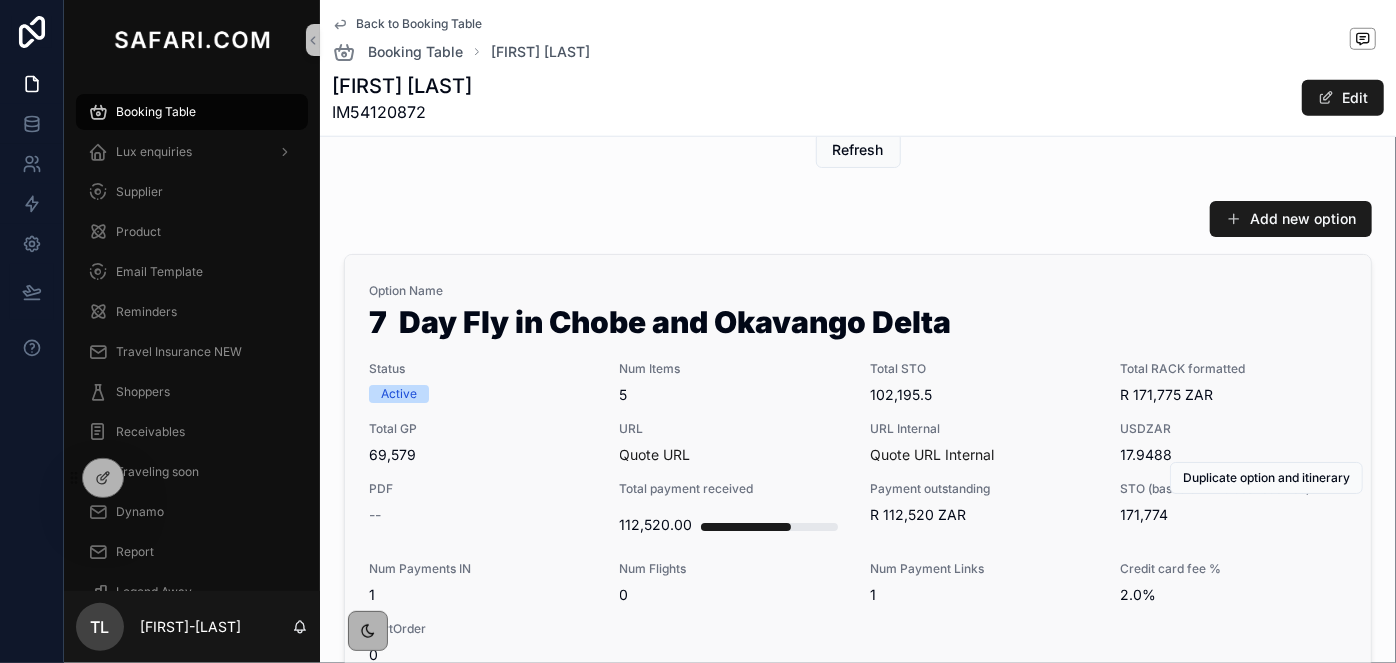 click on "URL" at bounding box center (733, 429) 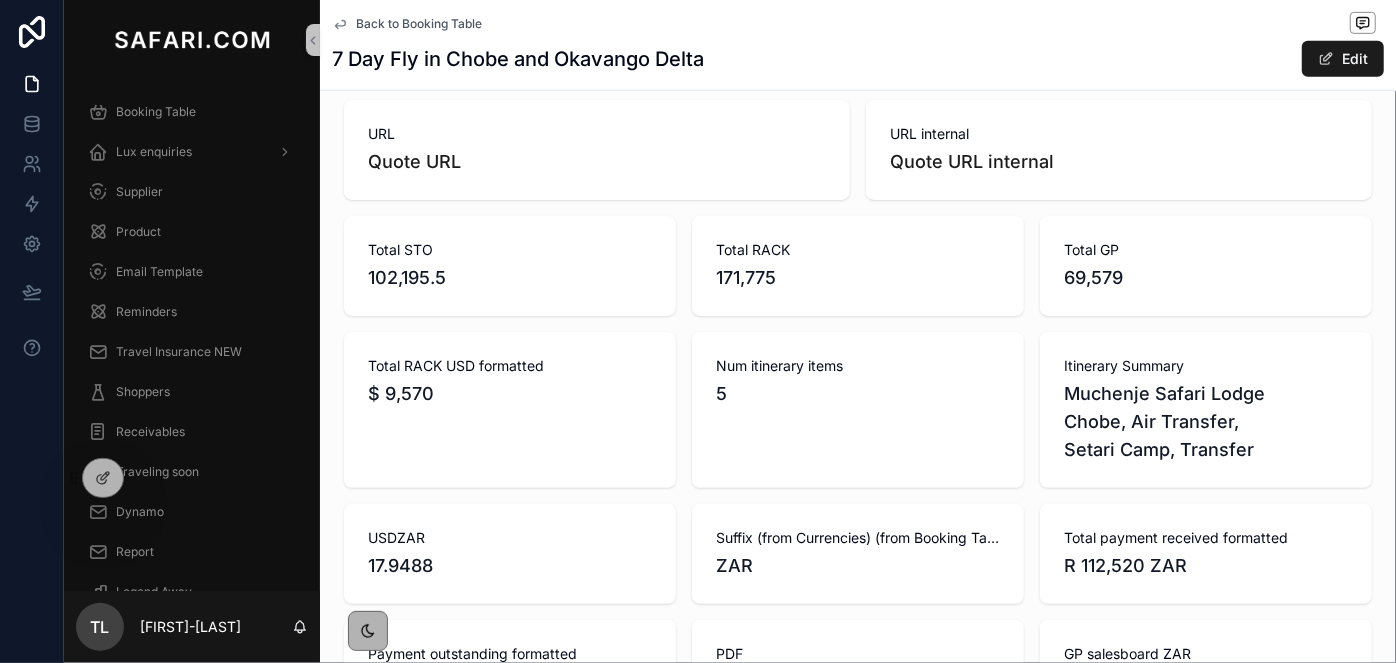 scroll, scrollTop: 636, scrollLeft: 0, axis: vertical 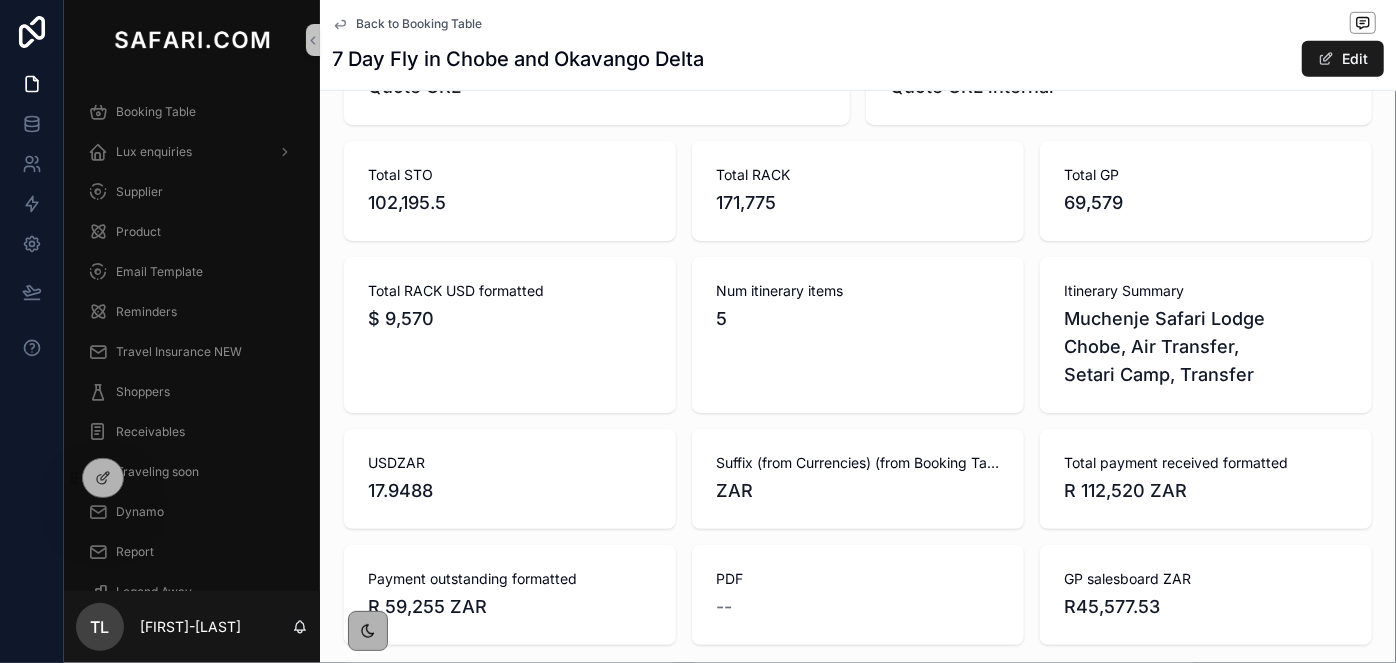 click on "R 59,255 ZAR" at bounding box center [510, 607] 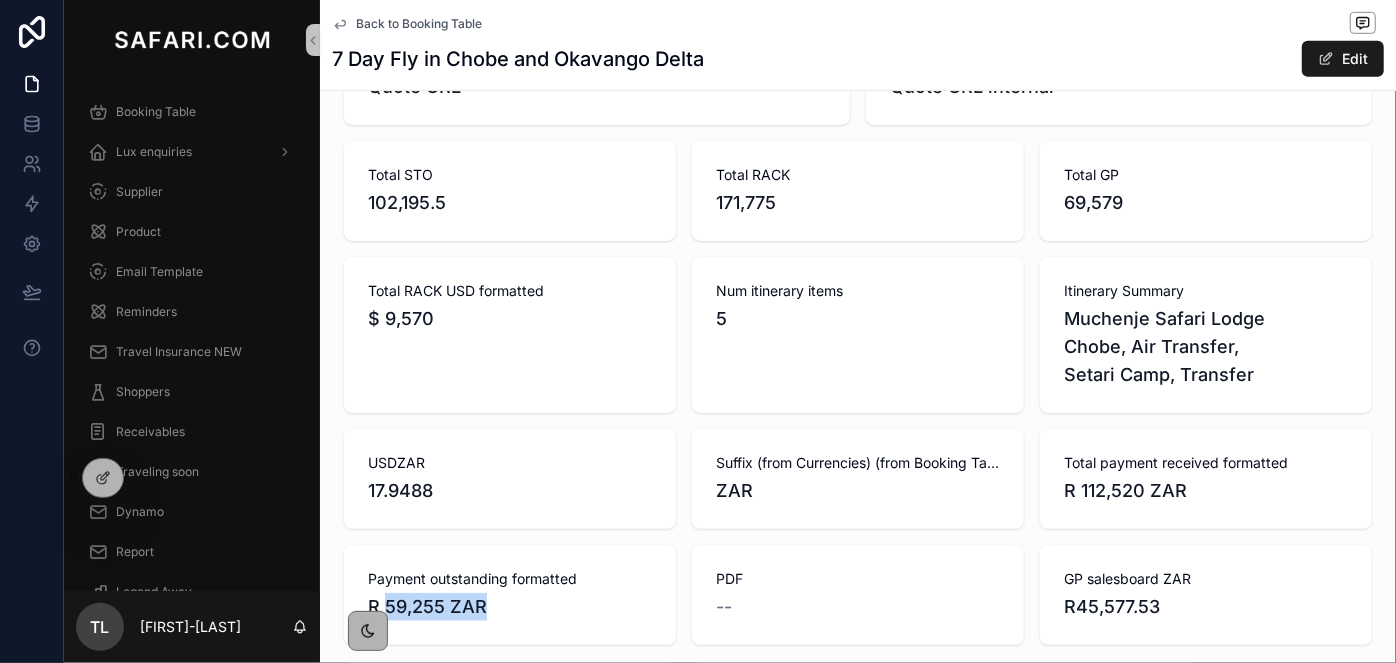 drag, startPoint x: 512, startPoint y: 609, endPoint x: 384, endPoint y: 603, distance: 128.14055 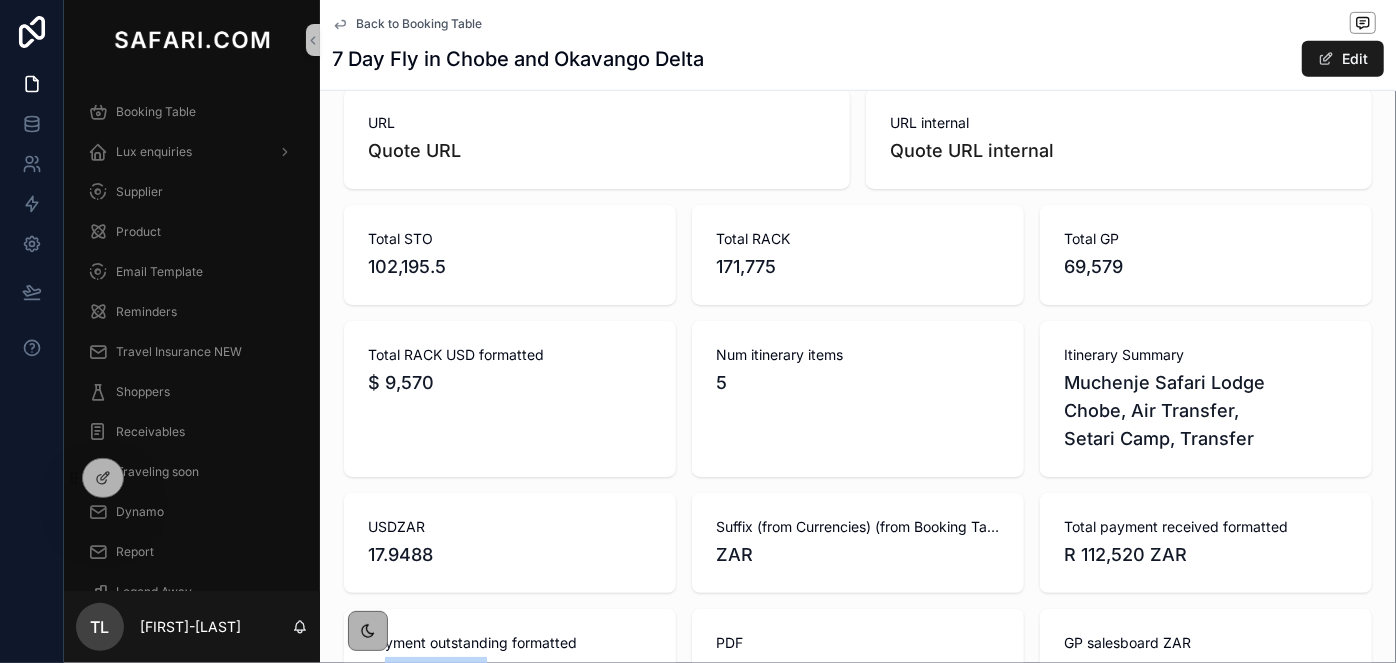 scroll, scrollTop: 636, scrollLeft: 0, axis: vertical 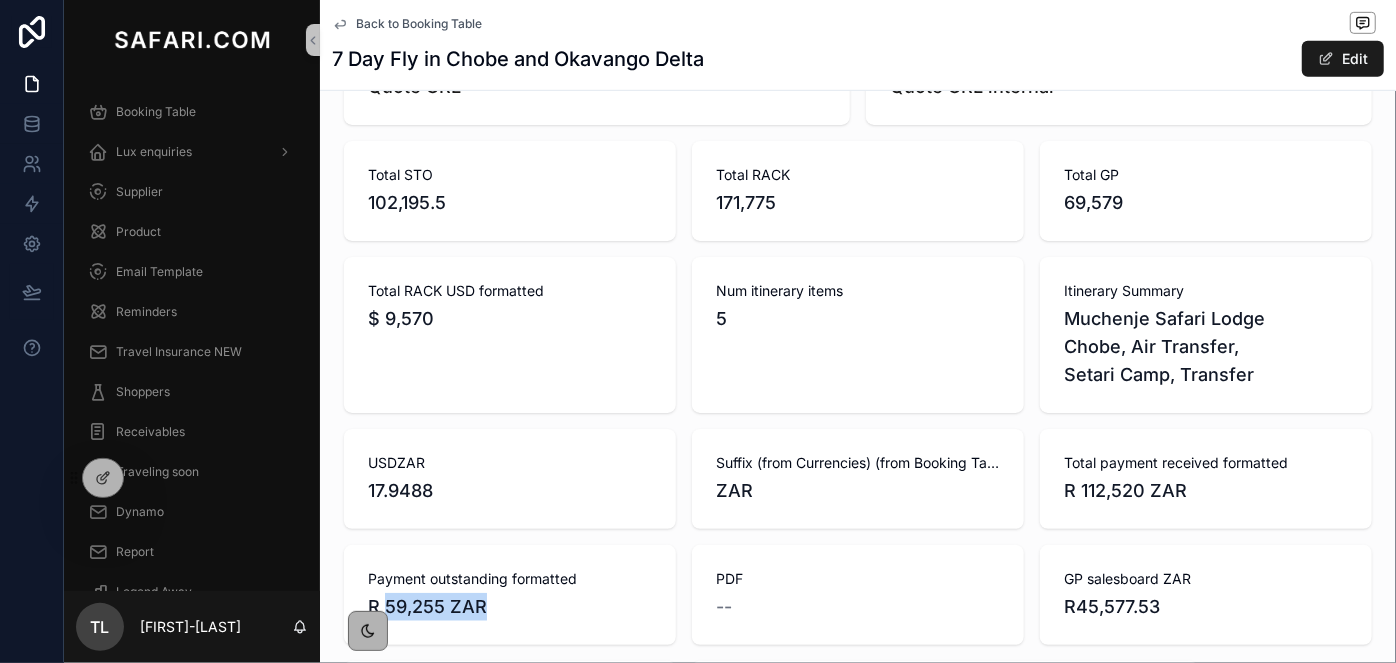 copy on "59,255 ZAR" 